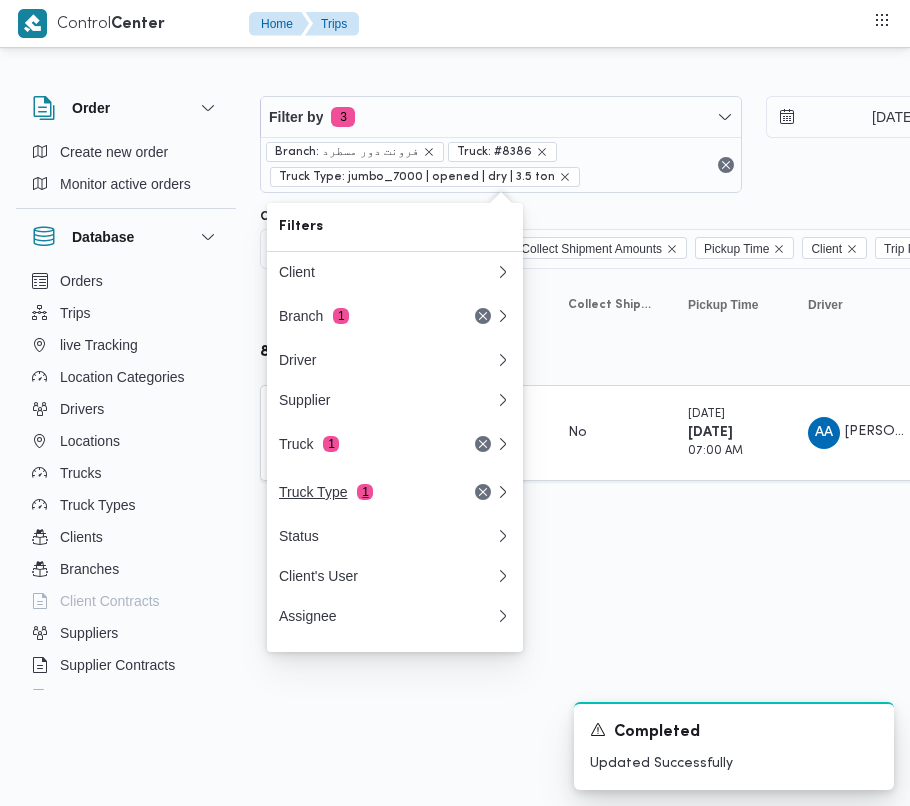 scroll, scrollTop: 0, scrollLeft: 0, axis: both 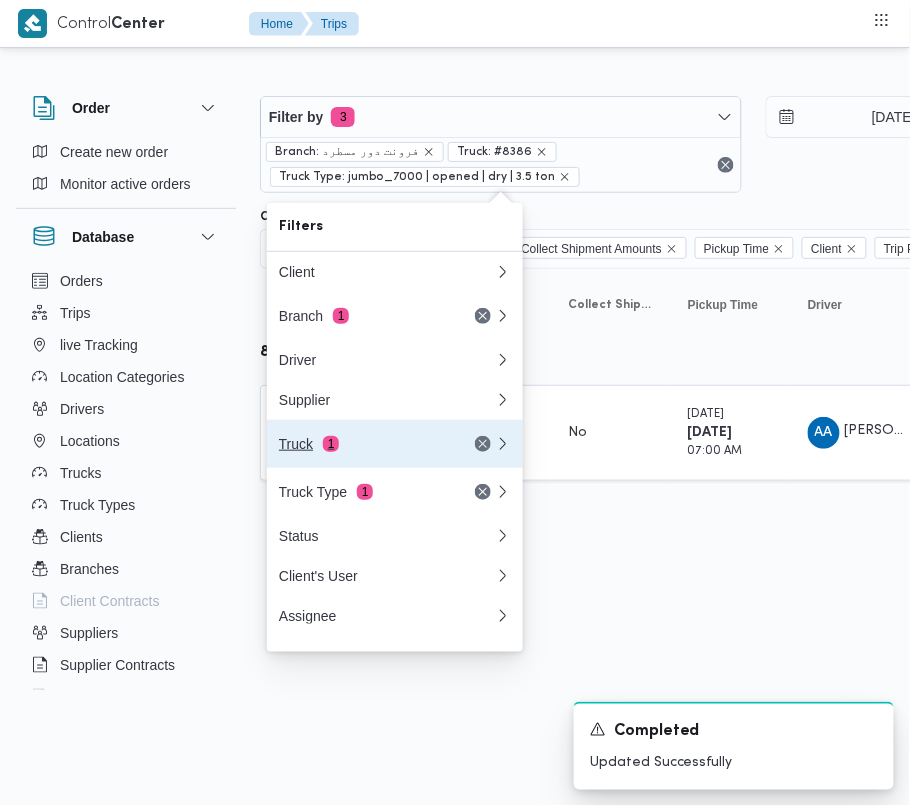 click on "Truck 1" at bounding box center (363, 444) 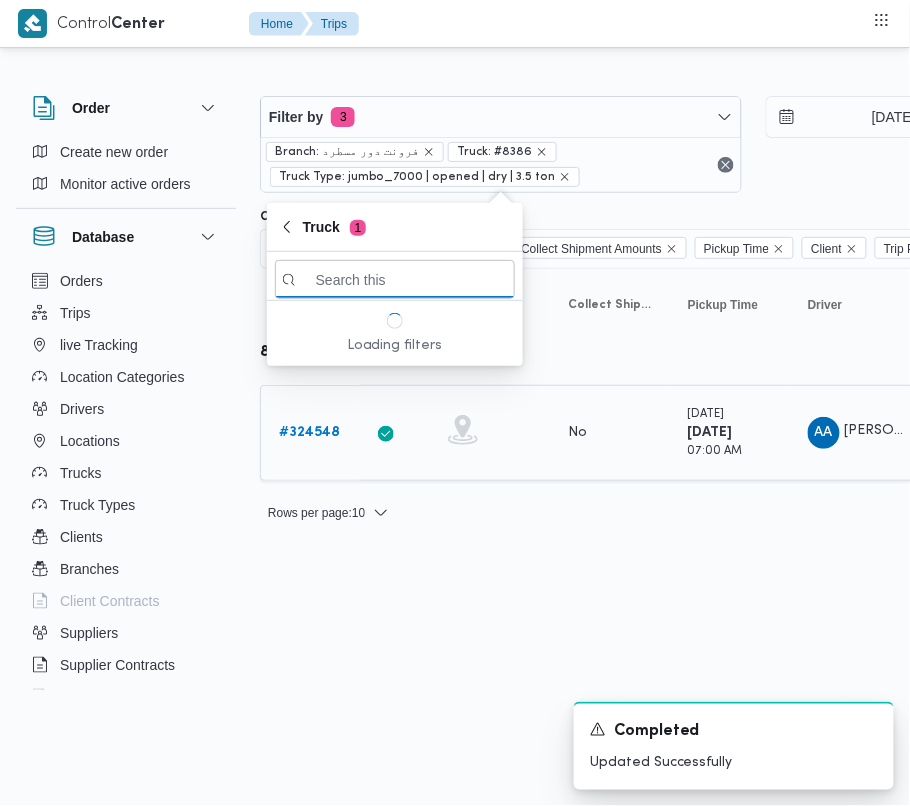 paste on "8418" 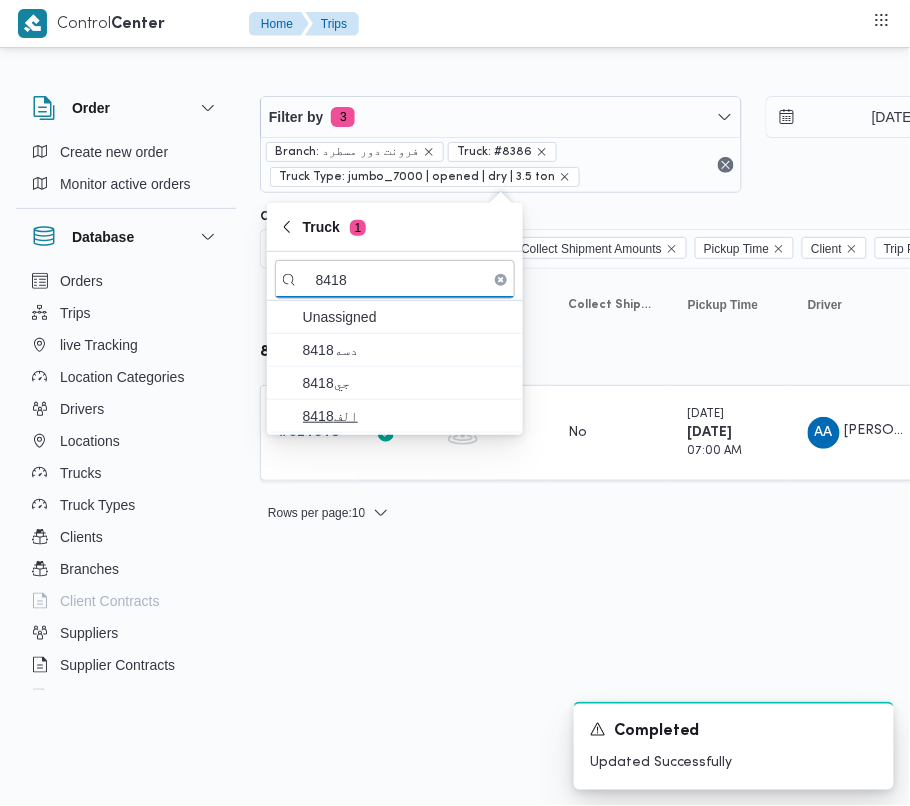 type on "8418" 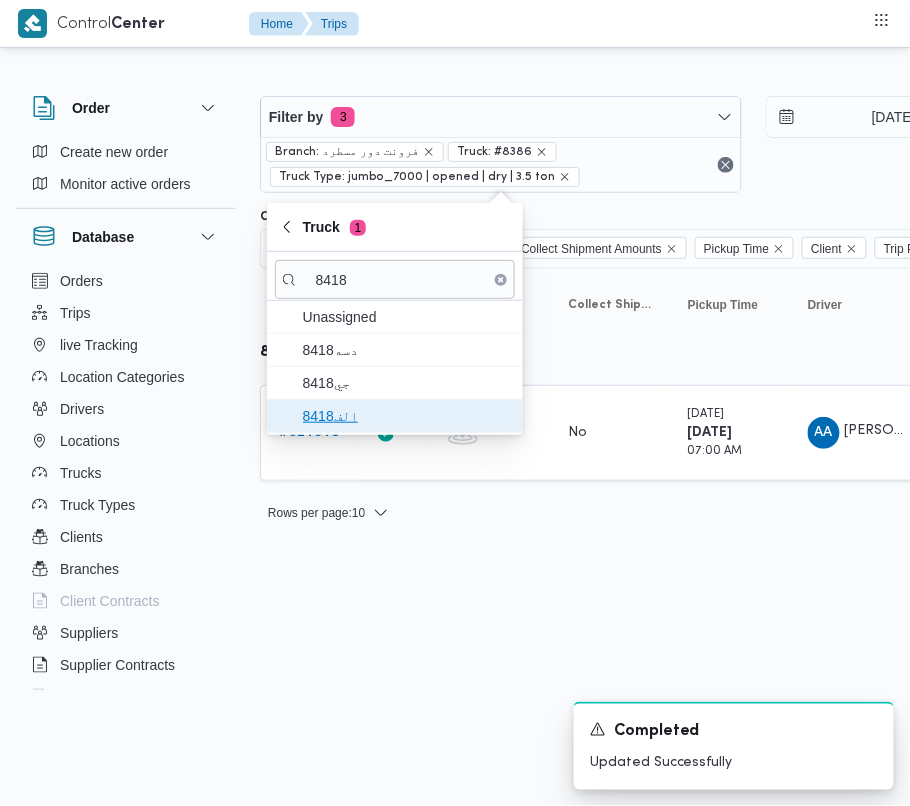 click on "الف8418" at bounding box center (407, 416) 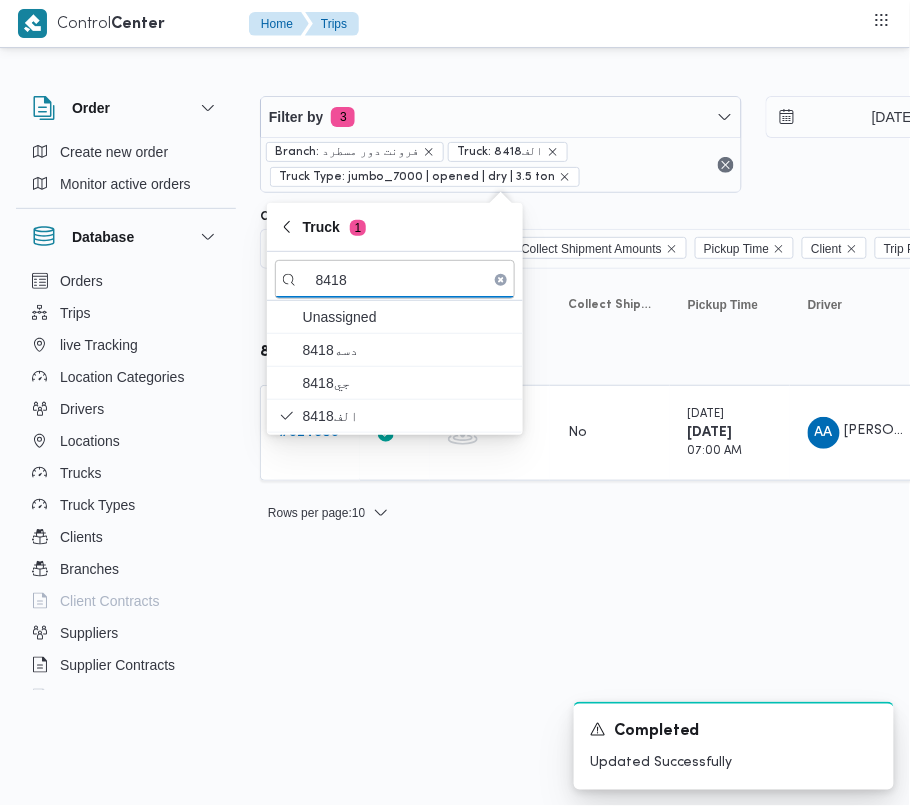 drag, startPoint x: 342, startPoint y: 609, endPoint x: 333, endPoint y: 597, distance: 15 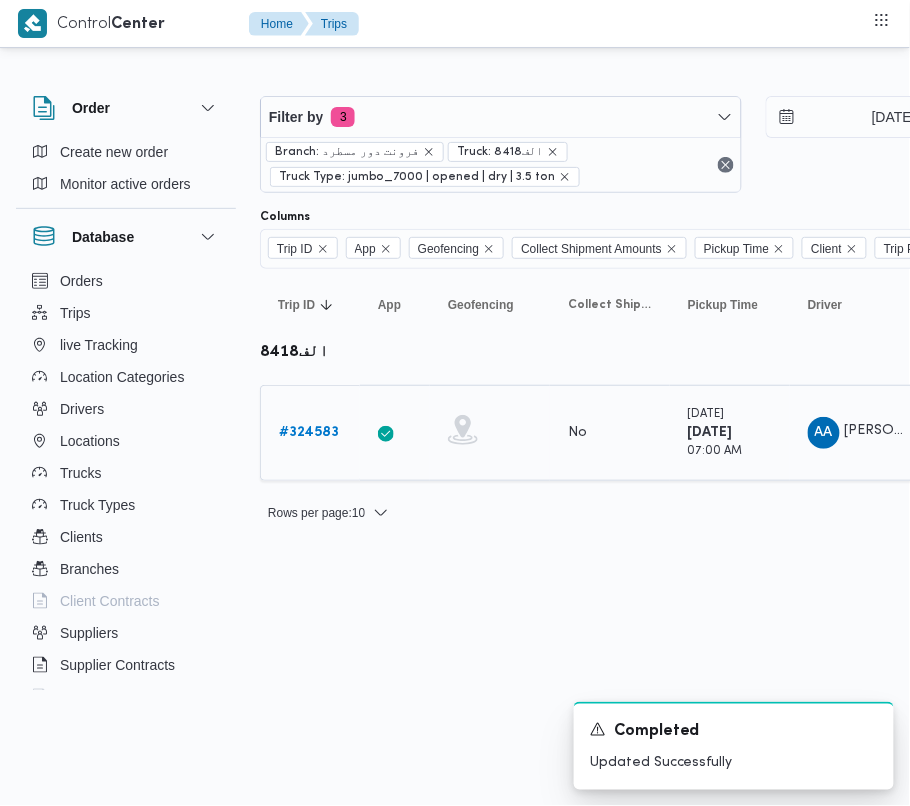 click on "# 324583" at bounding box center (310, 433) 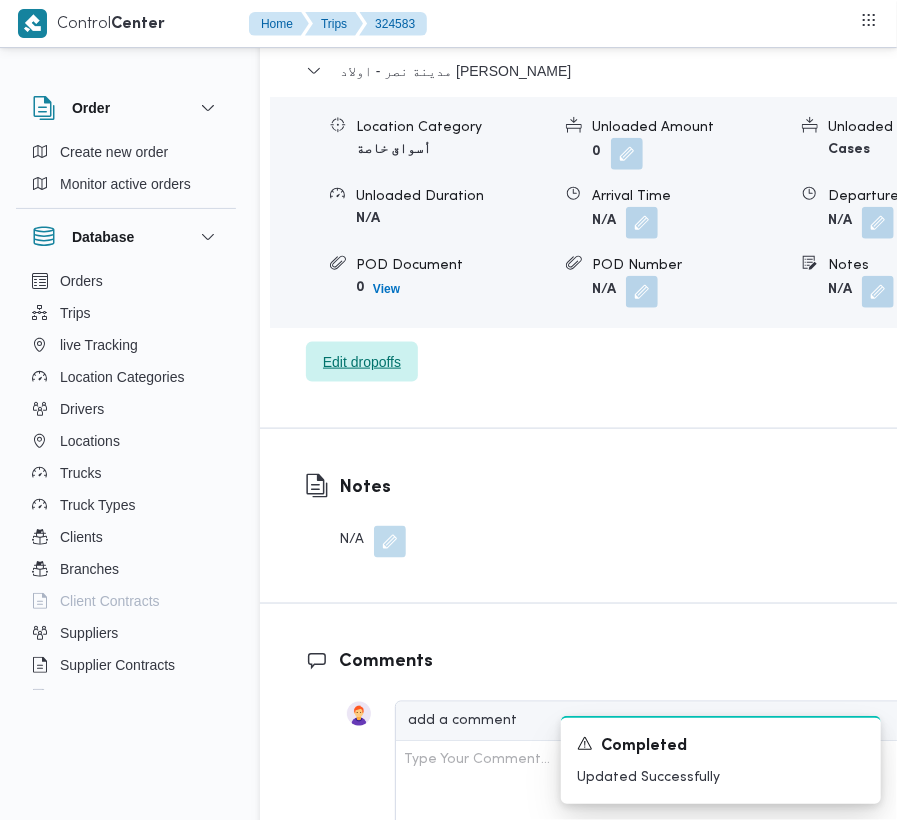 click on "Edit dropoffs" at bounding box center (362, 362) 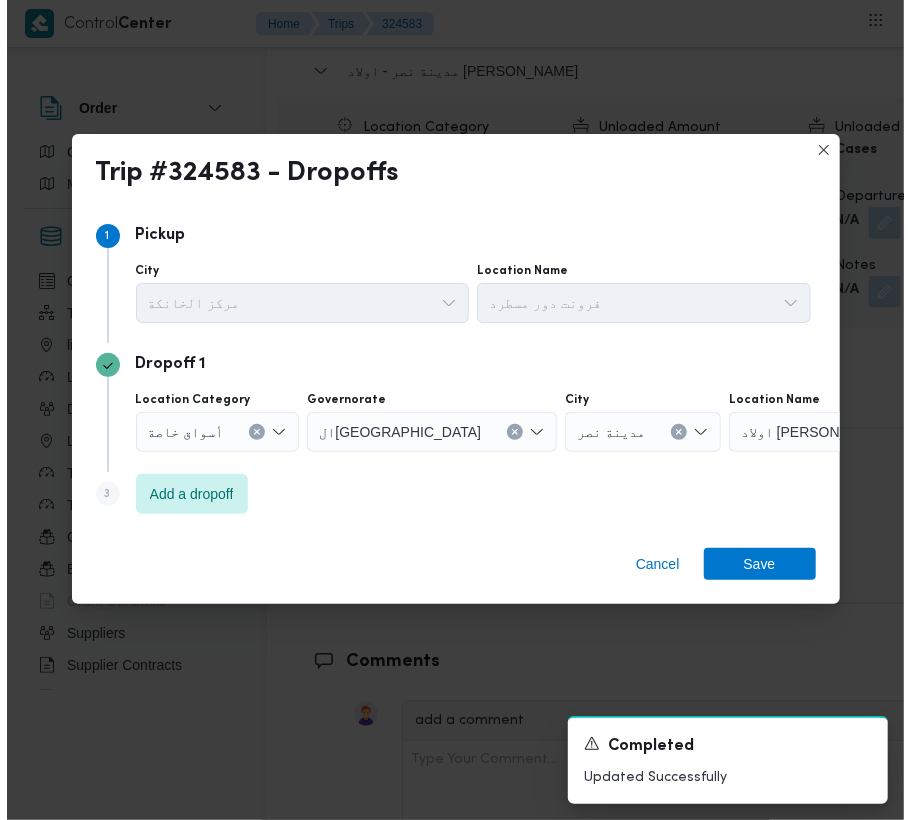 scroll, scrollTop: 3273, scrollLeft: 0, axis: vertical 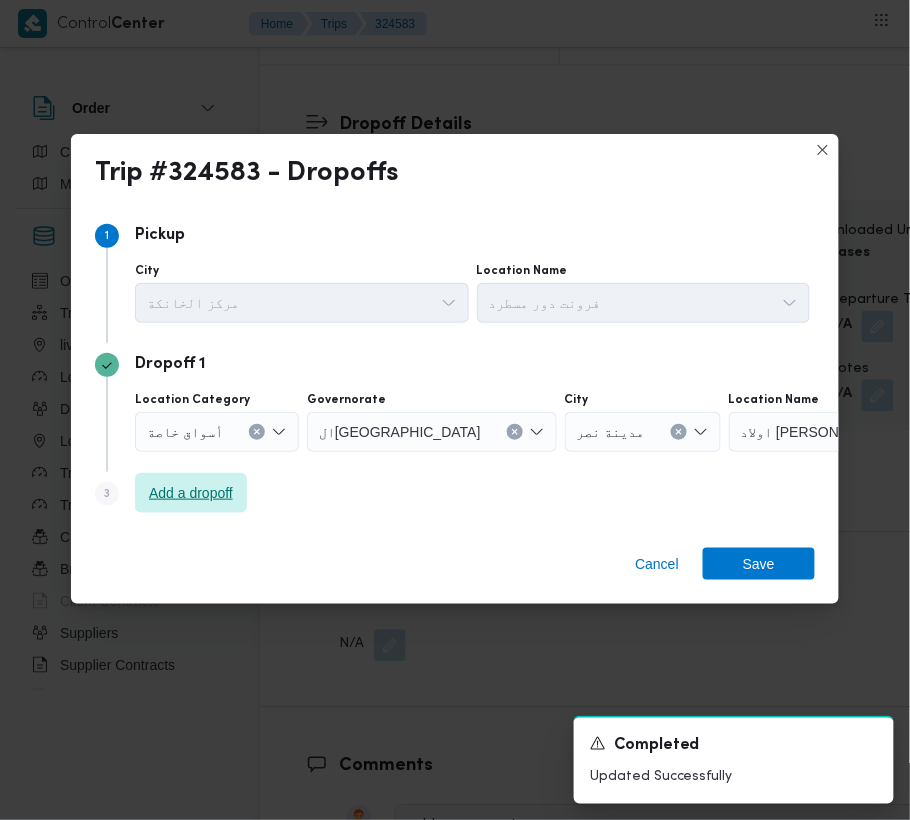 click on "Add a dropoff" at bounding box center [191, 493] 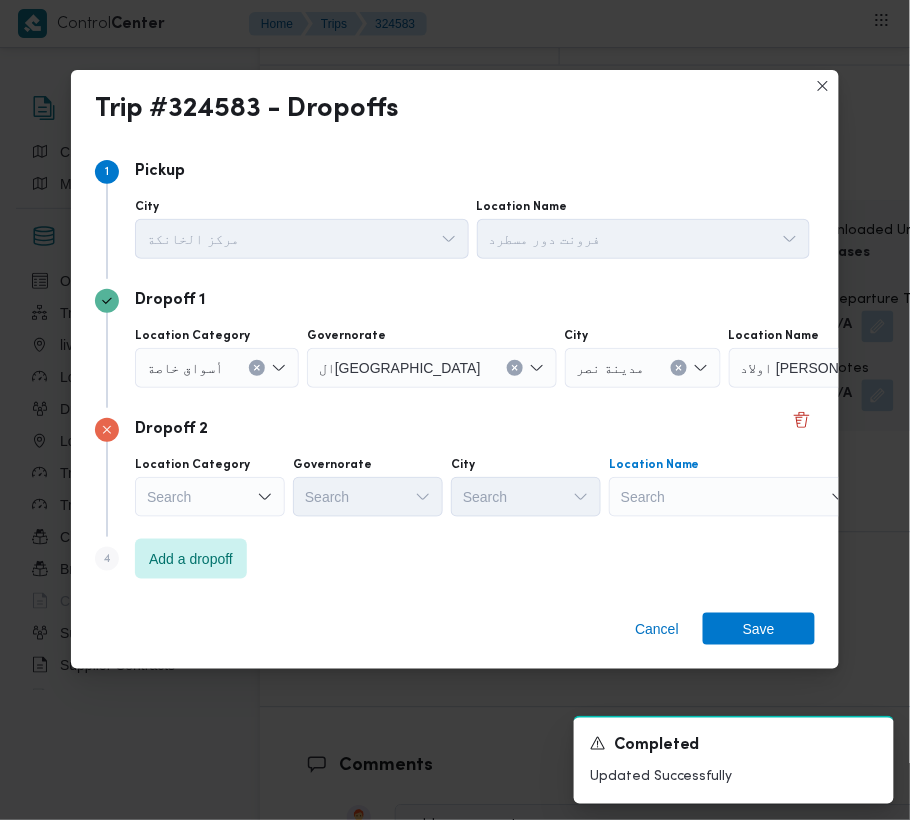 click on "Search" at bounding box center (854, 368) 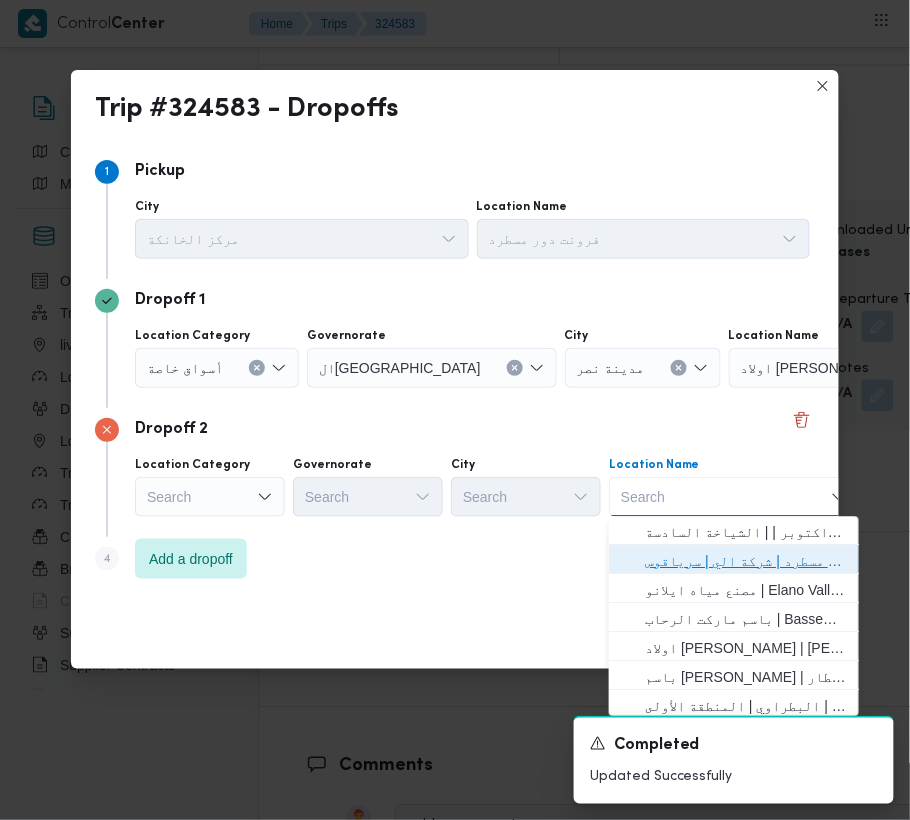 click on "فرونت دور مسطرد | شركة الي | سرياقوس" at bounding box center [746, 562] 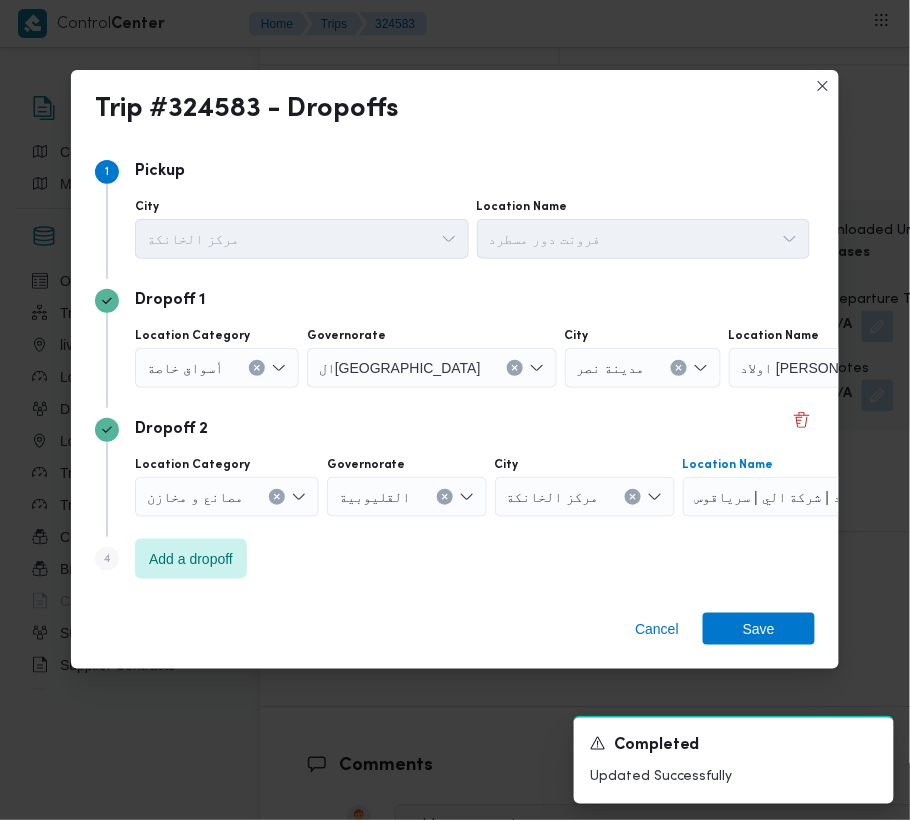 click on "Location Category أسواق خاصة" at bounding box center [217, 358] 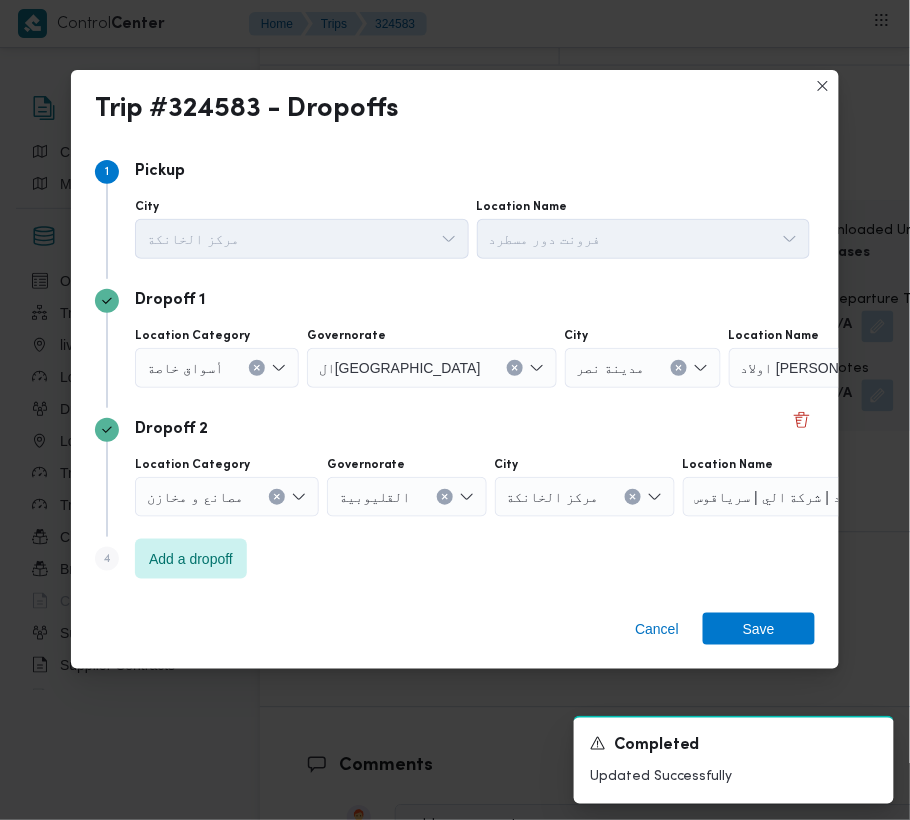 click on "أسواق خاصة" at bounding box center (185, 367) 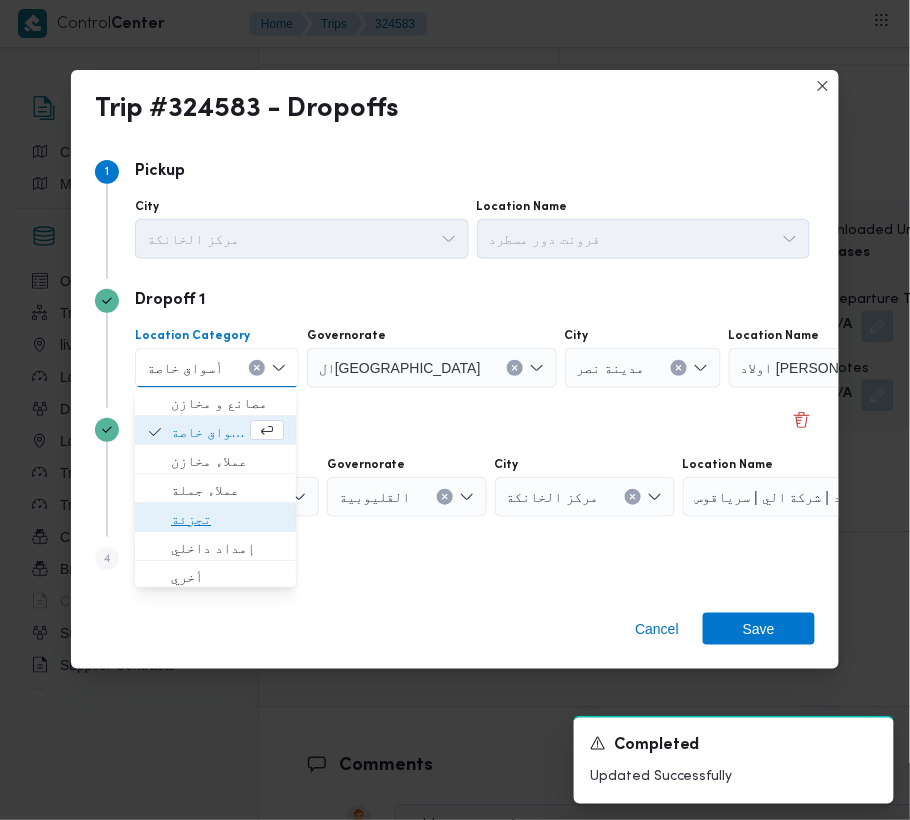 click on "تجزئة" at bounding box center (227, 520) 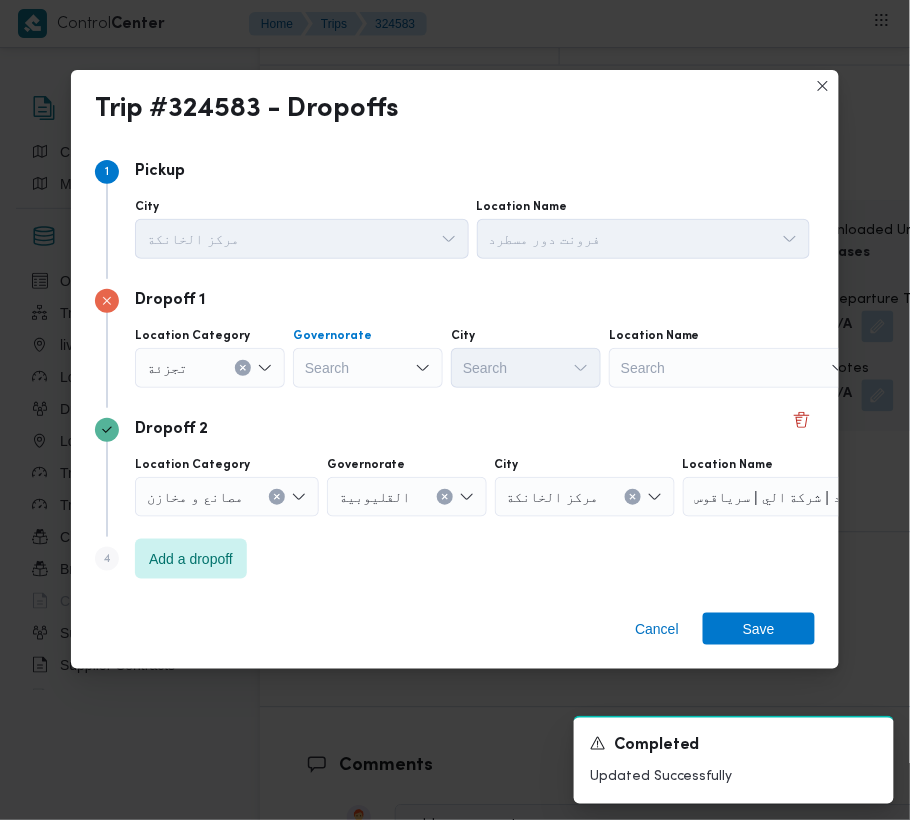 click on "Search" at bounding box center [368, 368] 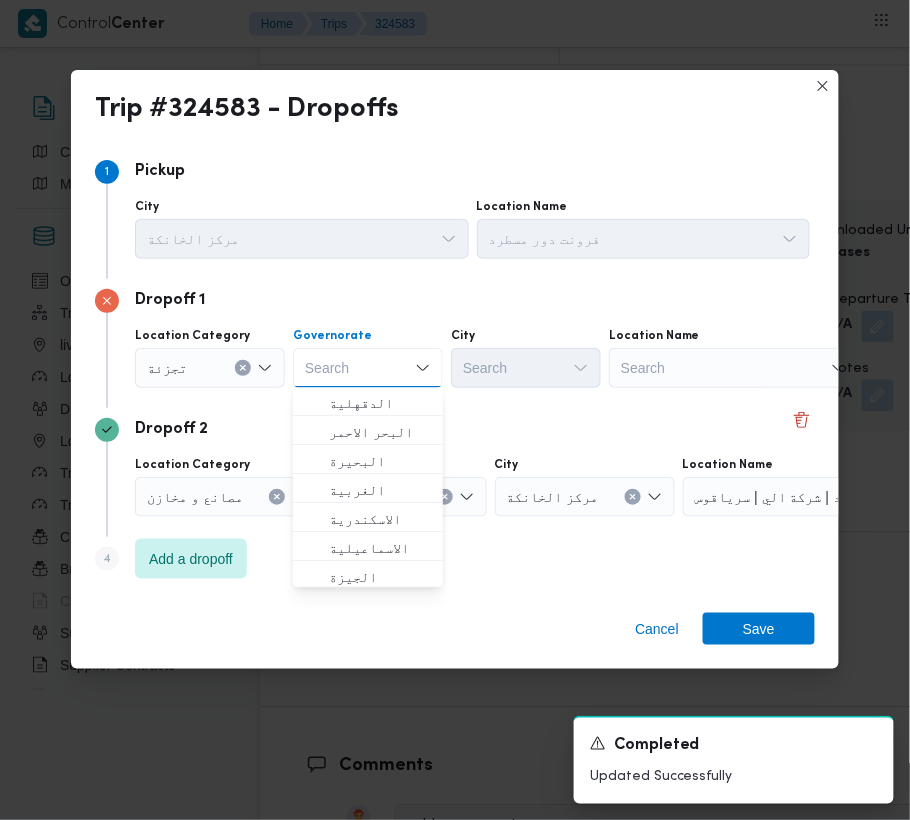 paste on "جيزة" 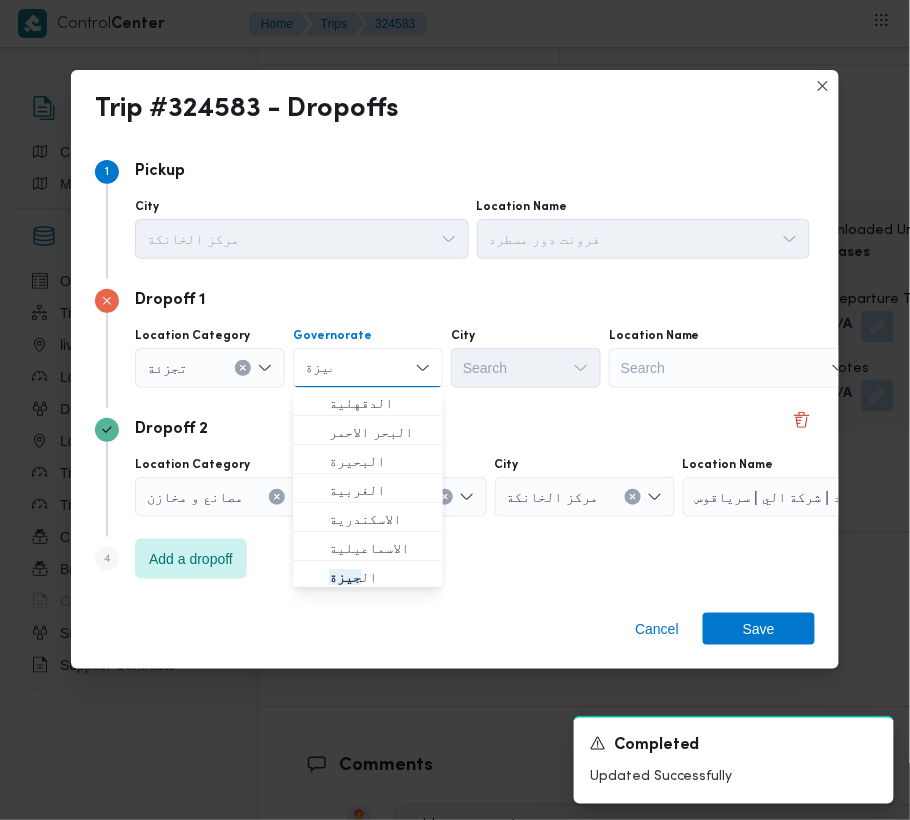 type on "جيزة" 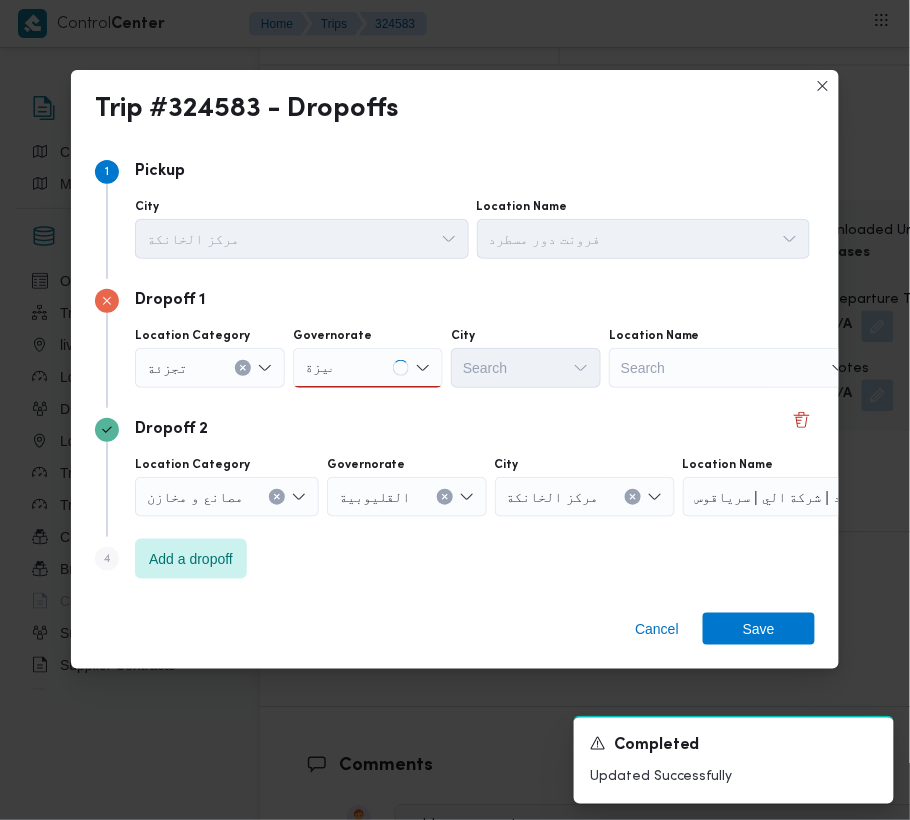 click on "جيزة جيزة" at bounding box center (368, 368) 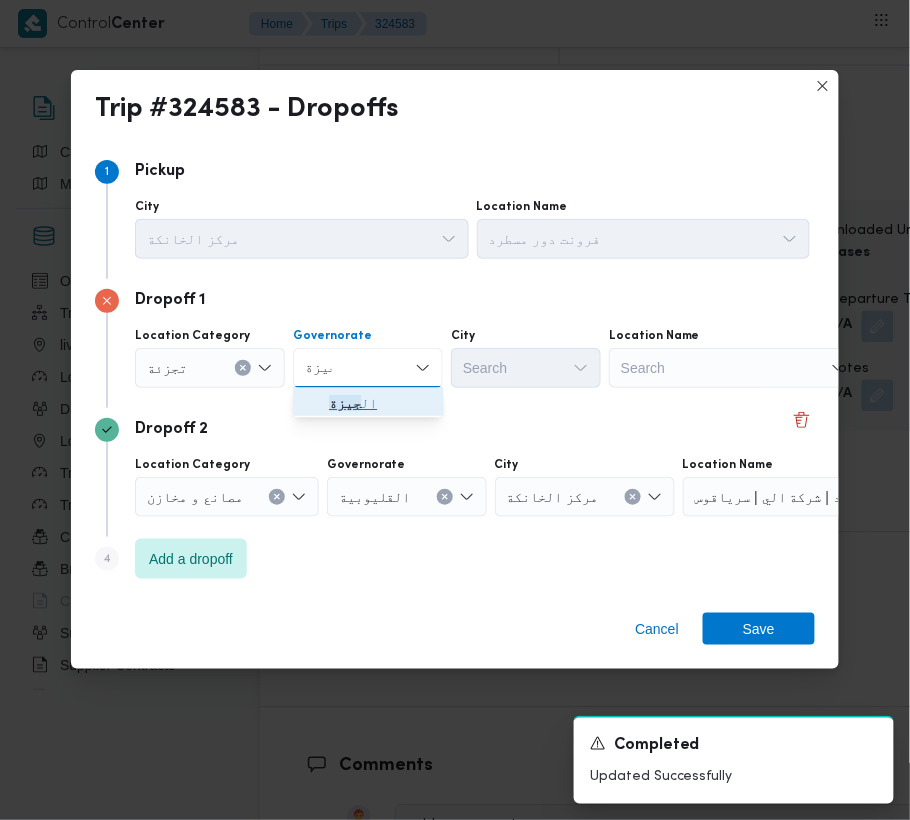 click on "ال جيزة" at bounding box center [368, 404] 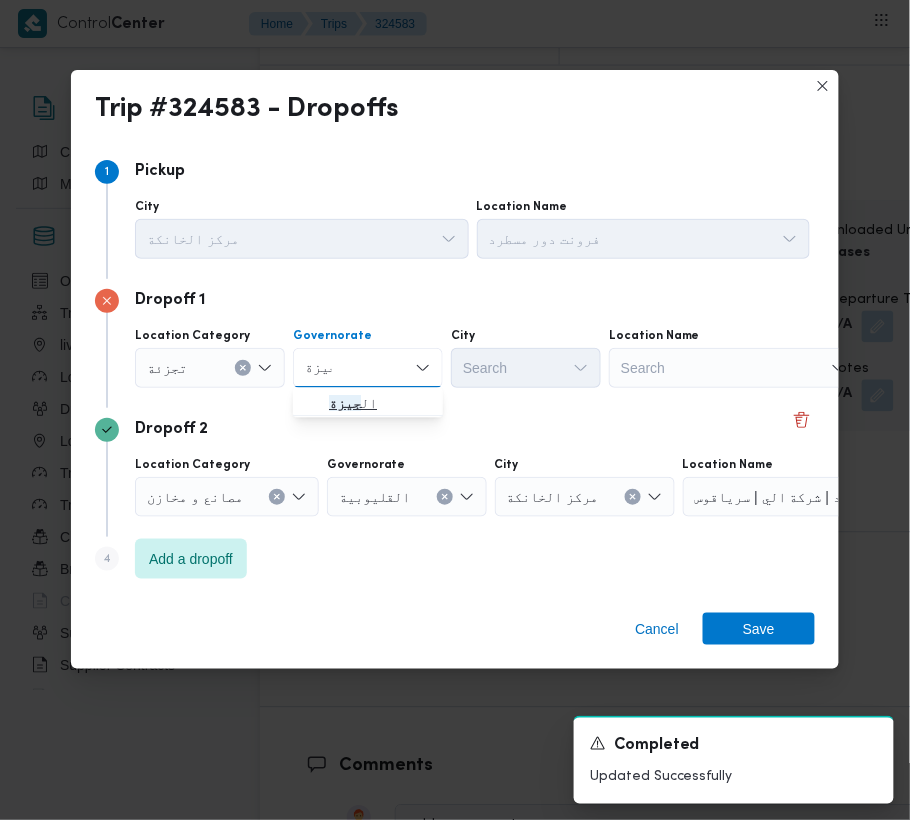 type 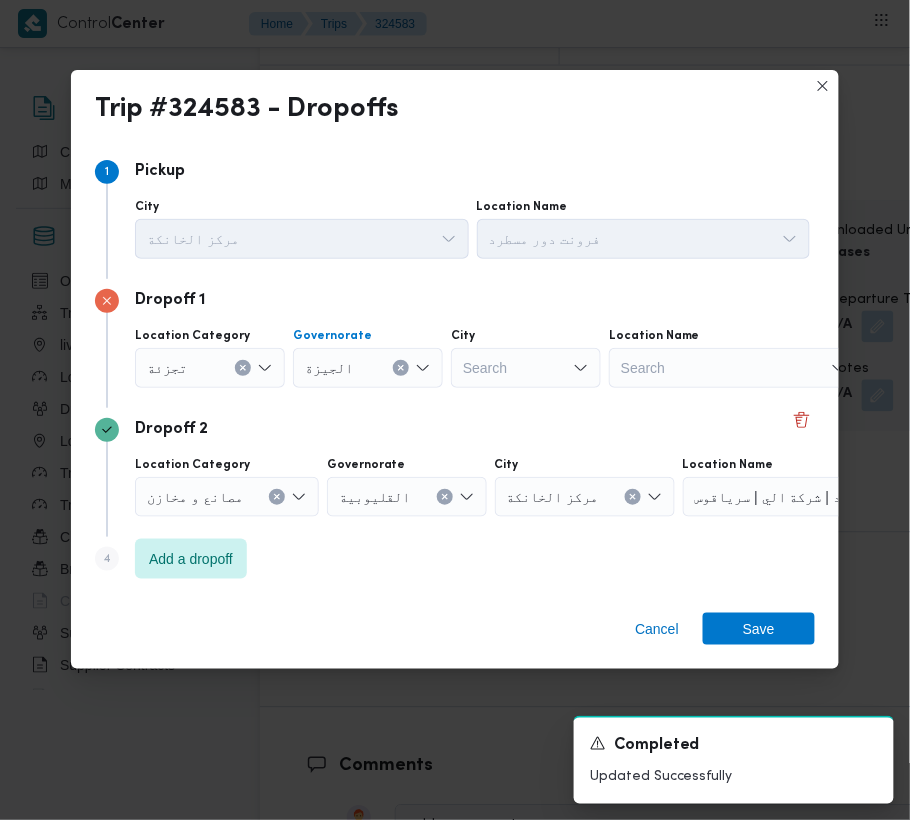 click on "Dropoff 1 Location Category تجزئة Governorate الجيزة Combo box. Selected. الجيزة. Press Backspace to delete الجيزة. Combo box input. Search. Type some text or, to display a list of choices, press Down Arrow. To exit the list of choices, press Escape. City Search Location Name Search" at bounding box center [455, 343] 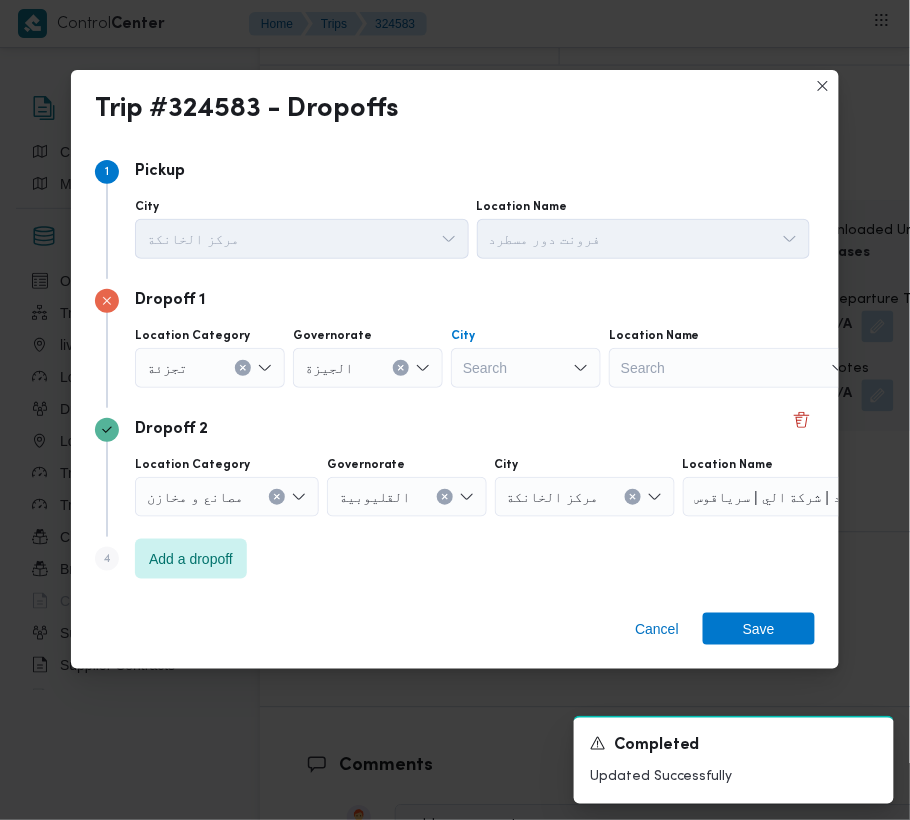 click on "Search" at bounding box center [526, 368] 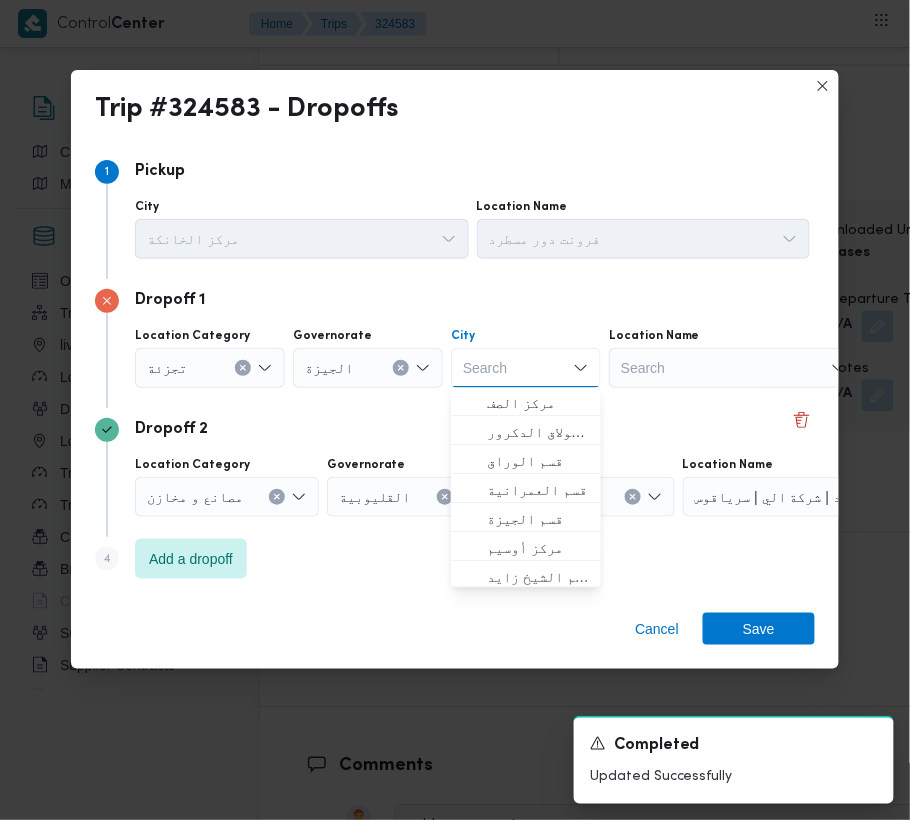 paste on "أكتوبر" 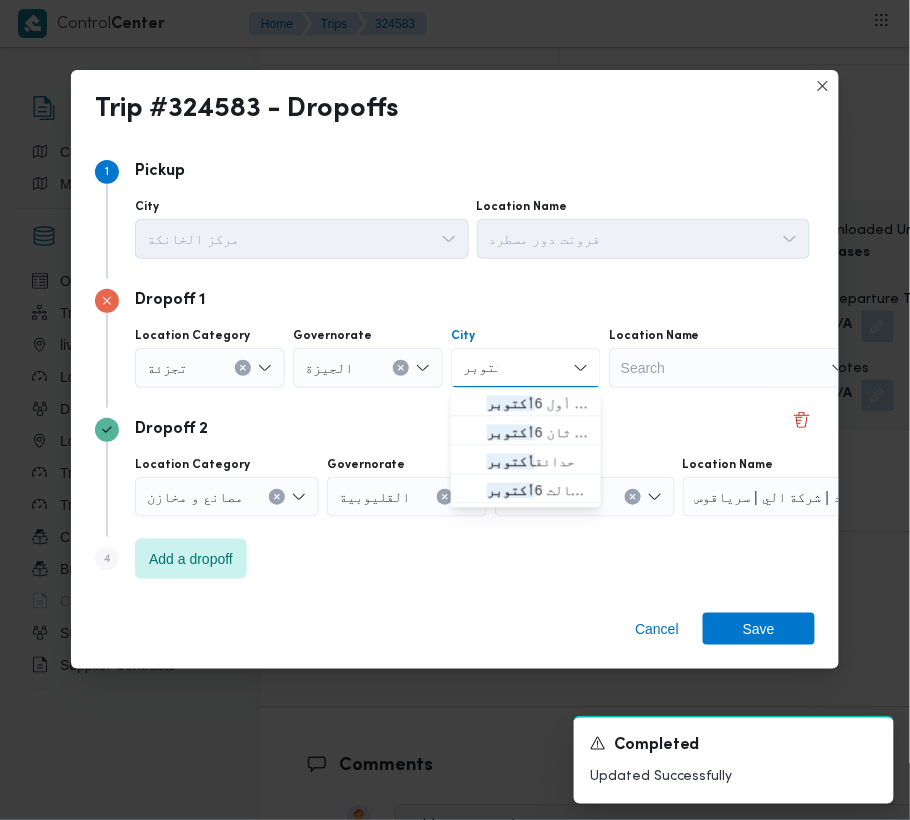 type on "أكتوبر" 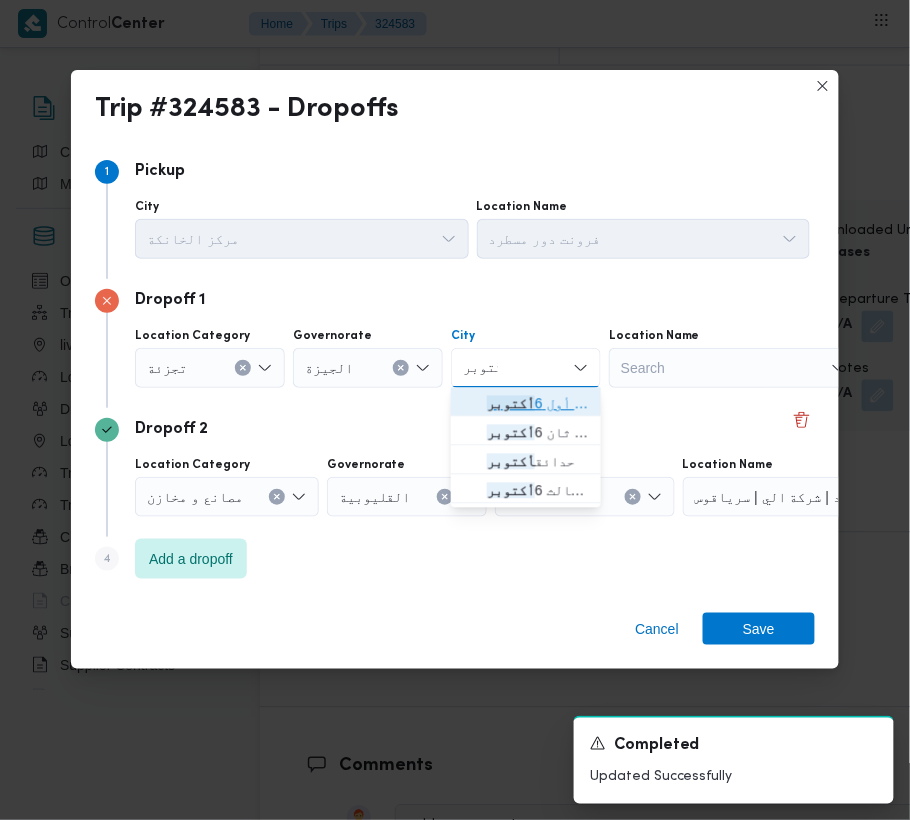 click on "قسم أول 6  أكتوبر" at bounding box center (538, 404) 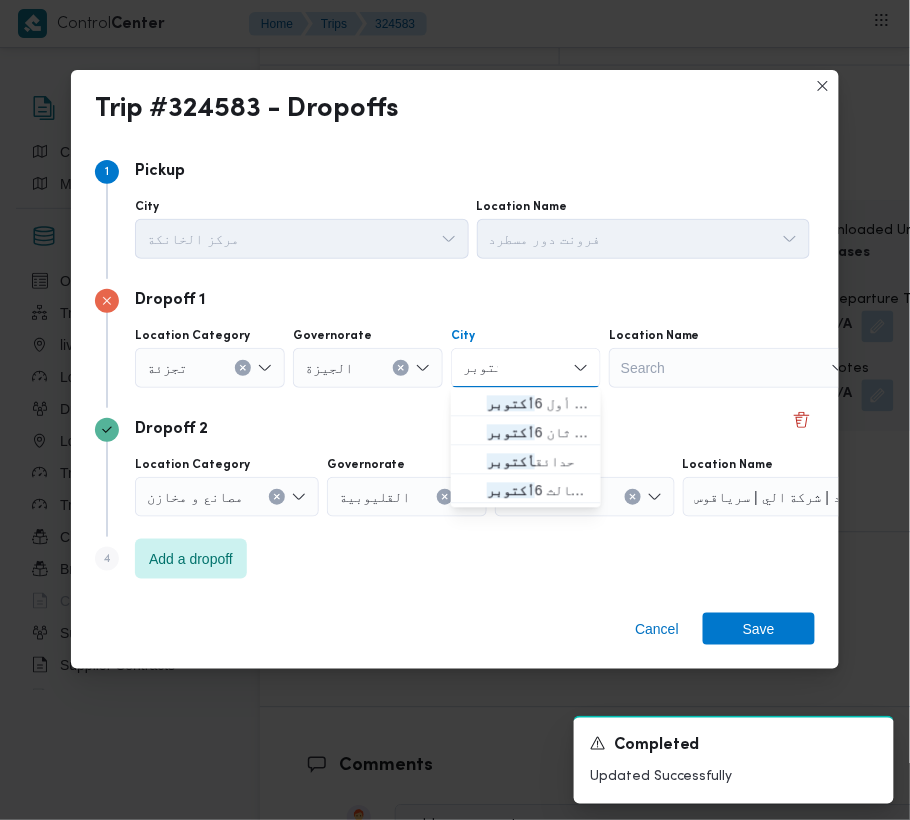 type 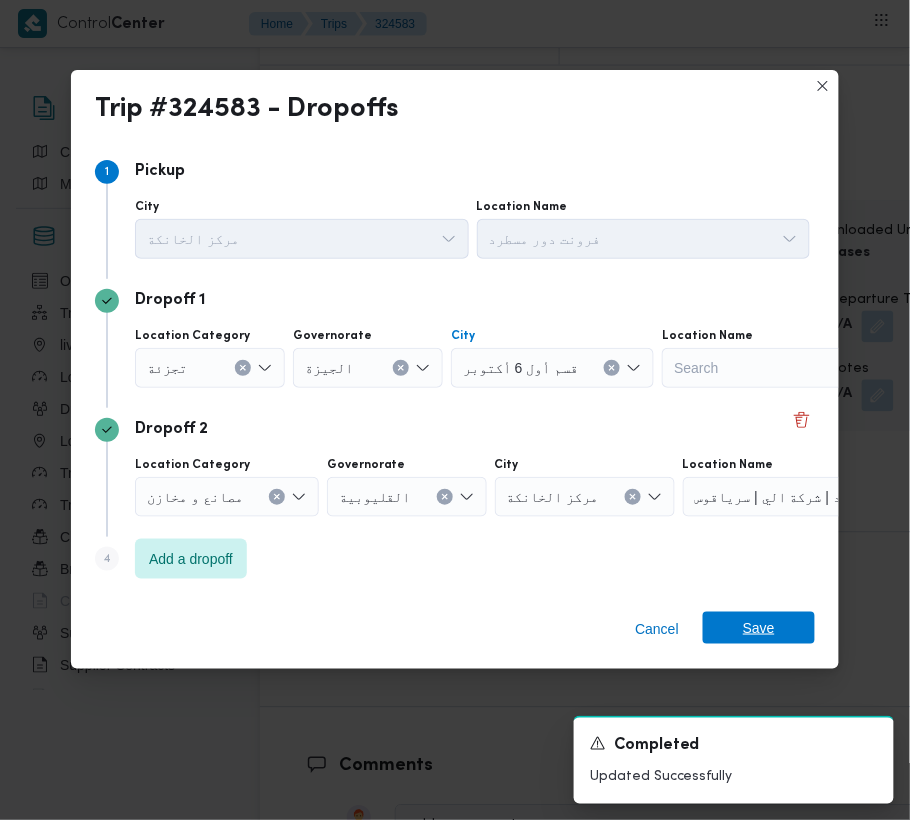 click on "Save" at bounding box center [759, 628] 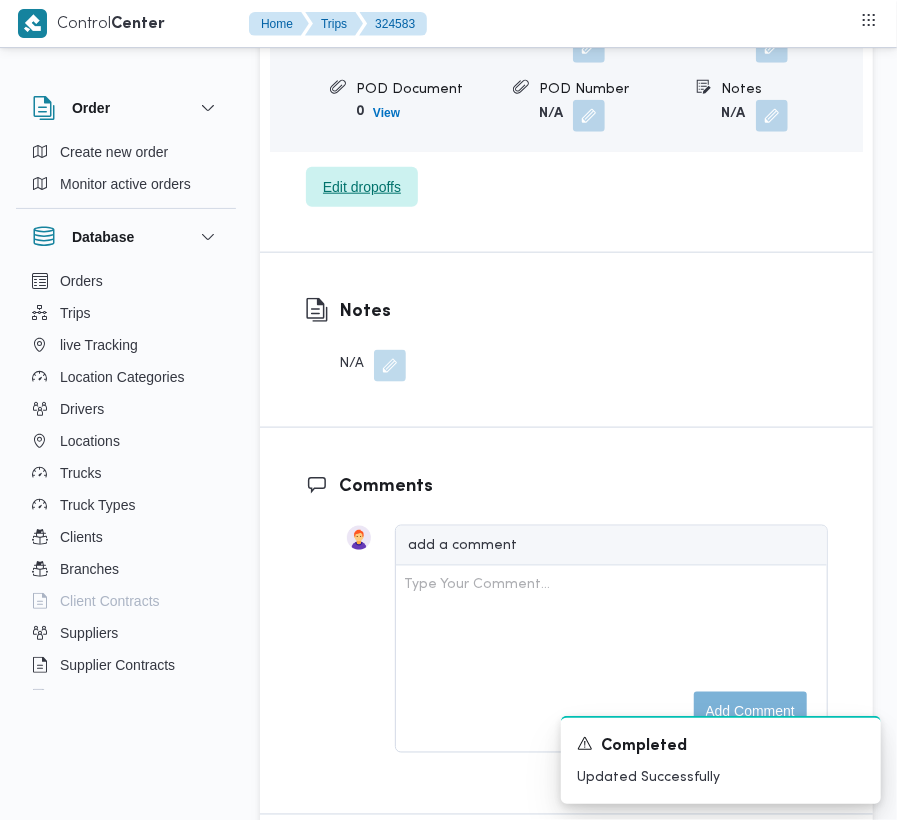 scroll, scrollTop: 2660, scrollLeft: 0, axis: vertical 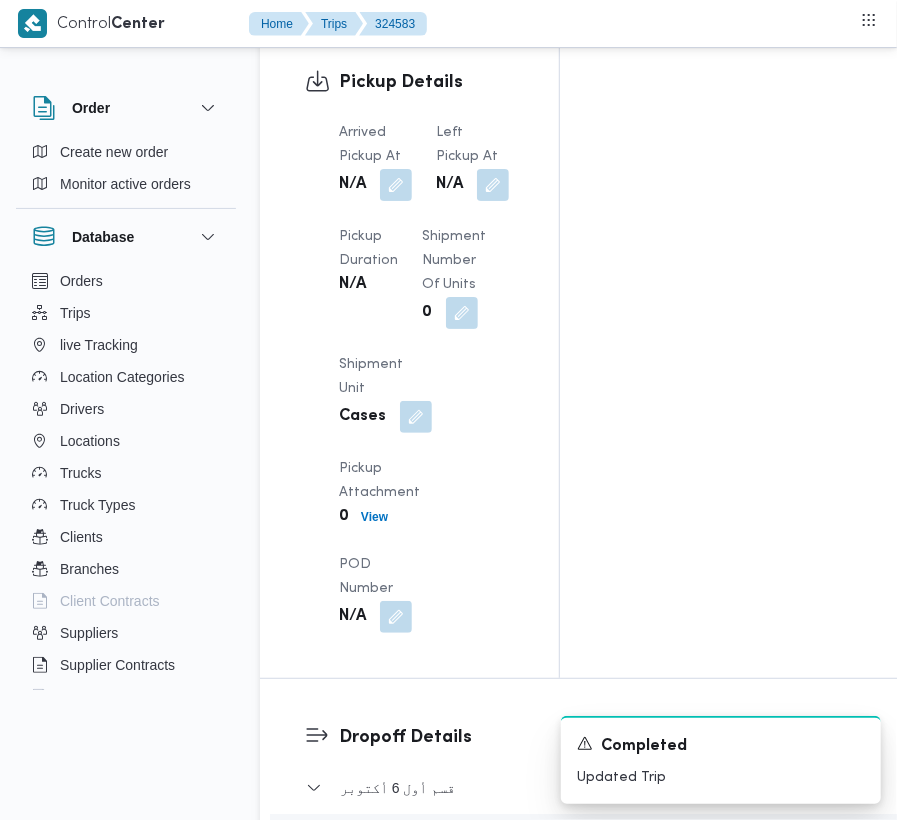 drag, startPoint x: 504, startPoint y: 192, endPoint x: 504, endPoint y: 233, distance: 41 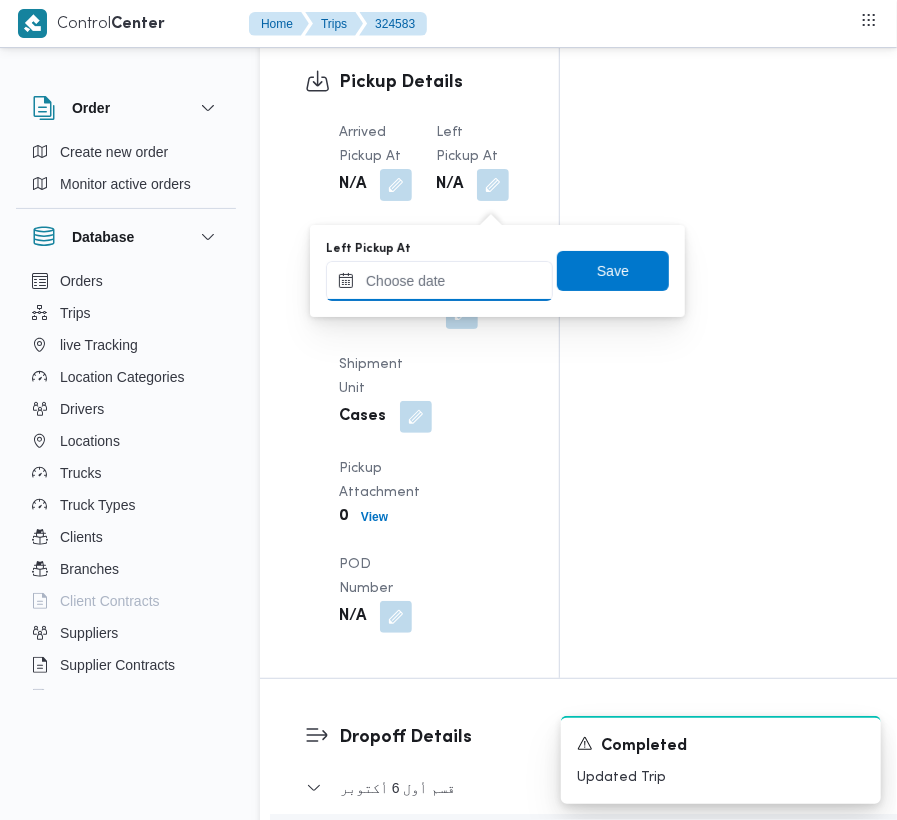 click on "Left Pickup At" at bounding box center [439, 281] 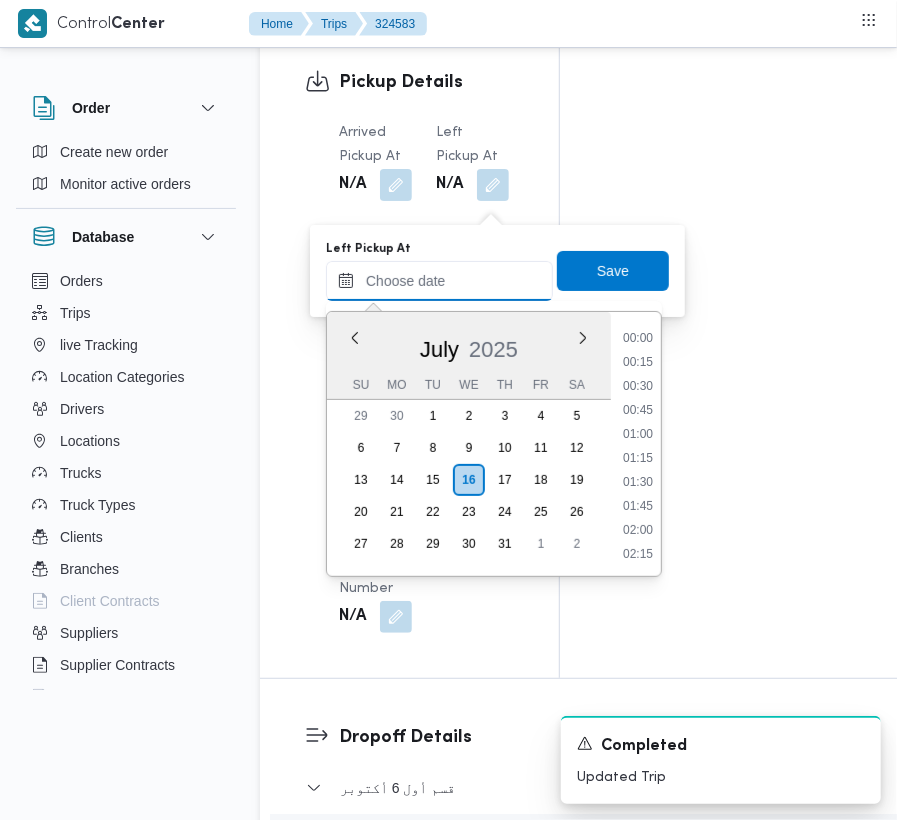 paste on "16/7/2025  9:00:00 AM" 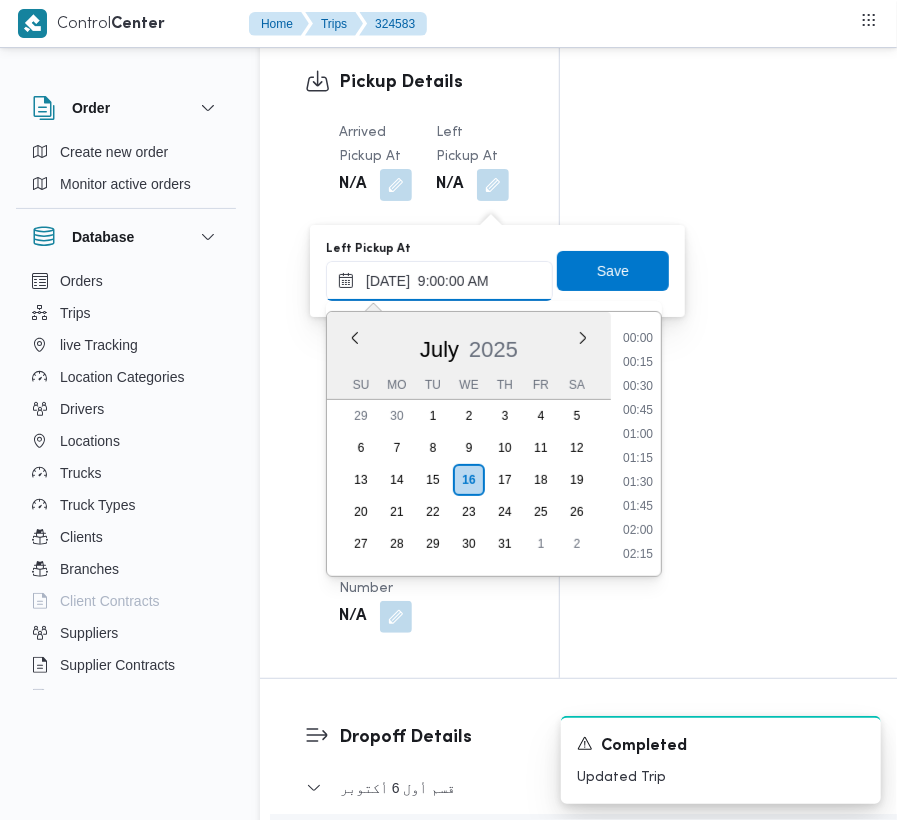 scroll, scrollTop: 864, scrollLeft: 0, axis: vertical 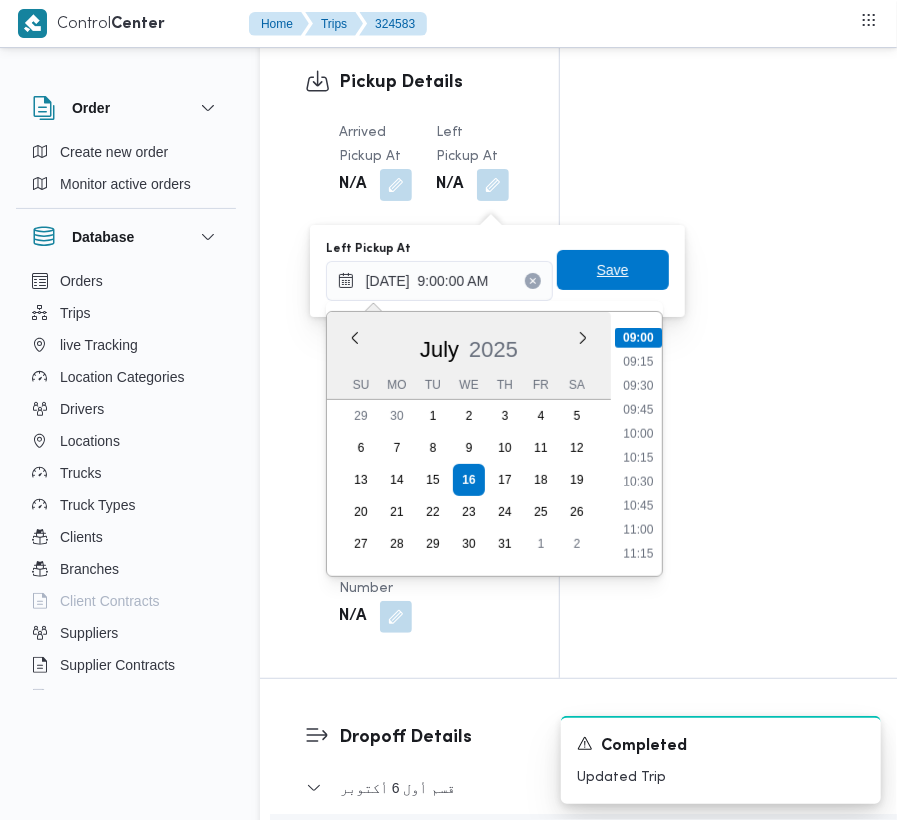type on "16/07/2025 09:00" 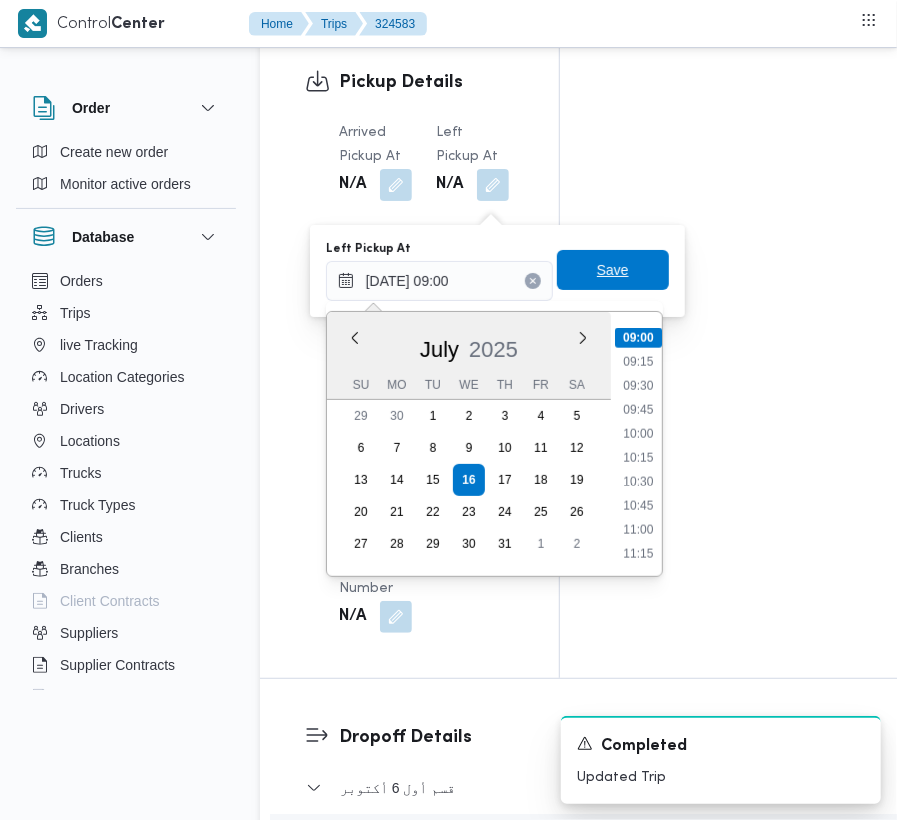 click on "Save" at bounding box center (613, 270) 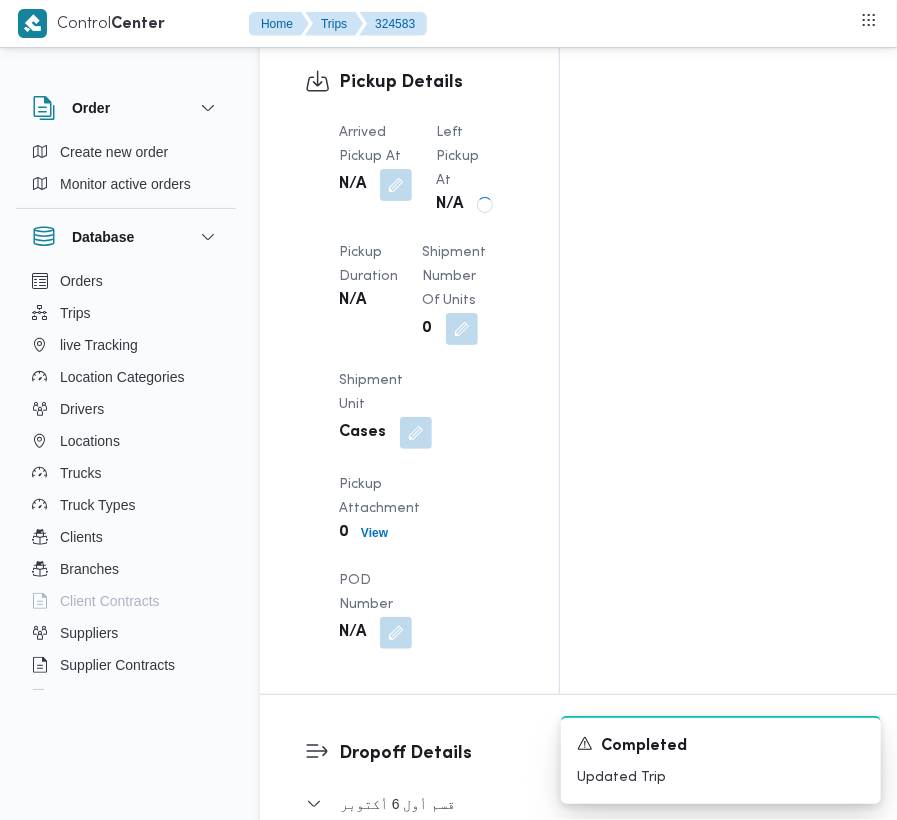 click on "Arrived Pickup At N/A" at bounding box center (375, 162) 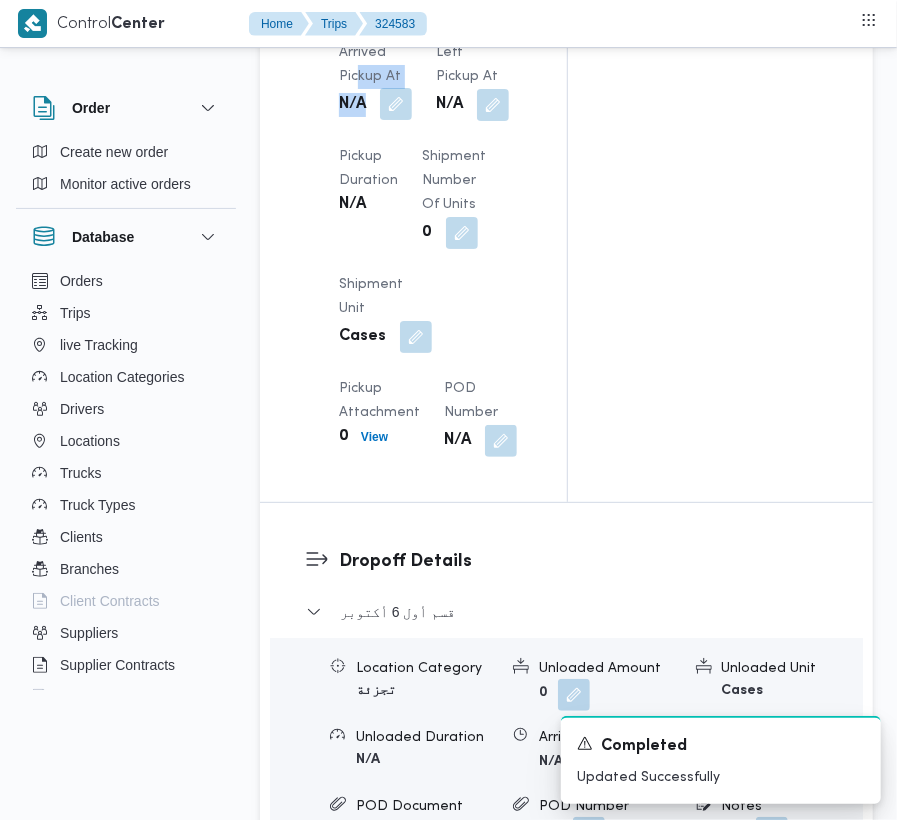 click at bounding box center (396, 104) 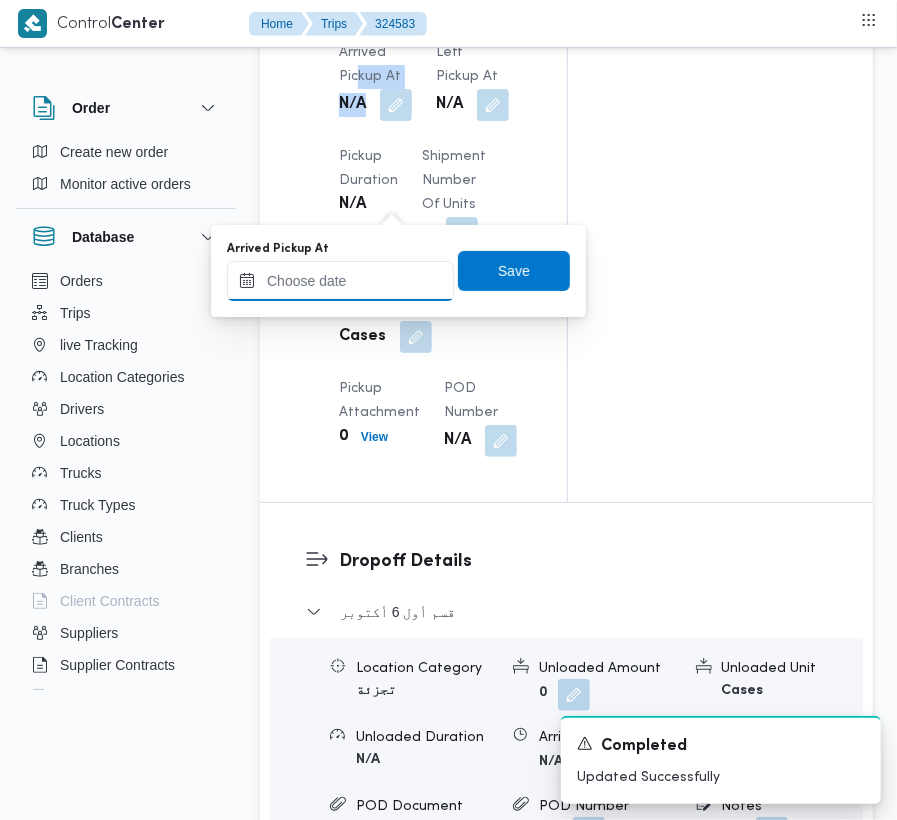 drag, startPoint x: 396, startPoint y: 212, endPoint x: 380, endPoint y: 278, distance: 67.911705 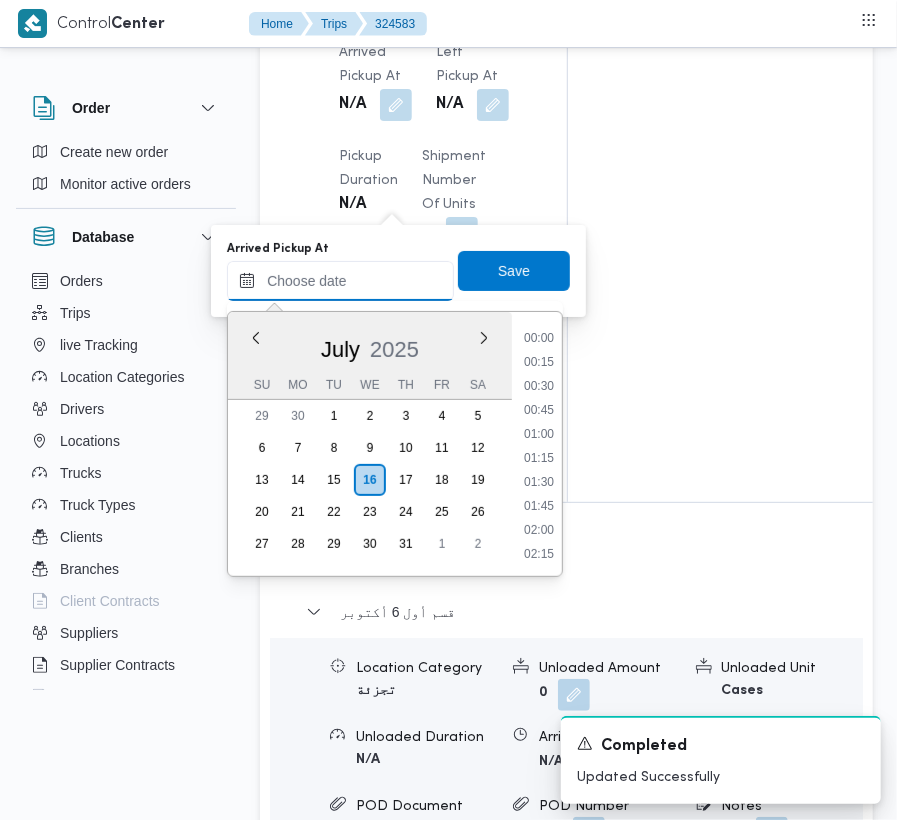 paste on "16/7/2025  9:00:00 AM" 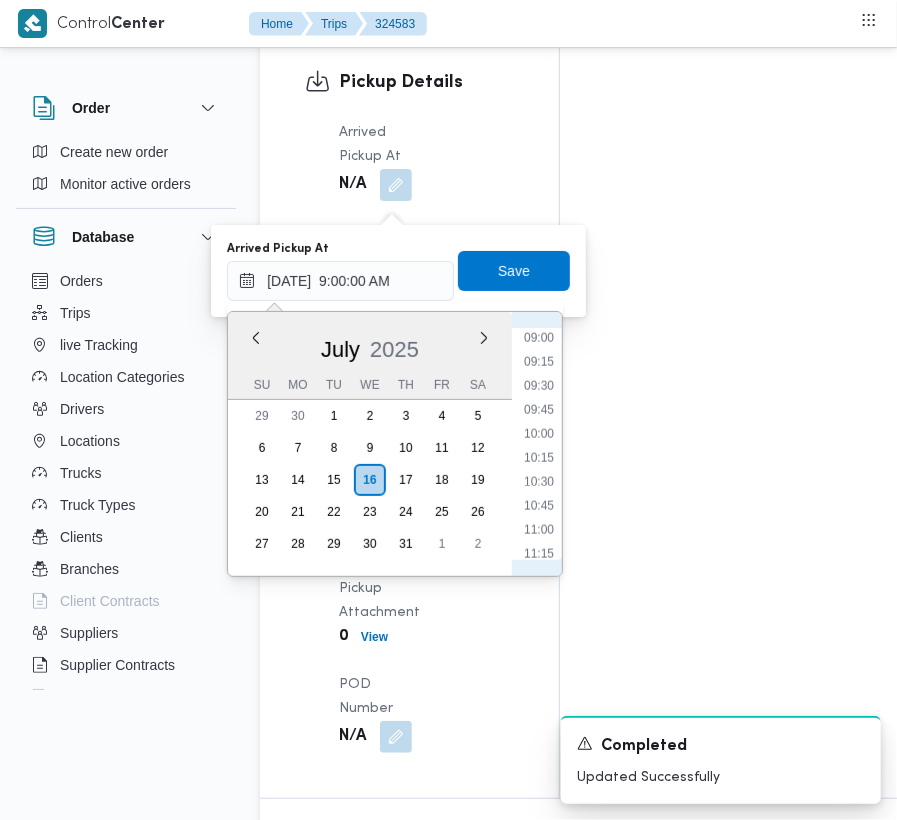 scroll, scrollTop: 666, scrollLeft: 0, axis: vertical 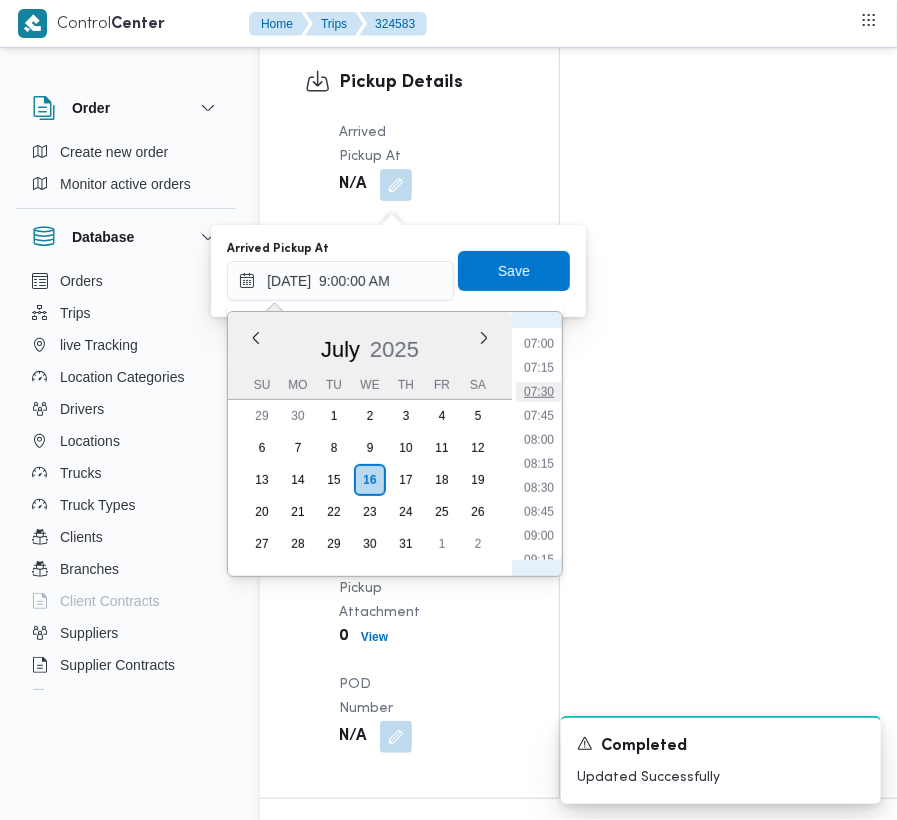 click on "07:30" at bounding box center (539, 392) 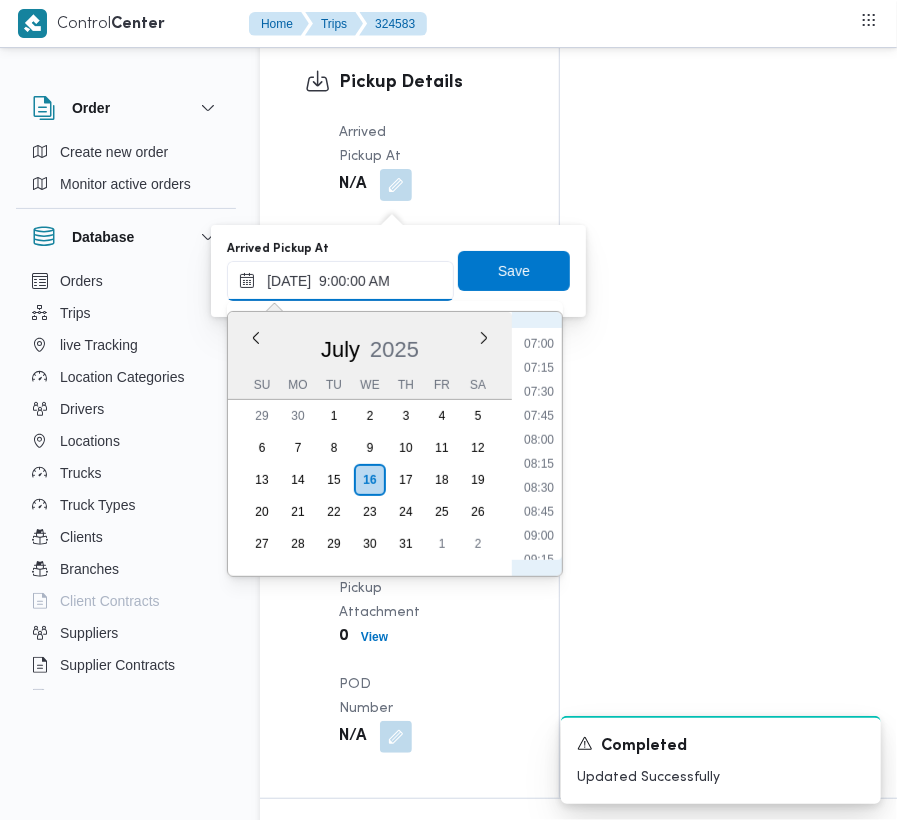 type on "16/07/2025 07:30" 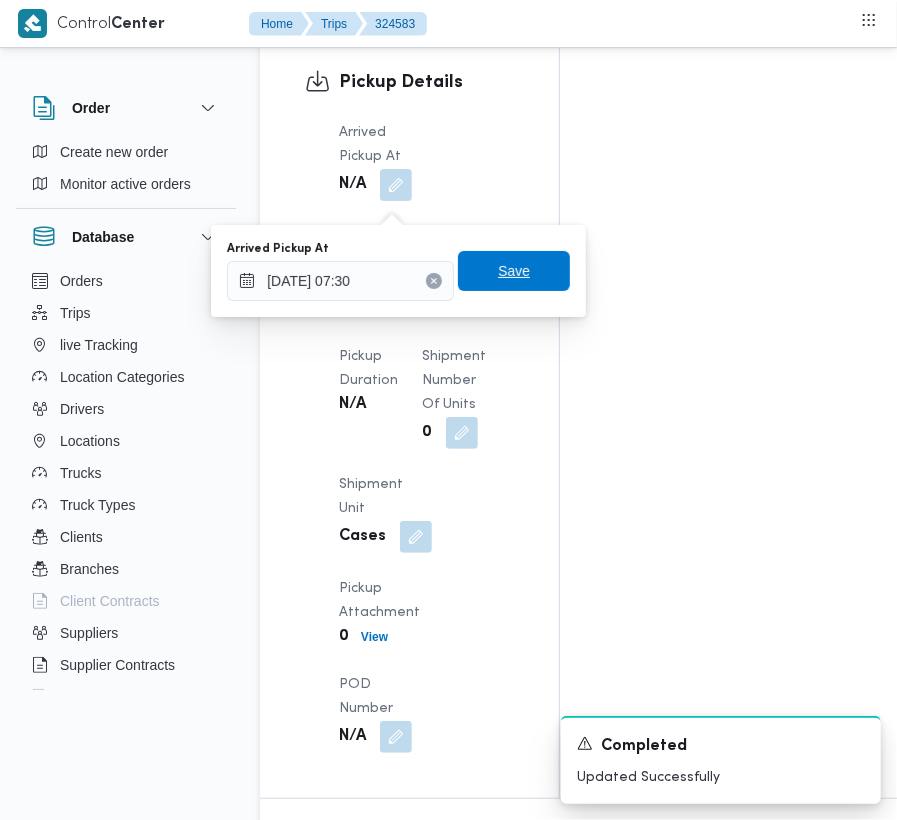 click on "Save" at bounding box center (514, 271) 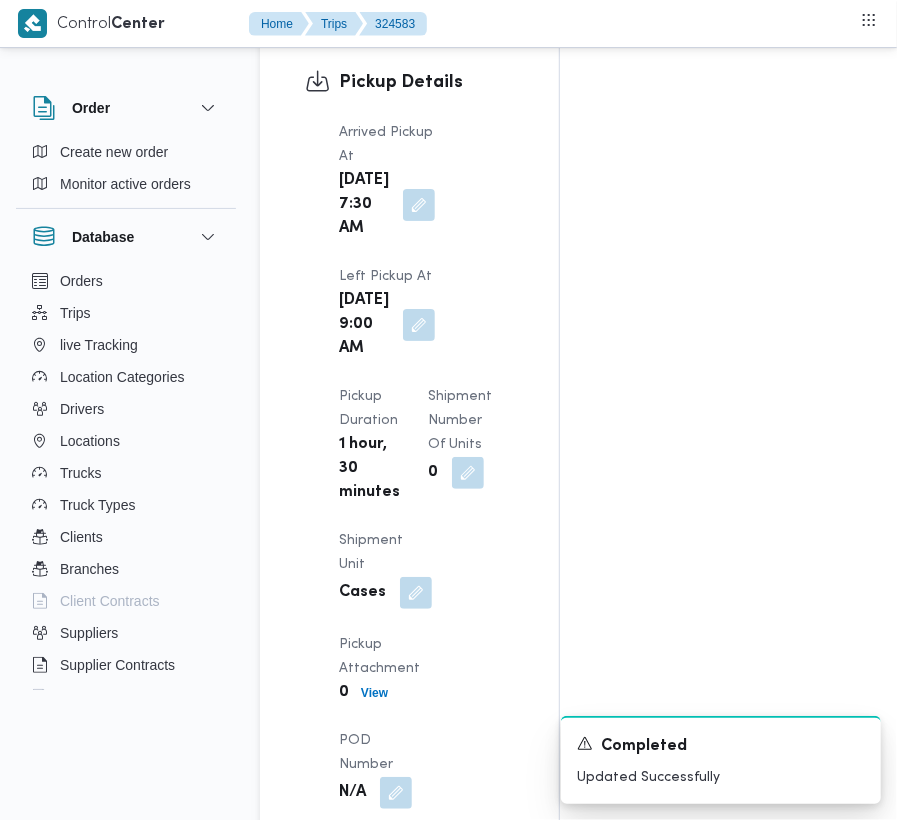scroll, scrollTop: 0, scrollLeft: 0, axis: both 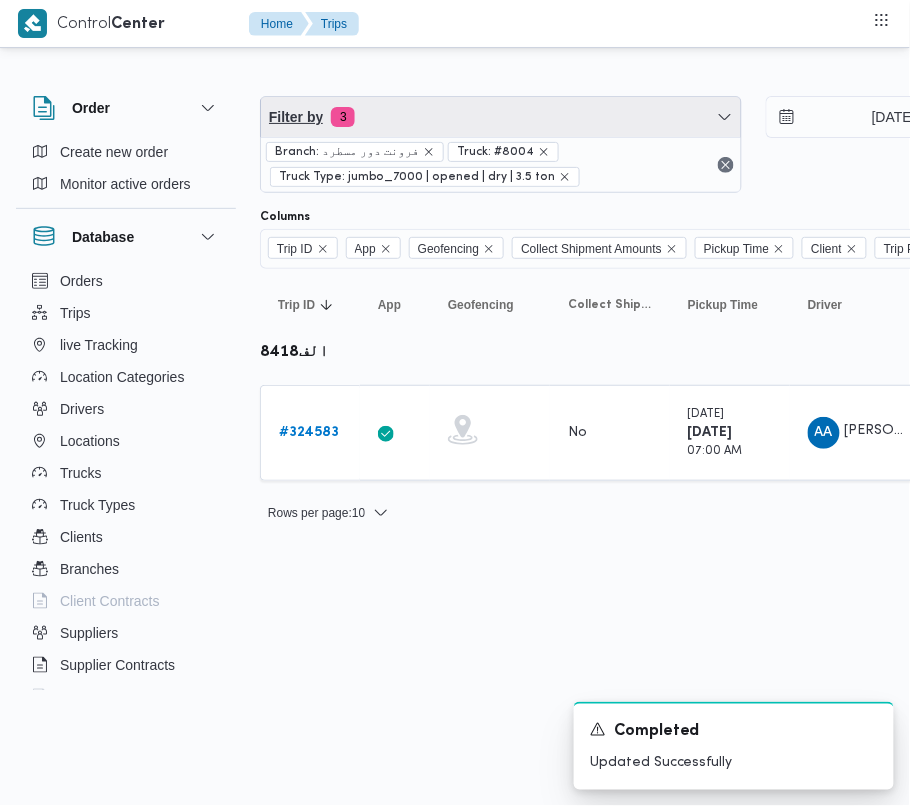 click on "Filter by 3" at bounding box center (501, 117) 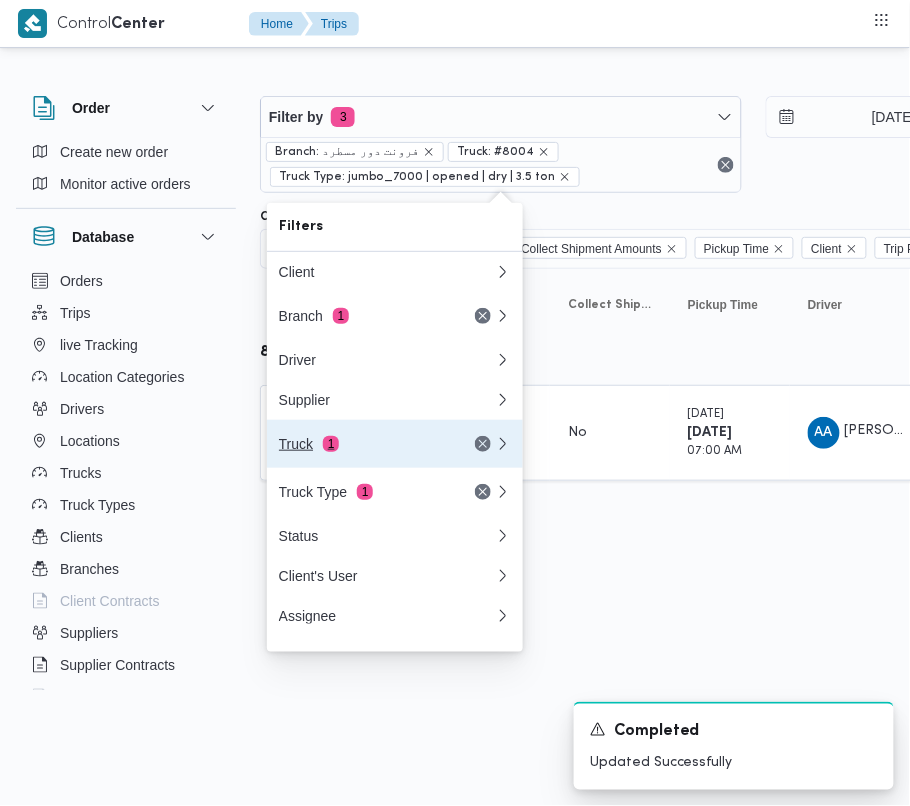 click on "Truck 1" at bounding box center [395, 444] 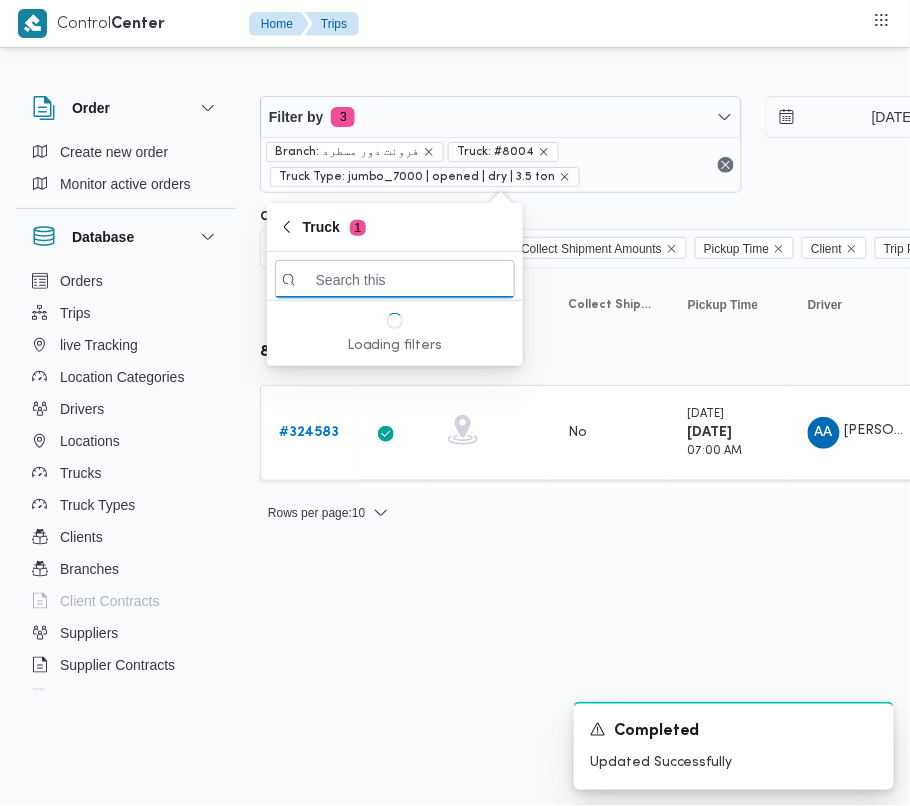 paste on "3745" 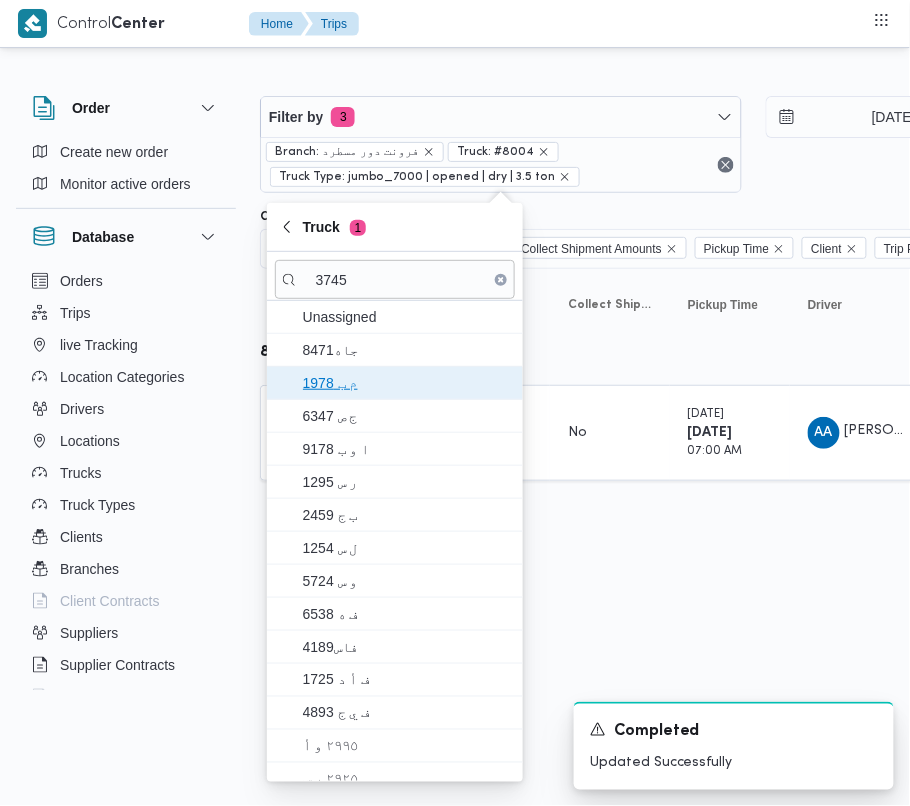 click on "م ب 1978" at bounding box center [407, 383] 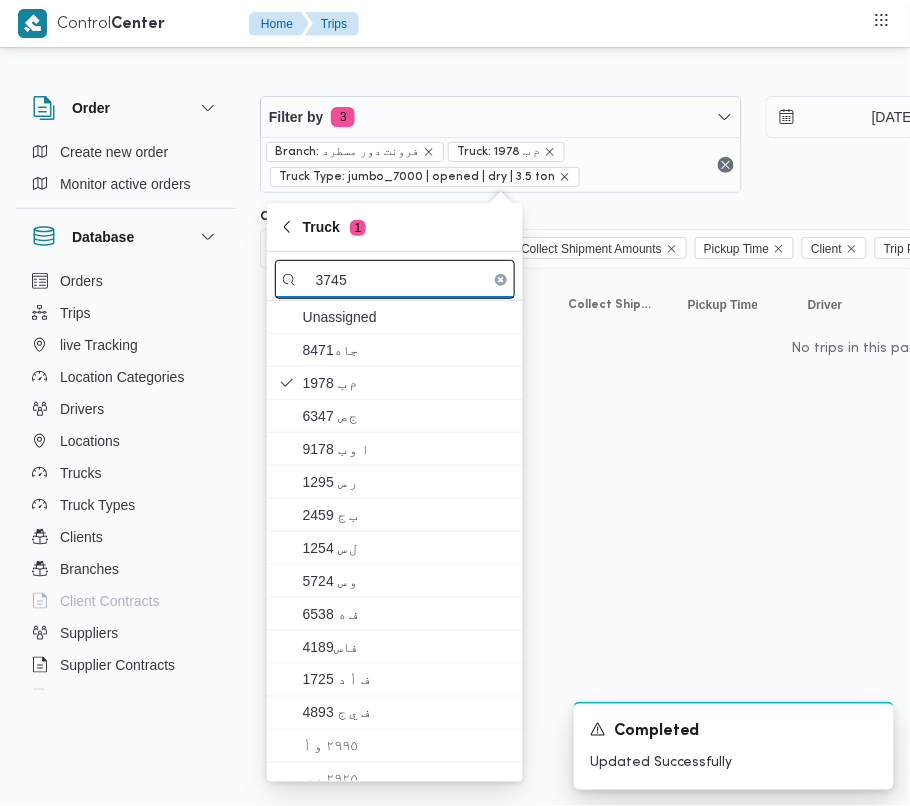 click on "3745" at bounding box center (395, 279) 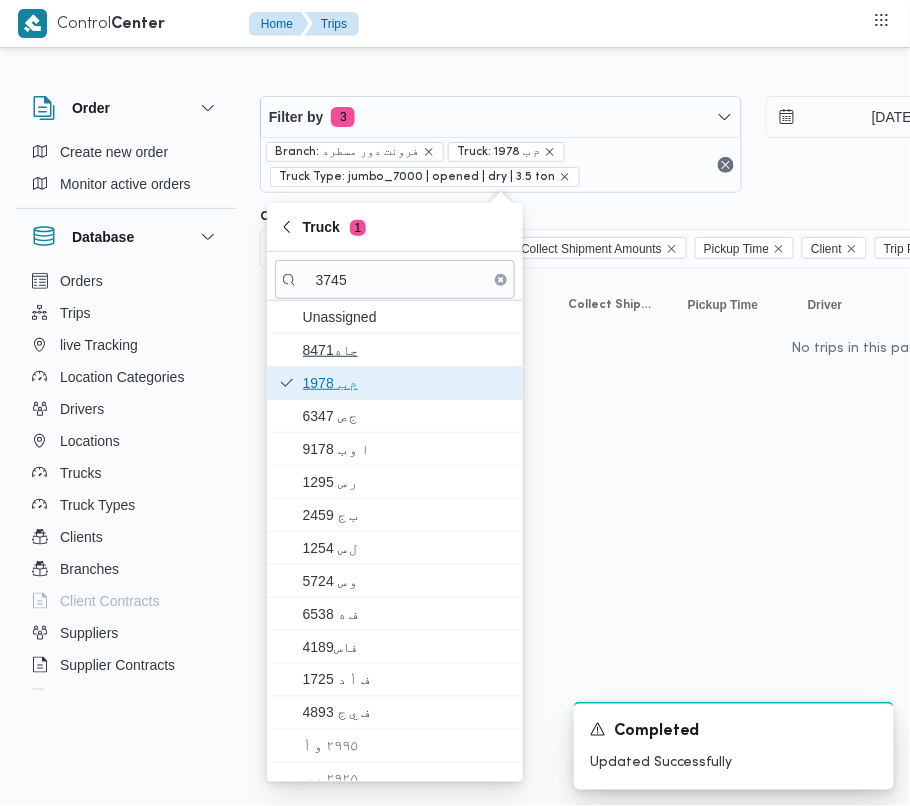 drag, startPoint x: 344, startPoint y: 381, endPoint x: 360, endPoint y: 348, distance: 36.67424 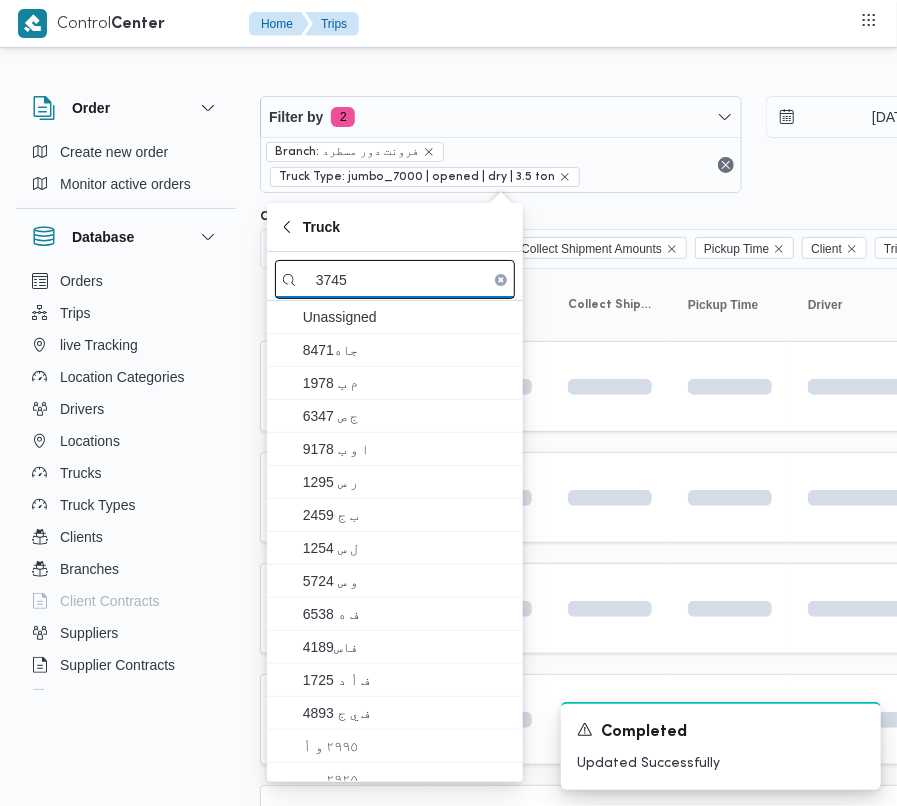 click on "3745" at bounding box center (395, 279) 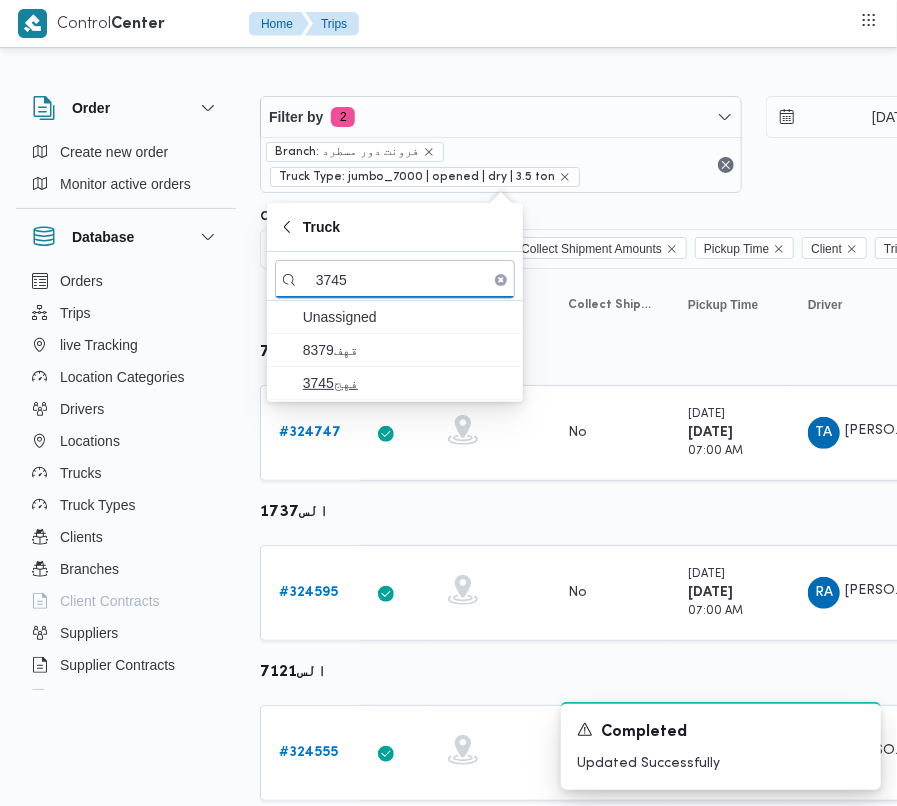 type on "3745" 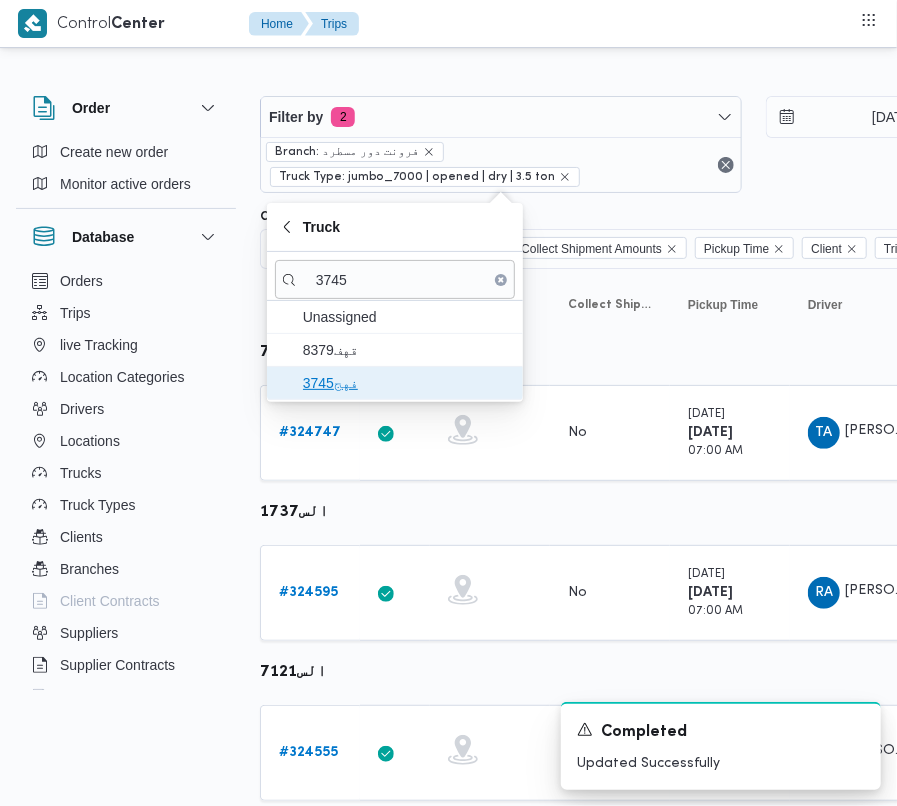 click on "فهج3745" at bounding box center [407, 383] 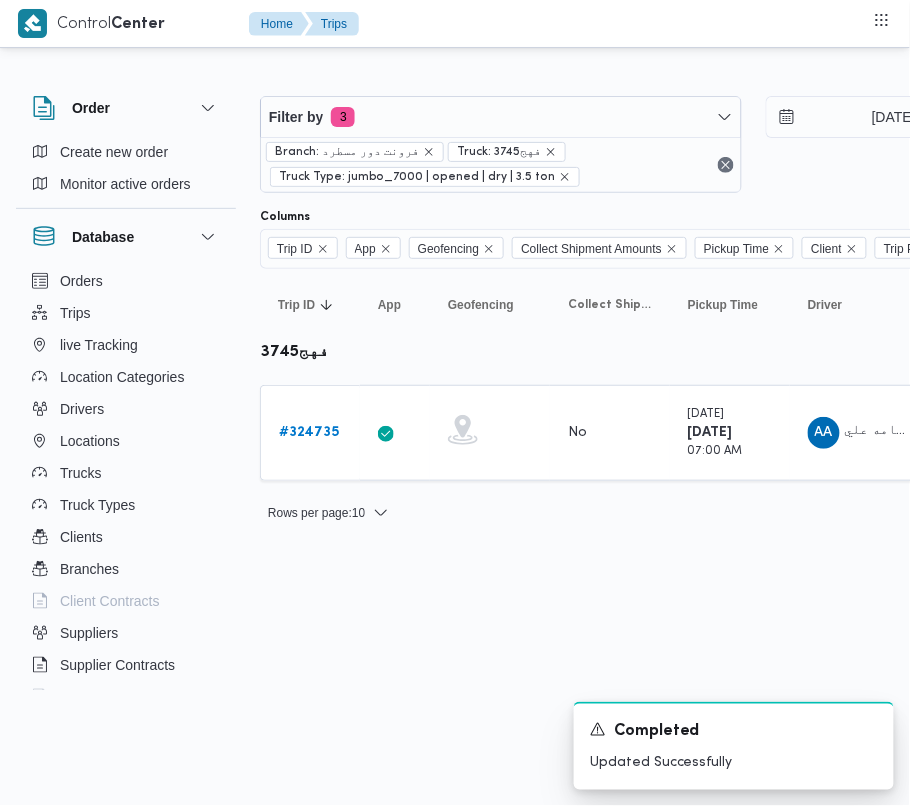 drag, startPoint x: 306, startPoint y: 610, endPoint x: 302, endPoint y: 541, distance: 69.115845 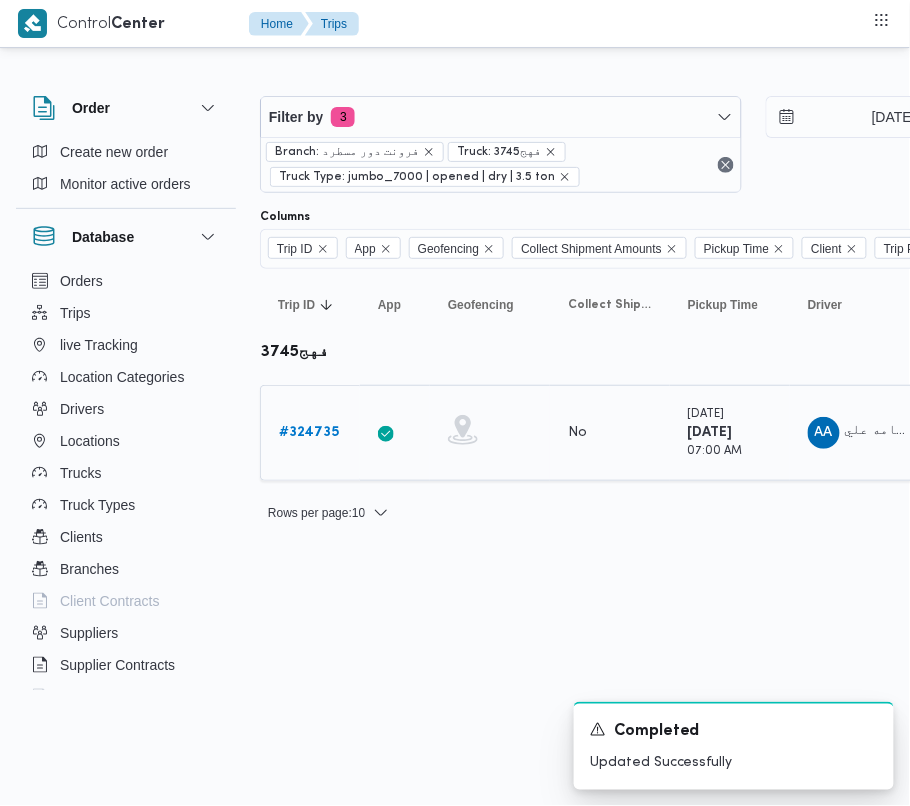 click on "# 324735" at bounding box center [309, 432] 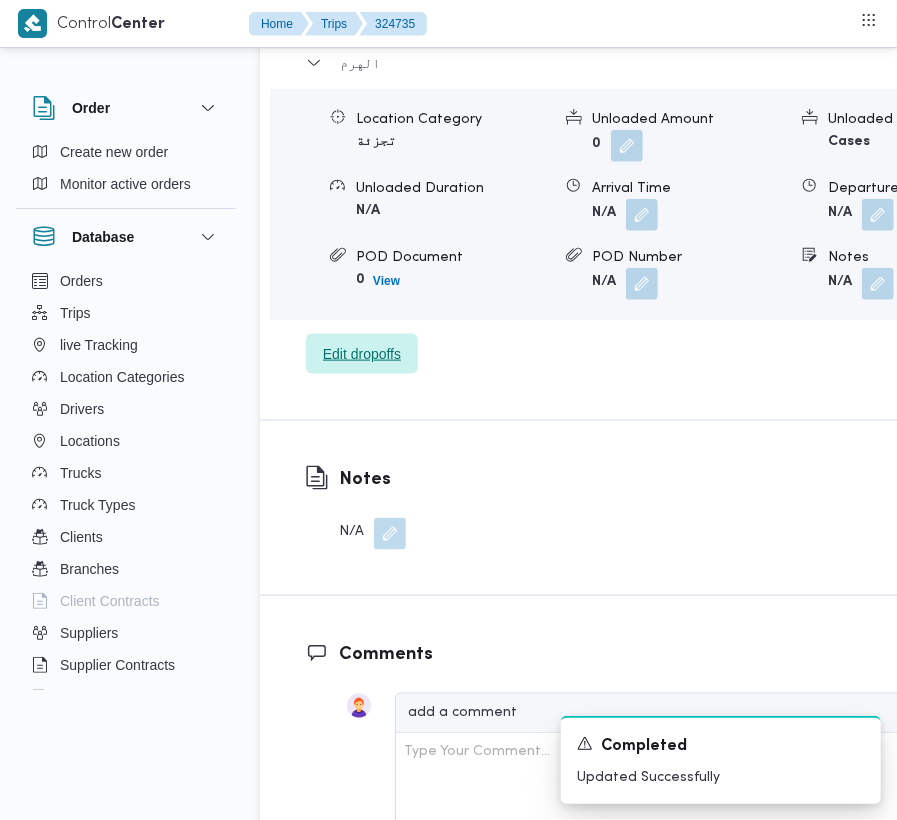 click on "Edit dropoffs" at bounding box center (362, 354) 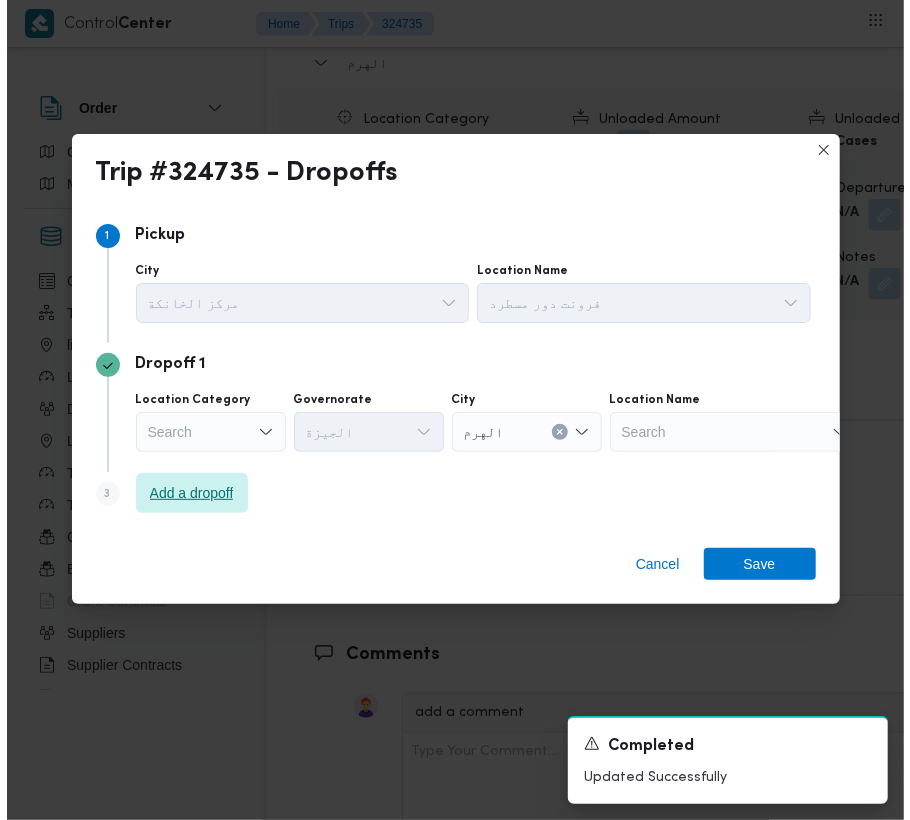 scroll, scrollTop: 3161, scrollLeft: 0, axis: vertical 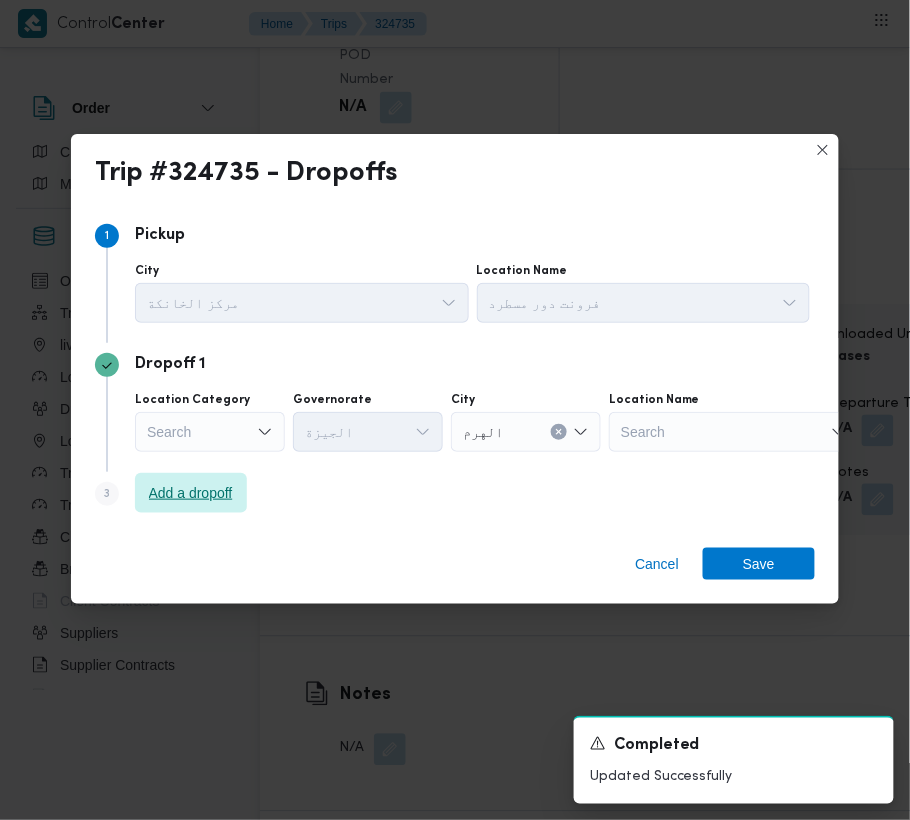 click on "Add a dropoff" at bounding box center (191, 493) 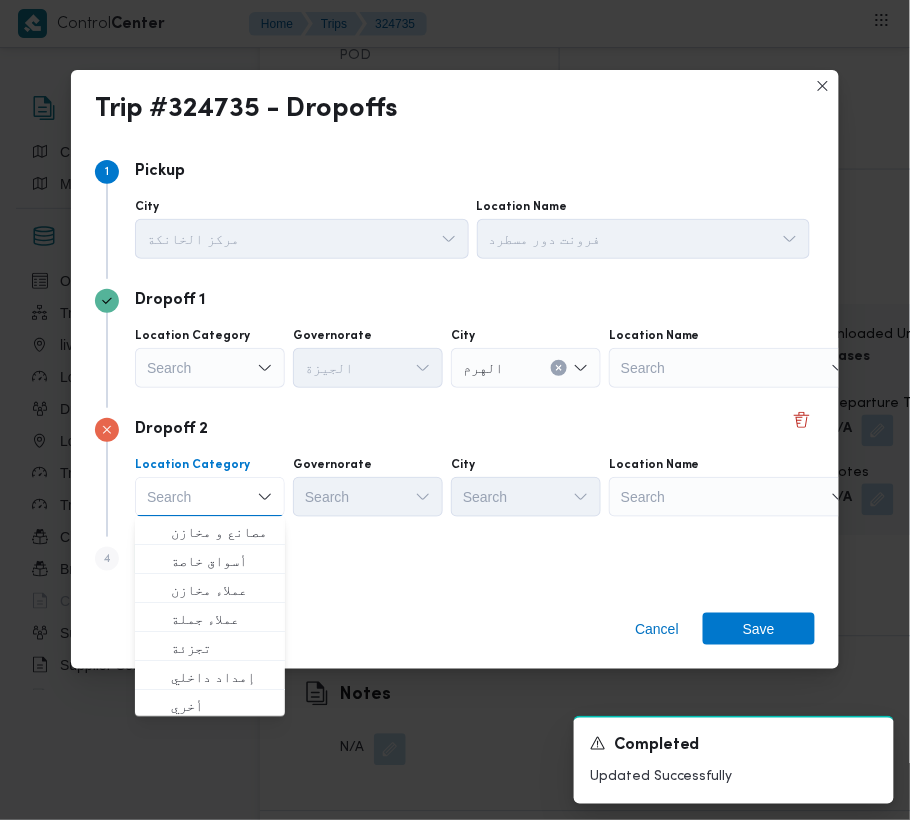 click on "Search" at bounding box center (734, 368) 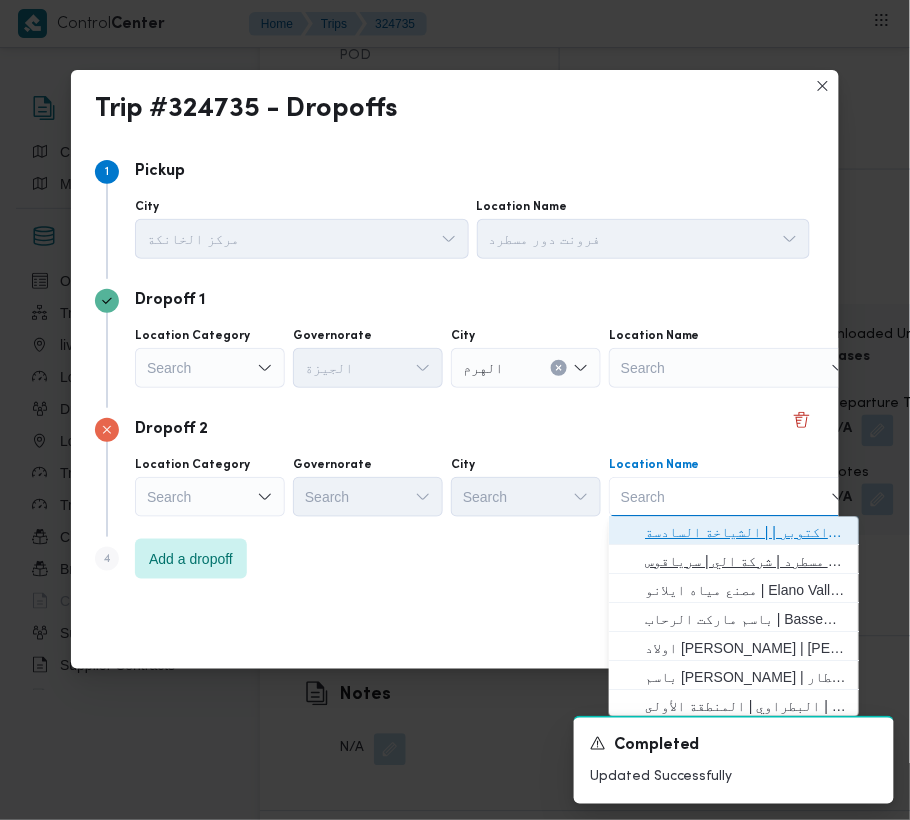 drag, startPoint x: 676, startPoint y: 542, endPoint x: 684, endPoint y: 554, distance: 14.422205 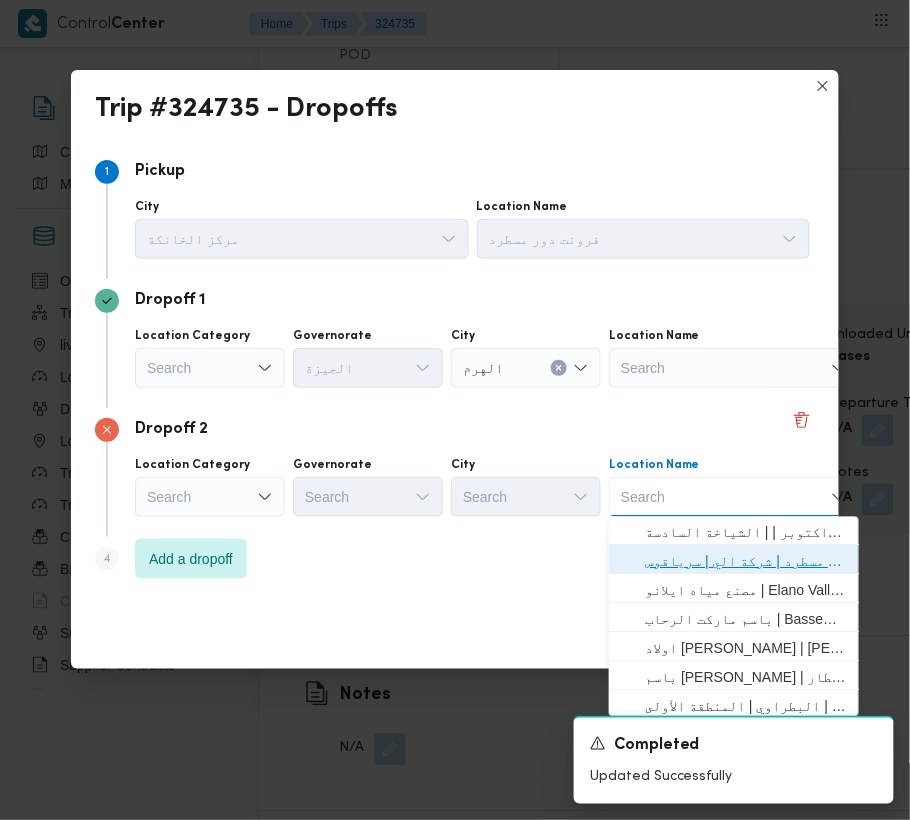 click on "فرونت دور مسطرد | شركة الي | سرياقوس" at bounding box center [746, 562] 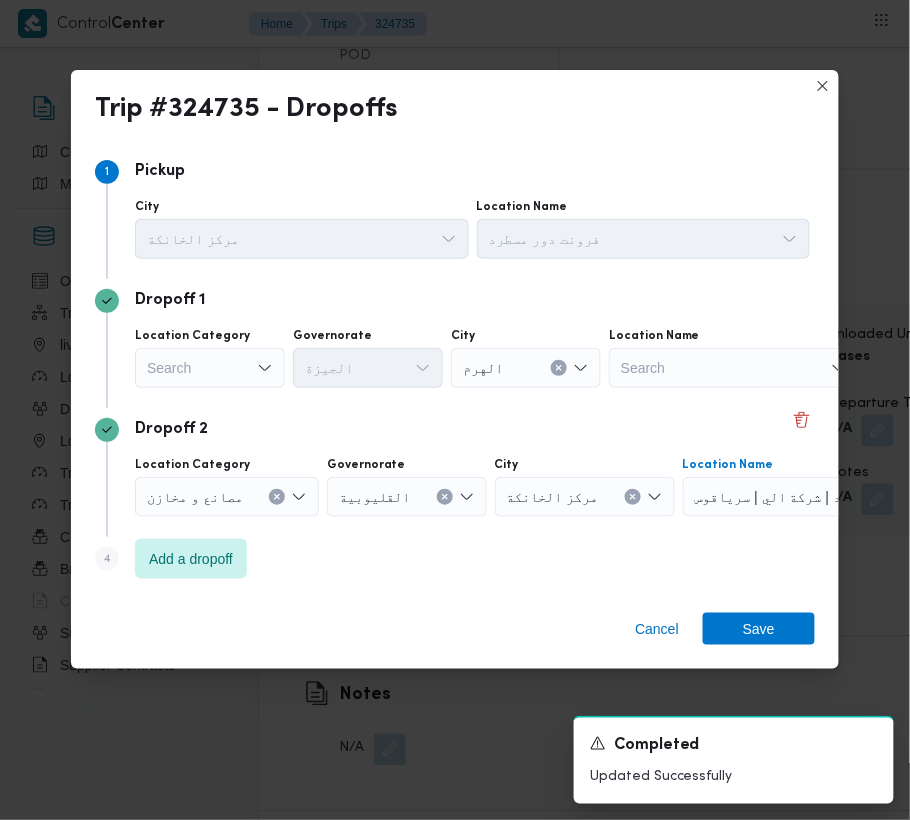 click on "Search" at bounding box center (210, 368) 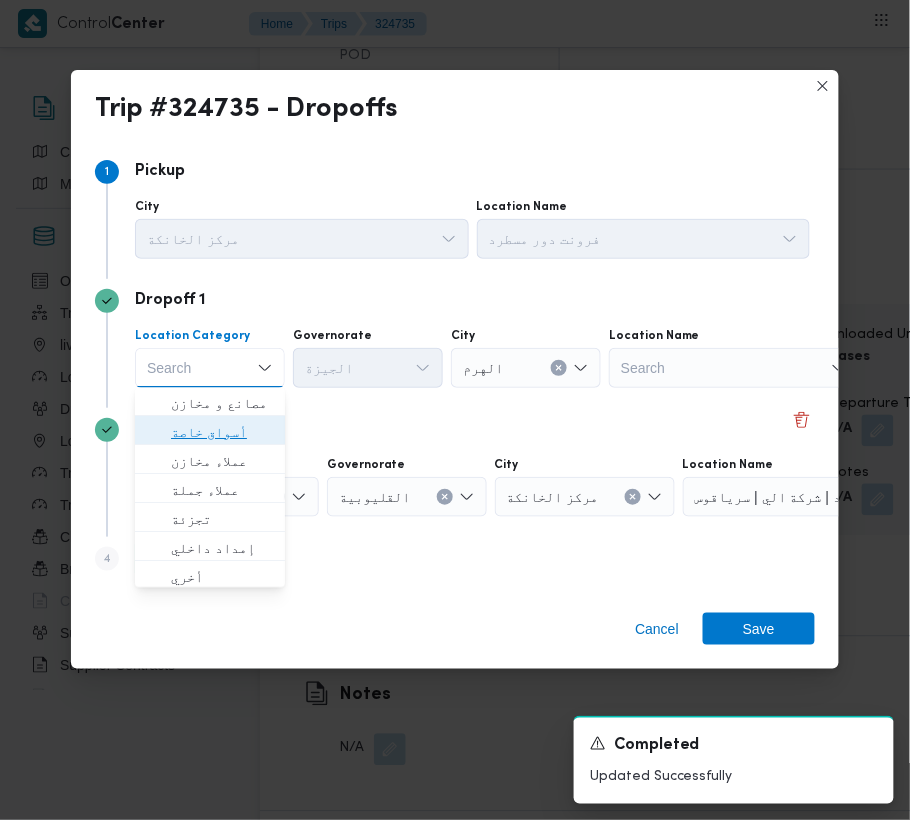 click on "أسواق خاصة" at bounding box center (222, 433) 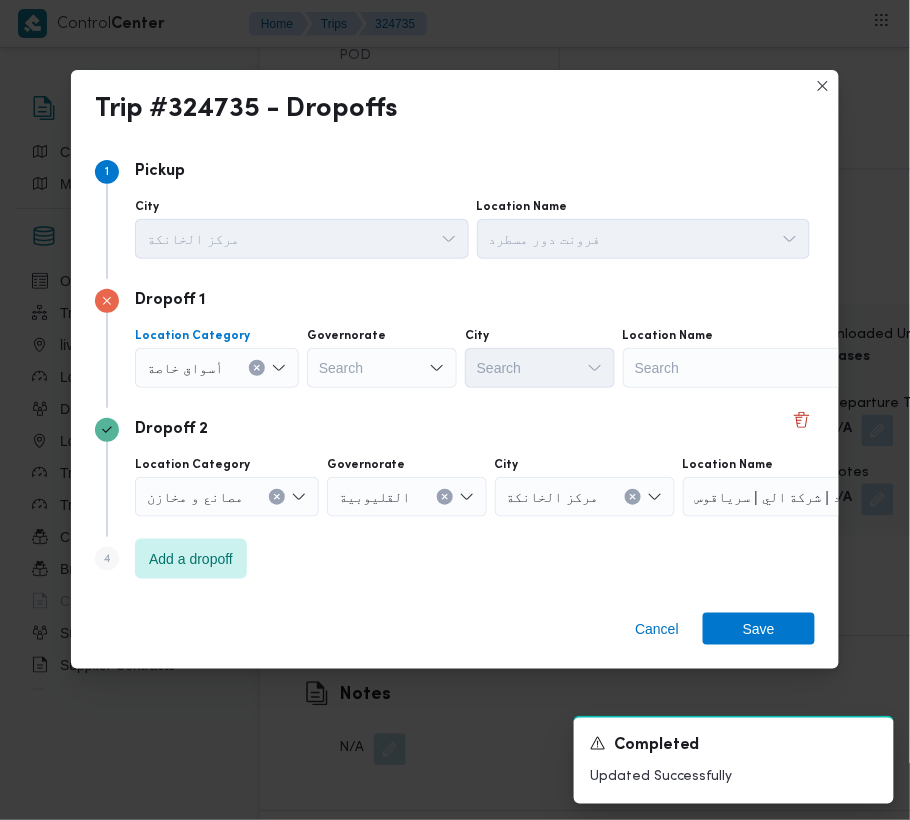click on "Search" at bounding box center (748, 368) 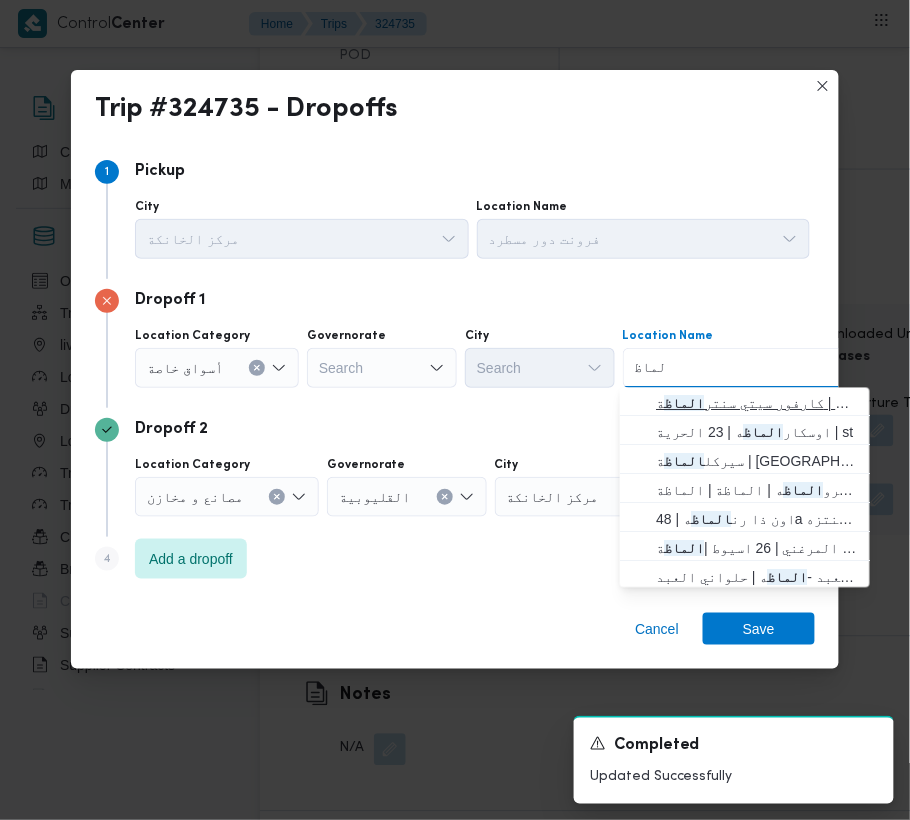 type on "الماظ" 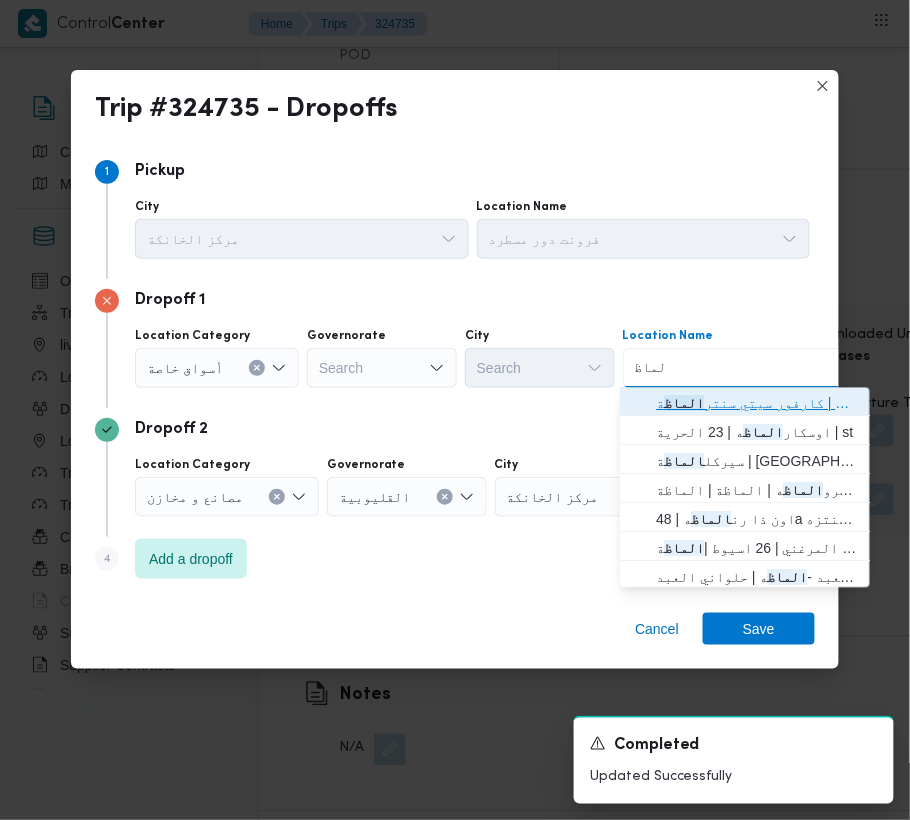 click on "كارفور سيتي سنتر  الماظ ة | Armani Exchange | شيراتون المطار" at bounding box center [745, 404] 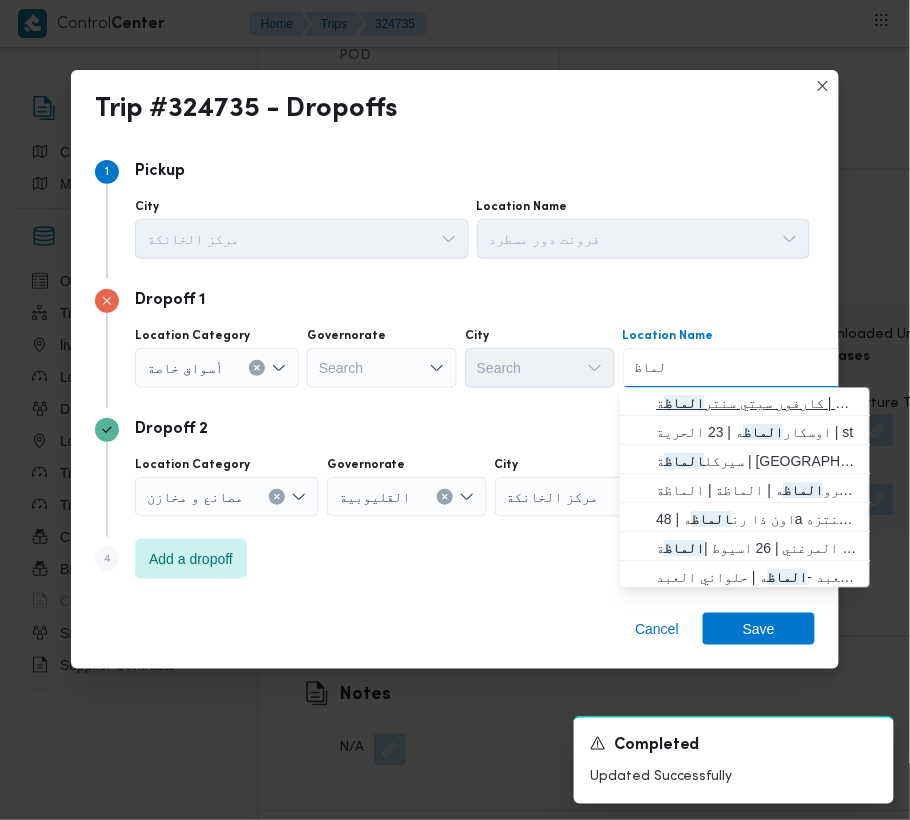 type 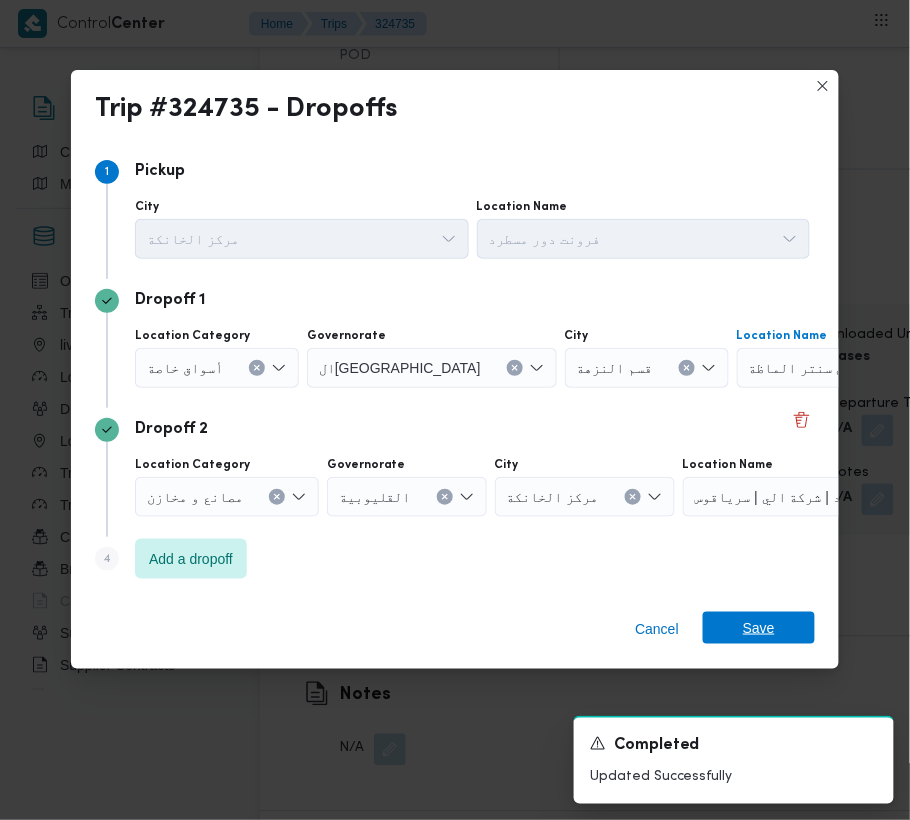 click on "Save" at bounding box center [759, 628] 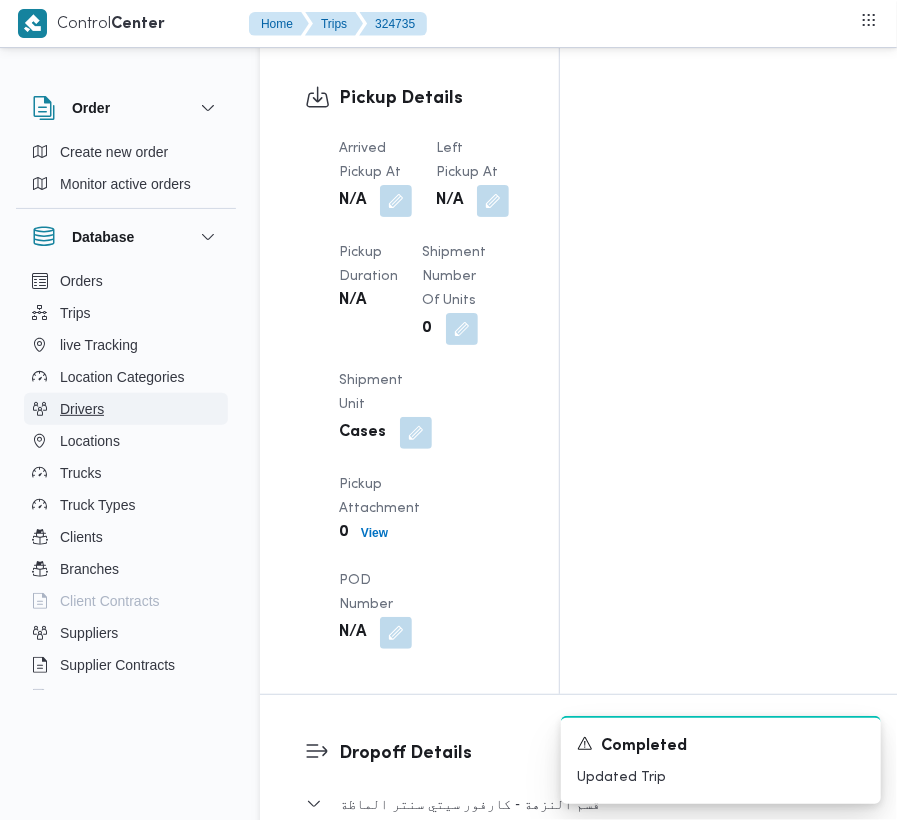 scroll, scrollTop: 2684, scrollLeft: 0, axis: vertical 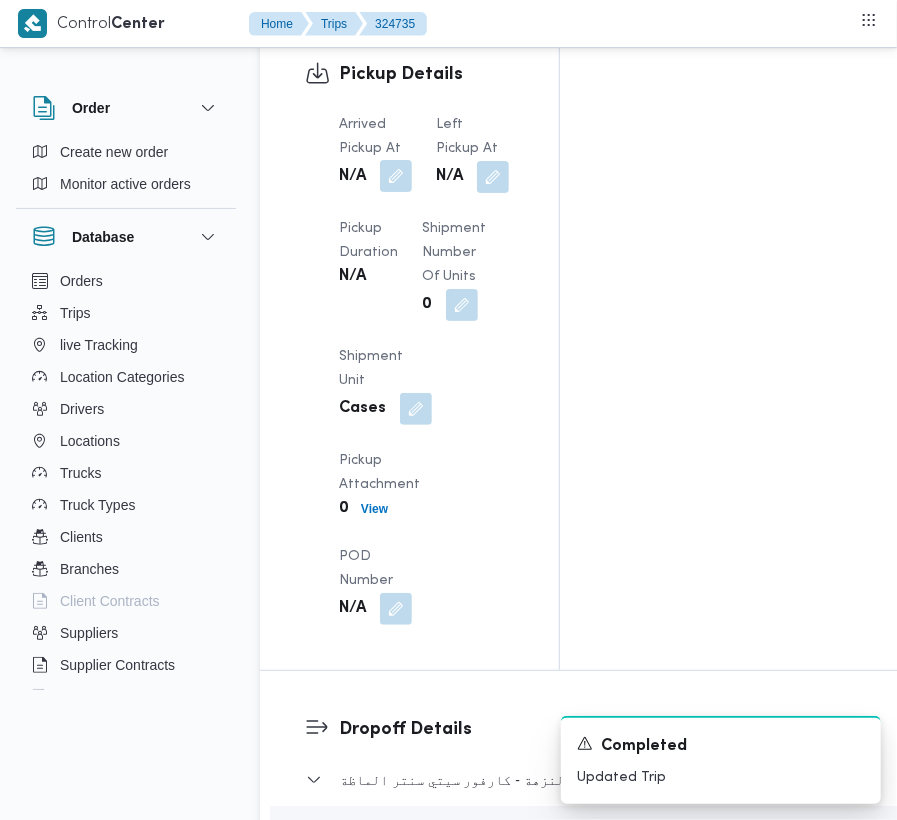 click at bounding box center (396, 176) 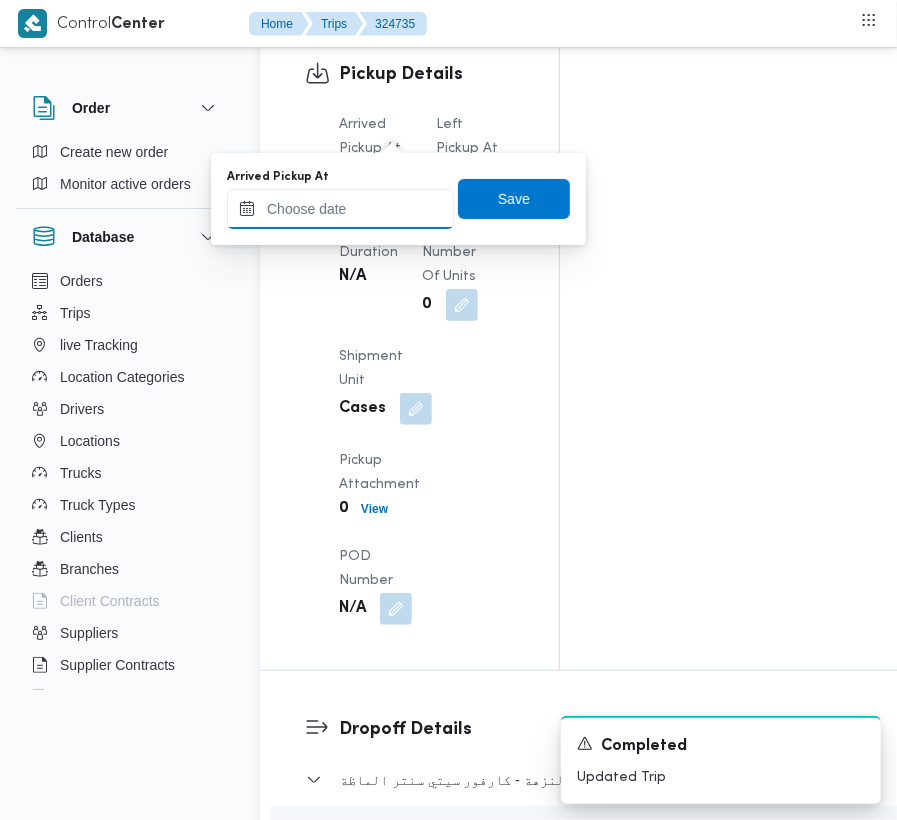click at bounding box center (340, 209) 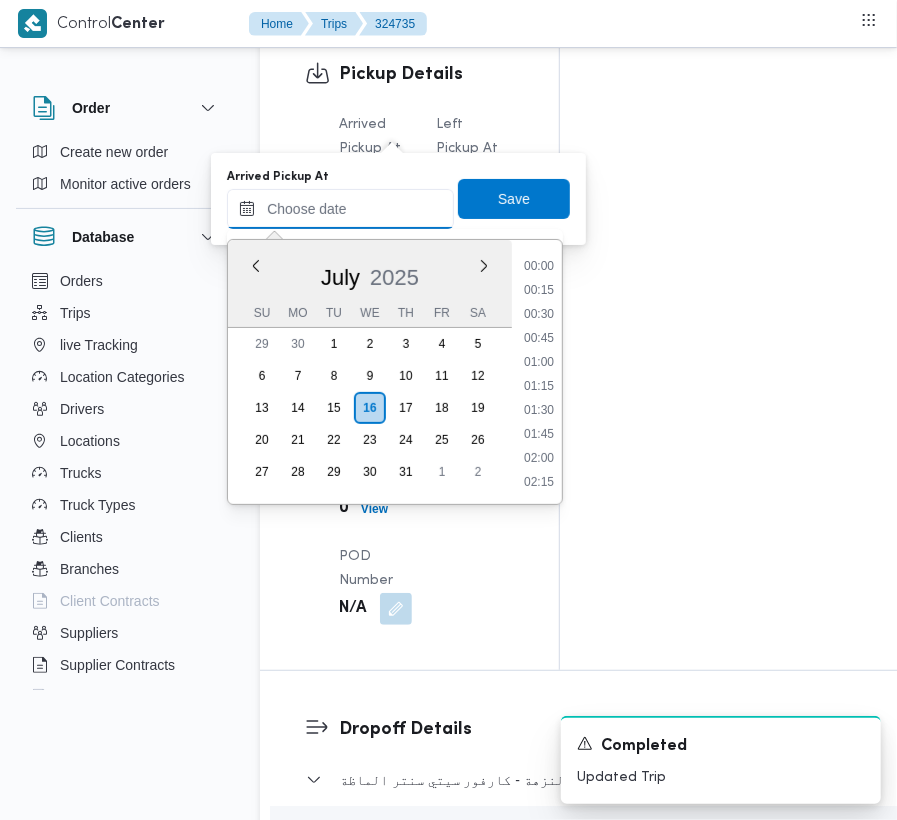 paste on "16/07/2025 07:30" 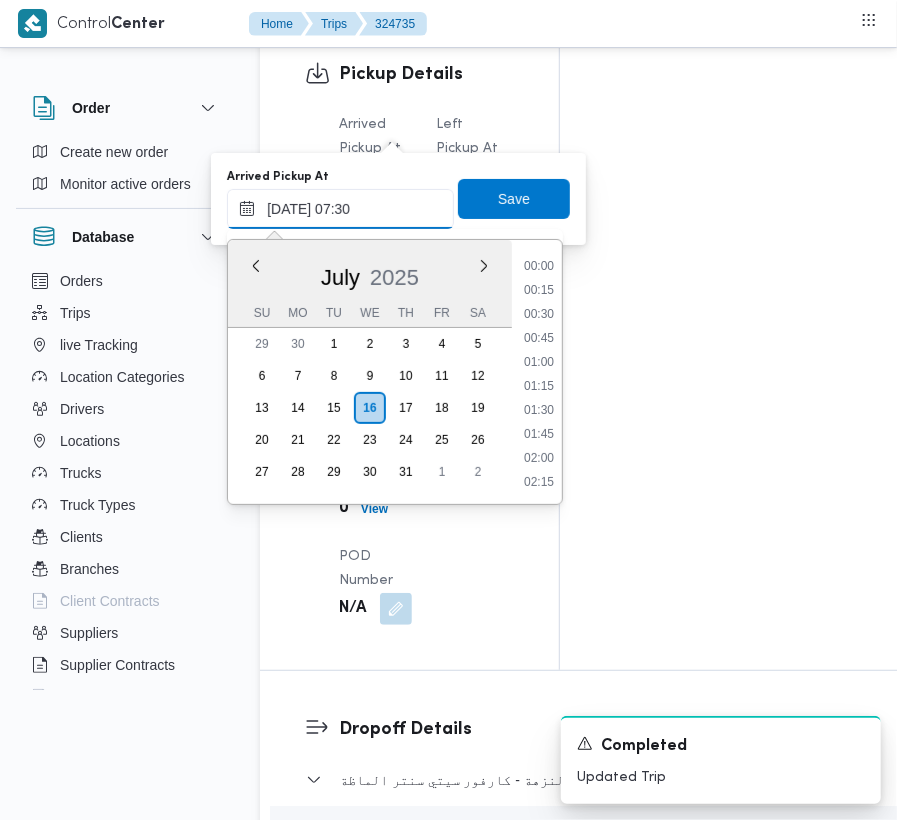 scroll, scrollTop: 720, scrollLeft: 0, axis: vertical 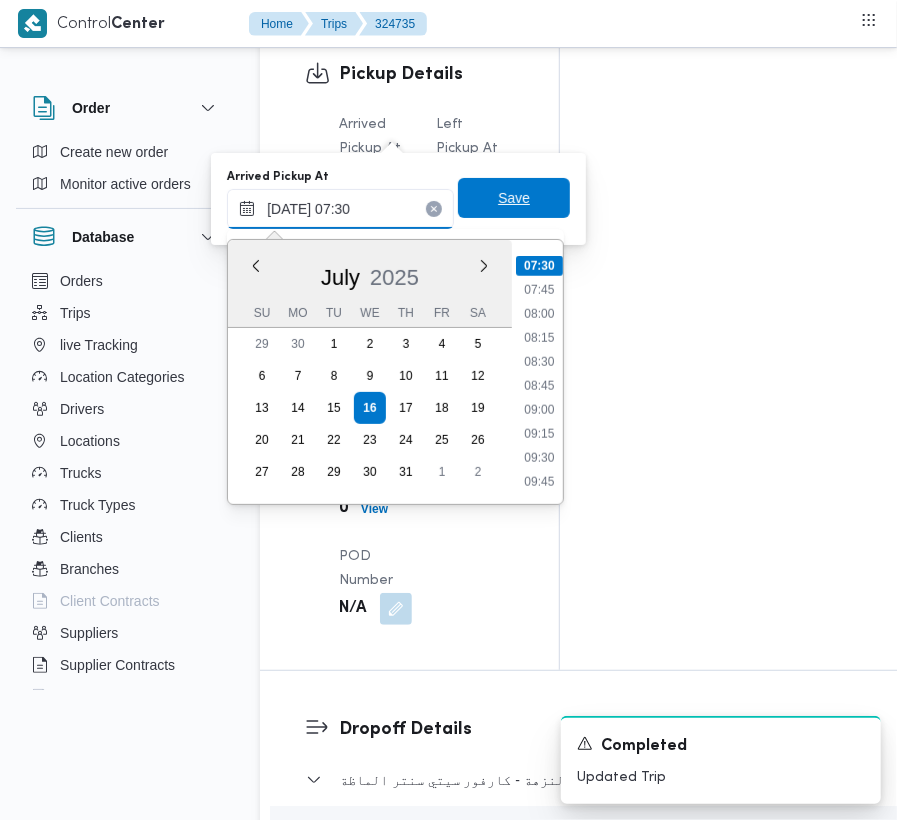 type on "16/07/2025 07:30" 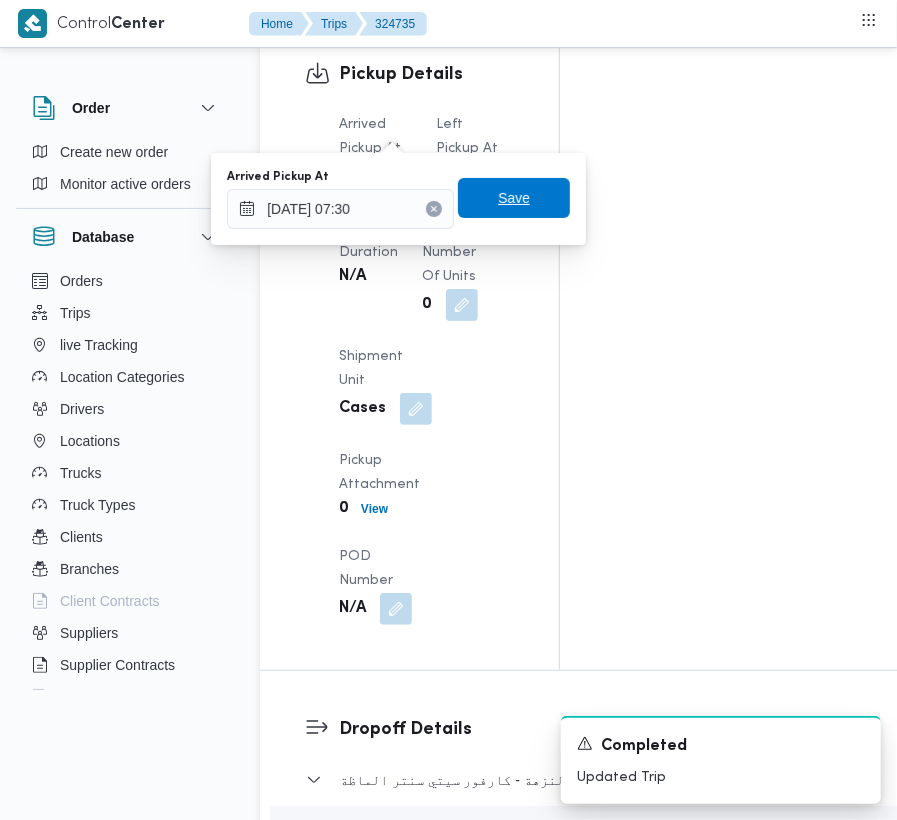 click on "Save" at bounding box center [514, 198] 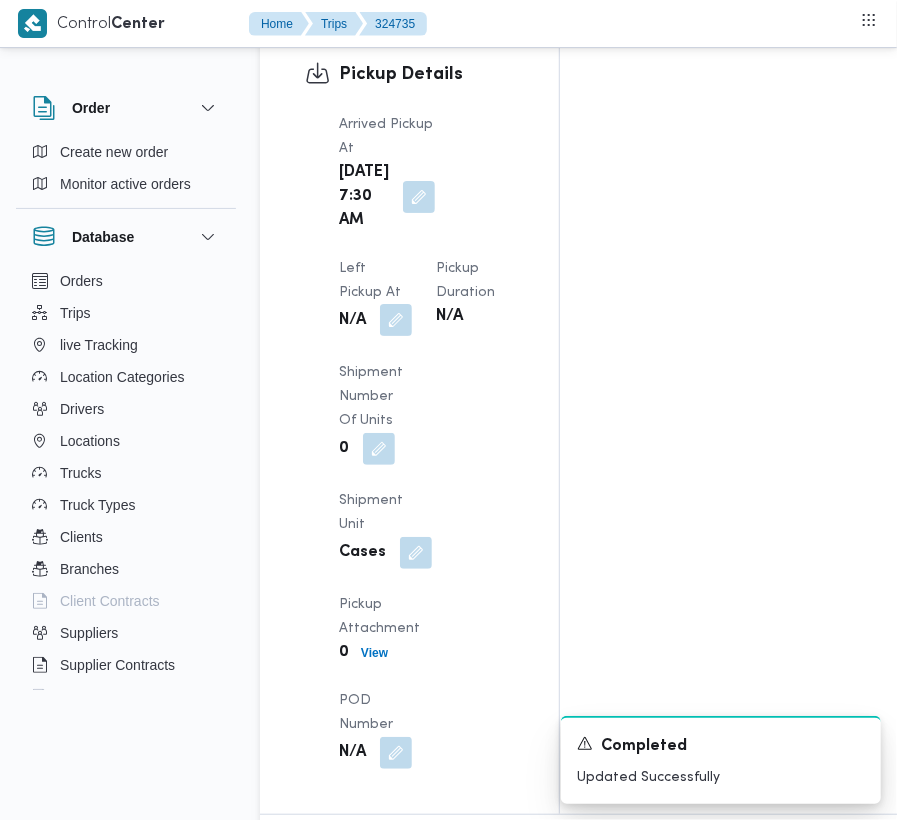 click at bounding box center [396, 320] 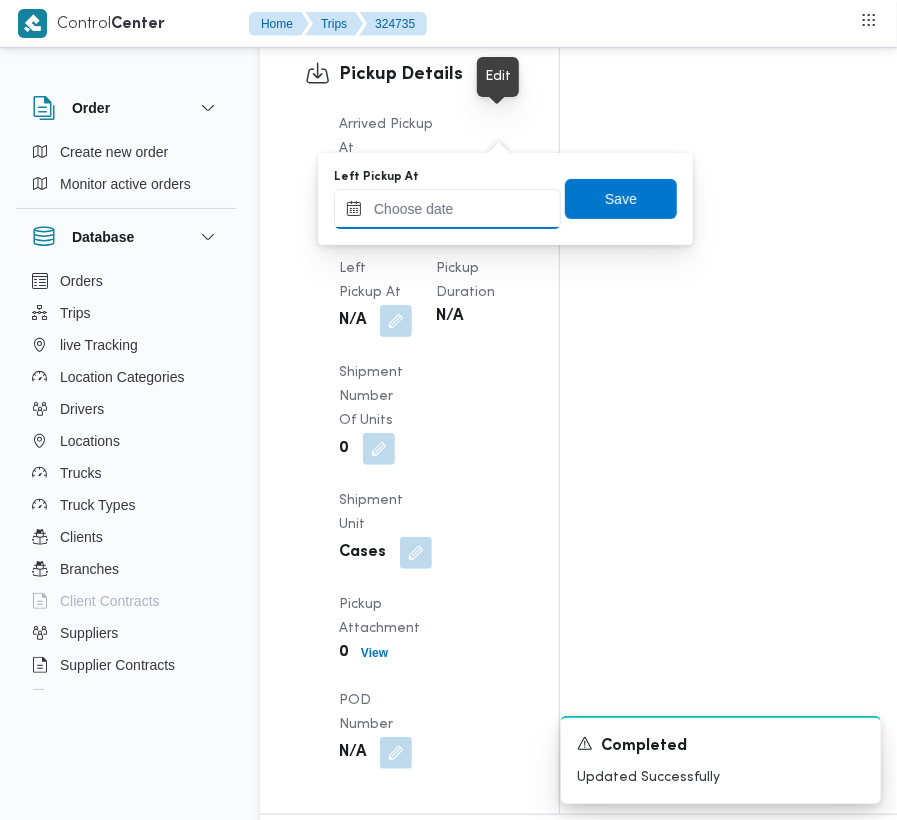 click on "Left Pickup At" at bounding box center (447, 209) 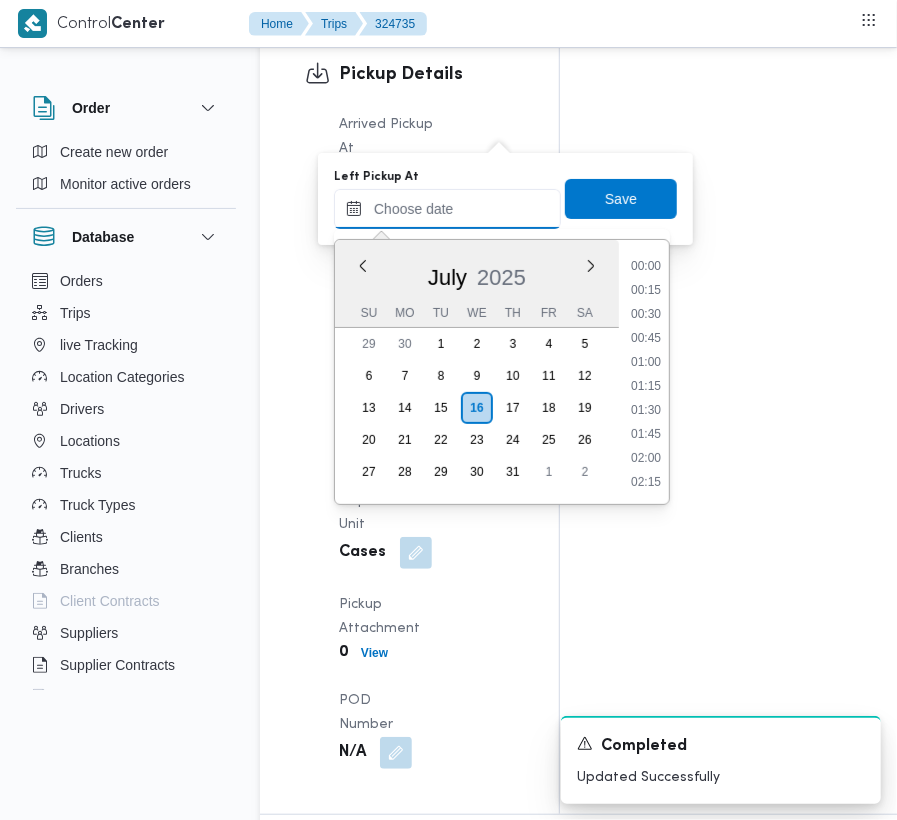 paste on "16/7/2025  9:00:00 AM" 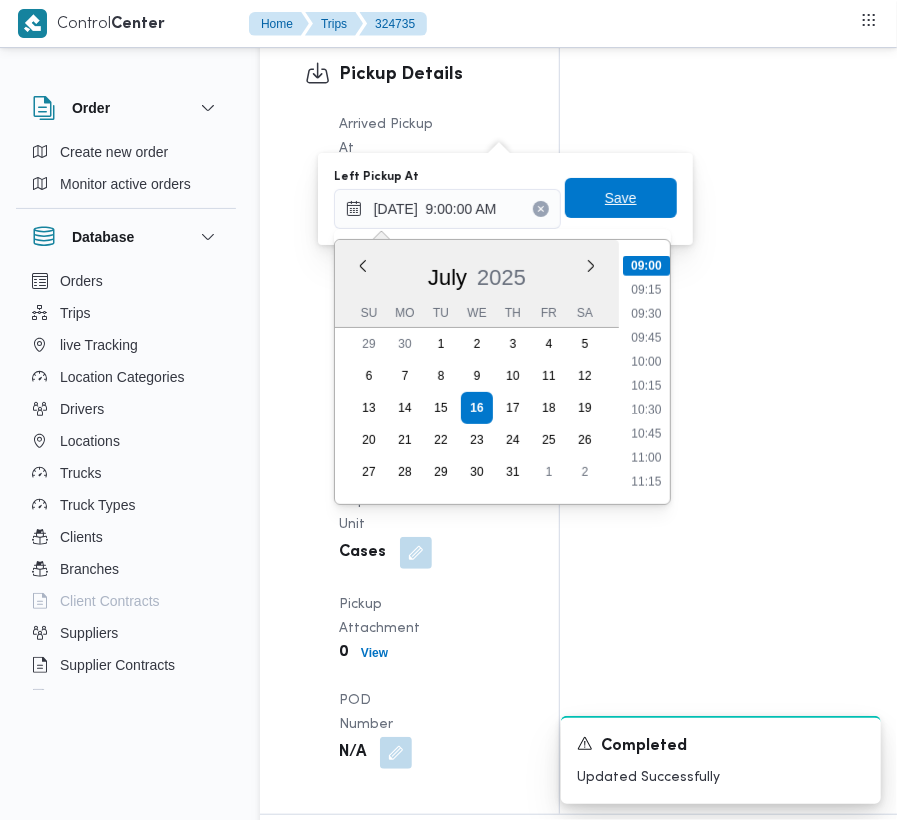 type on "16/07/2025 09:00" 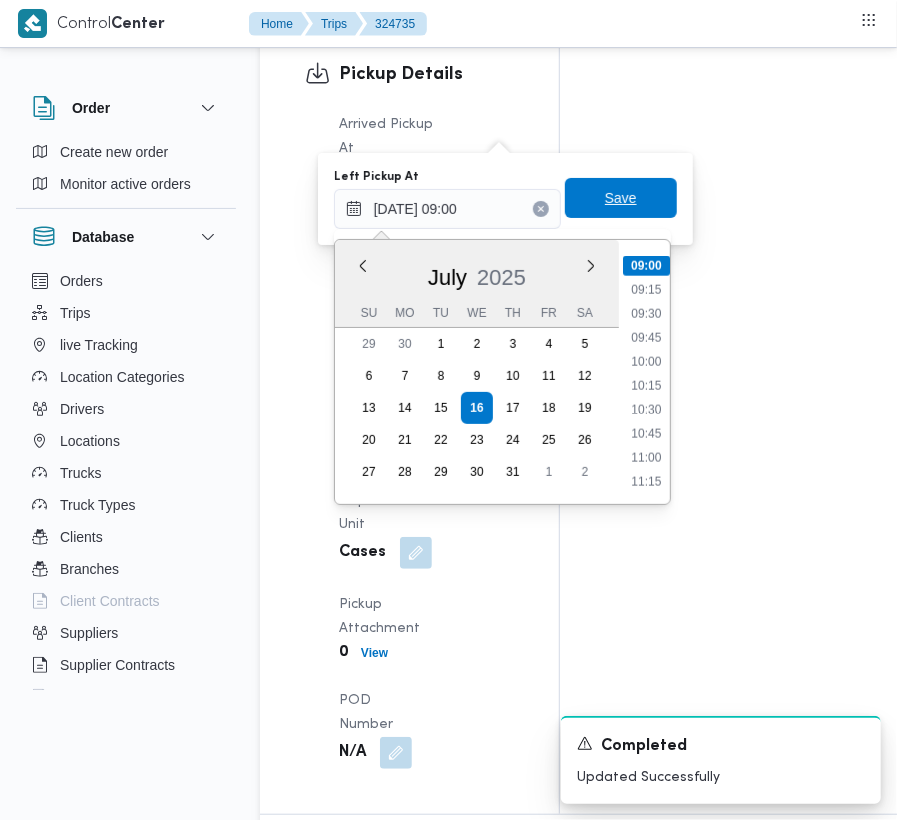 click on "Save" at bounding box center [621, 198] 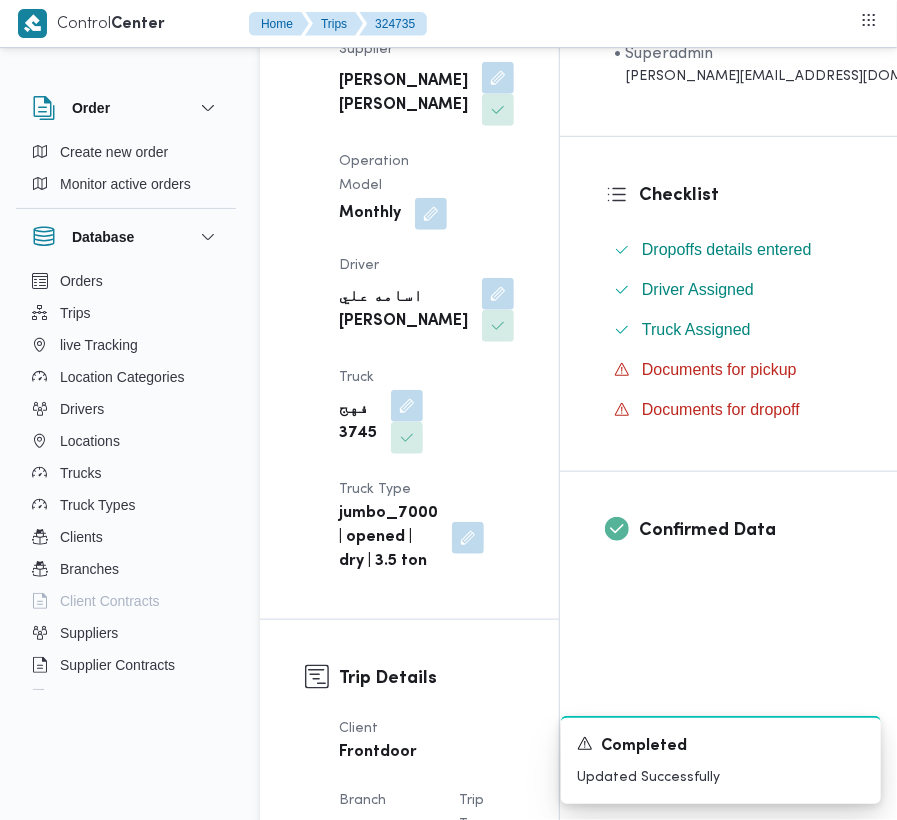 scroll, scrollTop: 477, scrollLeft: 0, axis: vertical 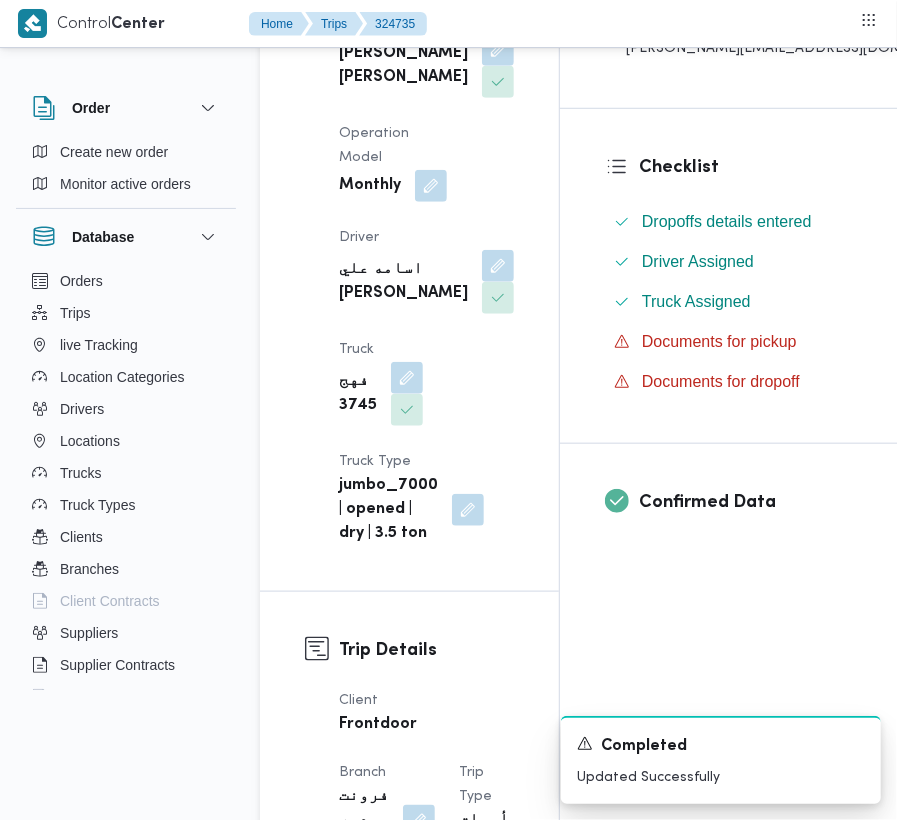 click on "Order Create new order Monitor active orders Database Orders Trips live Tracking Location Categories Drivers Locations Trucks Truck Types Clients Branches Client Contracts Suppliers Supplier Contracts Devices Users Projects SP Projects Admins organization assignees Tags Trip# 324735 Pending Duplicate Trip   Step 1 is incomplete 1 فرونت دور مسطرد Step 2 is incomplete 2 كارفور سيتي سنتر الماظة Step 3 is incomplete 3 فرونت دور مسطرد Summary Route Supplier Details Supplier عبدالله عيد عبدالسلام عبدالحافظ Operation Model Monthly Driver اسامه علي السويفي زكي Truck فهج 3745 Truck Type jumbo_7000 | opened | dry | 3.5 ton Trip Details Client Frontdoor Branch فرونت دور مسطرد Trip Type أسواق خاصة Pickup date & time Wed, Jul 16, 2025 7:00 AM Source System App Version N/A Returnable No Geofencing No Auto Ending Yes Collect Shipment Amounts No Contract Type Monthly Project Name frontdoor 0 KMs 0 KMs N/A N/A" at bounding box center (448, 2359) 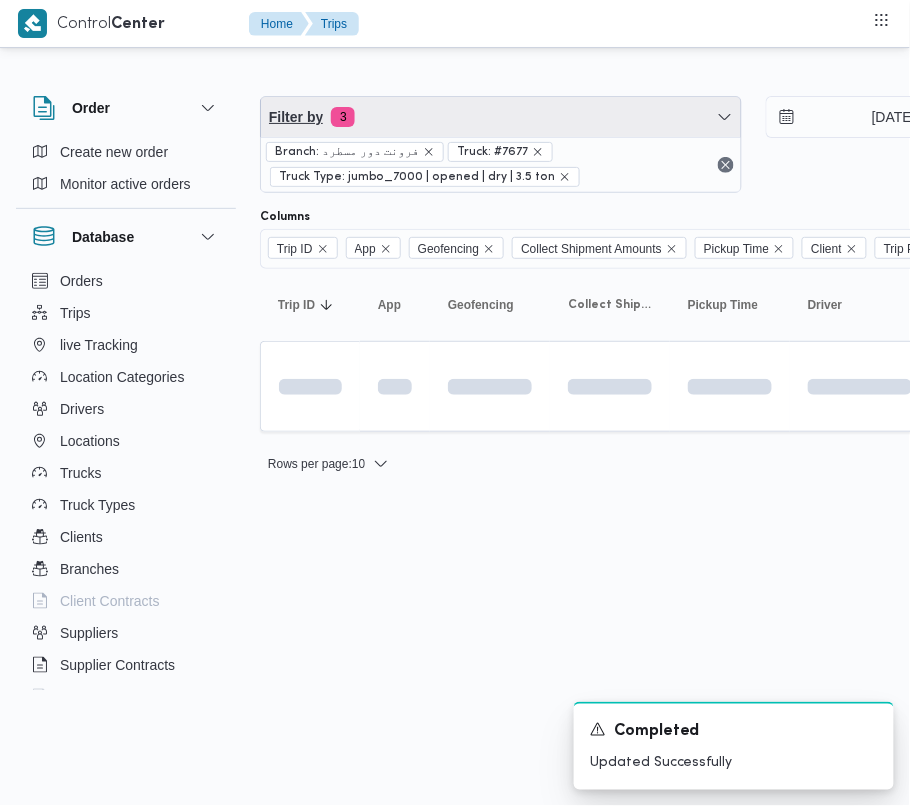 drag, startPoint x: 458, startPoint y: 105, endPoint x: 458, endPoint y: 153, distance: 48 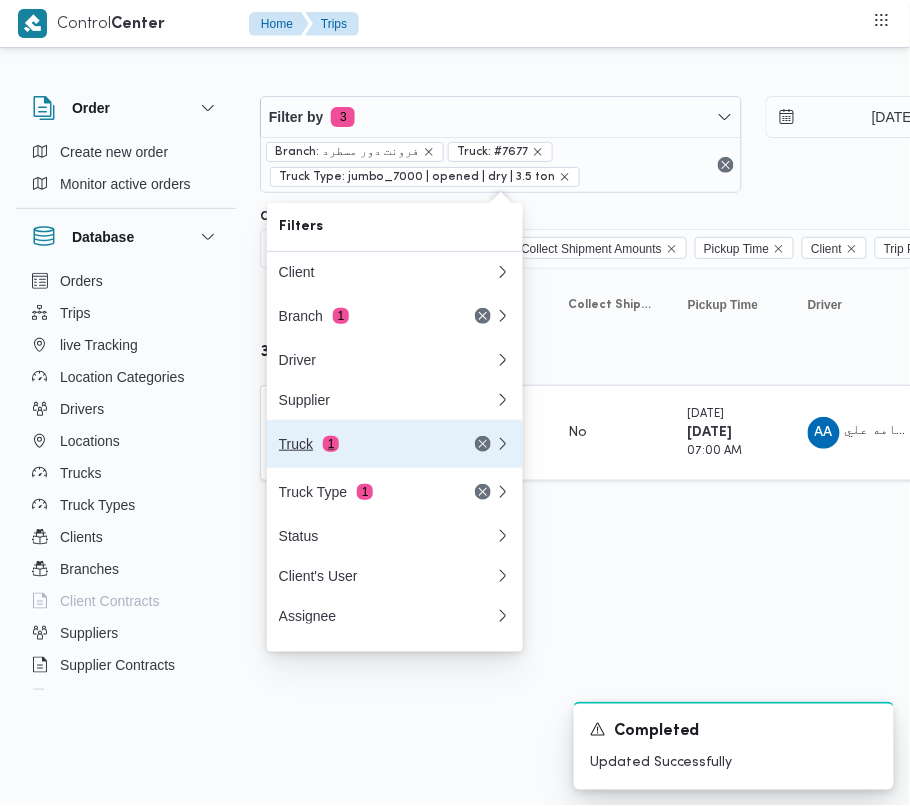 click on "Truck 1" at bounding box center [363, 444] 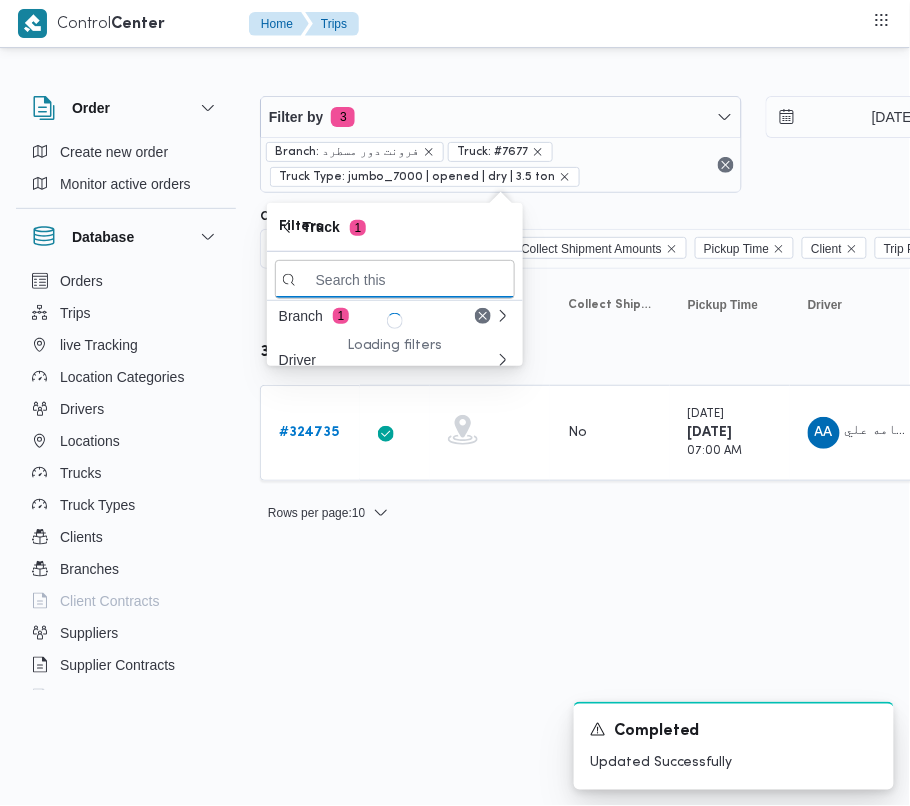 paste on "5319" 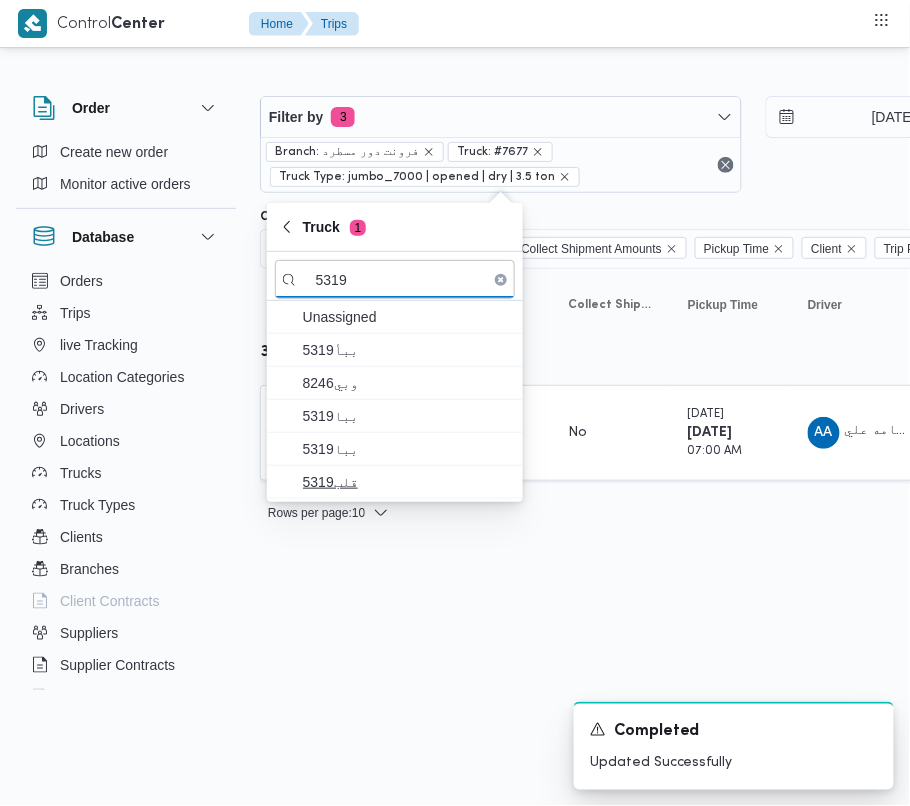 type on "5319" 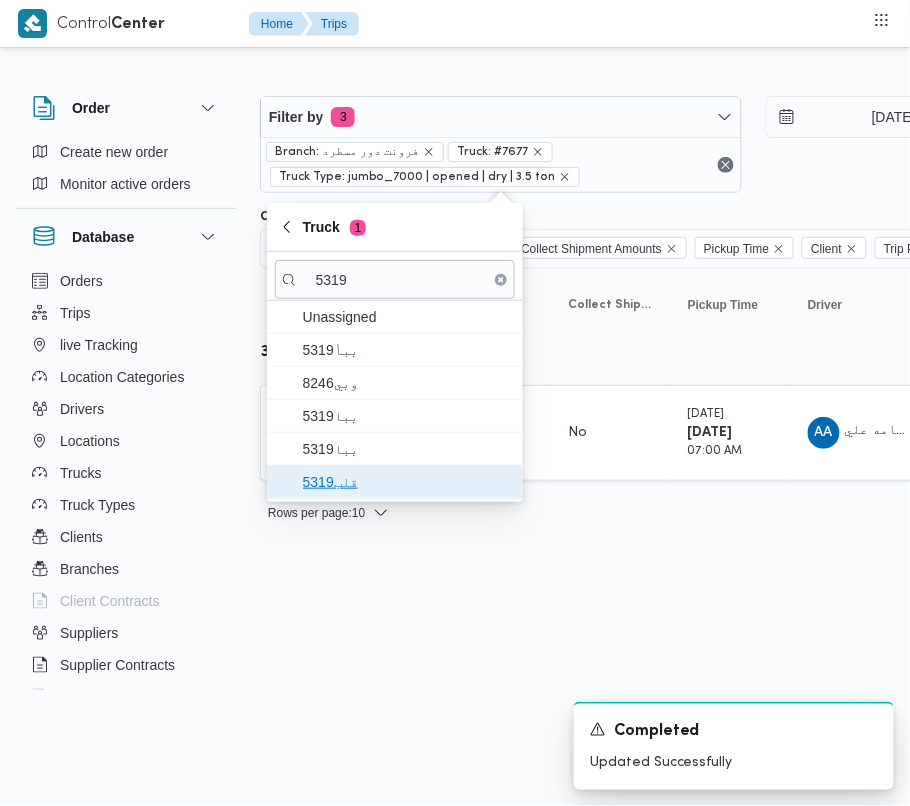 click on "قلب5319" at bounding box center (407, 482) 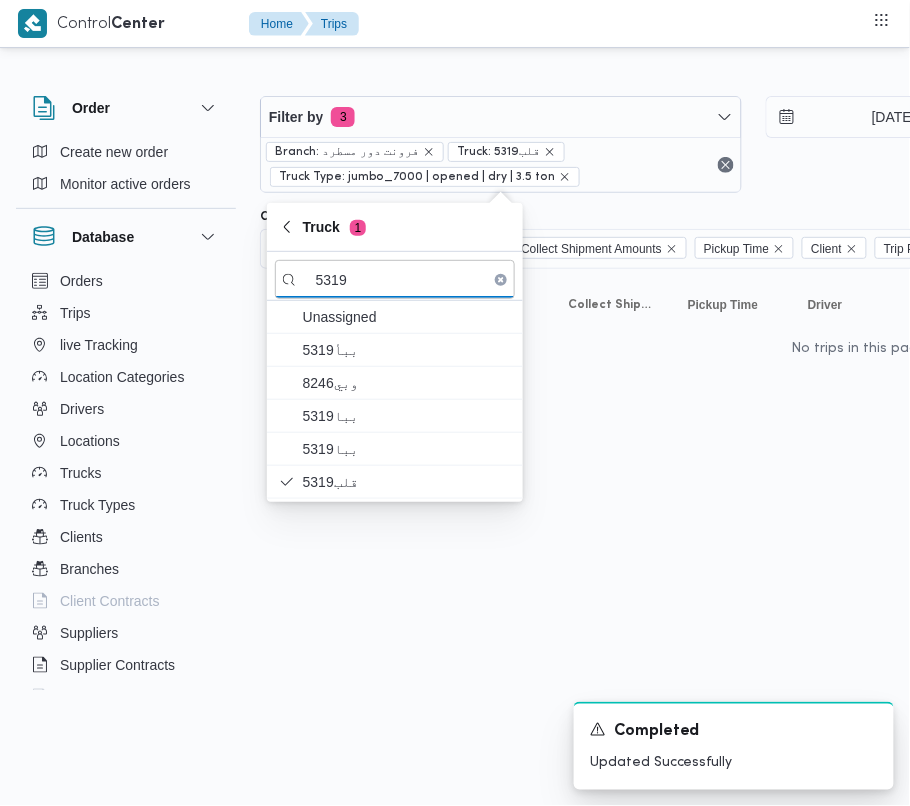 click on "Control  Center Home Trips Order Create new order Monitor active orders Database Orders Trips live Tracking Location Categories Drivers Locations Trucks Truck Types Clients Branches Client Contracts Suppliers Supplier Contracts Devices Users Projects SP Projects Admins organization assignees Tags Filter by 3 Branch: فرونت دور مسطرد Truck: قلب5319 Truck Type: jumbo_7000 | opened | dry | 3.5 ton 16/7/2025 → 16/7/2025 Group By Truck Columns Trip ID App Geofencing Collect Shipment Amounts Pickup Time Client Trip Points Driver Supplier Truck Status Platform Sorting Trip ID Click to sort in ascending order App Click to sort in ascending order Geofencing Click to sort in ascending order Collect Shipment Amounts Pickup Time Click to sort in ascending order Client Click to sort in ascending order Trip Points Driver Click to sort in ascending order Supplier Click to sort in ascending order Truck Click to sort in ascending order Status Click to sort in ascending order Platform Actions Rows per page :" at bounding box center (455, 403) 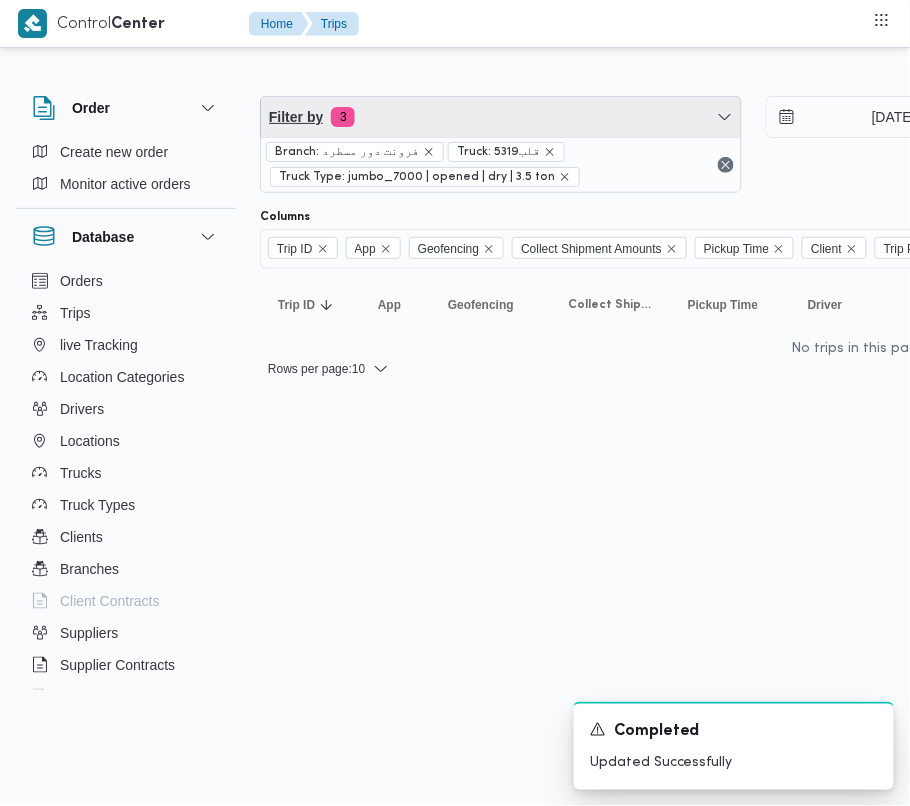 click on "Filter by 3" at bounding box center (501, 117) 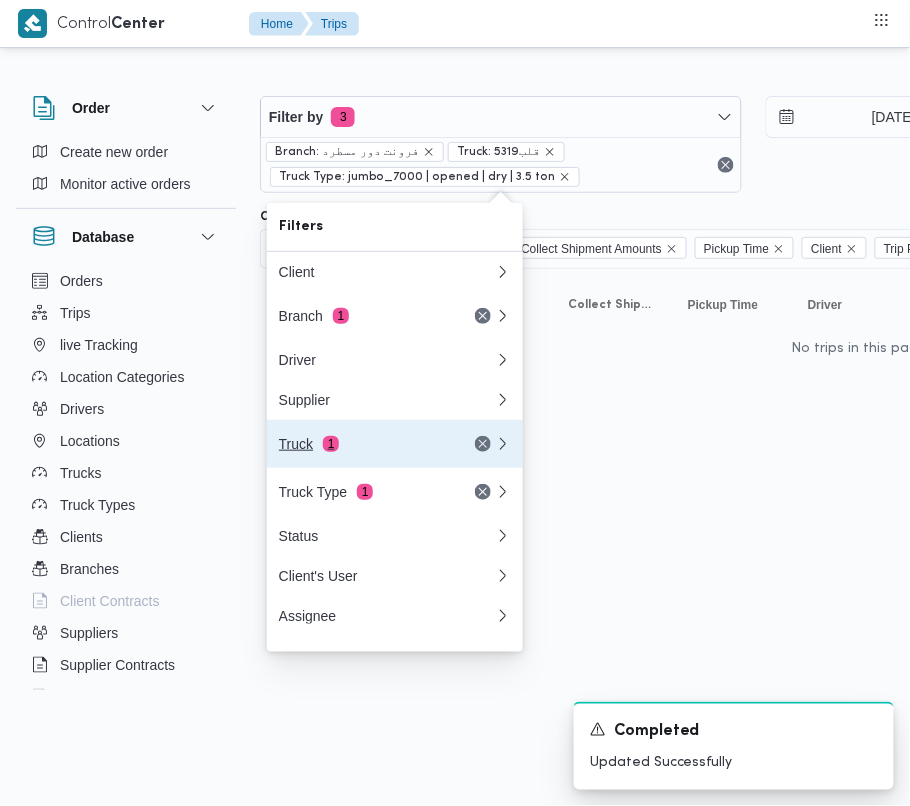 click on "Truck 1" at bounding box center [363, 444] 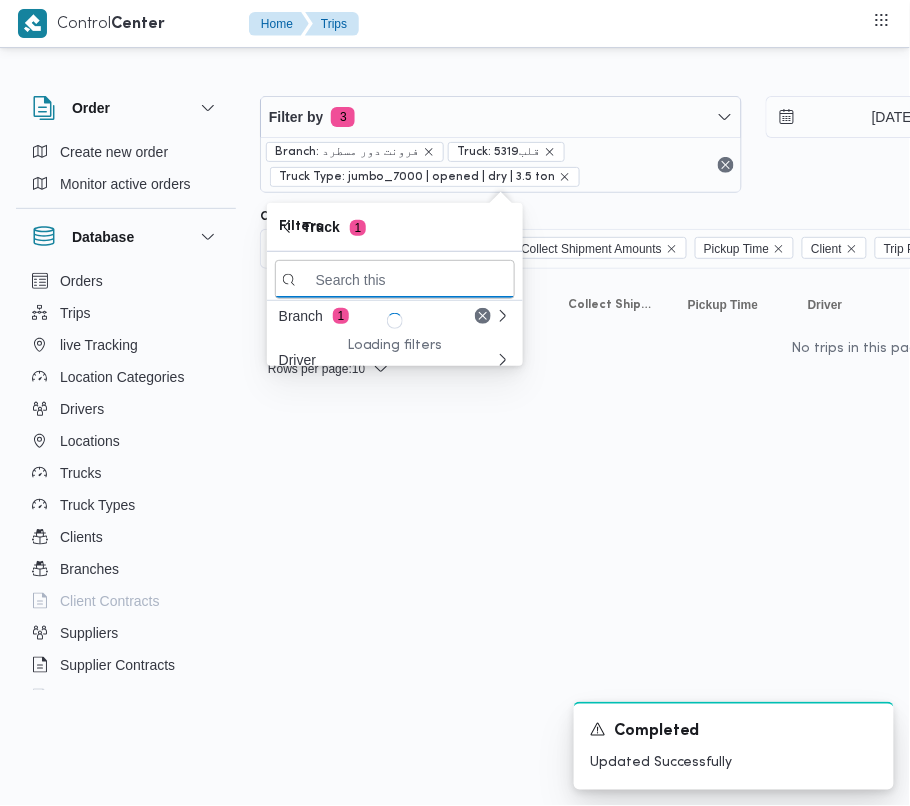 paste on "5319" 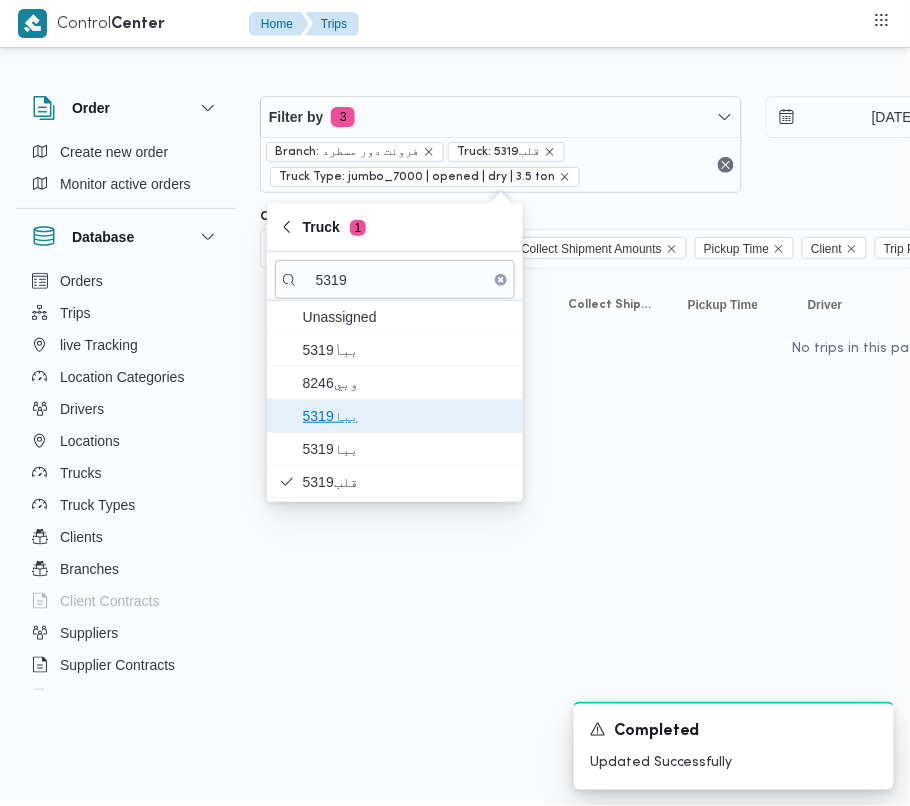 click on "ببا5319" at bounding box center (407, 416) 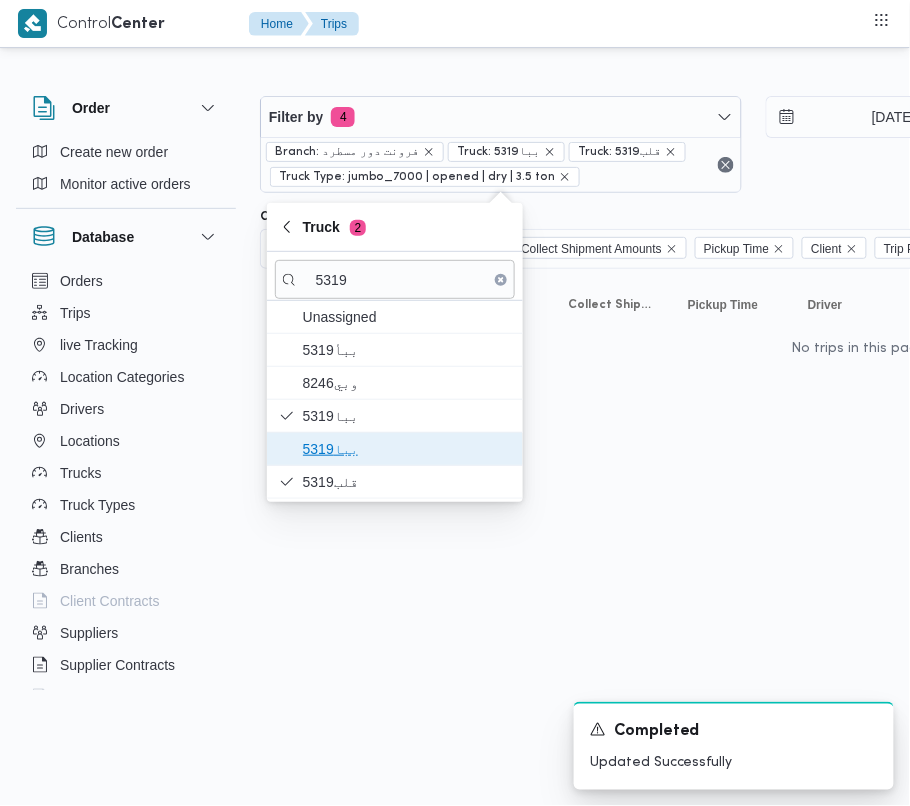 click on "ببا5319" at bounding box center (395, 449) 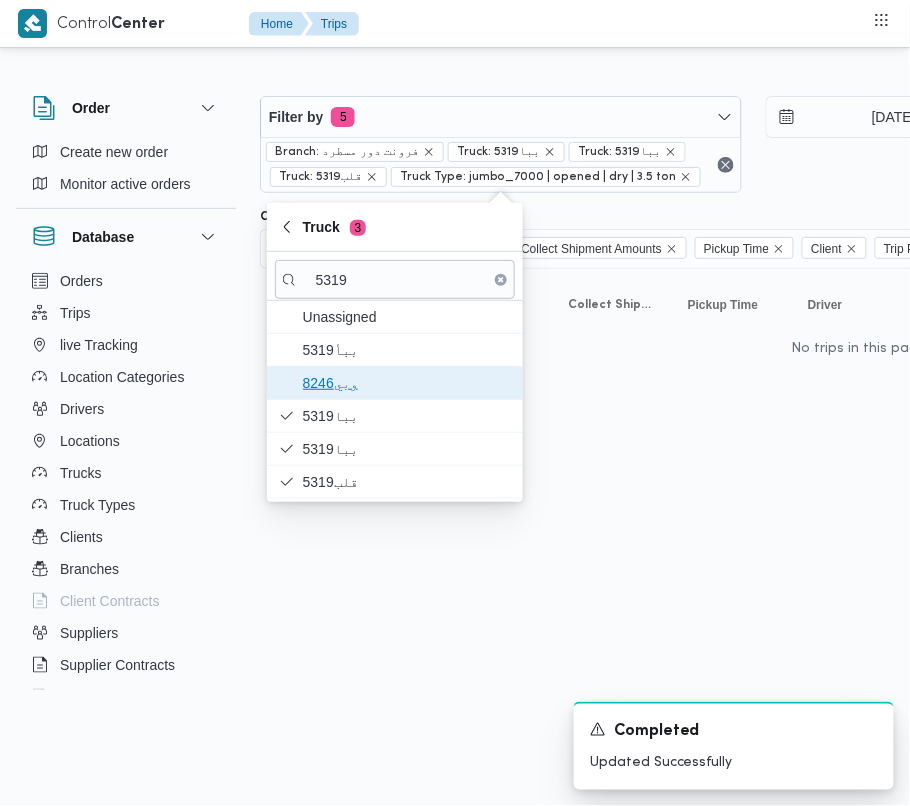 click on "وبي8246" at bounding box center (407, 383) 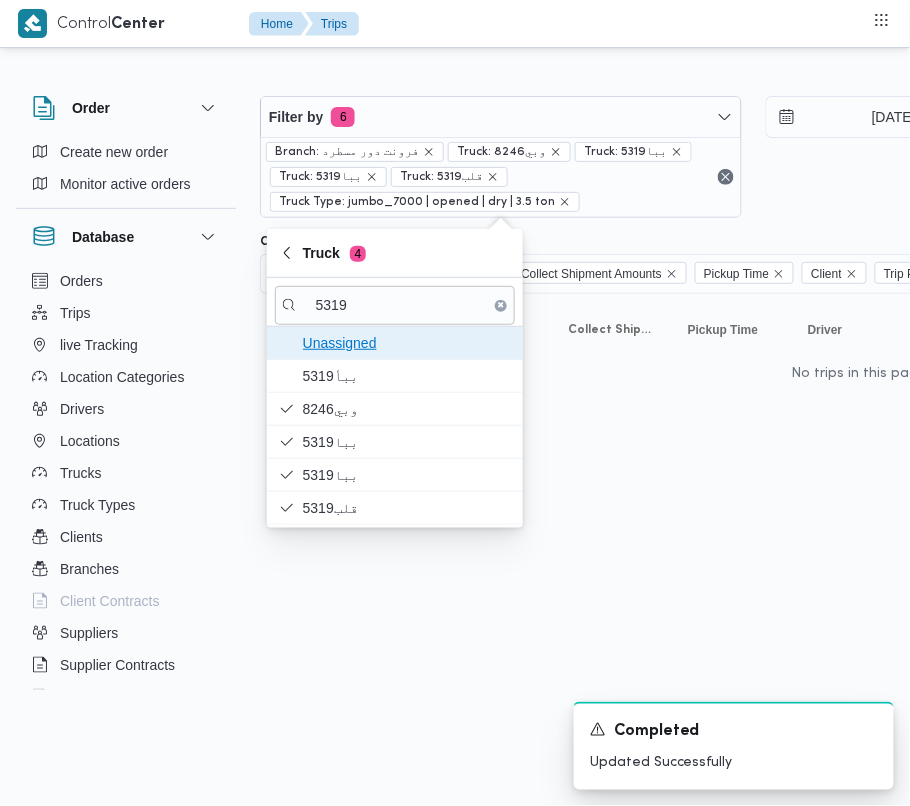 click on "Unassigned" at bounding box center [395, 343] 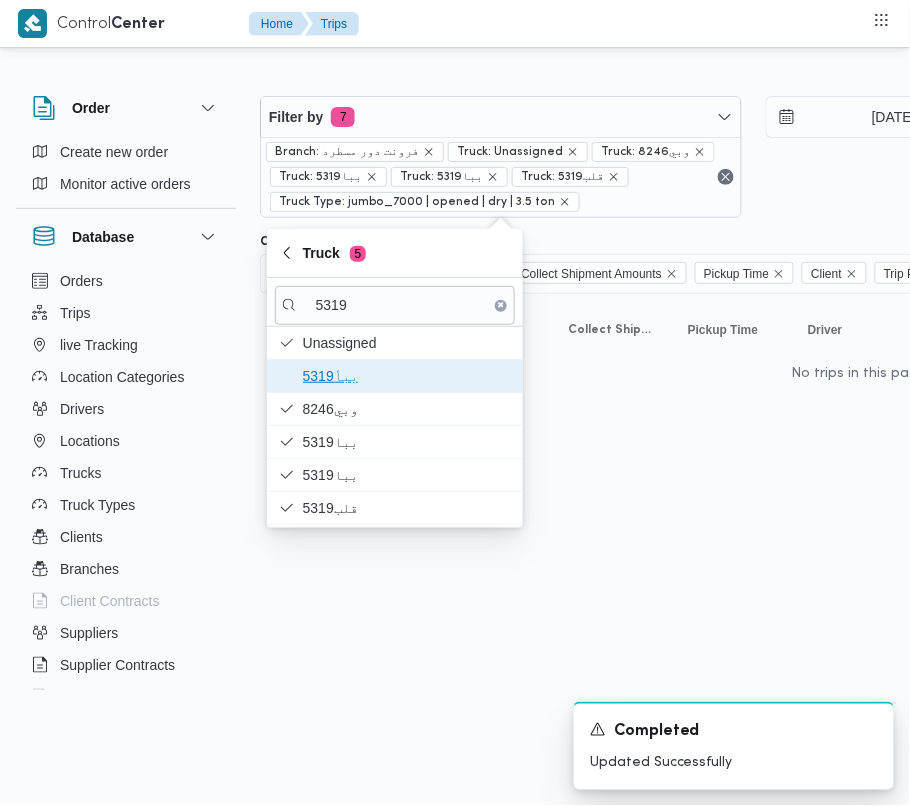 click on "5319ببأ" at bounding box center [407, 376] 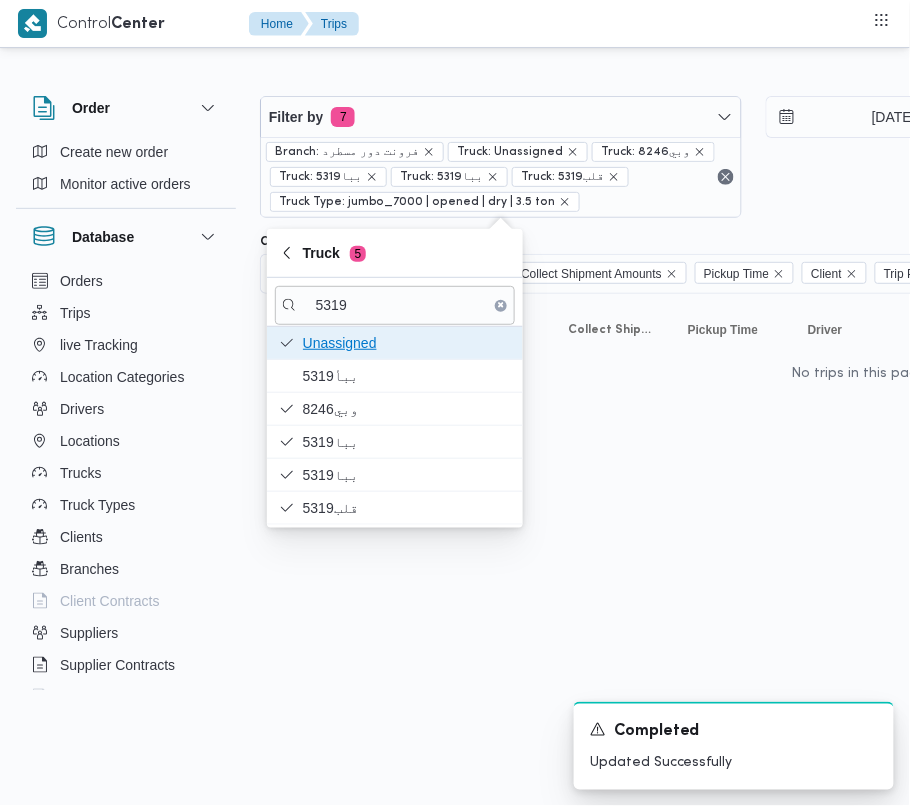 click on "Unassigned" at bounding box center [407, 343] 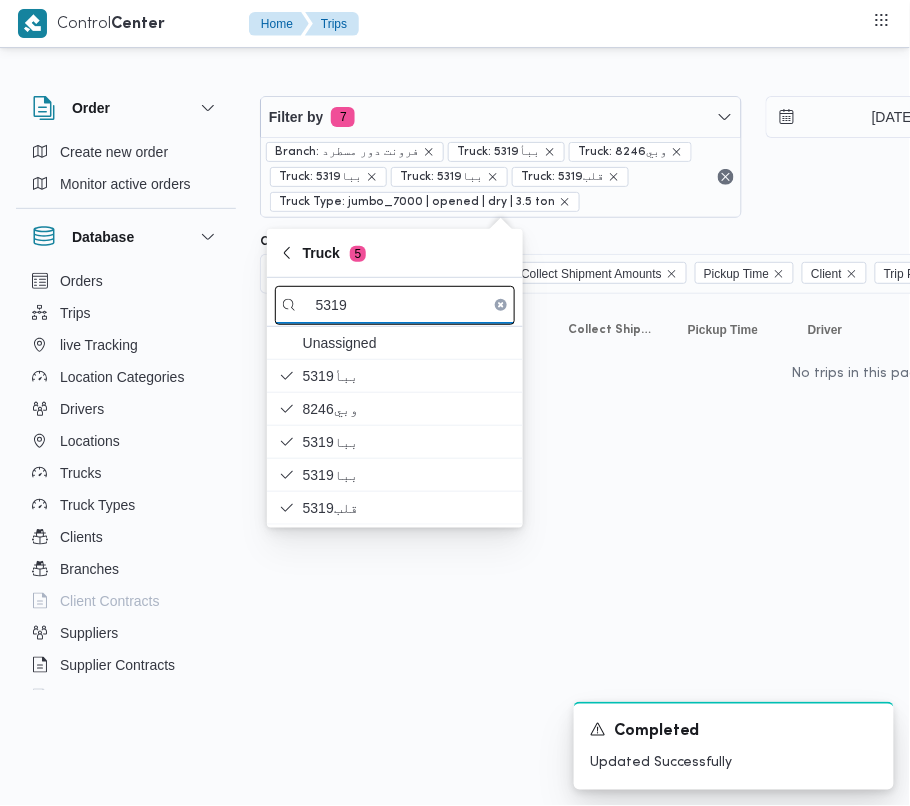 click on "5319" at bounding box center [395, 305] 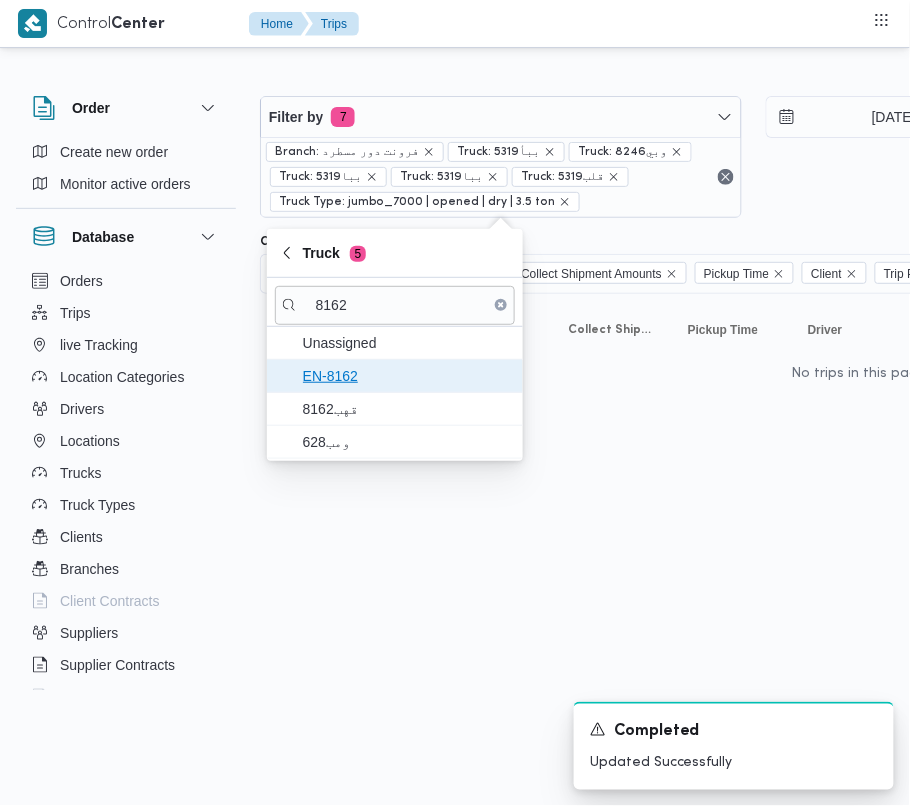 click on "EN-8162" at bounding box center [395, 376] 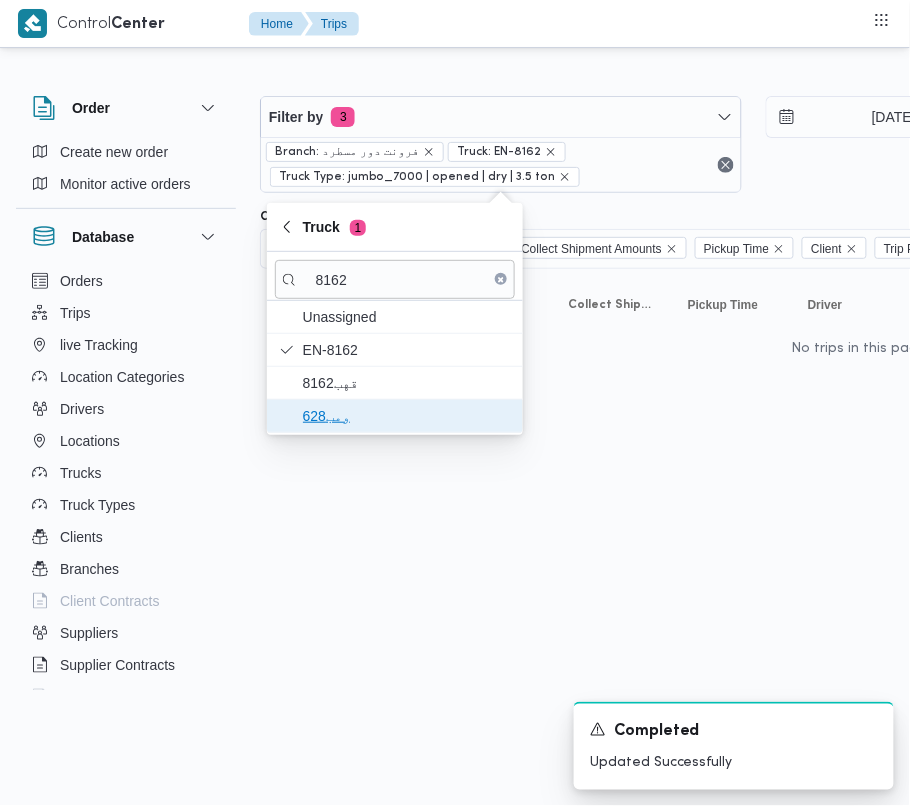 click on "ومب628" at bounding box center (407, 416) 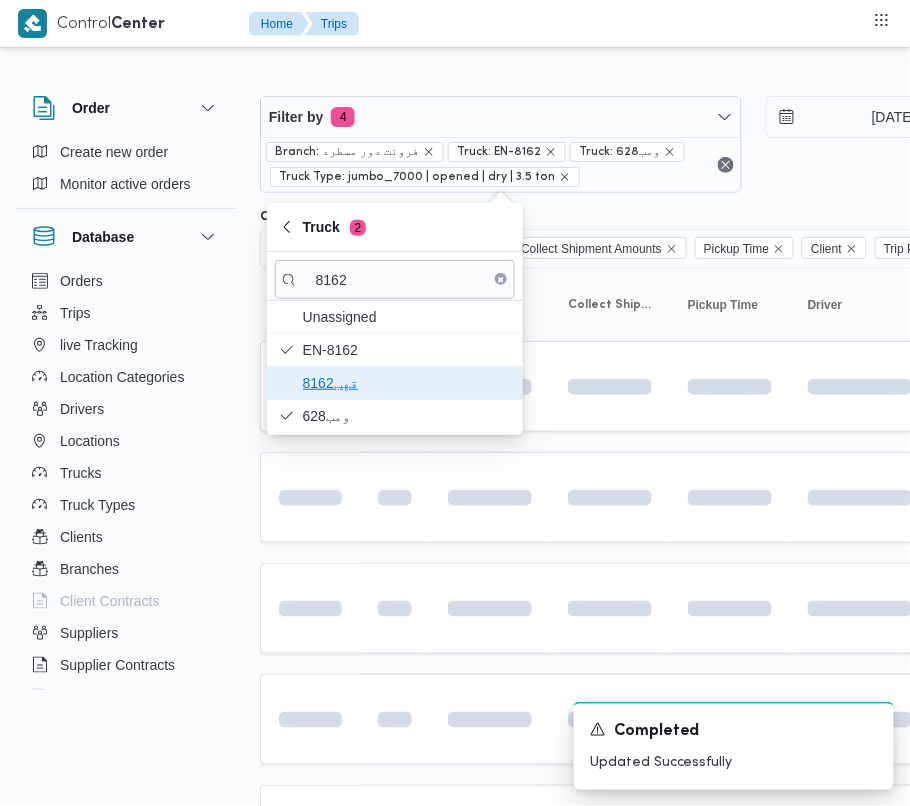 click on "قهب8162" at bounding box center [407, 383] 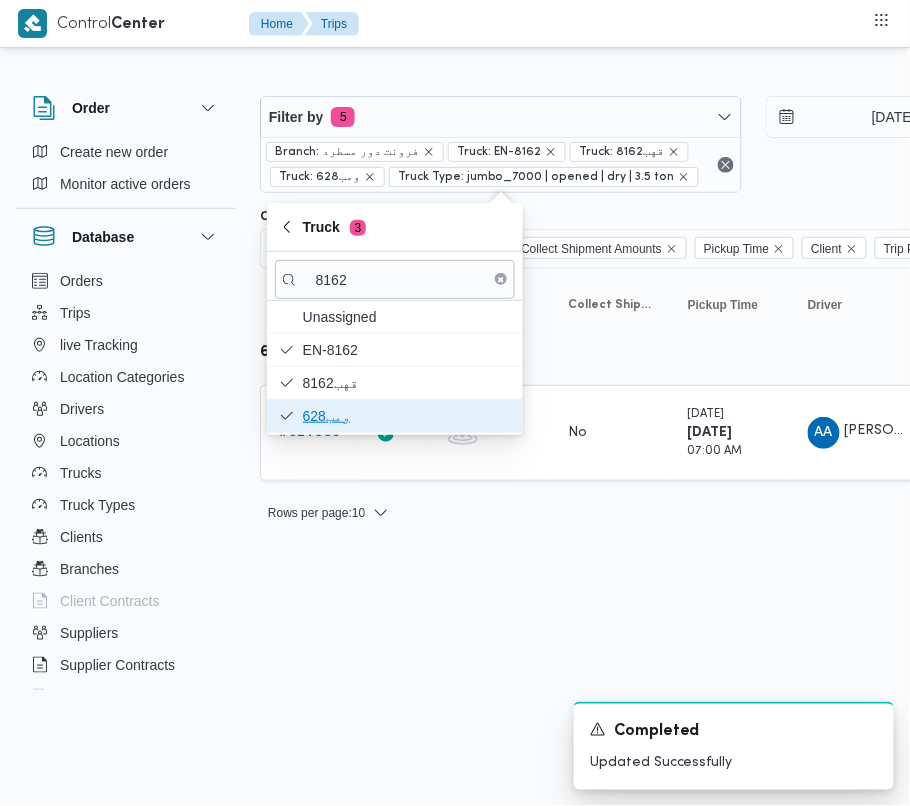 click on "ومب628" at bounding box center (407, 416) 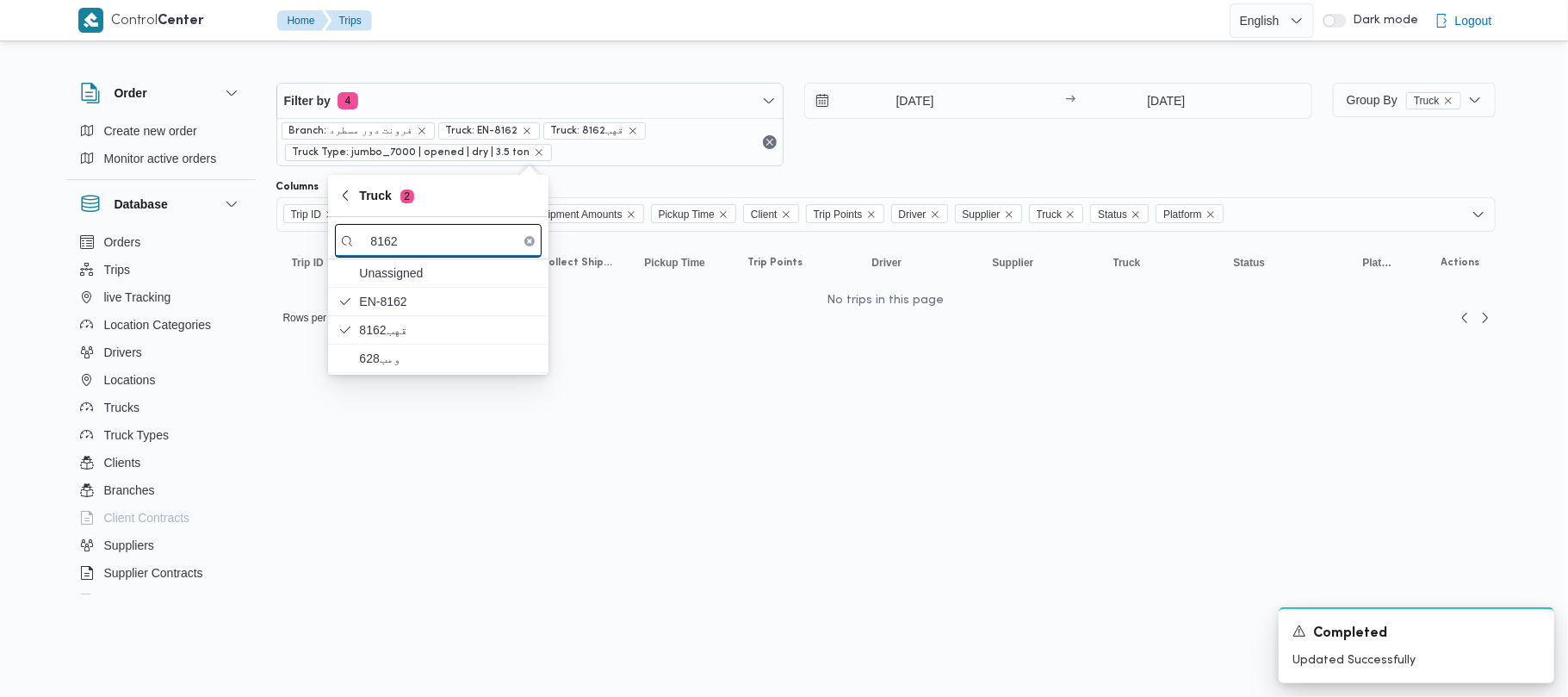 click on "8162" at bounding box center (438, 240) 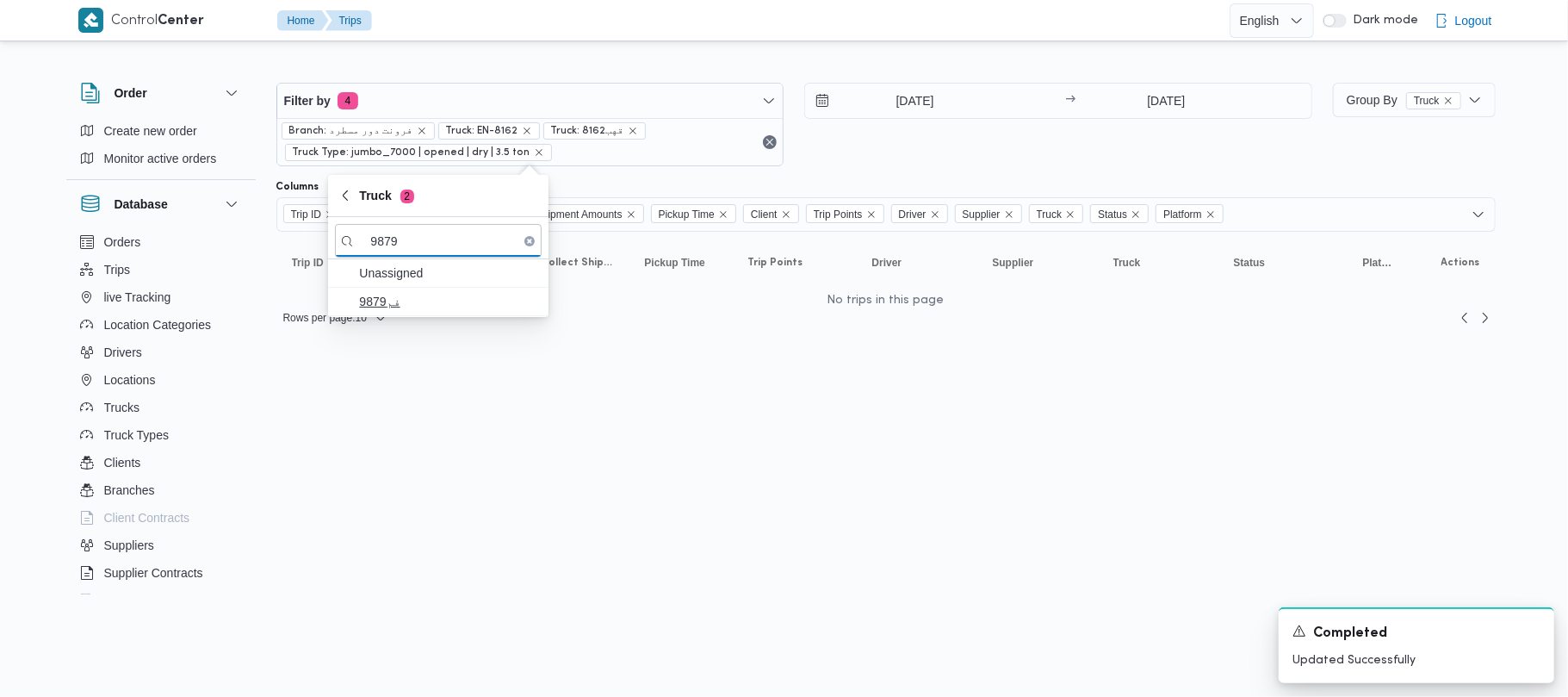 type on "9879" 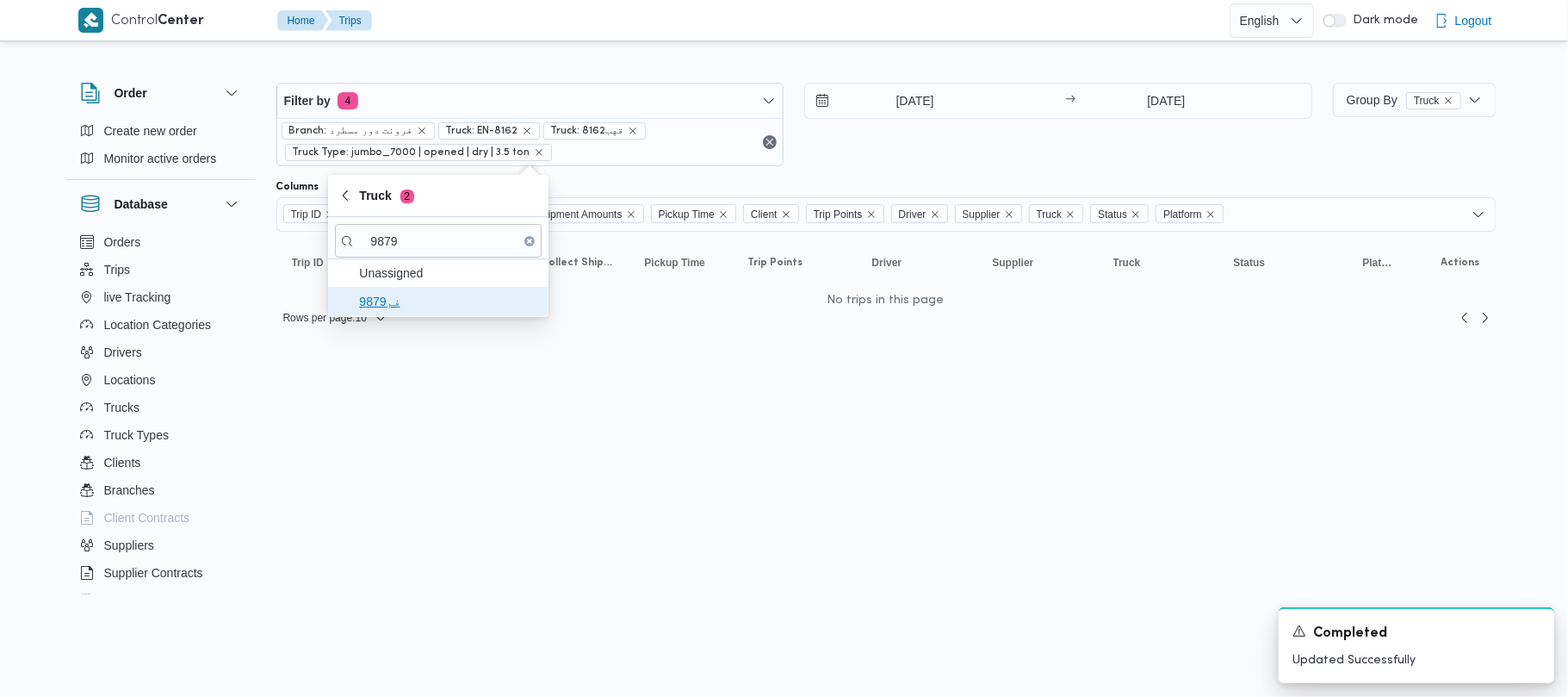 click on "فم9879" at bounding box center [438, 302] 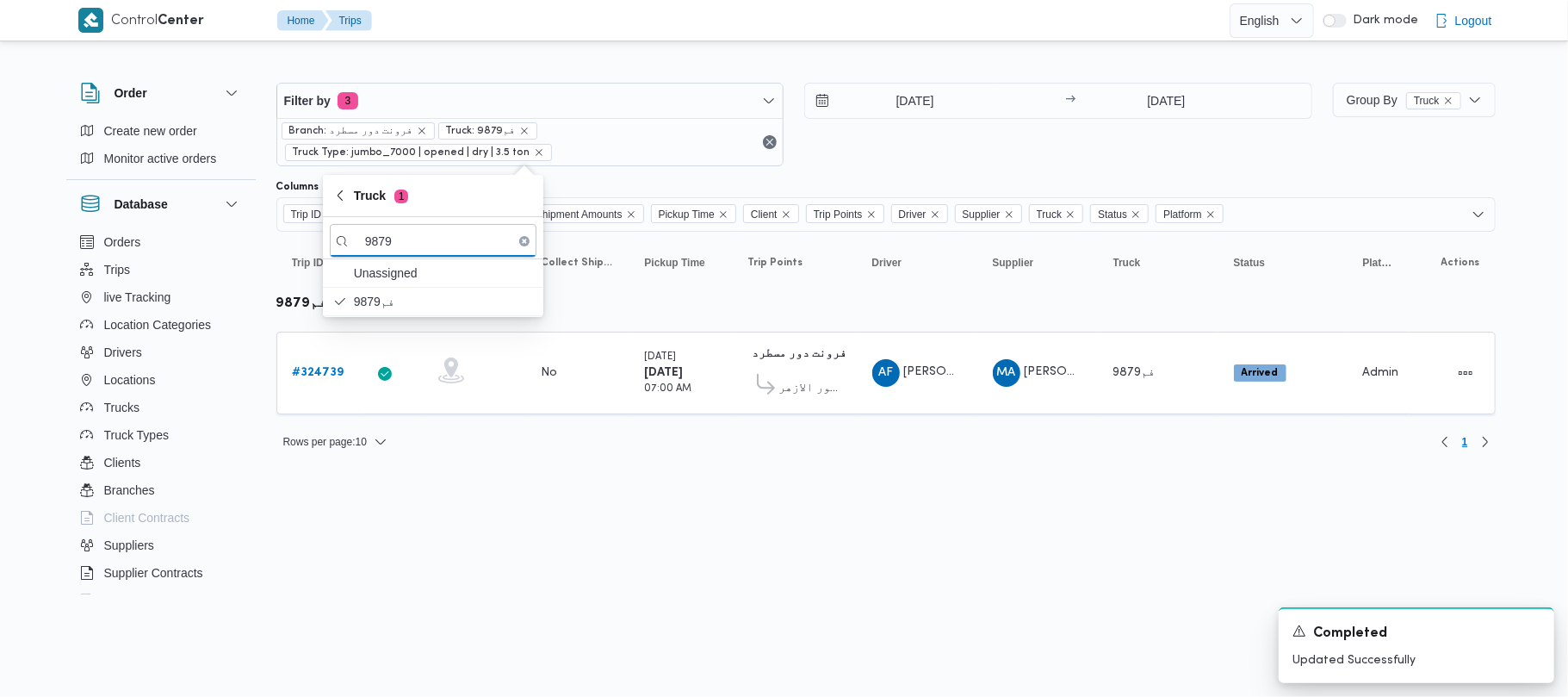 click on "Control  Center Home Trips English عربي Dark mode Logout Order Create new order Monitor active orders Database Orders Trips live Tracking Location Categories Drivers Locations Trucks Truck Types Clients Branches Client Contracts Suppliers Supplier Contracts Devices Users Projects SP Projects Admins organization assignees Tags Filter by 3 Branch: فرونت دور مسطرد Truck: فم9879 Truck Type: jumbo_7000 | opened | dry | 3.5 ton 16/7/2025 → 16/7/2025 Group By Truck Columns Trip ID App Geofencing Collect Shipment Amounts Pickup Time Client Trip Points Driver Supplier Truck Status Platform Sorting Trip ID Click to sort in ascending order App Click to sort in ascending order Geofencing Click to sort in ascending order Collect Shipment Amounts Pickup Time Click to sort in ascending order Client Click to sort in ascending order Trip Points Driver Click to sort in ascending order Supplier Click to sort in ascending order Truck Click to sort in ascending order Status Click to sort in ascending order #" at bounding box center [784, 348] 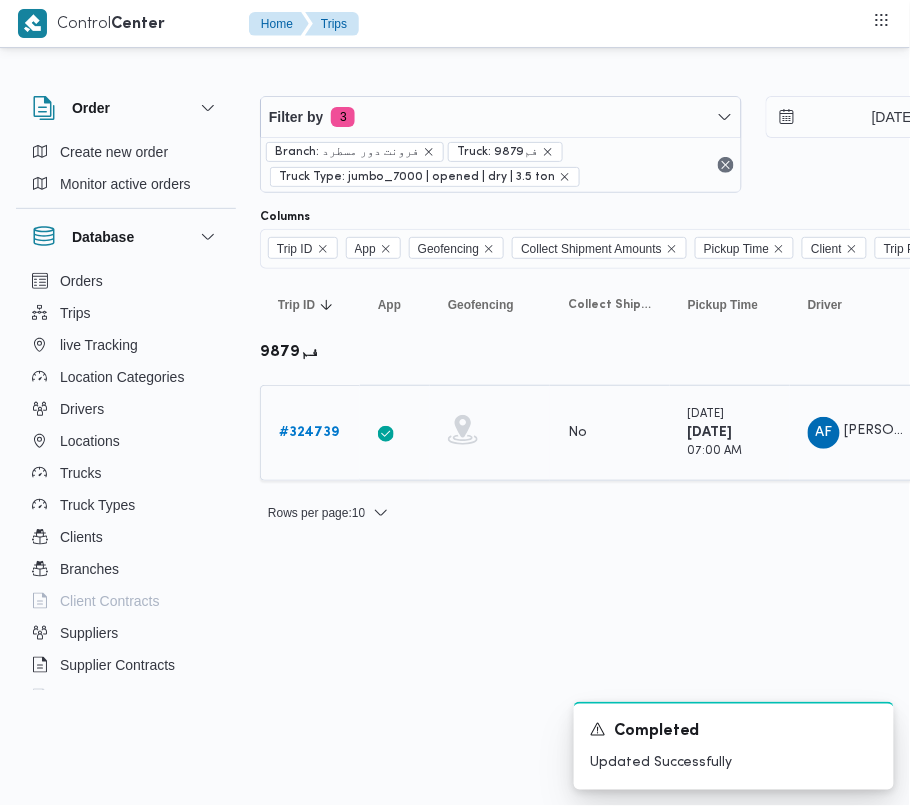 click on "# 324739" at bounding box center (310, 433) 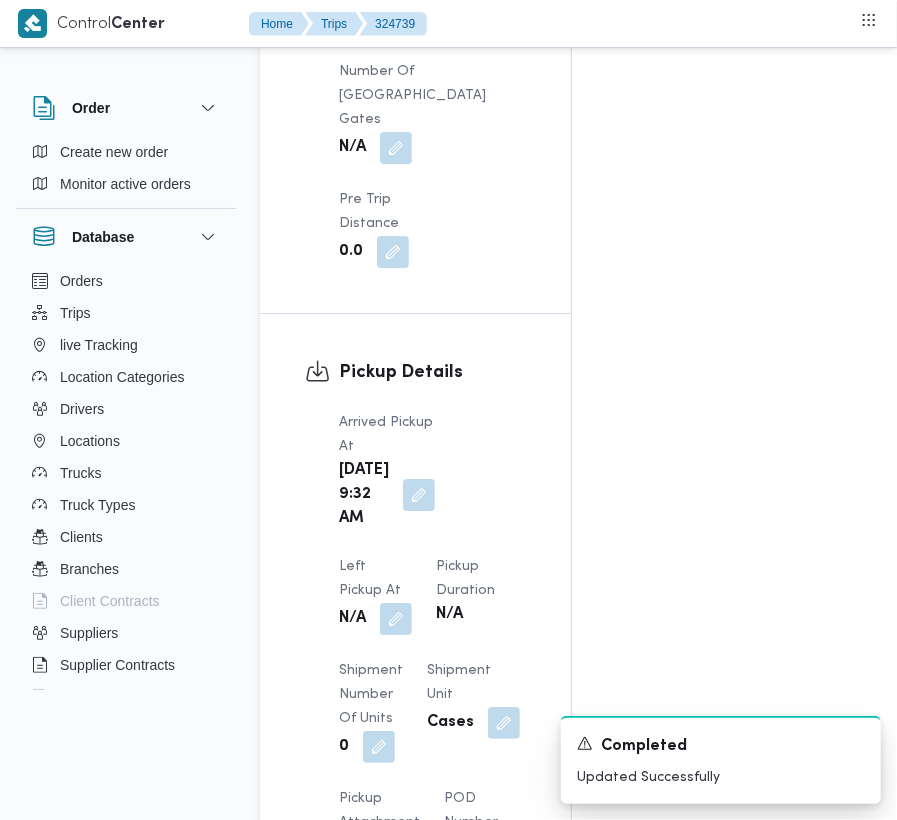 scroll, scrollTop: 2533, scrollLeft: 0, axis: vertical 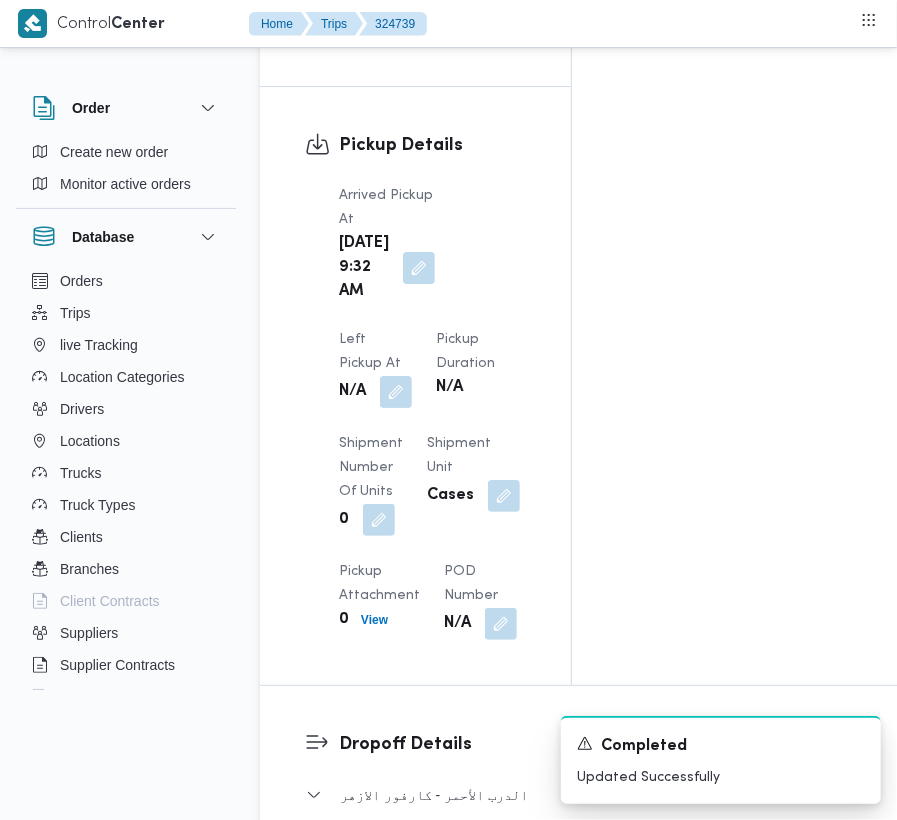 drag, startPoint x: 502, startPoint y: 254, endPoint x: 481, endPoint y: 308, distance: 57.939625 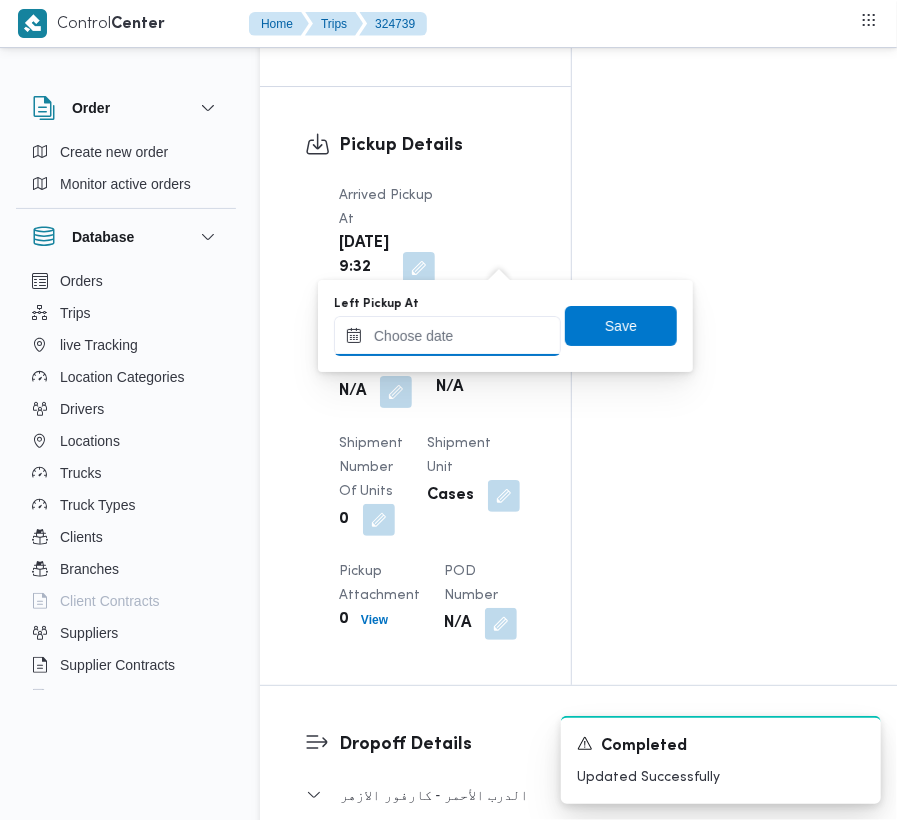 click on "Left Pickup At" at bounding box center [447, 336] 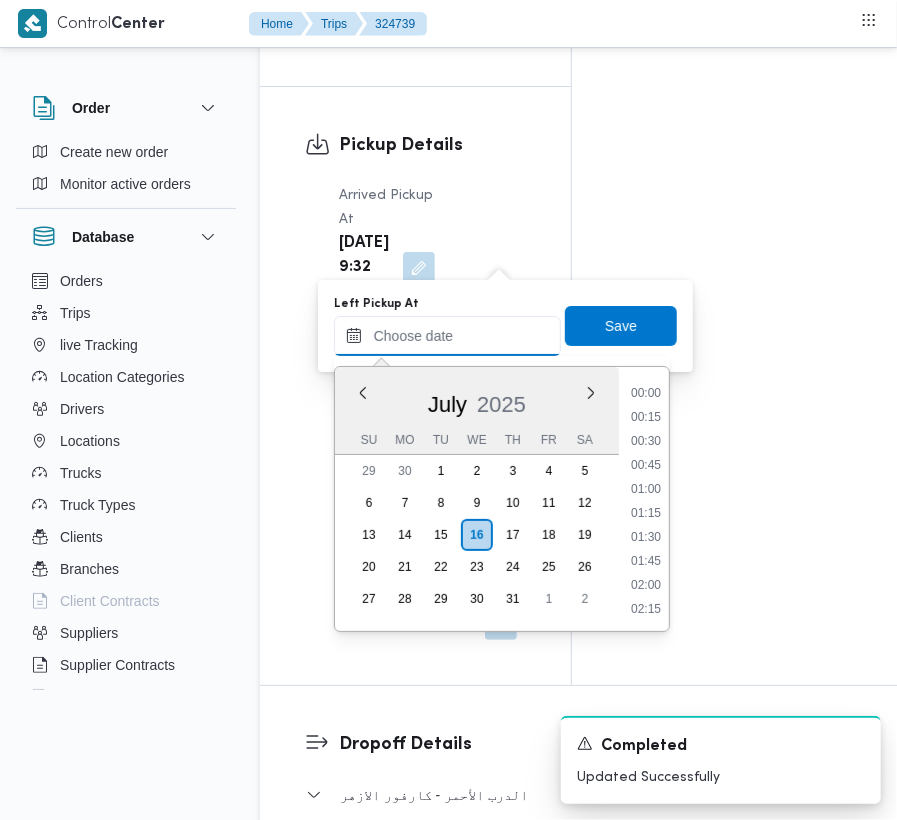 scroll, scrollTop: 913, scrollLeft: 0, axis: vertical 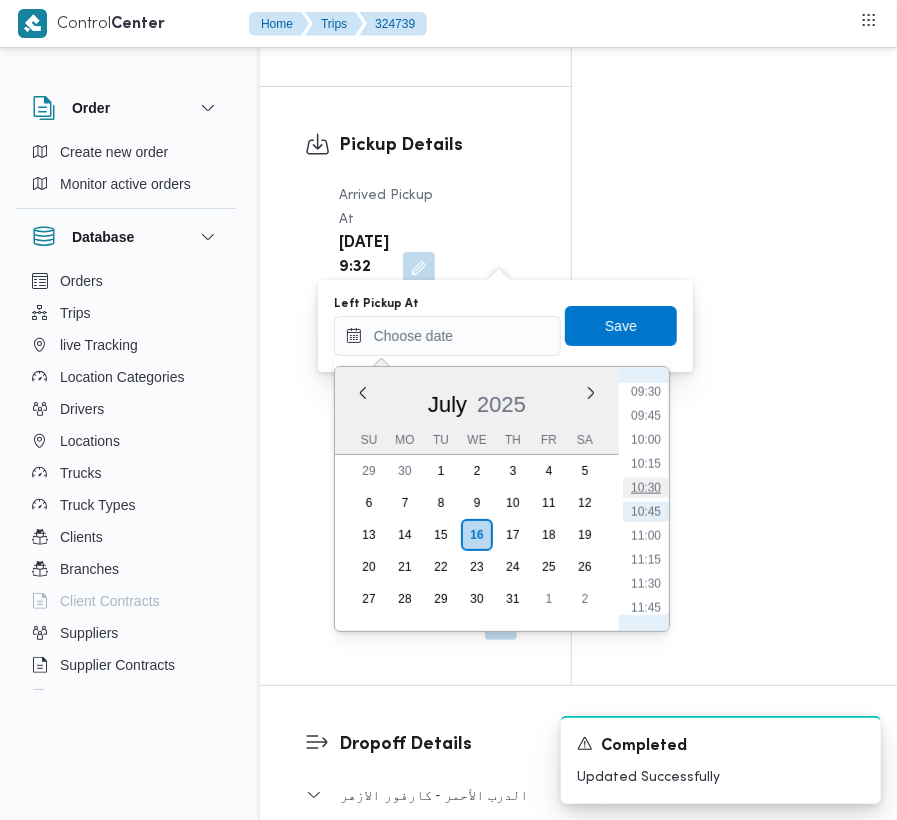 click on "10:30" at bounding box center [646, 488] 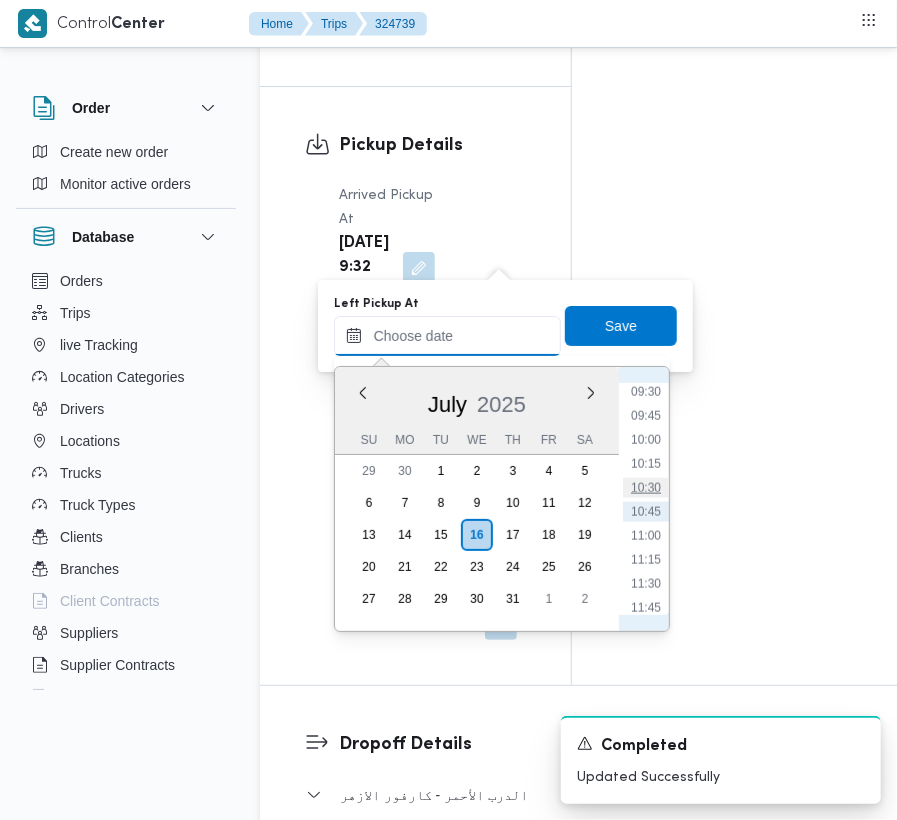 type on "16/07/2025 10:30" 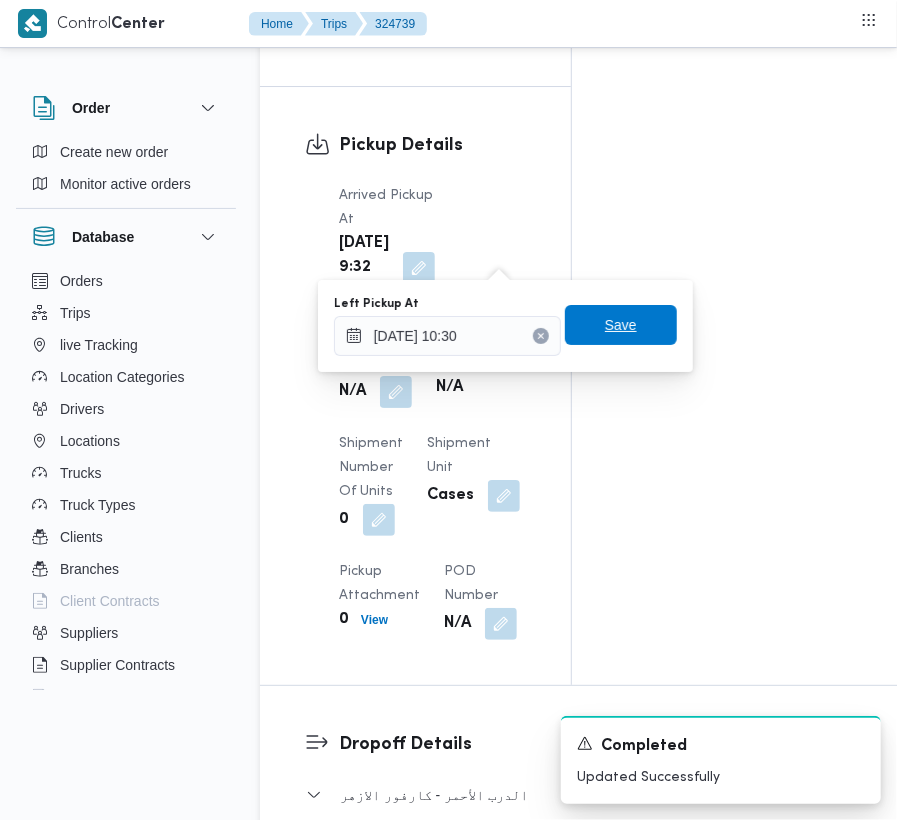 click on "Save" at bounding box center [621, 325] 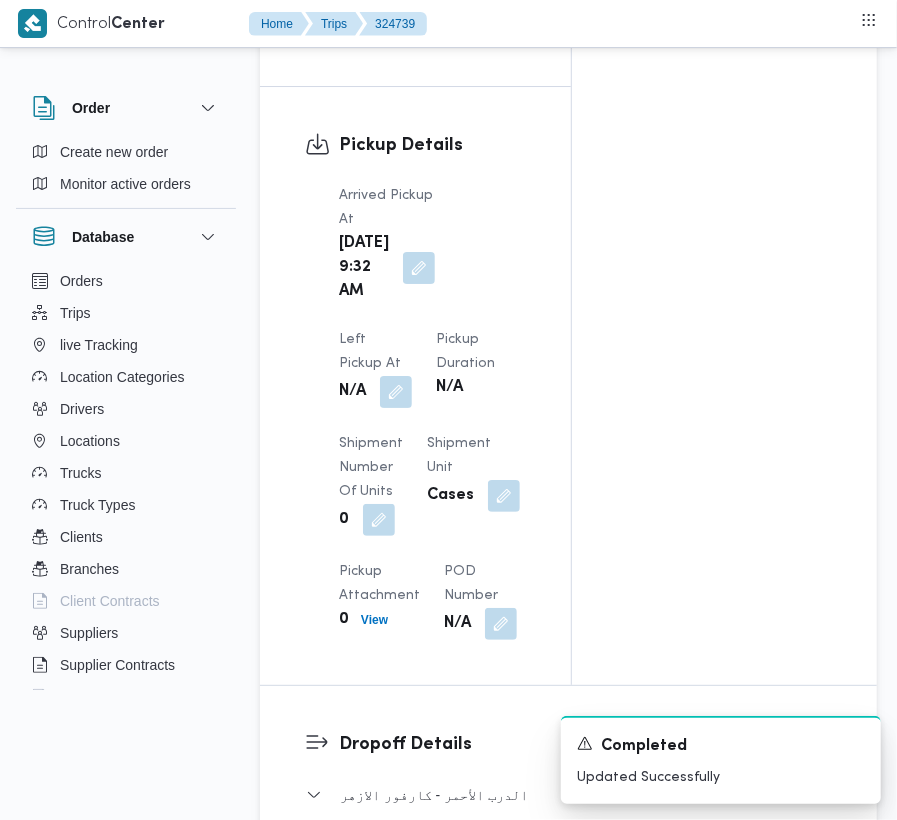 scroll, scrollTop: 3250, scrollLeft: 0, axis: vertical 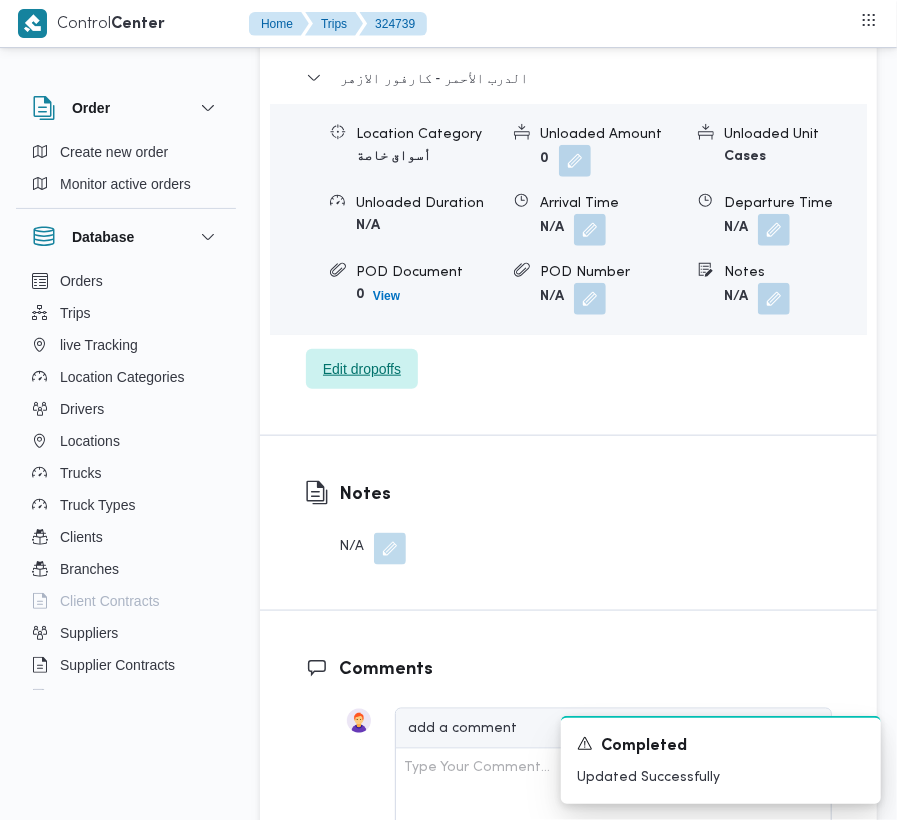 click on "Edit dropoffs" at bounding box center [362, 369] 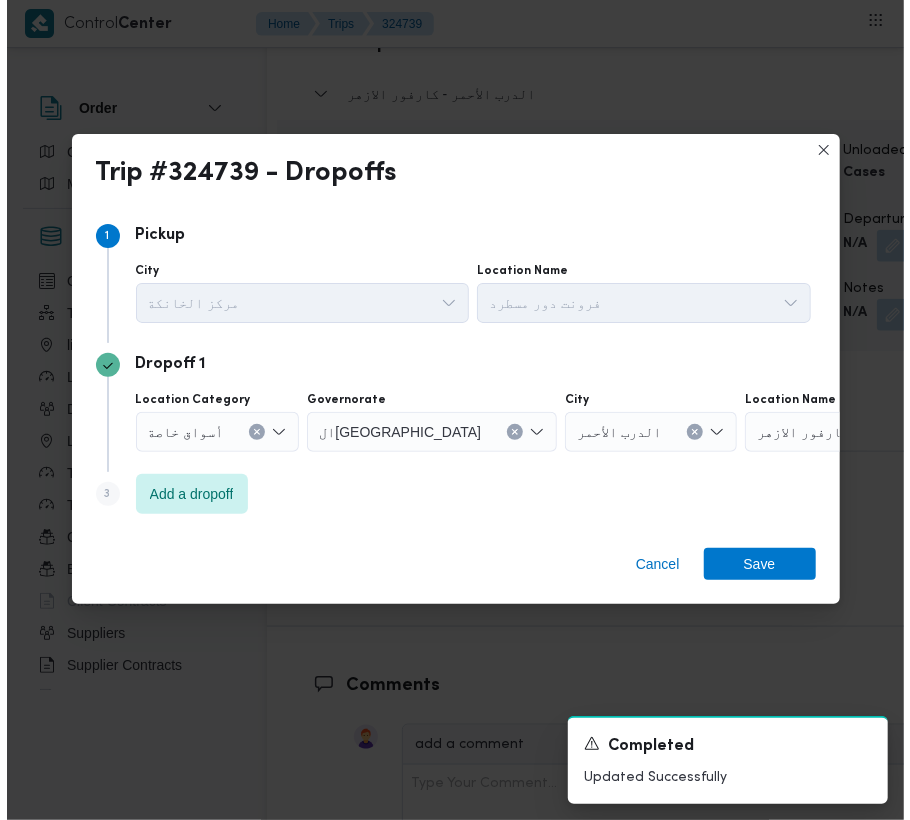 scroll, scrollTop: 3114, scrollLeft: 0, axis: vertical 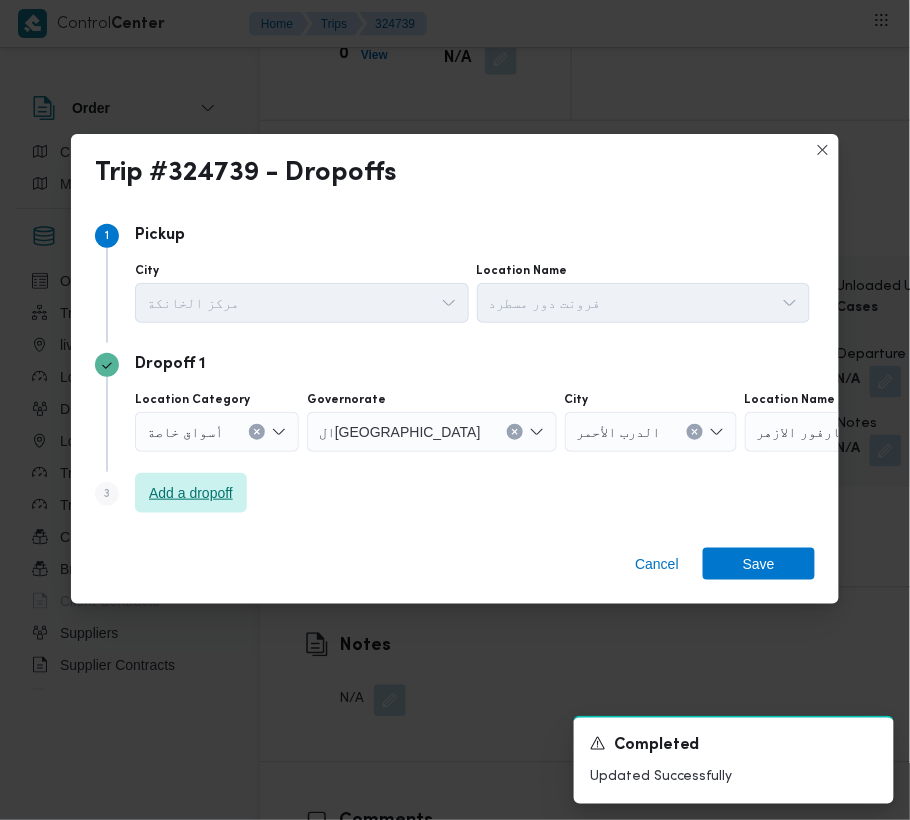 click on "Add a dropoff" at bounding box center (191, 493) 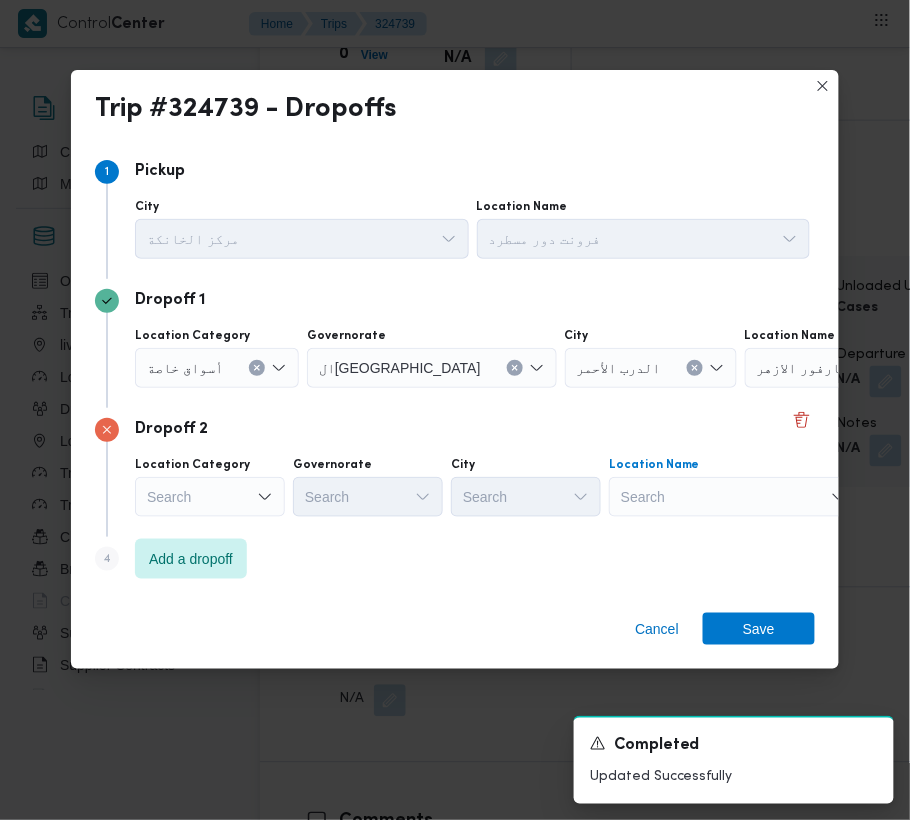 click on "Search" at bounding box center [870, 368] 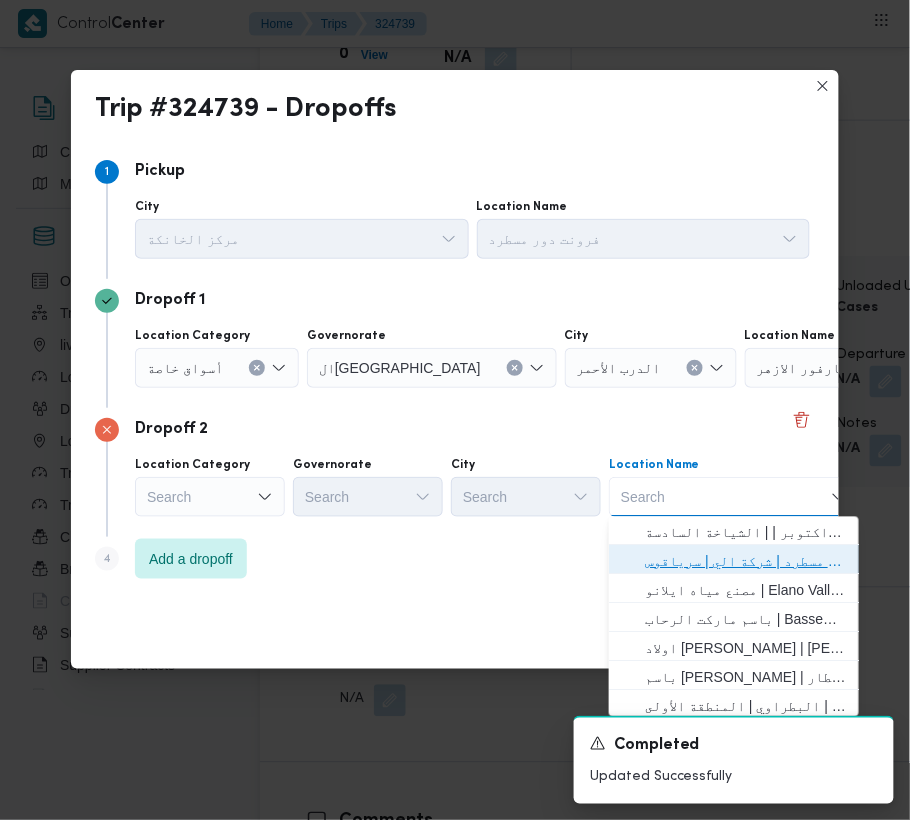 click on "فرونت دور مسطرد | شركة الي | سرياقوس" at bounding box center (746, 562) 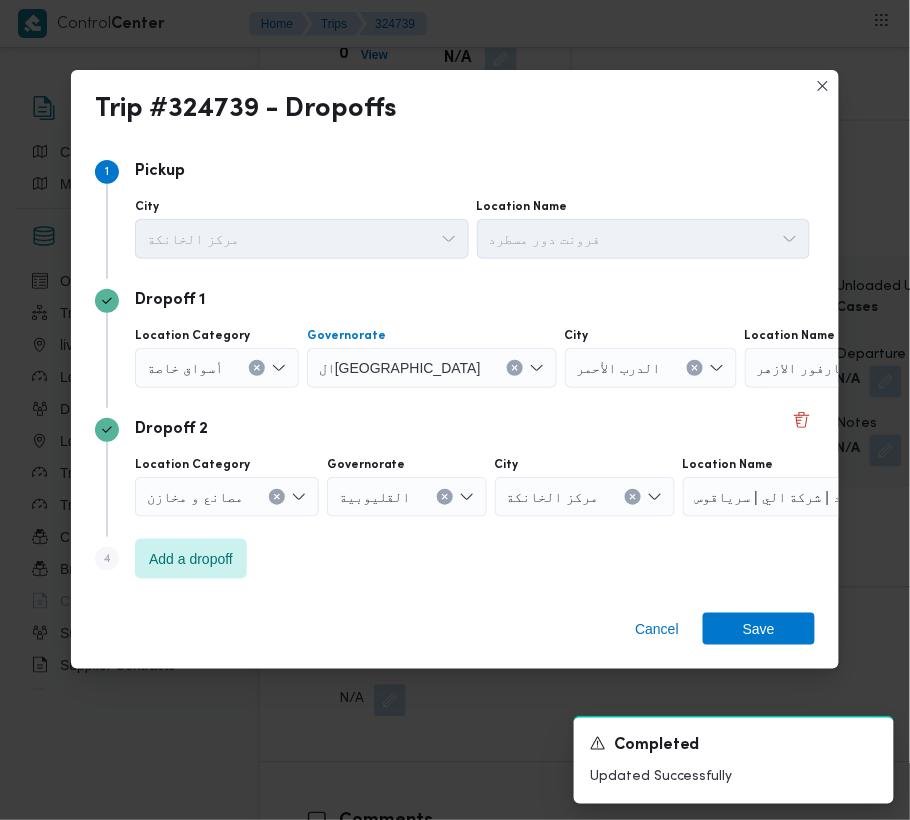 click at bounding box center (515, 368) 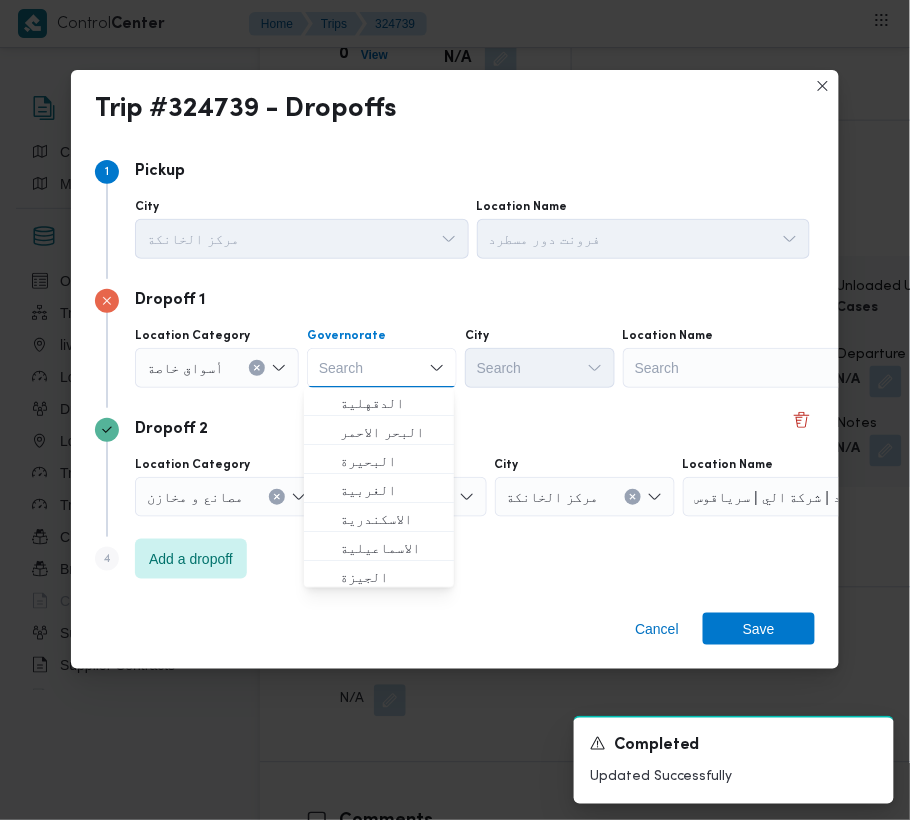click on "Search" at bounding box center [748, 368] 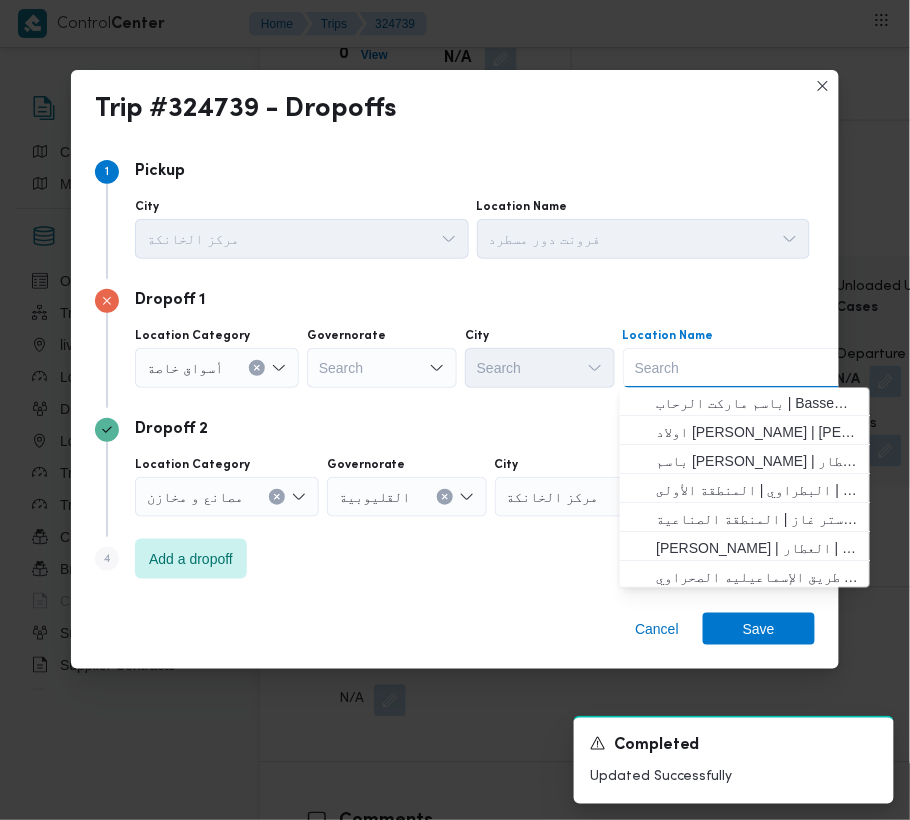 paste on "هايبر  وان بدر" 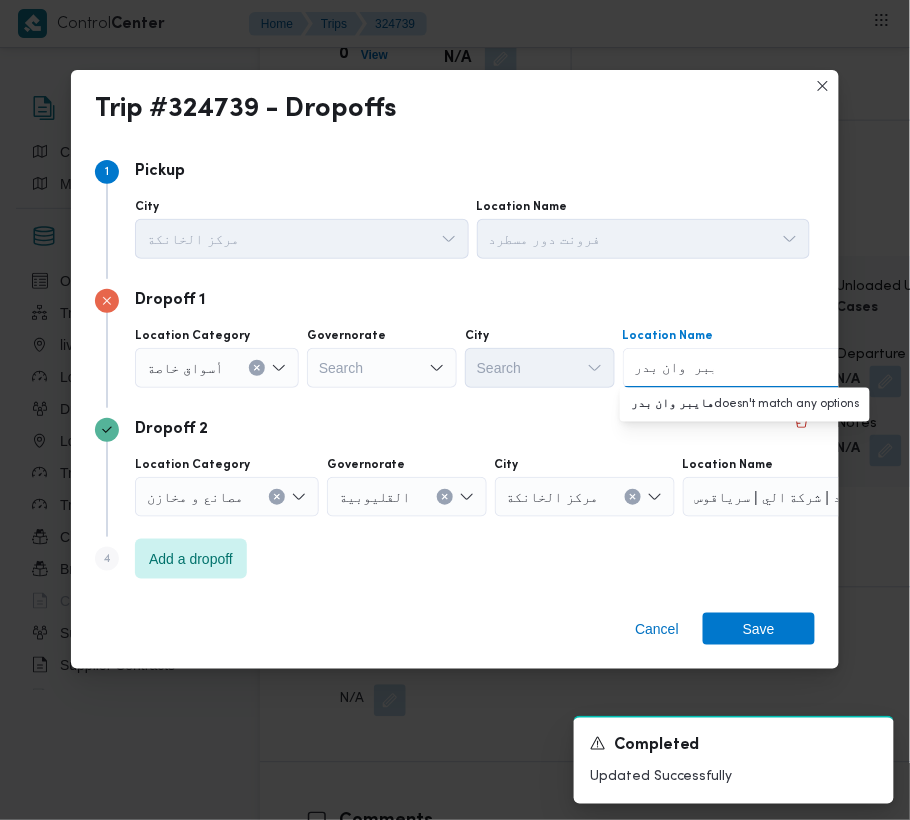 click on "هايبر  وان بدر" at bounding box center [674, 368] 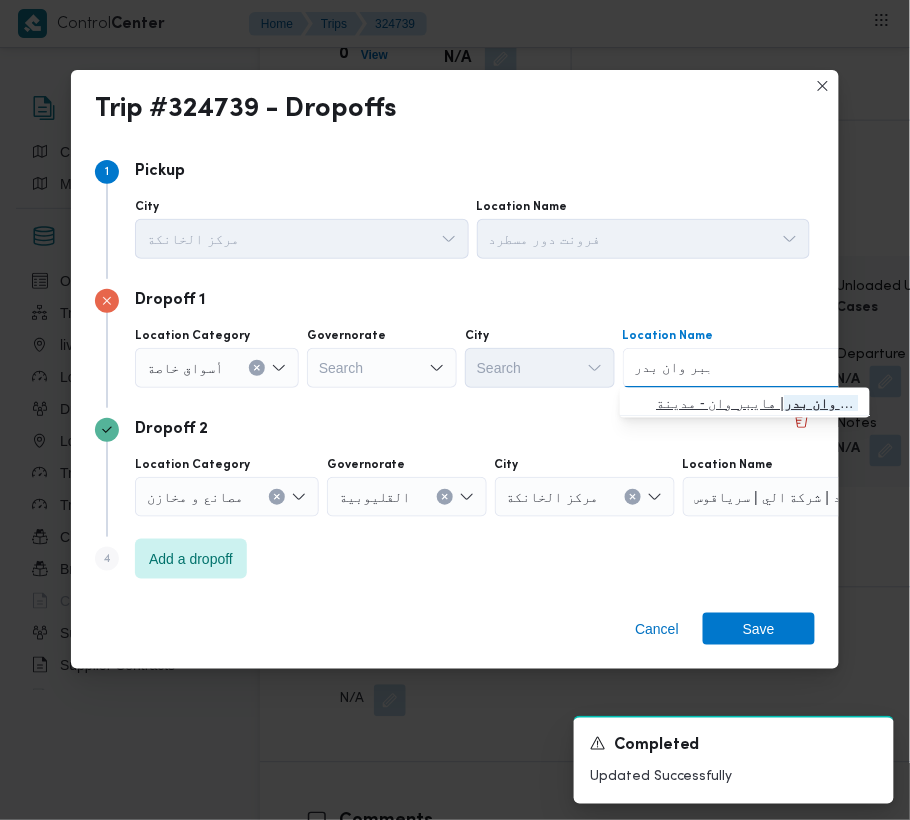 type on "هايبر وان بدر" 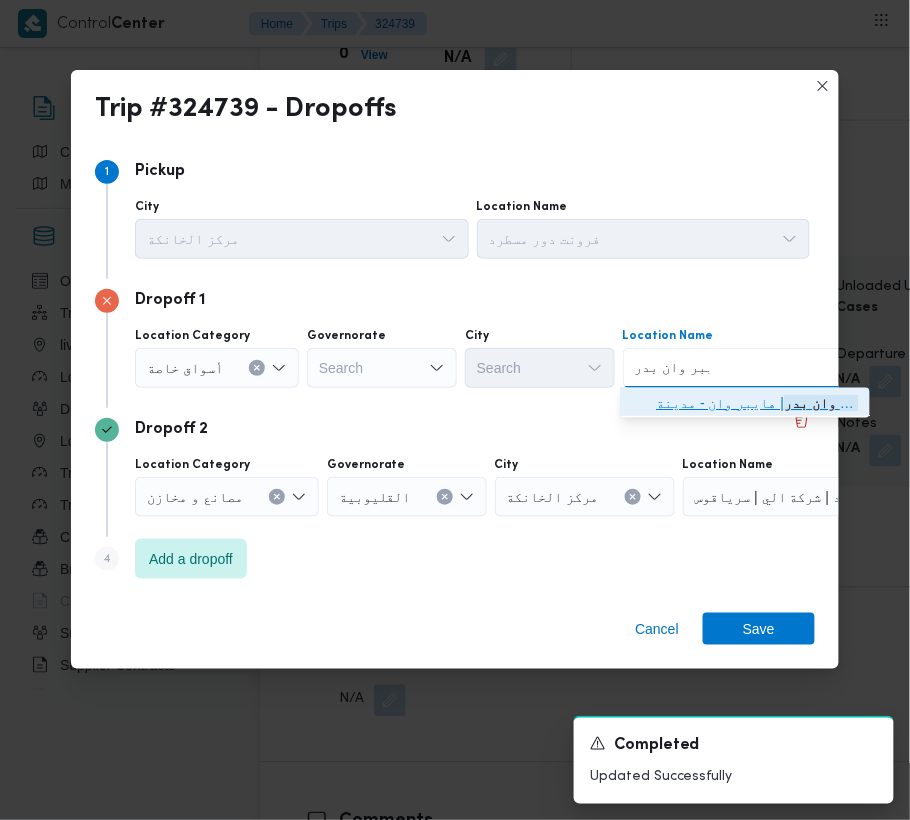 drag, startPoint x: 729, startPoint y: 397, endPoint x: 733, endPoint y: 409, distance: 12.649111 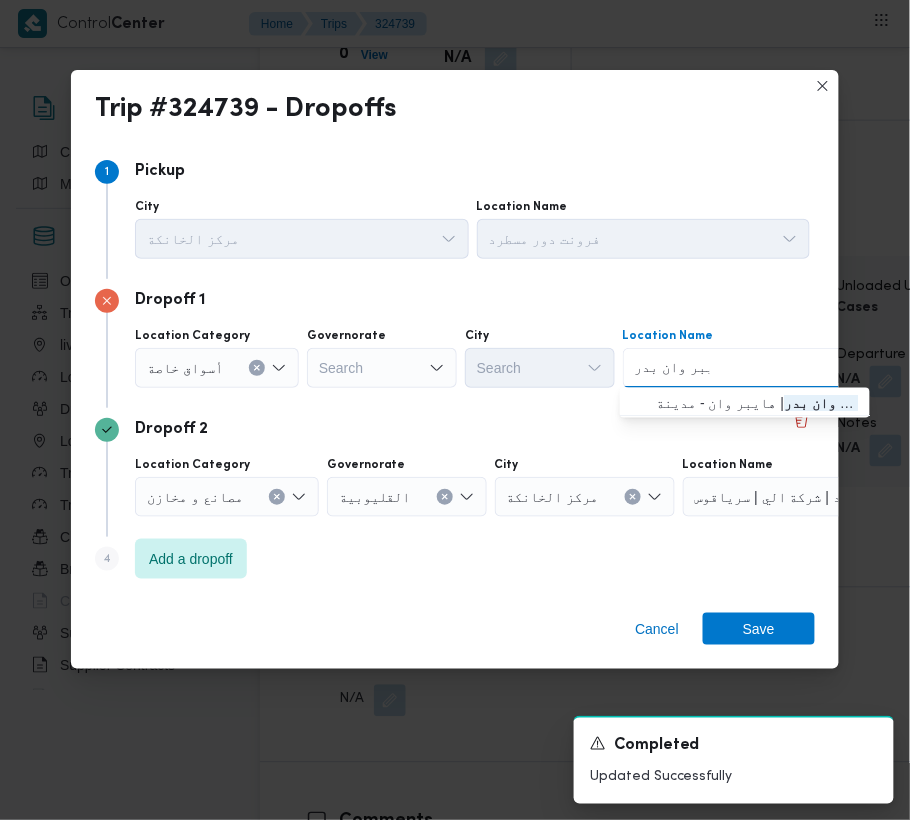 type 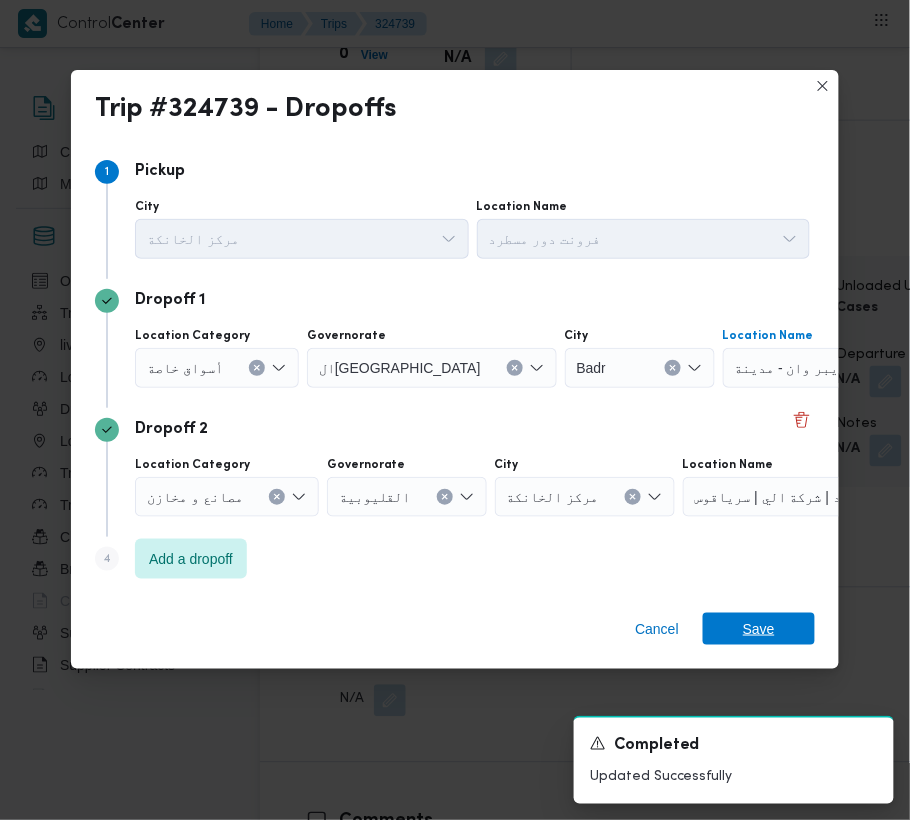 click on "Save" at bounding box center (759, 629) 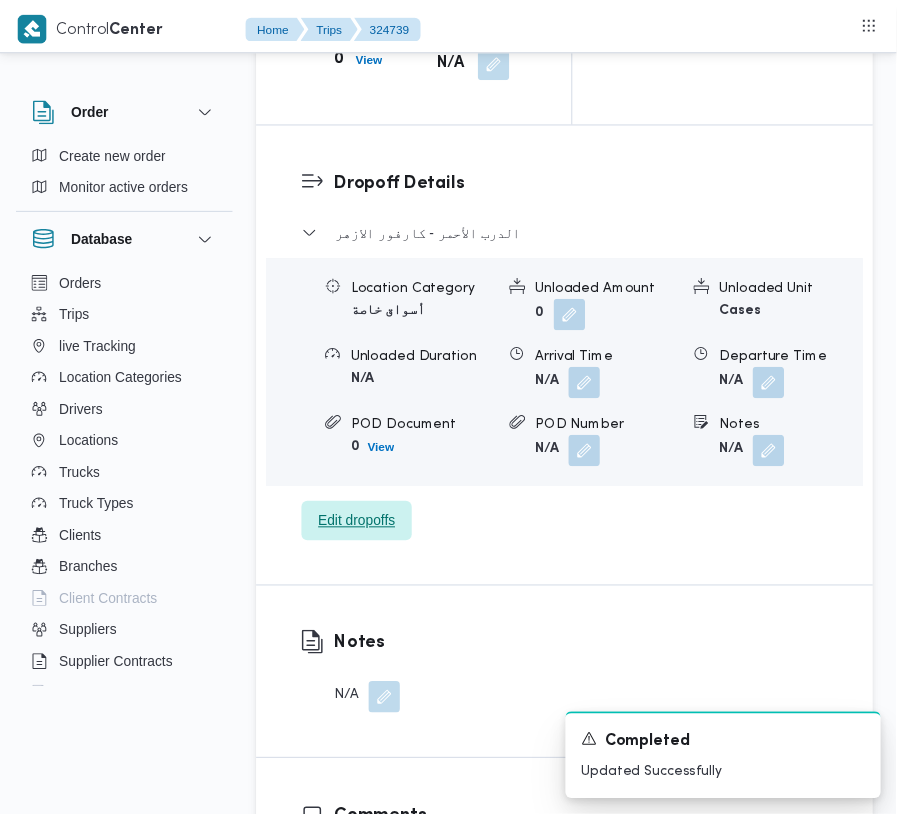 scroll, scrollTop: 3250, scrollLeft: 0, axis: vertical 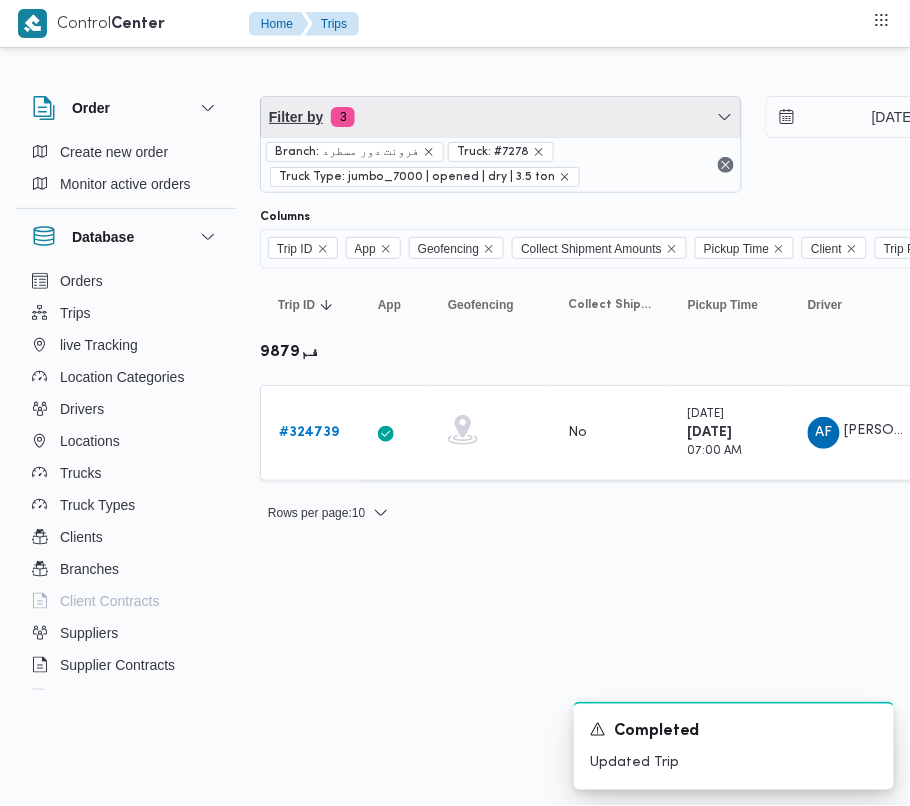 click on "Filter by 3" at bounding box center (501, 117) 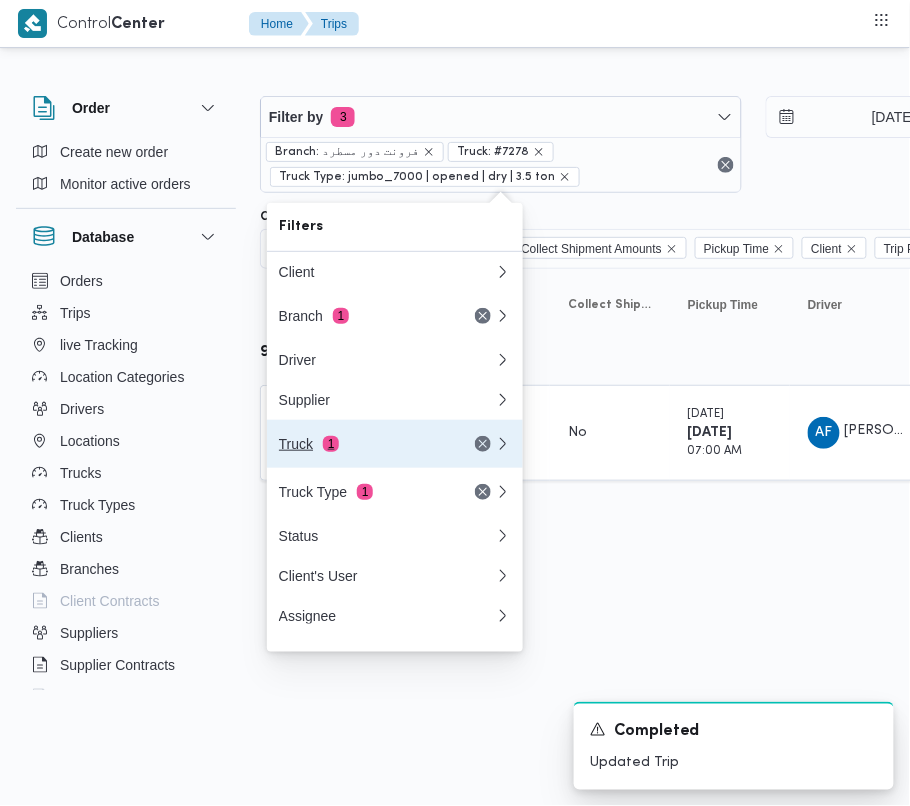 click on "1" at bounding box center (331, 444) 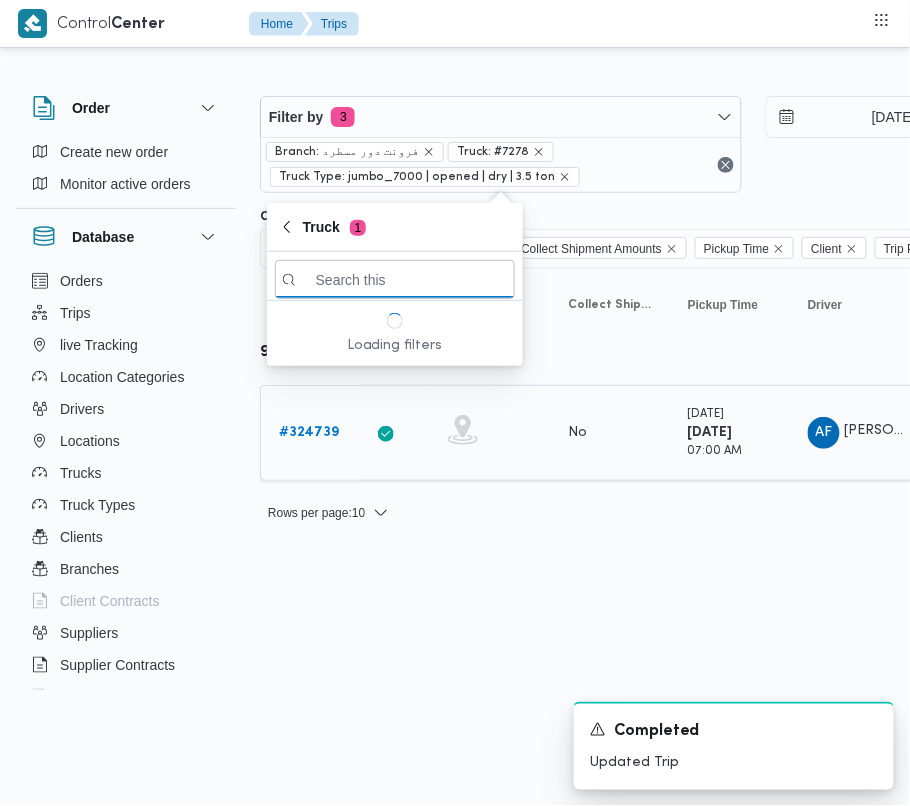 paste on "8597" 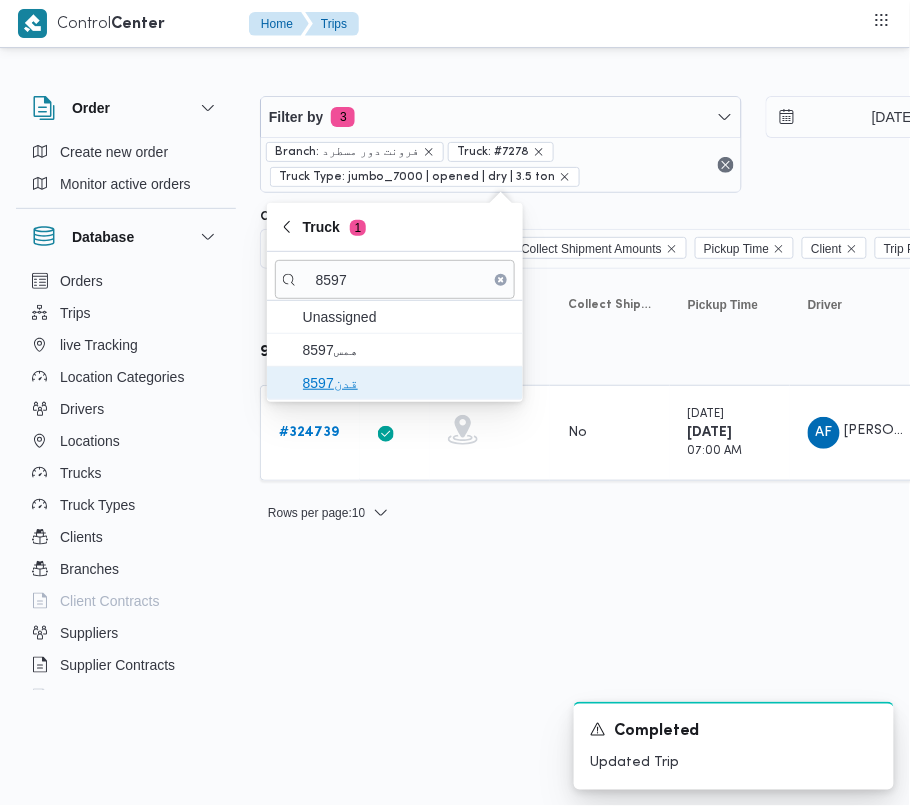 click on "قدن8597" at bounding box center (395, 383) 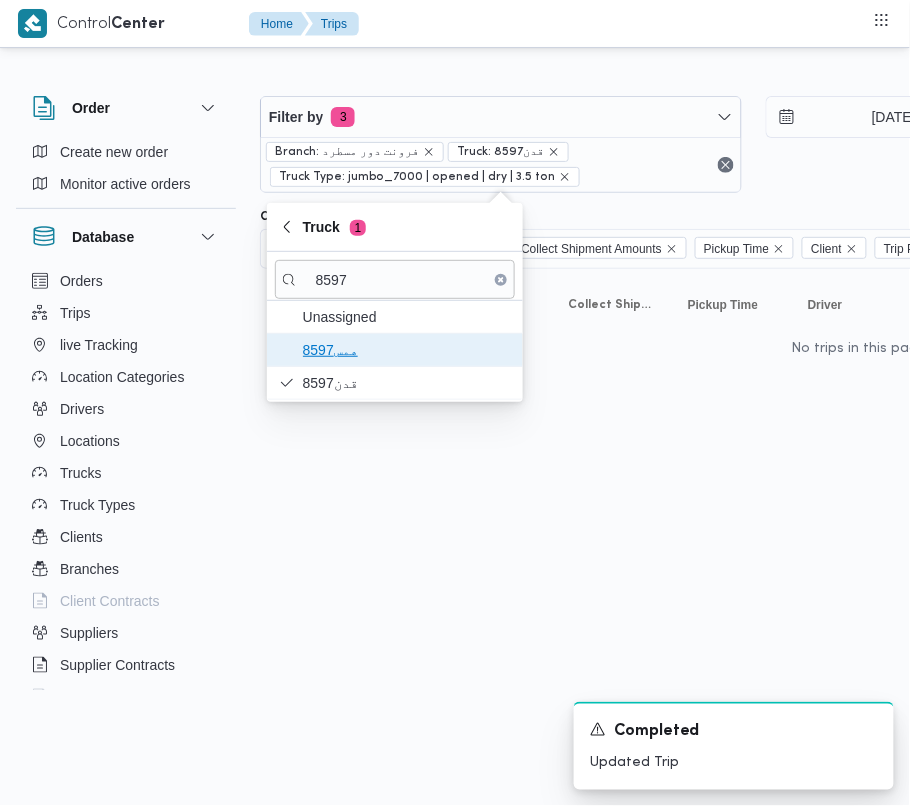 click on "همس8597" at bounding box center [407, 350] 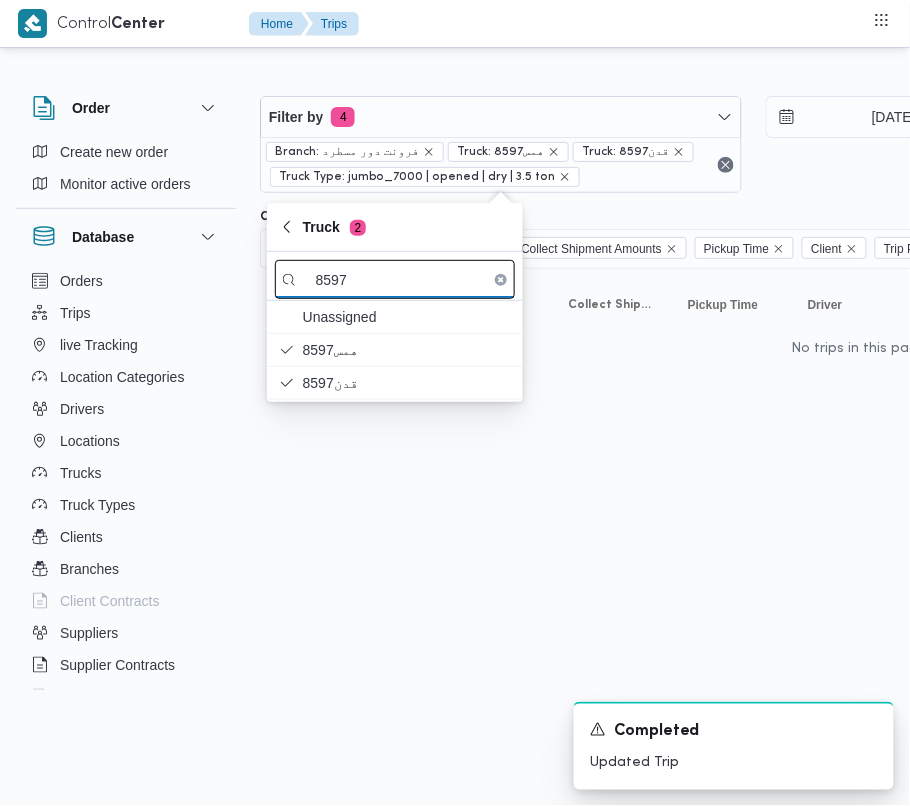 click on "8597" at bounding box center (395, 279) 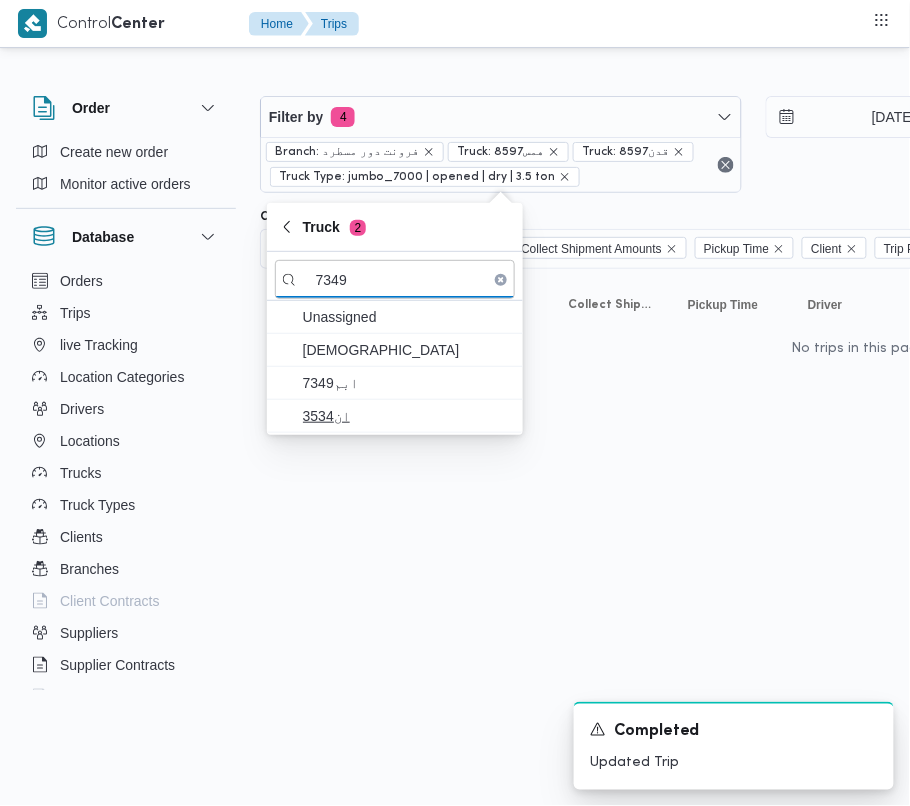 type on "7349" 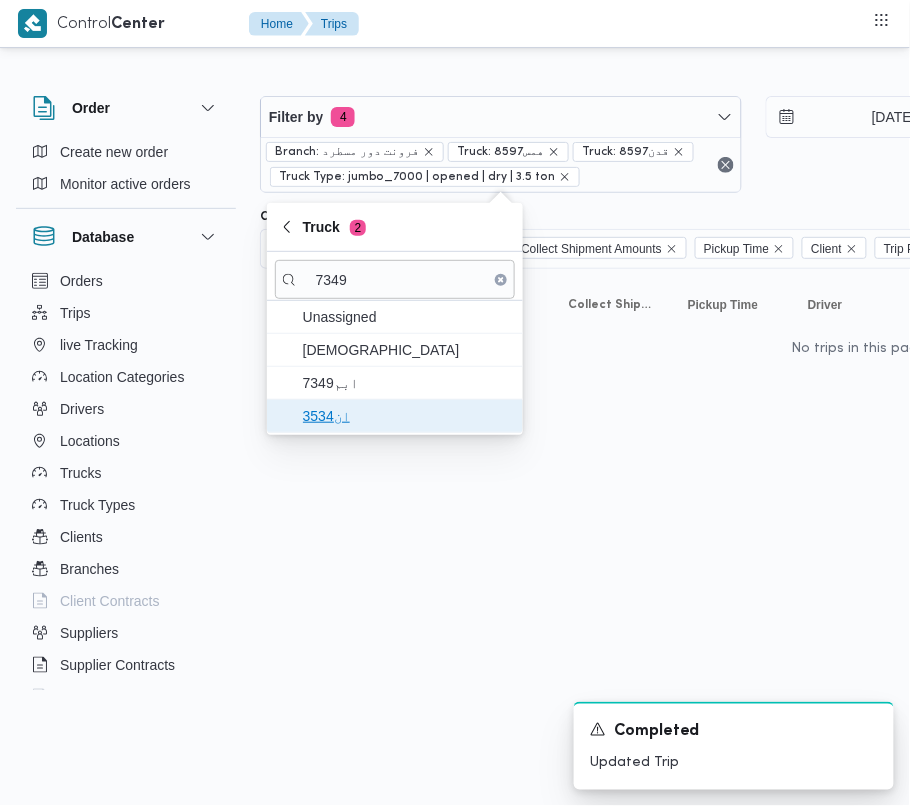 click on "ان3534" at bounding box center (407, 416) 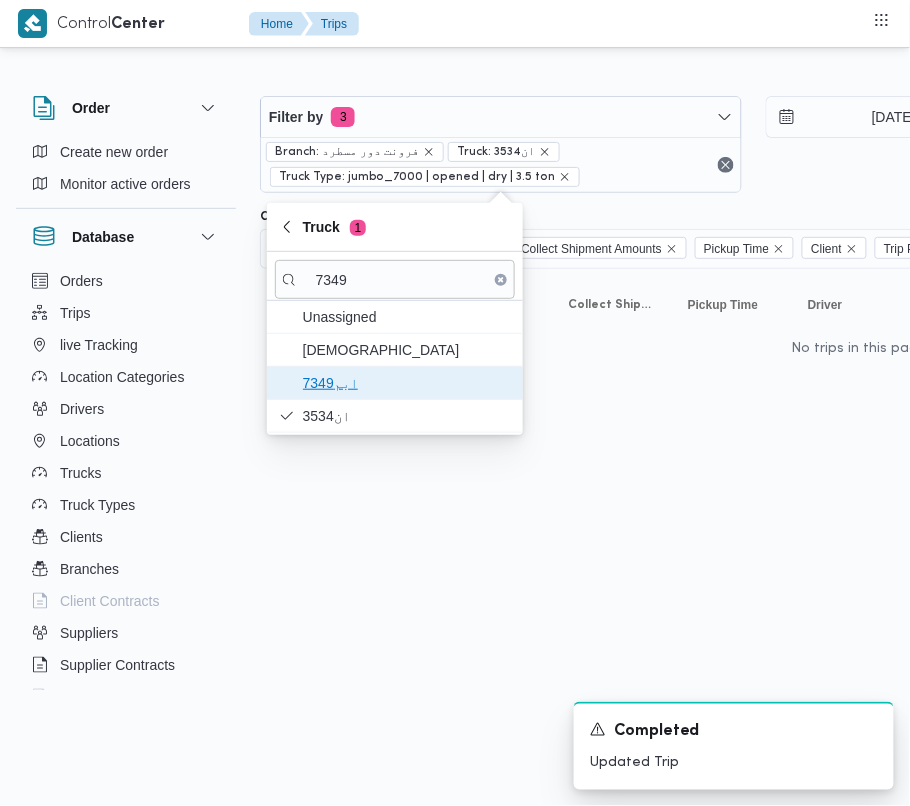 click on "ابم7349" at bounding box center (407, 383) 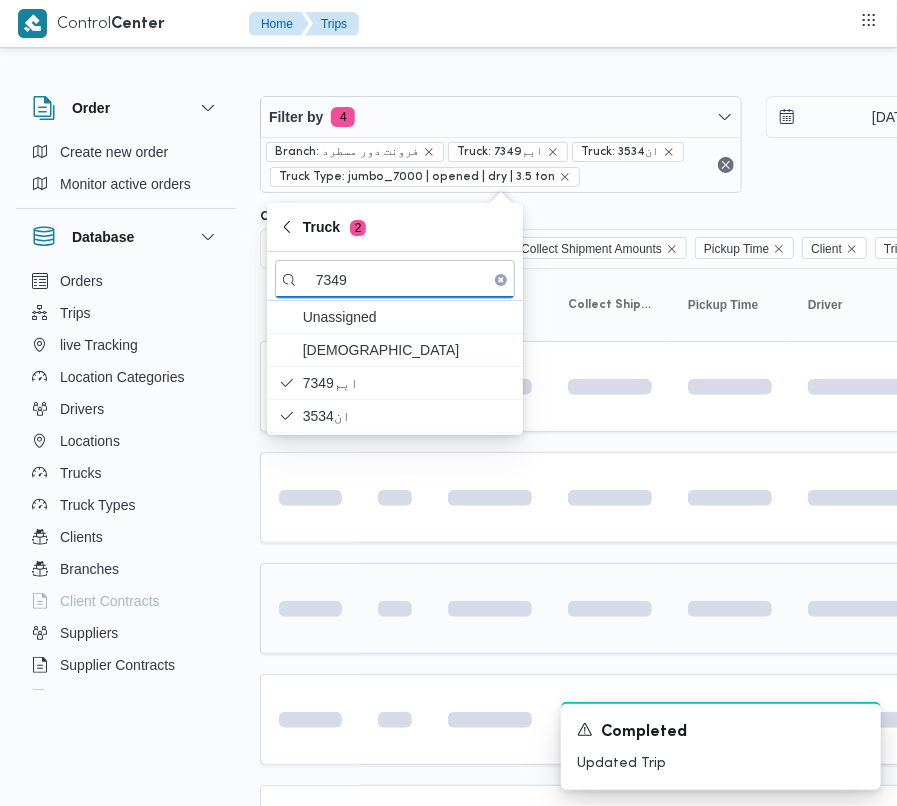 click at bounding box center (310, 609) 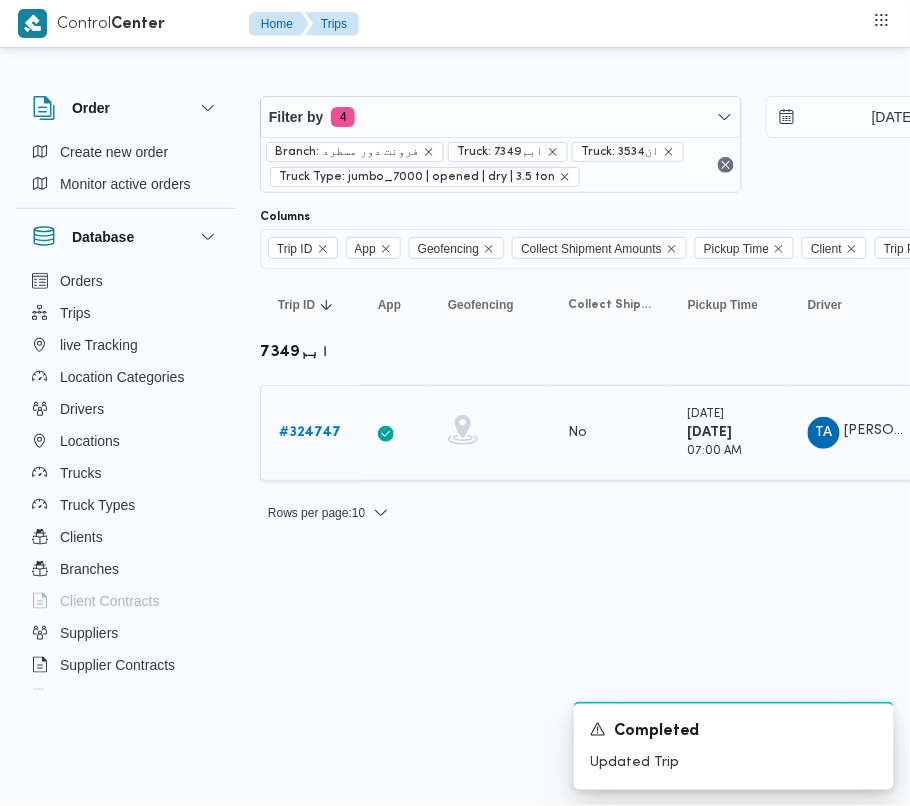 click on "# 324747" at bounding box center [310, 433] 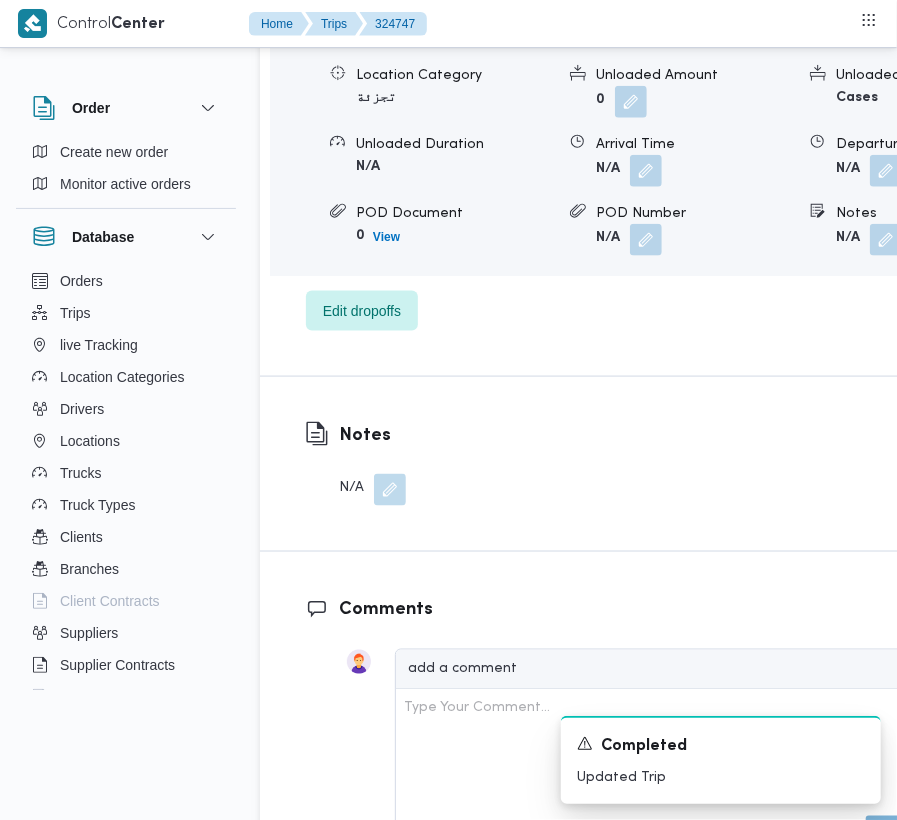 scroll, scrollTop: 3464, scrollLeft: 0, axis: vertical 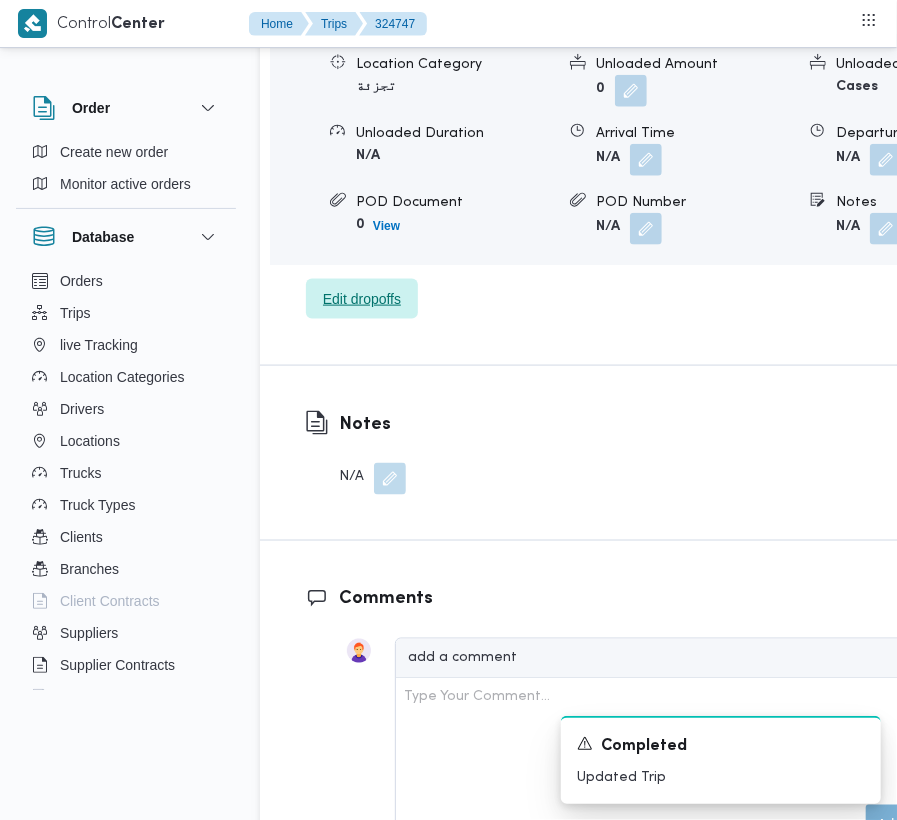 drag, startPoint x: 298, startPoint y: 430, endPoint x: 308, endPoint y: 434, distance: 10.770329 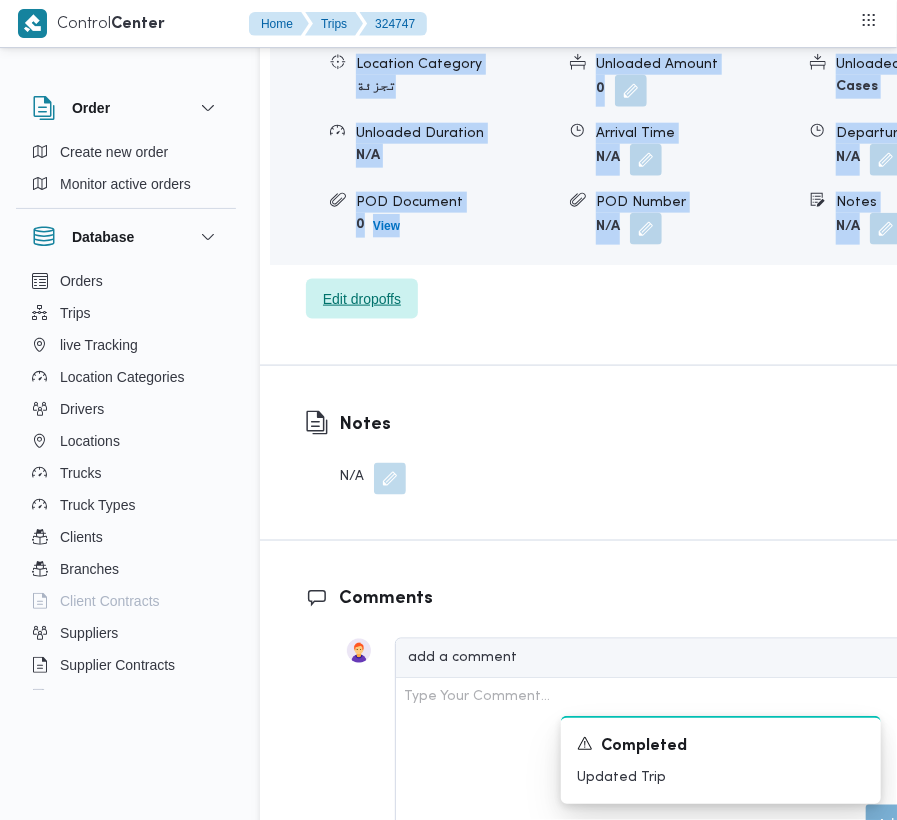 click on "Edit dropoffs" at bounding box center [362, 299] 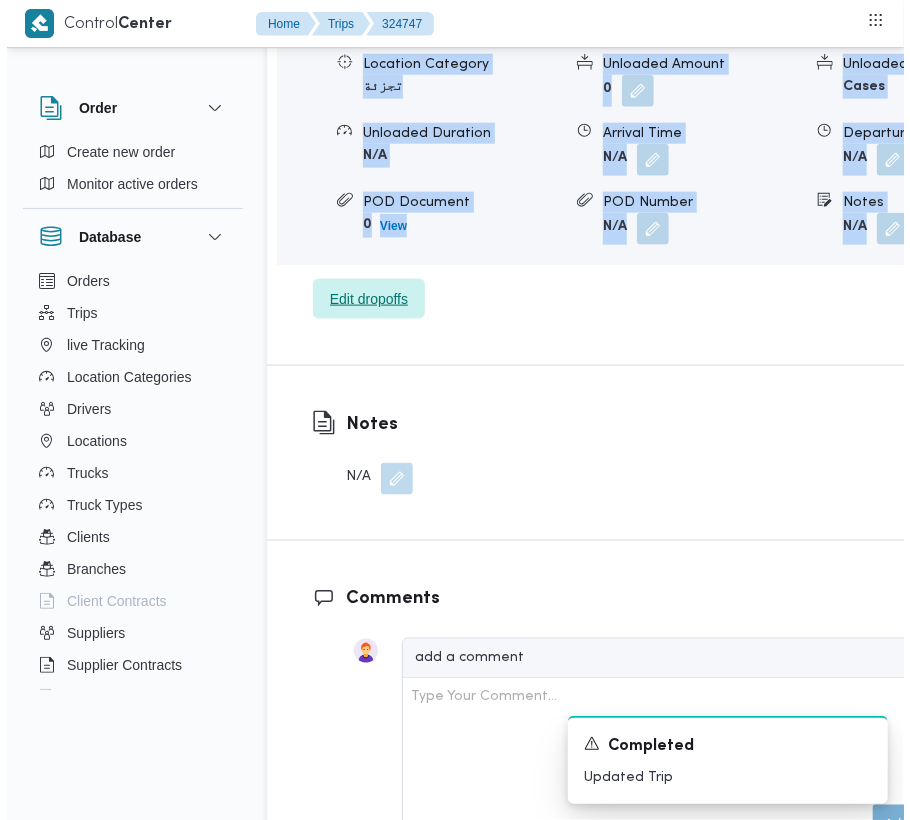 scroll, scrollTop: 3440, scrollLeft: 0, axis: vertical 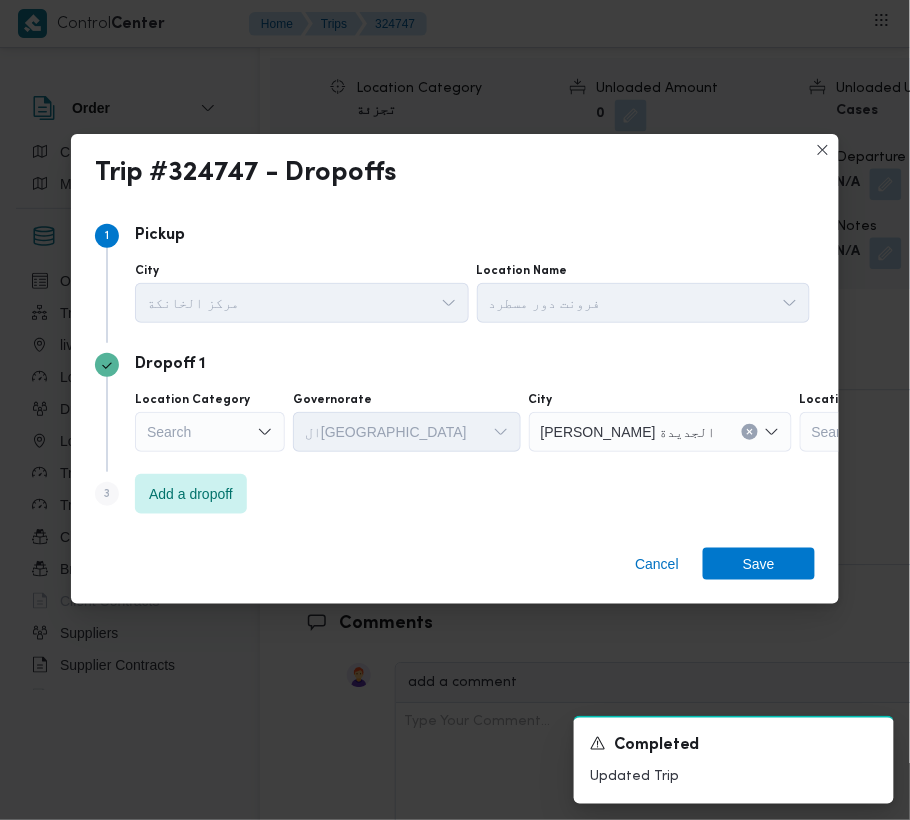 click on "Step 3 is disabled 3 Add a dropoff" at bounding box center [455, 498] 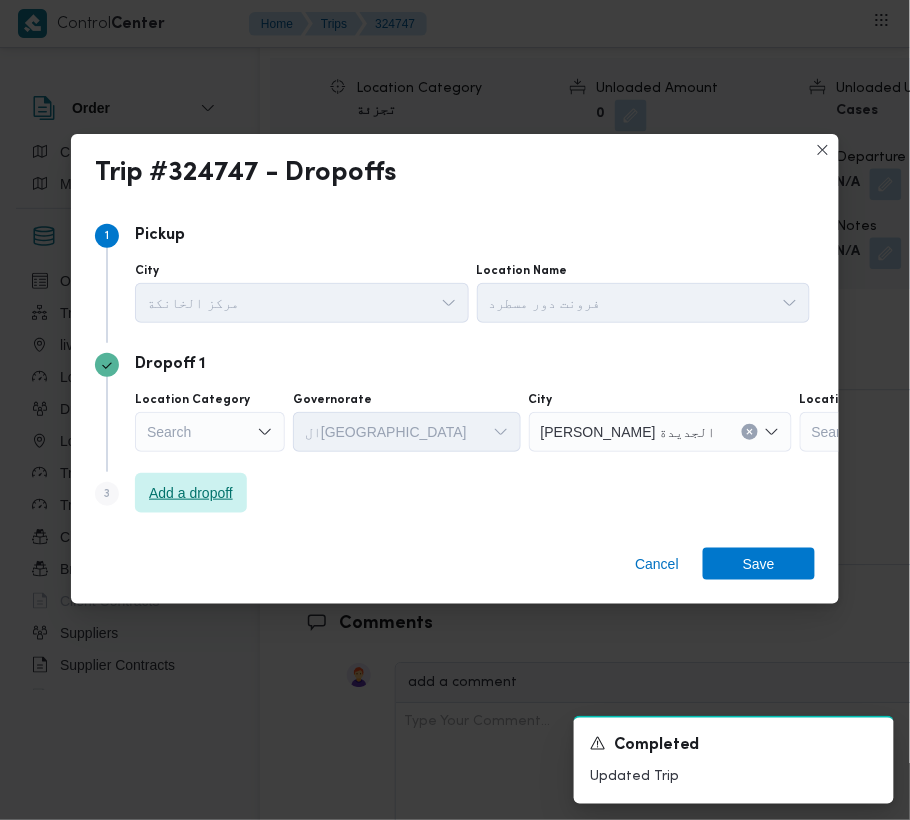 click on "Add a dropoff" at bounding box center (191, 493) 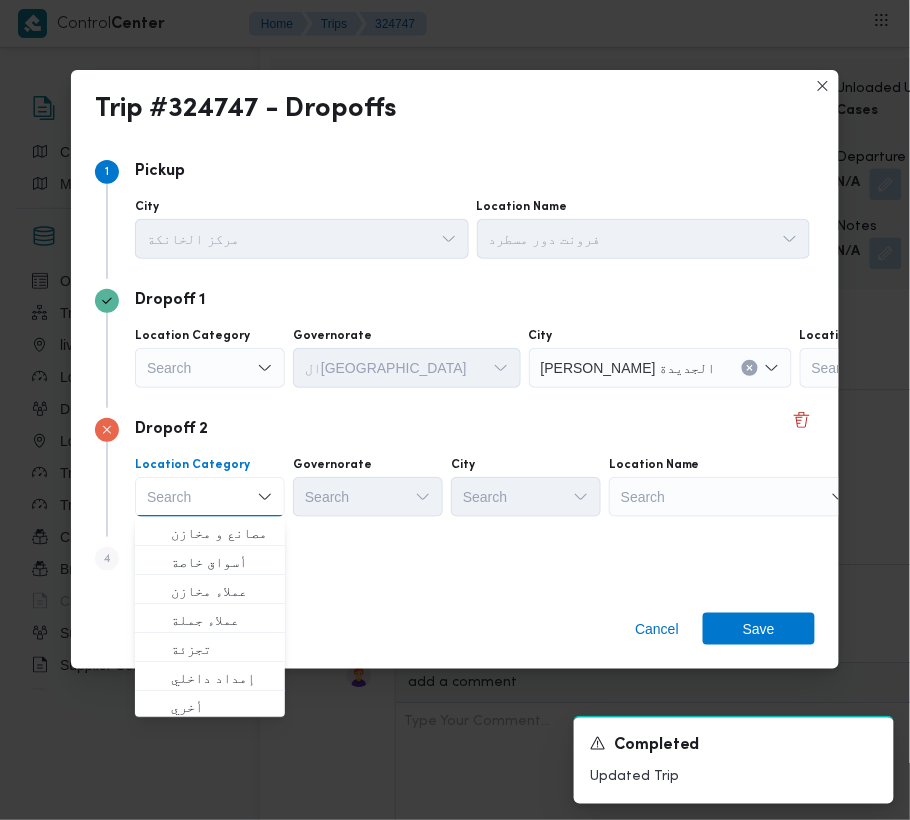 click on "Search" at bounding box center [925, 368] 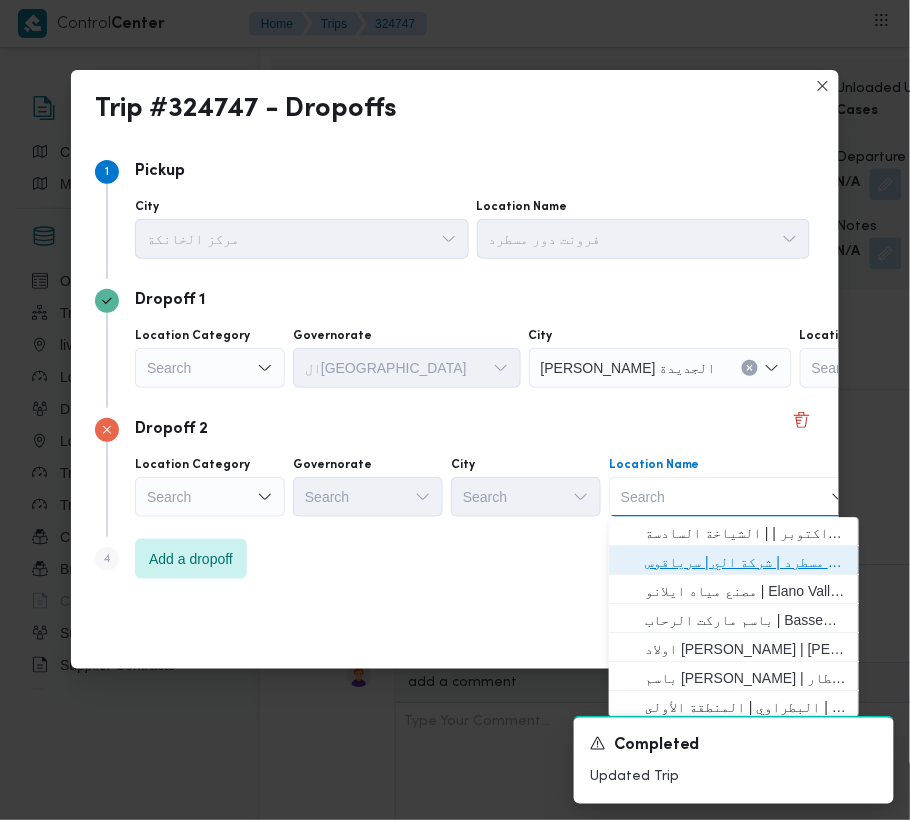 click on "فرونت دور مسطرد | شركة الي | سرياقوس" at bounding box center (746, 562) 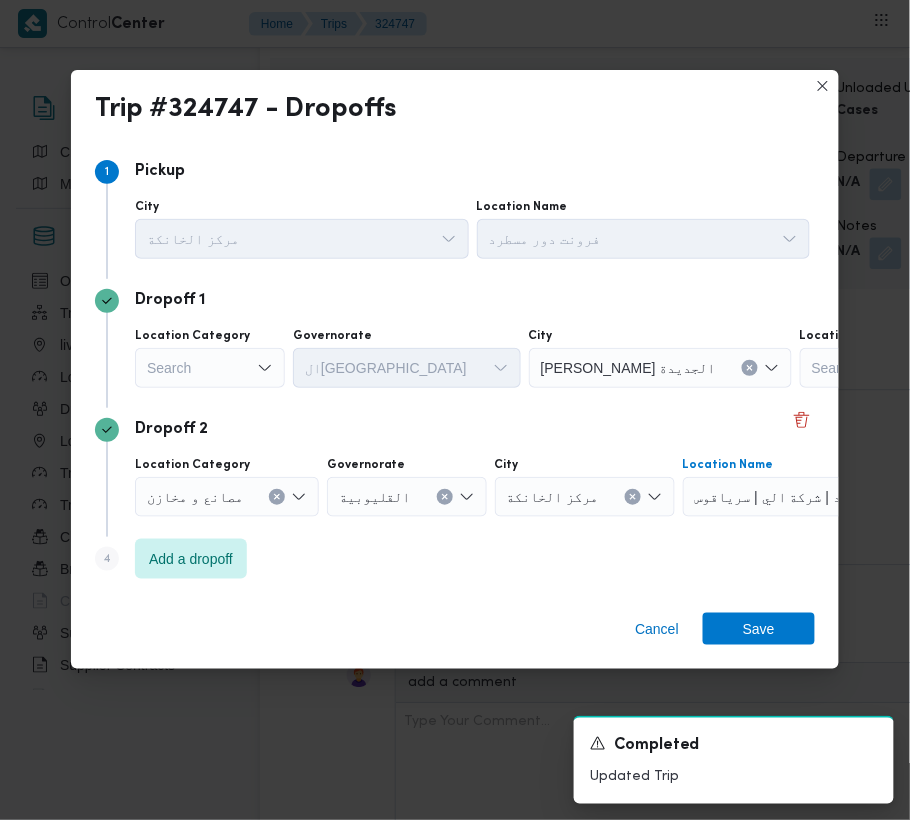 drag, startPoint x: 209, startPoint y: 362, endPoint x: 228, endPoint y: 377, distance: 24.207438 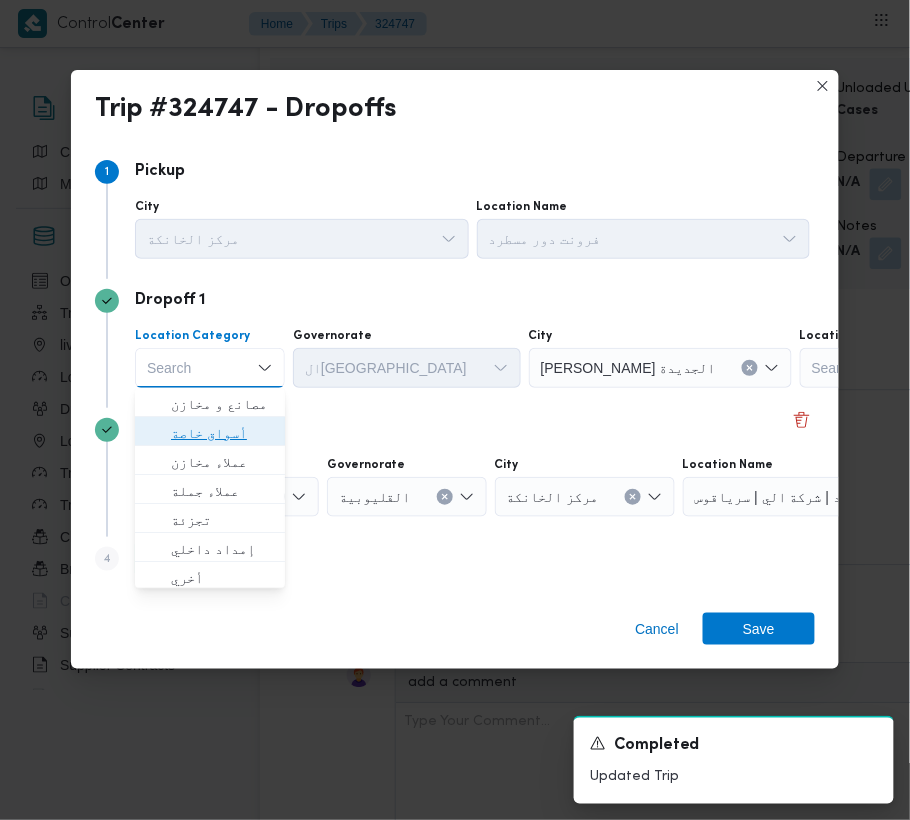 drag, startPoint x: 242, startPoint y: 425, endPoint x: 304, endPoint y: 430, distance: 62.201286 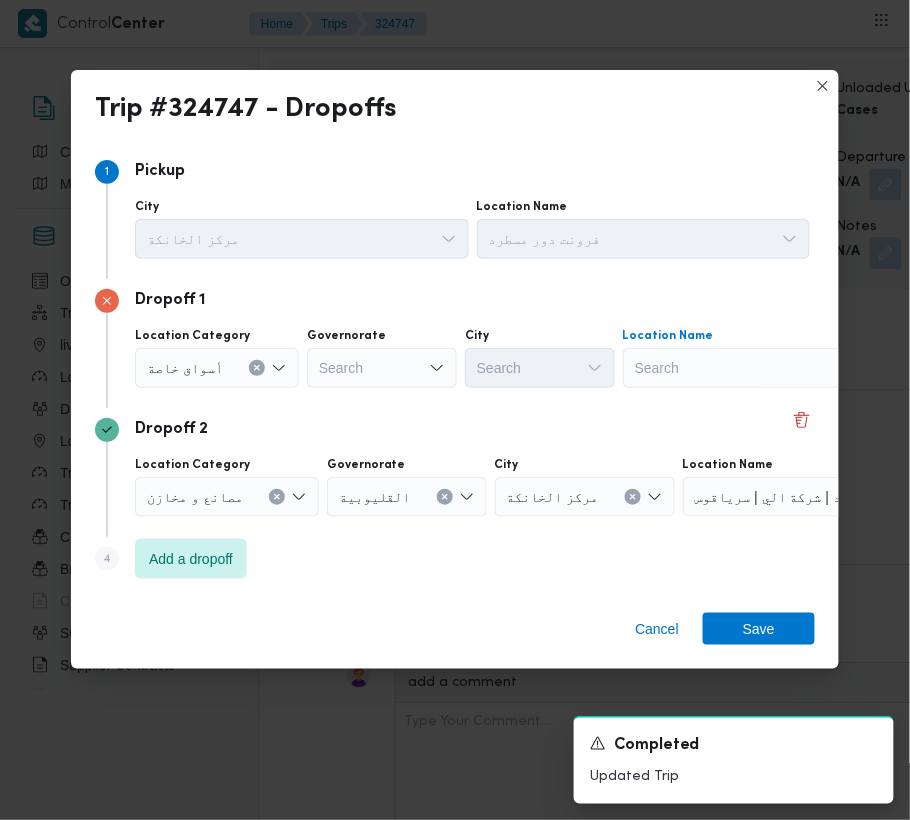 click on "Search" at bounding box center [748, 368] 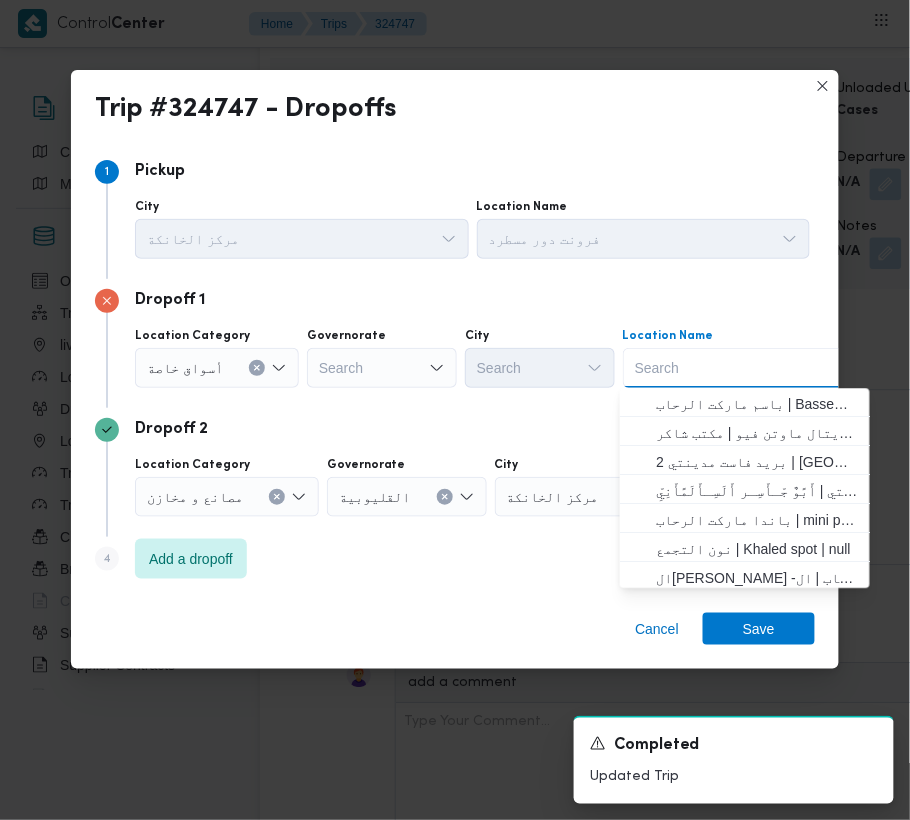 paste on "فتح الله الرحاب" 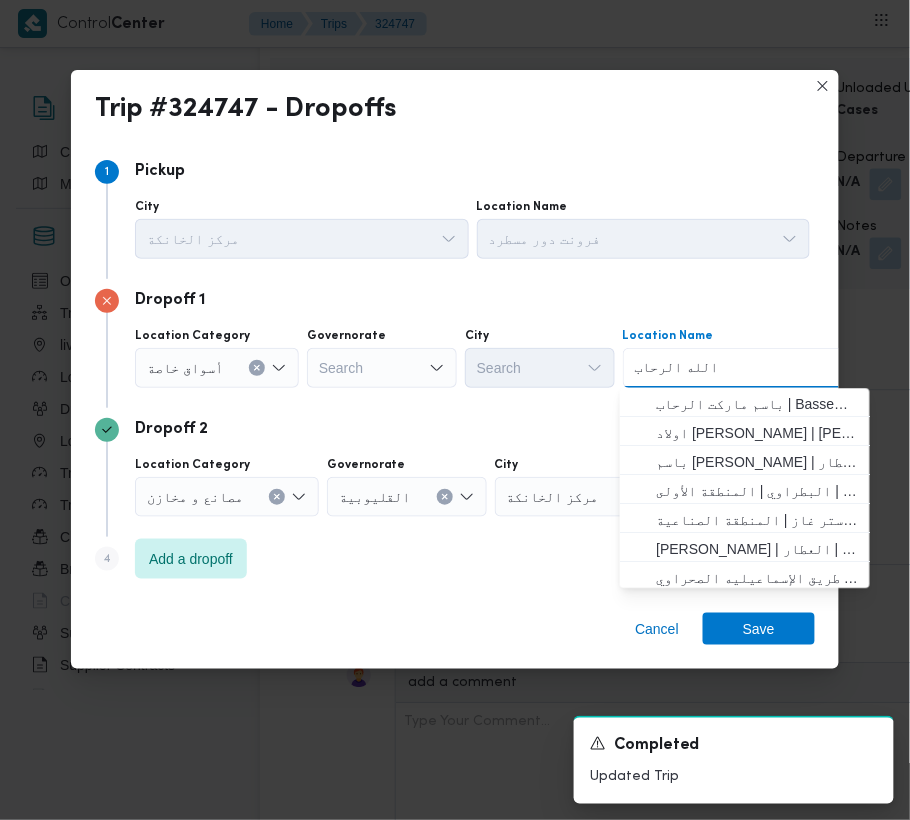 type on "فتح الله الرحاب" 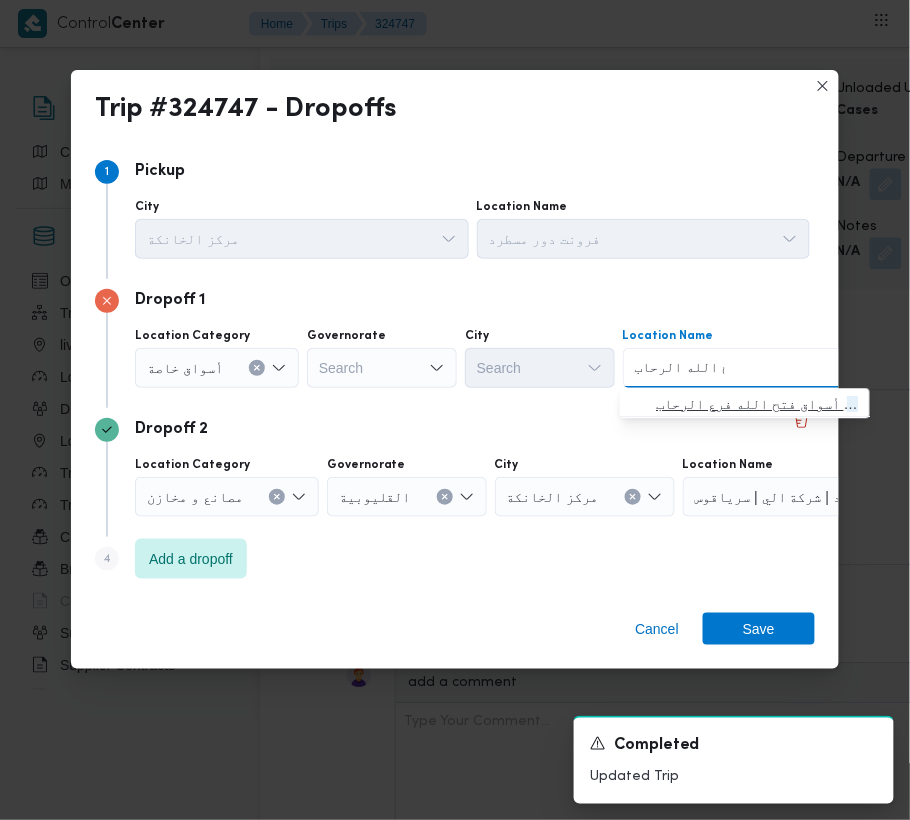 click on "Control  Center Home Trips 324747 Order Create new order Monitor active orders Database Orders Trips live Tracking Location Categories Drivers Locations Trucks Truck Types Clients Branches Client Contracts Suppliers Supplier Contracts Devices Users Projects SP Projects Admins organization assignees Tags Trip# 324747 In Progress Duplicate Trip   فرونت دور مسطرد Step 2 is incomplete 2 ثانى القاهرة الجديدة Summary Route Supplier Details Supplier طارق عبدالنبى على جبل Operation Model Monthly Driver طارق عبدالنبى على جبل Truck ابم 7349 Truck Type jumbo_7000 | opened | dry | 3.5 ton Trip Details Client Frontdoor Branch فرونت دور مسطرد Trip Type تجزئة Pickup date & time Wed, Jul 16, 2025 7:00 AM Source System App Version 3.8.5.production.driver-release (165) Returnable No Geofencing No Auto Ending Yes Collect Shipment Amounts No Contract Type Monthly Project Name frontdoor Google distance in KMs 8.76 KMs Distance Traveled N/A N/A" at bounding box center [455, -754] 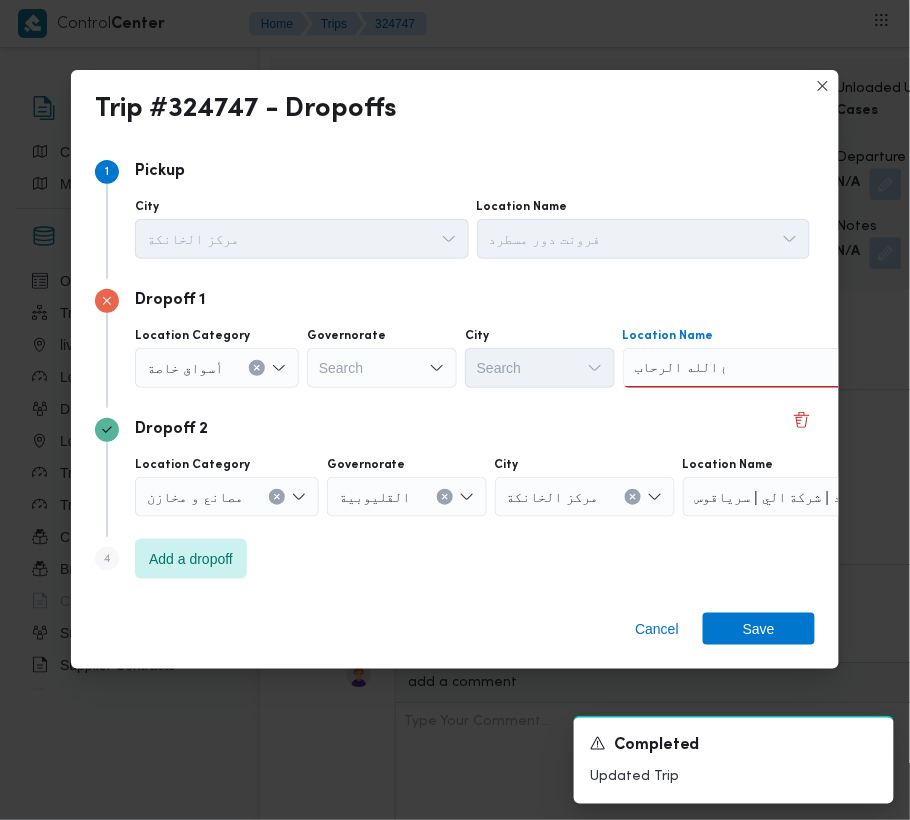 click on "فتح الله الرحاب فتح الله الرحاب" at bounding box center [748, 368] 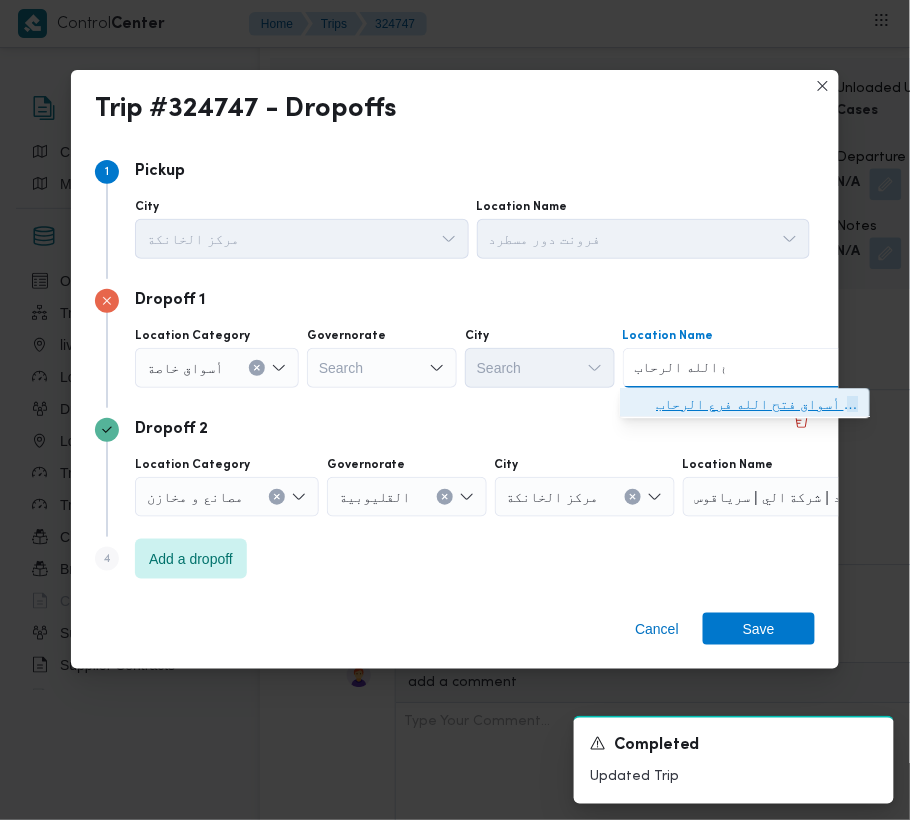 drag, startPoint x: 730, startPoint y: 380, endPoint x: 744, endPoint y: 417, distance: 39.56008 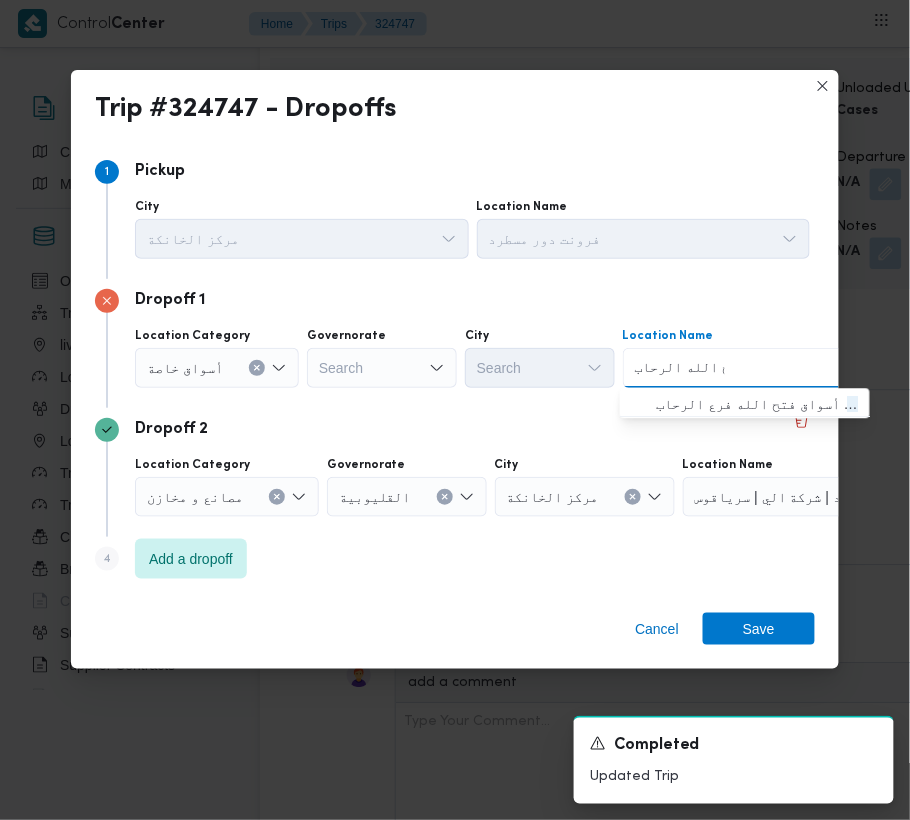 type 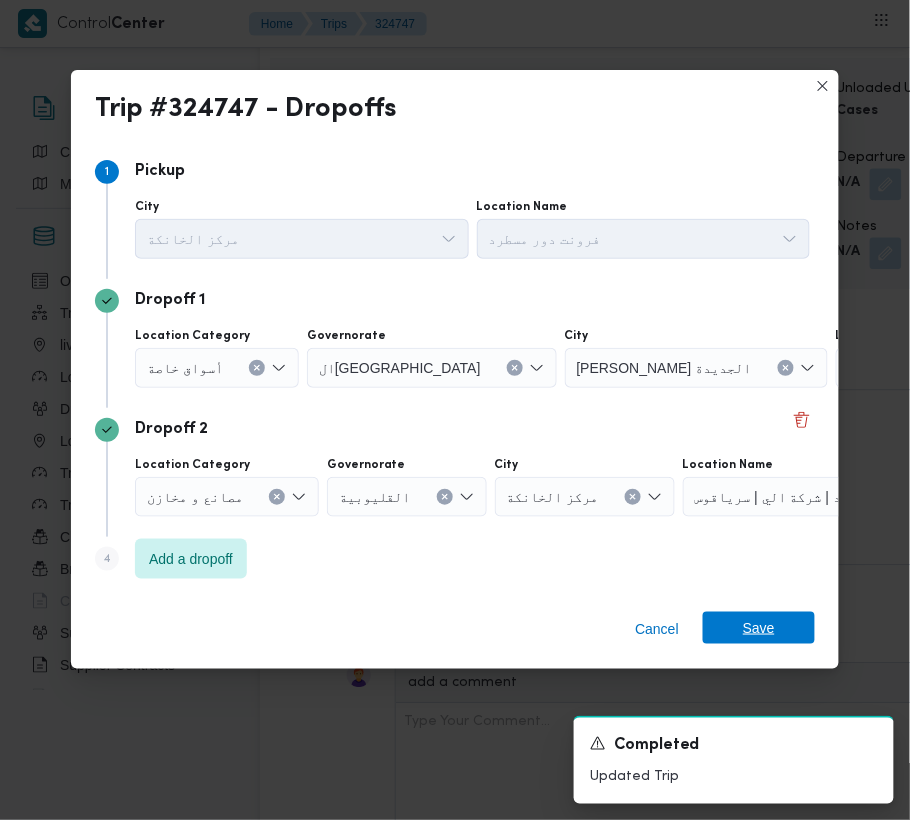 click on "Save" at bounding box center (759, 628) 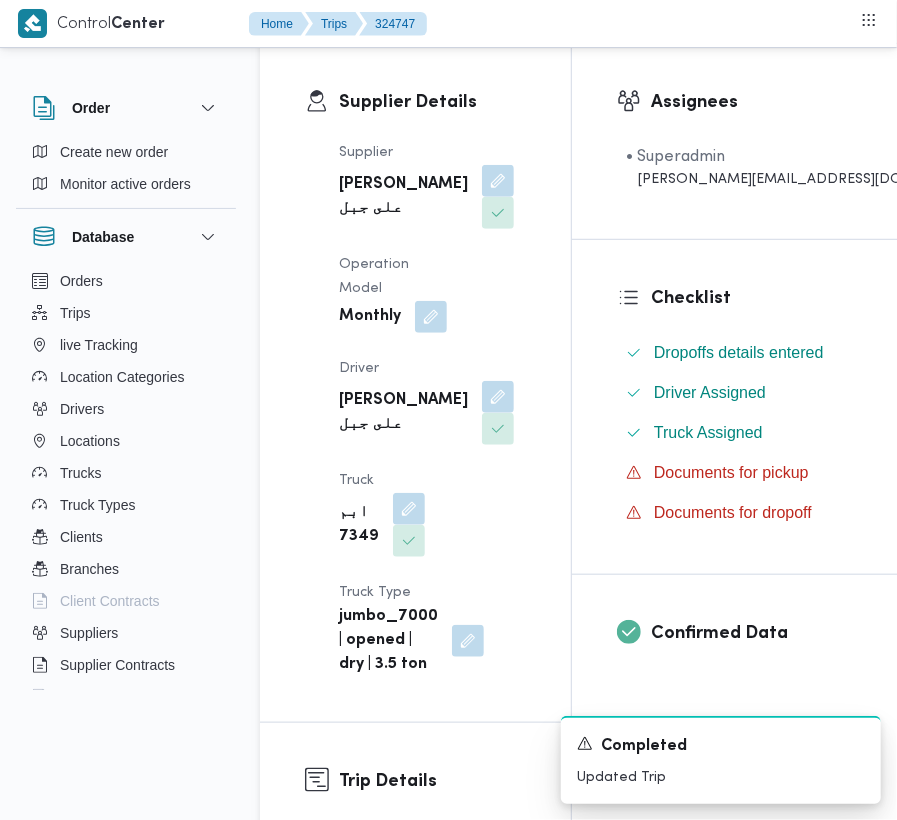 scroll, scrollTop: 0, scrollLeft: 0, axis: both 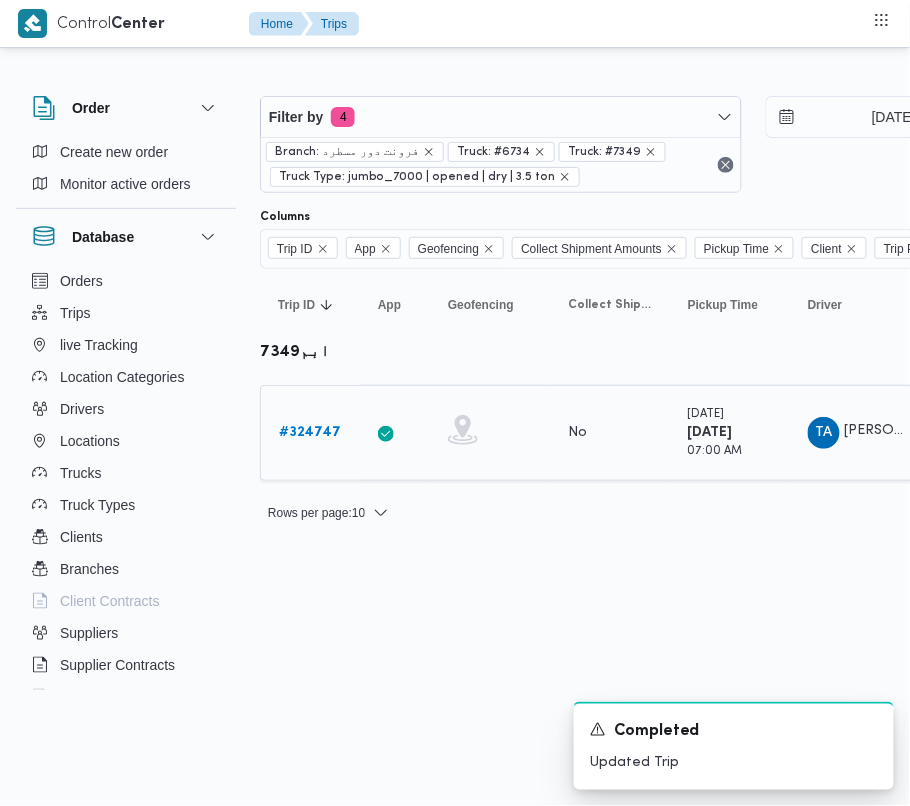 click on "# 324747" at bounding box center [310, 432] 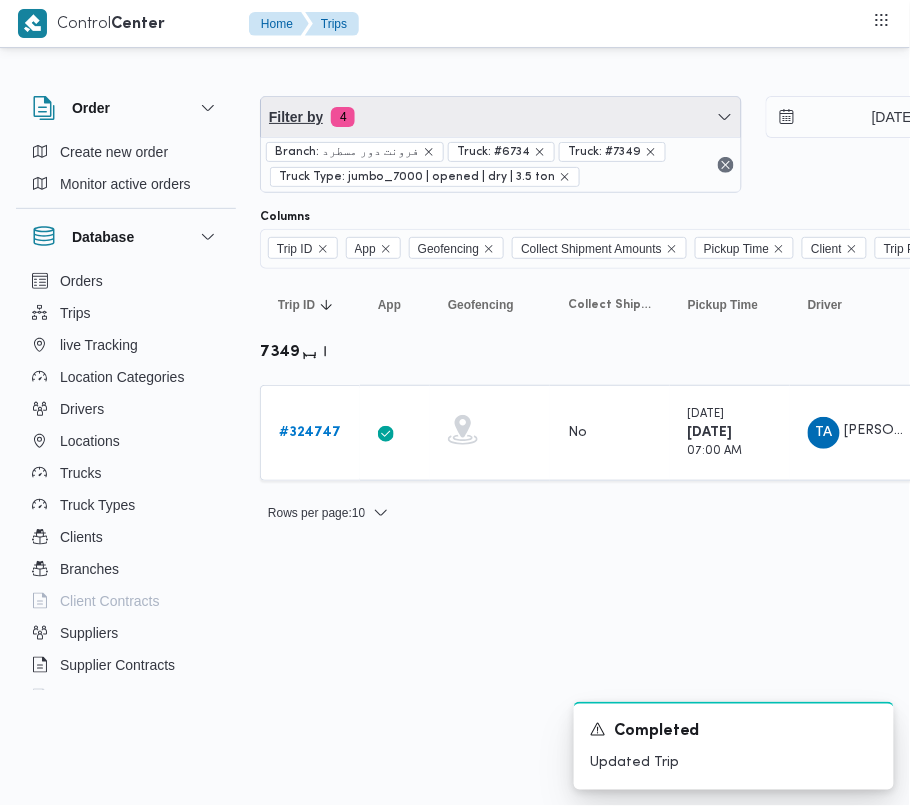 click on "Filter by 4" at bounding box center [501, 117] 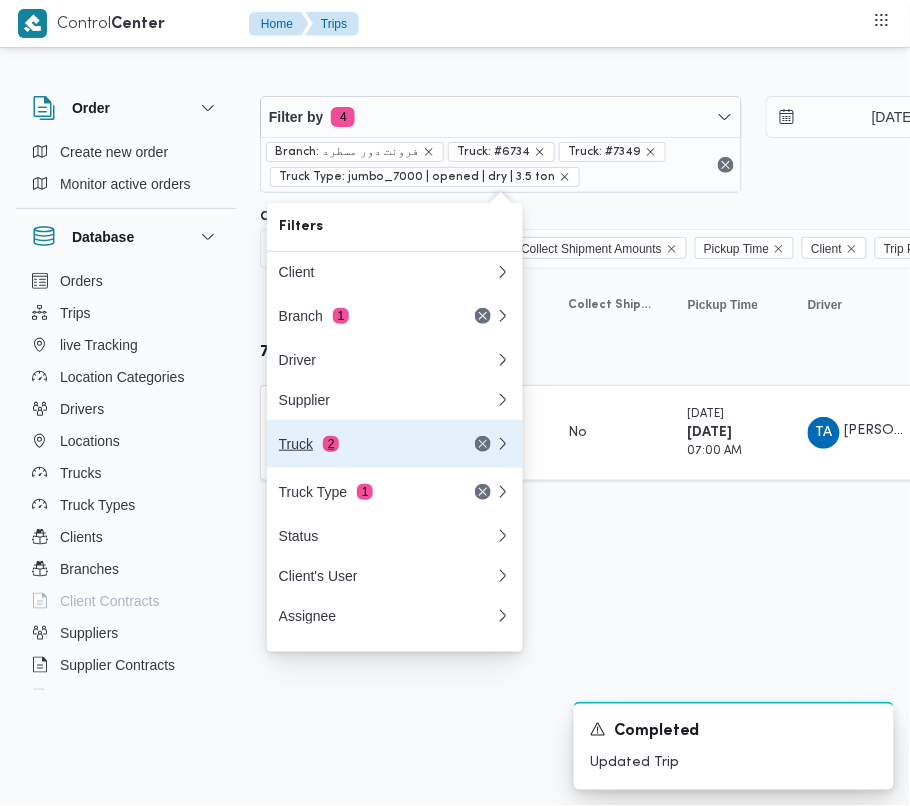click on "Truck 2" at bounding box center [395, 444] 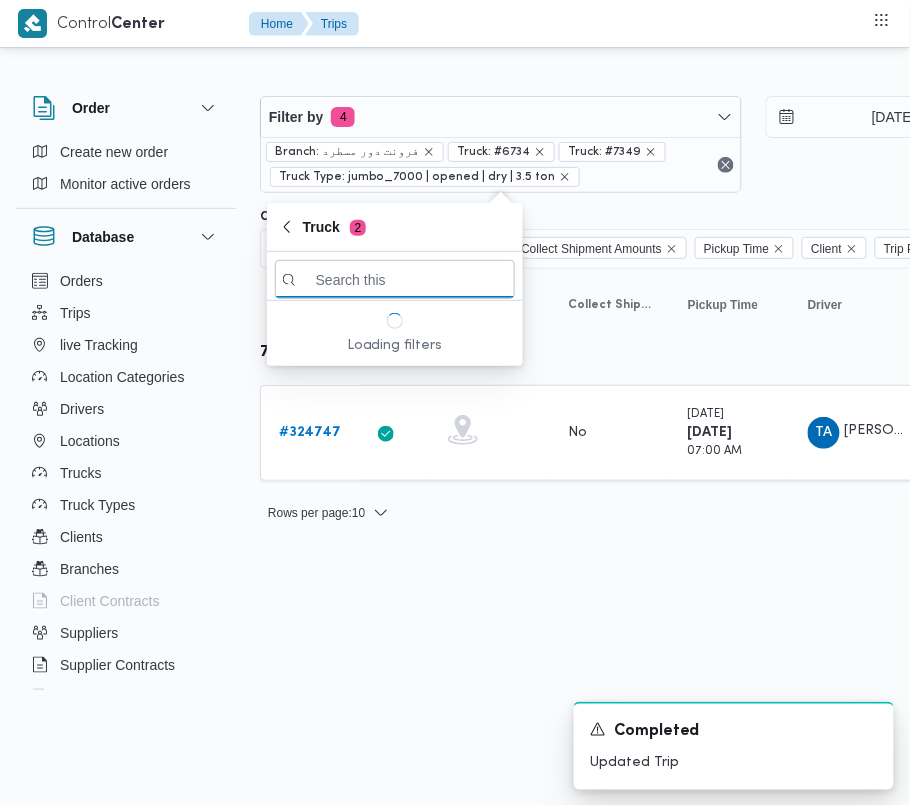 paste on "9283" 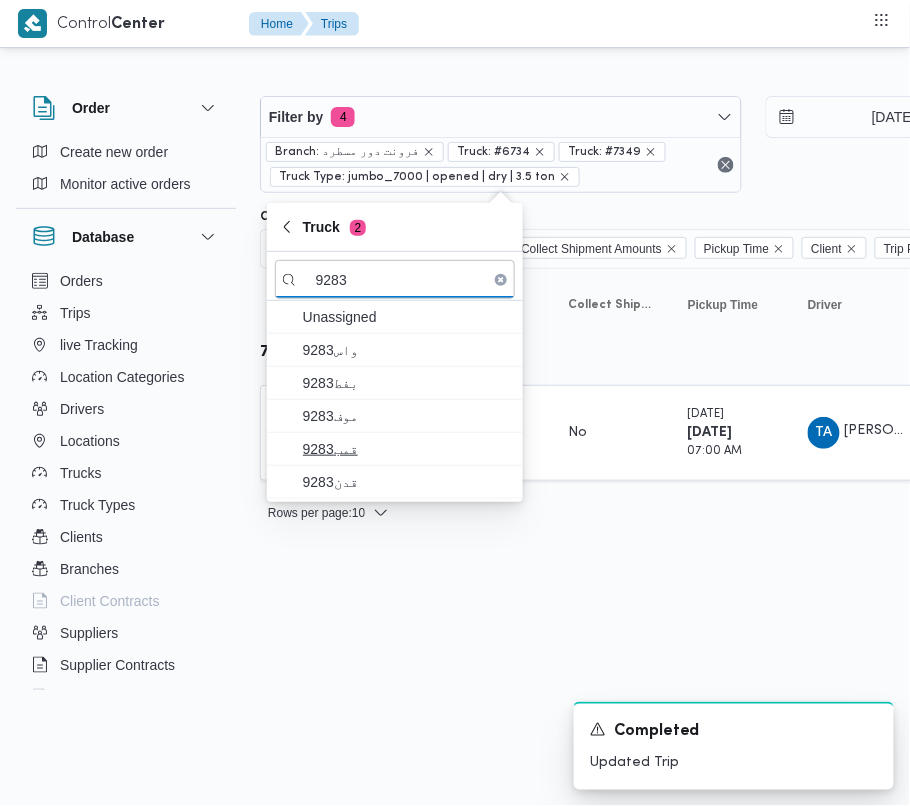 type on "9283" 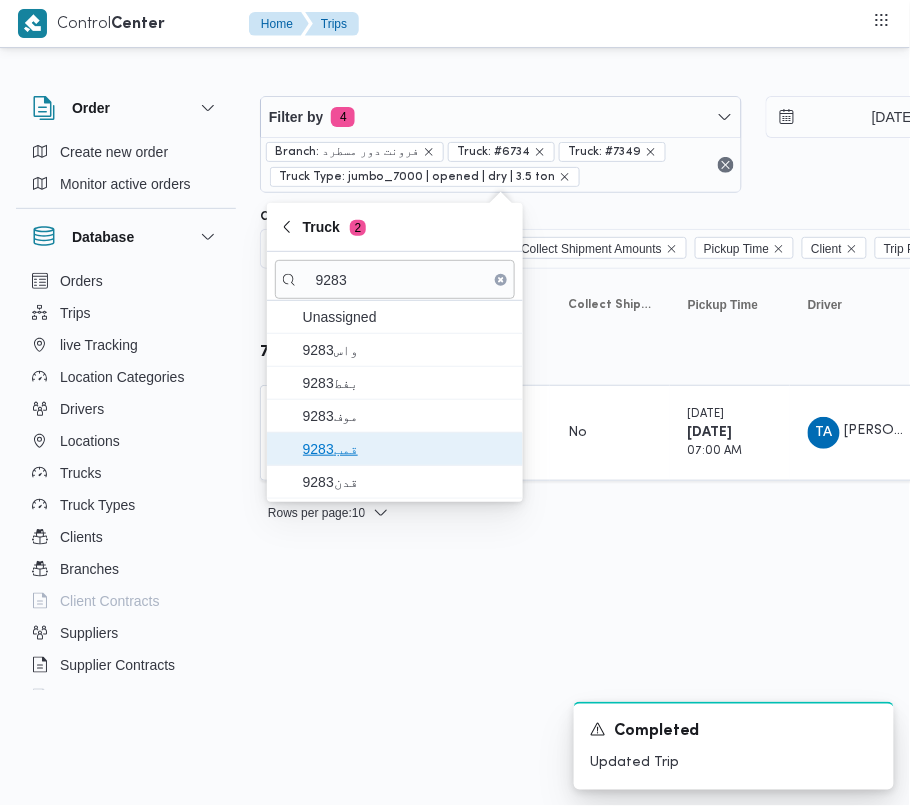 click on "قمب9283" at bounding box center [407, 449] 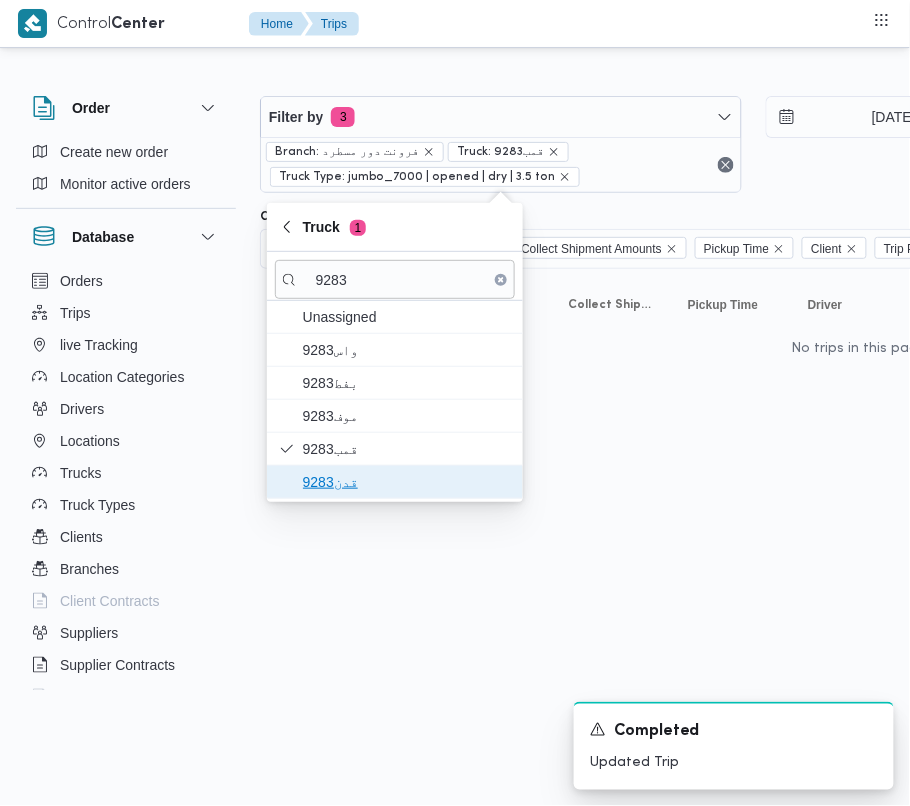 click on "قدن9283" at bounding box center [407, 482] 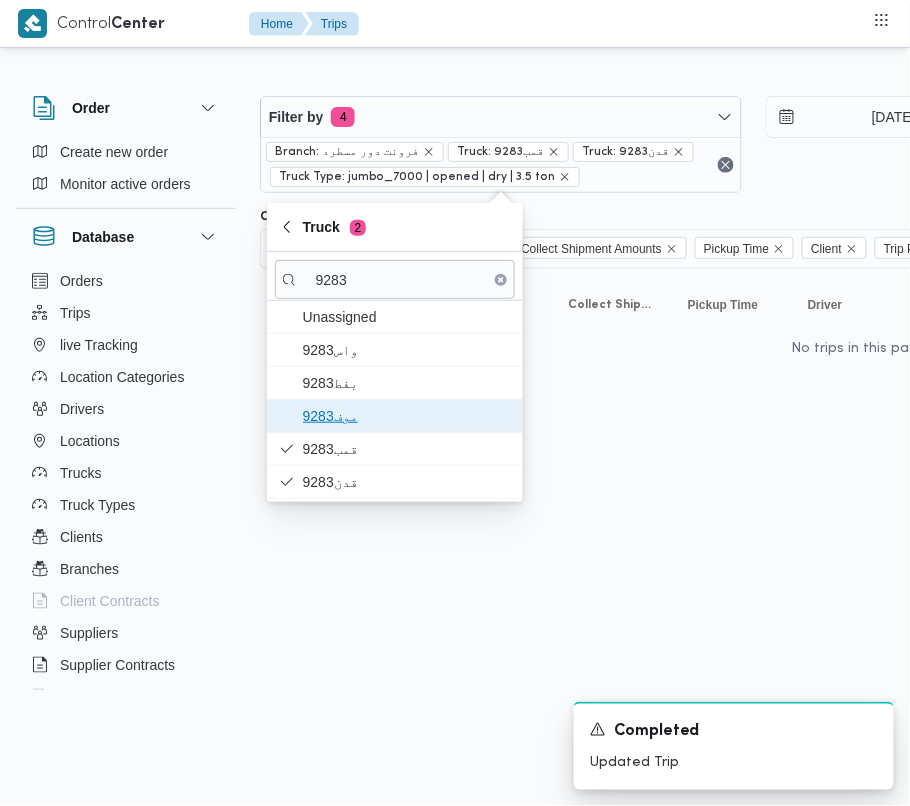 click on "9283موف" at bounding box center [407, 416] 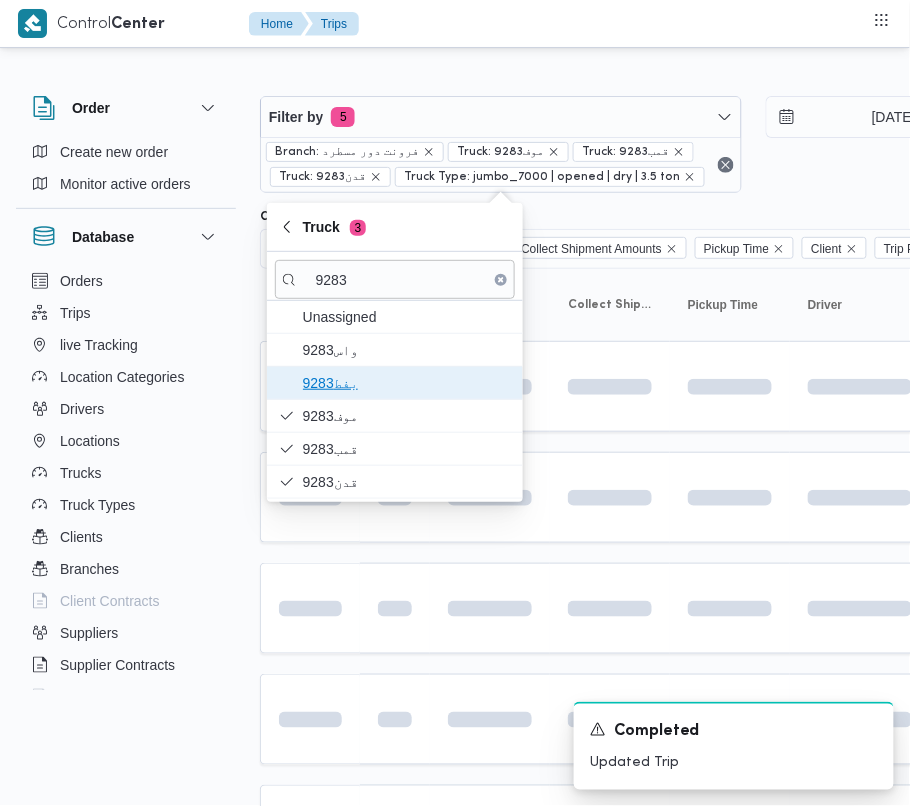 click on "9283بفط" at bounding box center [407, 383] 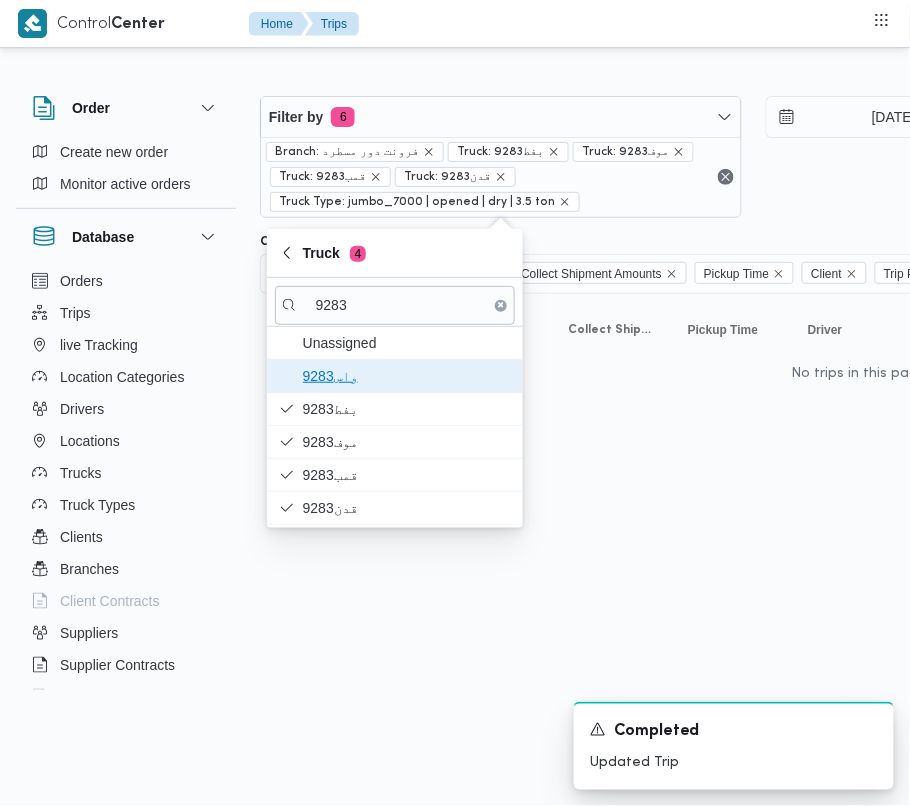 click on "واس9283" at bounding box center [407, 376] 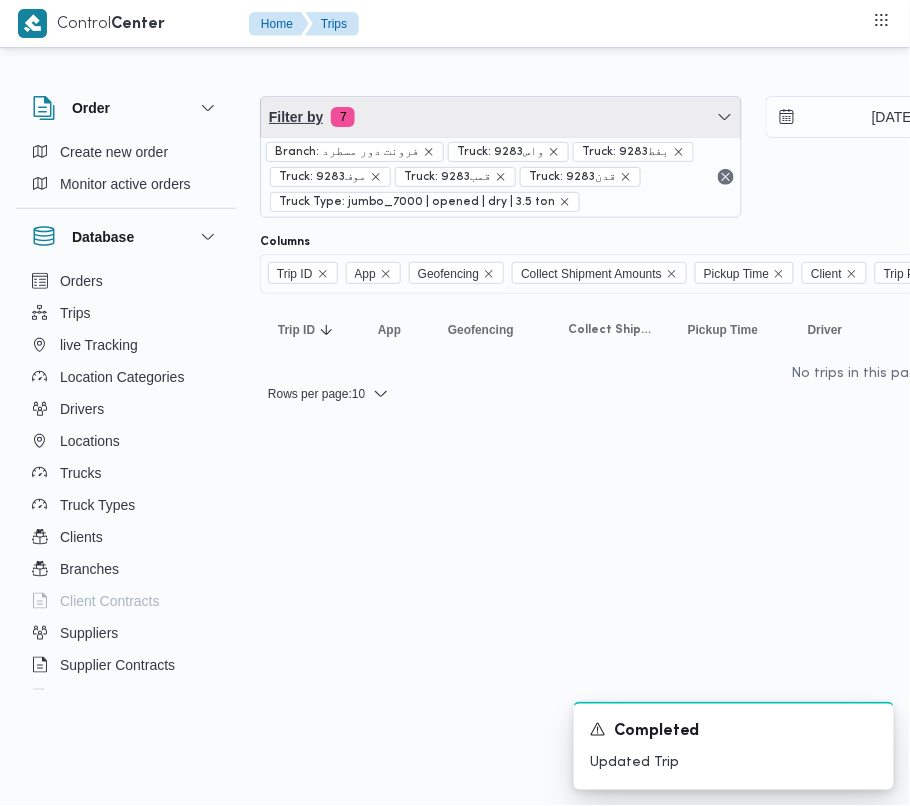 click on "Filter by 7" at bounding box center (501, 117) 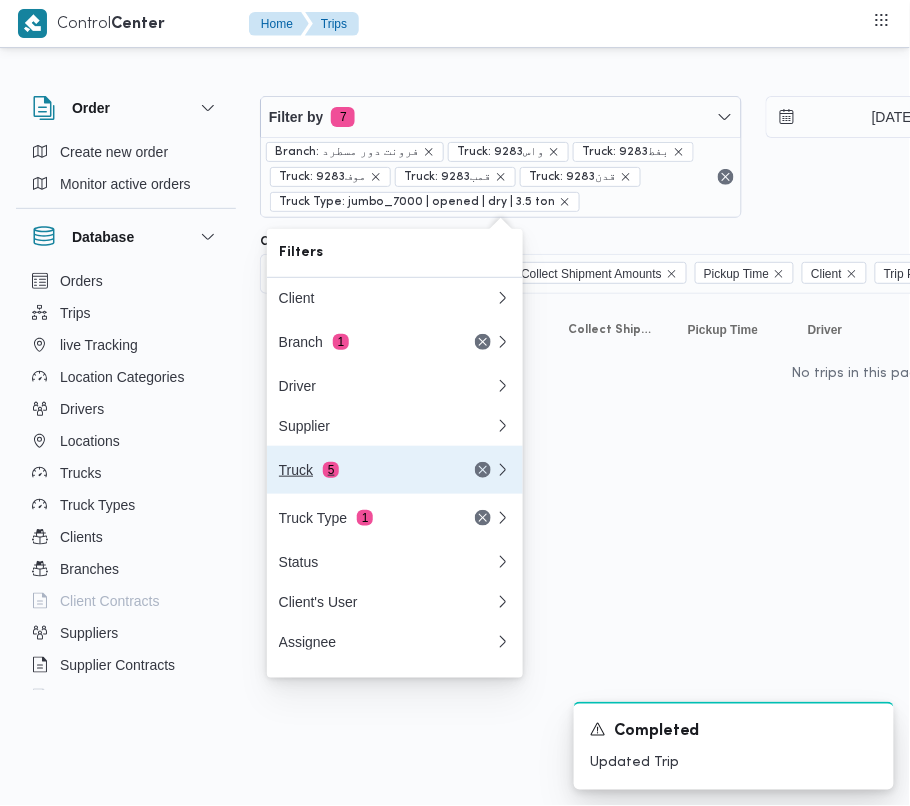 click on "Truck 5" at bounding box center (395, 470) 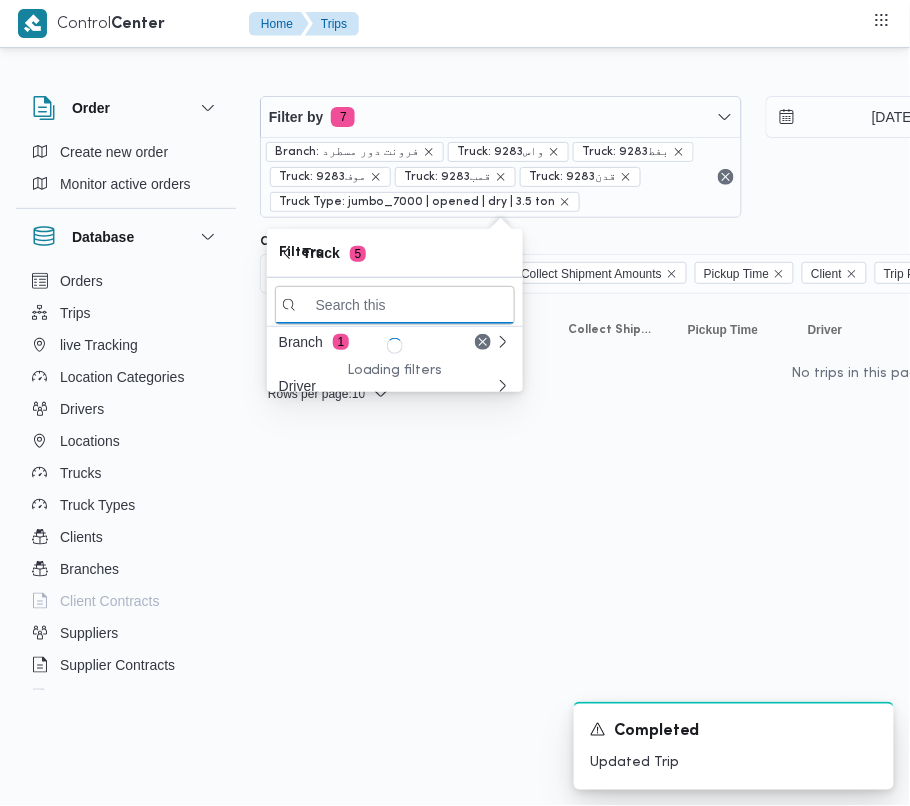 paste on "6827" 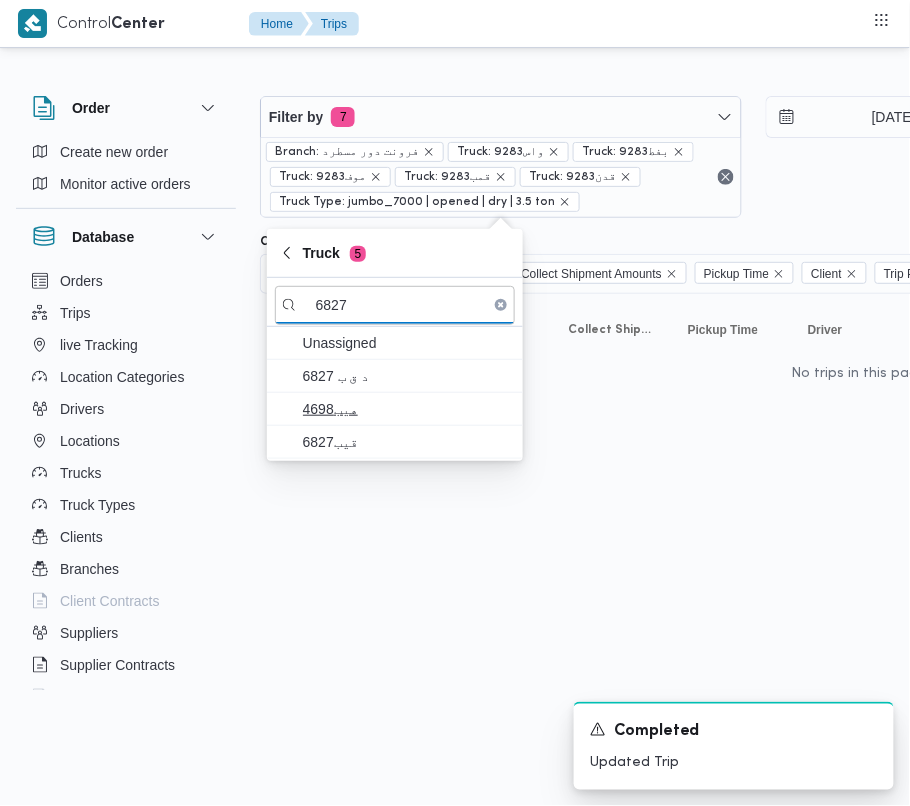 type on "6827" 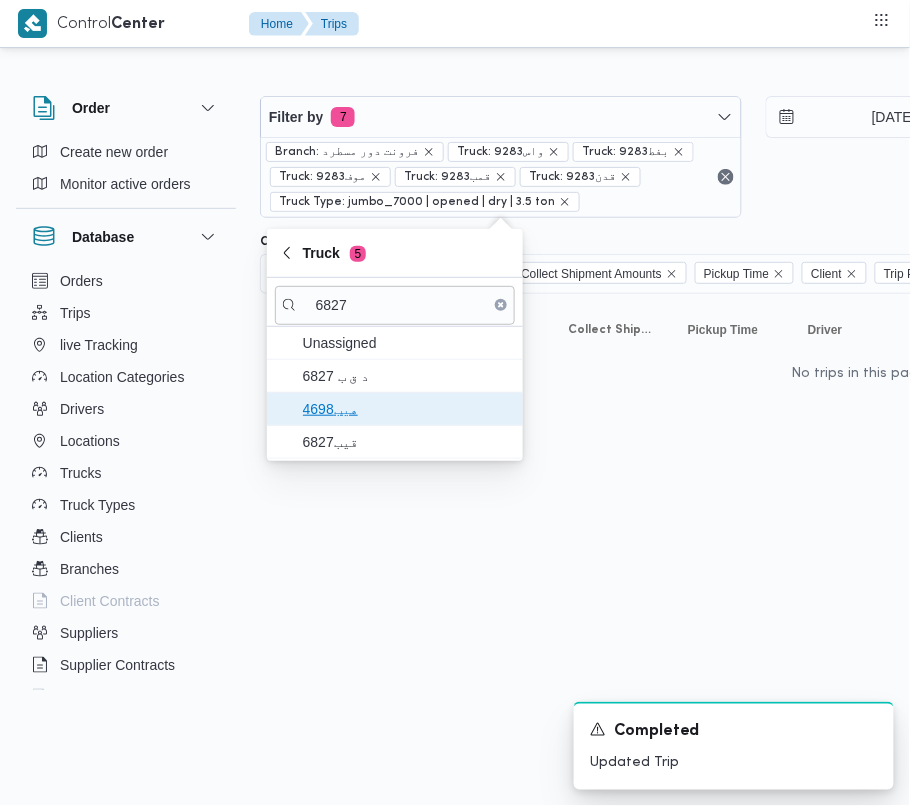 click on "هيب4698" at bounding box center (407, 409) 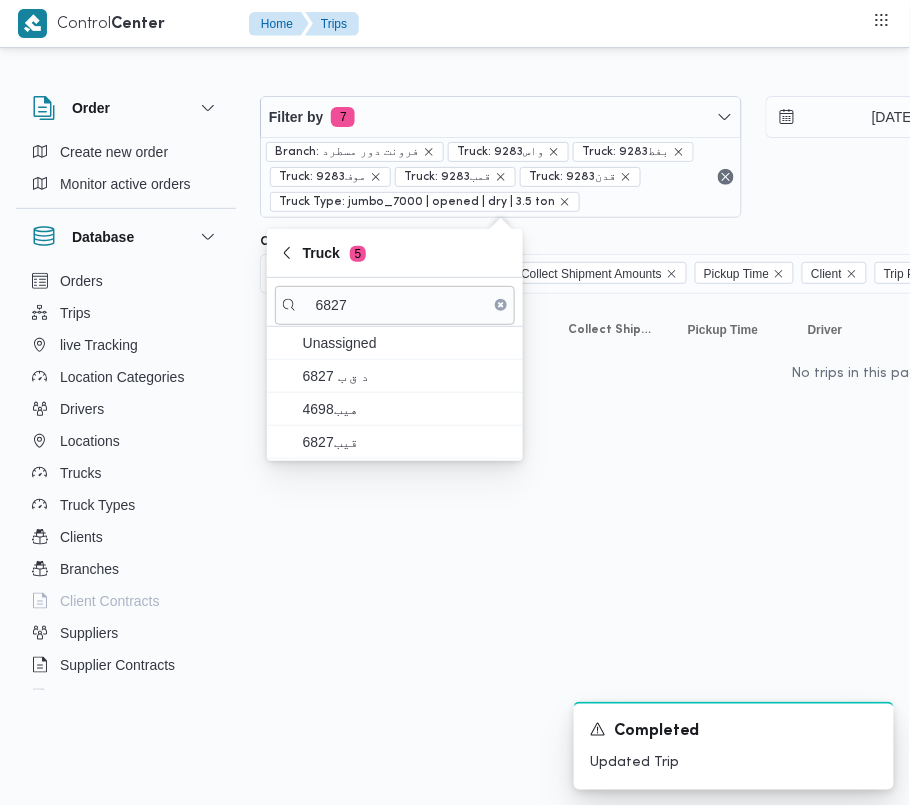 click on "Trip ID Click to sort in ascending order App Click to sort in ascending order Geofencing Click to sort in ascending order Collect Shipment Amounts Pickup Time Click to sort in ascending order Client Click to sort in ascending order Trip Points Driver Click to sort in ascending order Supplier Click to sort in ascending order Truck Click to sort in ascending order Status Click to sort in ascending order Platform Click to sort in ascending order Actions" at bounding box center [860, 330] 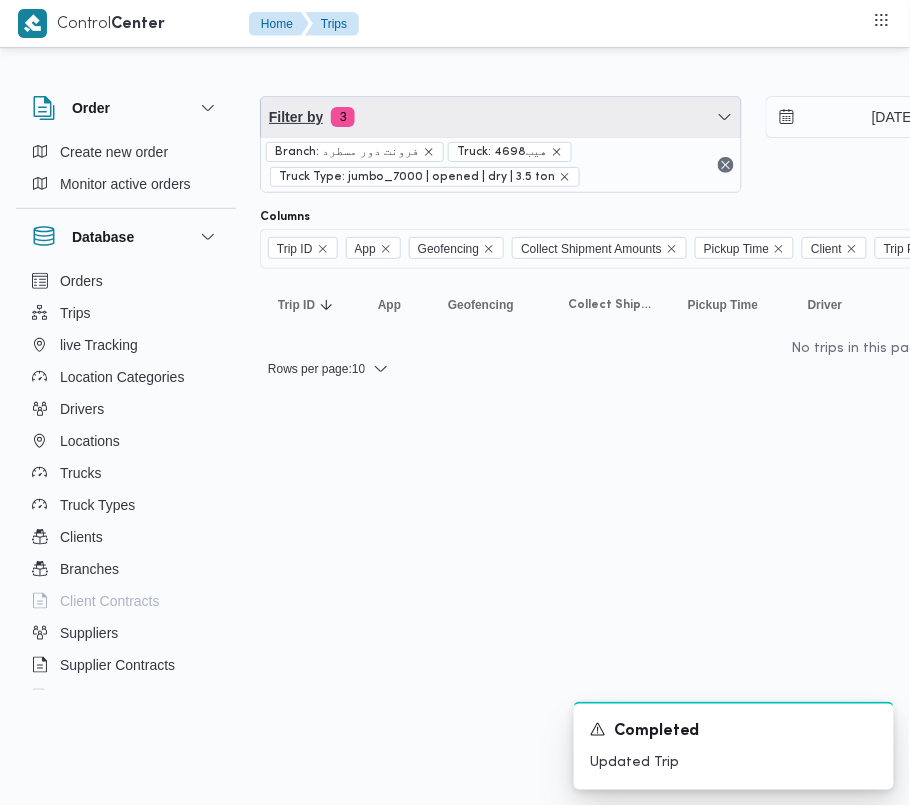 click on "Filter by 3" at bounding box center (501, 117) 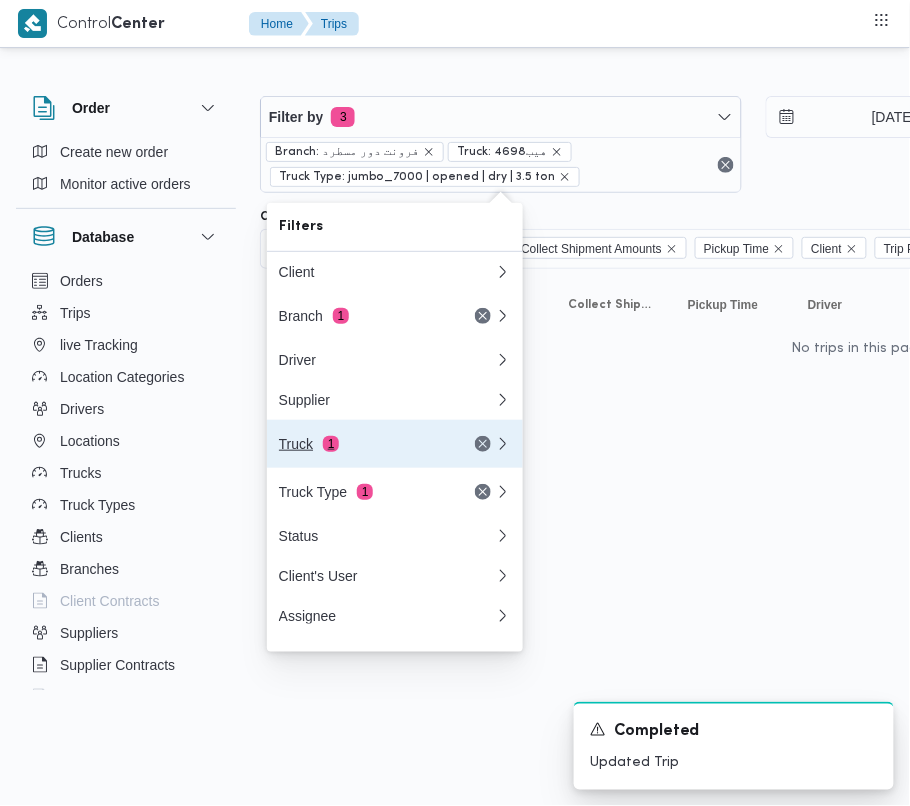 click on "Truck 1" at bounding box center [363, 444] 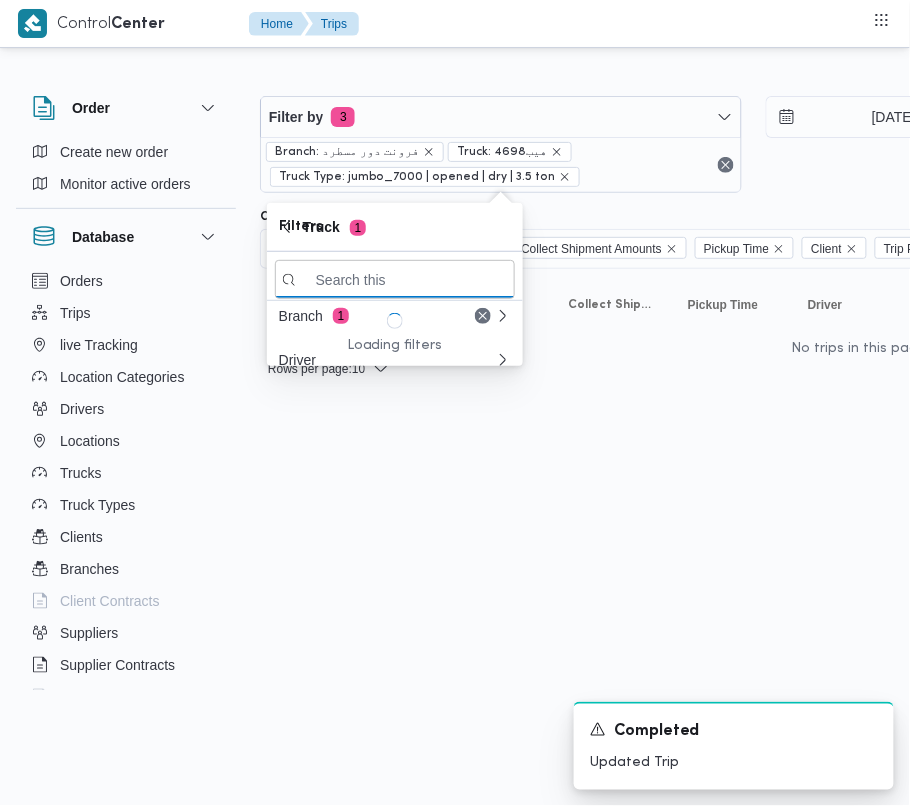 paste on "6827" 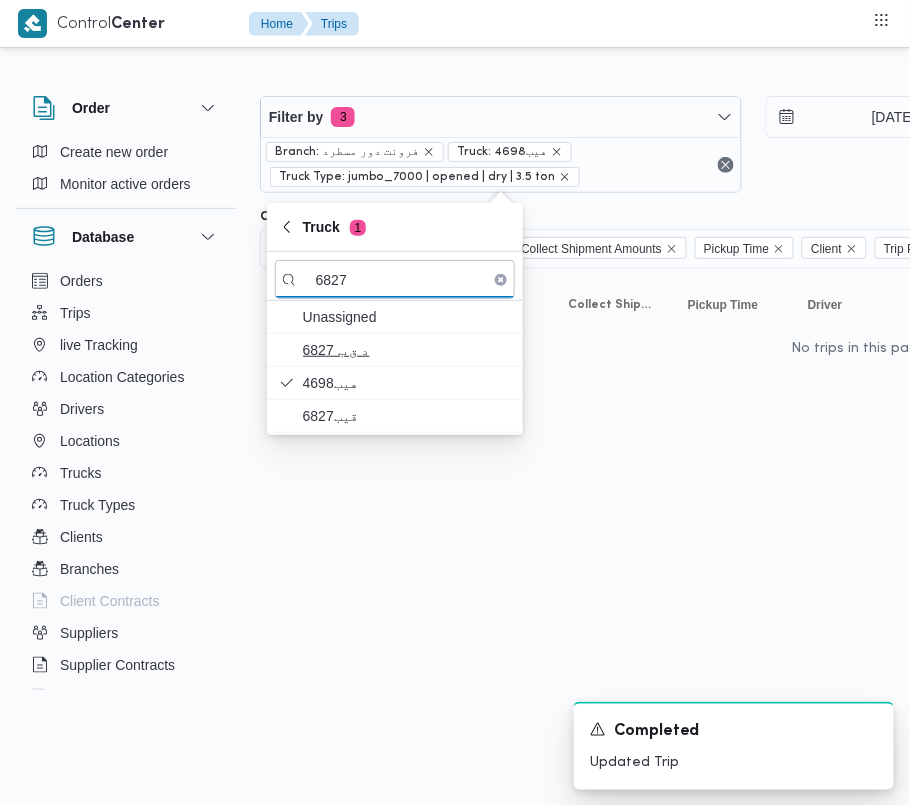 type on "6827" 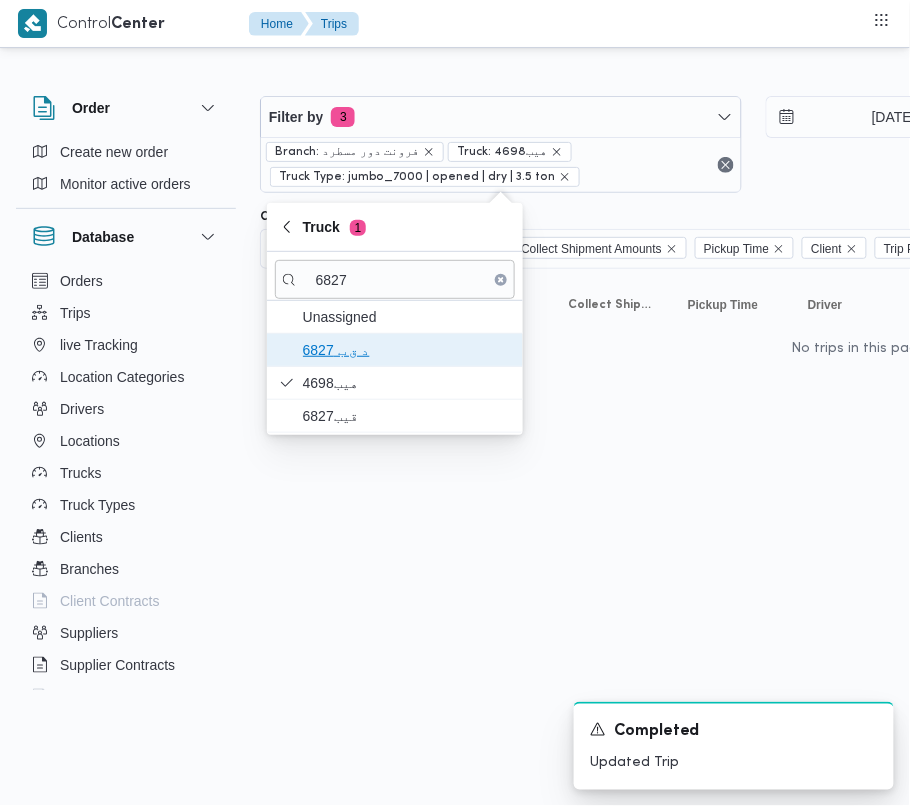 click on "د ق ب 6827" at bounding box center [407, 350] 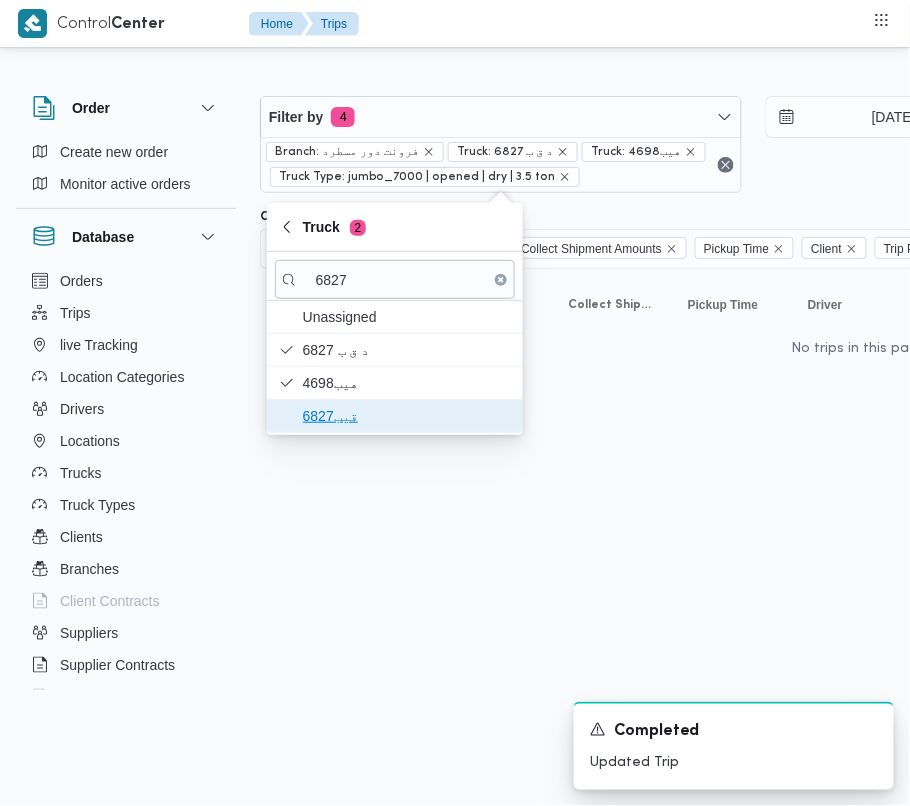 click on "قيب6827" at bounding box center (407, 416) 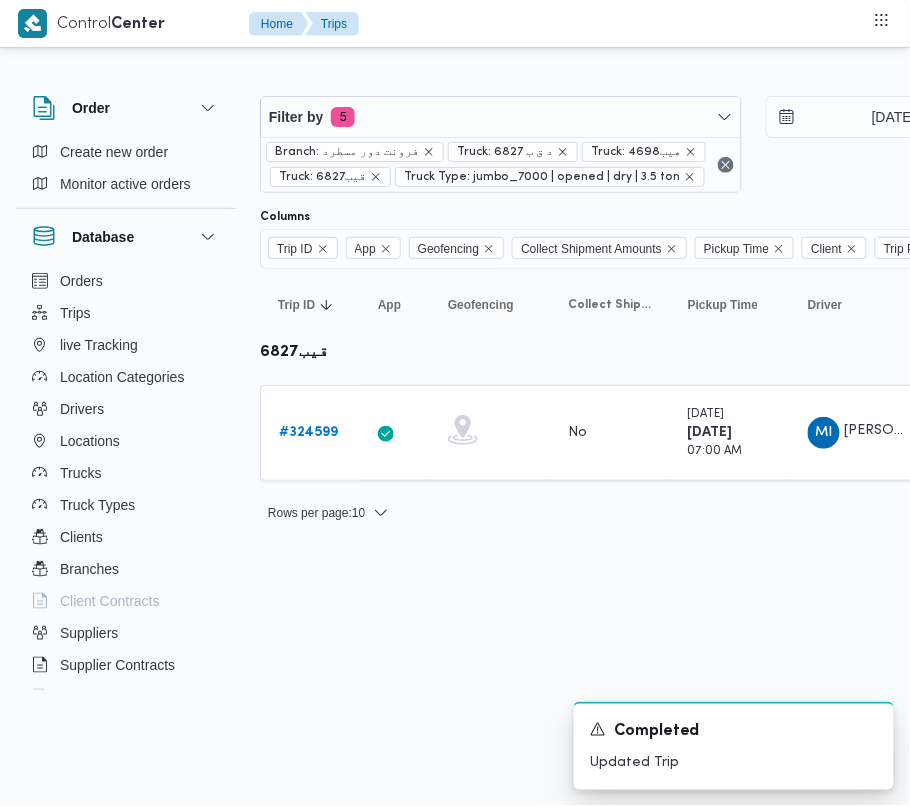 click on "Control  Center Home Trips Order Create new order Monitor active orders Database Orders Trips live Tracking Location Categories Drivers Locations Trucks Truck Types Clients Branches Client Contracts Suppliers Supplier Contracts Devices Users Projects SP Projects Admins organization assignees Tags Filter by 5 Branch: فرونت دور مسطرد Truck: د ق ب 6827 Truck: هيب4698 Truck: قيب6827 Truck Type: jumbo_7000 | opened | dry | 3.5 ton 16/7/2025 → 16/7/2025 Group By Truck Columns Trip ID App Geofencing Collect Shipment Amounts Pickup Time Client Trip Points Driver Supplier Truck Status Platform Sorting Trip ID Click to sort in ascending order App Click to sort in ascending order Geofencing Click to sort in ascending order Collect Shipment Amounts Pickup Time Click to sort in ascending order Client Click to sort in ascending order Trip Points Driver Click to sort in ascending order Supplier Click to sort in ascending order Truck Click to sort in ascending order Status Platform Actions قيب6827" at bounding box center [455, 403] 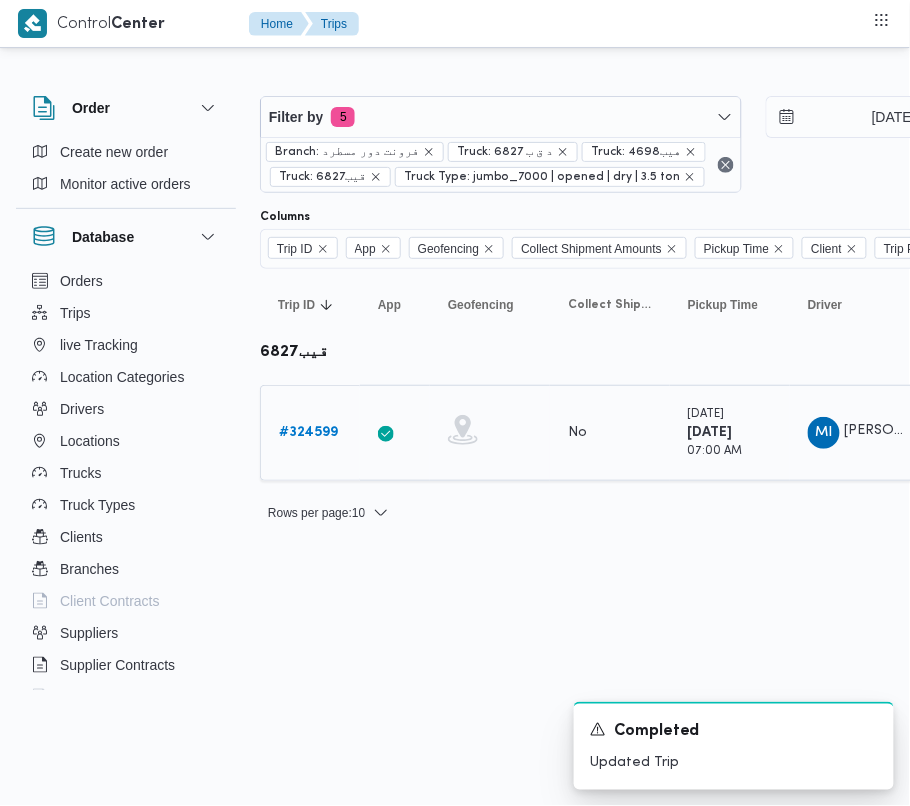 click on "# 324599" at bounding box center (308, 432) 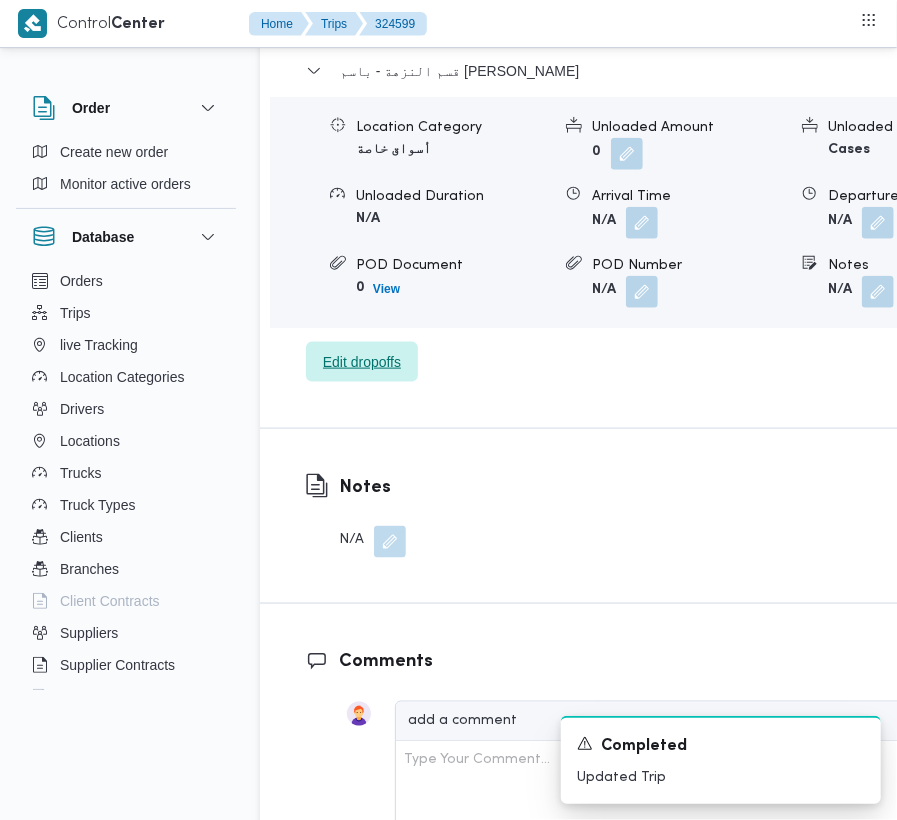 click on "Edit dropoffs" at bounding box center (362, 362) 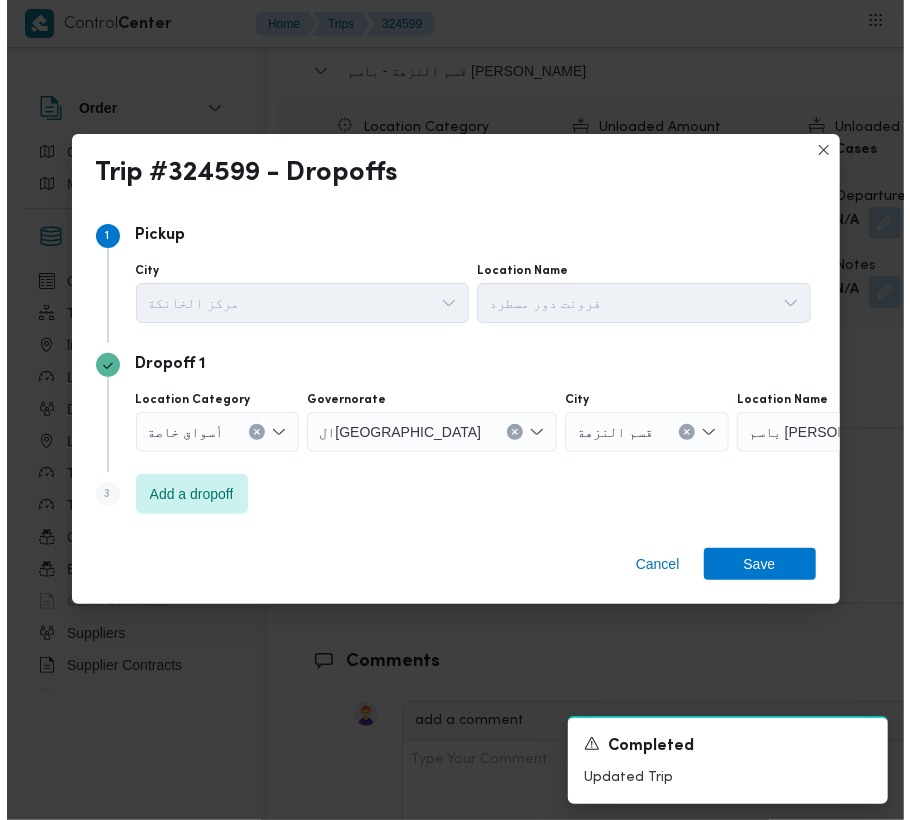 scroll, scrollTop: 3161, scrollLeft: 0, axis: vertical 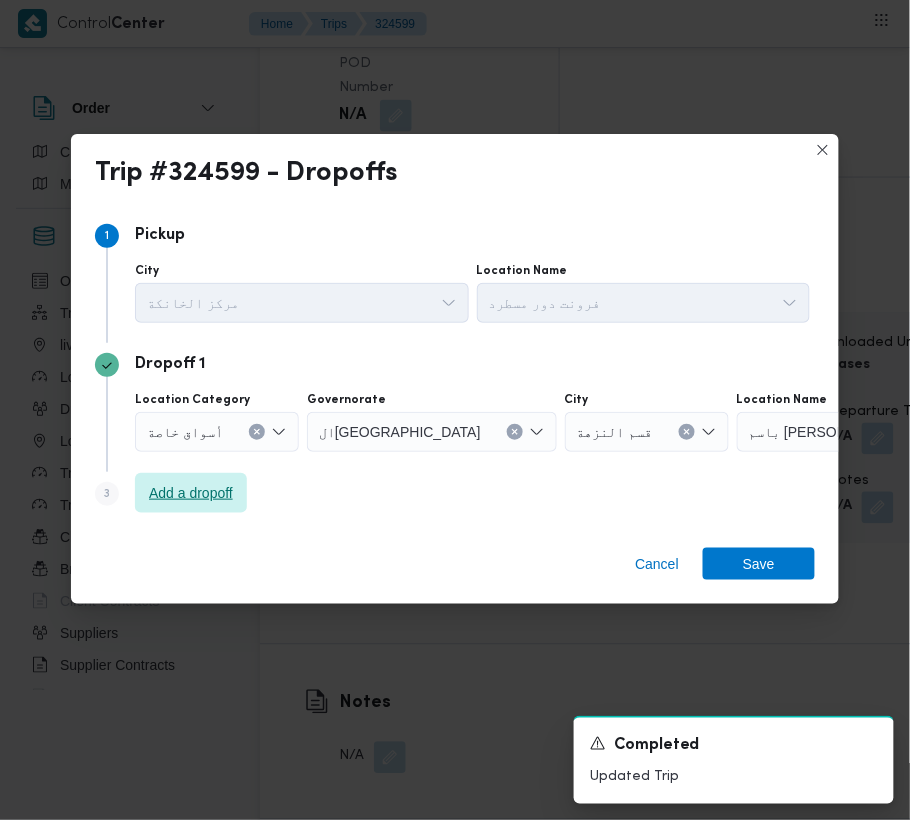 click on "Add a dropoff" at bounding box center (191, 493) 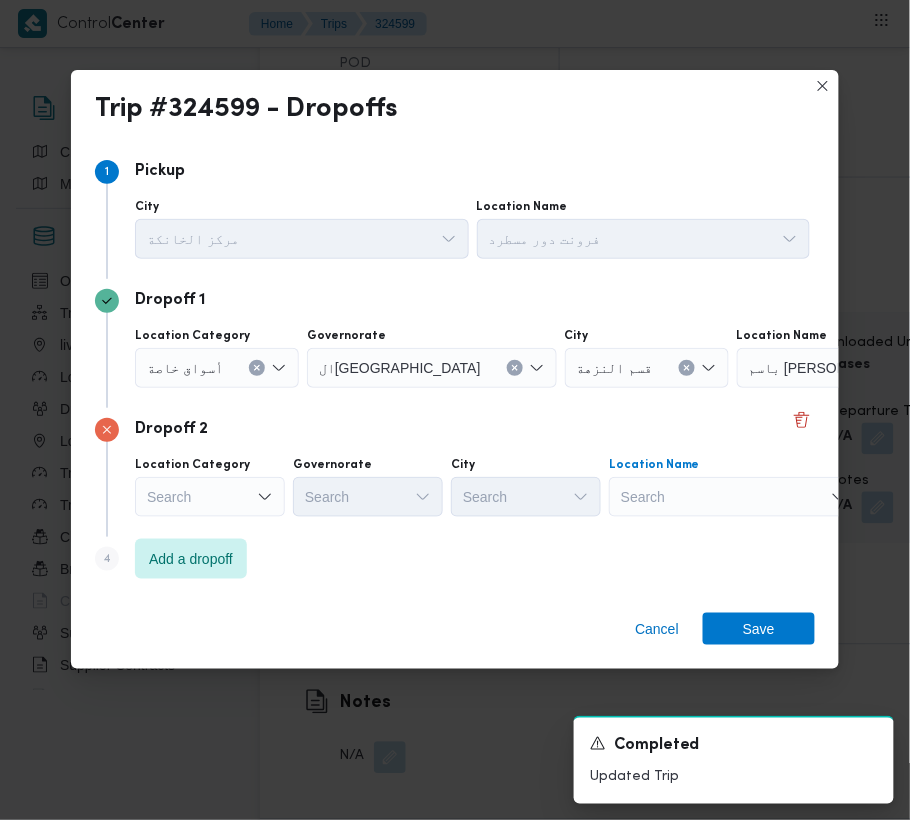 click on "Search" at bounding box center (862, 368) 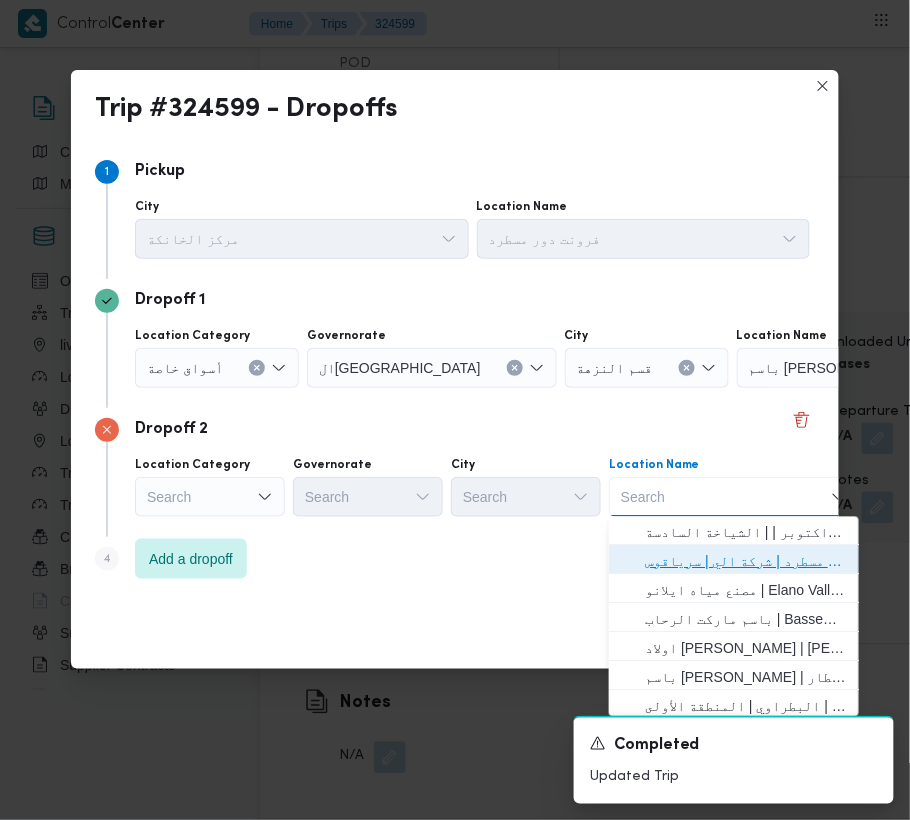click on "فرونت دور مسطرد | شركة الي | سرياقوس" at bounding box center (746, 562) 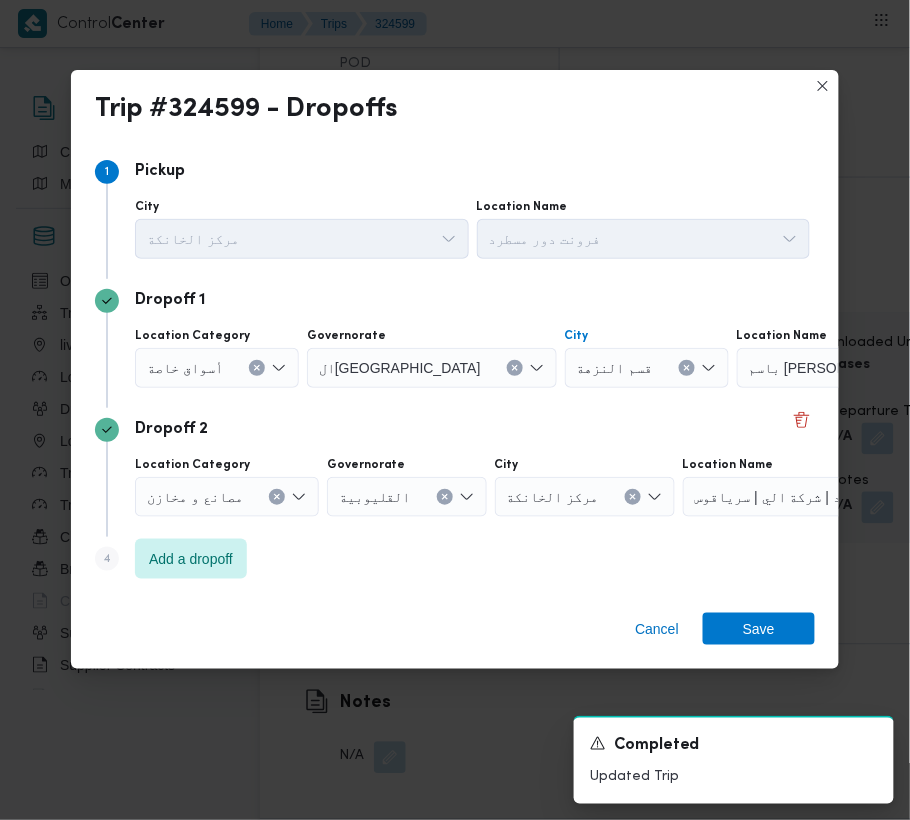 click at bounding box center (687, 368) 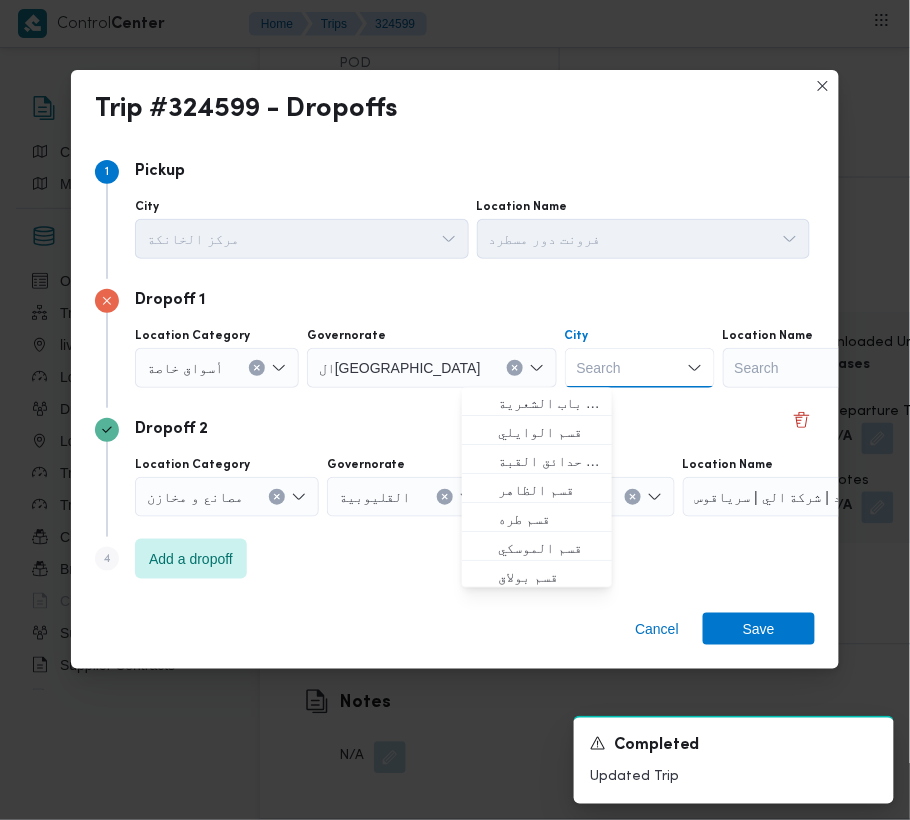 click on "Search" at bounding box center (848, 368) 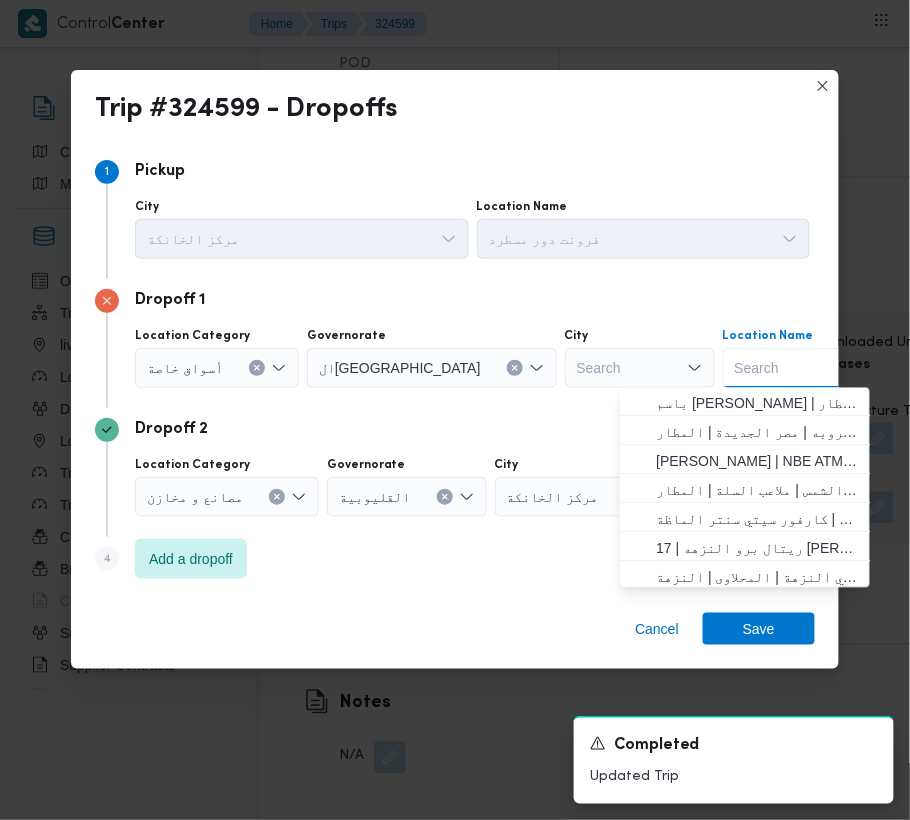 paste on "سعودي سيتي ستارز" 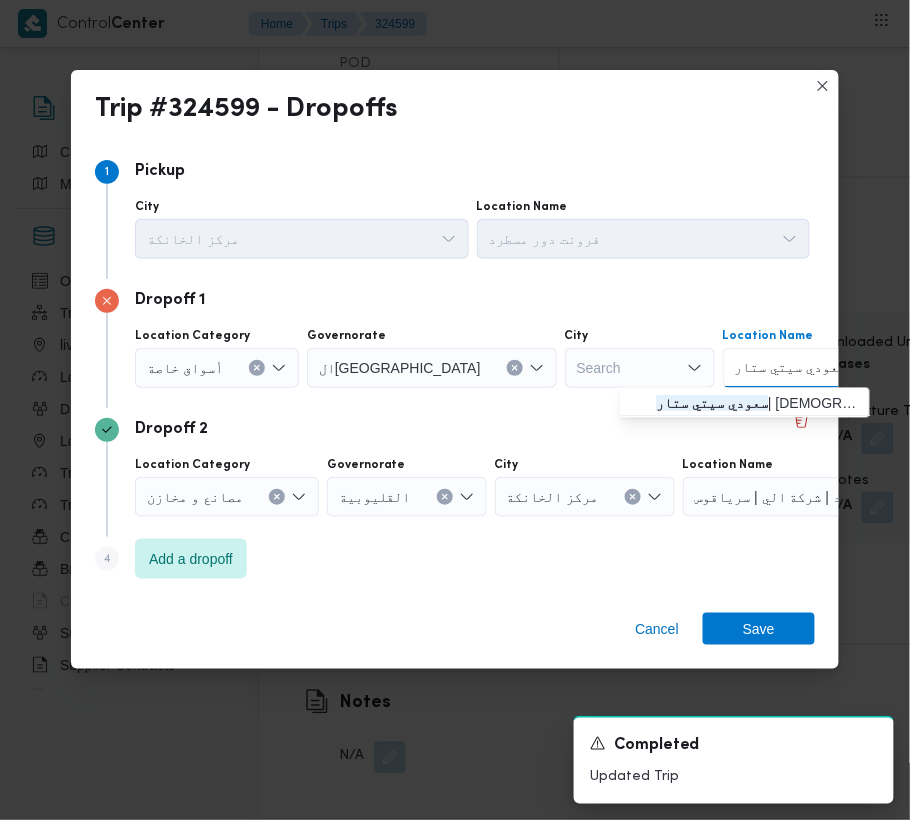 type on "سعودي سيتي ستار" 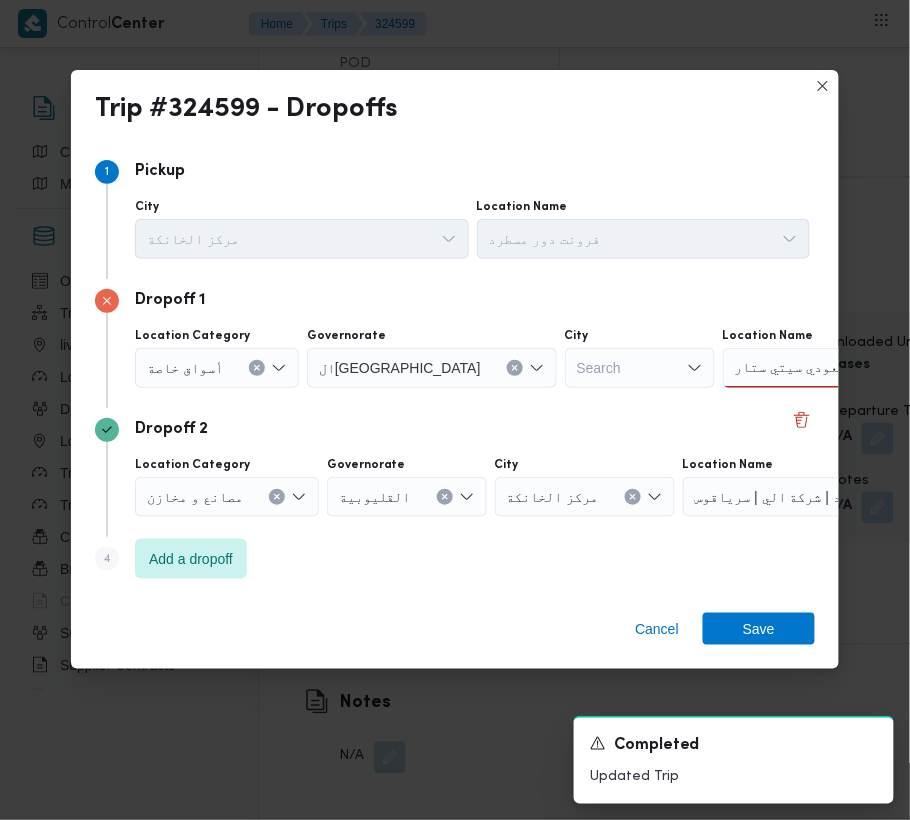 click on "سعودي سيتي ستار سعودي سيتي ستار" at bounding box center (848, 368) 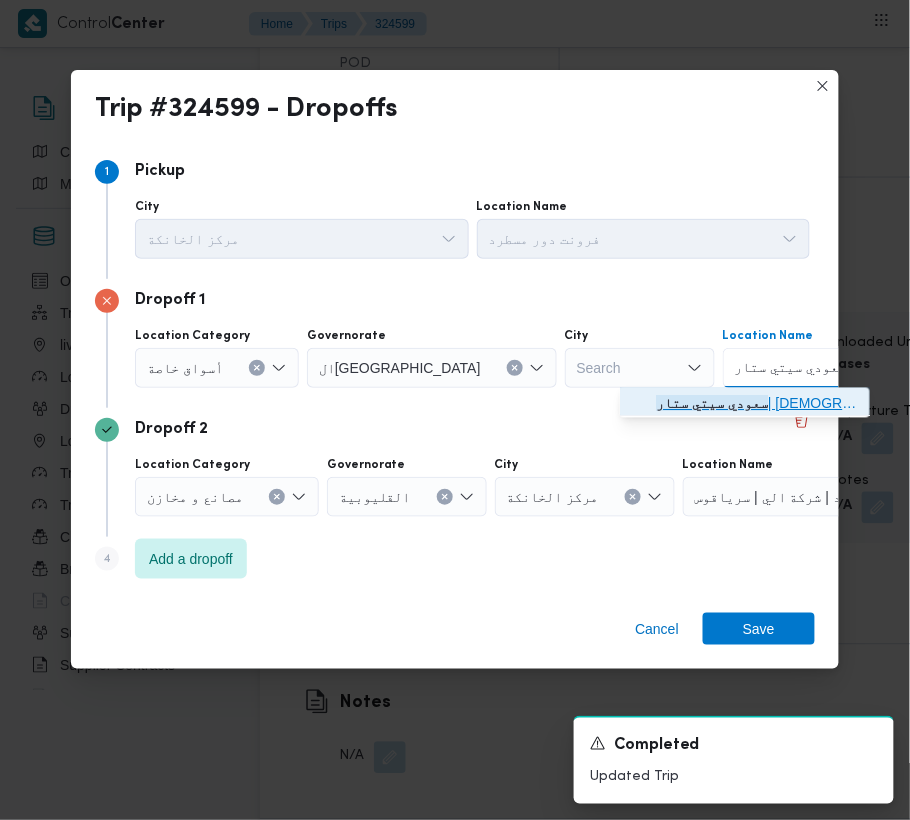 click on "سعودي سيتي ستار   | سعودي سوبر ماركت - فرع سيتي ستارز | مساكن المهندسين" at bounding box center [757, 404] 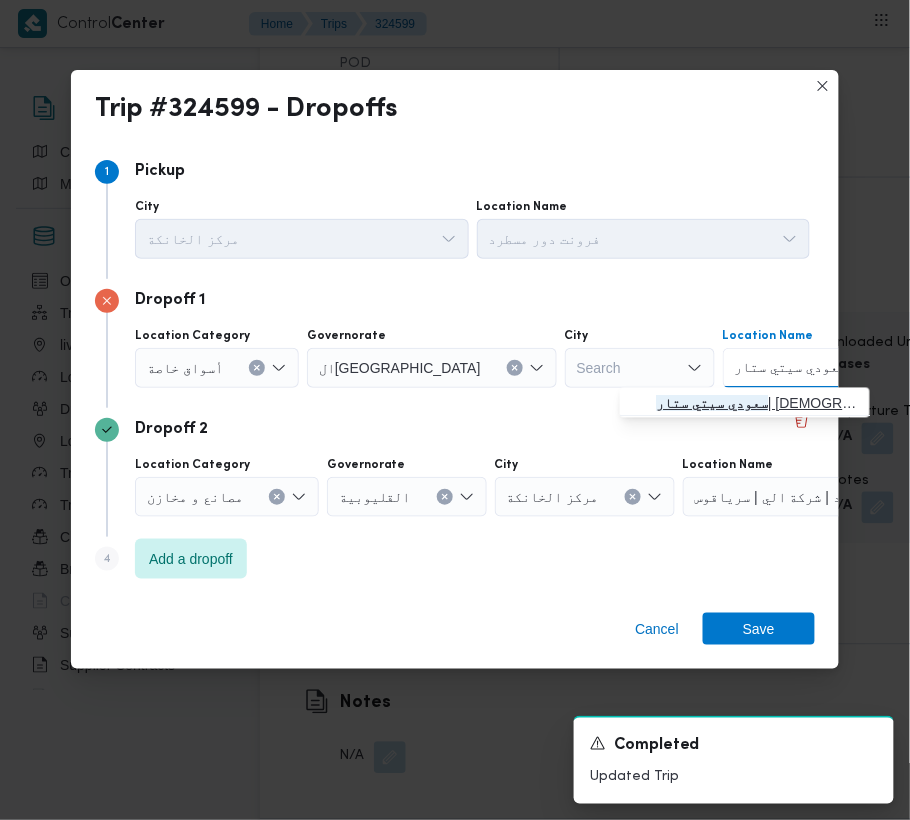 type 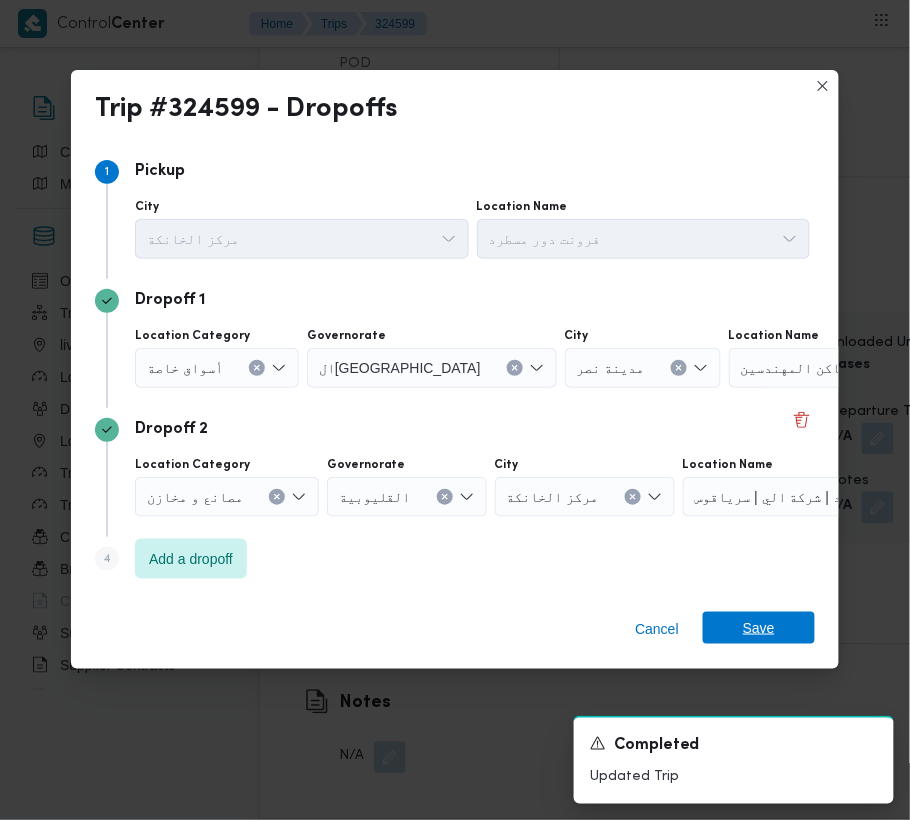 click on "Save" at bounding box center (759, 628) 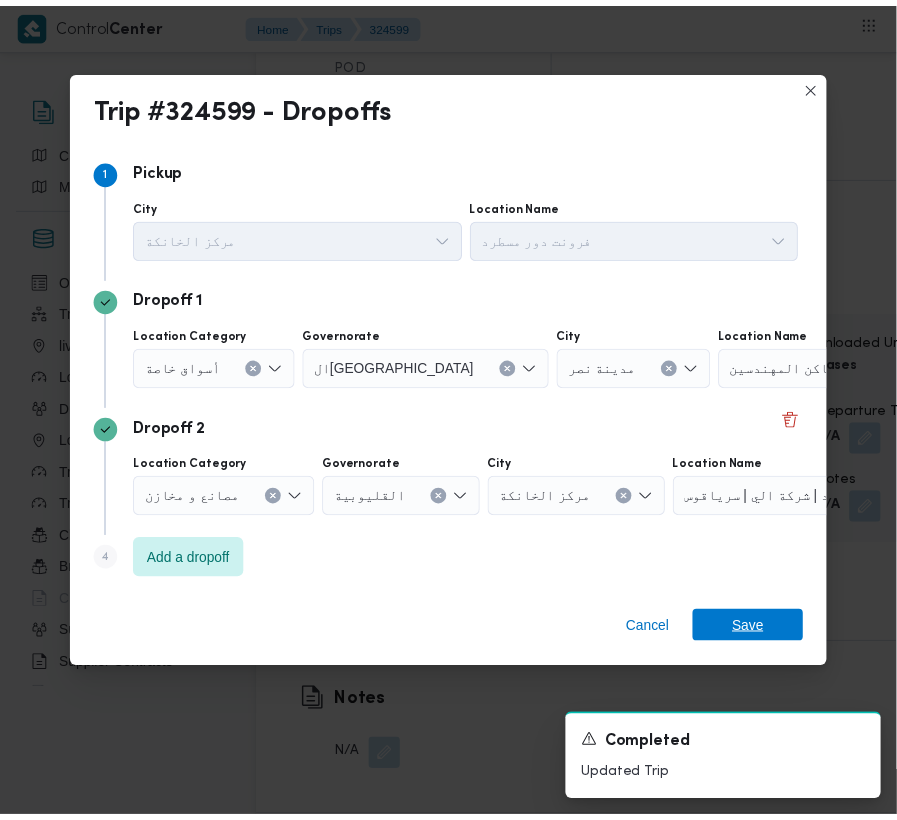 scroll, scrollTop: 3377, scrollLeft: 0, axis: vertical 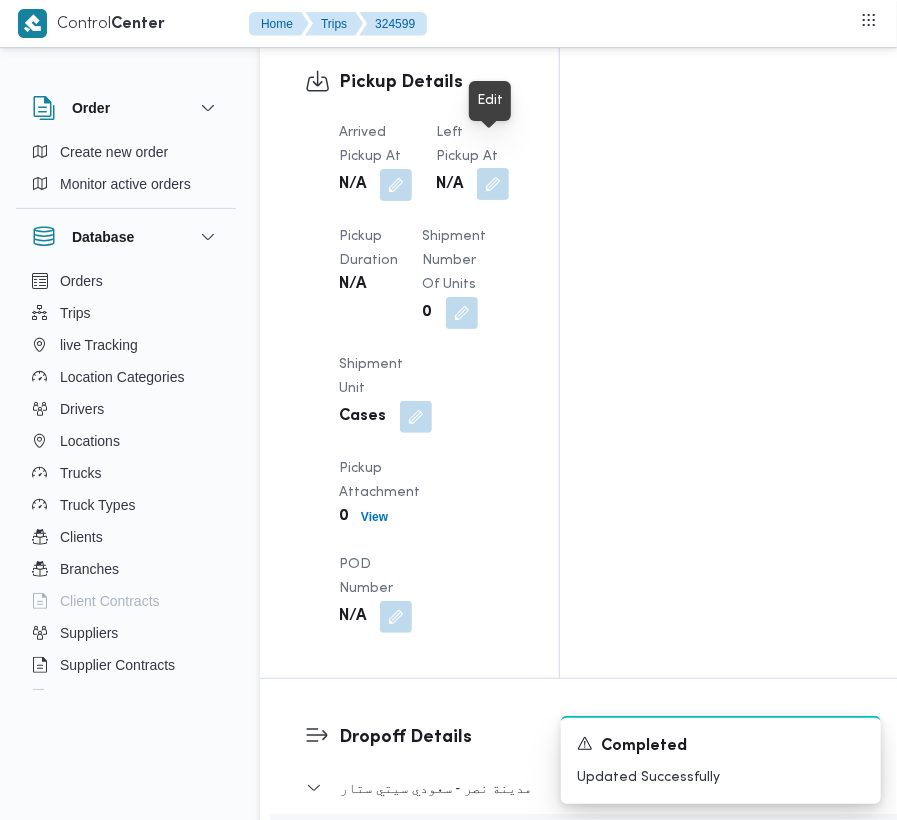 click at bounding box center (493, 184) 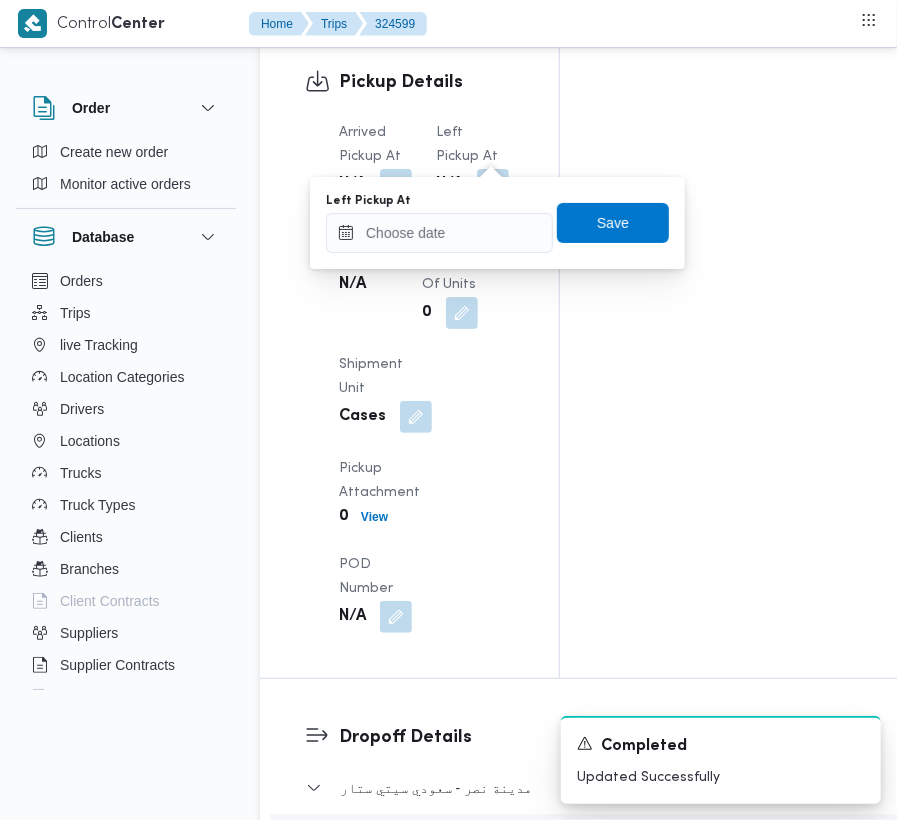 click on "Left Pickup At" at bounding box center (439, 201) 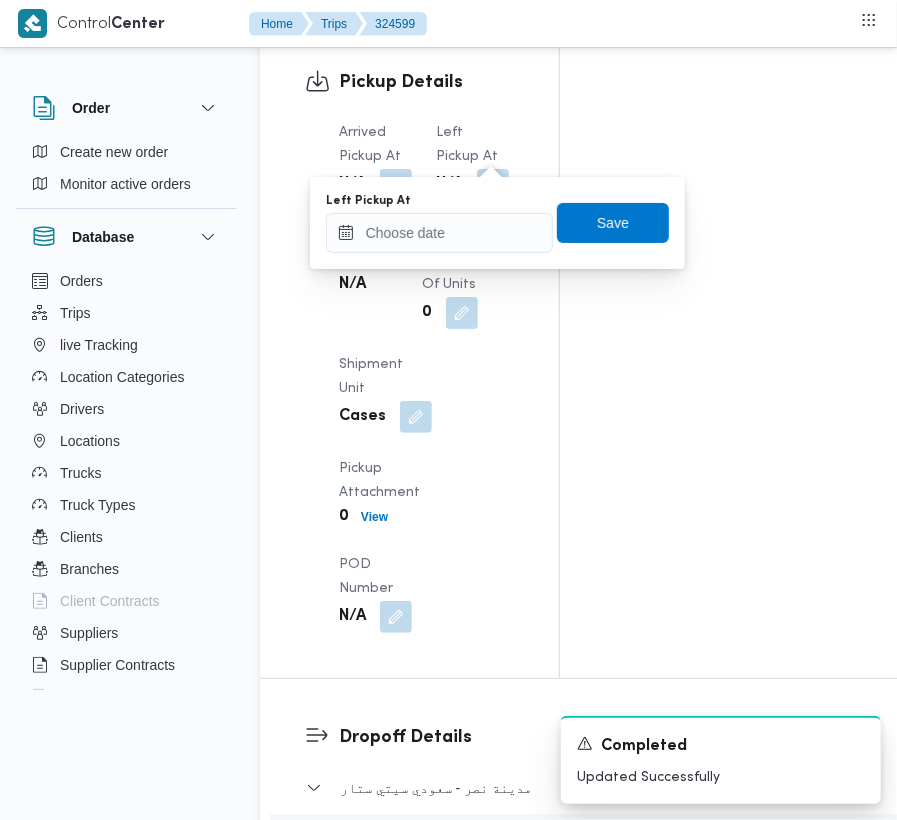 click on "Left Pickup At Save" at bounding box center [497, 223] 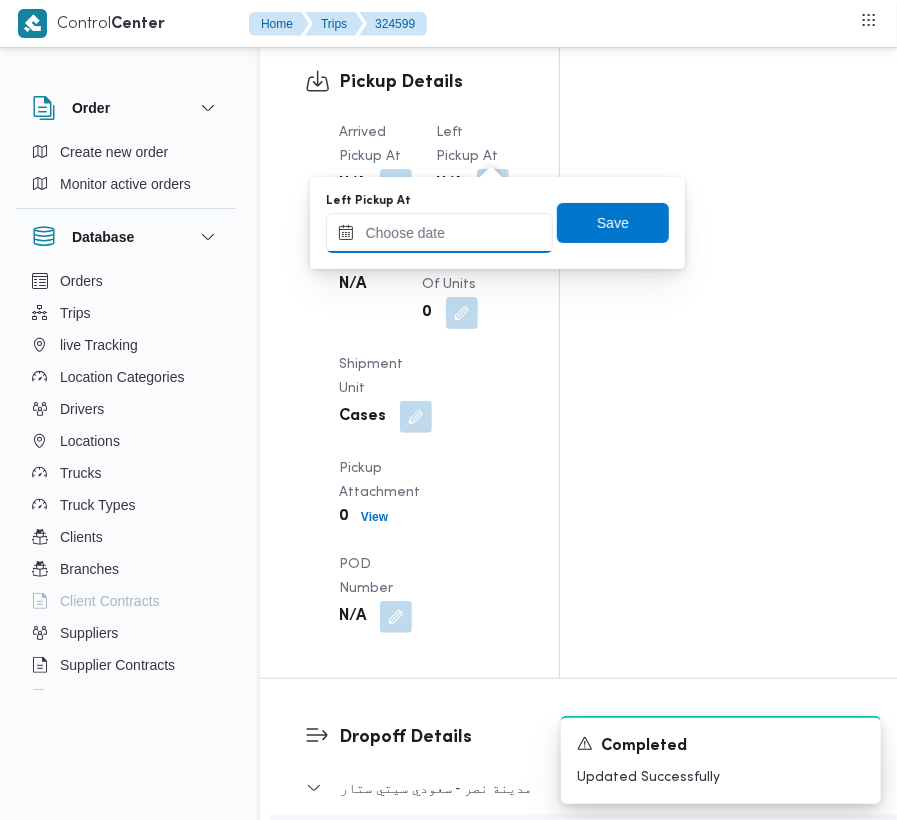 click on "Left Pickup At" at bounding box center (439, 233) 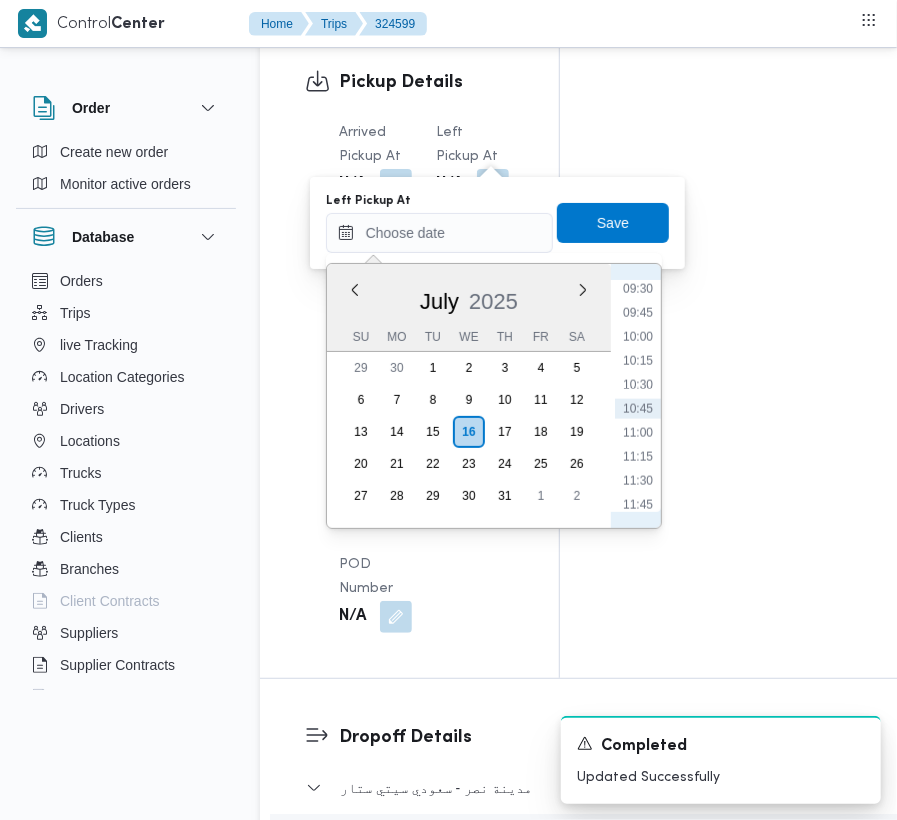 scroll, scrollTop: 717, scrollLeft: 0, axis: vertical 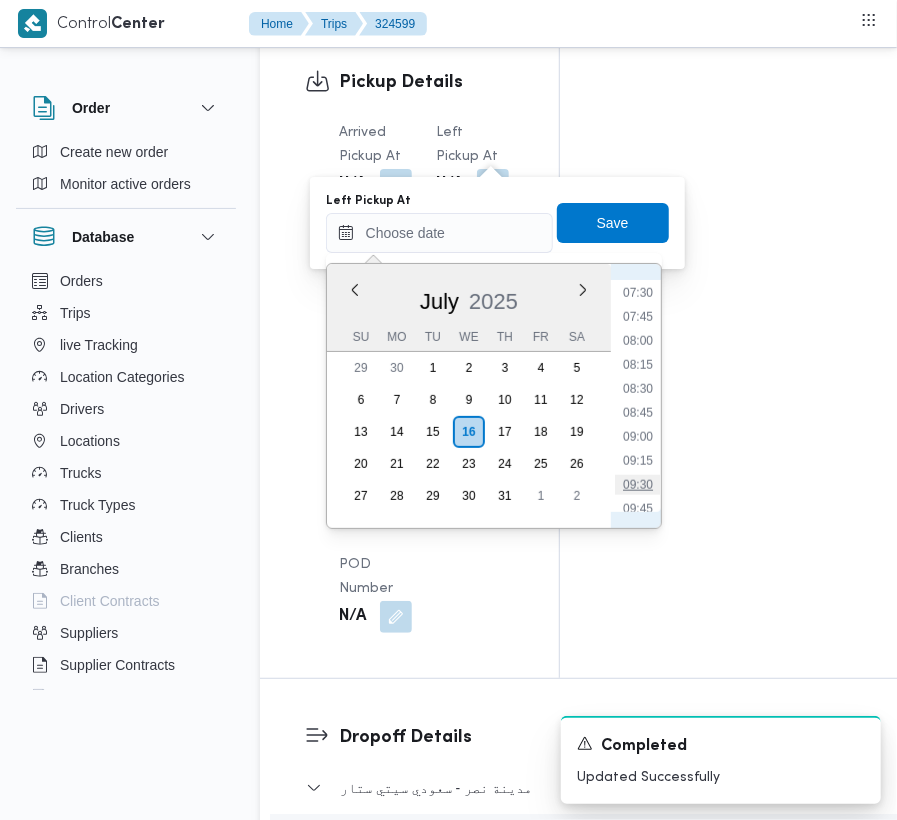 click on "09:30" at bounding box center (638, 485) 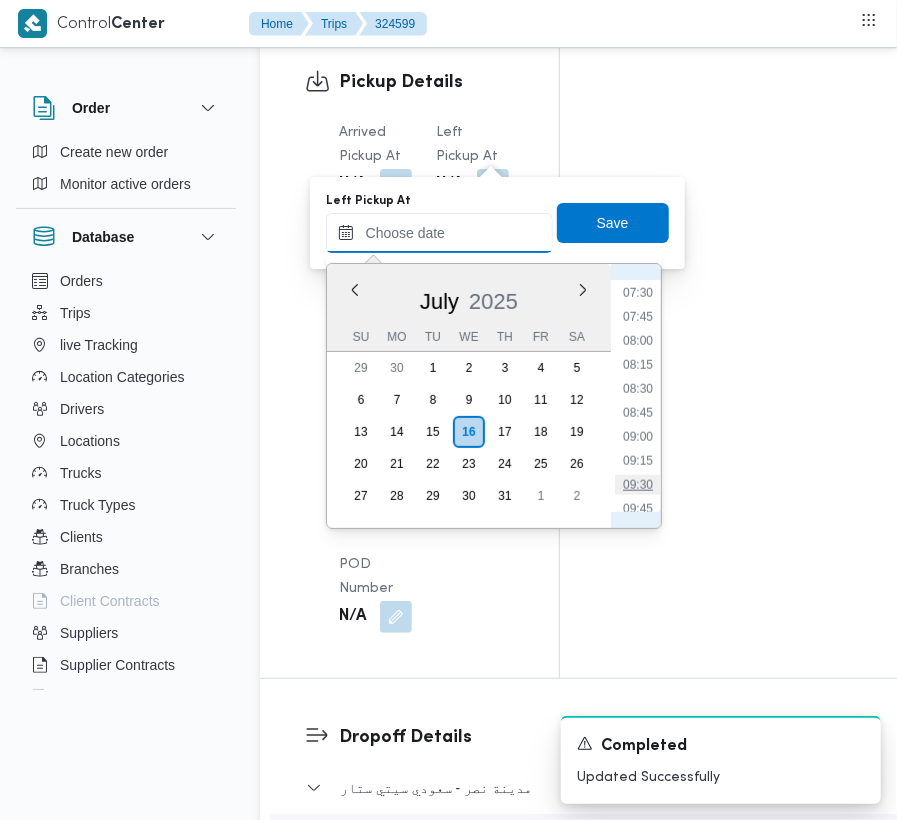 type on "16/07/2025 09:30" 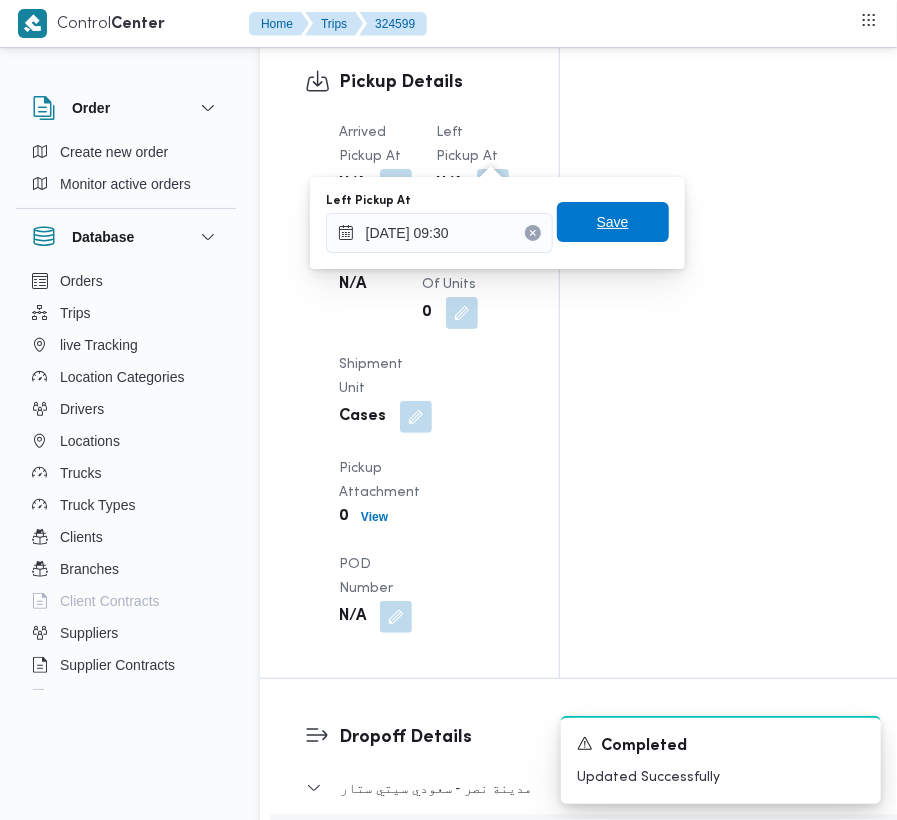 click on "Save" at bounding box center [613, 222] 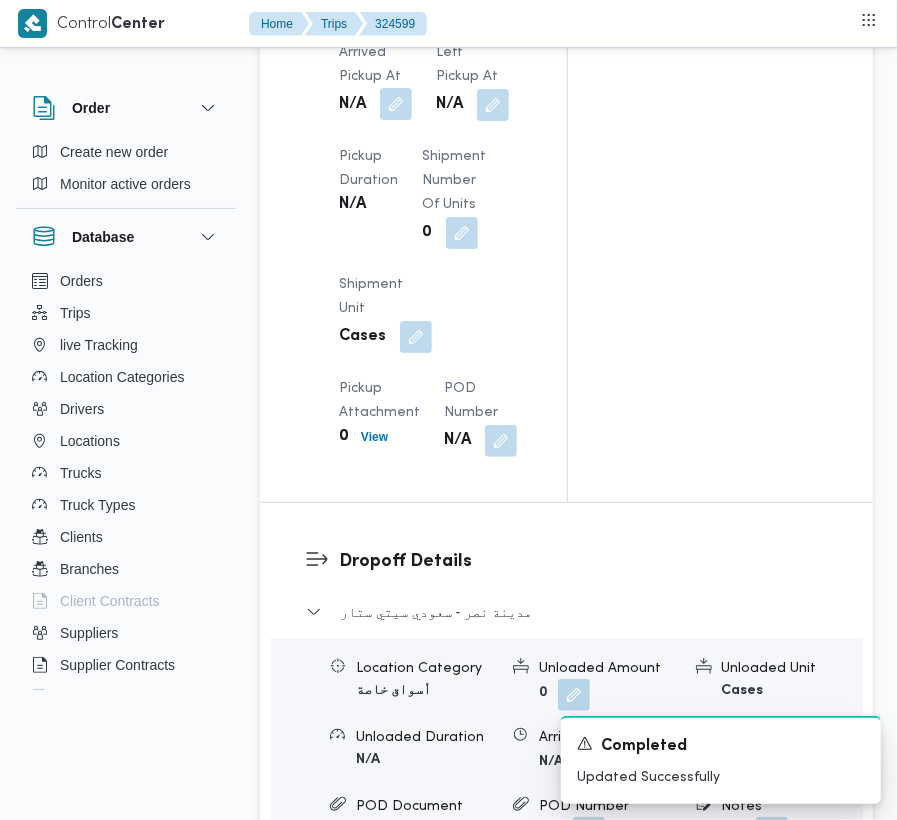 click at bounding box center [396, 104] 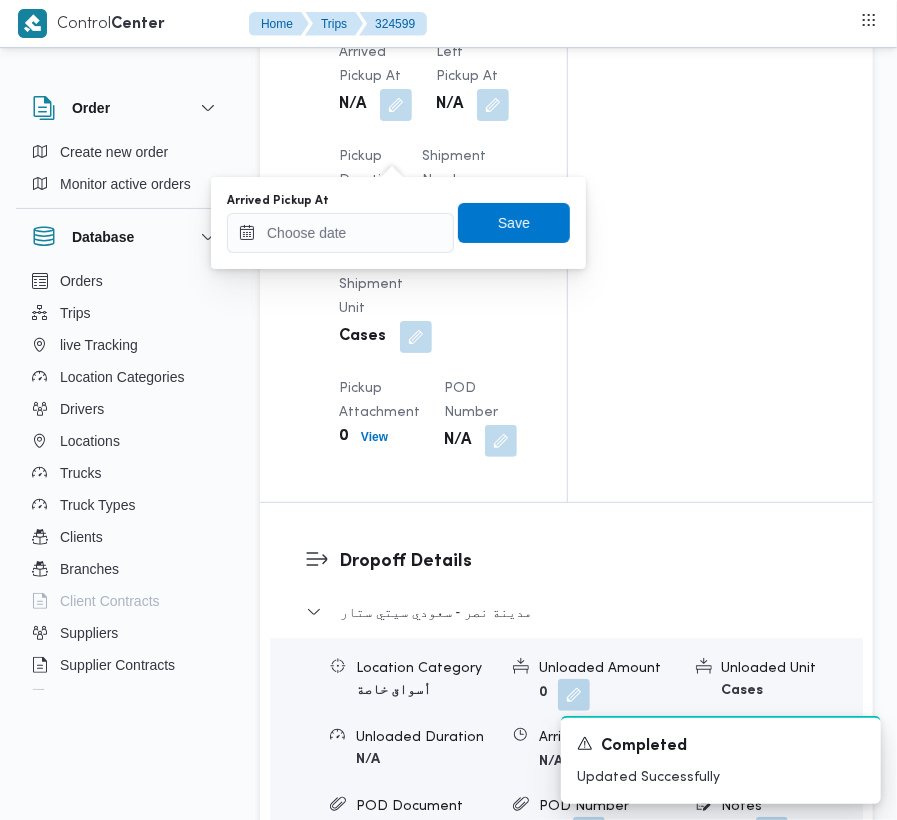 click on "You are in a dialog. To close this dialog, hit escape. Arrived Pickup At Save" at bounding box center (398, 223) 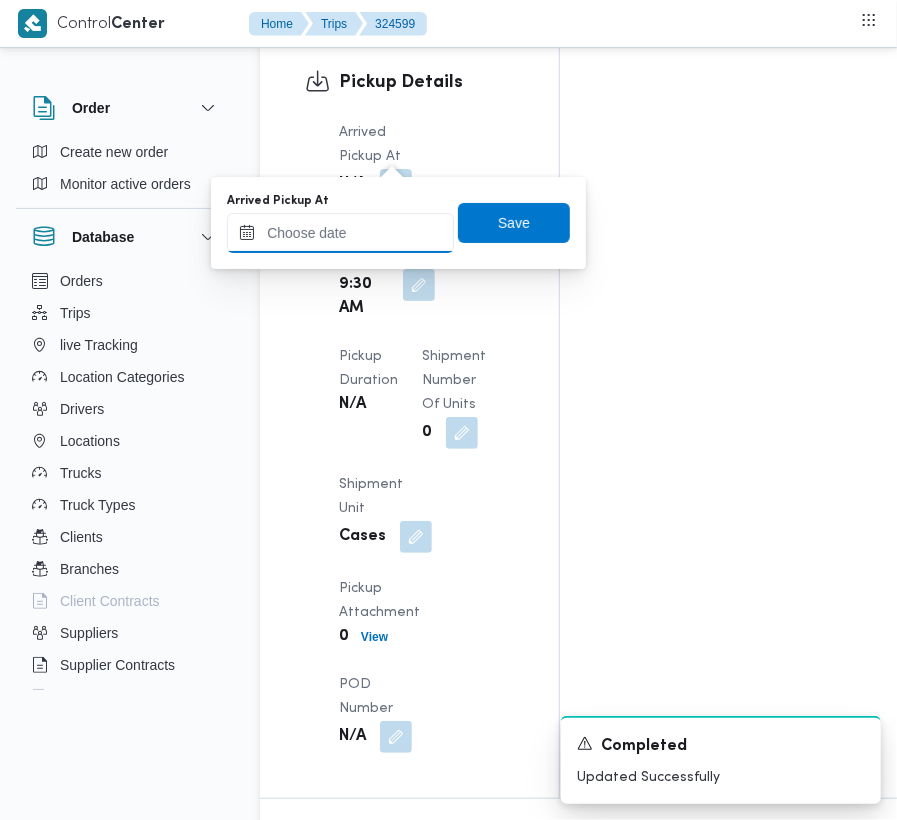 click on "Arrived Pickup At" at bounding box center (340, 233) 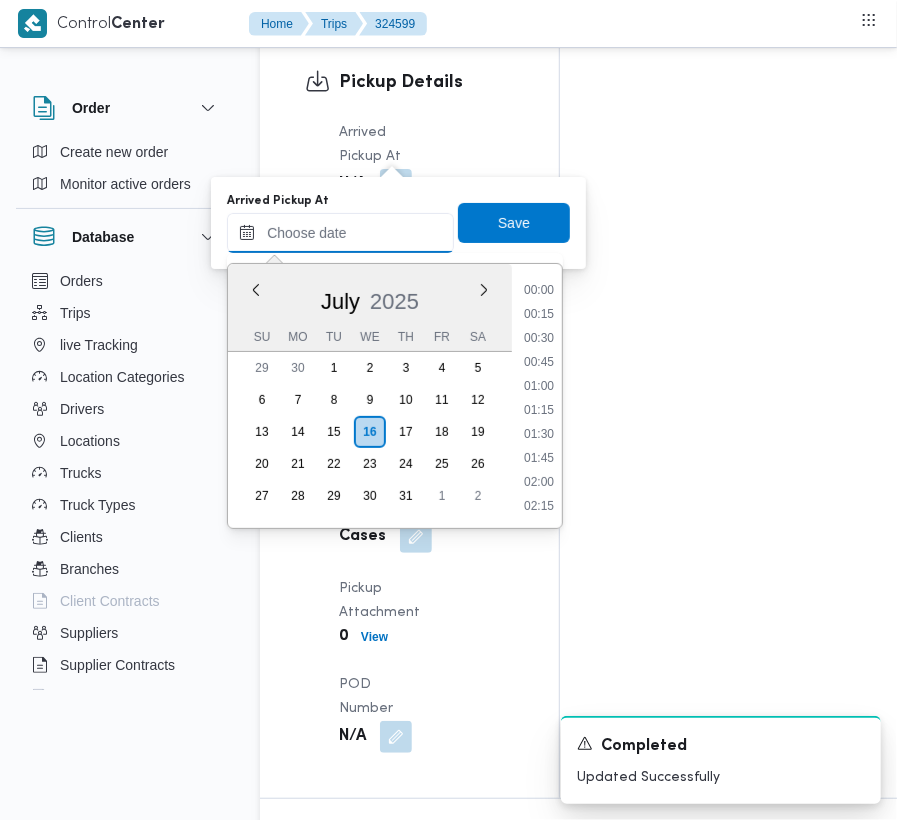 scroll, scrollTop: 913, scrollLeft: 0, axis: vertical 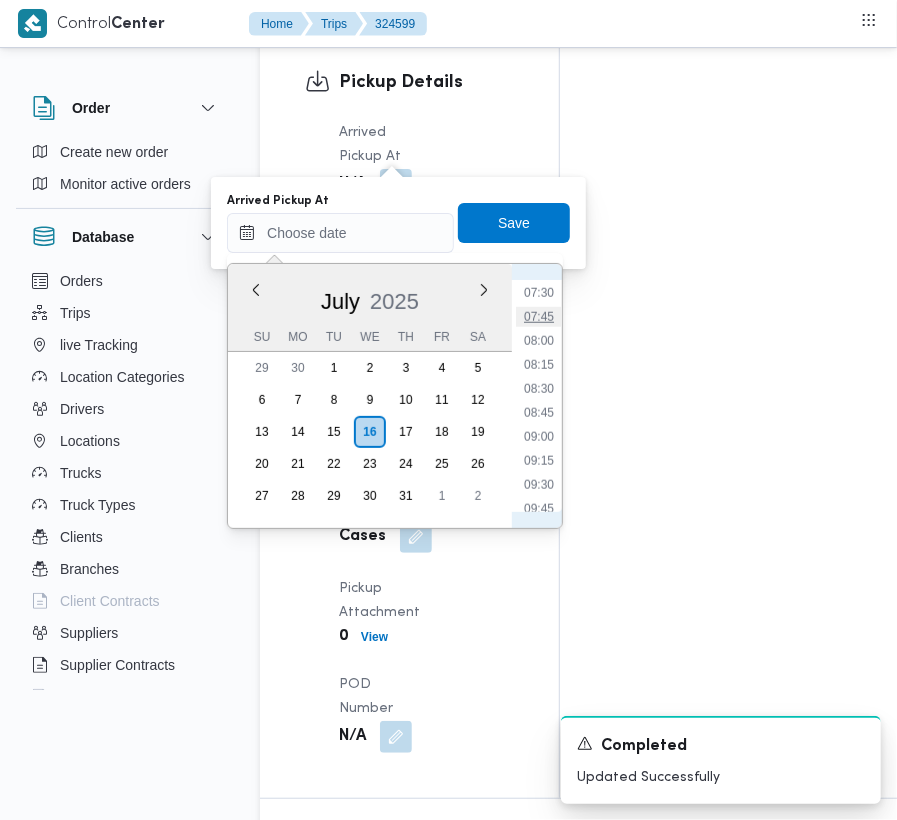click on "07:45" at bounding box center (539, 317) 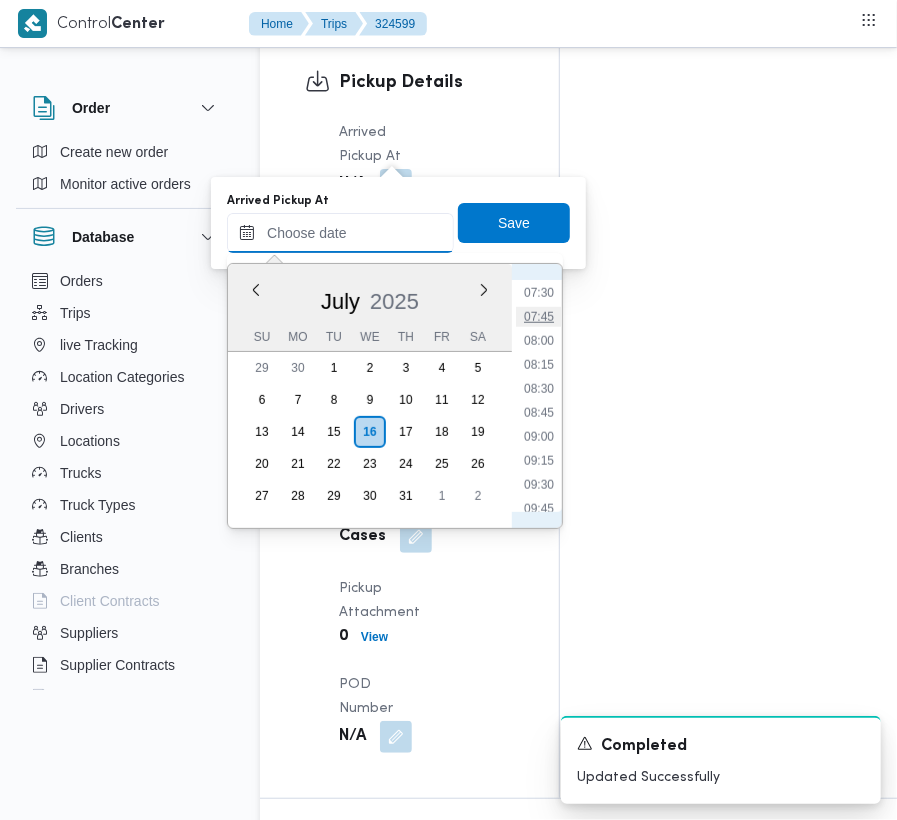 type on "16/07/2025 07:45" 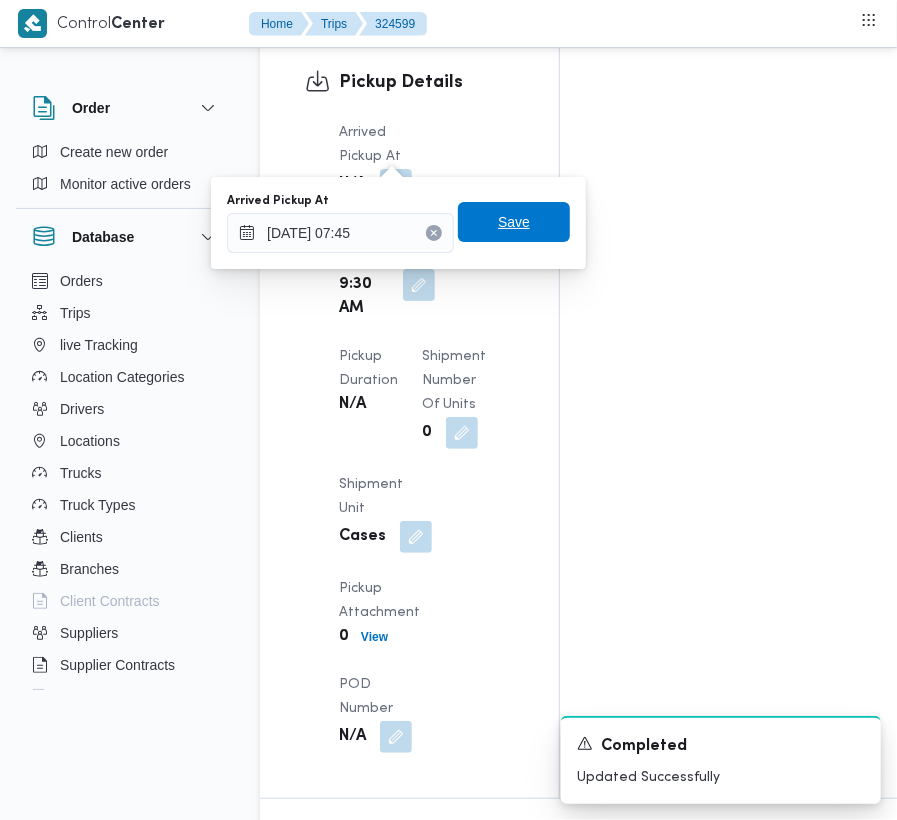 click on "Save" at bounding box center [514, 222] 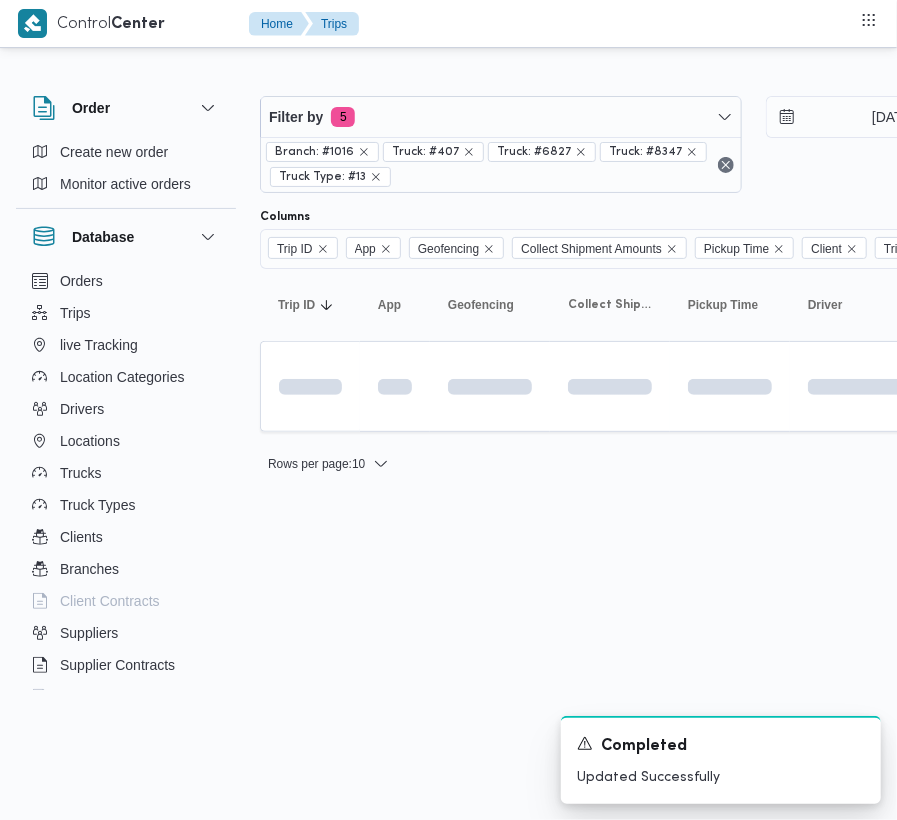 scroll, scrollTop: 0, scrollLeft: 0, axis: both 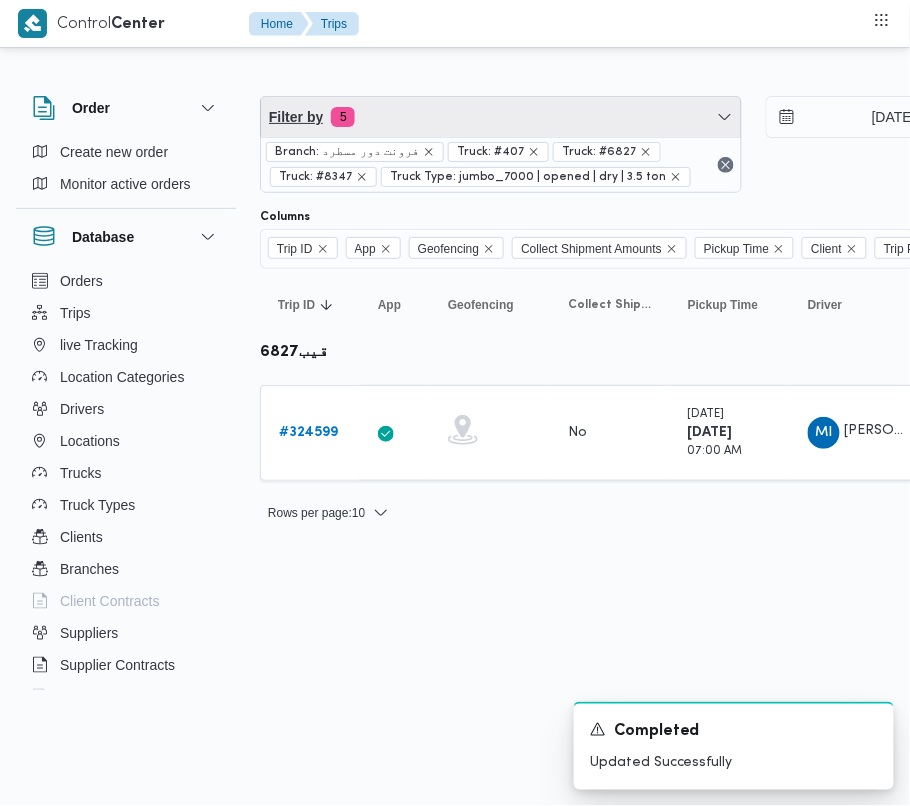 click on "Filter by 5" at bounding box center (501, 117) 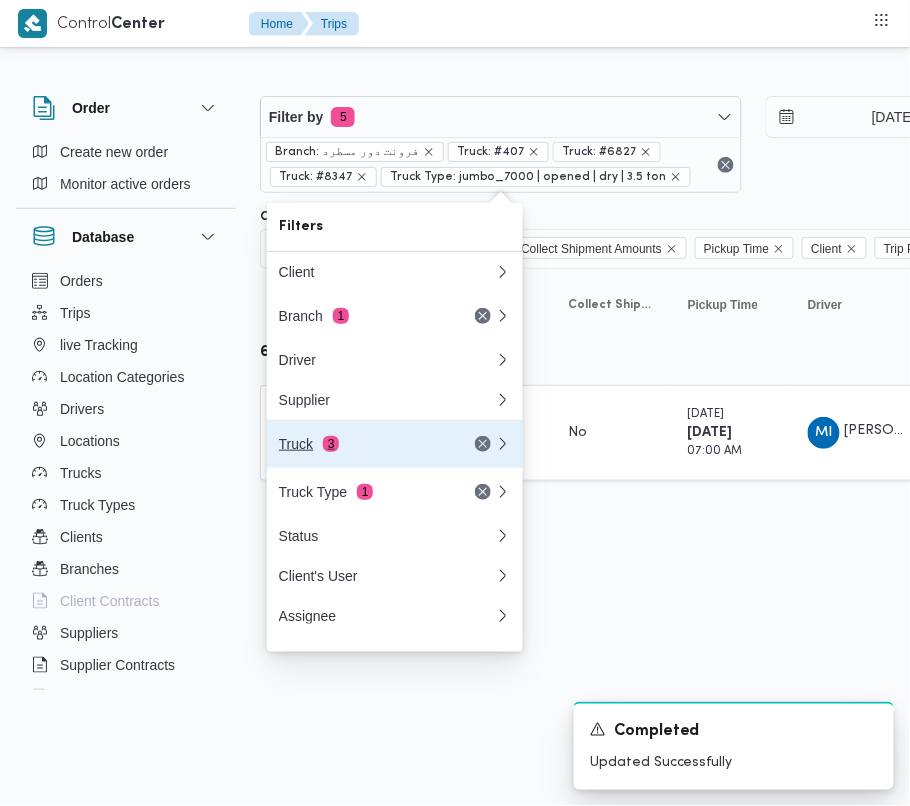 click on "Truck 3" at bounding box center [363, 444] 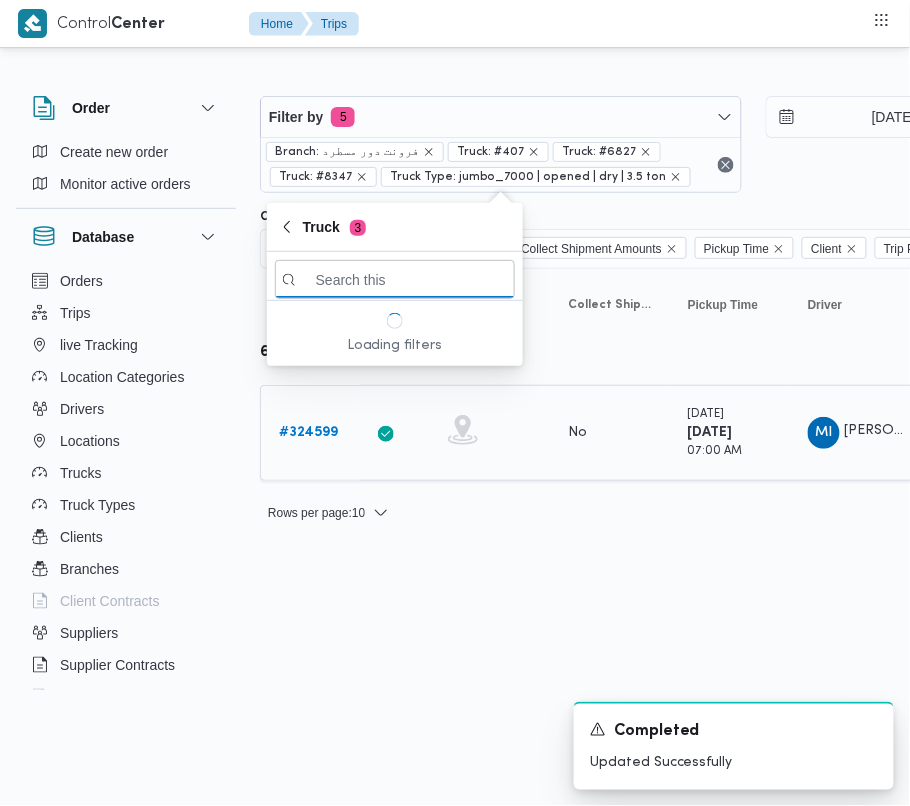 paste on "2814" 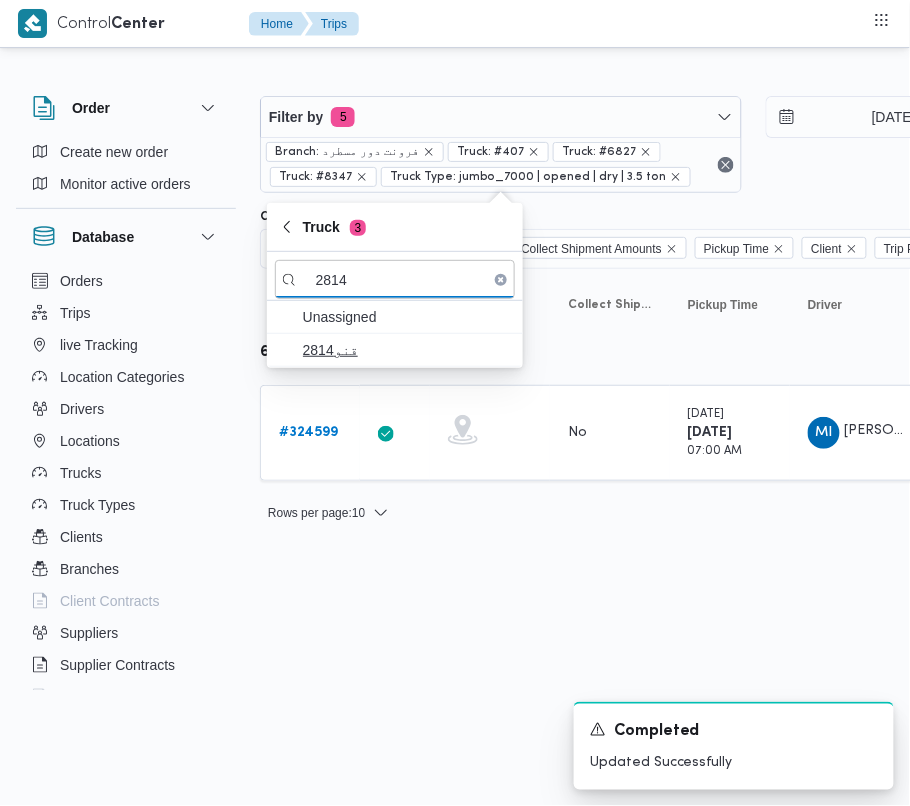type on "2814" 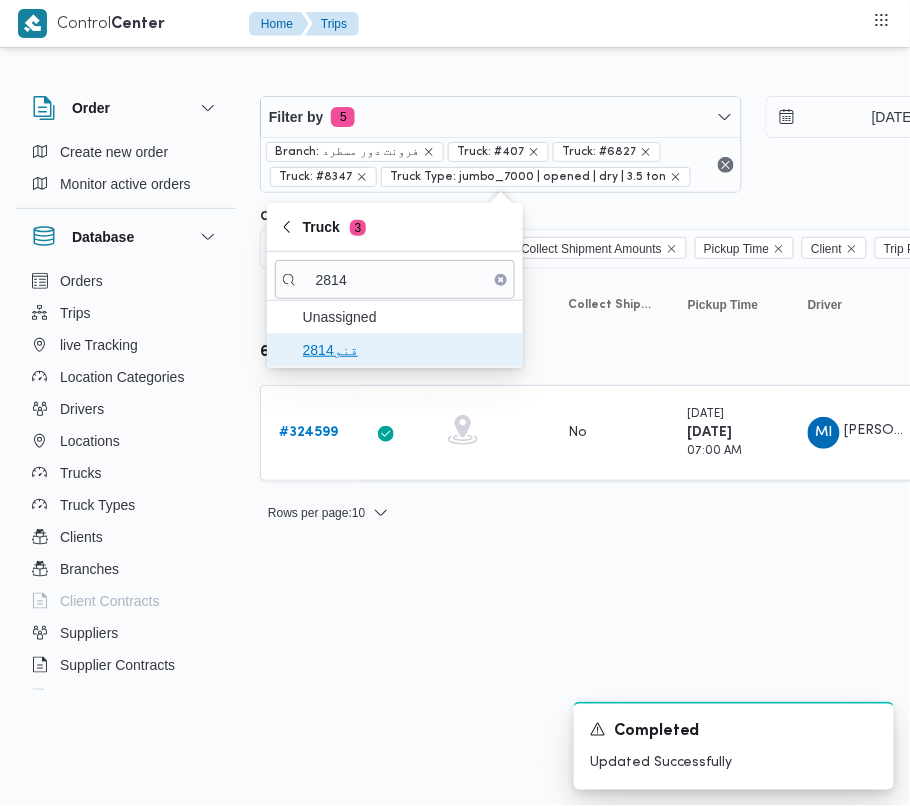 click on "قنو2814" at bounding box center (407, 350) 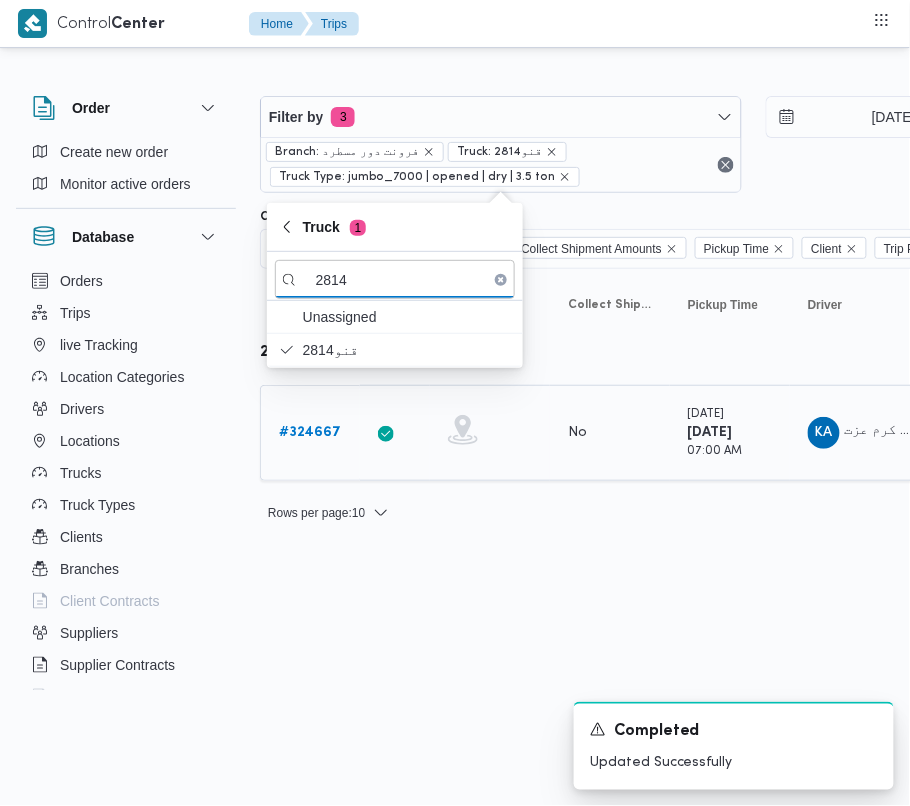 click on "# 324667" at bounding box center (310, 432) 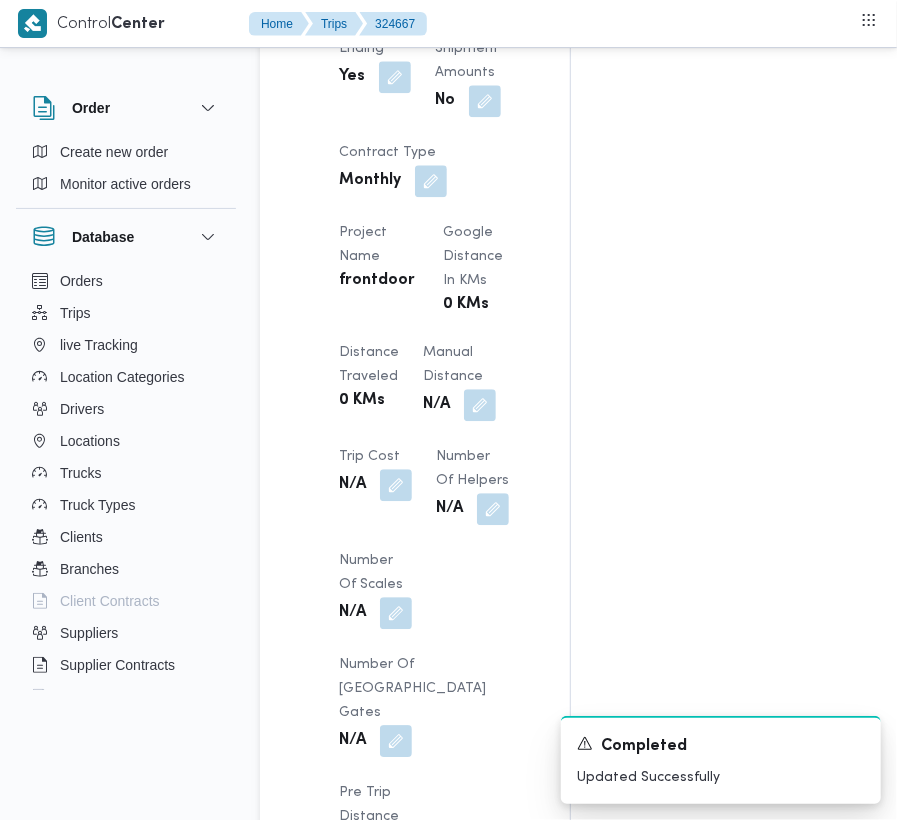 scroll, scrollTop: 2406, scrollLeft: 0, axis: vertical 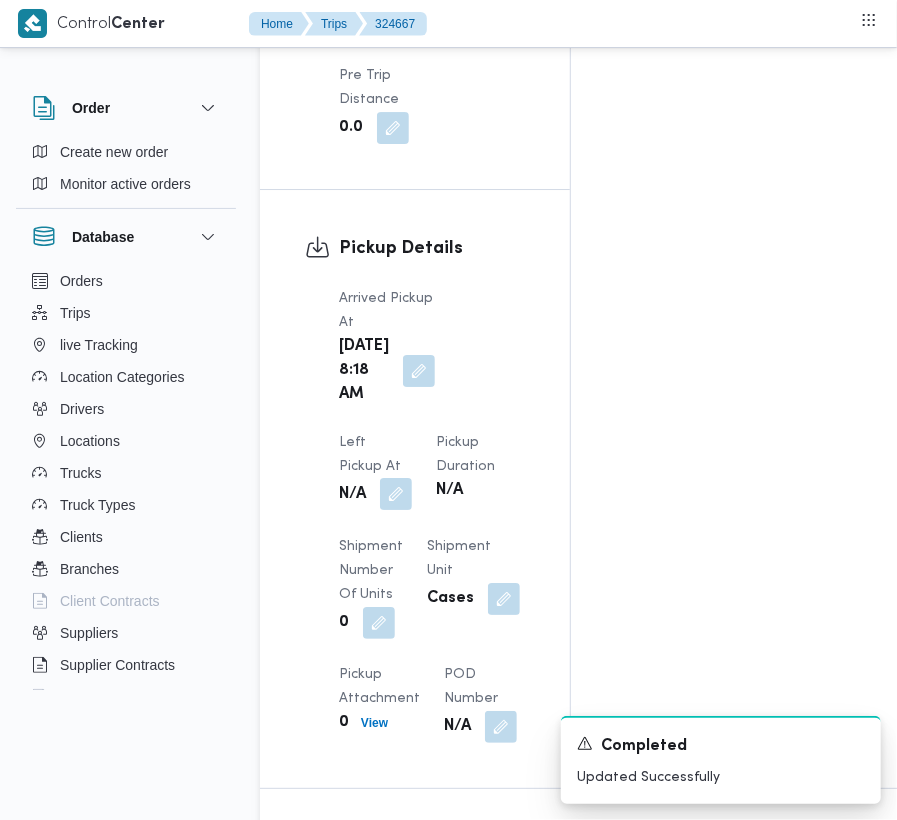 drag, startPoint x: 508, startPoint y: 297, endPoint x: 514, endPoint y: 318, distance: 21.84033 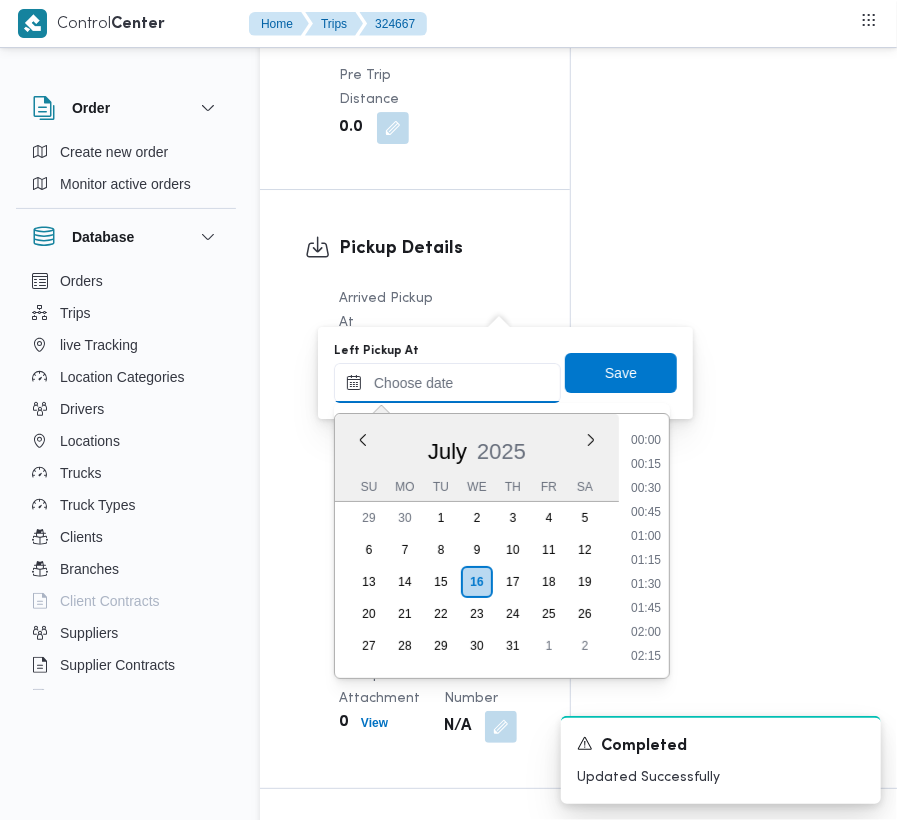 drag, startPoint x: 509, startPoint y: 397, endPoint x: 596, endPoint y: 393, distance: 87.0919 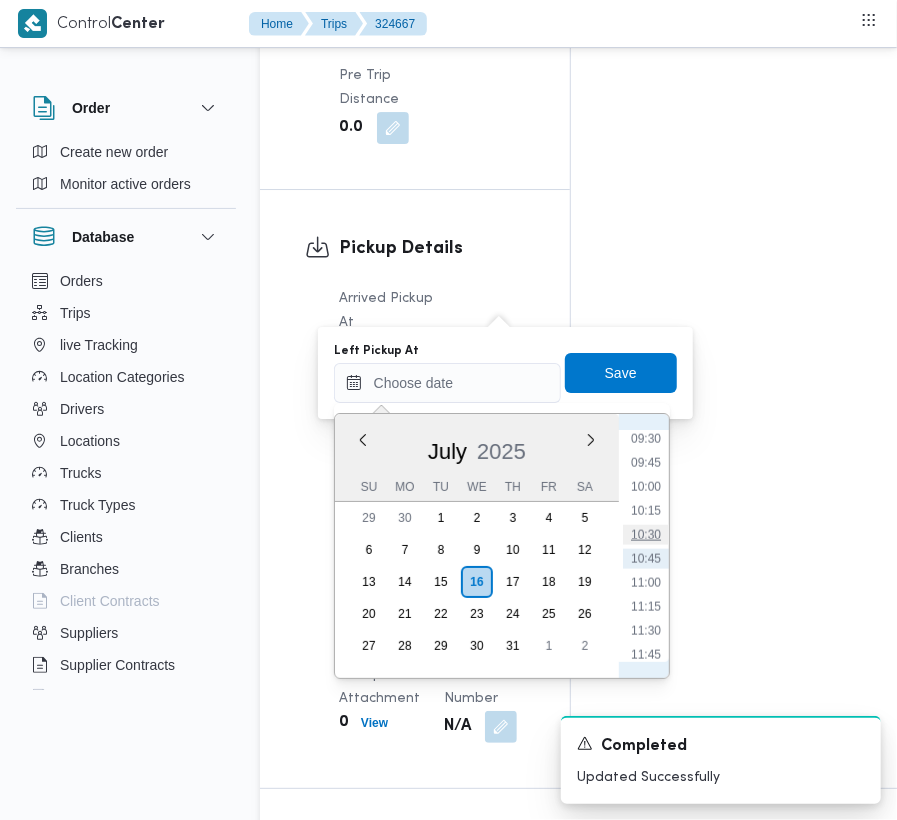 click on "10:30" at bounding box center [646, 535] 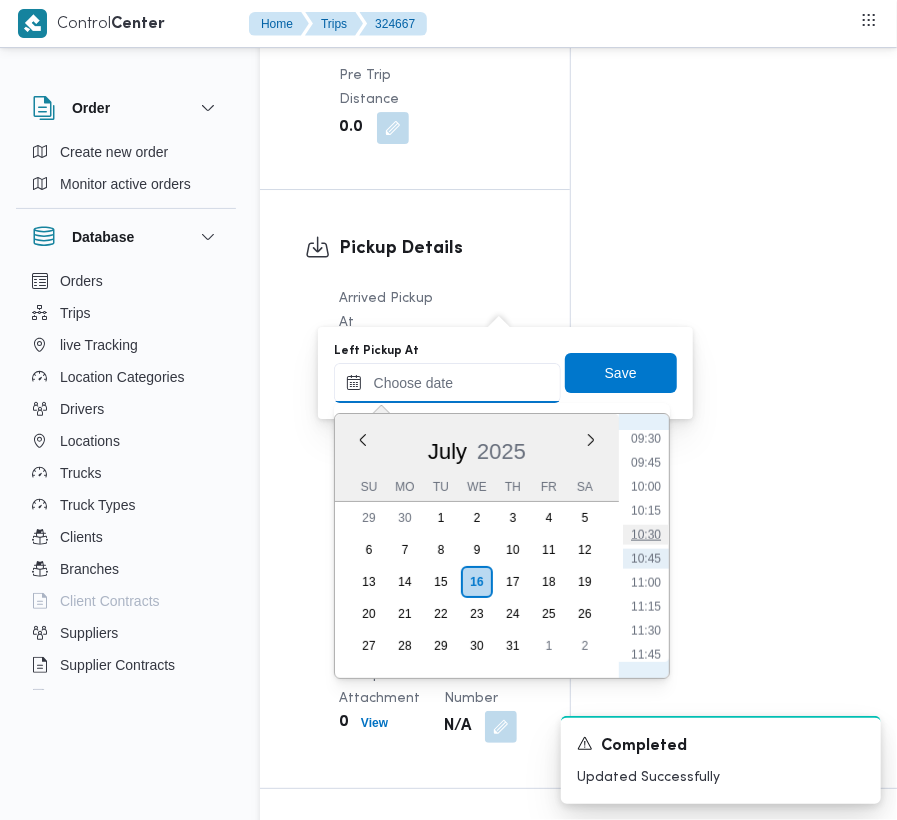 type on "16/07/2025 10:30" 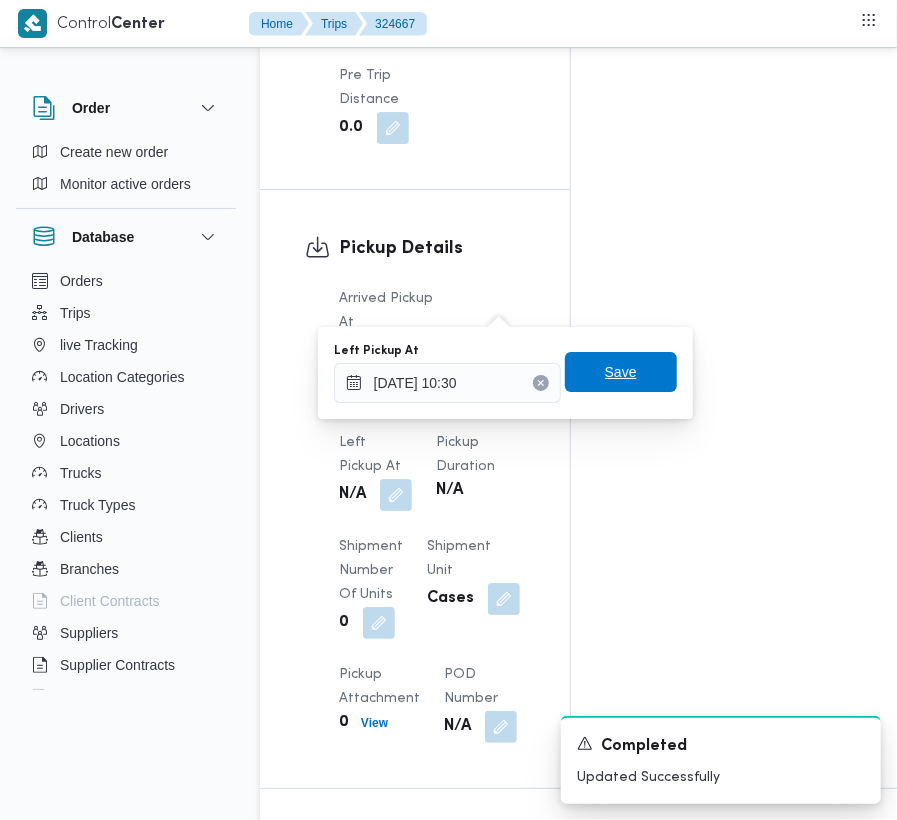 click on "Save" at bounding box center (621, 372) 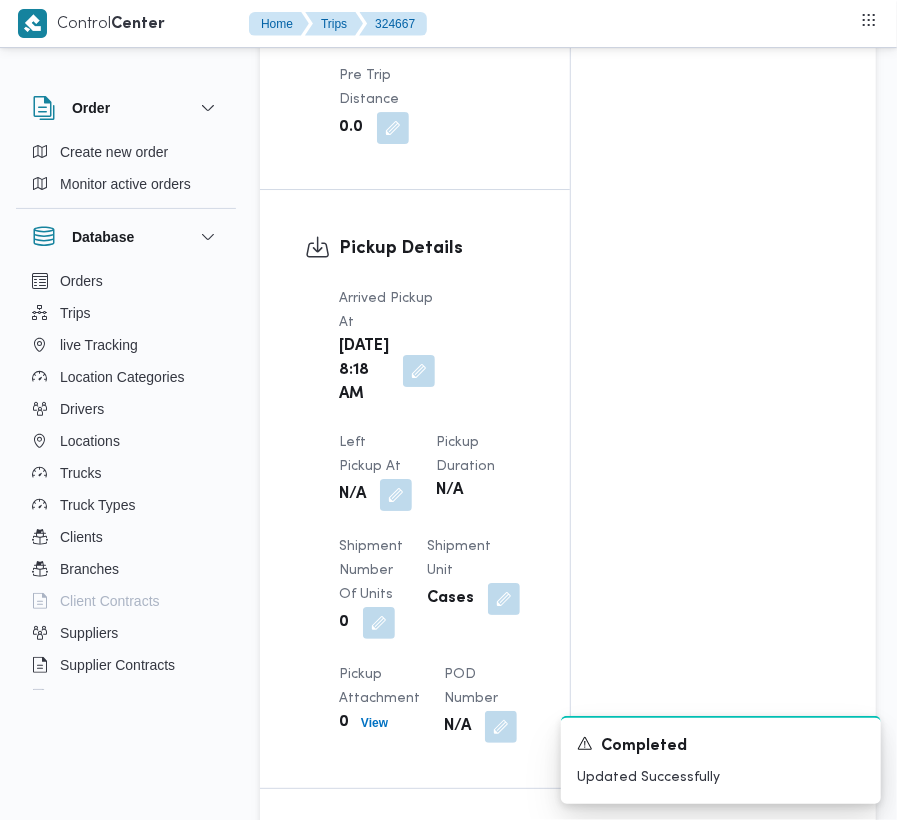 scroll, scrollTop: 3124, scrollLeft: 0, axis: vertical 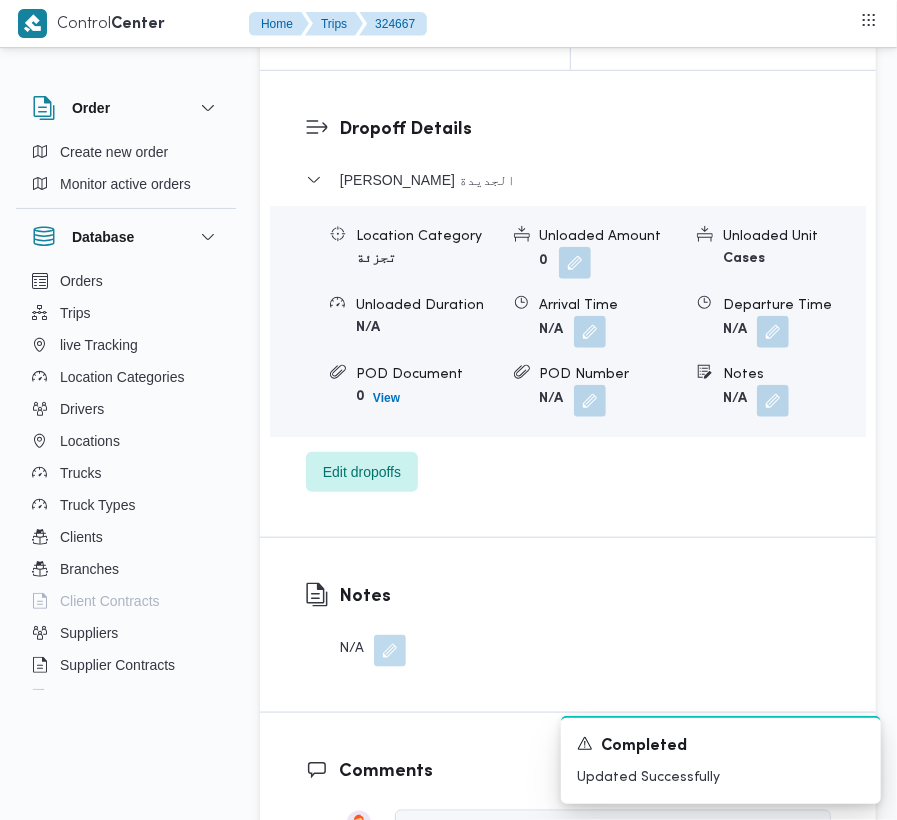 click on "Unloaded Duration N/A" at bounding box center [427, 321] 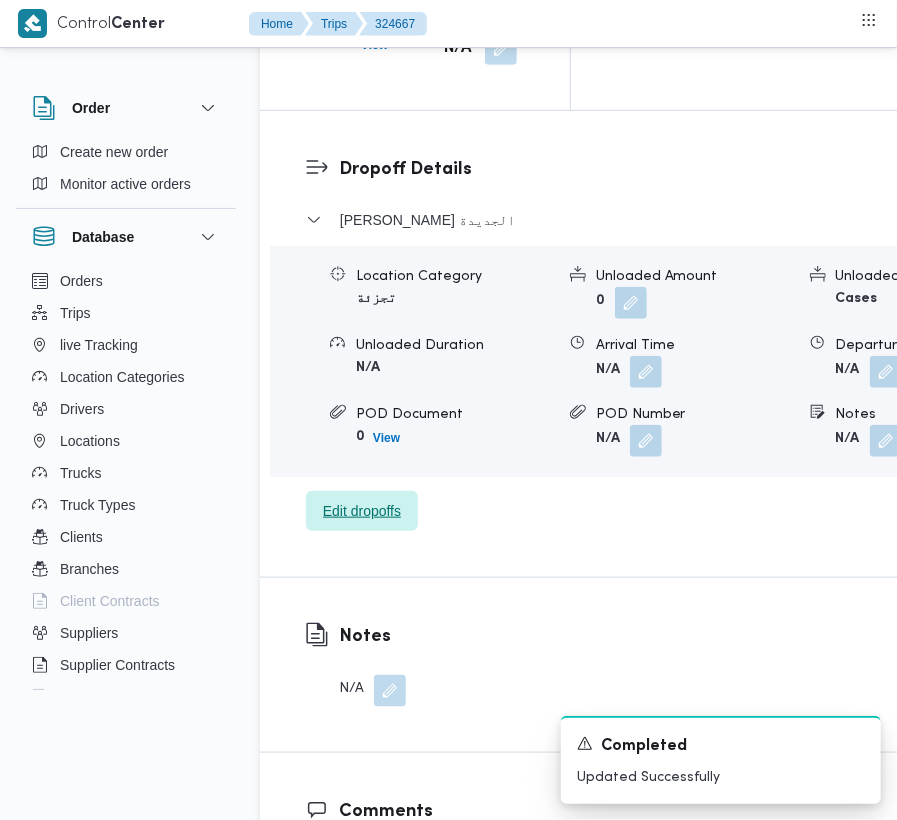 click on "Edit dropoffs" at bounding box center (362, 511) 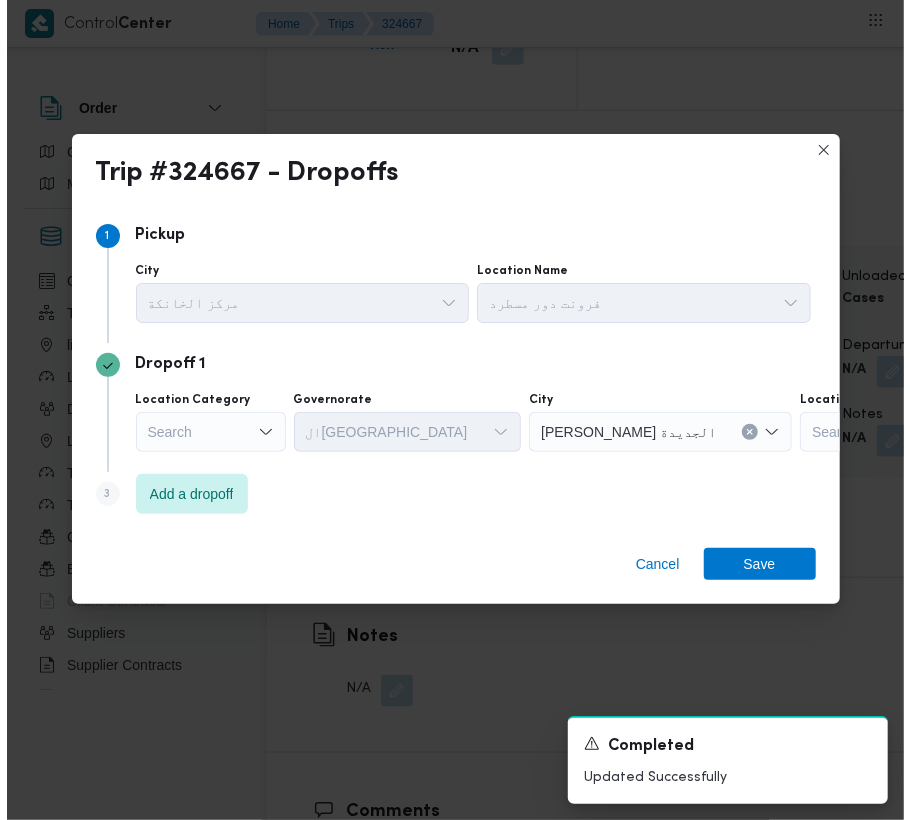 scroll, scrollTop: 3100, scrollLeft: 0, axis: vertical 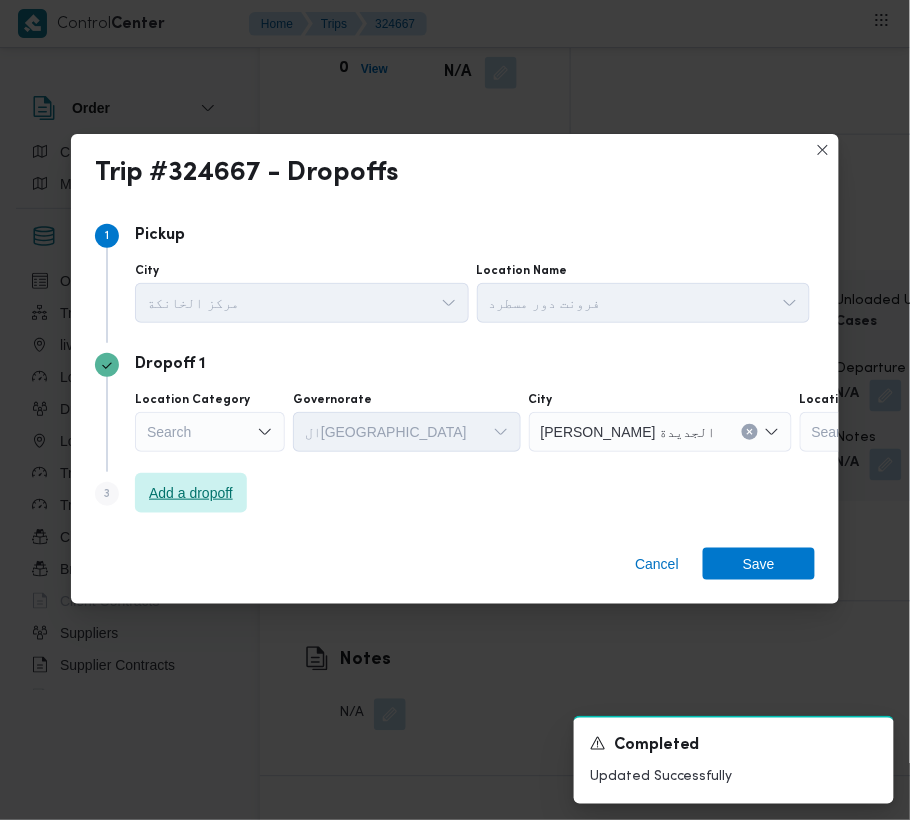 click on "Add a dropoff" at bounding box center [191, 493] 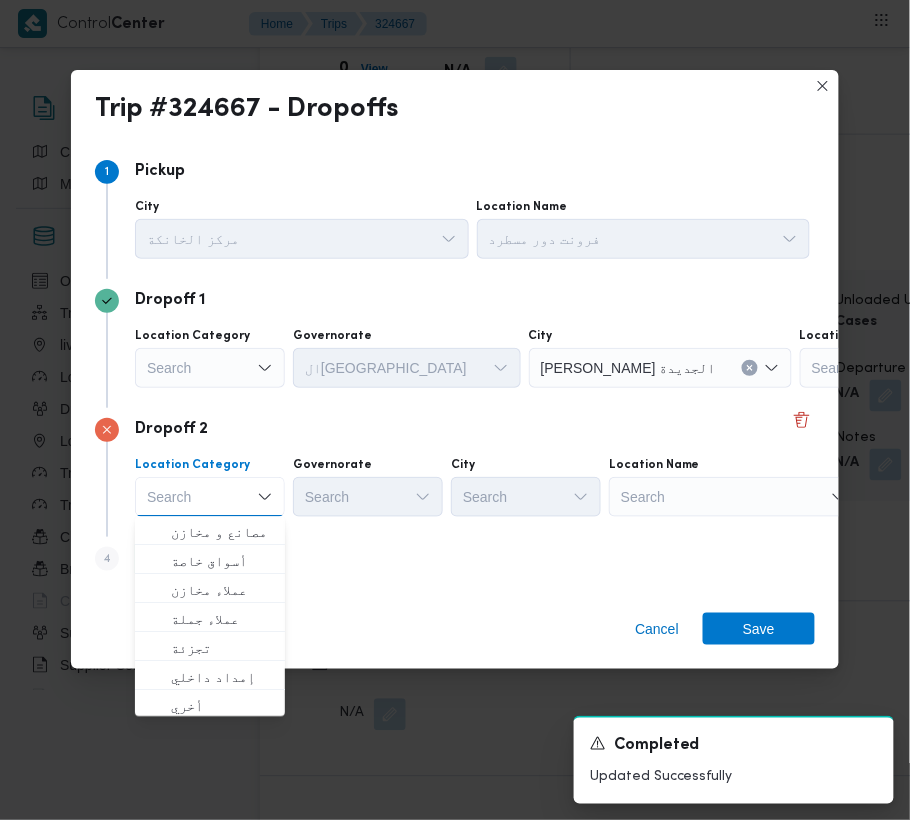 click on "Search" at bounding box center (925, 368) 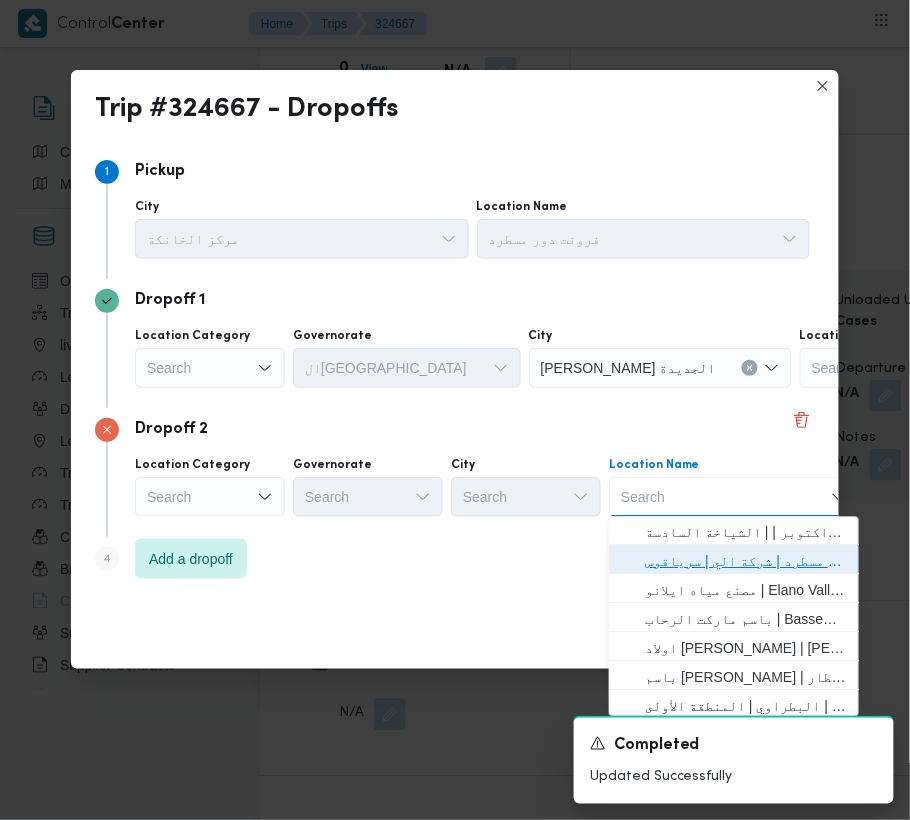 click on "فرونت دور مسطرد | شركة الي | سرياقوس" at bounding box center (746, 562) 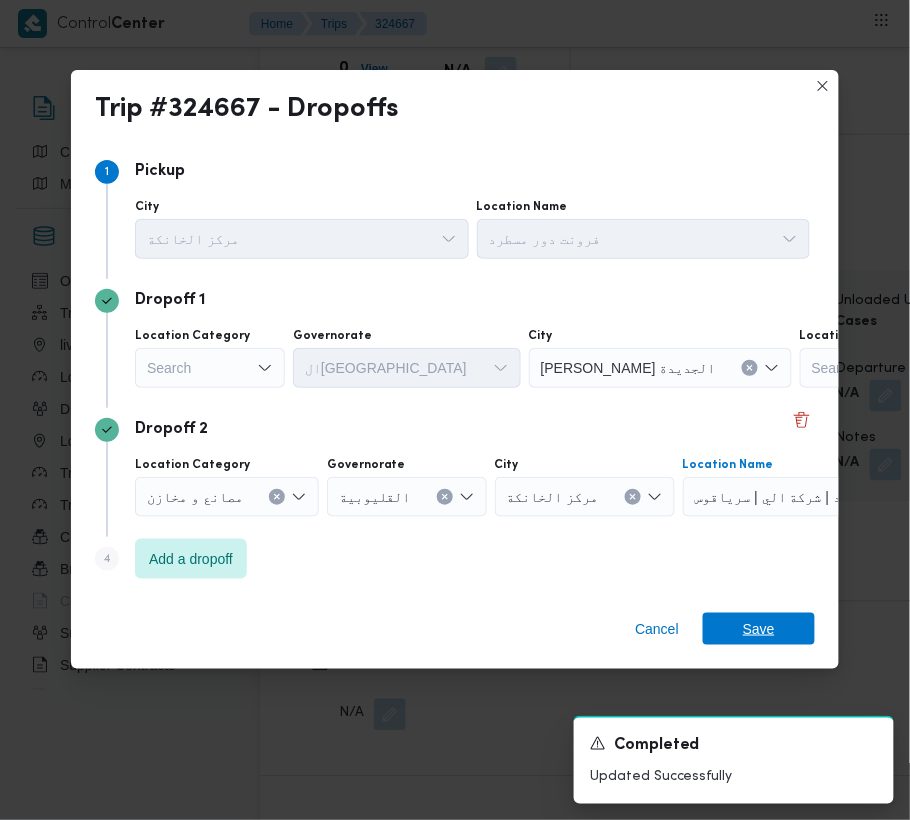 click on "Save" at bounding box center (759, 629) 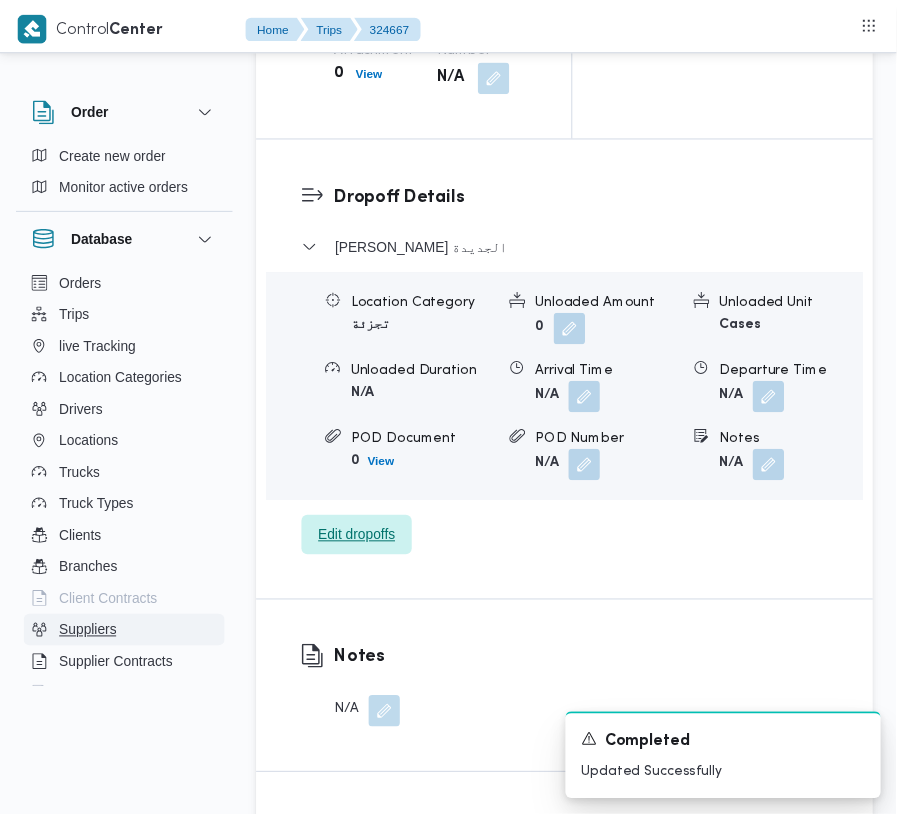 scroll, scrollTop: 3124, scrollLeft: 0, axis: vertical 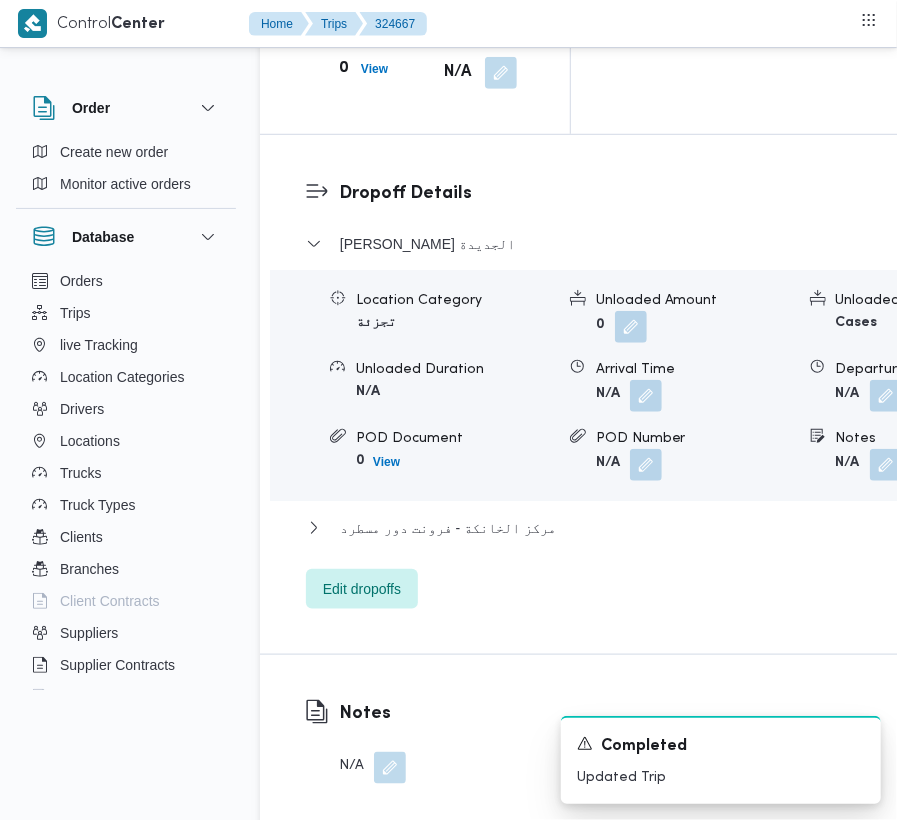drag, startPoint x: 772, startPoint y: 544, endPoint x: 729, endPoint y: 577, distance: 54.20332 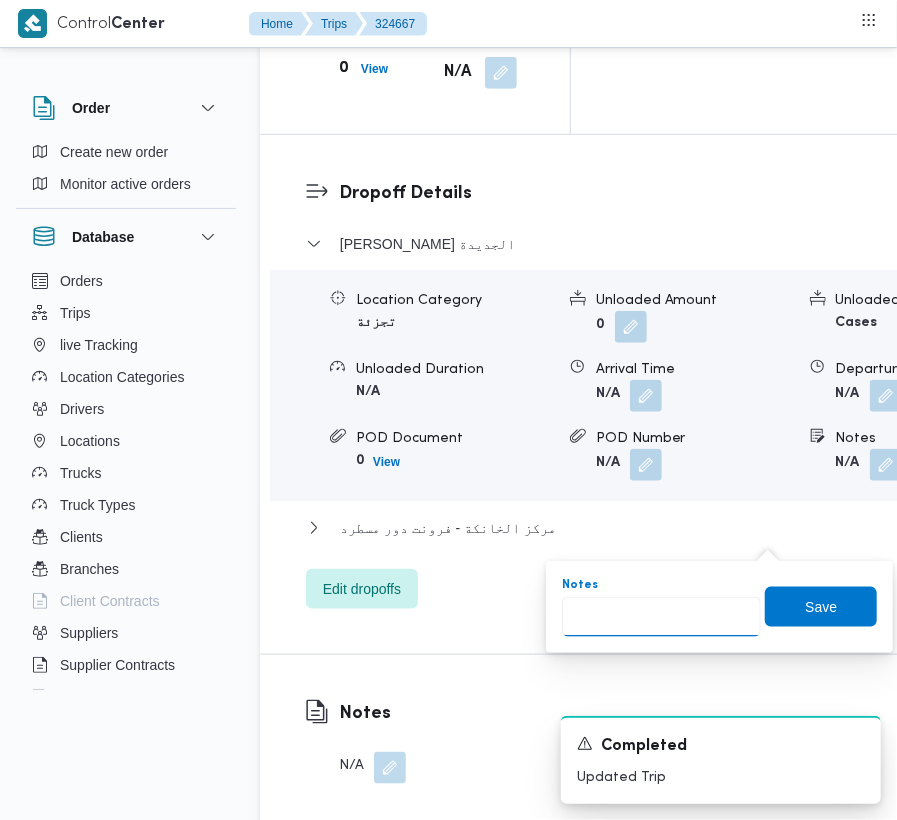 click on "Notes" at bounding box center [661, 617] 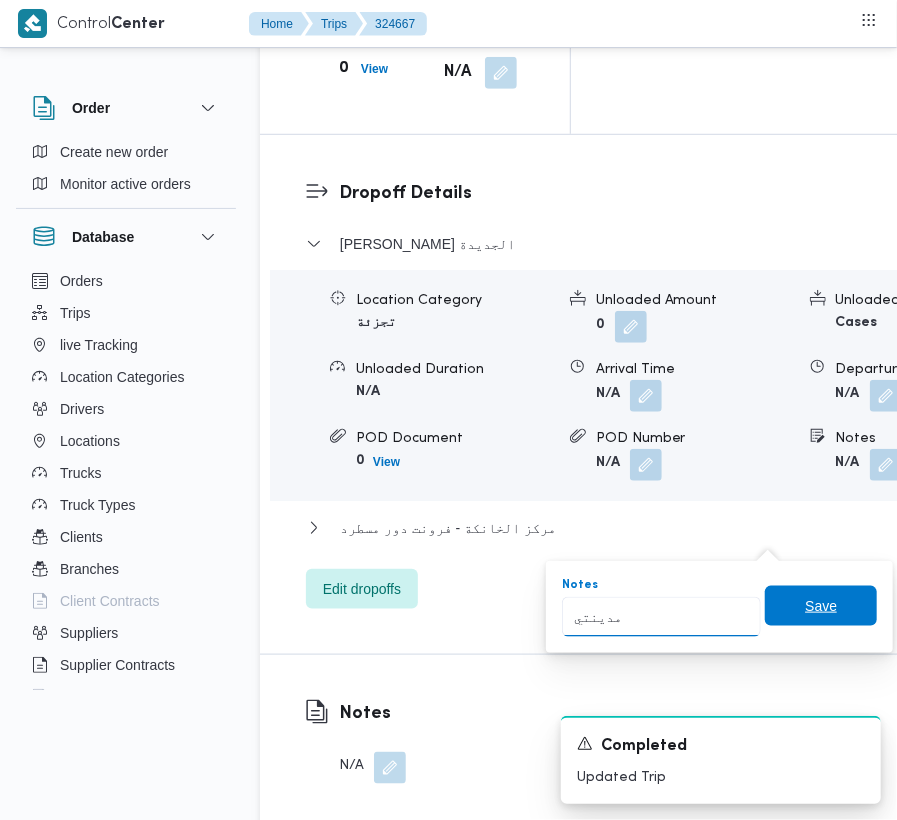 type on "مدينتي" 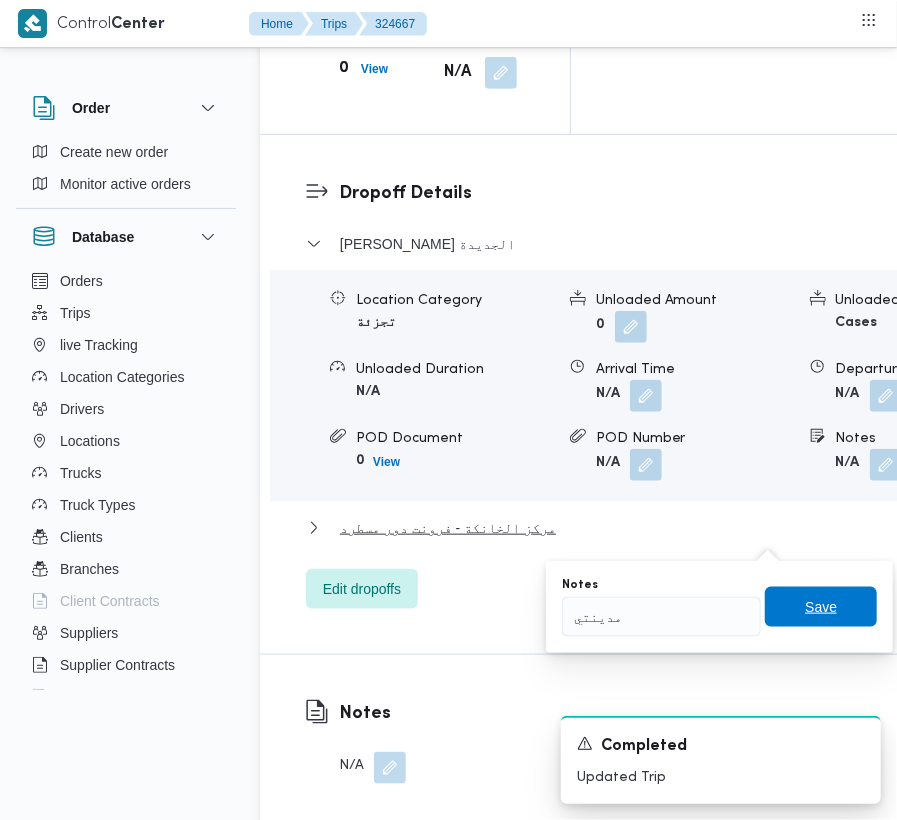 click on "Save" at bounding box center (821, 607) 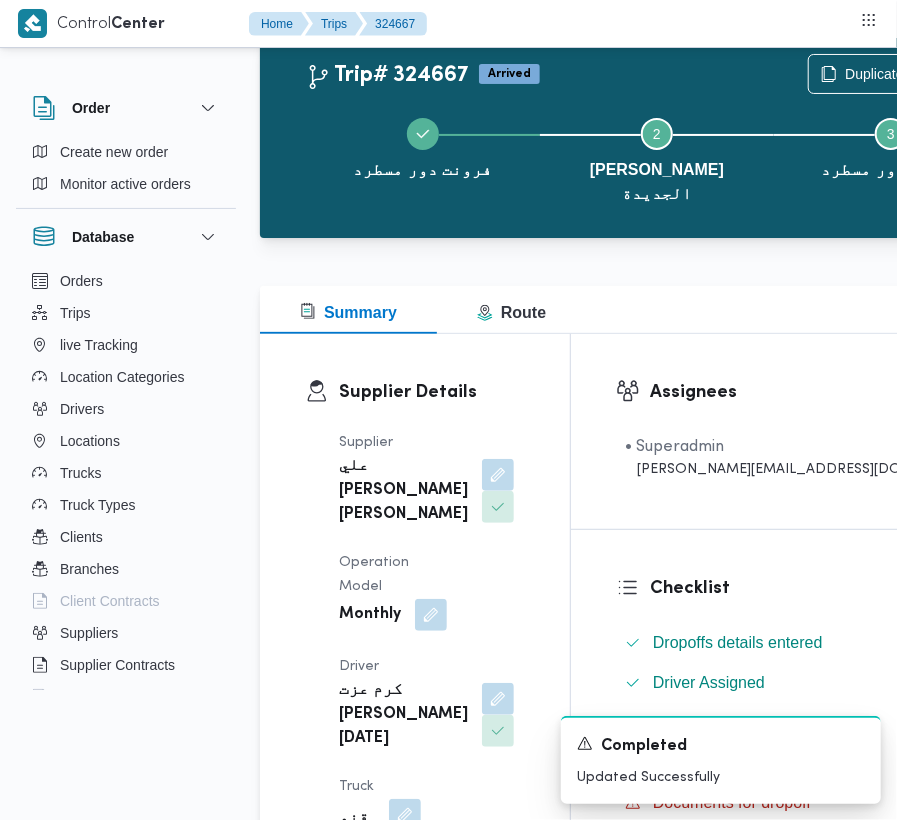 scroll, scrollTop: 0, scrollLeft: 0, axis: both 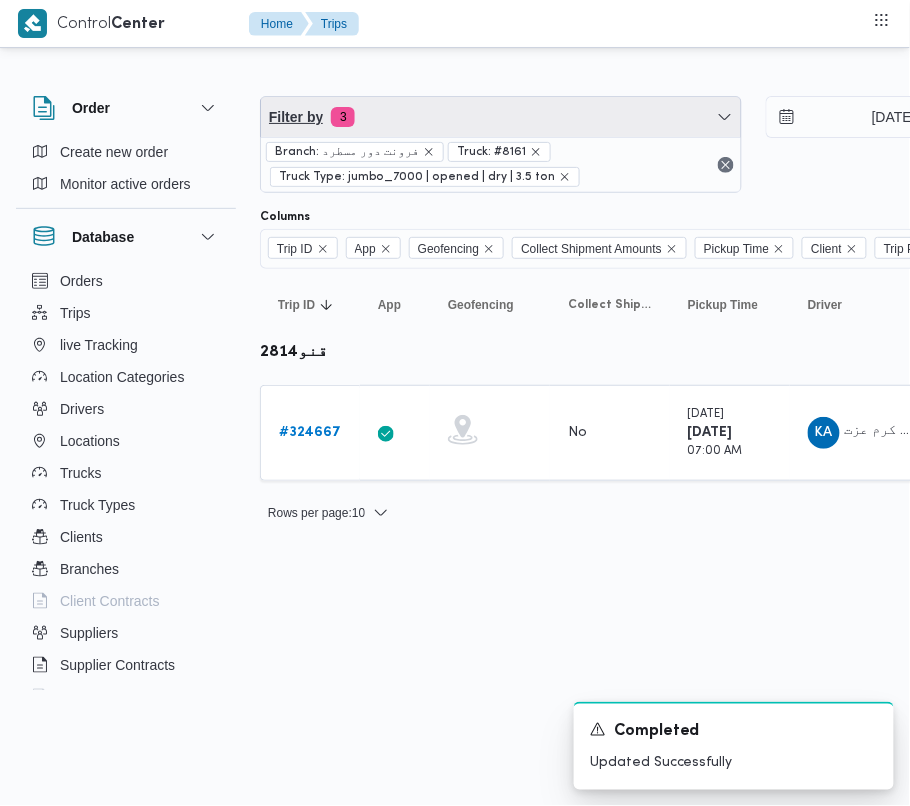 drag, startPoint x: 454, startPoint y: 124, endPoint x: 449, endPoint y: 177, distance: 53.235325 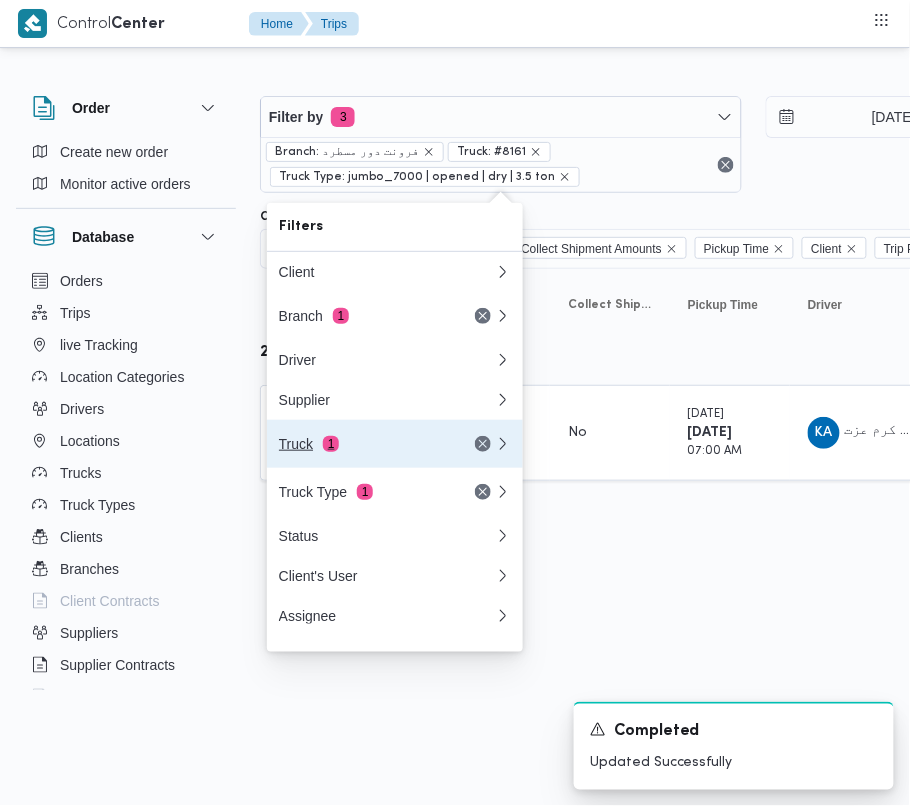 click on "1" at bounding box center (331, 444) 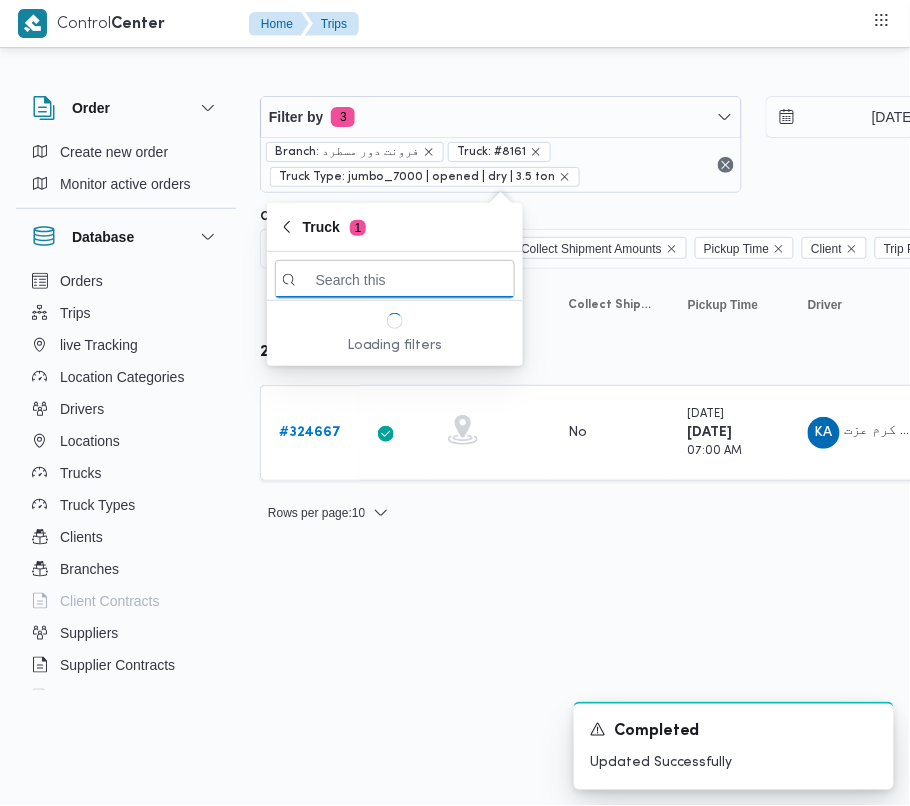paste on "1734" 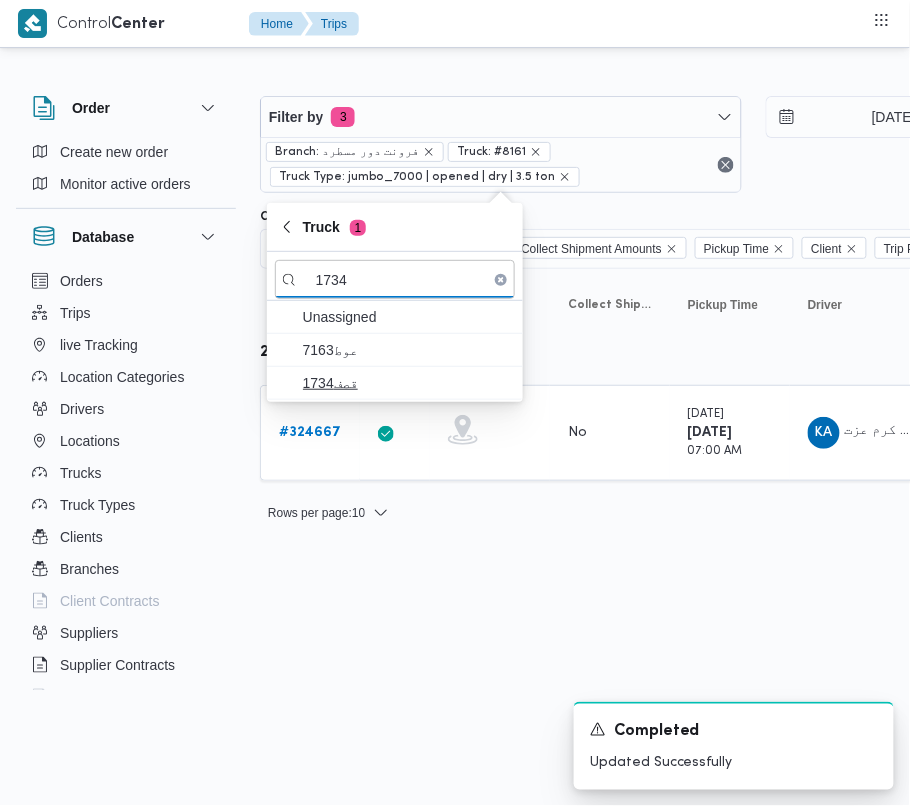 type on "1734" 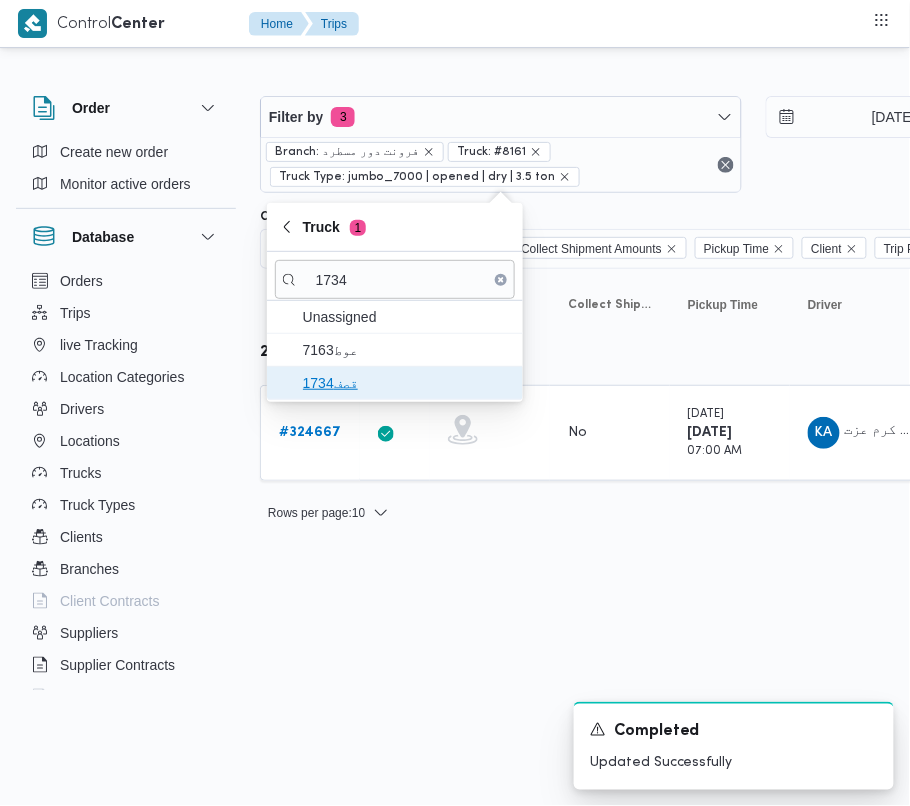 click on "قصف1734" at bounding box center (407, 383) 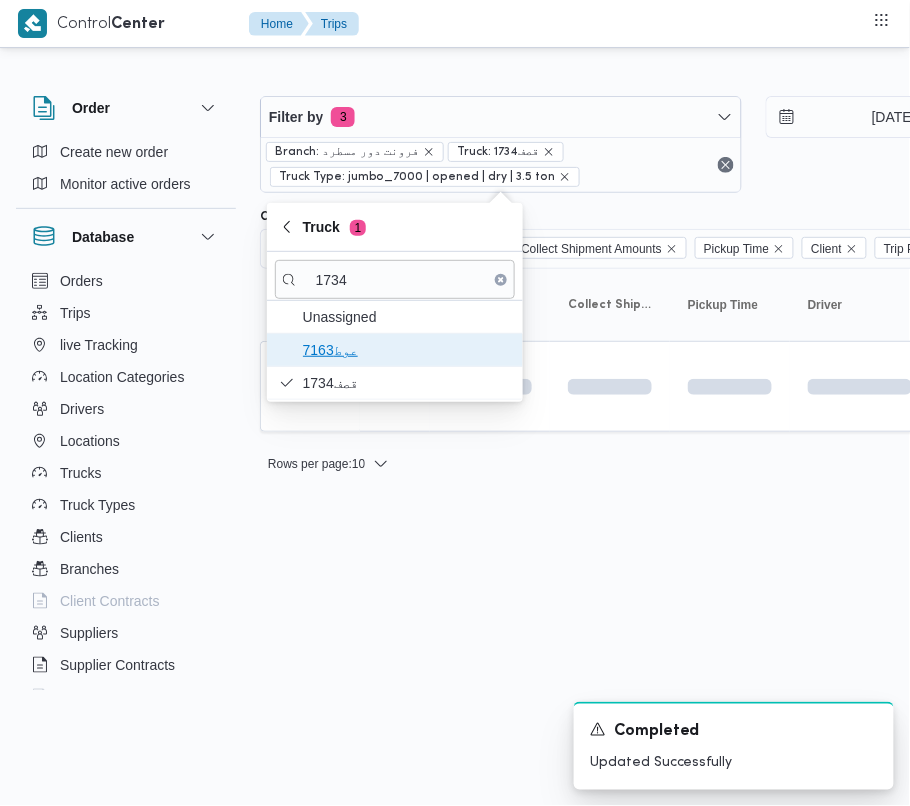 click on "عوط7163" at bounding box center (407, 350) 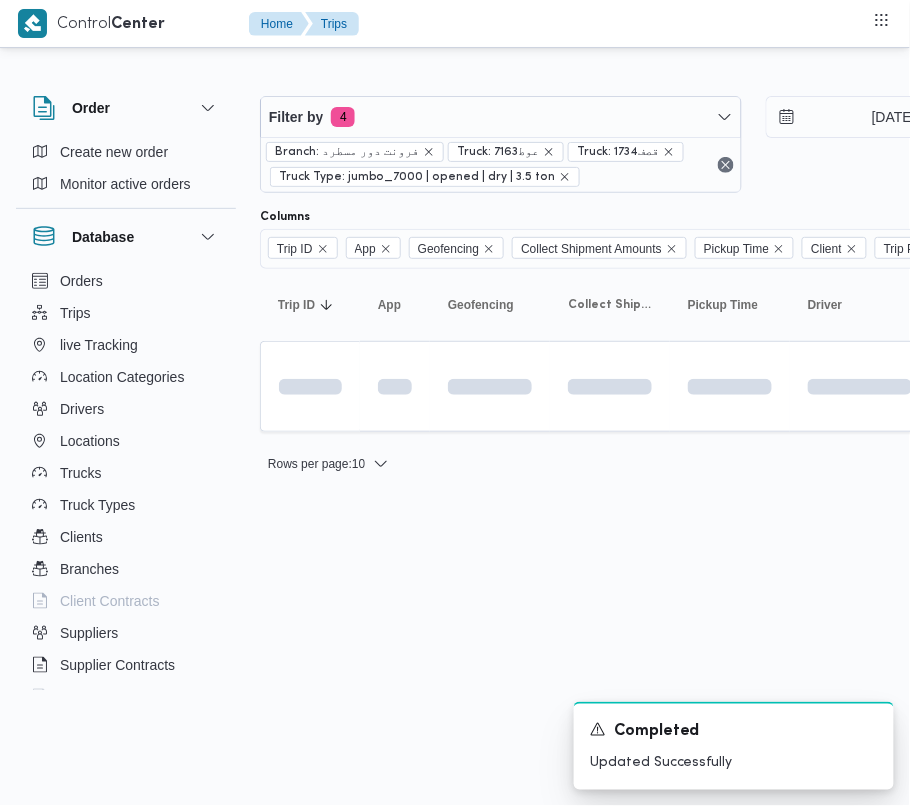 click on "Control  Center Home Trips Order Create new order Monitor active orders Database Orders Trips live Tracking Location Categories Drivers Locations Trucks Truck Types Clients Branches Client Contracts Suppliers Supplier Contracts Devices Users Projects SP Projects Admins organization assignees Tags Filter by 4 Branch: فرونت دور مسطرد Truck: عوط7163 Truck: قصف1734 Truck Type: jumbo_7000 | opened | dry | 3.5 ton 16/7/2025 → 16/7/2025 Group By Truck Columns Trip ID App Geofencing Collect Shipment Amounts Pickup Time Client Trip Points Driver Supplier Truck Status Platform Sorting Trip ID Click to sort in ascending order App Click to sort in ascending order Geofencing Click to sort in ascending order Collect Shipment Amounts Pickup Time Click to sort in ascending order Client Click to sort in ascending order Trip Points Driver Click to sort in ascending order Supplier Click to sort in ascending order Truck Click to sort in ascending order Status Click to sort in ascending order Platform Actions" at bounding box center (455, 403) 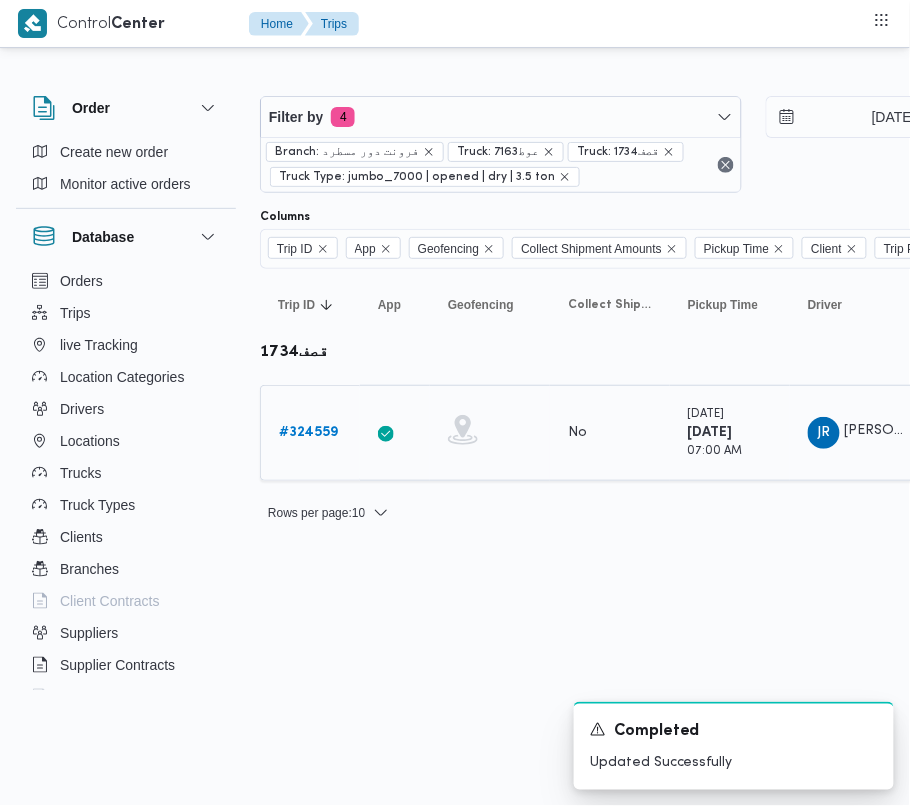 click on "# 324559" at bounding box center (308, 432) 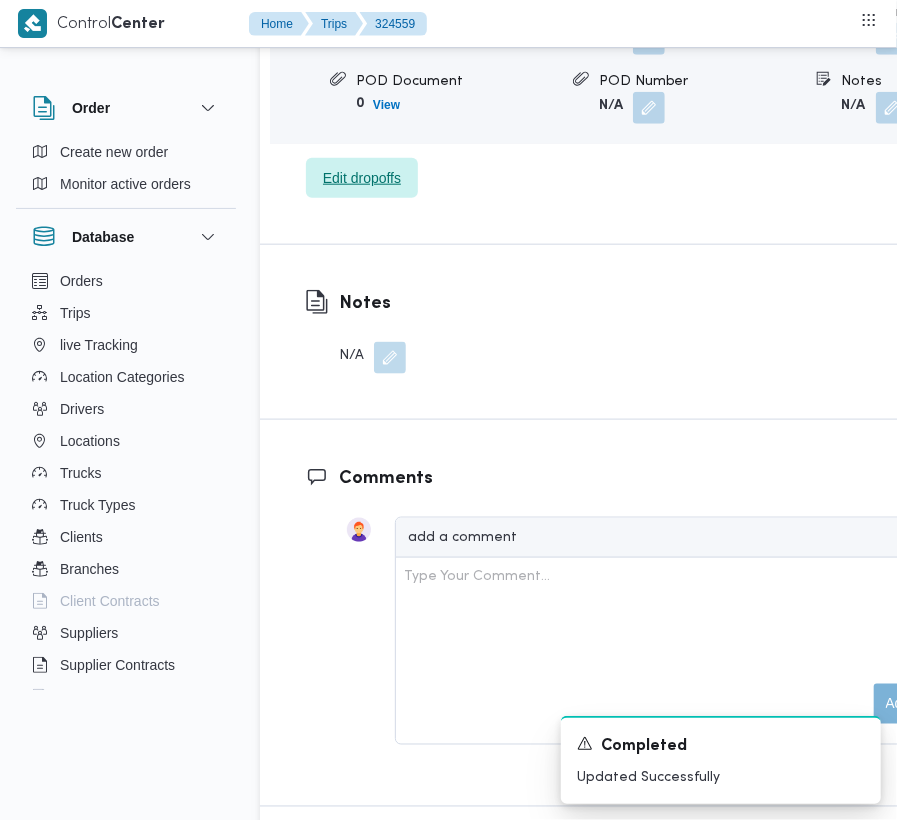 click on "Edit dropoffs" at bounding box center (362, 178) 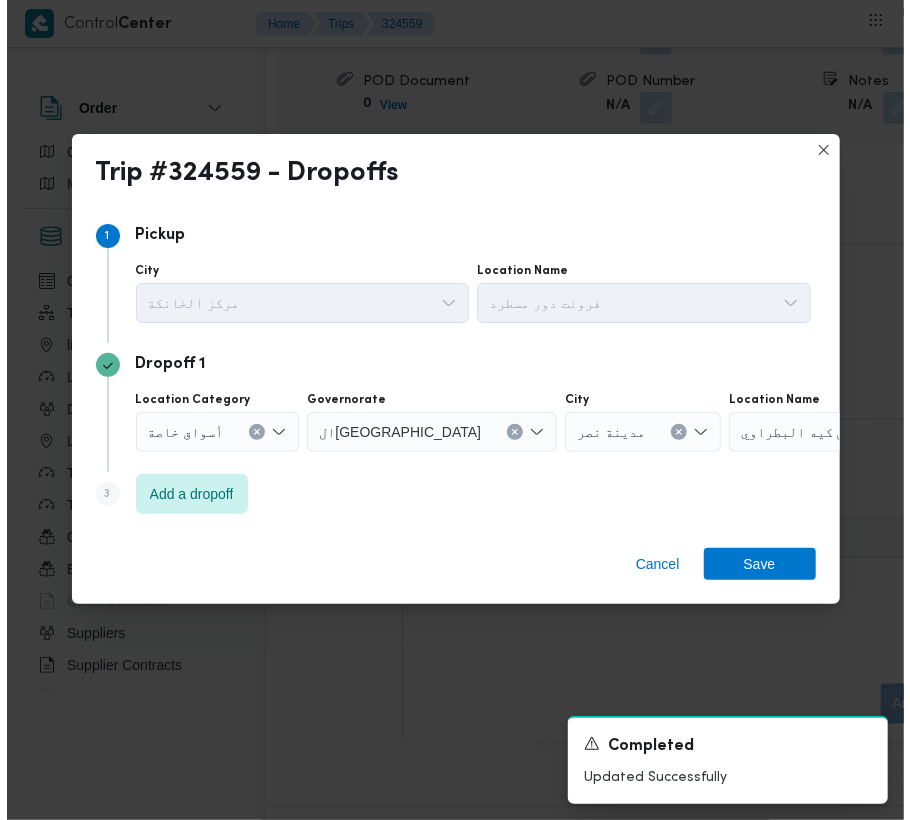 scroll, scrollTop: 3273, scrollLeft: 0, axis: vertical 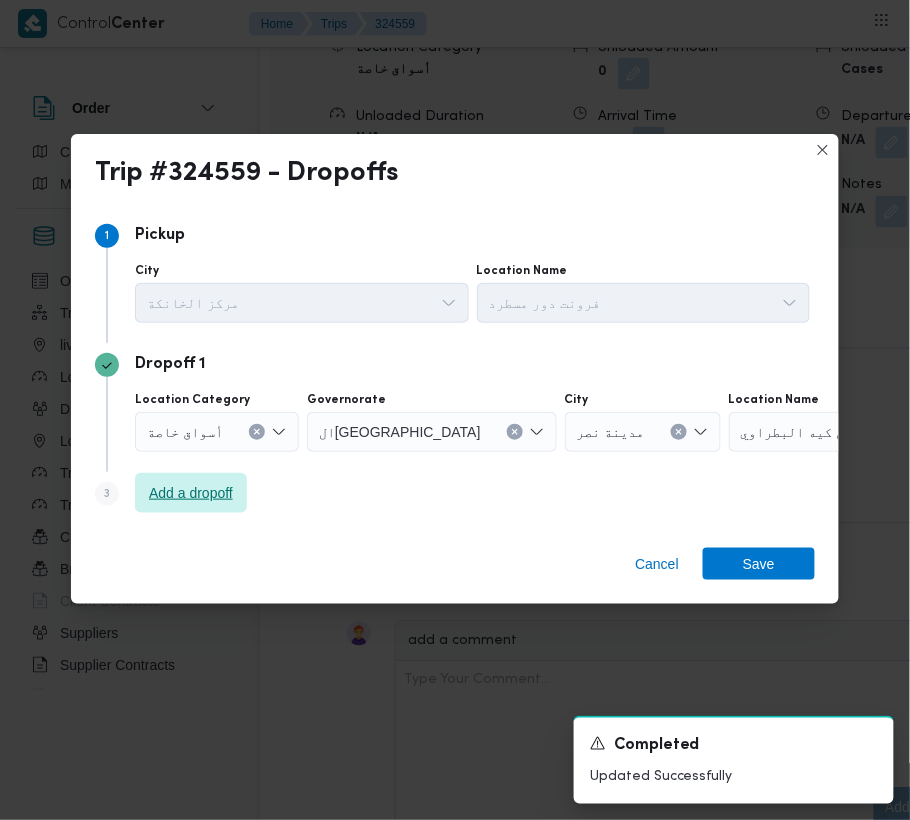 click on "Add a dropoff" at bounding box center [191, 493] 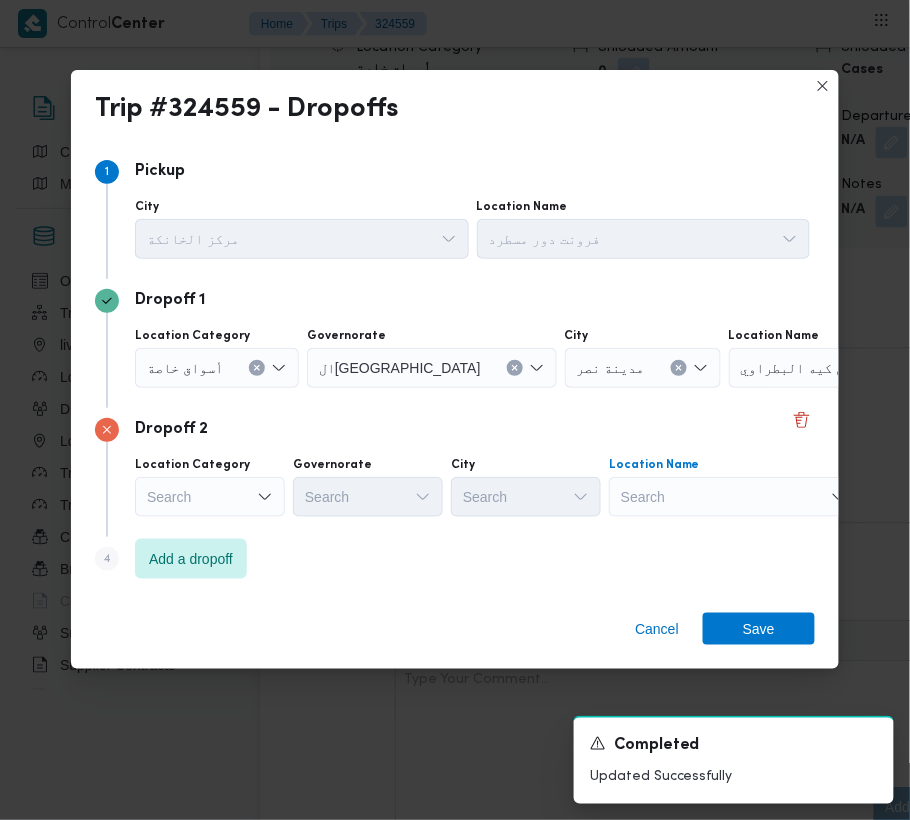 click on "Search" at bounding box center (854, 368) 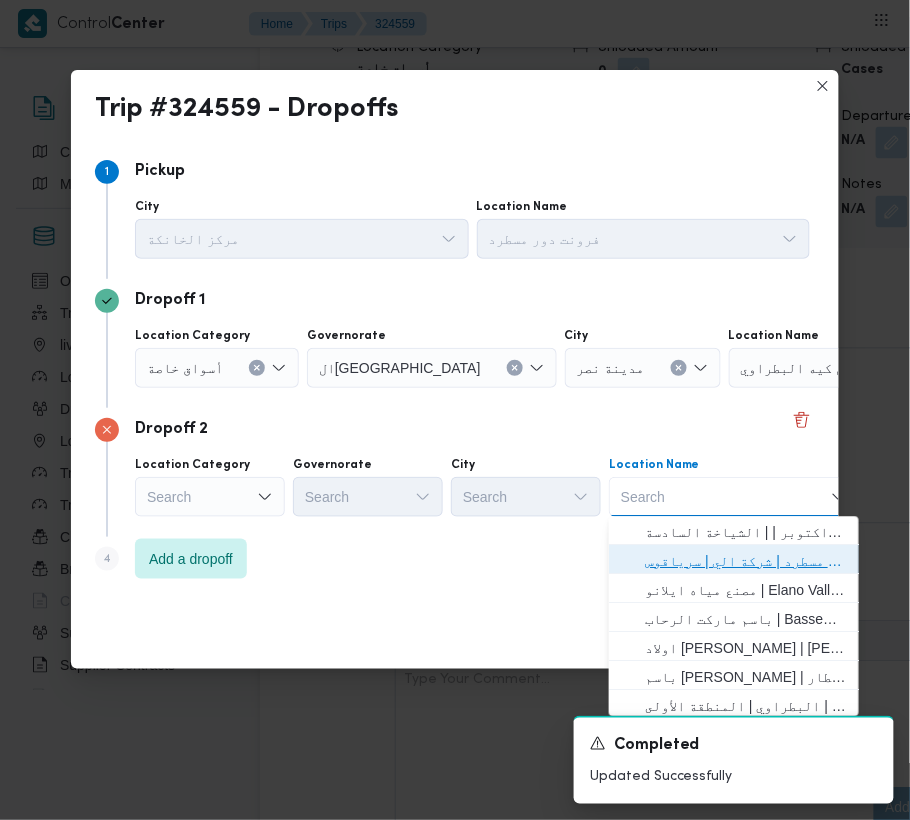 drag, startPoint x: 733, startPoint y: 560, endPoint x: 722, endPoint y: 561, distance: 11.045361 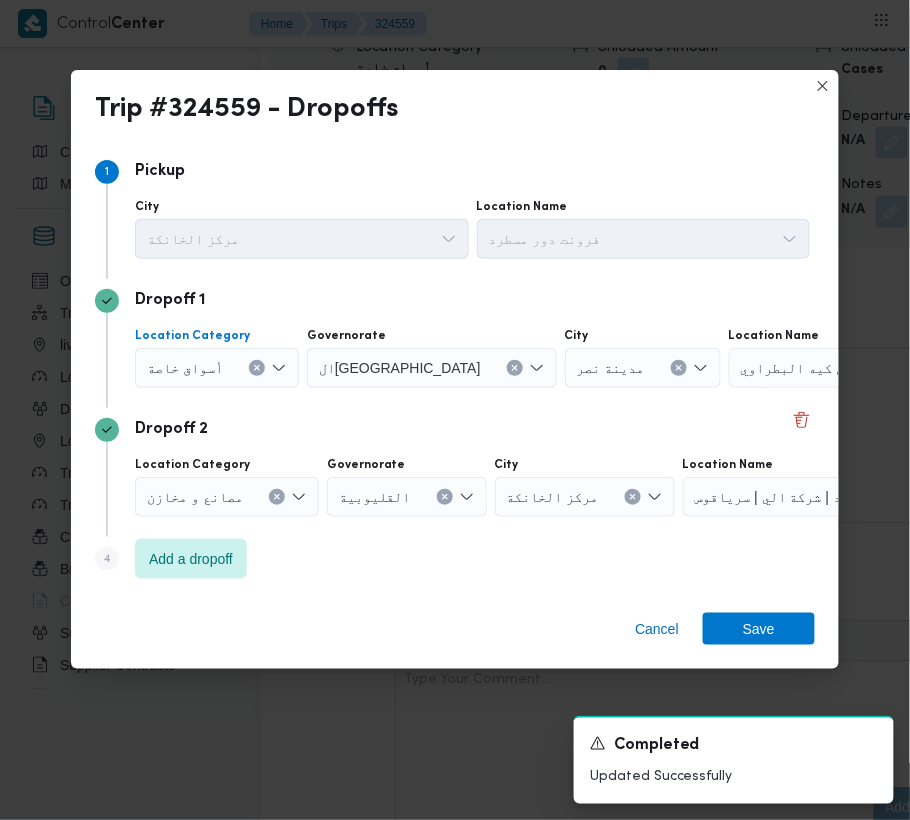click on "أسواق خاصة" at bounding box center [185, 367] 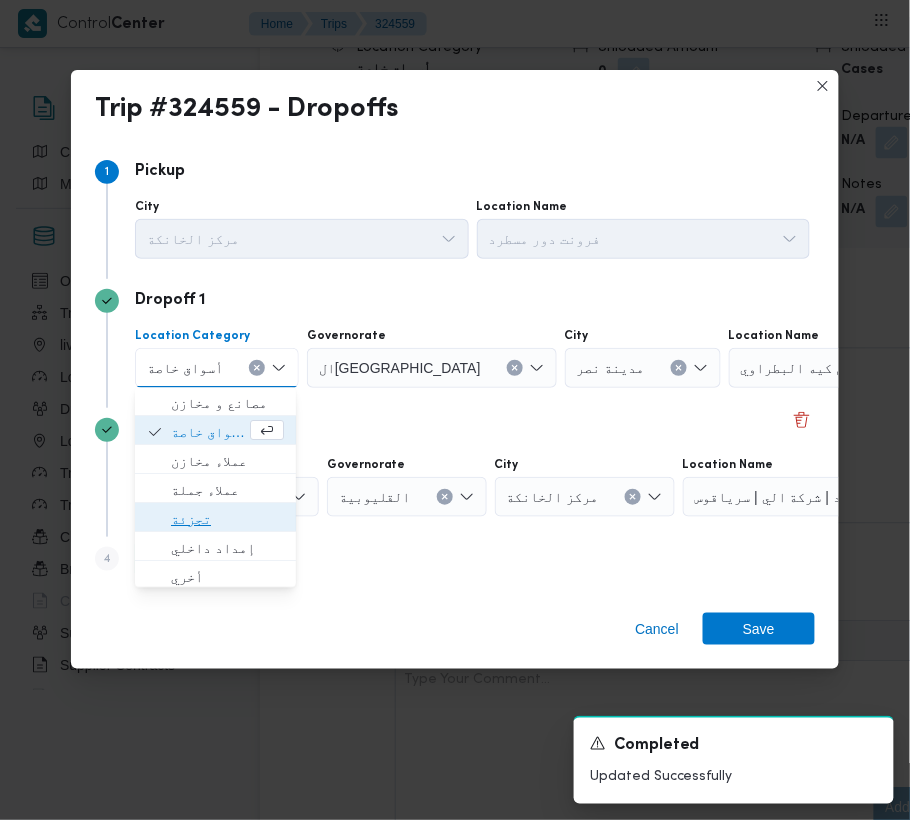 drag, startPoint x: 216, startPoint y: 521, endPoint x: 242, endPoint y: 489, distance: 41.231056 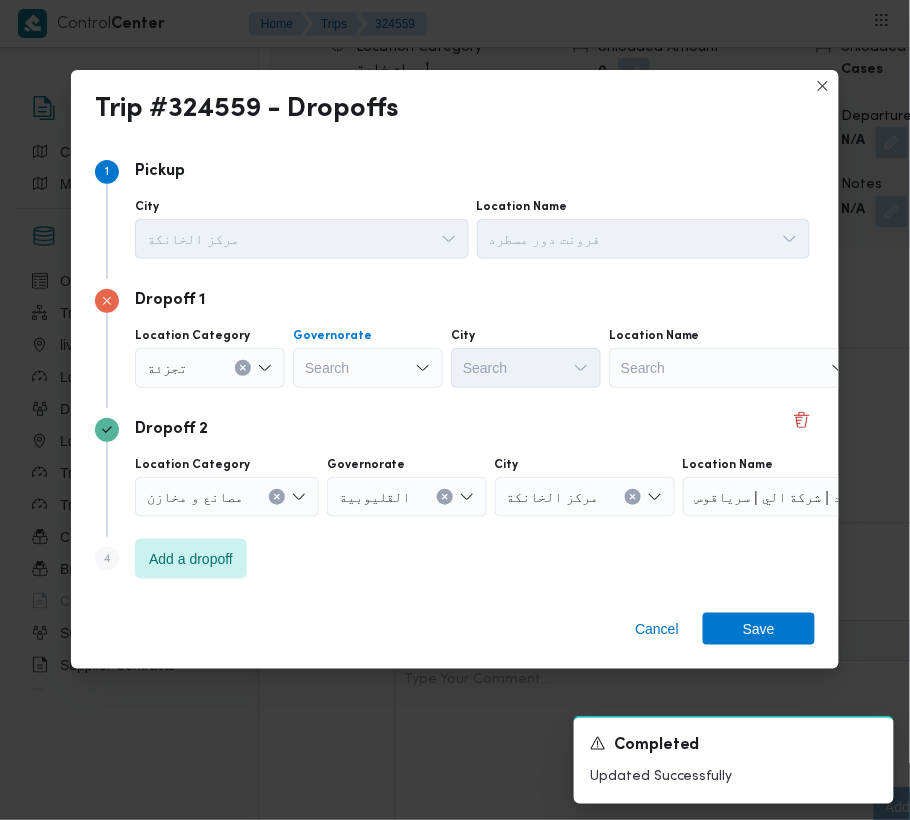 click on "Search" at bounding box center [368, 368] 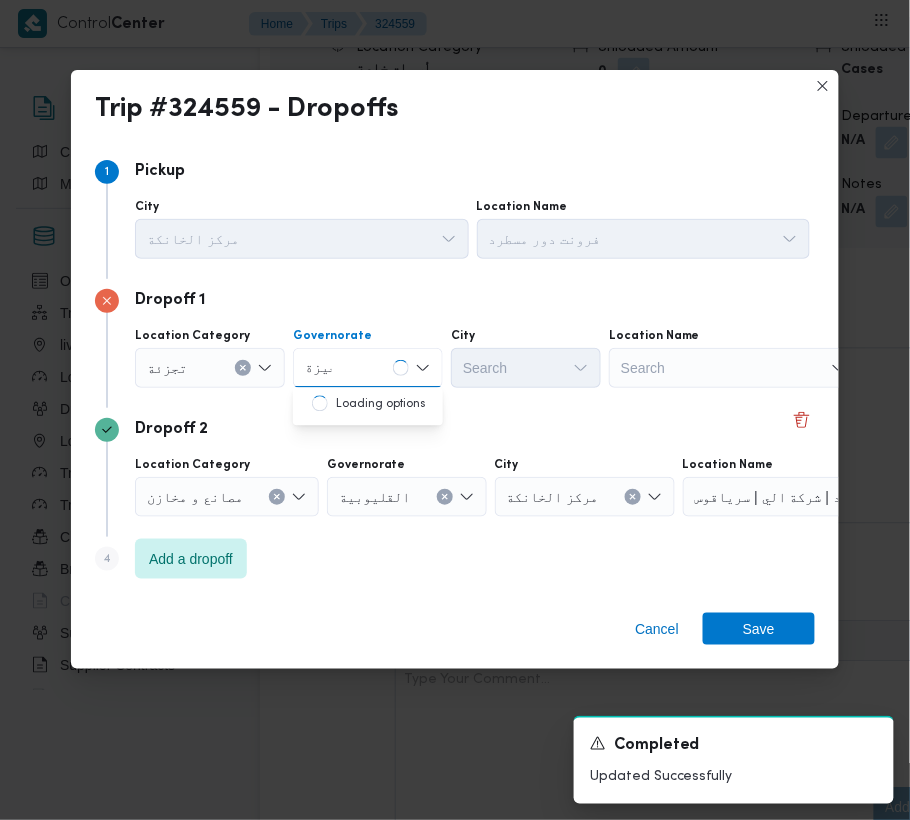 type on "جيزة" 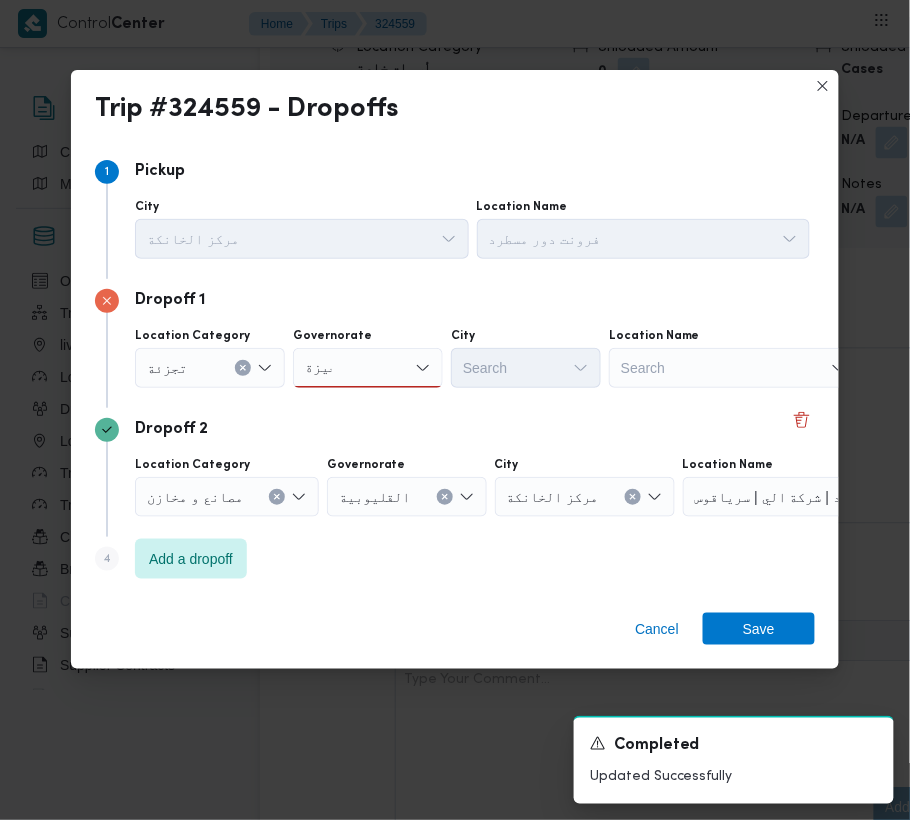 click on "جيزة جيزة" at bounding box center [368, 368] 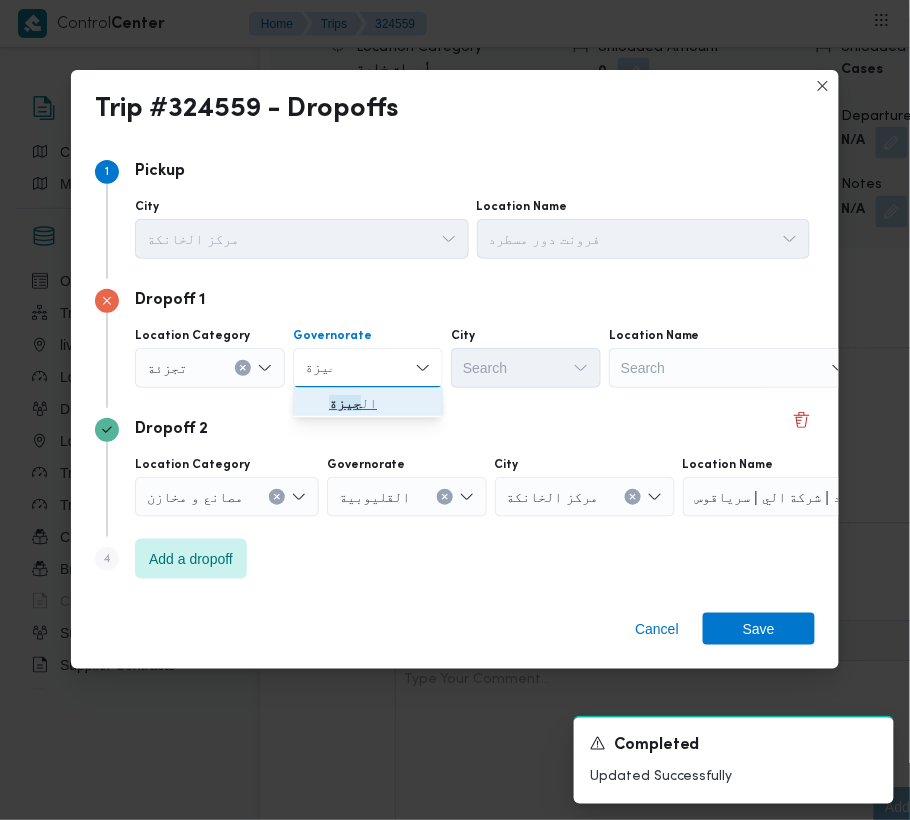 drag, startPoint x: 373, startPoint y: 398, endPoint x: 468, endPoint y: 388, distance: 95.524864 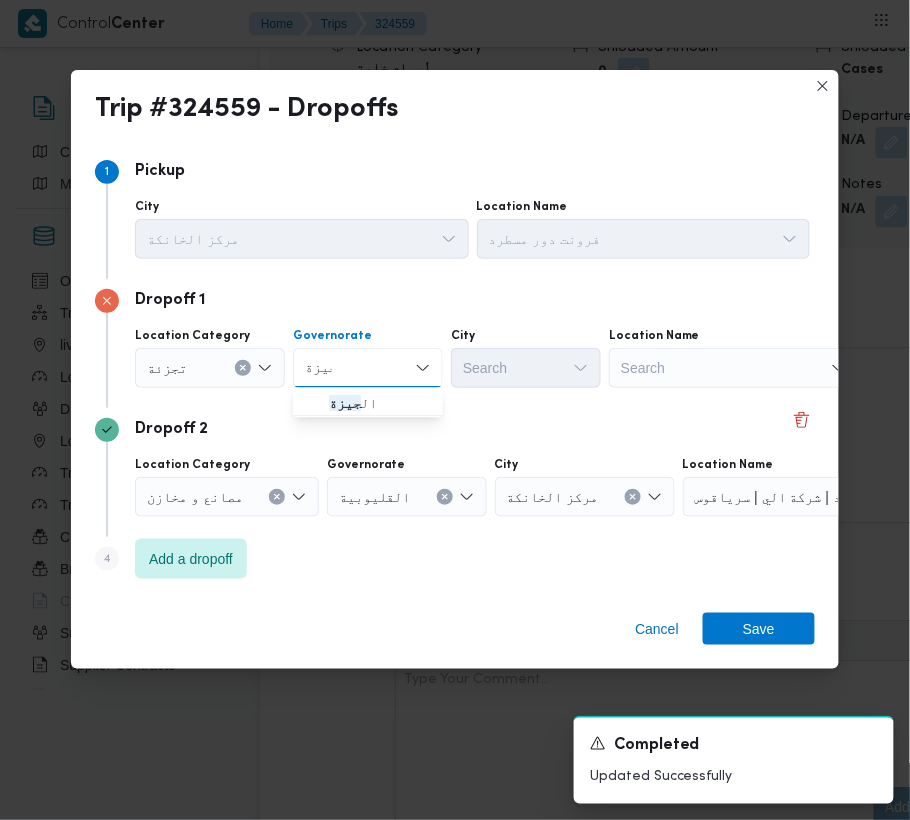 type 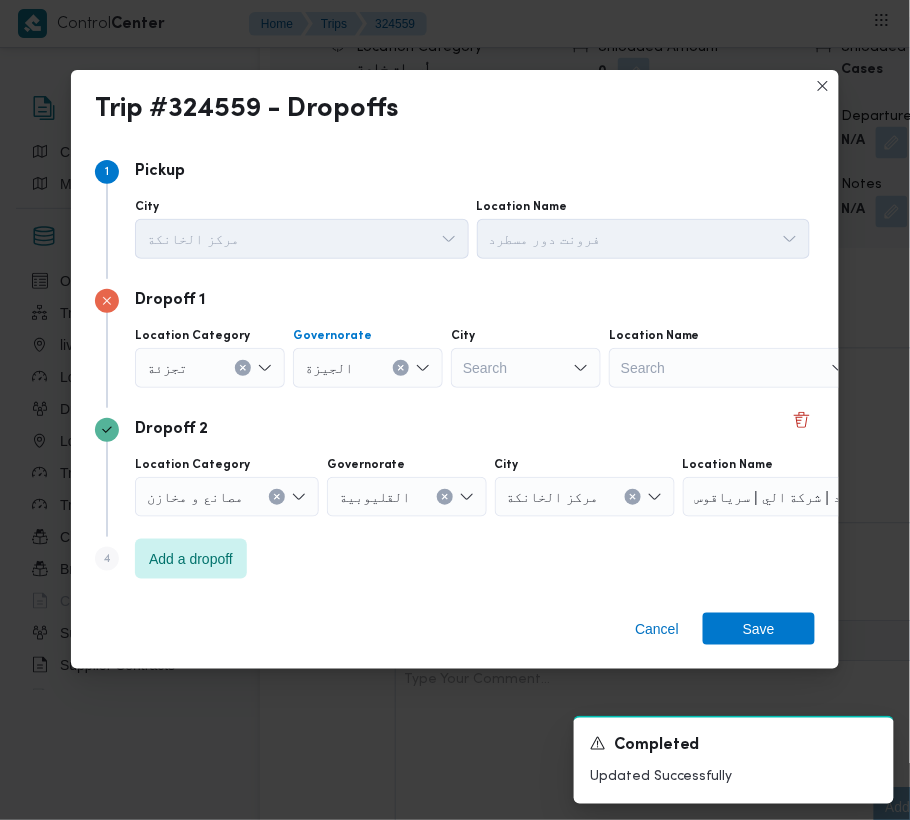 click on "Search" at bounding box center (526, 368) 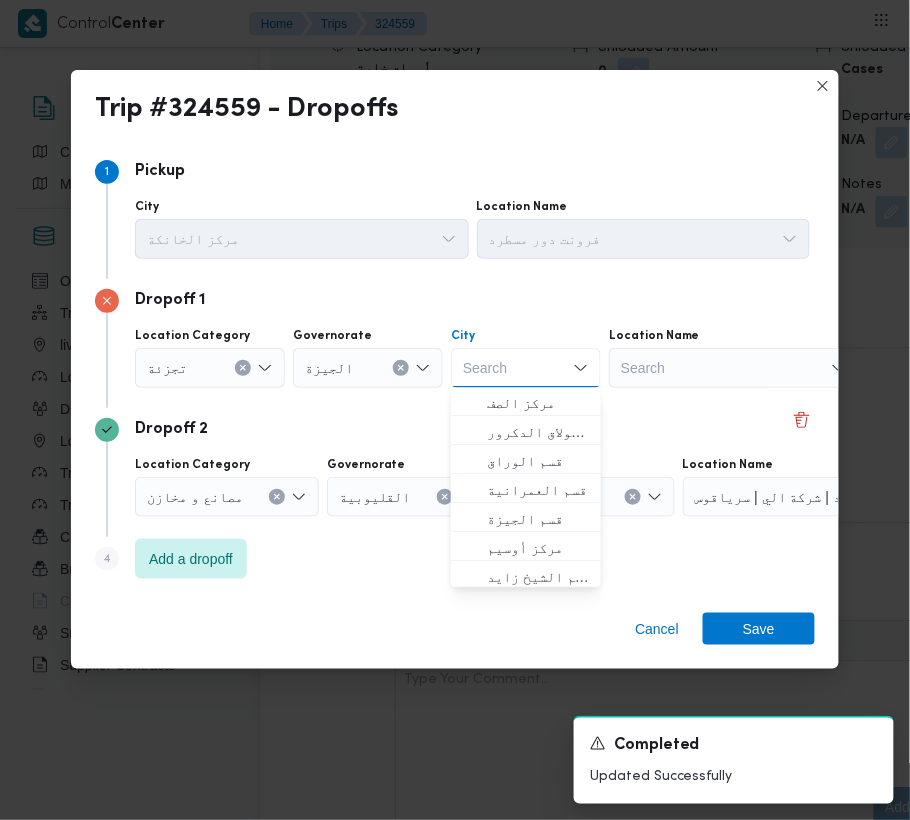 paste on "زايد" 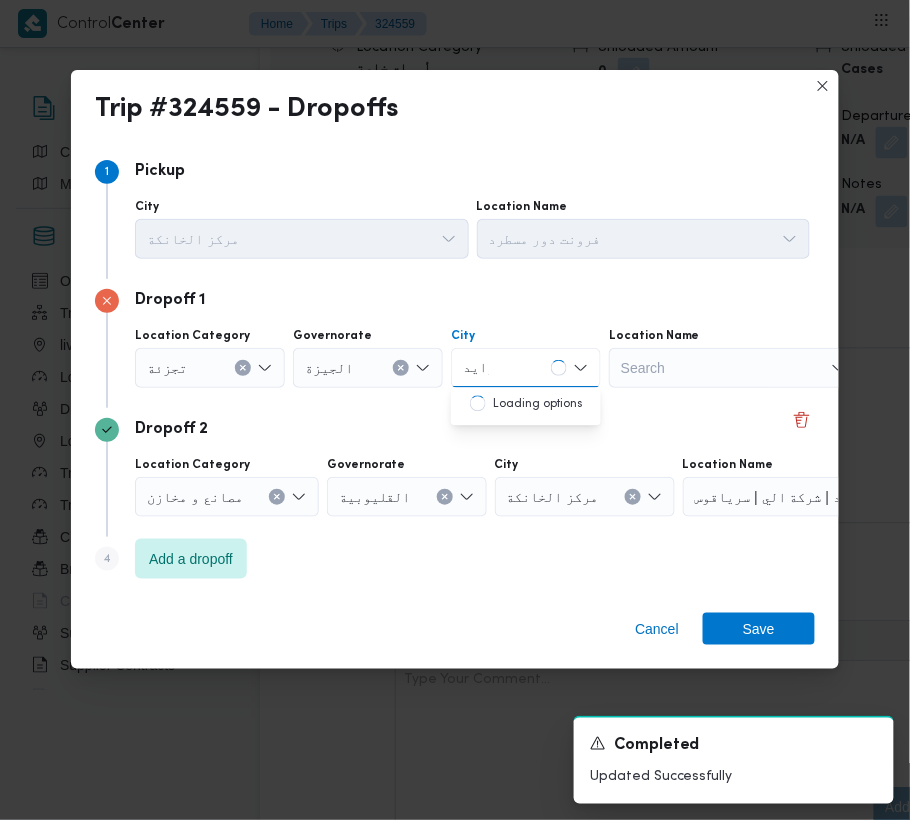 type on "زايد" 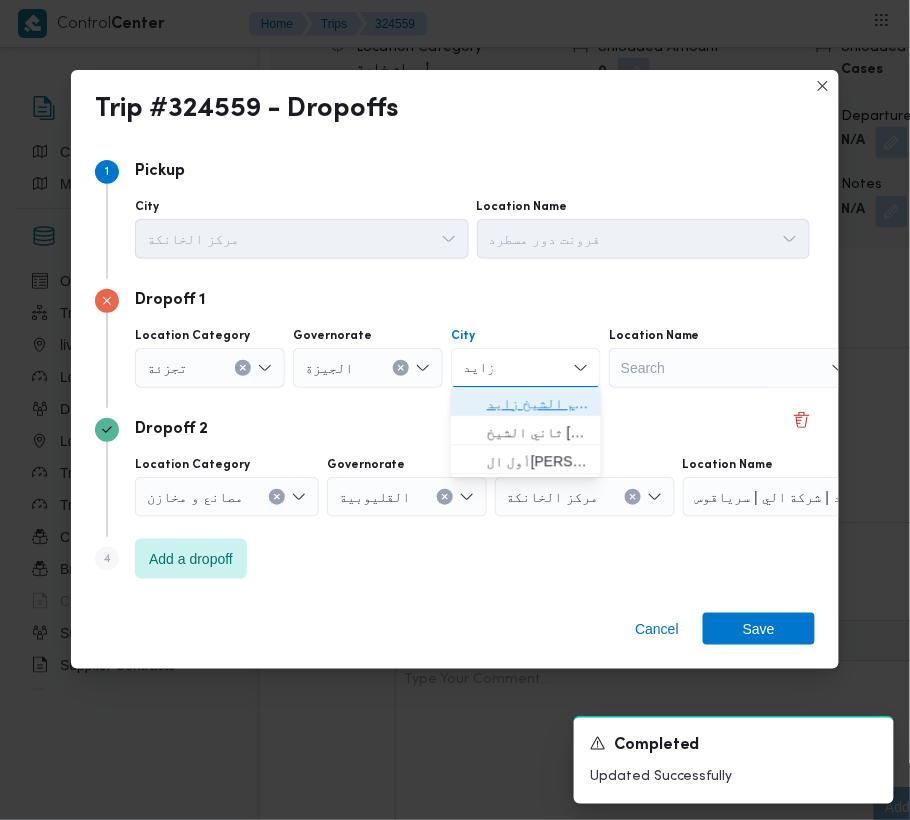 click 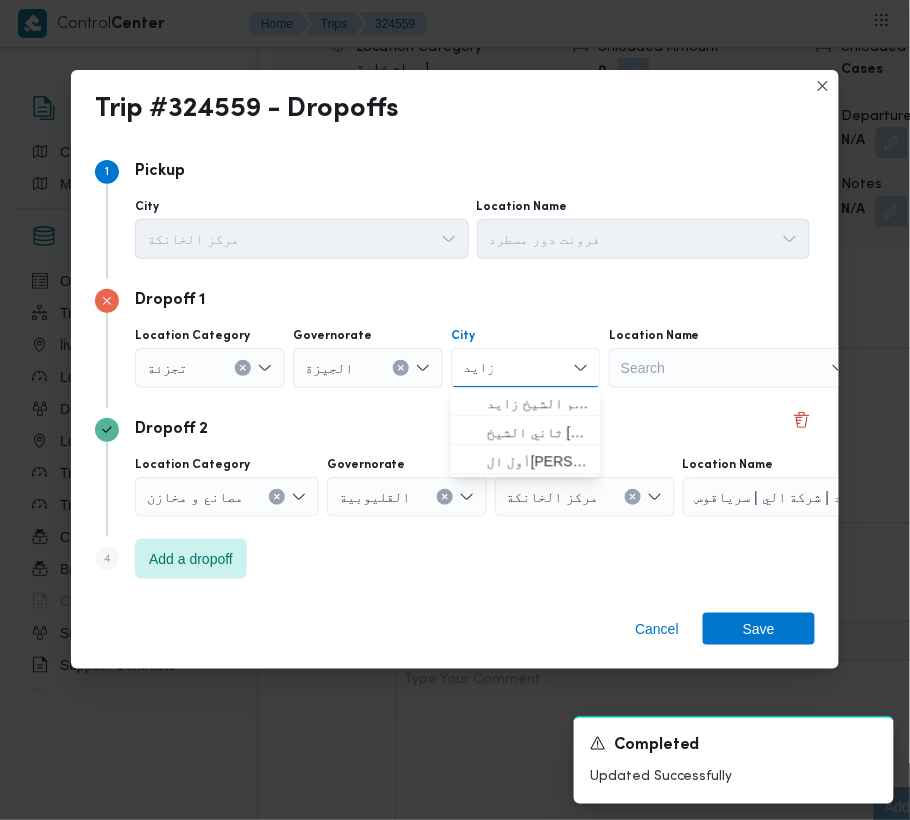 type 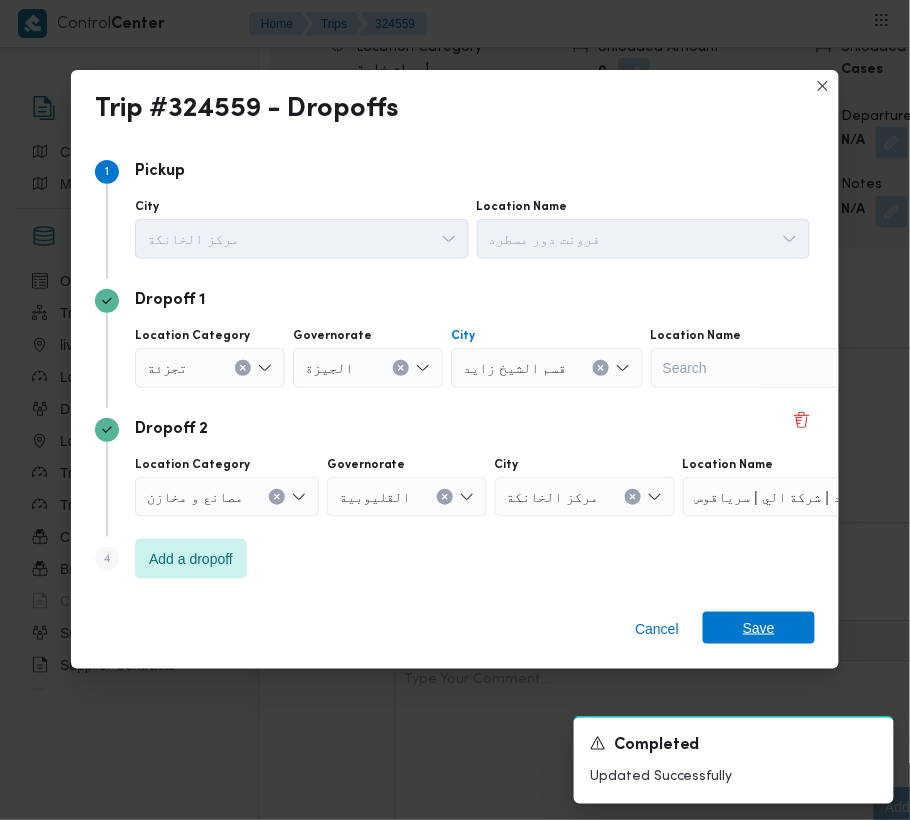 click on "Save" at bounding box center [759, 628] 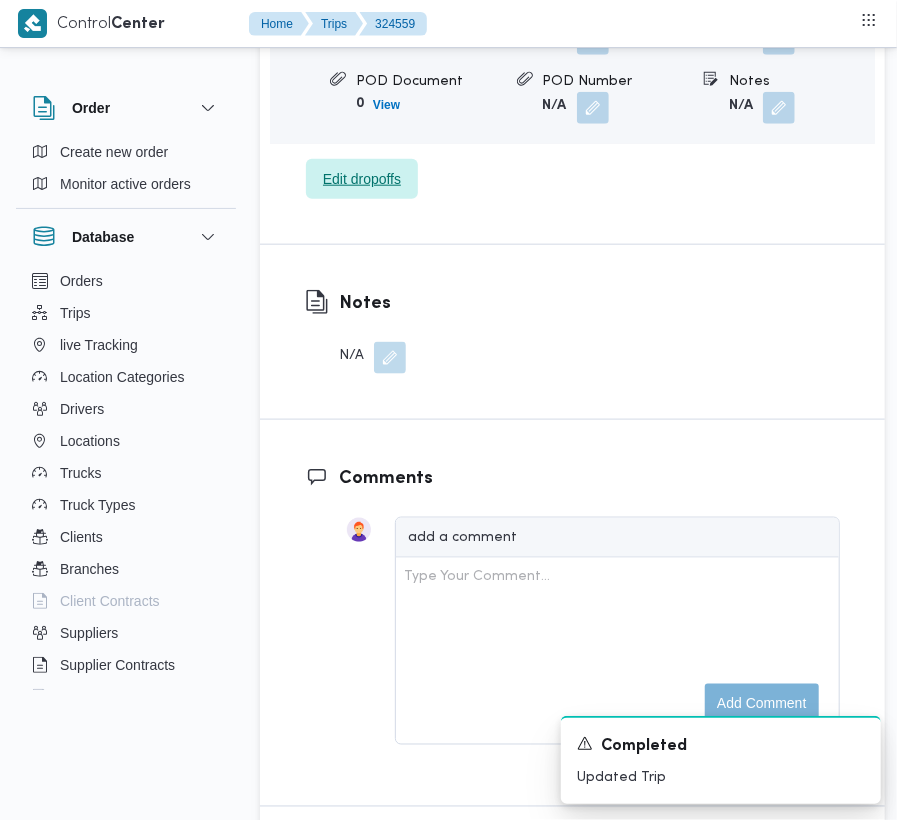 scroll, scrollTop: 2660, scrollLeft: 0, axis: vertical 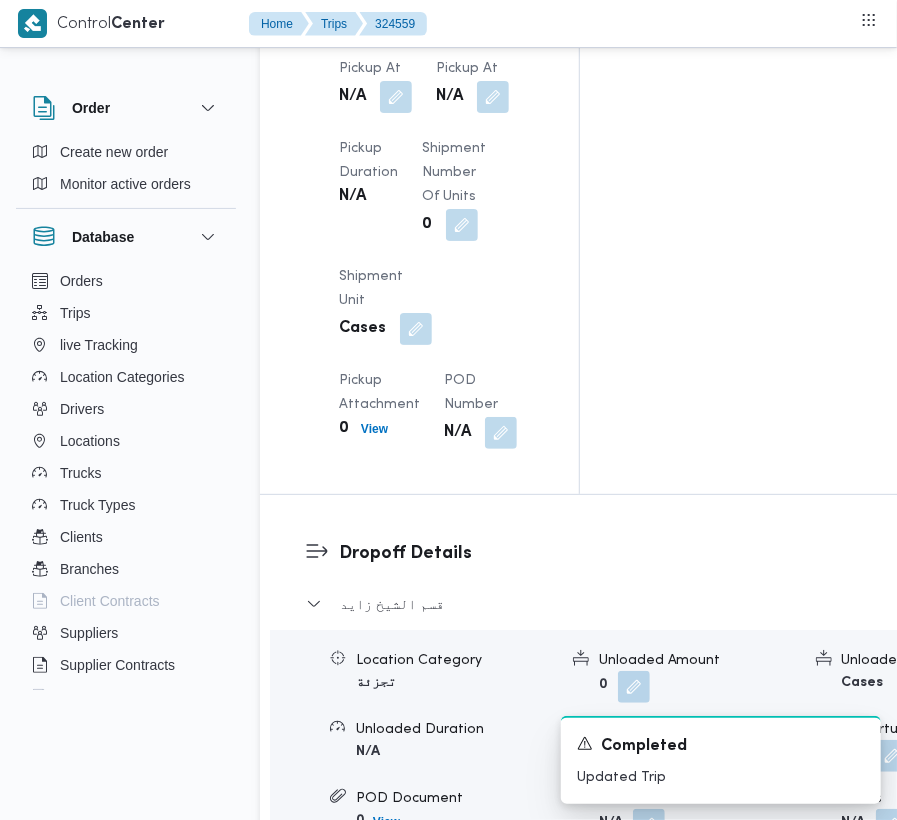 click at bounding box center [396, 97] 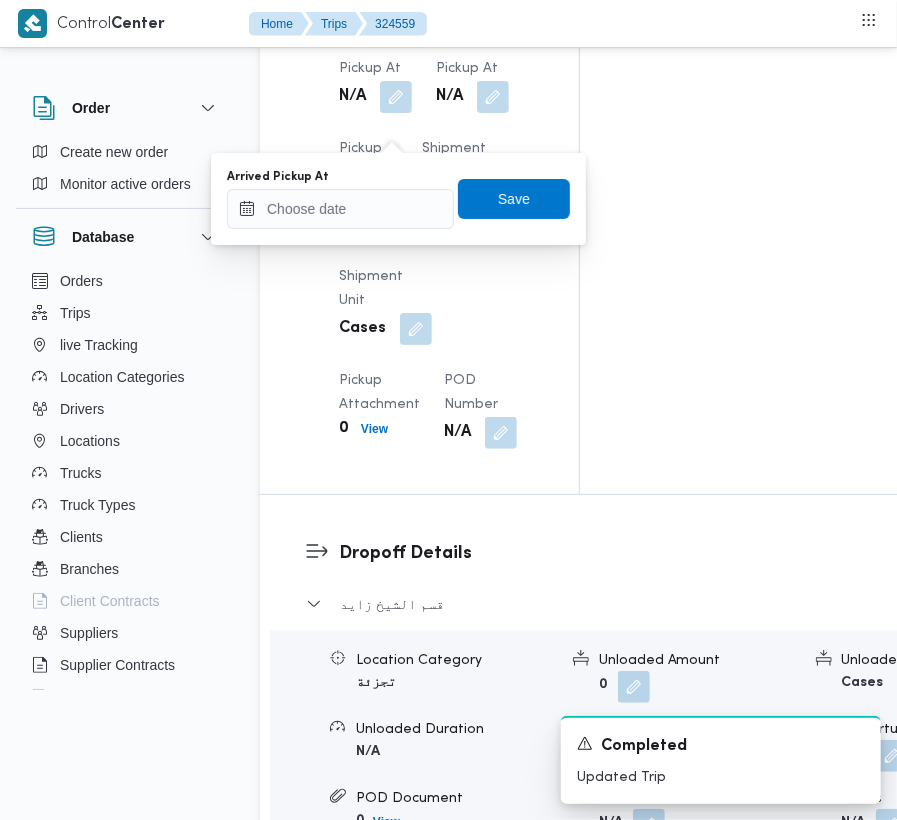 click on "Pickup Duration N/A" at bounding box center (368, 189) 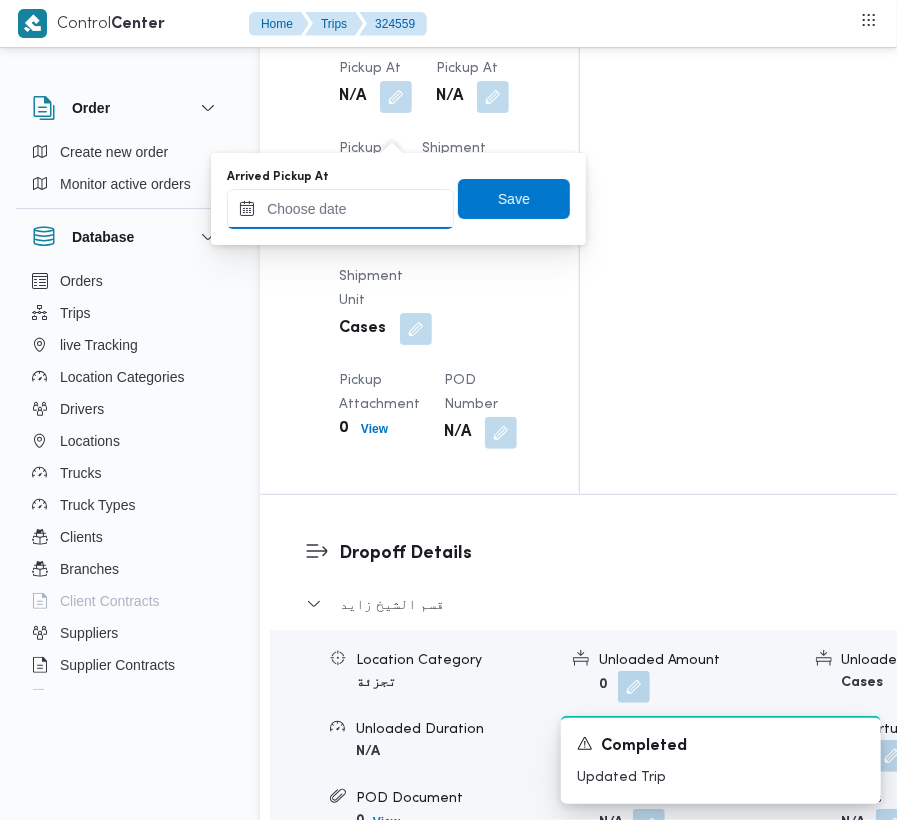 click on "Arrived Pickup At" at bounding box center [340, 209] 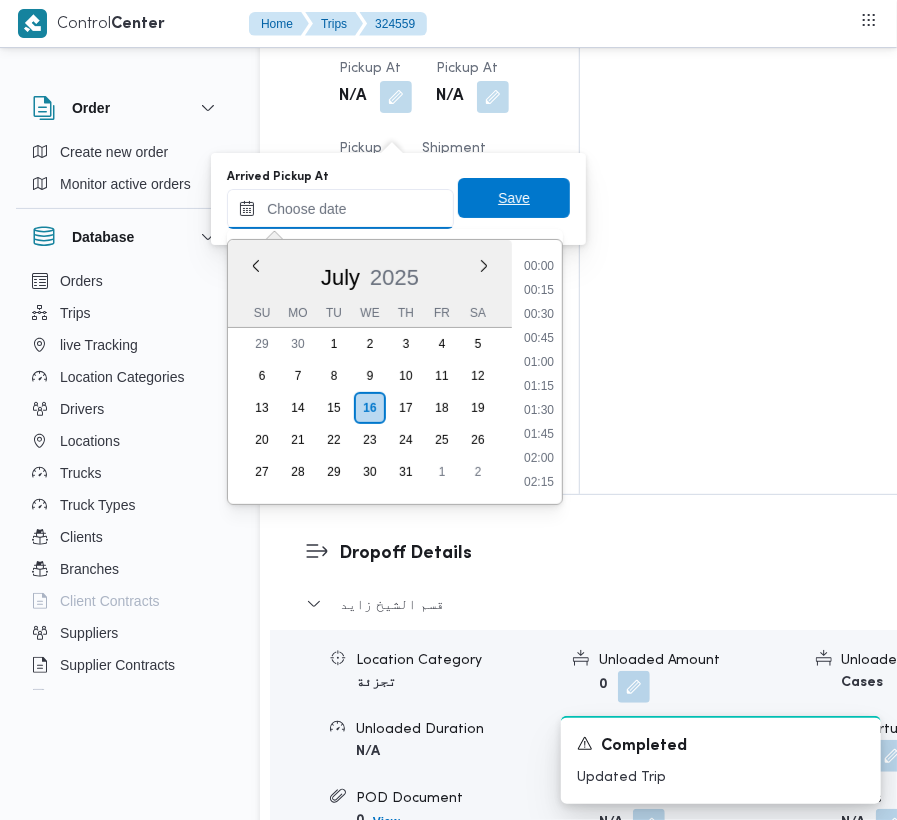 paste on "16/7/2025  7:00:00 AM" 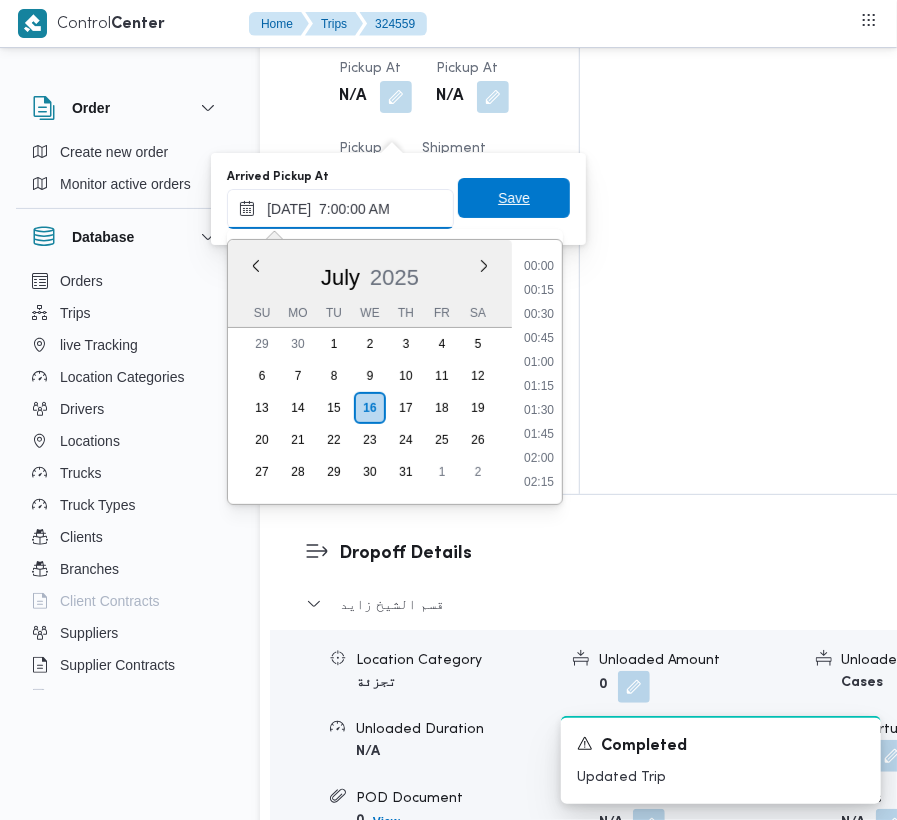 scroll, scrollTop: 672, scrollLeft: 0, axis: vertical 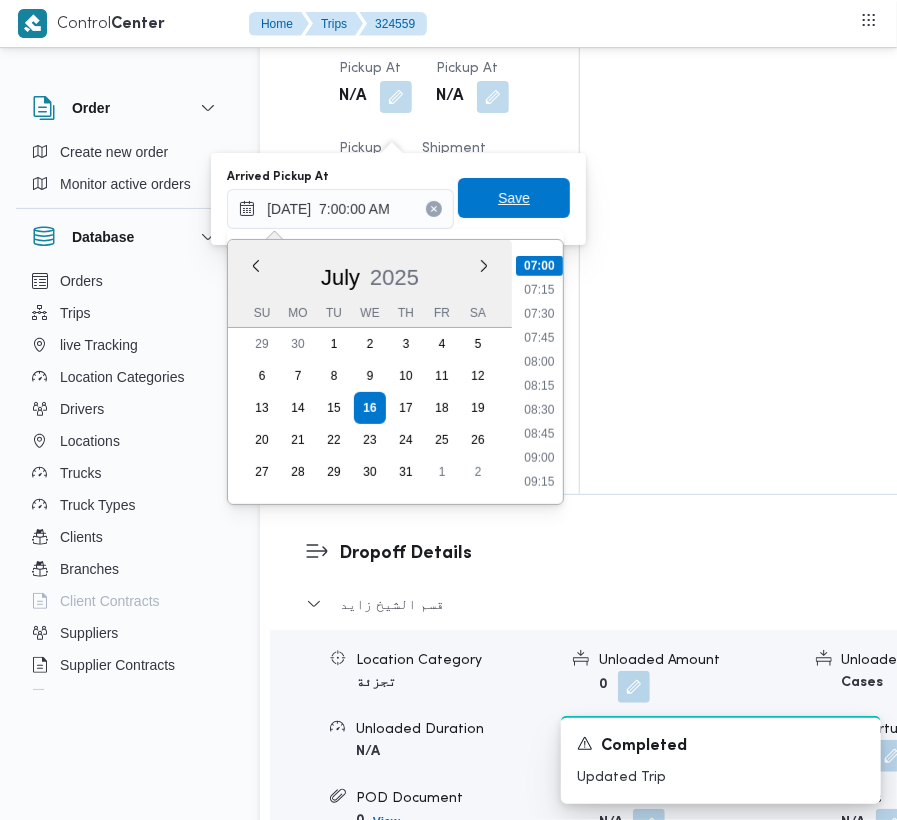 type on "16/07/2025 07:00" 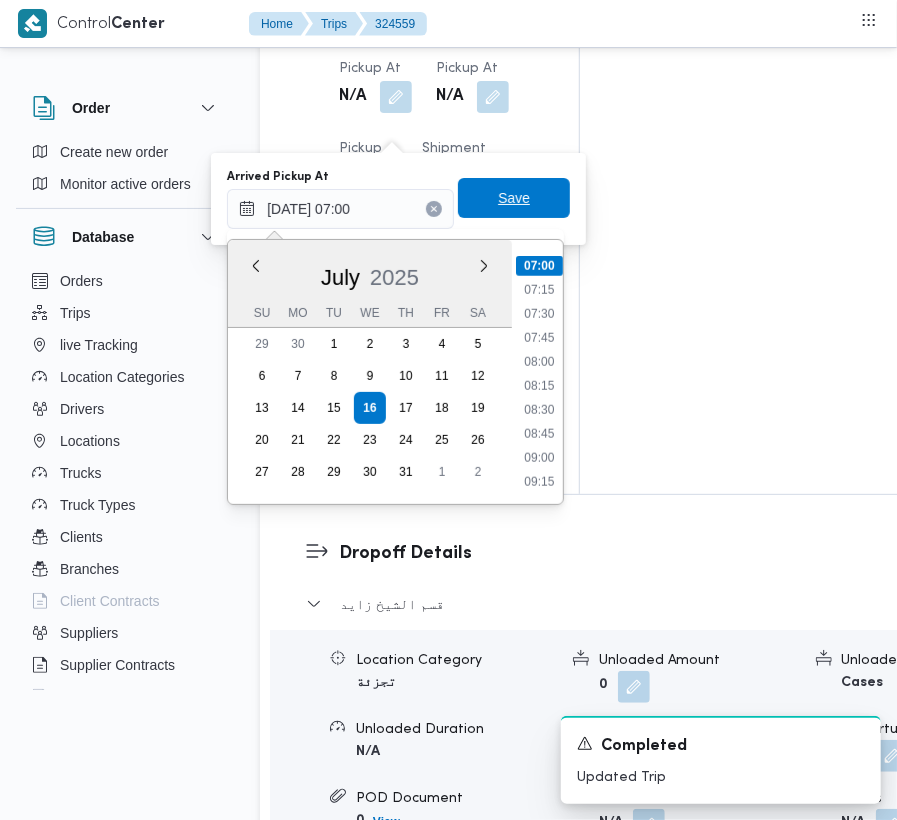 click on "Save" at bounding box center (514, 198) 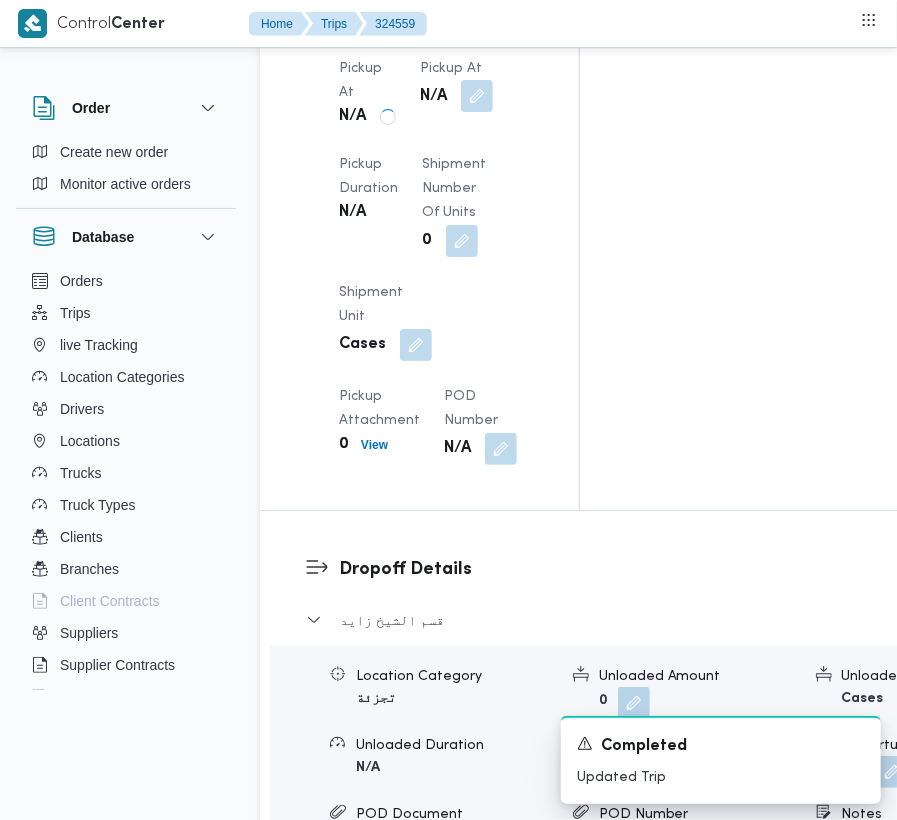 click at bounding box center (477, 96) 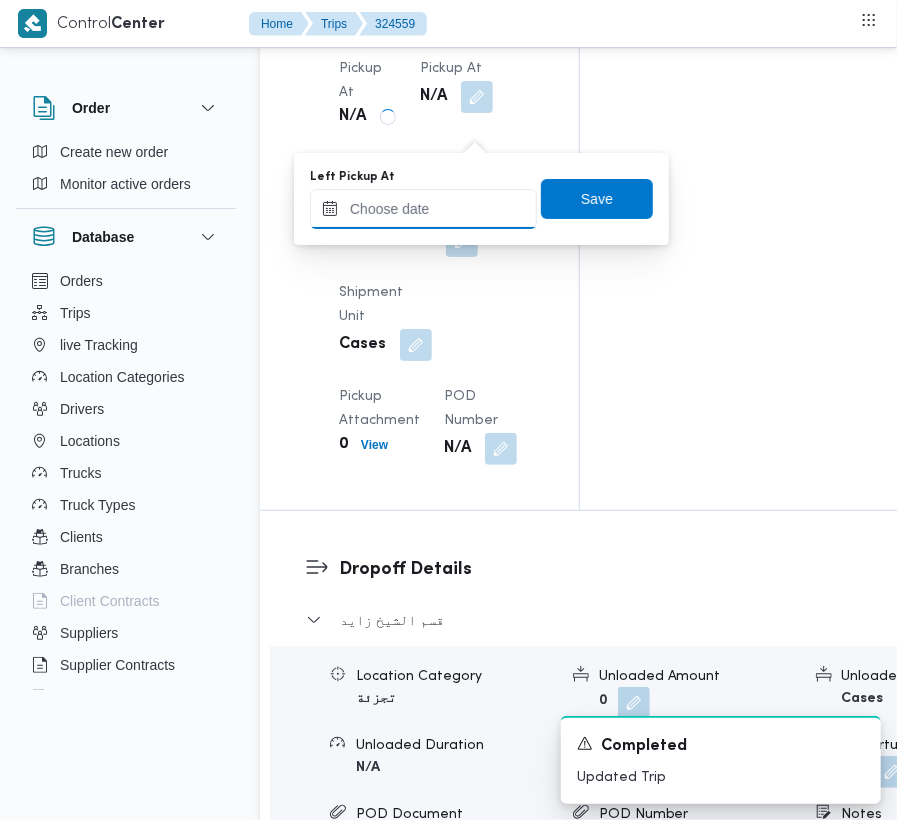click on "Left Pickup At" at bounding box center (423, 209) 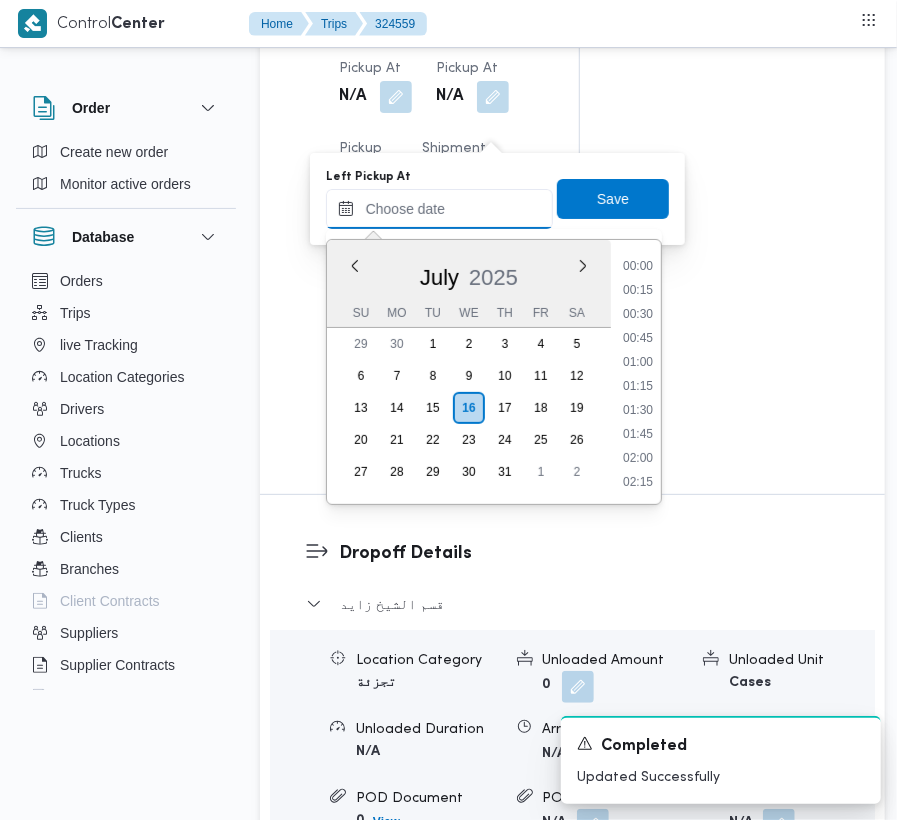 paste on "16/7/2025  7:00:00 AM" 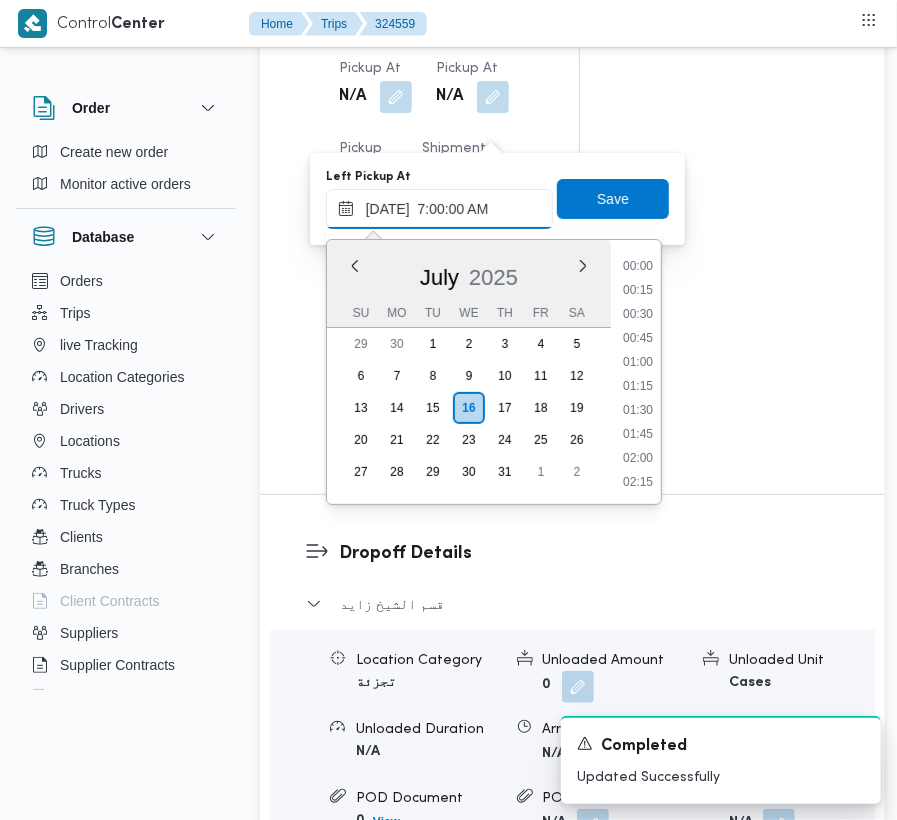 scroll, scrollTop: 672, scrollLeft: 0, axis: vertical 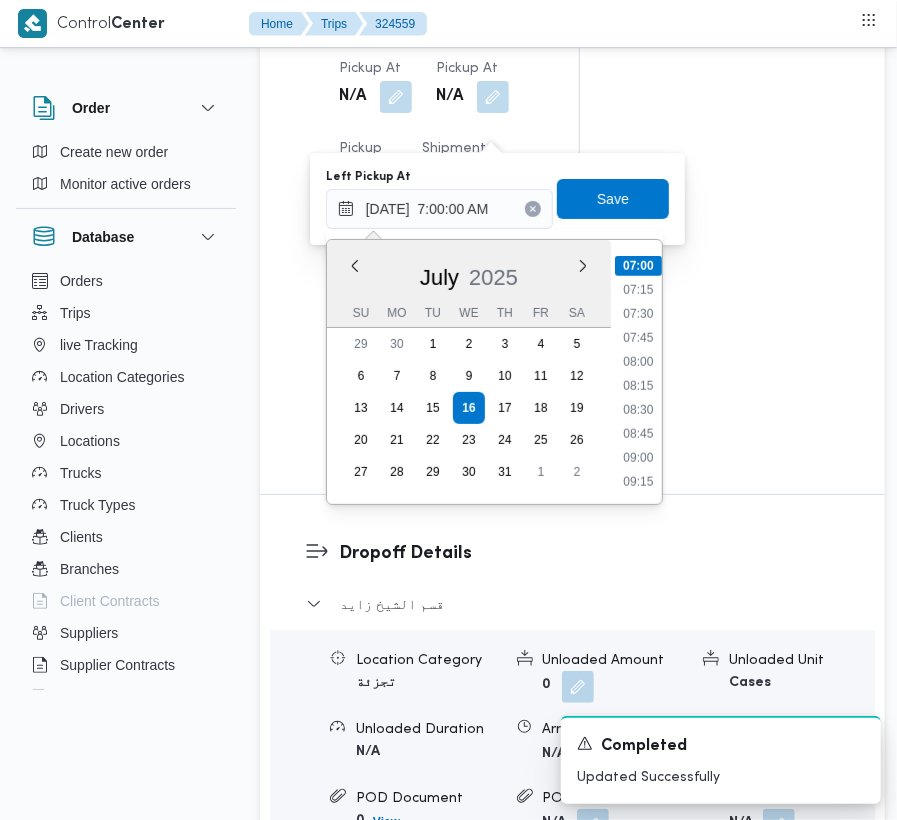 click on "00:00 00:15 00:30 00:45 01:00 01:15 01:30 01:45 02:00 02:15 02:30 02:45 03:00 03:15 03:30 03:45 04:00 04:15 04:30 04:45 05:00 05:15 05:30 05:45 06:00 06:15 06:30 06:45 07:00 07:15 07:30 07:45 08:00 08:15 08:30 08:45 09:00 09:15 09:30 09:45 10:00 10:15 10:30 10:45 11:00 11:15 11:30 11:45 12:00 12:15 12:30 12:45 13:00 13:15 13:30 13:45 14:00 14:15 14:30 14:45 15:00 15:15 15:30 15:45 16:00 16:15 16:30 16:45 17:00 17:15 17:30 17:45 18:00 18:15 18:30 18:45 19:00 19:15 19:30 19:45 20:00 20:15 20:30 20:45 21:00 21:15 21:30 21:45 22:00 22:15 22:30 22:45 23:00 23:15 23:30 23:45" at bounding box center [638, 372] 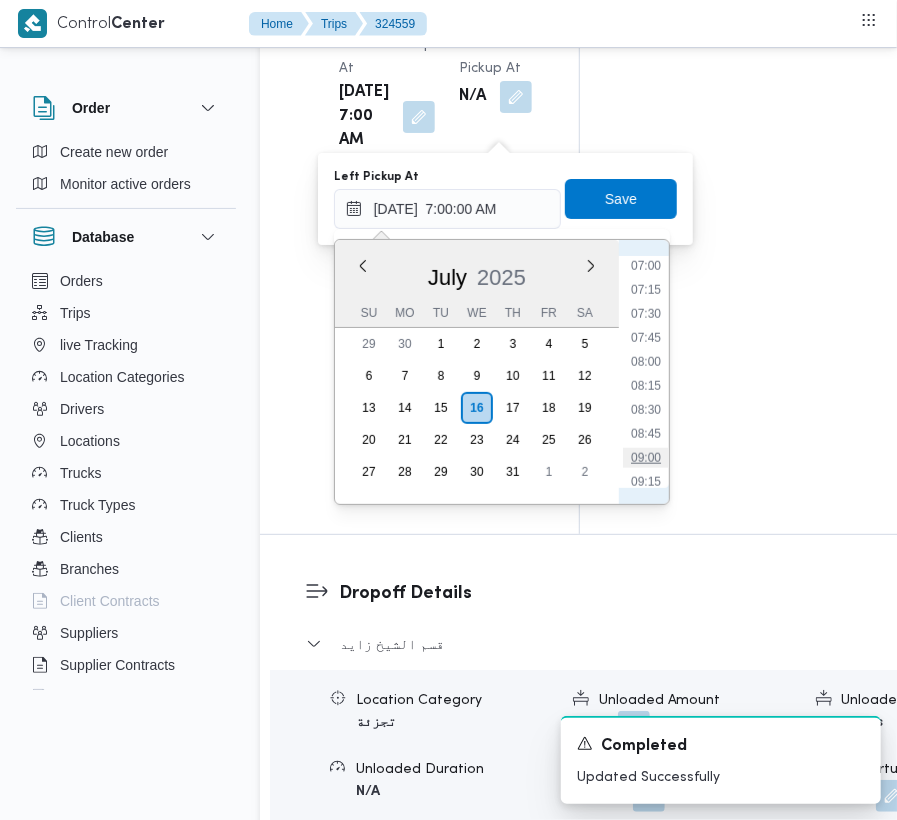 click on "09:00" at bounding box center (646, 458) 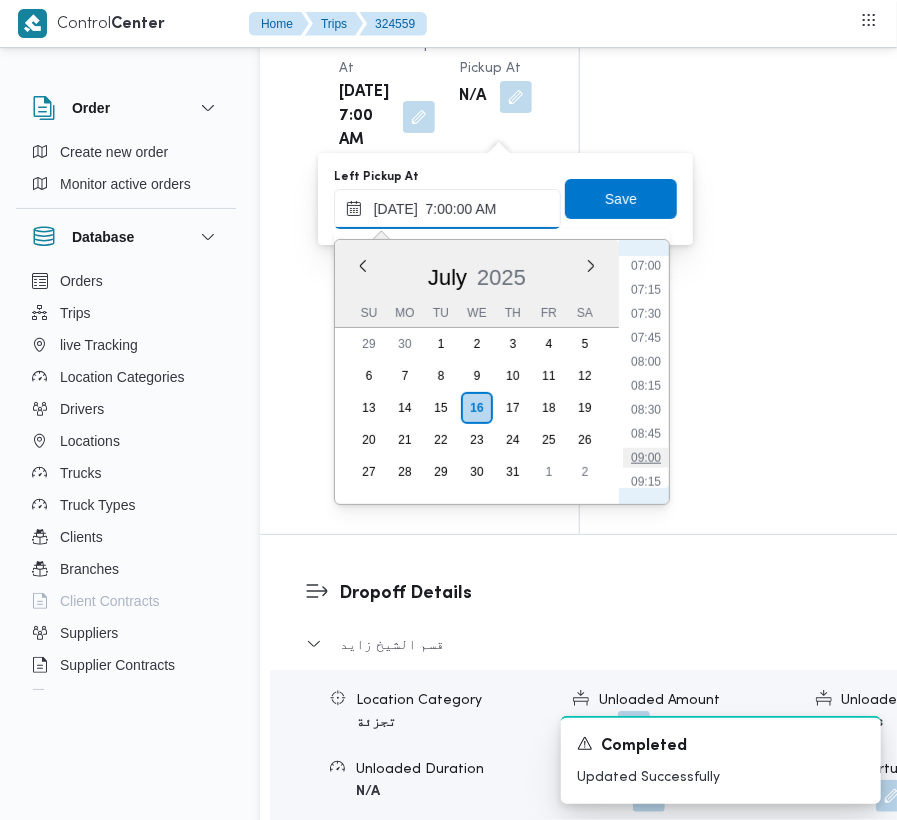 type on "16/07/2025 09:00" 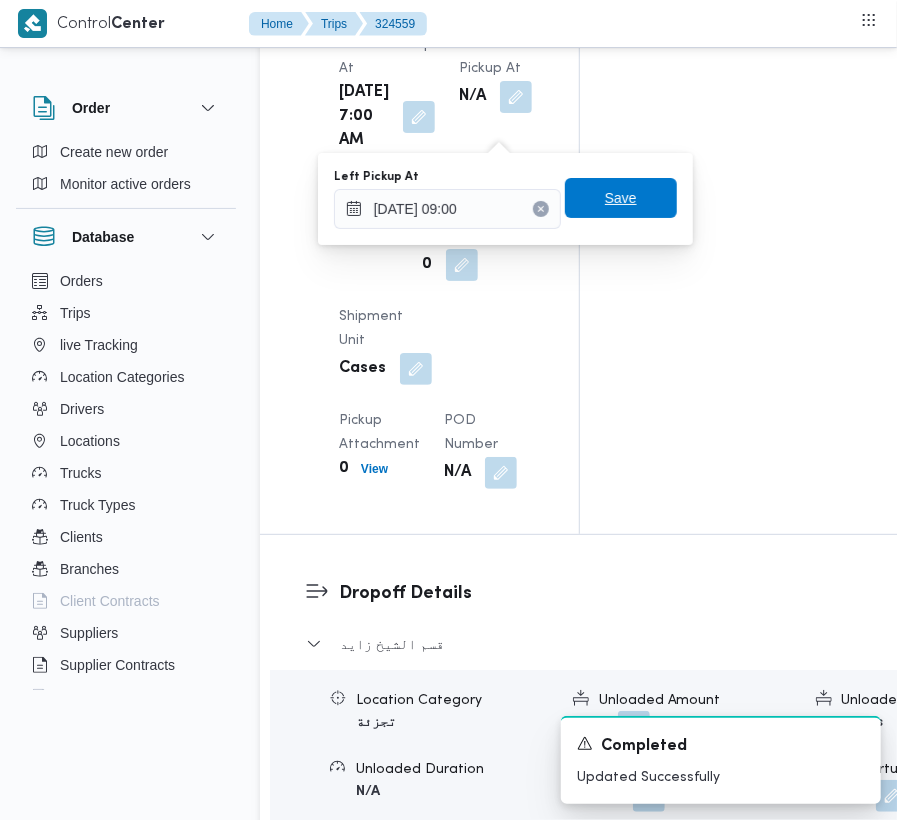 click on "Save" at bounding box center [621, 198] 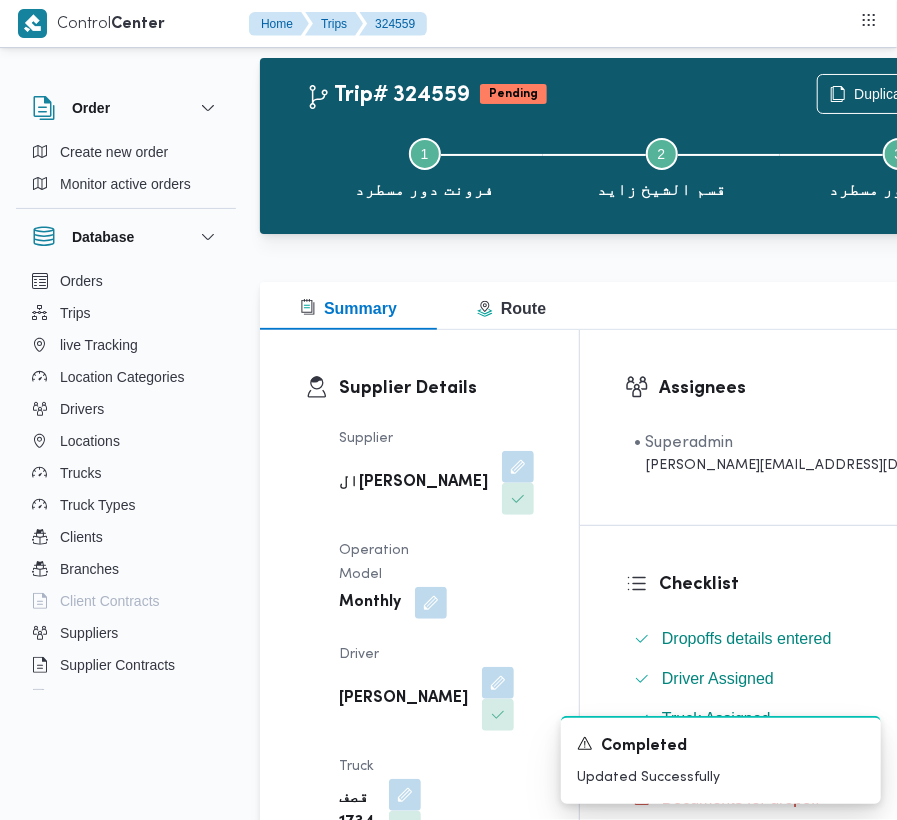 scroll, scrollTop: 0, scrollLeft: 0, axis: both 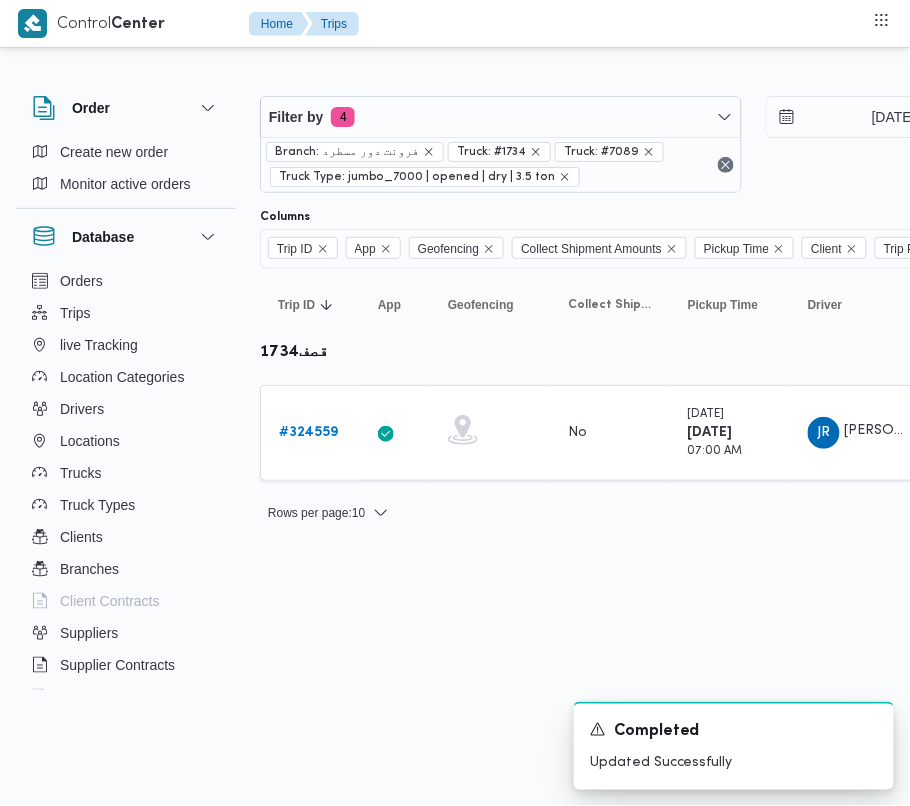 click on "Filter by 4 Branch: فرونت دور مسطرد Truck: #1734 Truck: #7089 Truck Type: jumbo_7000 | opened | dry | 3.5 ton 16/7/2025 → 16/7/2025" at bounding box center [753, 144] 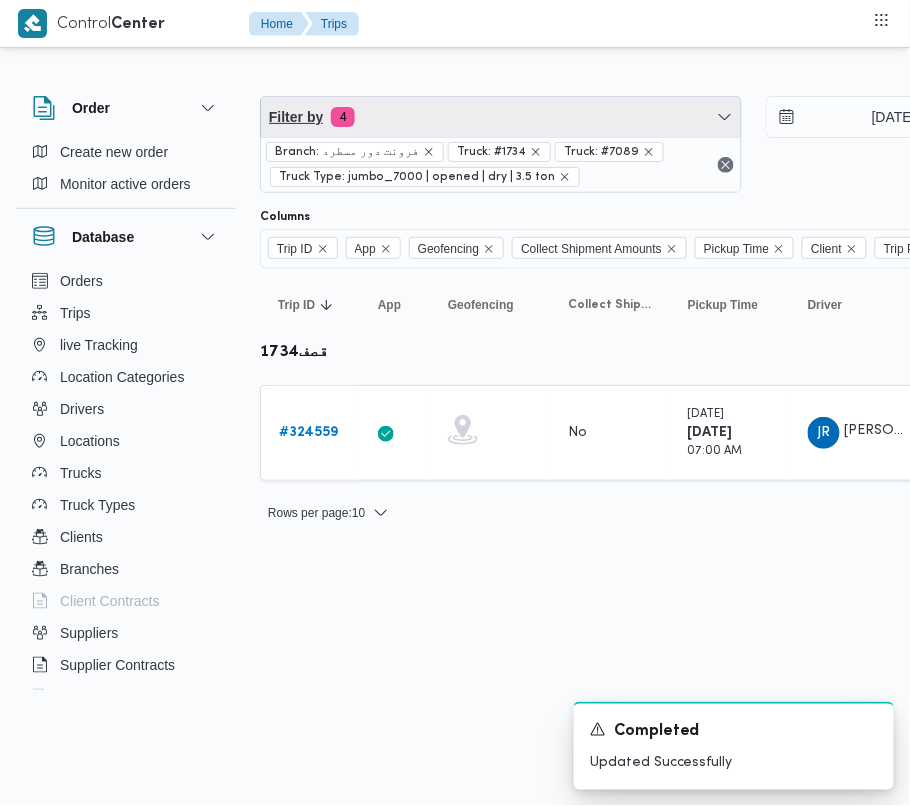 click on "Filter by 4" at bounding box center (501, 117) 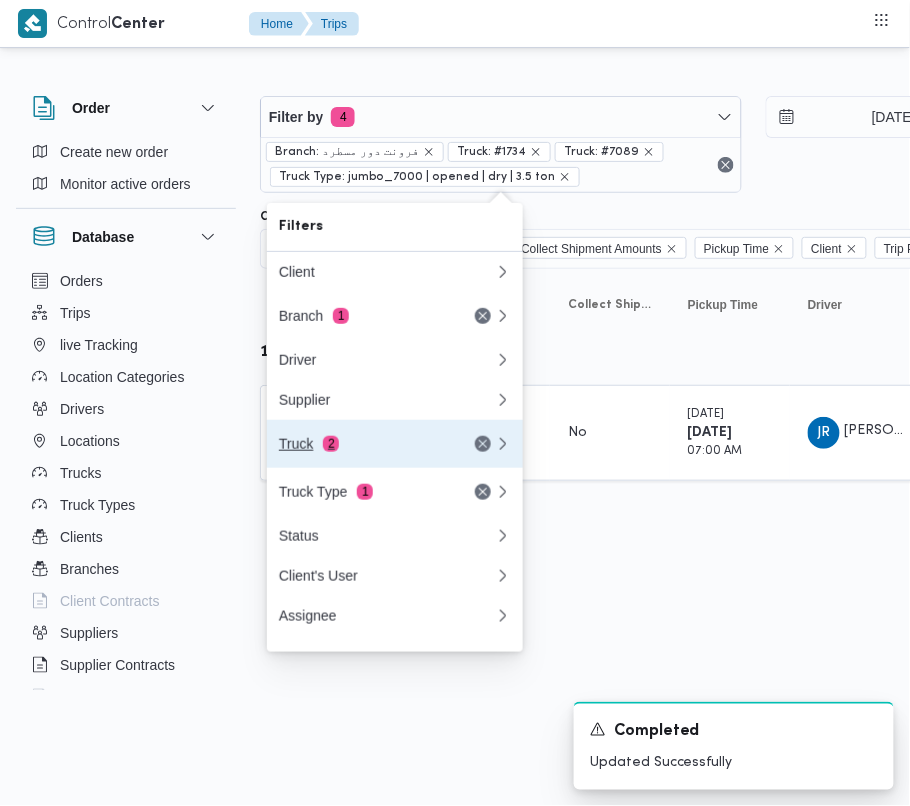 click on "Truck 2" at bounding box center [363, 444] 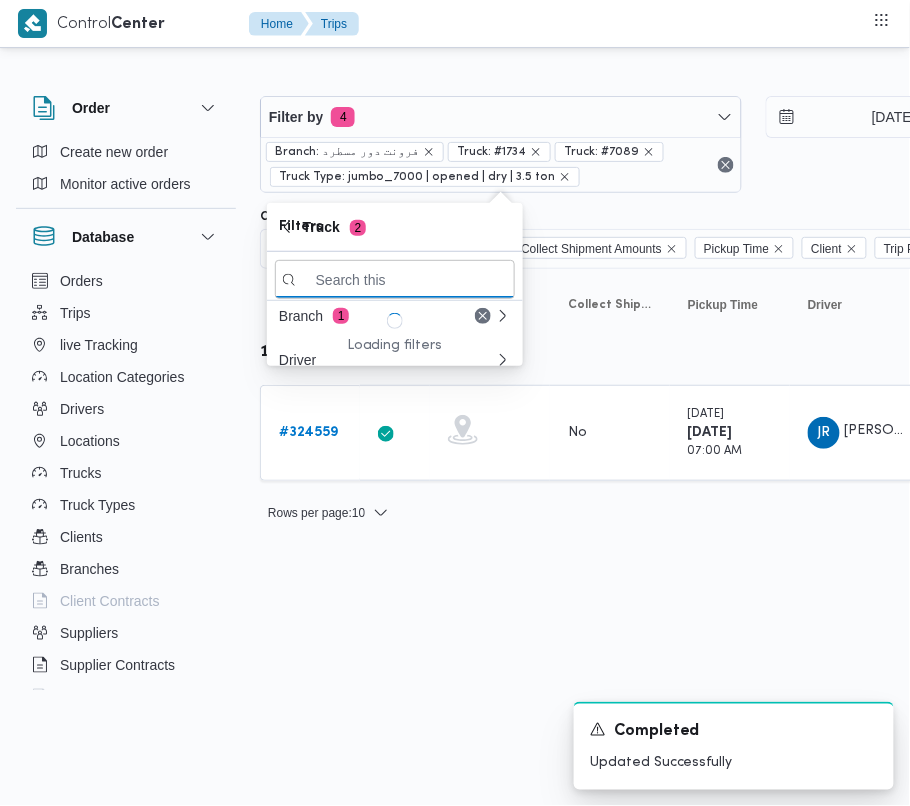 paste on "4217" 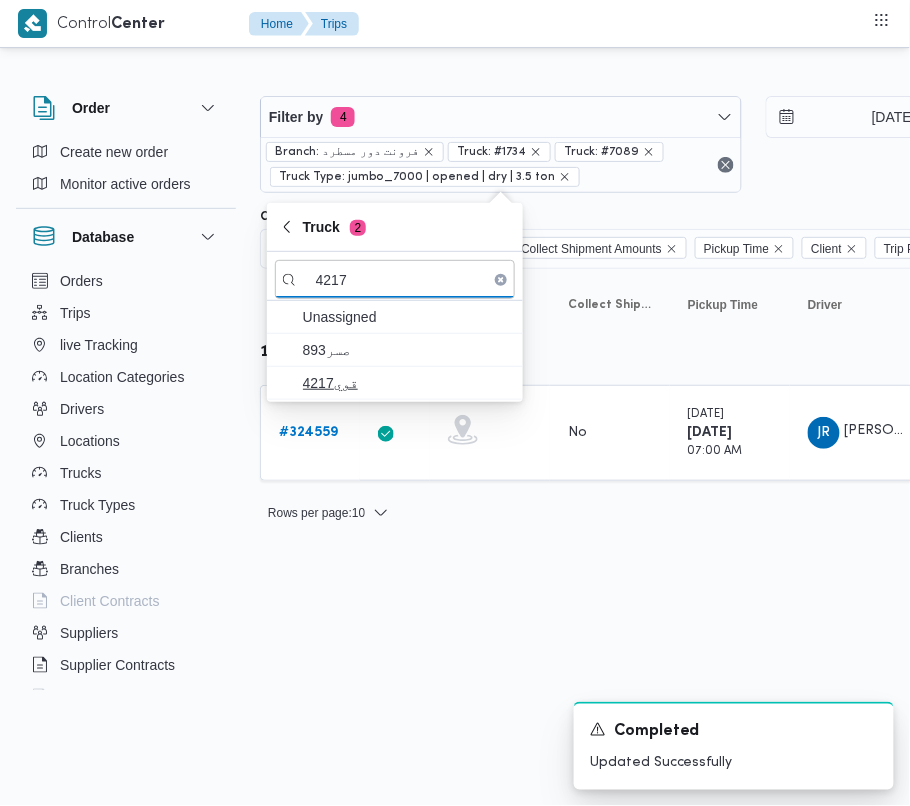 type on "4217" 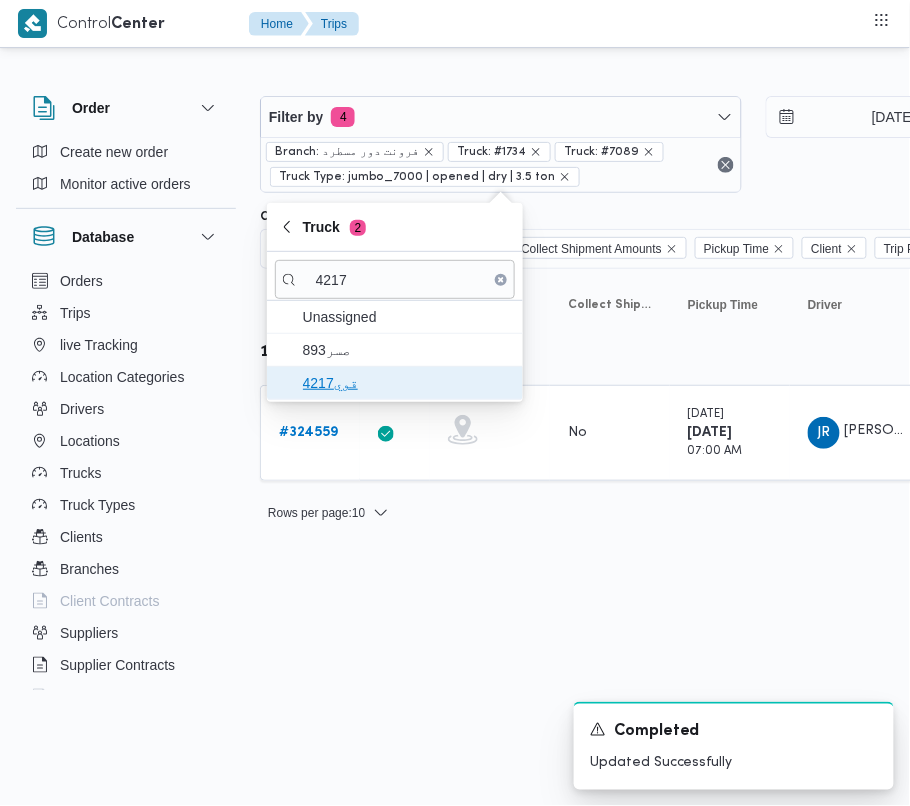 drag, startPoint x: 340, startPoint y: 384, endPoint x: 340, endPoint y: 485, distance: 101 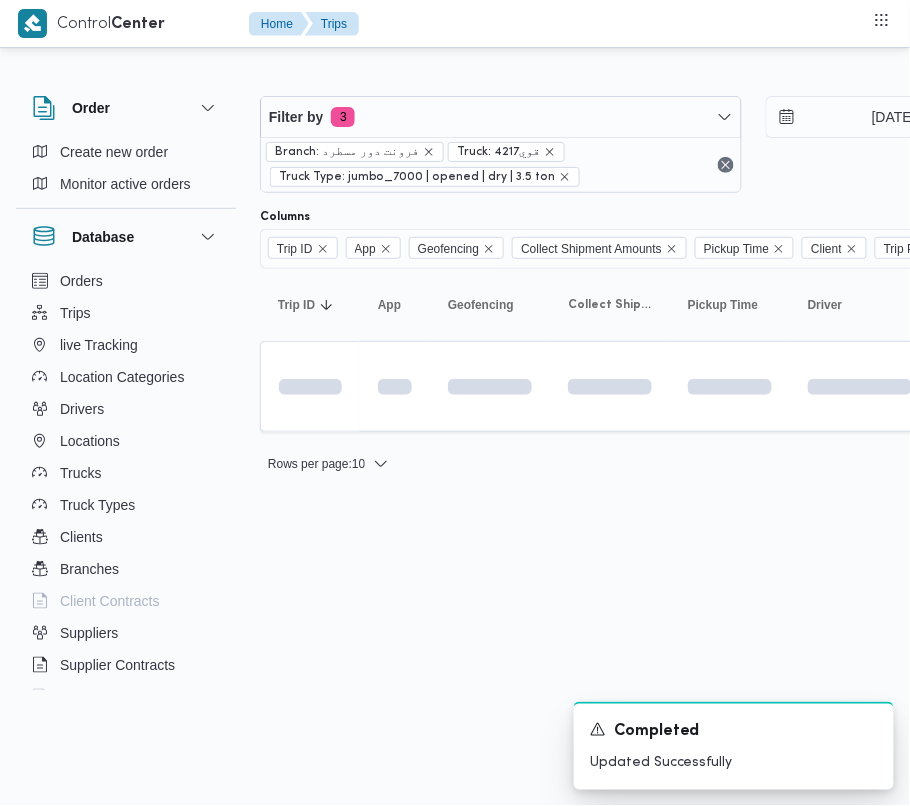 click on "Control  Center Home Trips Order Create new order Monitor active orders Database Orders Trips live Tracking Location Categories Drivers Locations Trucks Truck Types Clients Branches Client Contracts Suppliers Supplier Contracts Devices Users Projects SP Projects Admins organization assignees Tags Filter by 3 Branch: فرونت دور مسطرد Truck: قوي4217 Truck Type: jumbo_7000 | opened | dry | 3.5 ton 16/7/2025 → 16/7/2025 Group By Truck Columns Trip ID App Geofencing Collect Shipment Amounts Pickup Time Client Trip Points Driver Supplier Truck Status Platform Sorting Trip ID Click to sort in ascending order App Click to sort in ascending order Geofencing Click to sort in ascending order Collect Shipment Amounts Pickup Time Click to sort in ascending order Client Click to sort in ascending order Trip Points Driver Click to sort in ascending order Supplier Click to sort in ascending order Truck Click to sort in ascending order Status Click to sort in ascending order Platform Actions Rows per page :" at bounding box center (455, 403) 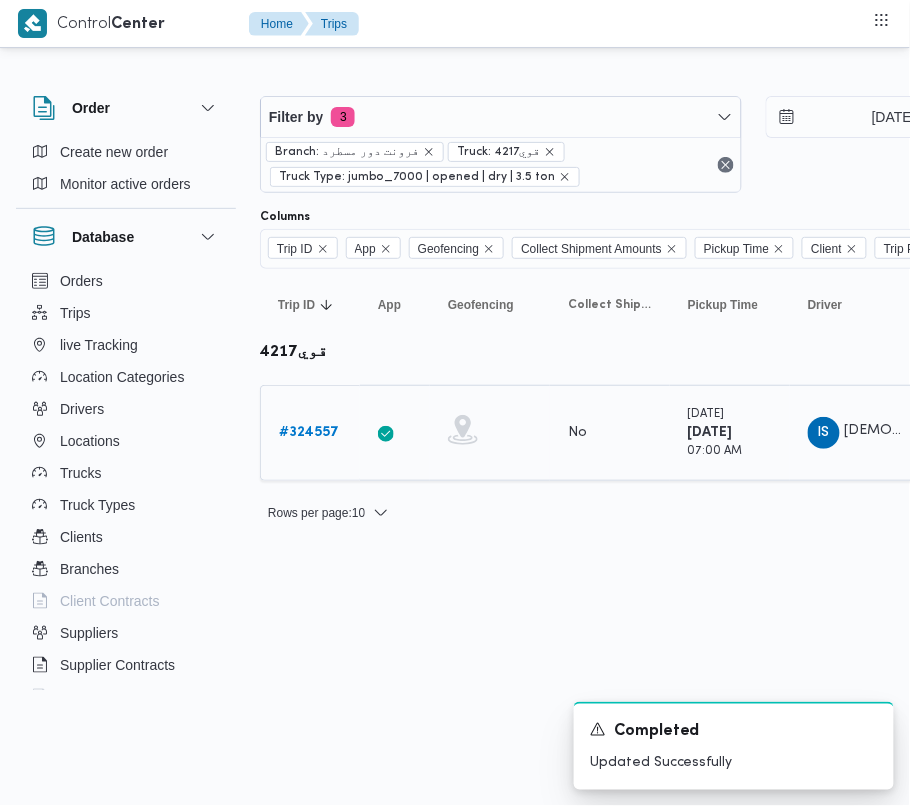 click on "# 324557" at bounding box center (309, 432) 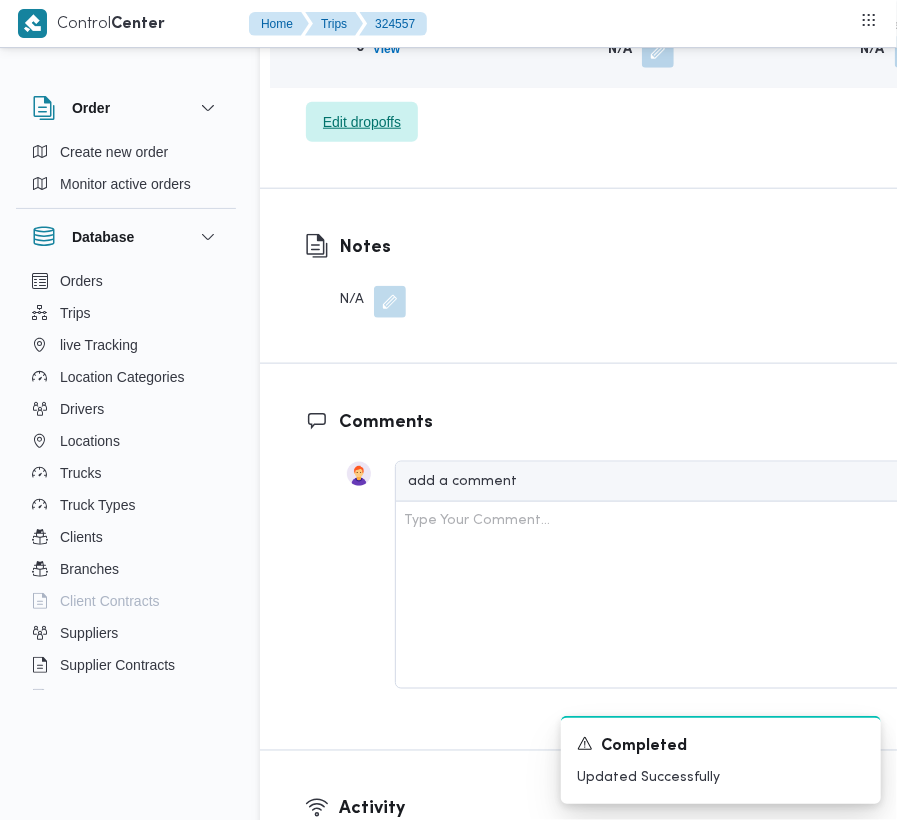 click on "Edit dropoffs" at bounding box center (362, 122) 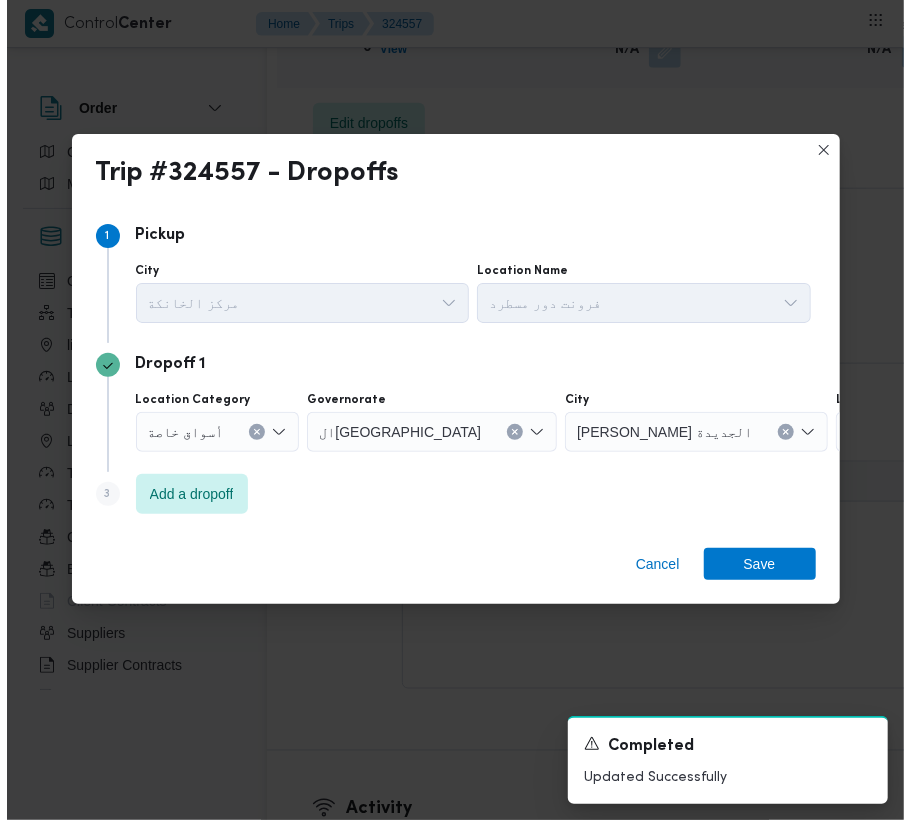 scroll, scrollTop: 3257, scrollLeft: 0, axis: vertical 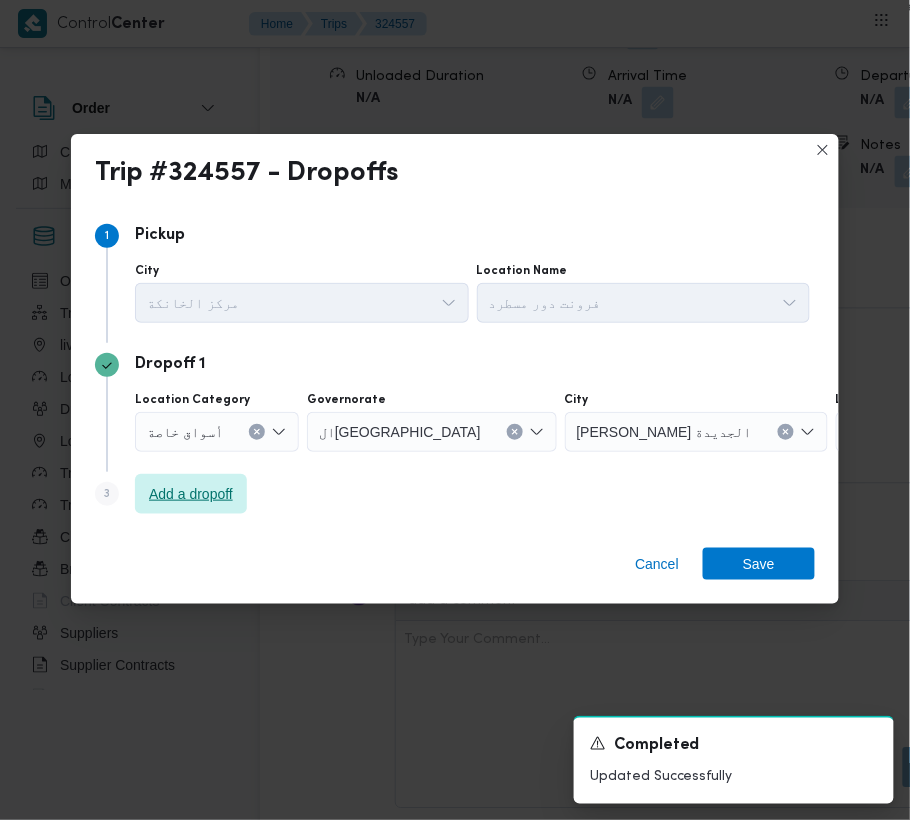 drag, startPoint x: 228, startPoint y: 464, endPoint x: 234, endPoint y: 428, distance: 36.496574 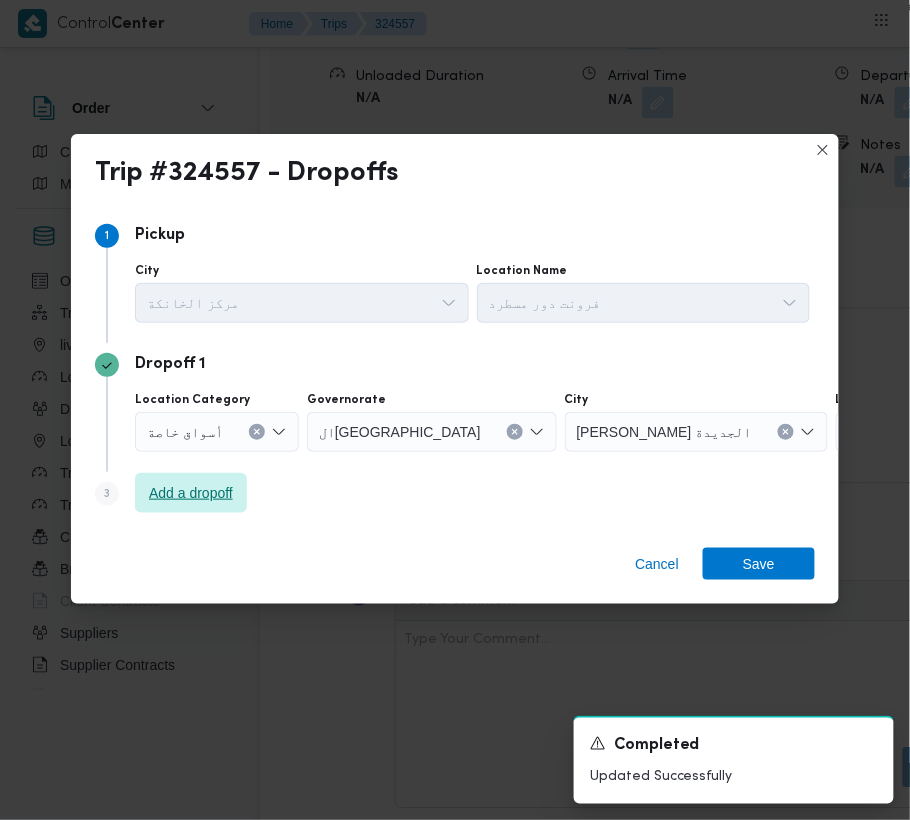 click on "Add a dropoff" at bounding box center [191, 493] 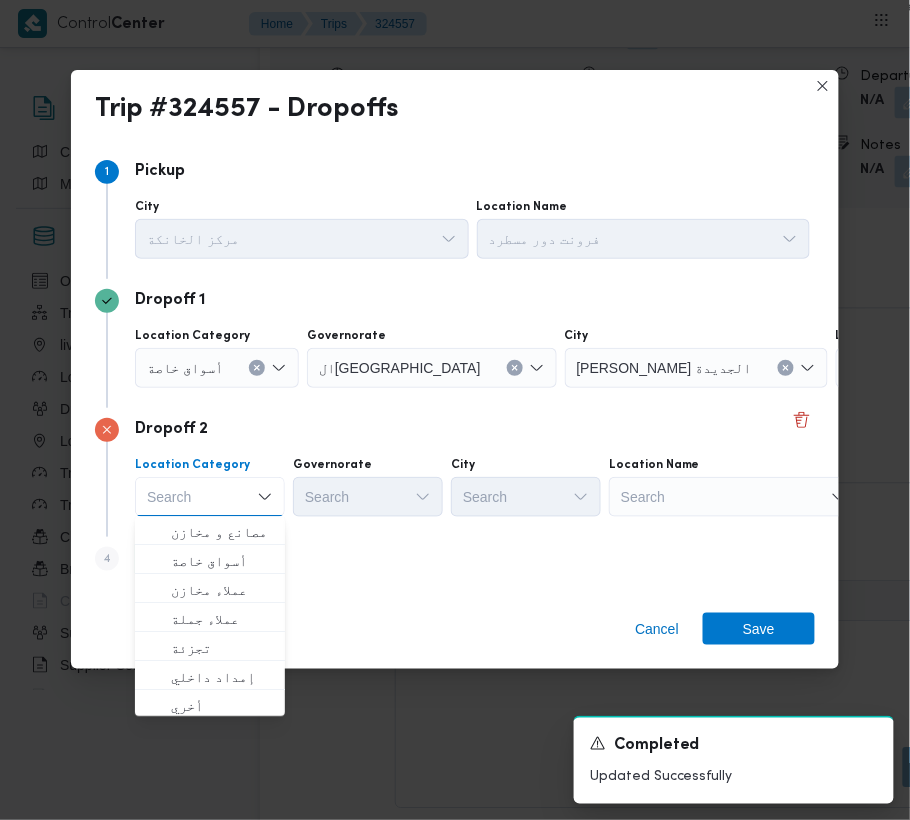 click at bounding box center [515, 368] 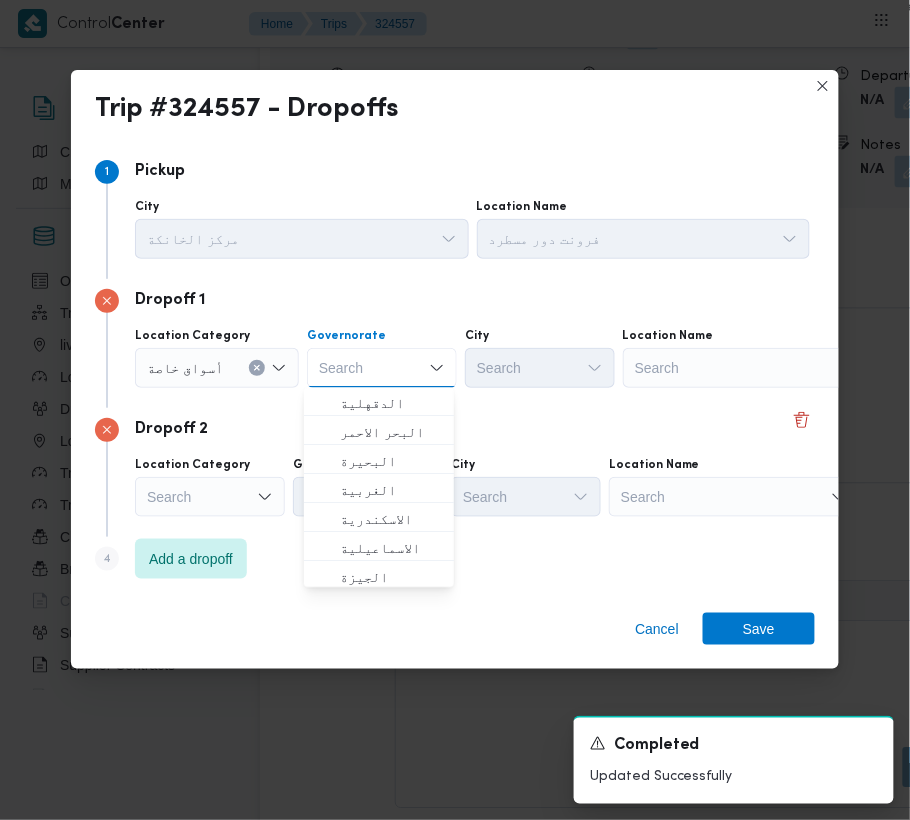 click on "Trip #324557 - Dropoffs Step 1 1 Pickup City مركز الخانكة Location Name فرونت دور مسطرد Dropoff 1 Location Category أسواق خاصة Governorate Search Combo box. Selected. Combo box input. Search. Type some text or, to display a list of choices, press Down Arrow. To exit the list of choices, press Escape. City Search Location Name Search Dropoff 2 Location Category Search Governorate Search City Search Location Name Search Step 4 is disabled 4 Add a dropoff Cancel Save" at bounding box center (455, 410) 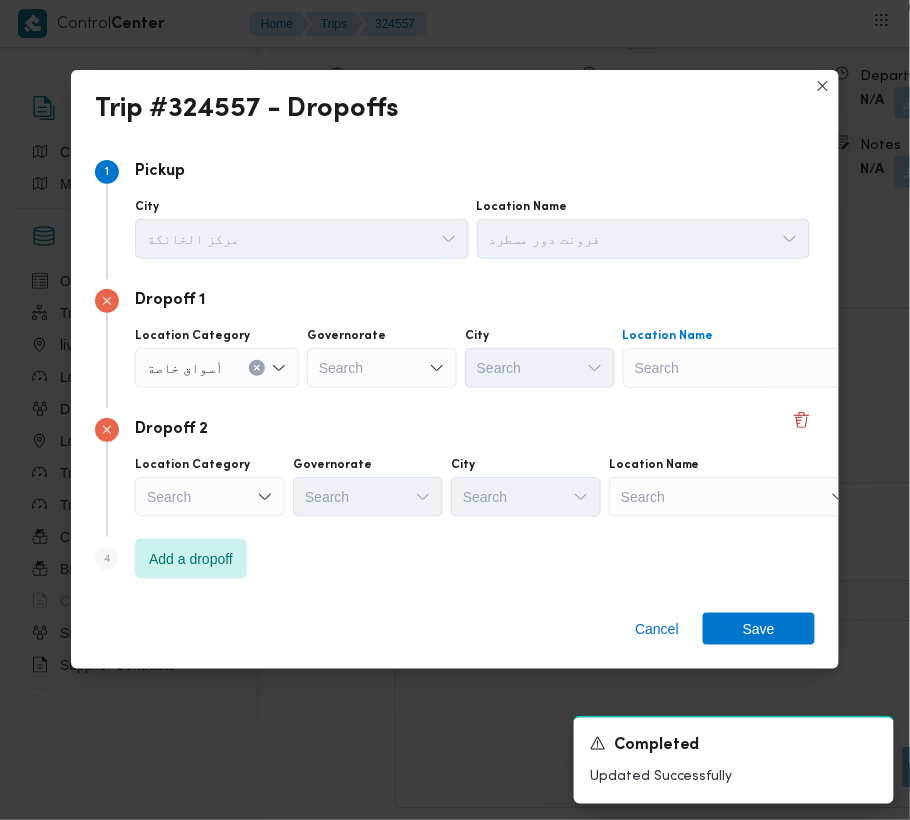 click on "Search" at bounding box center [748, 368] 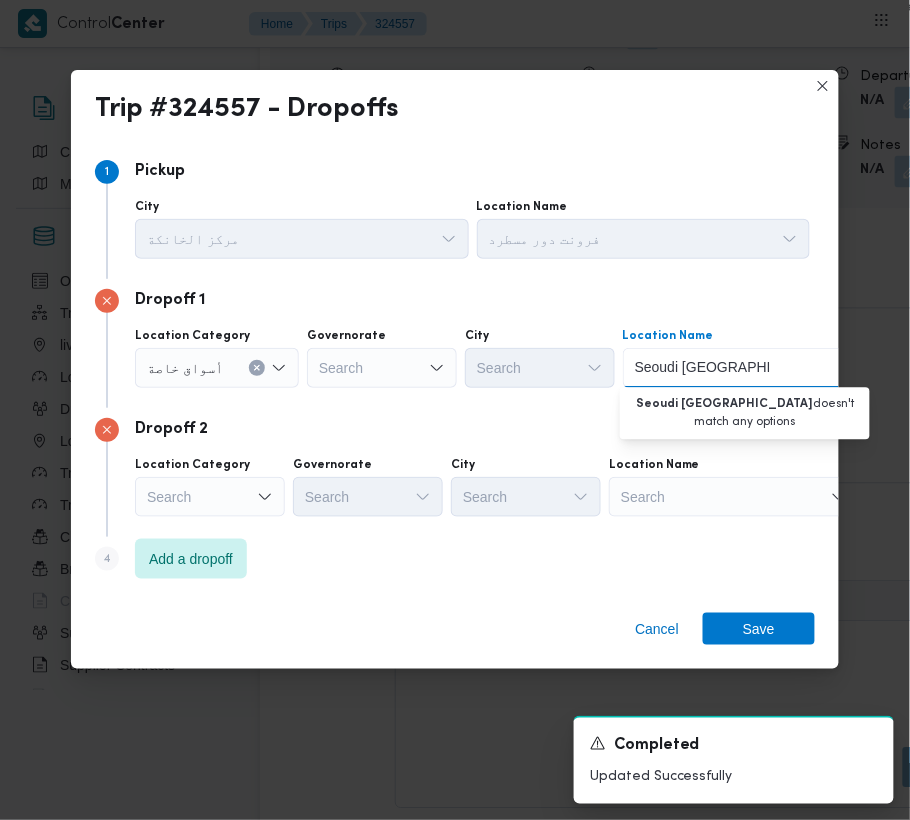 click on "Seoudi Mall of Arabia" at bounding box center (702, 368) 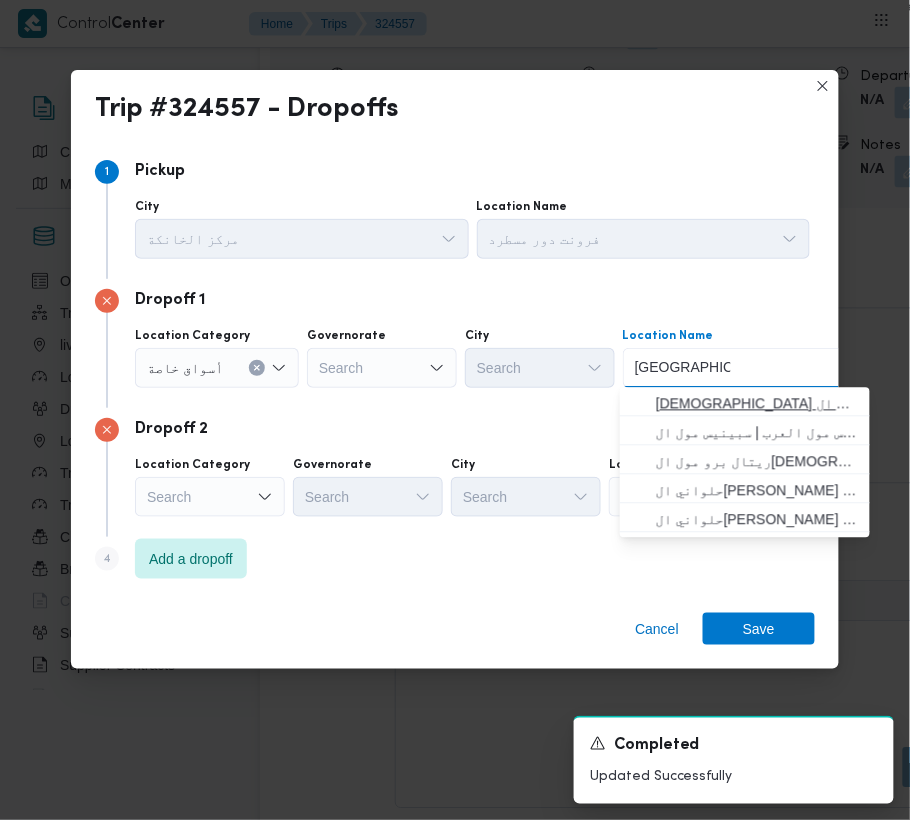 type on "Mall of Arabia" 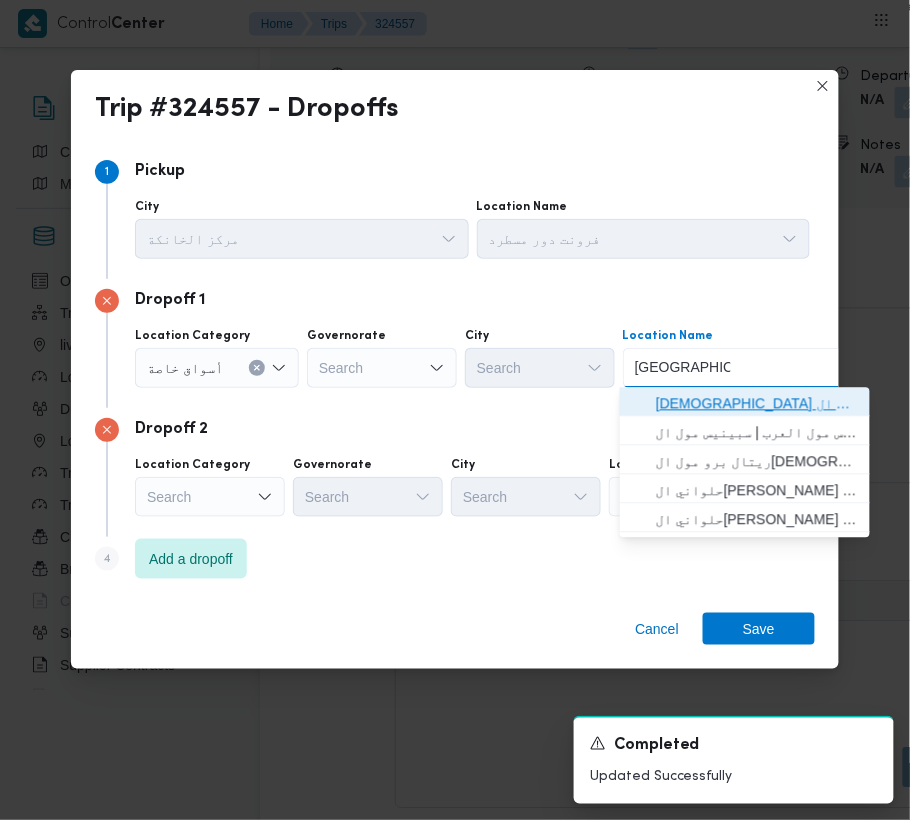 click on "سعودي مول العرب | مول العرب | قسم أول 6 أكتوبر" at bounding box center [757, 404] 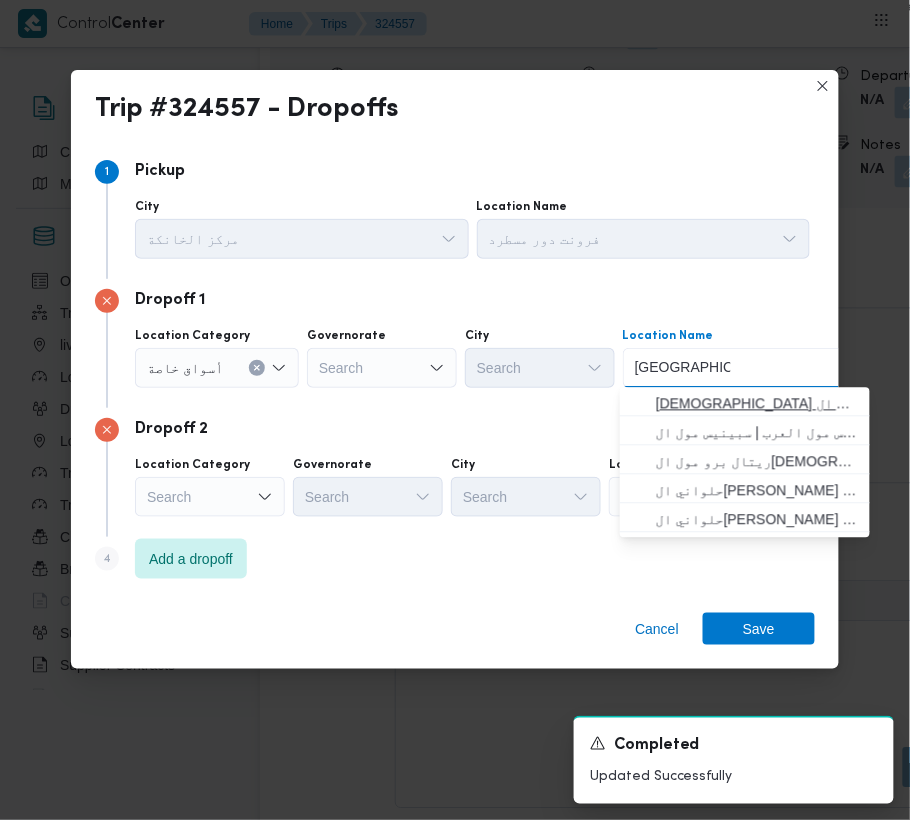 type 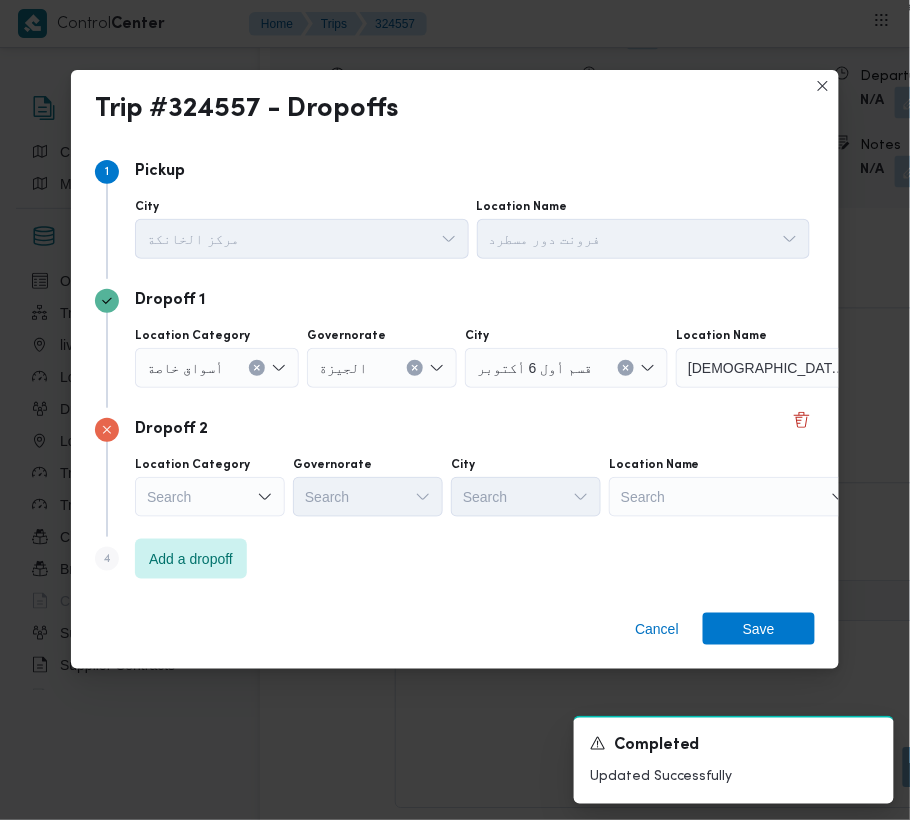 click on "Search" at bounding box center (217, 368) 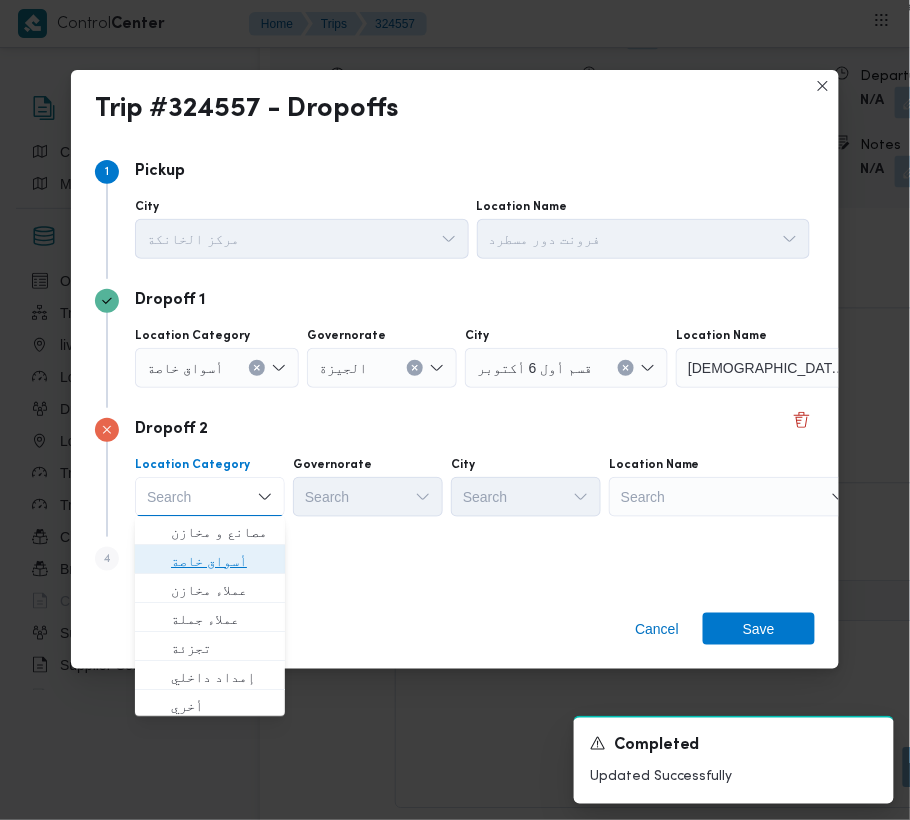 click on "أسواق خاصة" at bounding box center (222, 562) 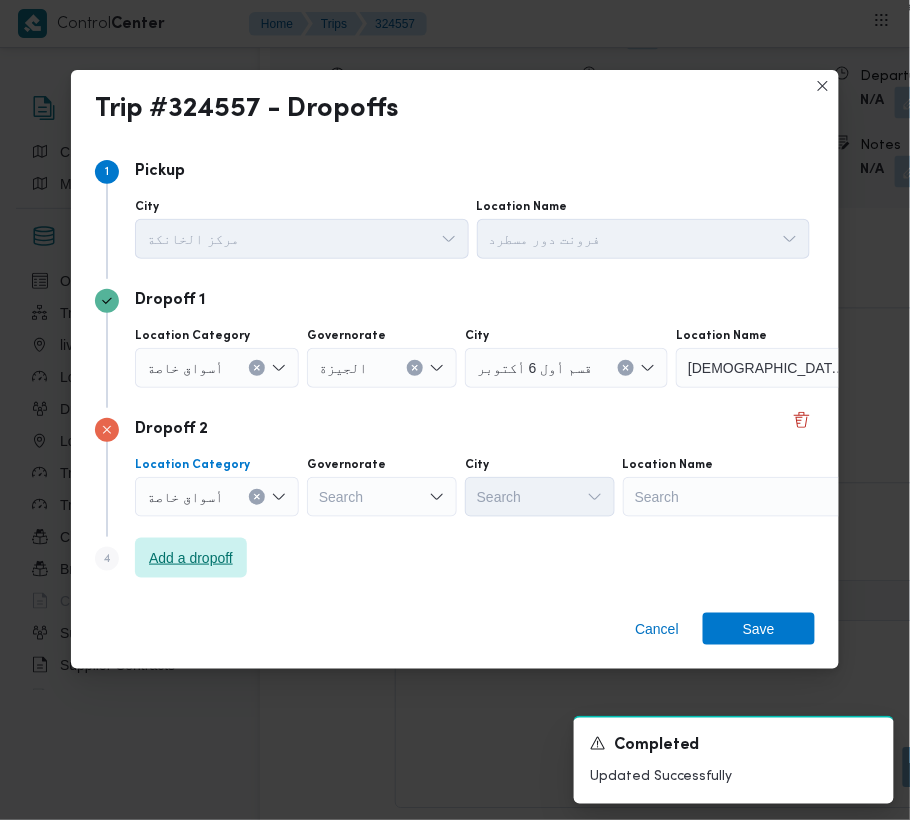 click on "Add a dropoff" at bounding box center (191, 558) 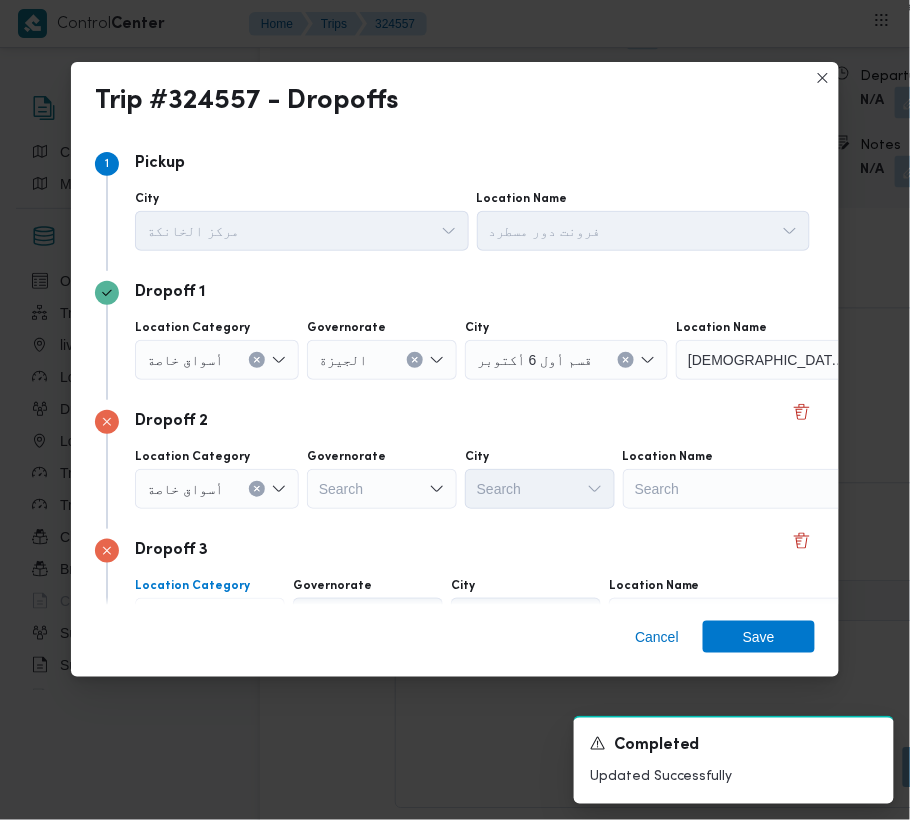 scroll, scrollTop: 113, scrollLeft: 0, axis: vertical 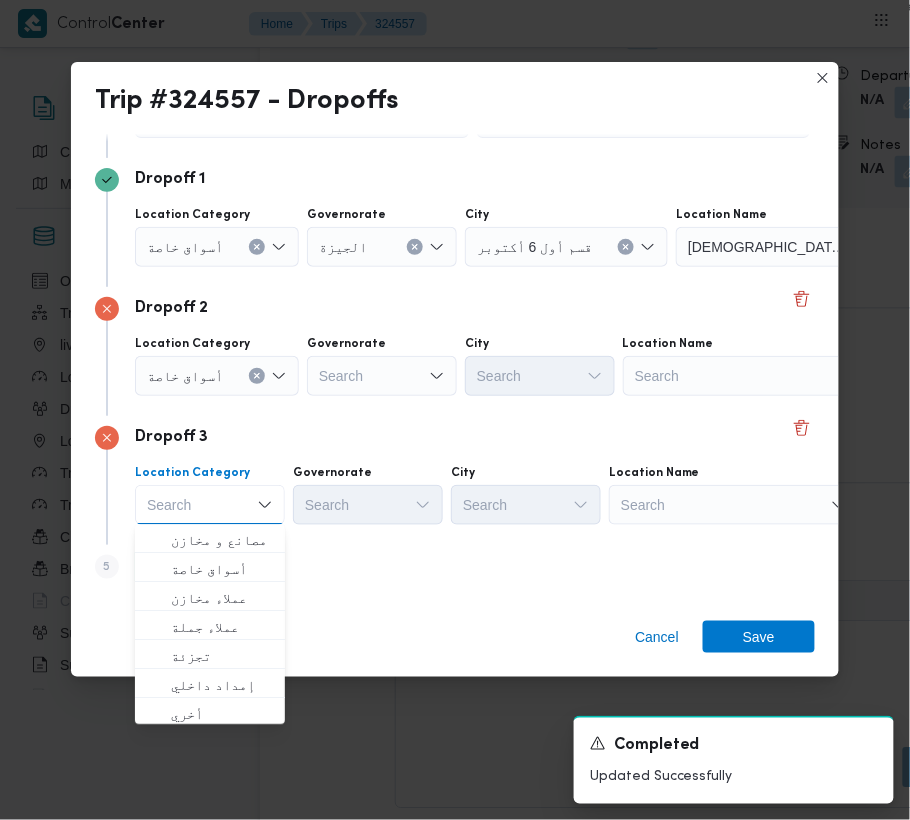 click on "Search" at bounding box center [801, 247] 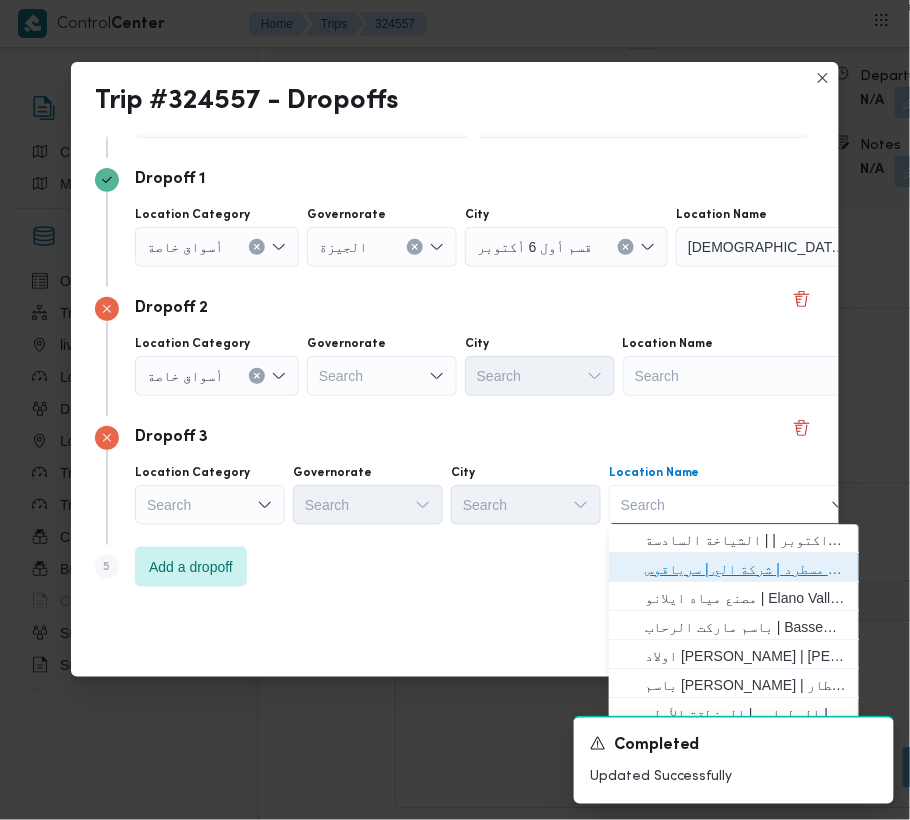 click on "فرونت دور مسطرد | شركة الي | سرياقوس" at bounding box center (746, 570) 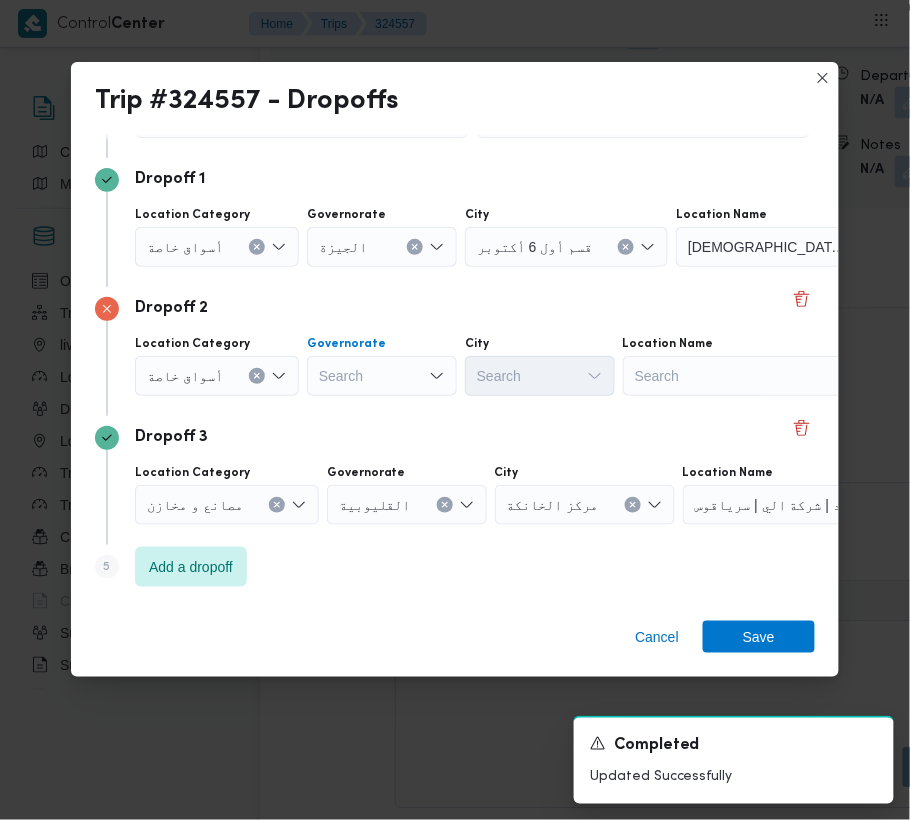 click on "Search" at bounding box center [382, 247] 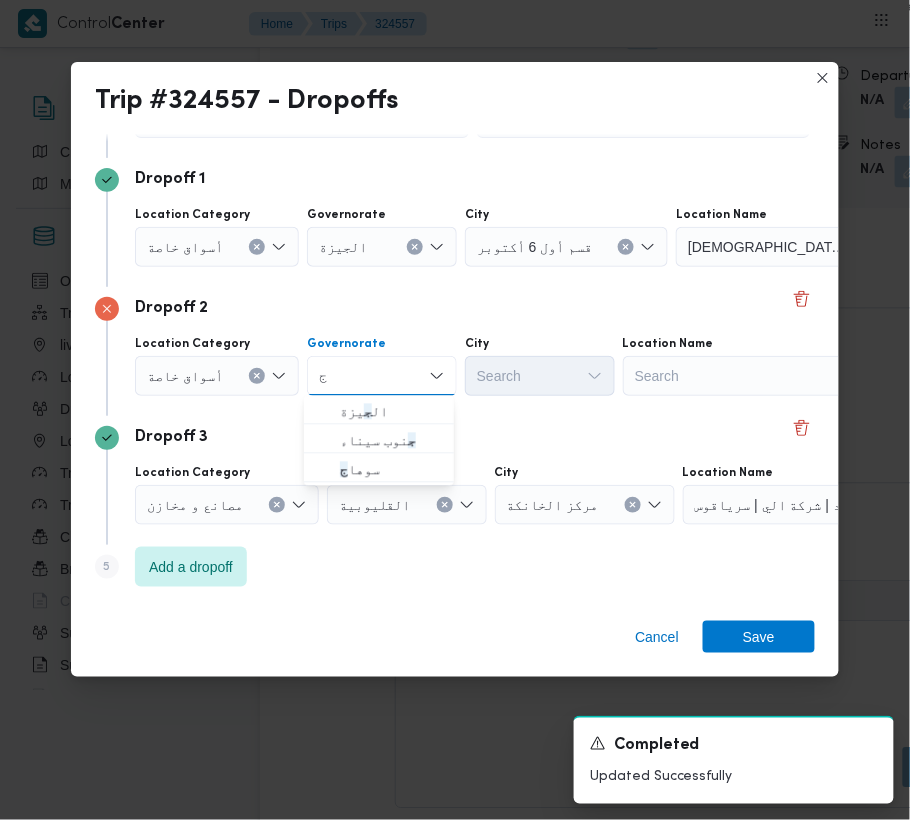 type on "جي" 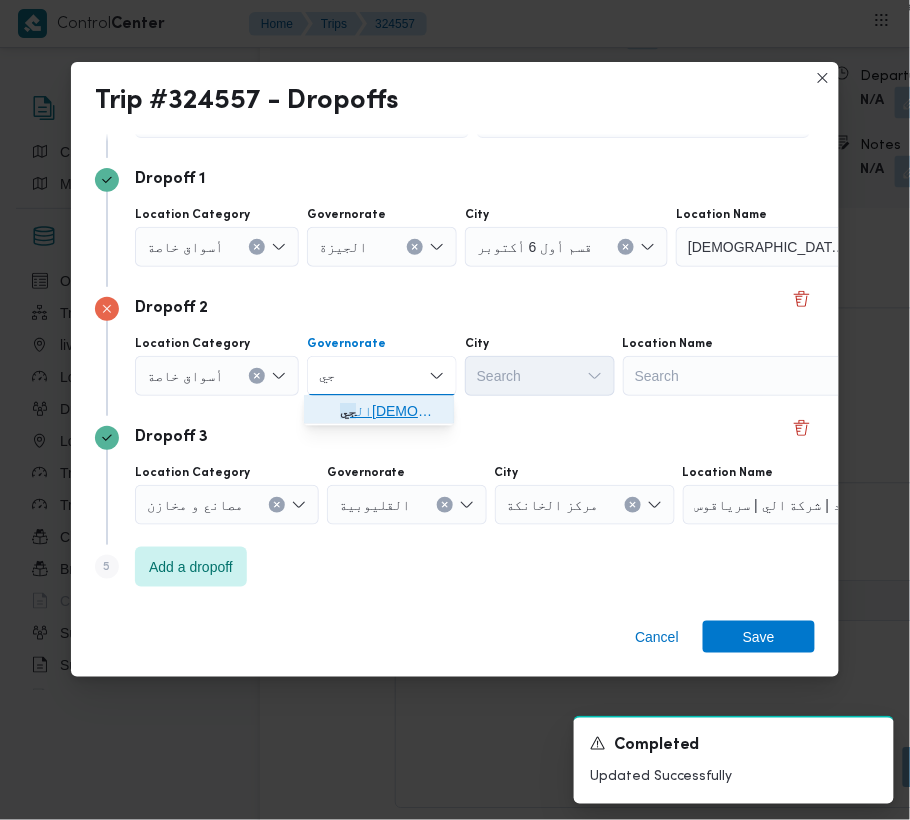click on "ال جي زة" at bounding box center [391, 412] 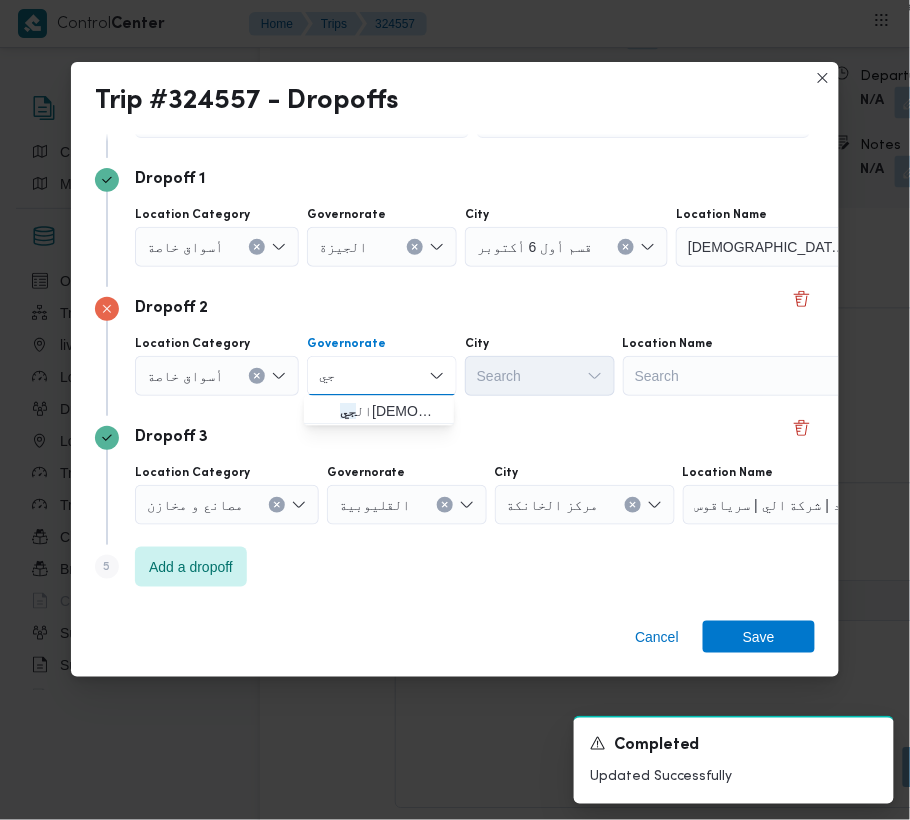 type 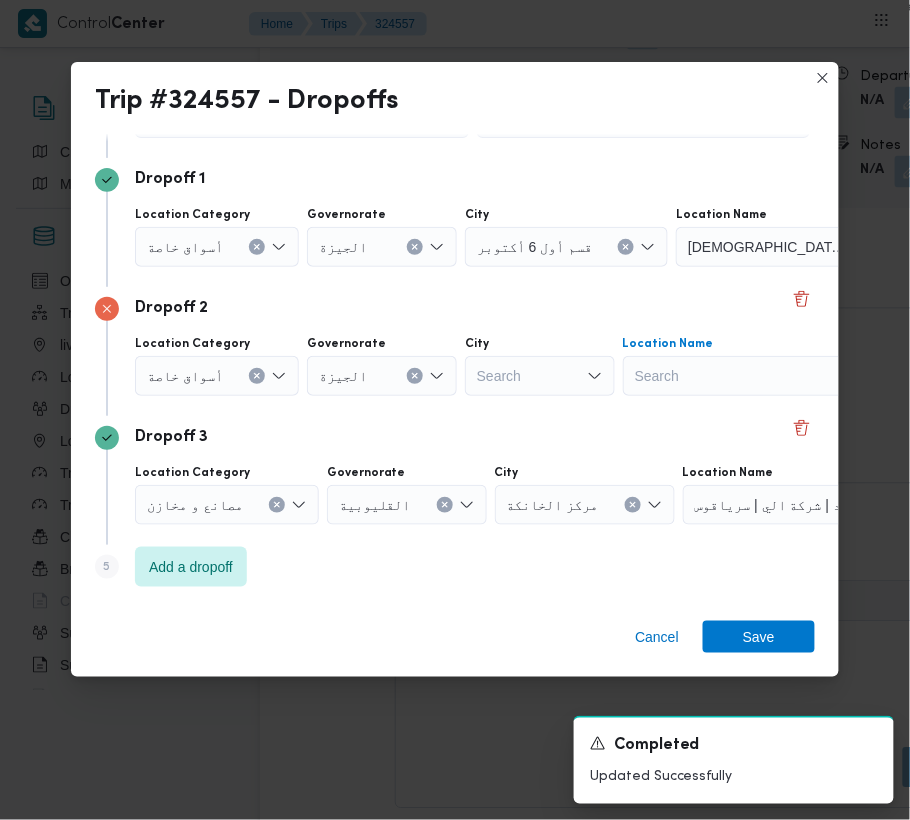 click on "Search" at bounding box center [801, 247] 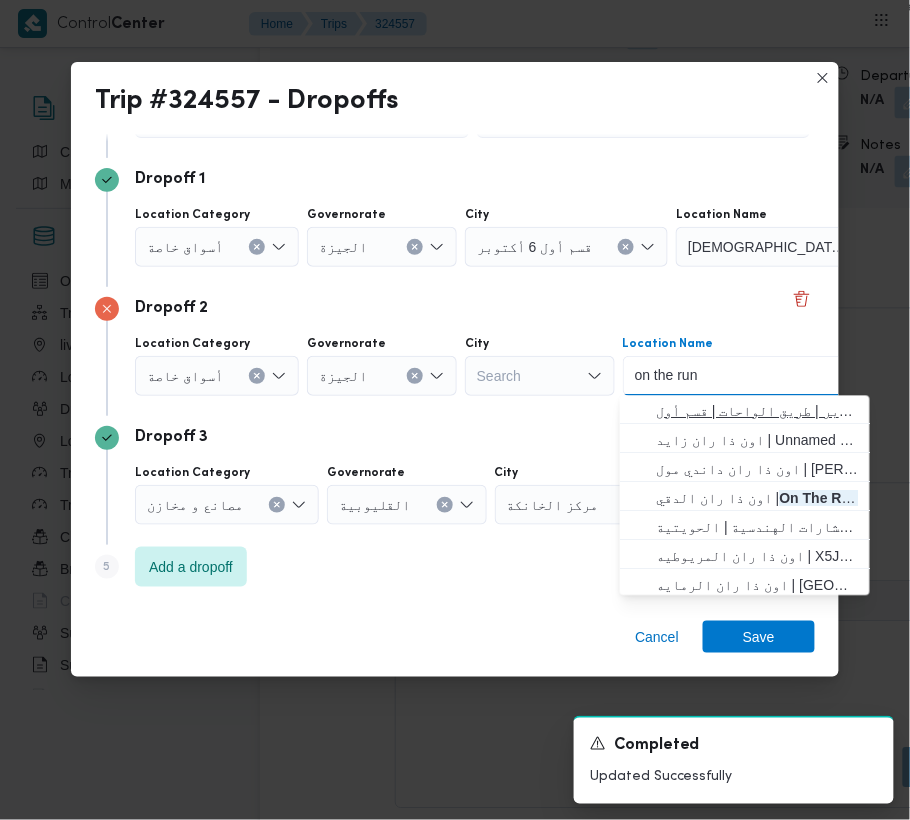 type on "on the run" 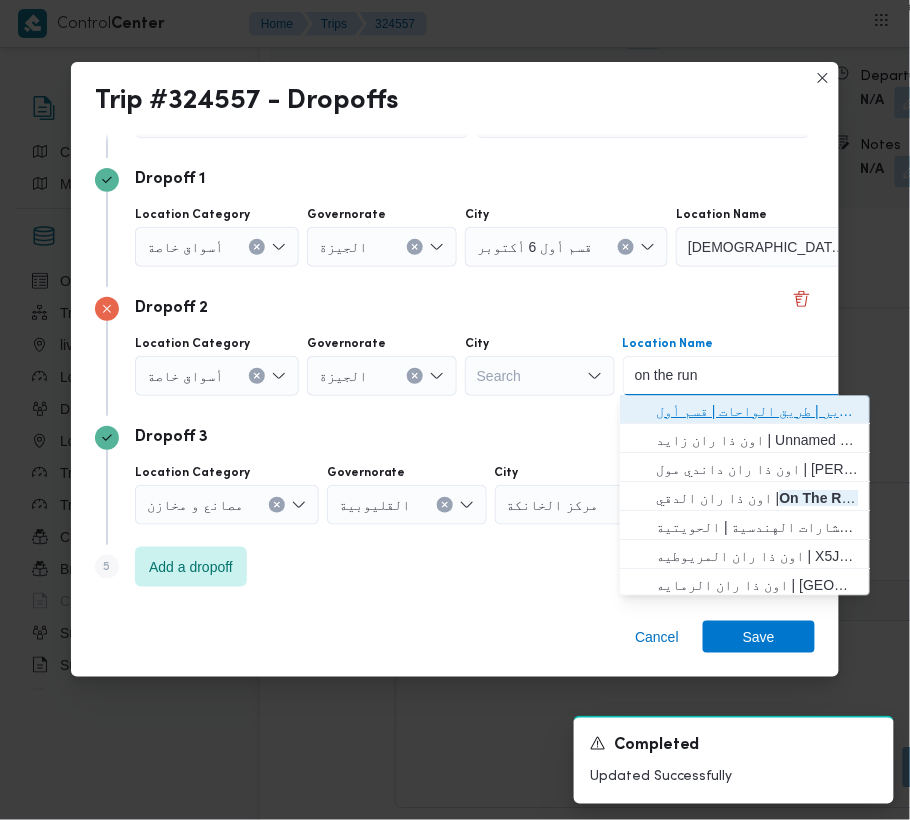 click on "اون ذا ران اكتوبر | طريق الواحات | قسم أول 6 أكتوبر" at bounding box center [757, 412] 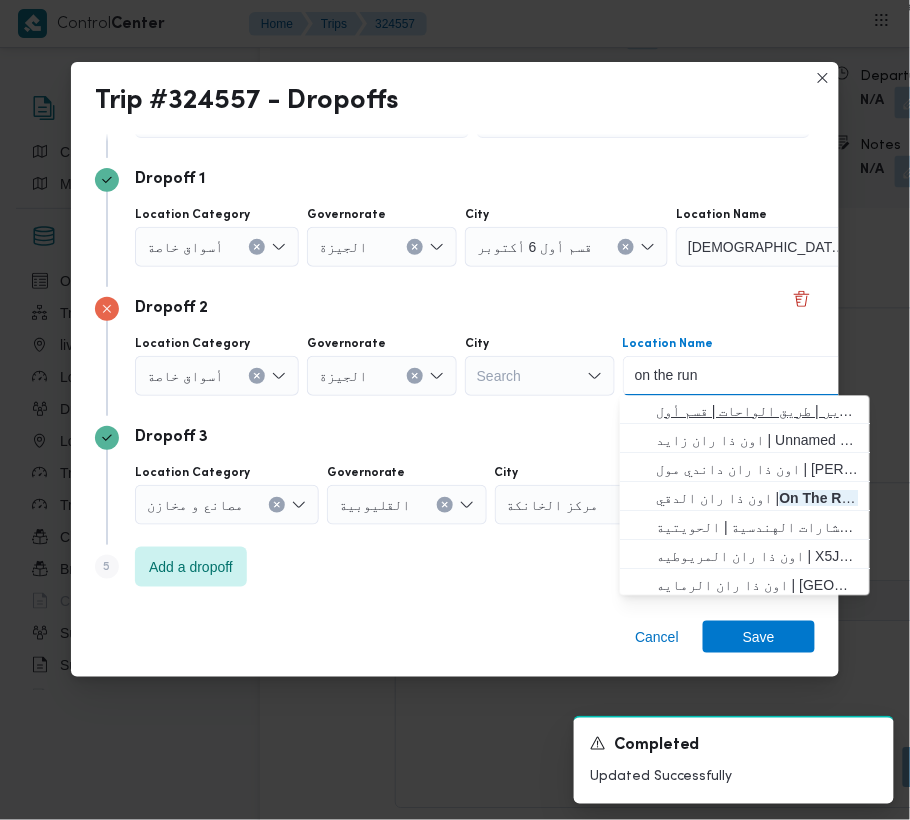 type 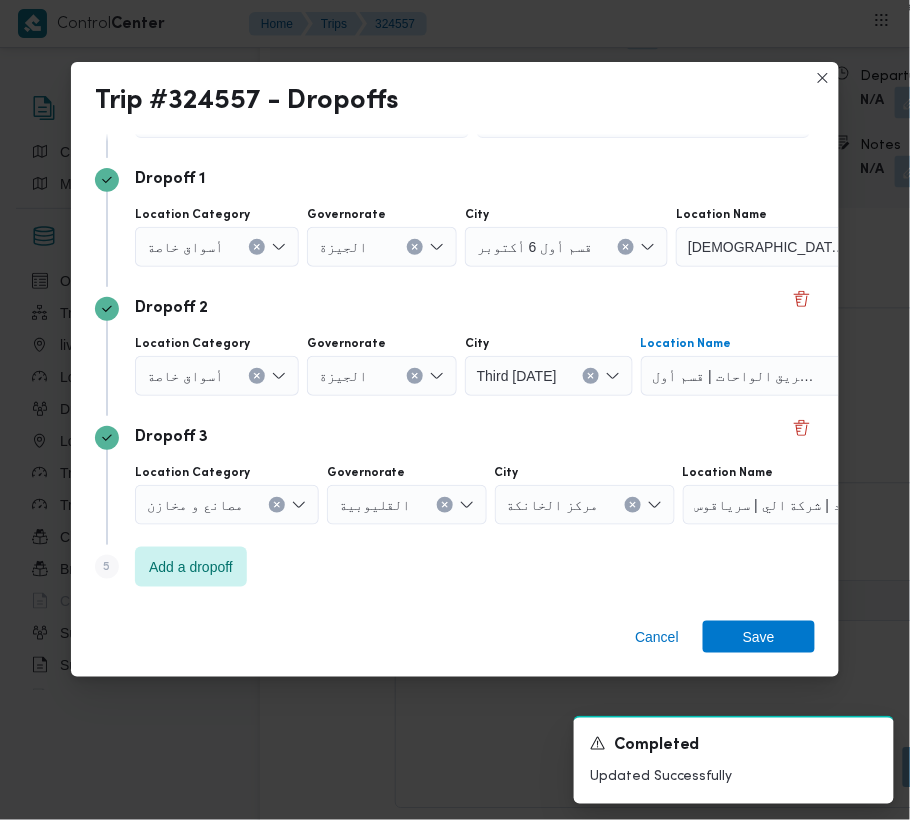 click on "Cancel Save" at bounding box center [455, 641] 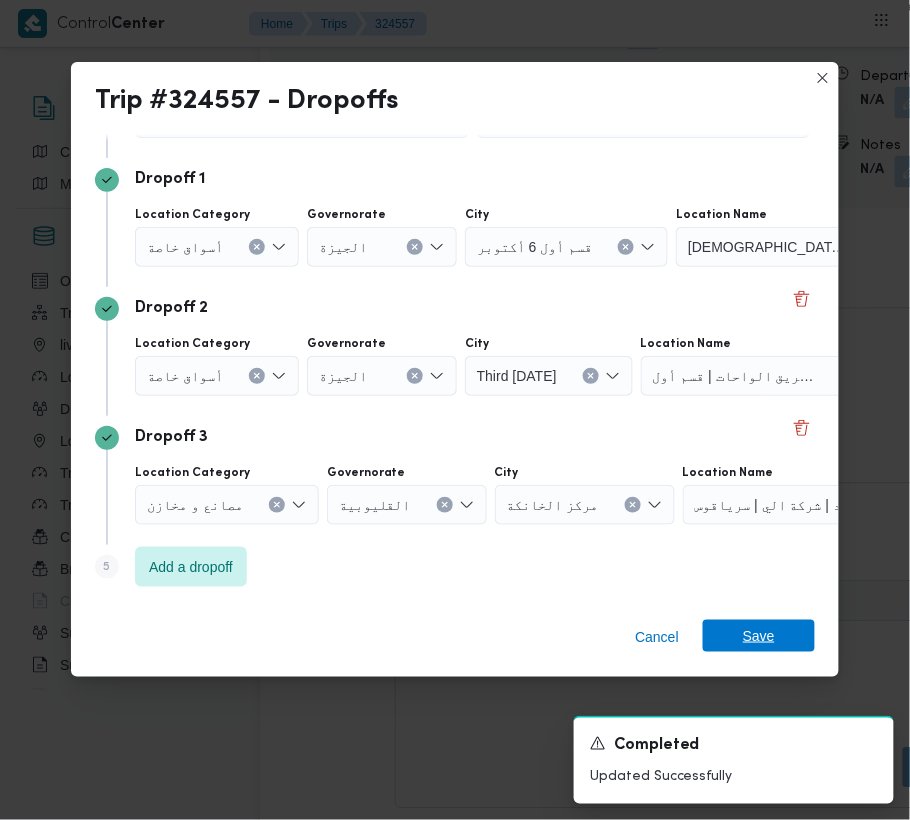 click on "Save" at bounding box center (759, 636) 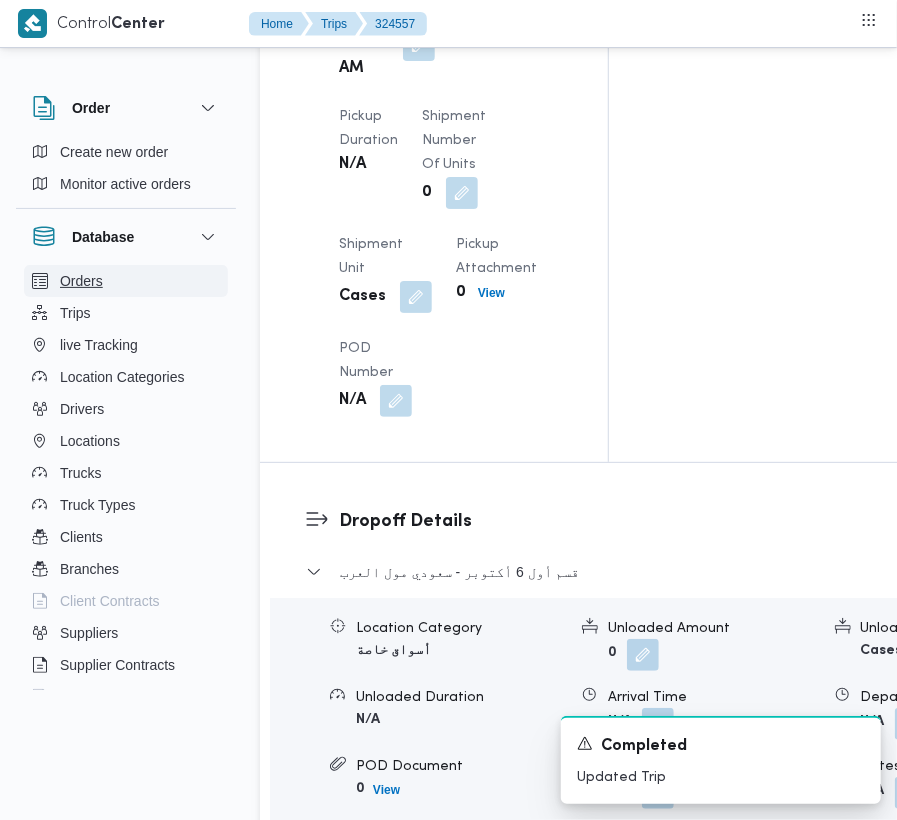 scroll, scrollTop: 2684, scrollLeft: 0, axis: vertical 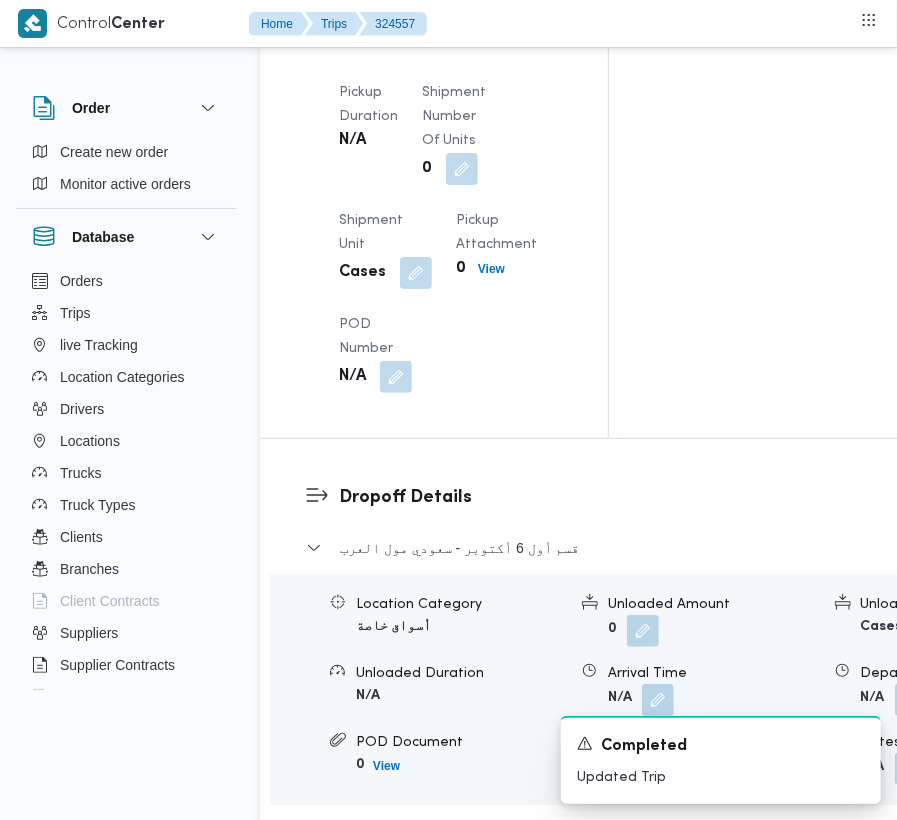 click at bounding box center (516, 0) 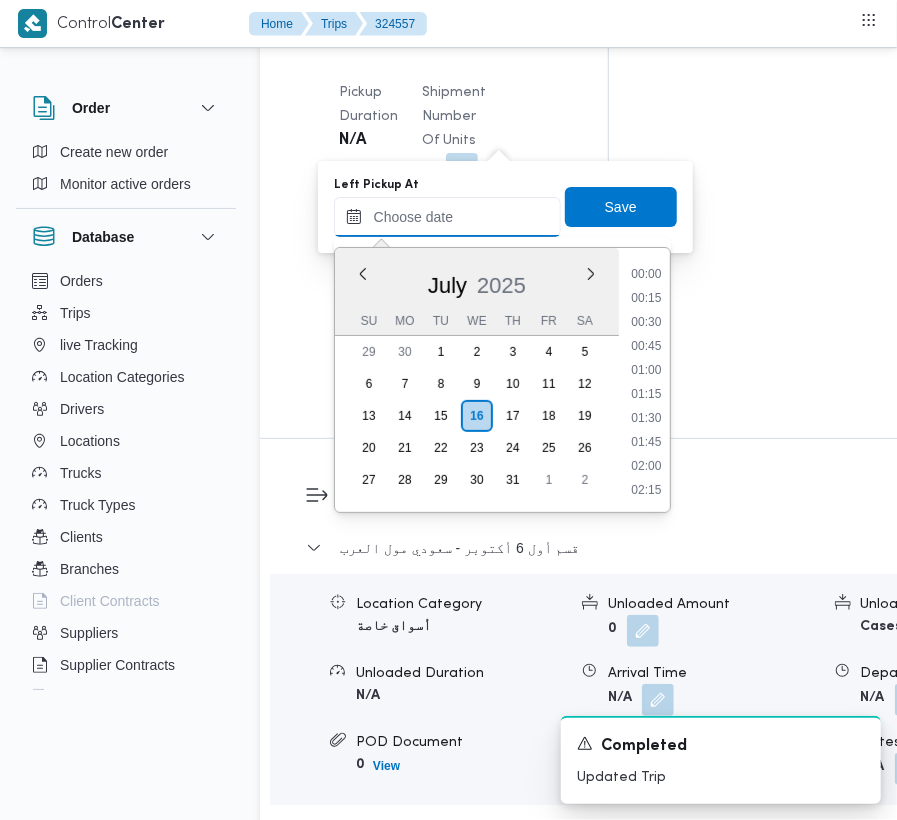 click on "Left Pickup At" at bounding box center (447, 217) 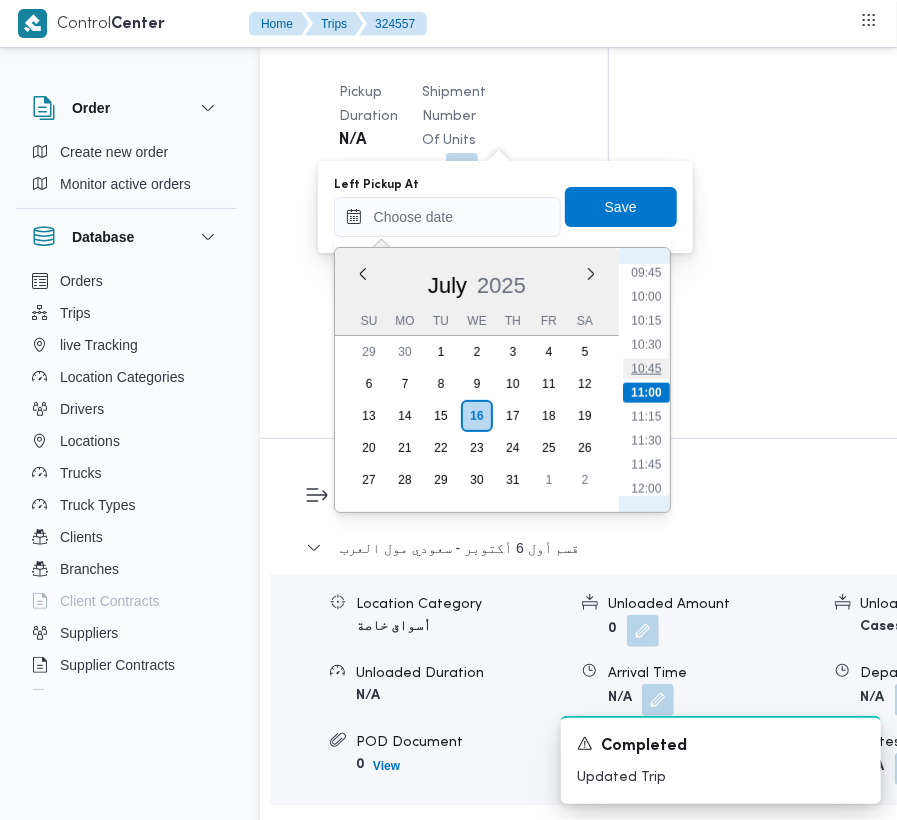 click on "10:45" at bounding box center (646, 369) 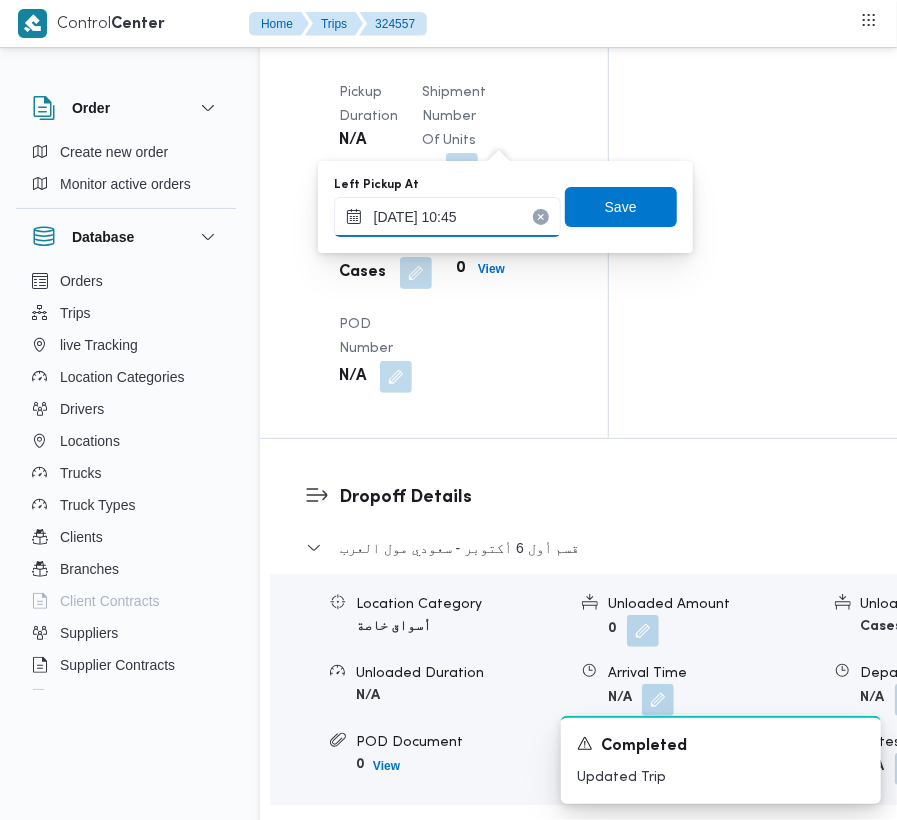 click on "16/07/2025 10:45" at bounding box center (447, 217) 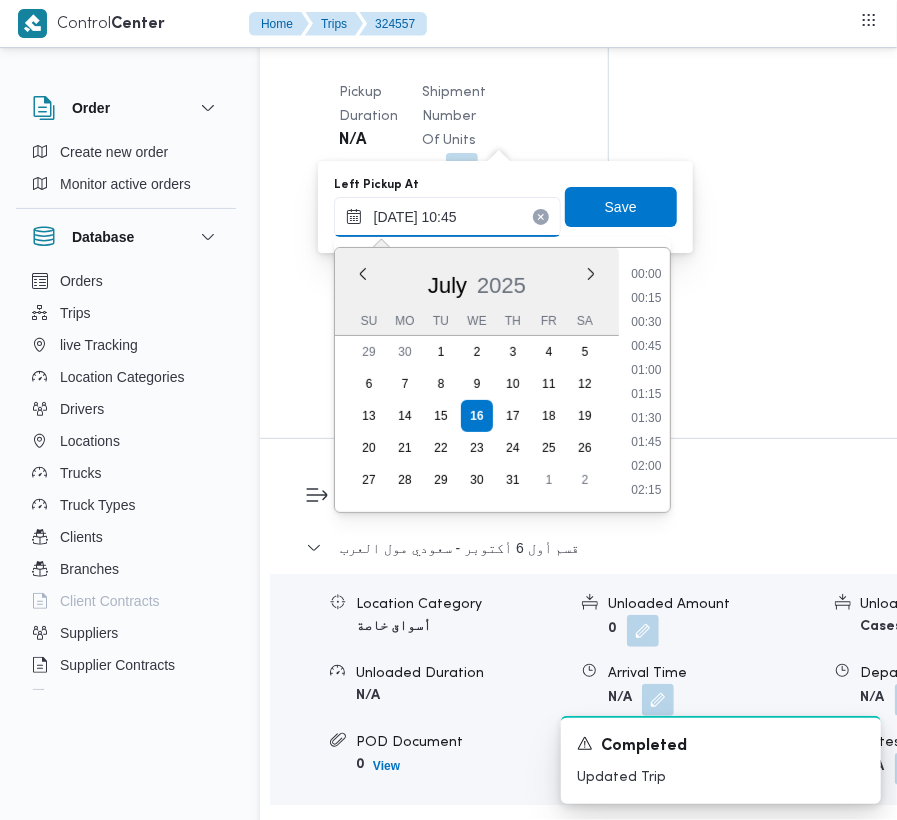 scroll, scrollTop: 912, scrollLeft: 0, axis: vertical 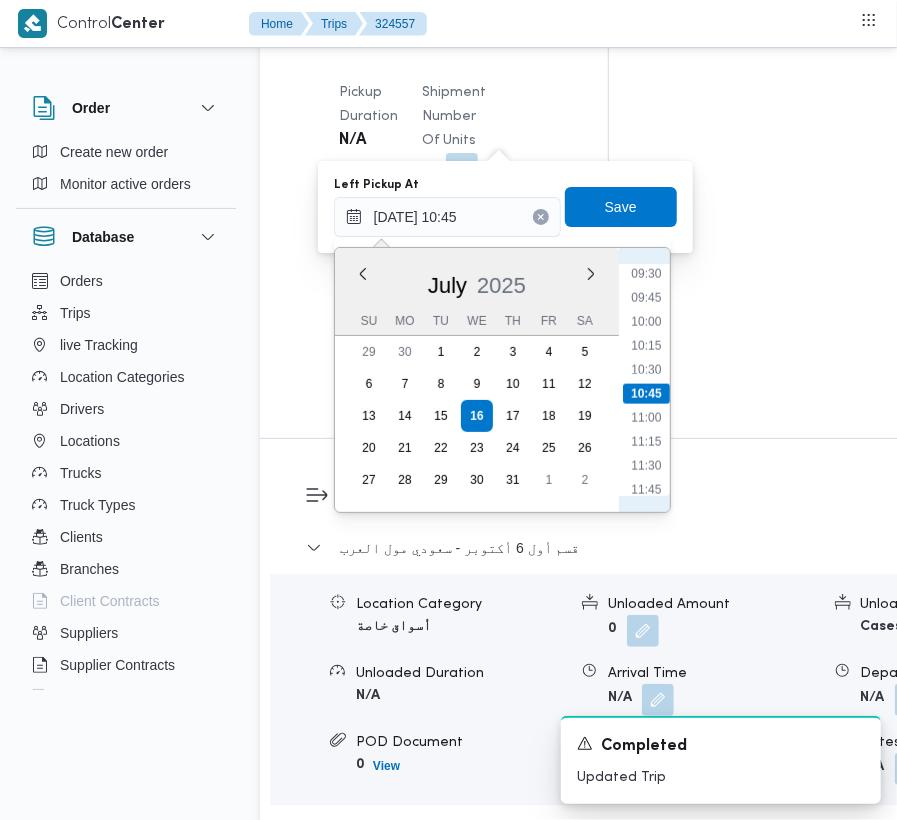 click on "00:00 00:15 00:30 00:45 01:00 01:15 01:30 01:45 02:00 02:15 02:30 02:45 03:00 03:15 03:30 03:45 04:00 04:15 04:30 04:45 05:00 05:15 05:30 05:45 06:00 06:15 06:30 06:45 07:00 07:15 07:30 07:45 08:00 08:15 08:30 08:45 09:00 09:15 09:30 09:45 10:00 10:15 10:30 10:45 11:00 11:15 11:30 11:45 12:00 12:15 12:30 12:45 13:00 13:15 13:30 13:45 14:00 14:15 14:30 14:45 15:00 15:15 15:30 15:45 16:00 16:15 16:30 16:45 17:00 17:15 17:30 17:45 18:00 18:15 18:30 18:45 19:00 19:15 19:30 19:45 20:00 20:15 20:30 20:45 21:00 21:15 21:30 21:45 22:00 22:15 22:30 22:45 23:00 23:15 23:30 23:45" at bounding box center (646, 380) 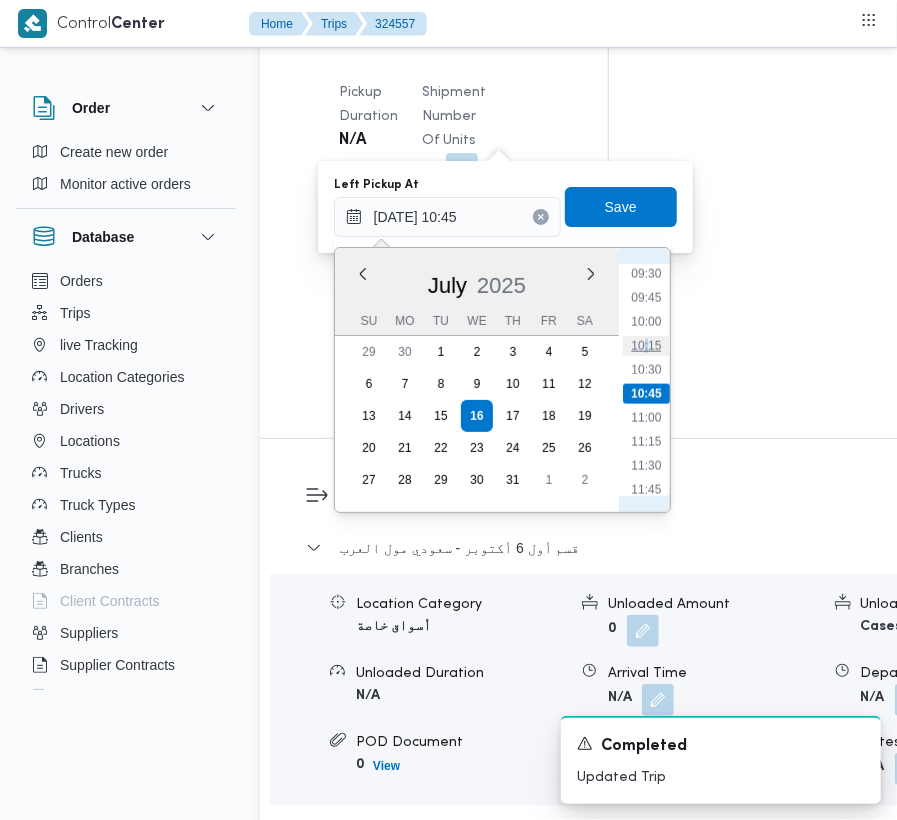 click on "10:15" at bounding box center [646, 346] 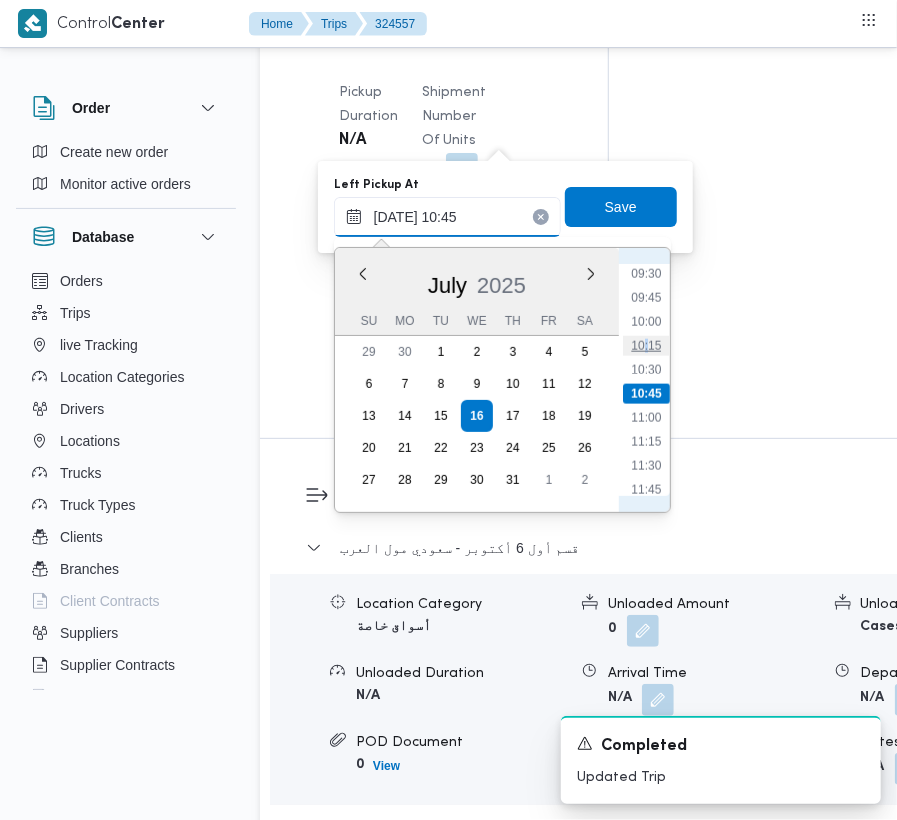 type on "16/07/2025 10:15" 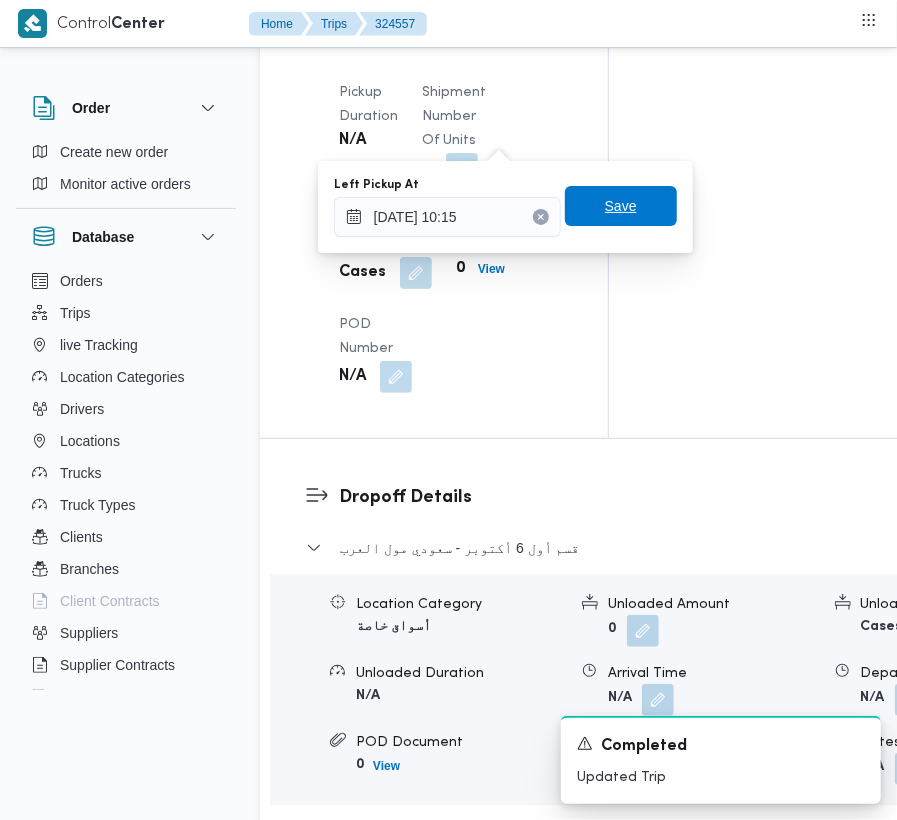 click on "Save" at bounding box center [621, 206] 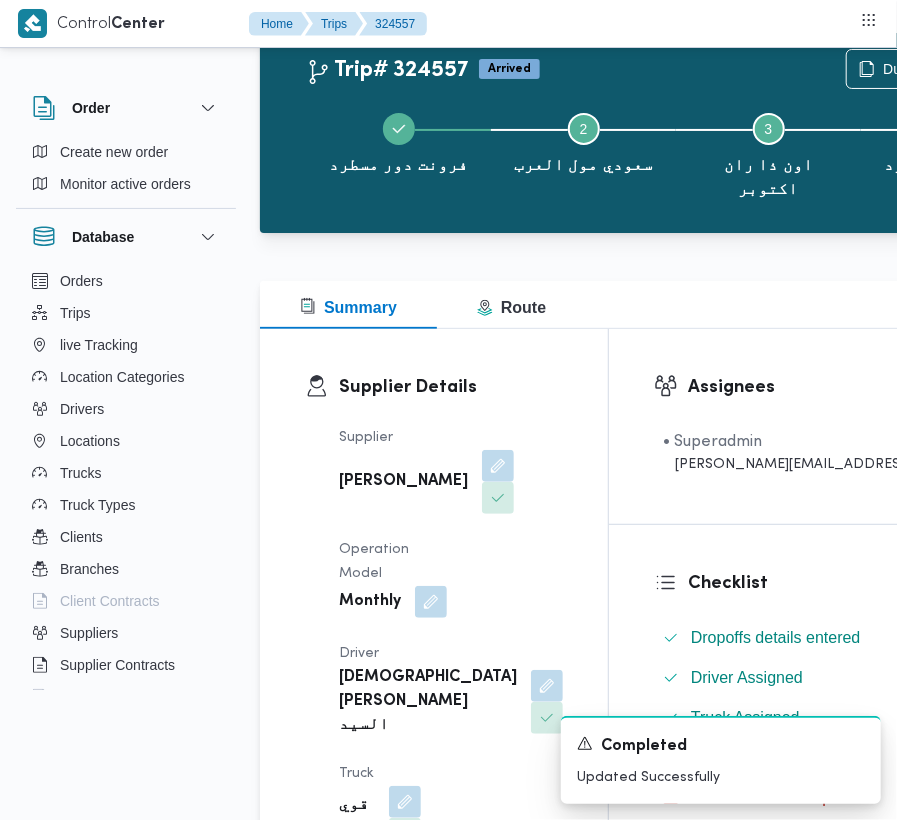 scroll, scrollTop: 0, scrollLeft: 0, axis: both 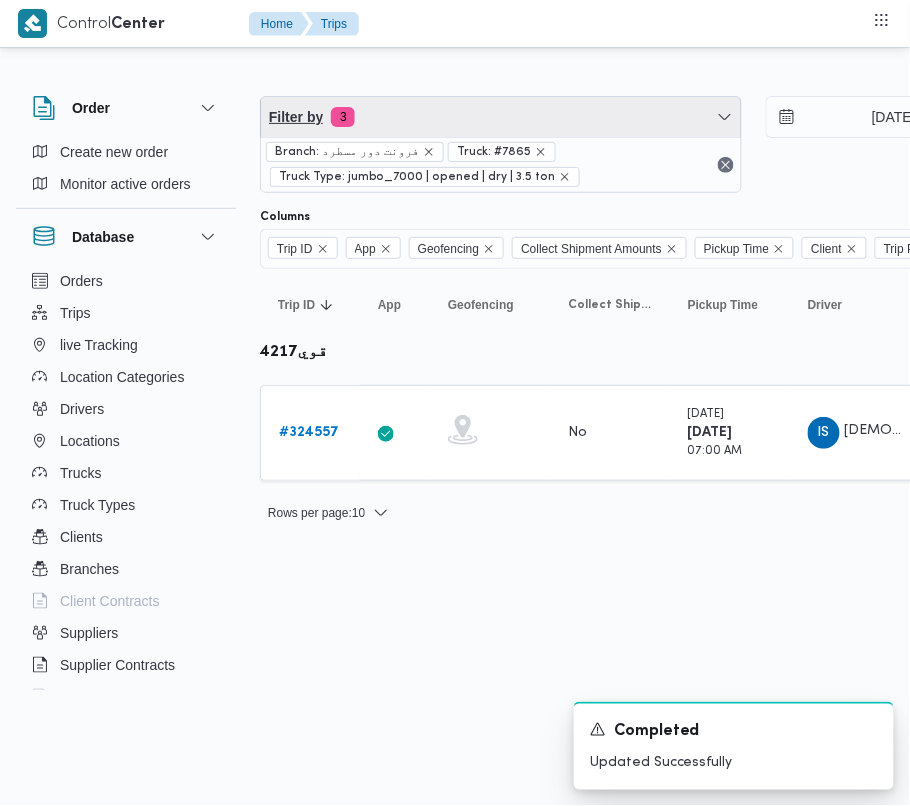 click on "Filter by 3" at bounding box center [501, 117] 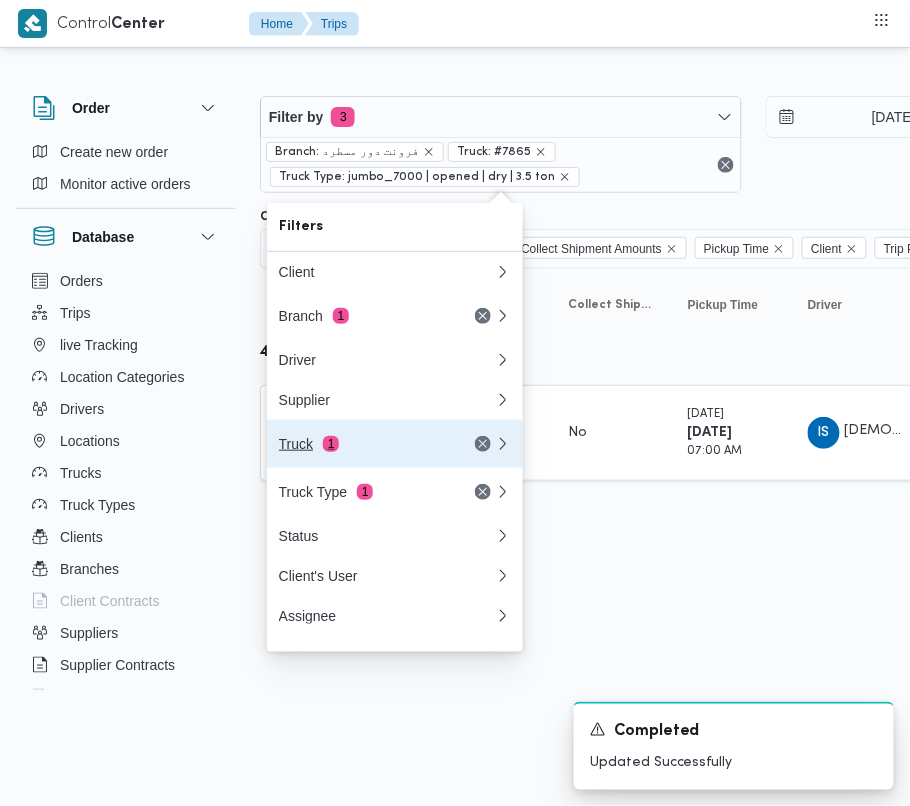 click on "Truck 1" at bounding box center [363, 444] 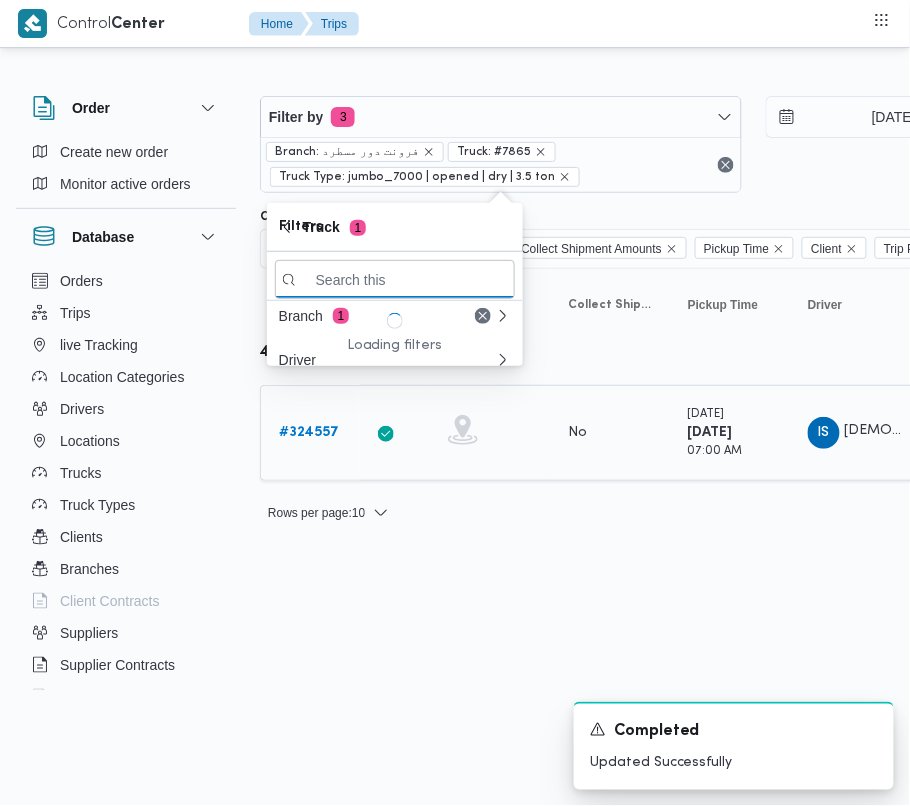 paste on "1734" 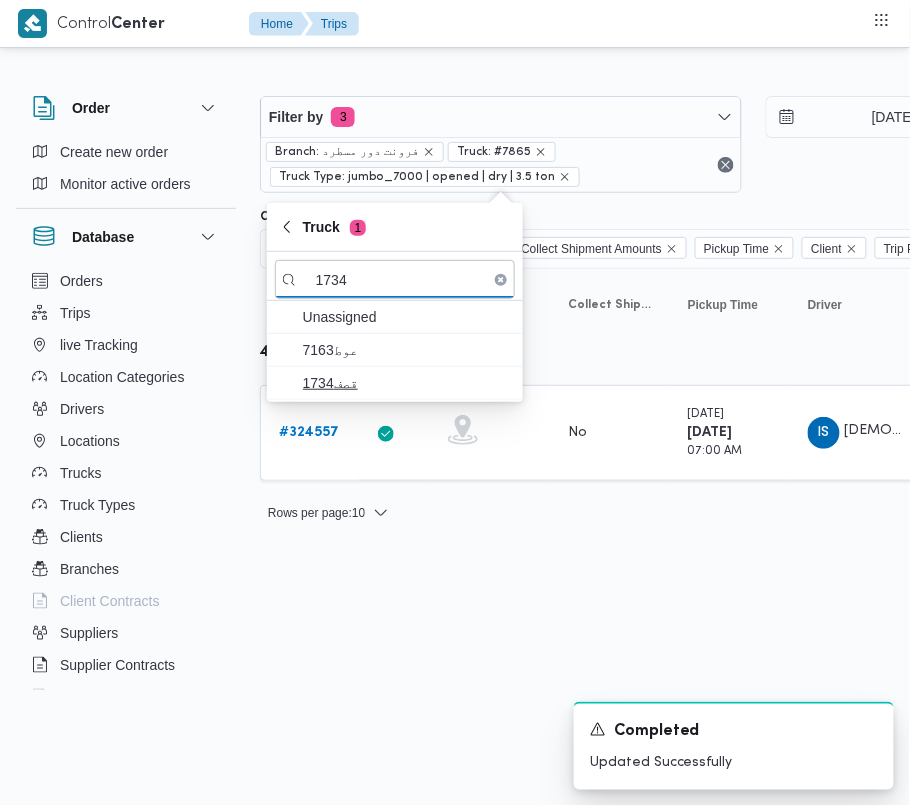 type on "1734" 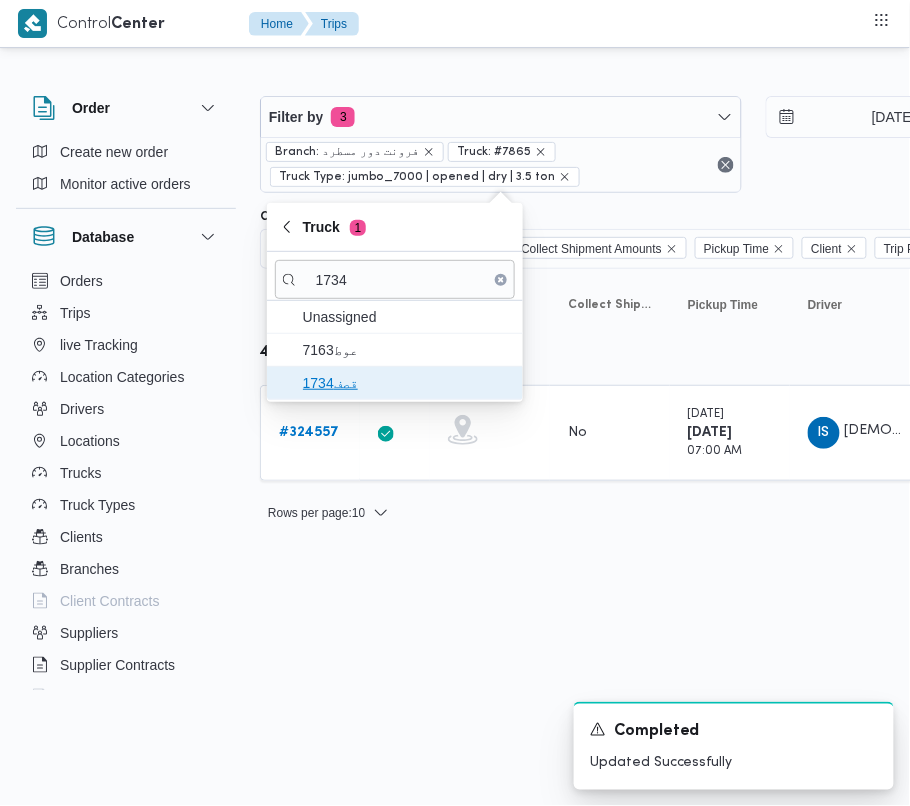 click on "قصف1734" at bounding box center (407, 383) 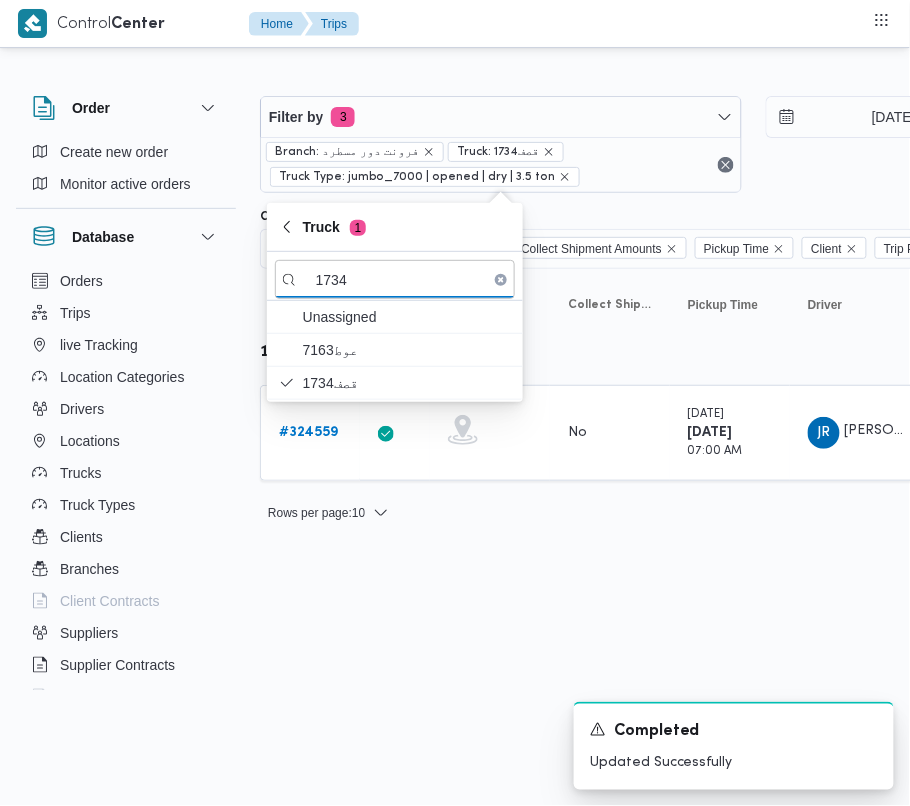 click on "Control  Center Home Trips Order Create new order Monitor active orders Database Orders Trips live Tracking Location Categories Drivers Locations Trucks Truck Types Clients Branches Client Contracts Suppliers Supplier Contracts Devices Users Projects SP Projects Admins organization assignees Tags Filter by 3 Branch: فرونت دور مسطرد Truck: قصف1734 Truck Type: jumbo_7000 | opened | dry | 3.5 ton 16/7/2025 → 16/7/2025 Group By Truck Columns Trip ID App Geofencing Collect Shipment Amounts Pickup Time Client Trip Points Driver Supplier Truck Status Platform Sorting Trip ID Click to sort in ascending order App Click to sort in ascending order Geofencing Click to sort in ascending order Collect Shipment Amounts Pickup Time Click to sort in ascending order Client Click to sort in ascending order Trip Points Driver Click to sort in ascending order Supplier Click to sort in ascending order Truck Click to sort in ascending order Status Click to sort in ascending order Platform Actions قصف1734 # App" at bounding box center [455, 403] 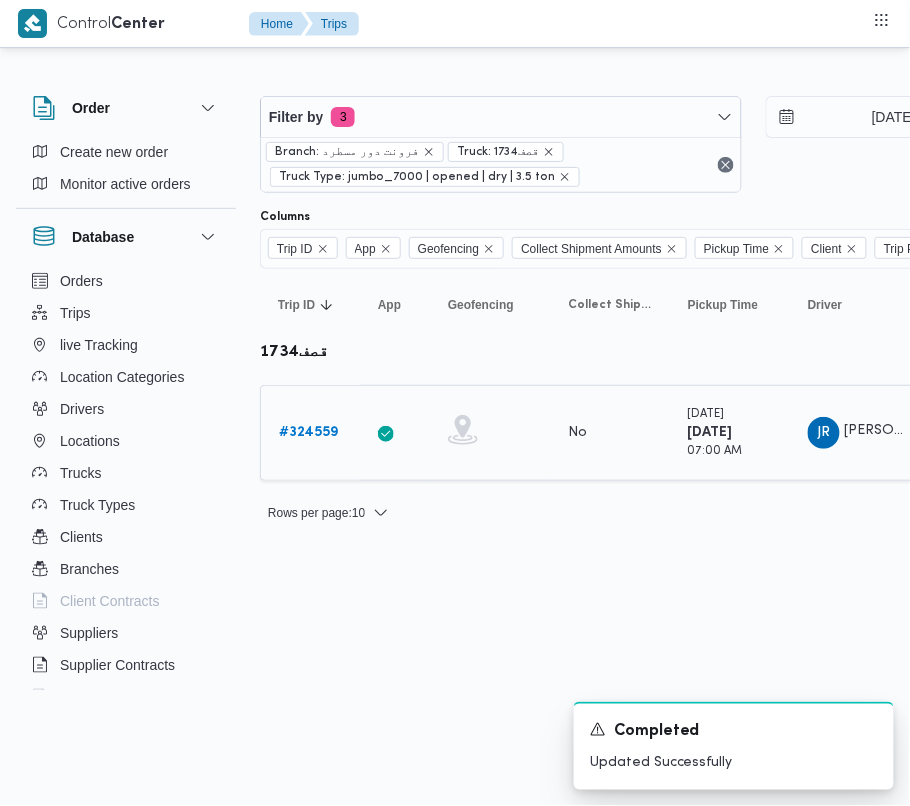 click on "# 324559" at bounding box center (308, 432) 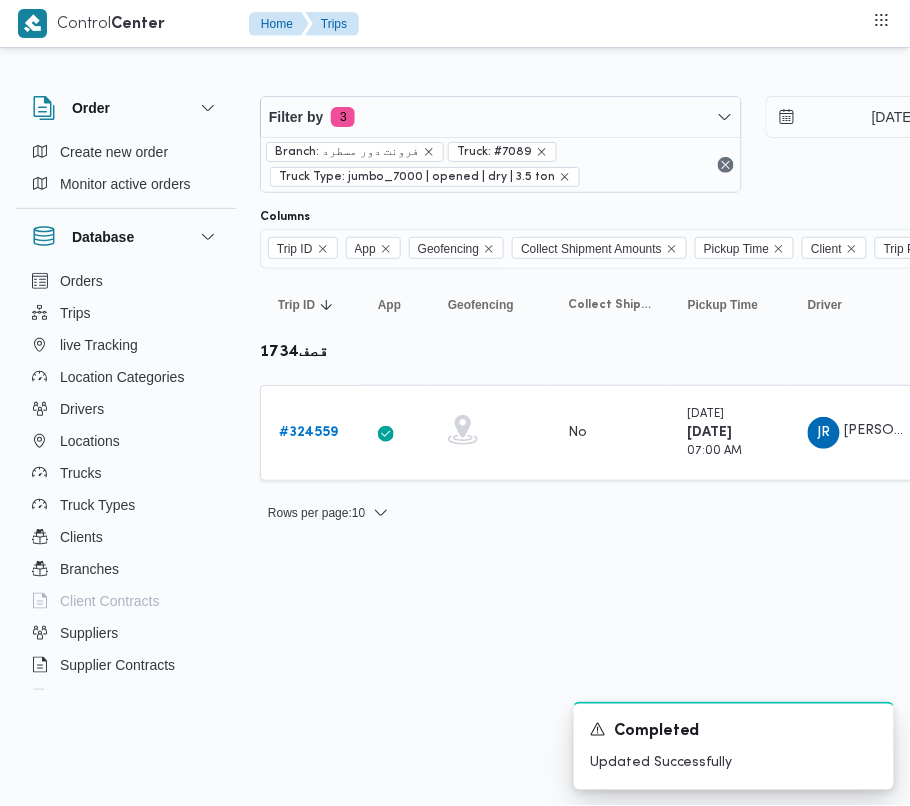 click at bounding box center [860, 80] 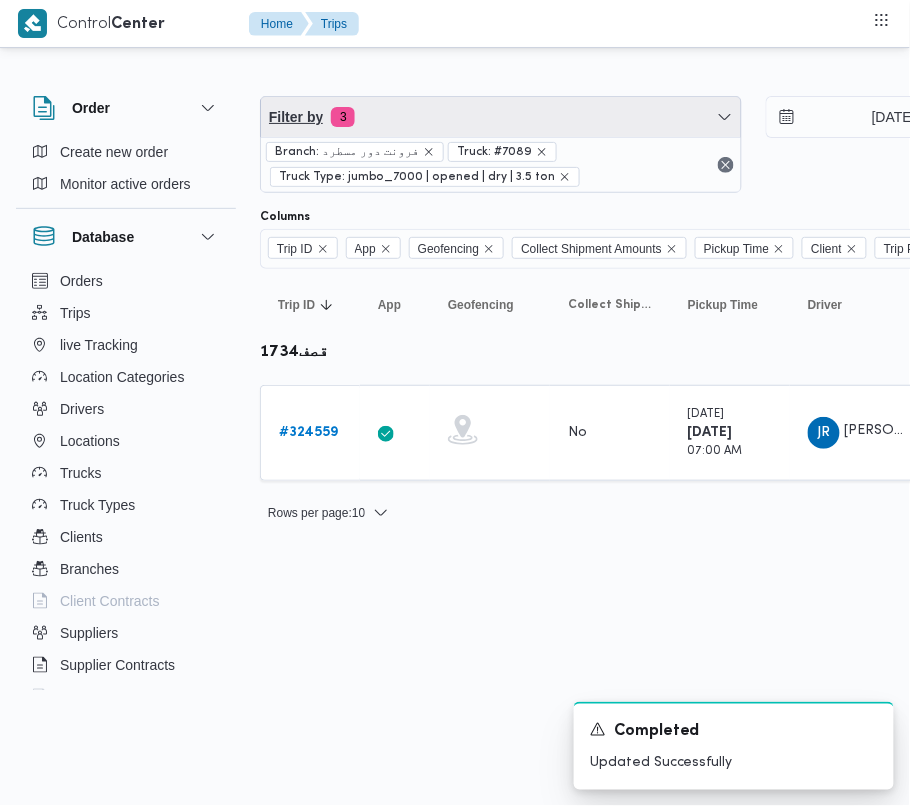 click on "Filter by 3" at bounding box center (501, 117) 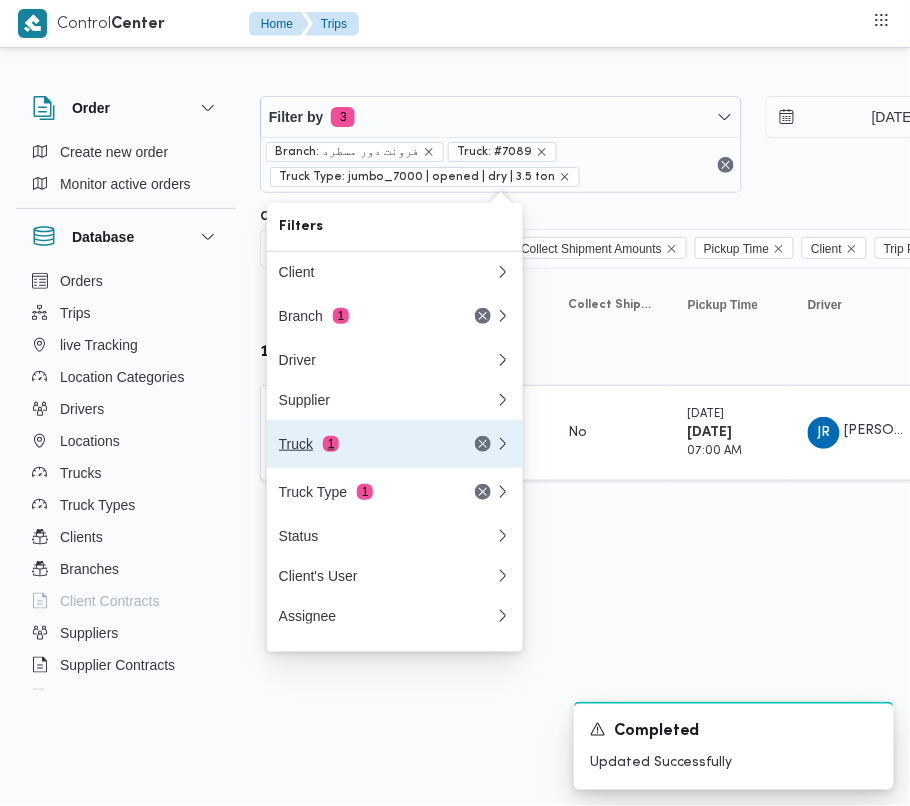 click on "Truck 1" at bounding box center [363, 444] 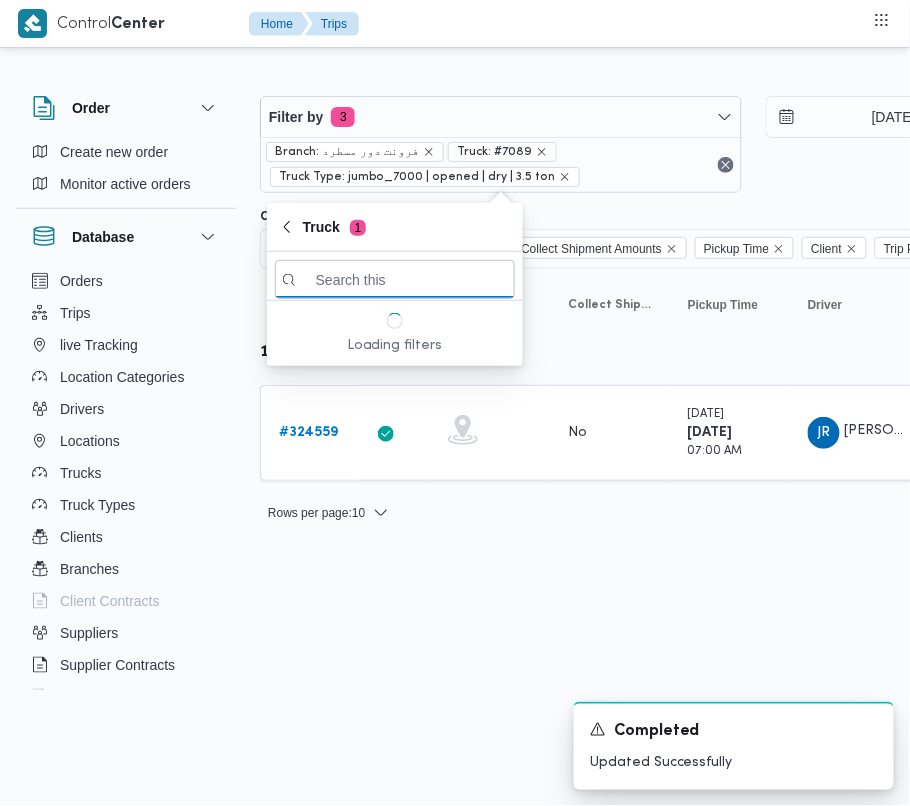 paste on "9215" 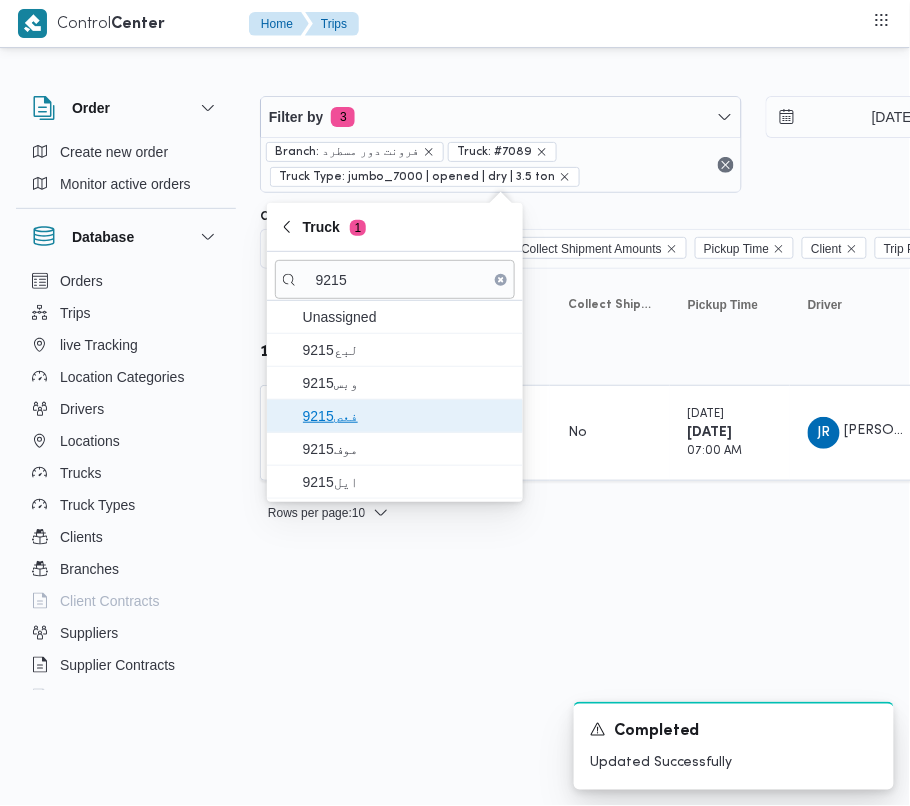 click on "فعص9215" at bounding box center [407, 416] 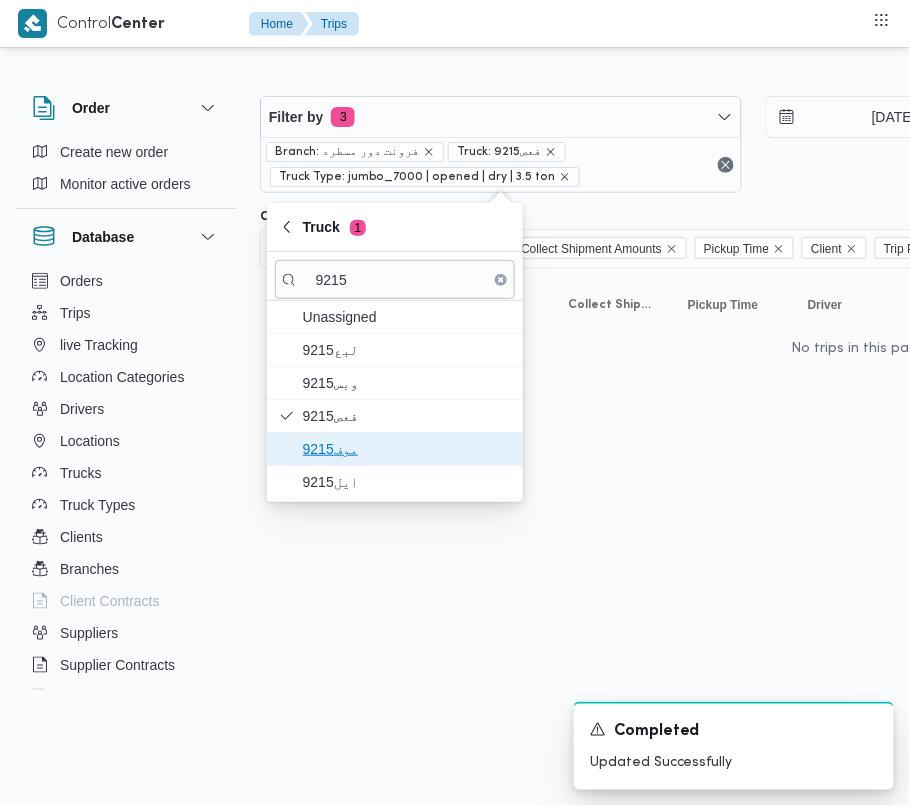 click on "موف9215" at bounding box center [407, 449] 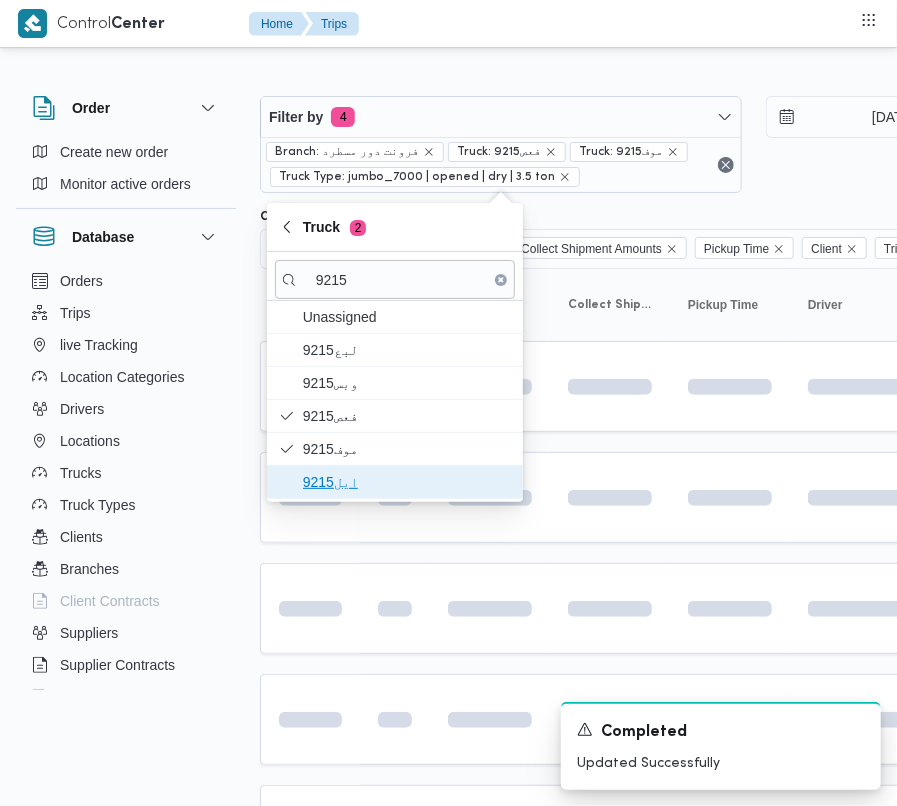 click on "ايل9215" at bounding box center [395, 482] 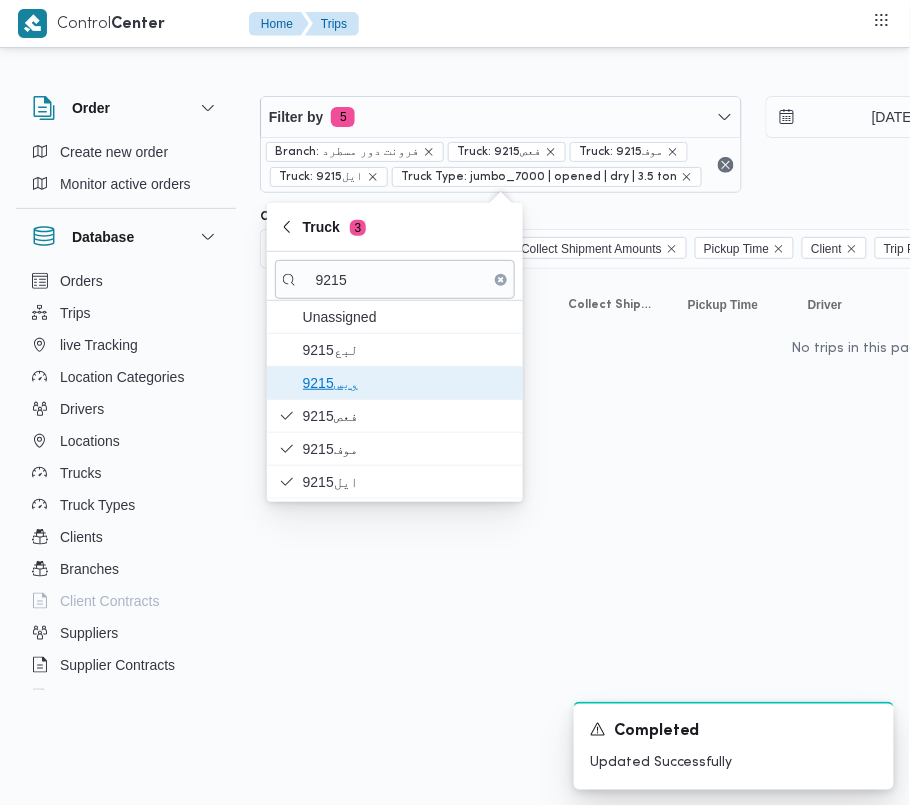 click on "وبس9215" at bounding box center [407, 383] 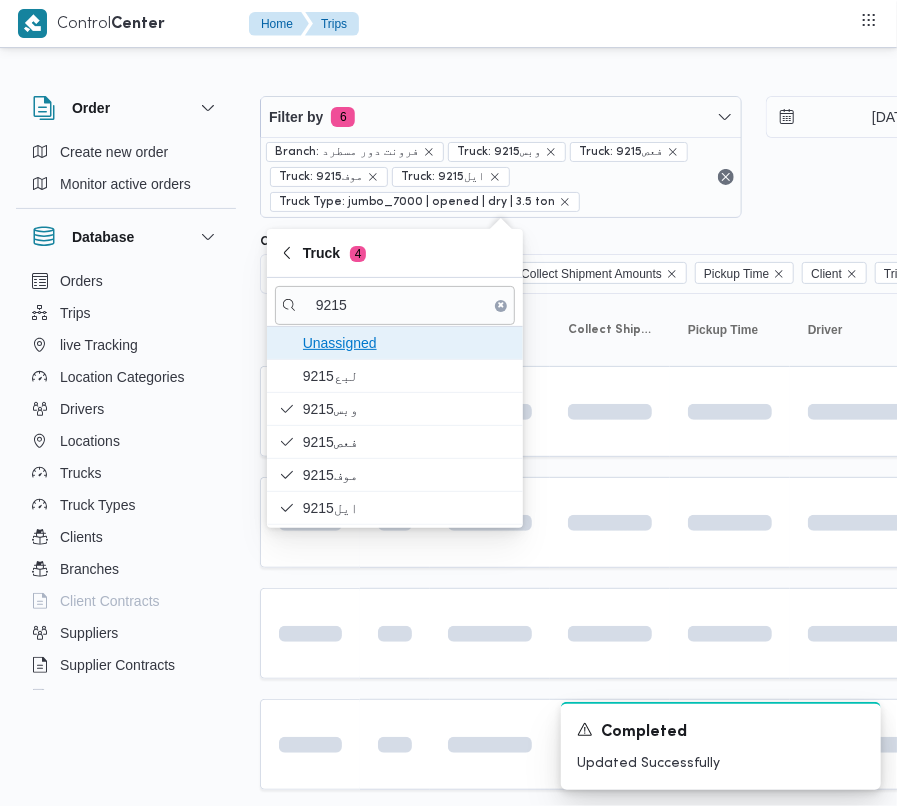 click on "Unassigned" at bounding box center [407, 343] 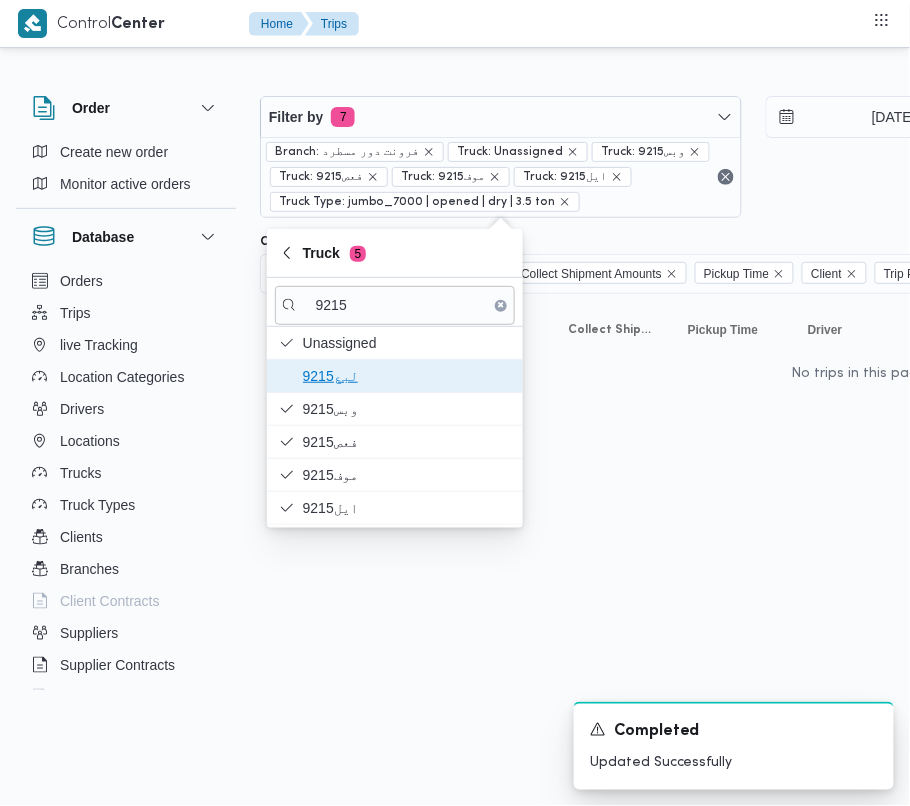 click on "لبع9215" at bounding box center [407, 376] 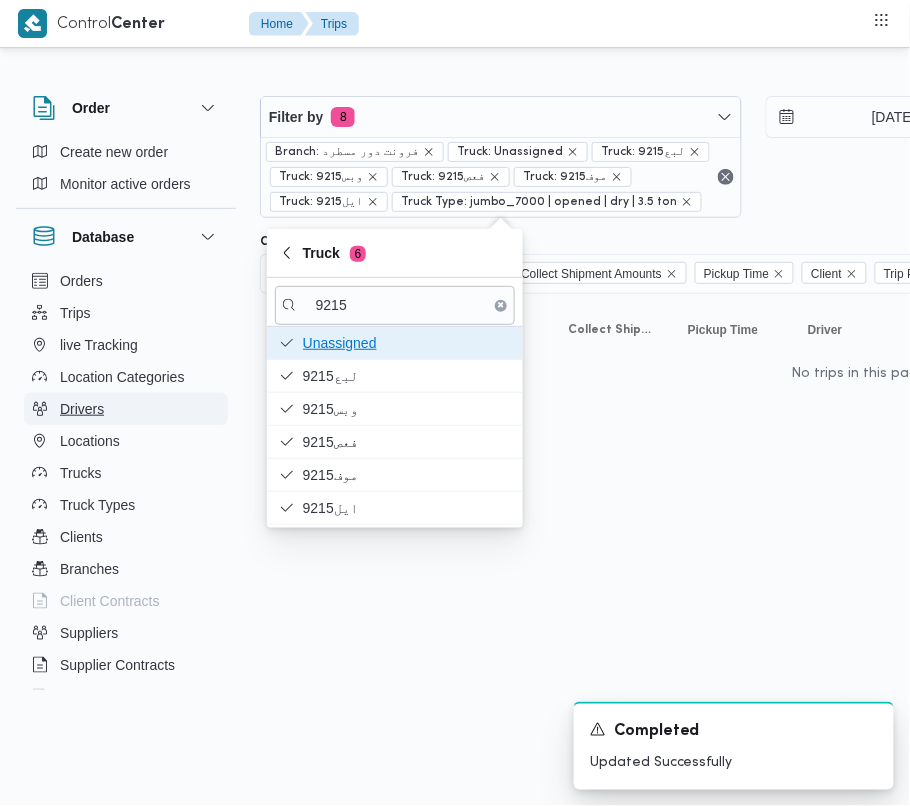 click on "Unassigned" at bounding box center (407, 343) 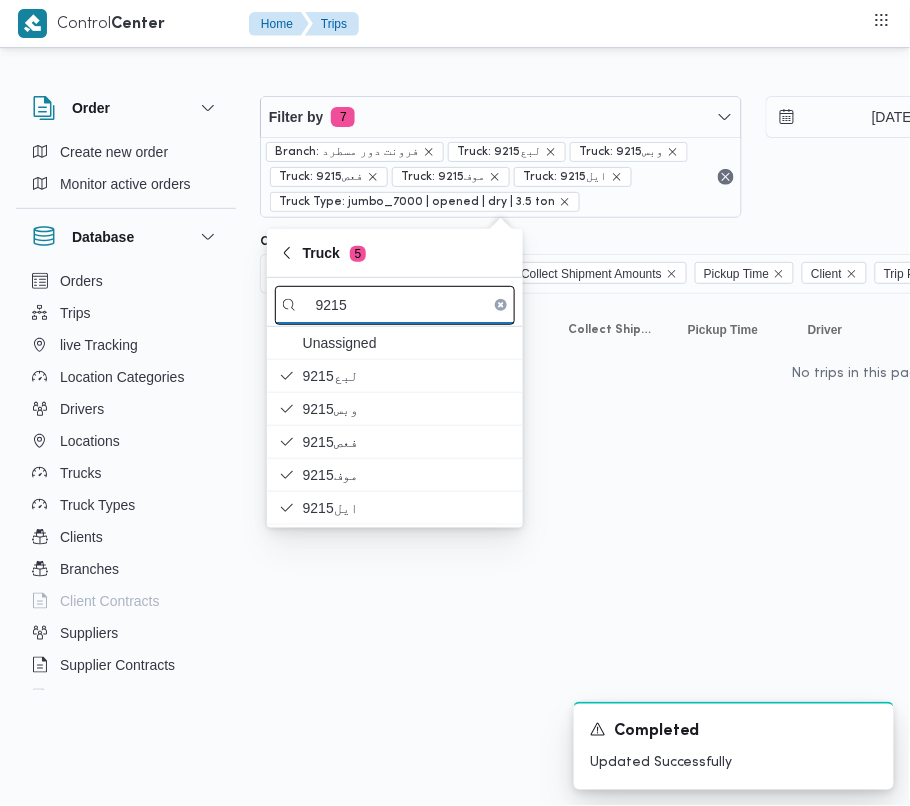 click on "9215" at bounding box center (395, 305) 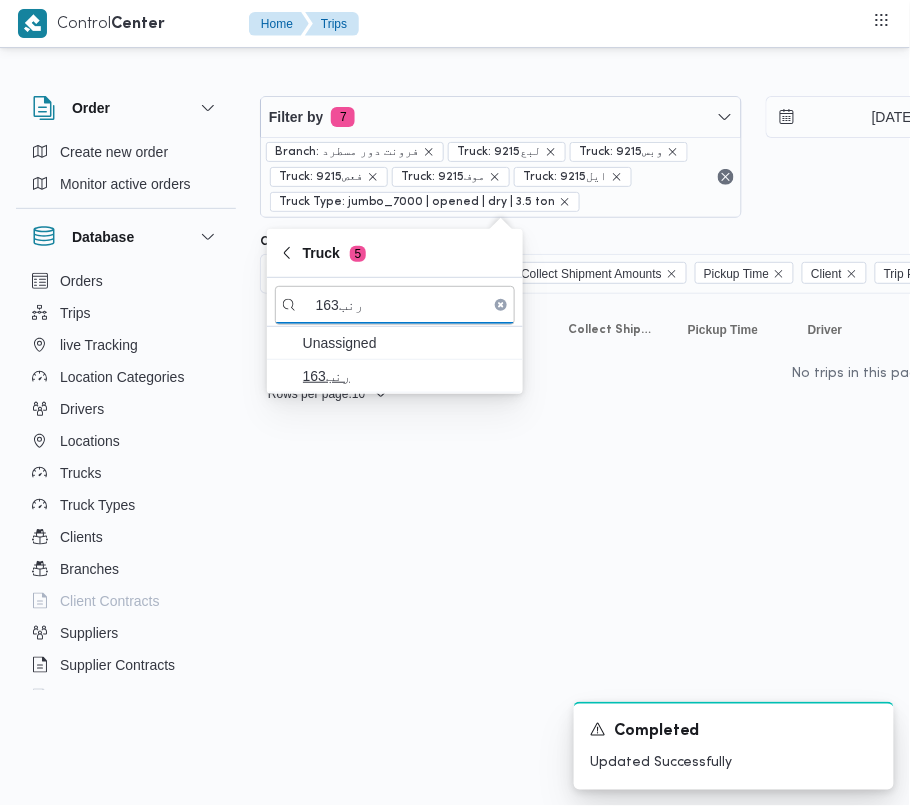 type on "رنب163" 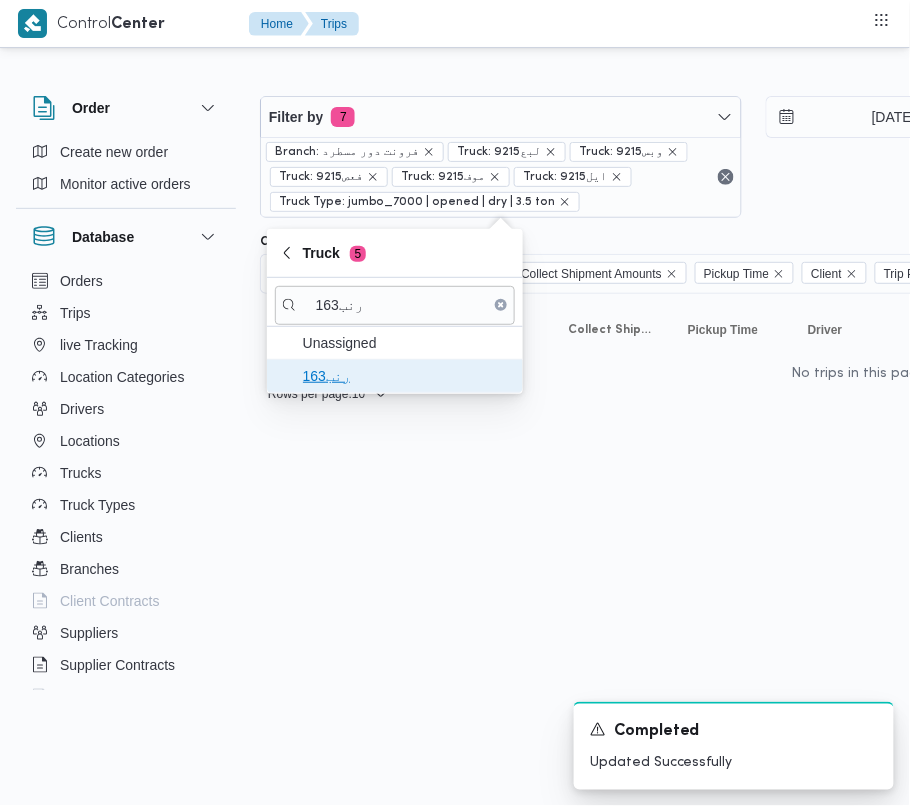 click on "رنب163" at bounding box center [407, 376] 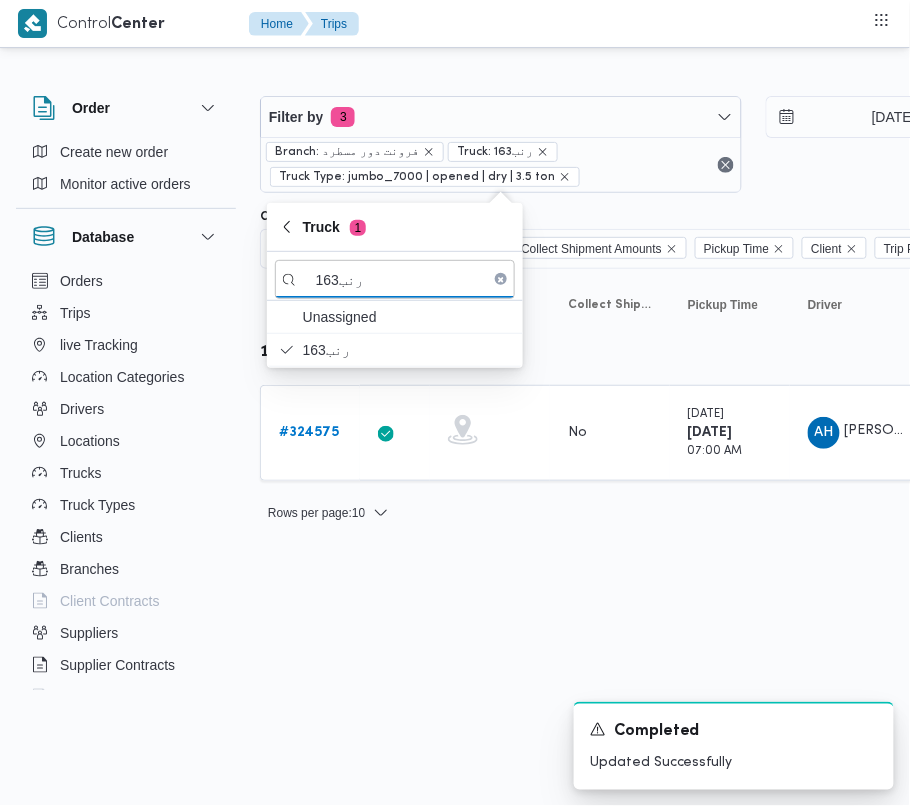 click on "Control  Center Home Trips Order Create new order Monitor active orders Database Orders Trips live Tracking Location Categories Drivers Locations Trucks Truck Types Clients Branches Client Contracts Suppliers Supplier Contracts Devices Users Projects SP Projects Admins organization assignees Tags Filter by 3 Branch: فرونت دور مسطرد Truck: رنب163 Truck Type: jumbo_7000 | opened | dry | 3.5 ton 16/7/2025 → 16/7/2025 Group By Truck Columns Trip ID App Geofencing Collect Shipment Amounts Pickup Time Client Trip Points Driver Supplier Truck Status Platform Sorting Trip ID Click to sort in ascending order App Click to sort in ascending order Geofencing Click to sort in ascending order Collect Shipment Amounts Pickup Time Click to sort in ascending order Client Click to sort in ascending order Trip Points Driver Click to sort in ascending order Supplier Click to sort in ascending order Truck Click to sort in ascending order Status Click to sort in ascending order Platform Actions رنب163 Trip ID" at bounding box center (455, 403) 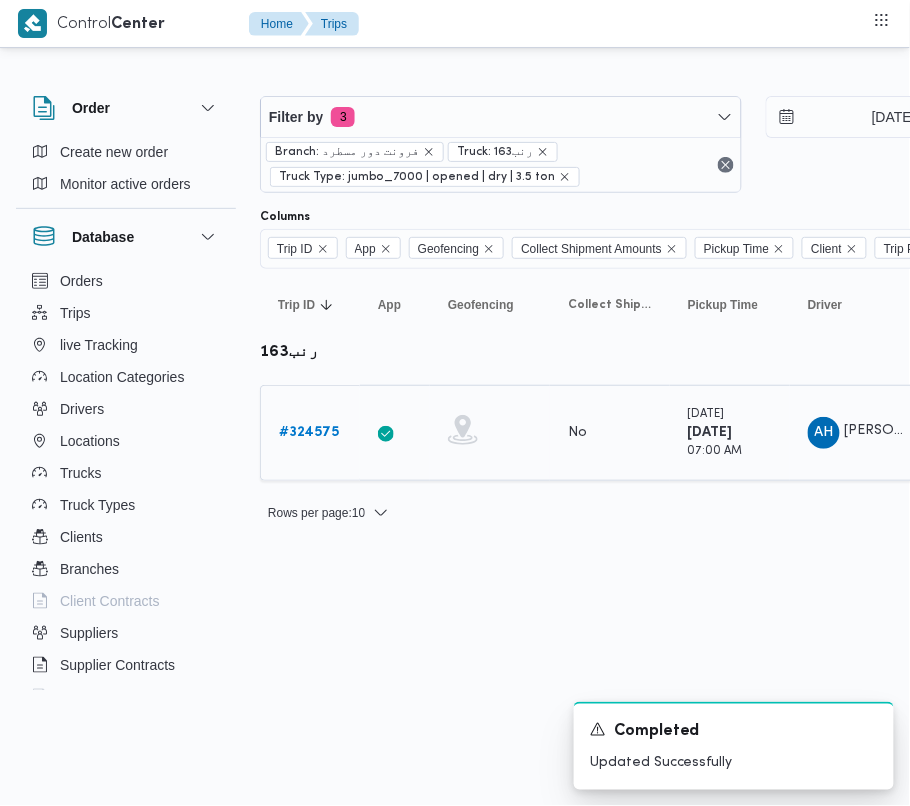 click on "# 324575" at bounding box center (309, 433) 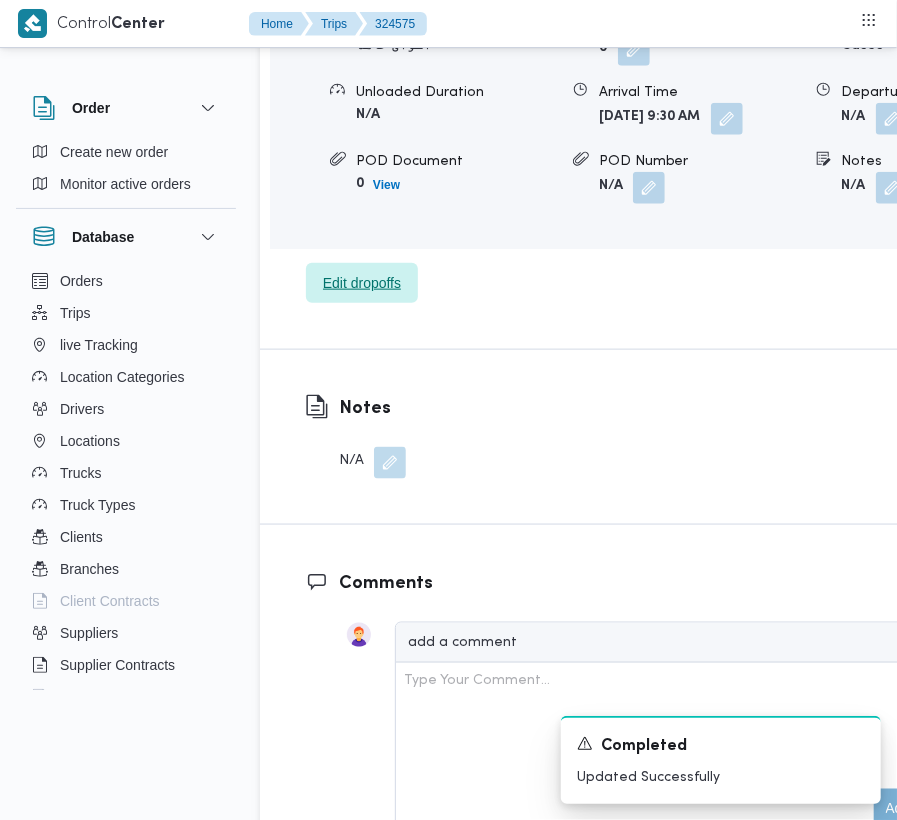 click on "Edit dropoffs" at bounding box center [362, 283] 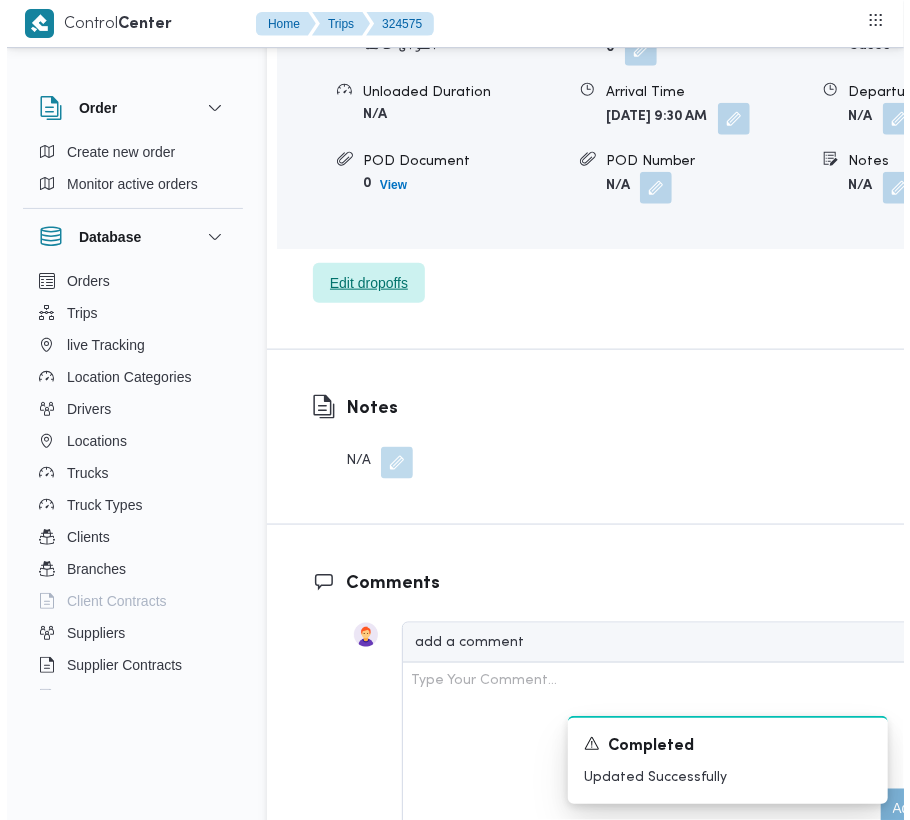 scroll, scrollTop: 3241, scrollLeft: 0, axis: vertical 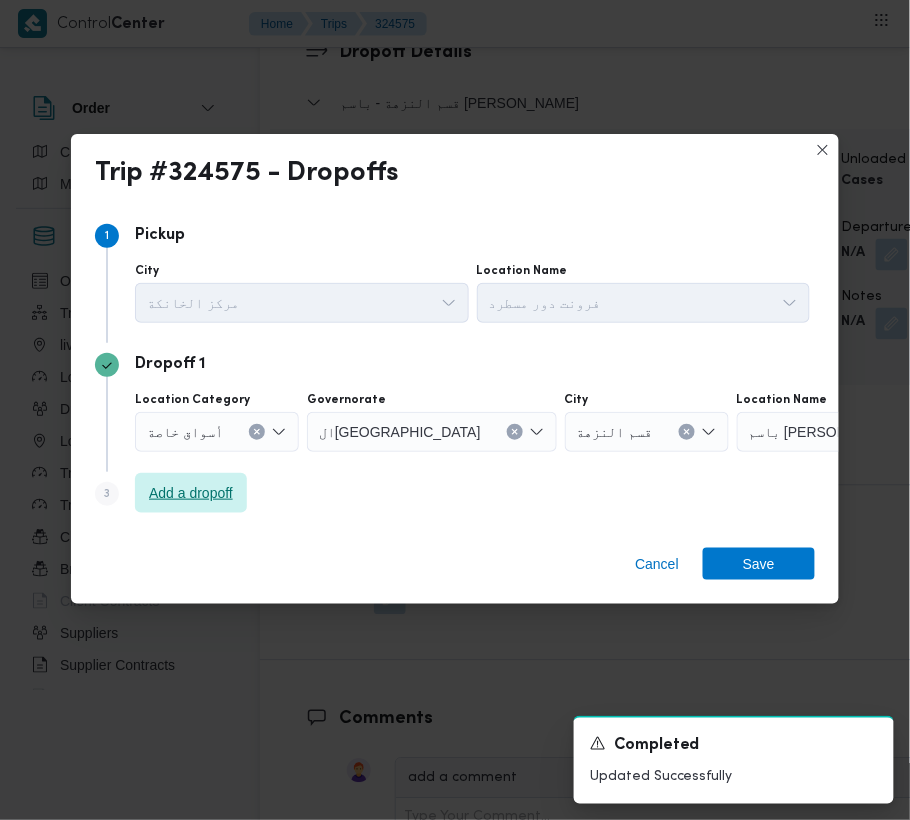 click on "Add a dropoff" at bounding box center (191, 493) 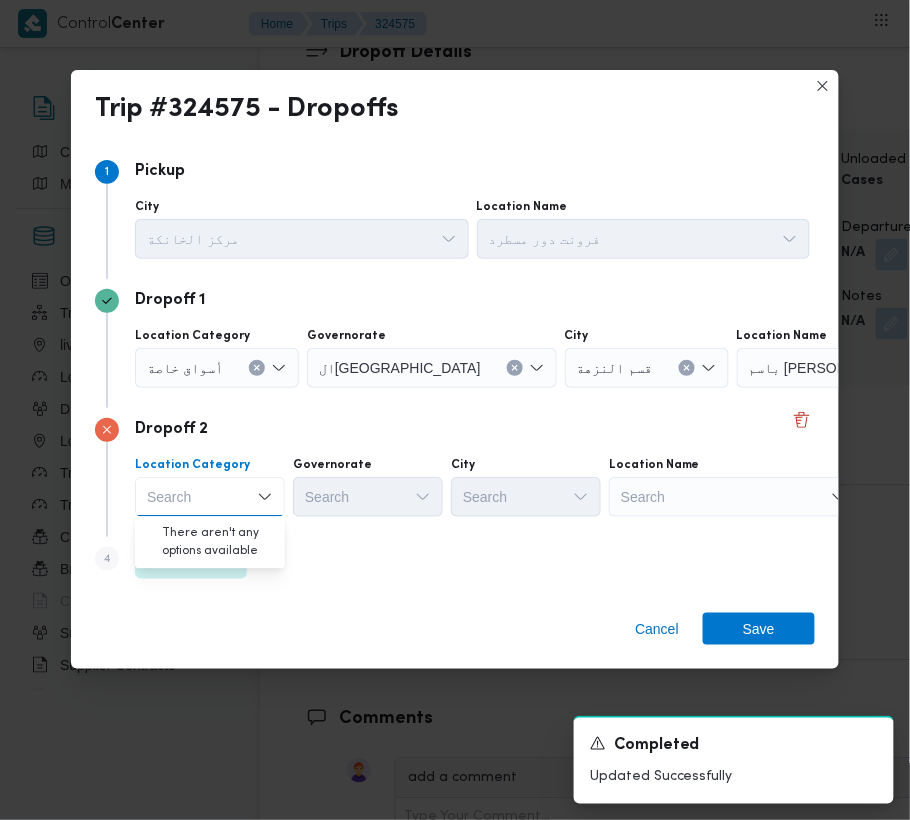 click on "Search" at bounding box center [862, 368] 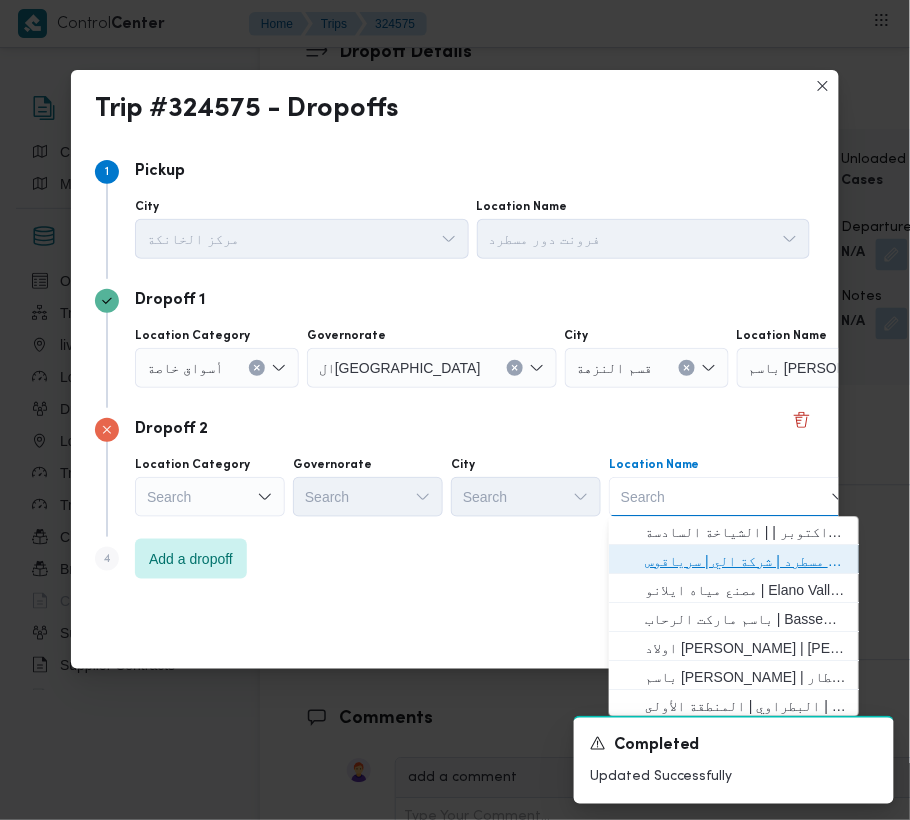 drag, startPoint x: 768, startPoint y: 564, endPoint x: 605, endPoint y: 520, distance: 168.83424 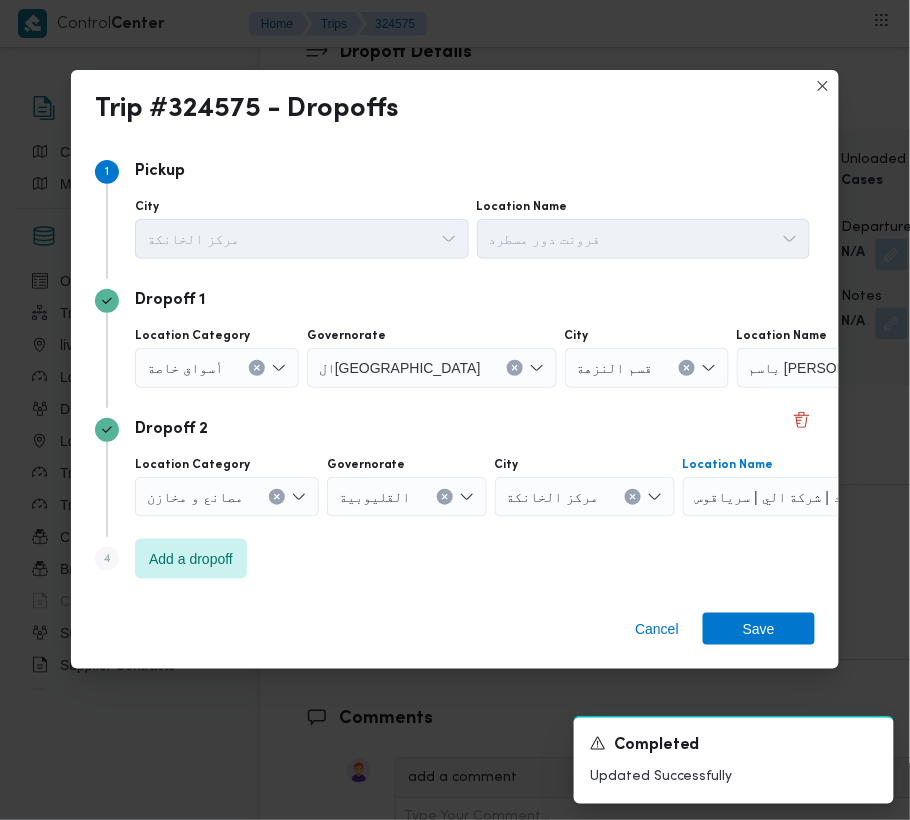 click on "أسواق خاصة" at bounding box center [185, 367] 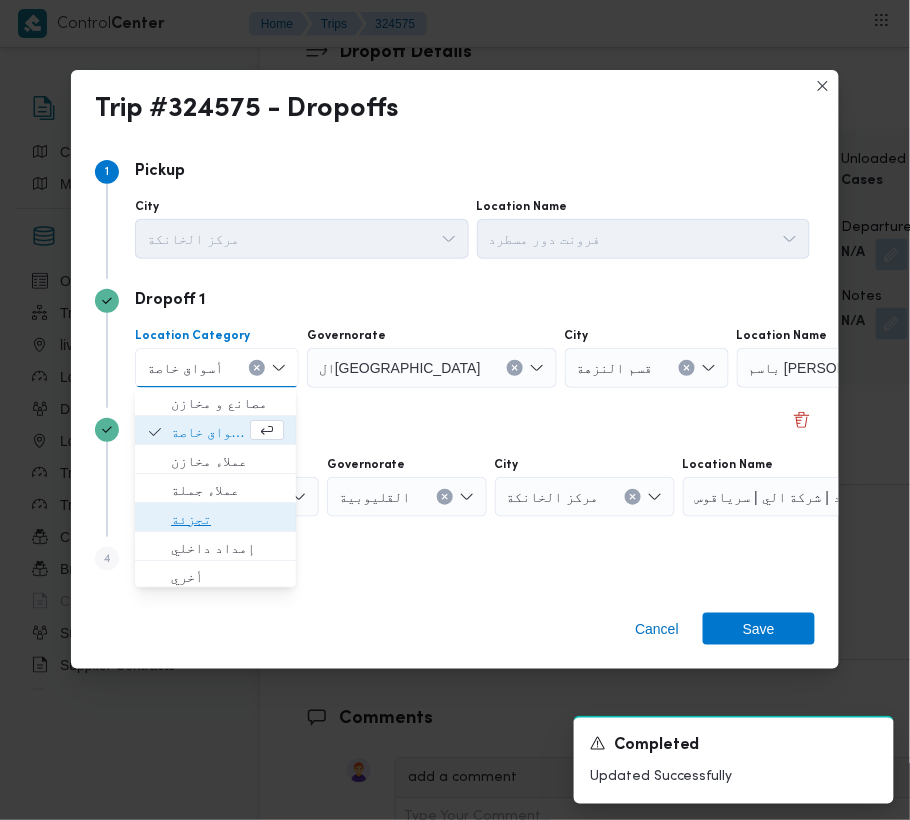 click on "تجزئة" at bounding box center [227, 520] 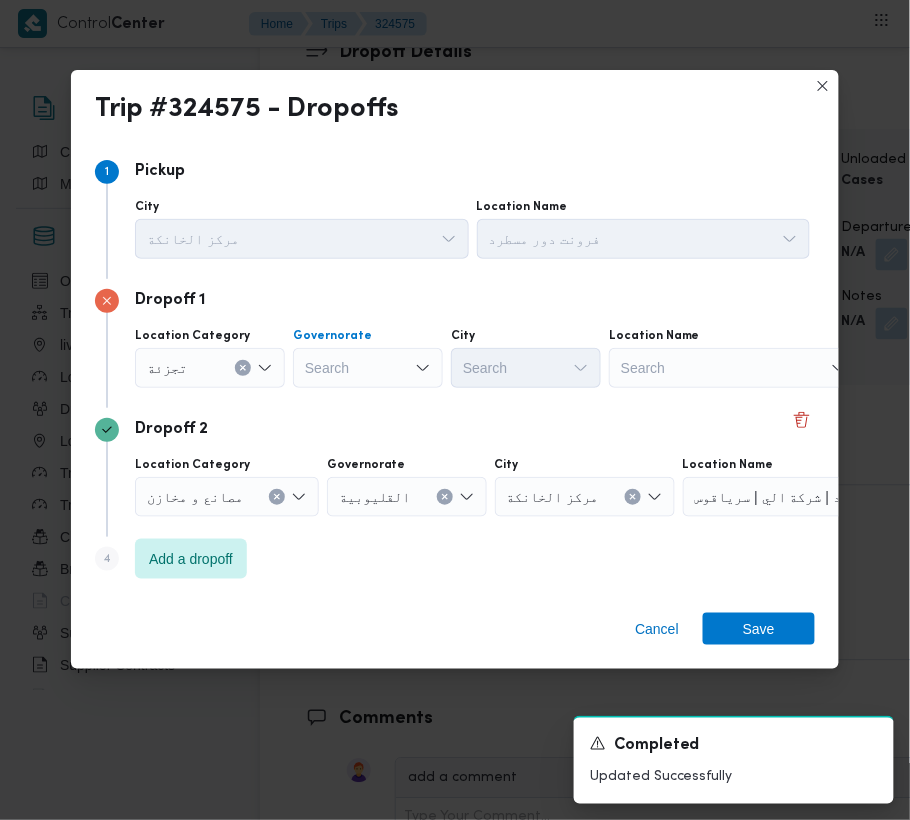 drag, startPoint x: 344, startPoint y: 370, endPoint x: 357, endPoint y: 370, distance: 13 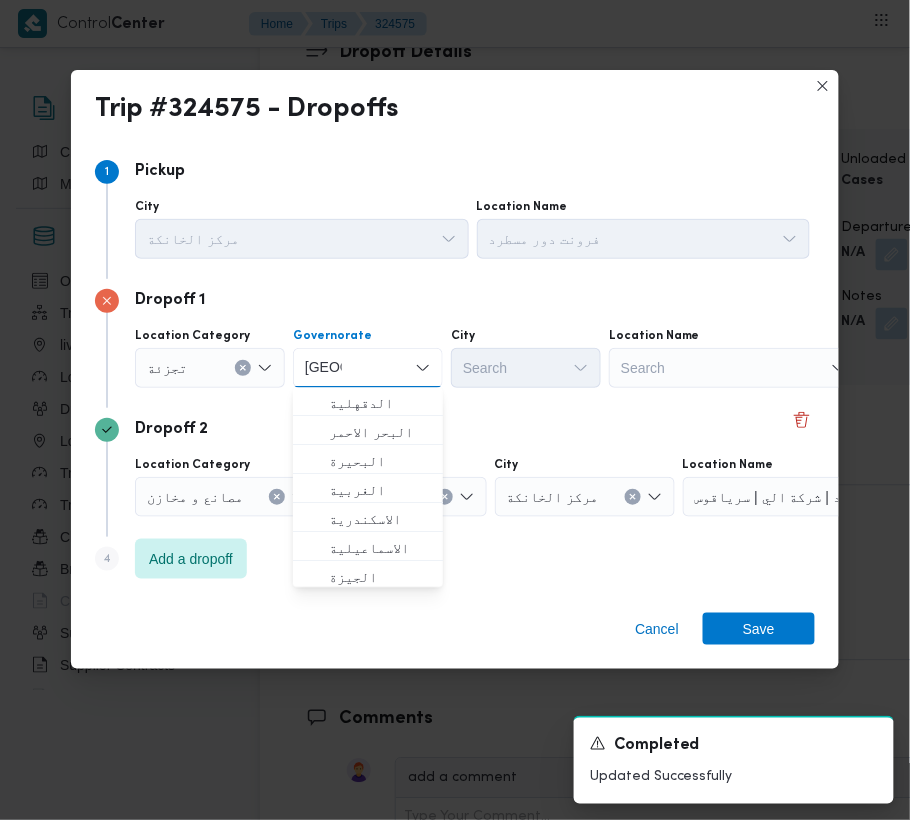 type on "قاهرة" 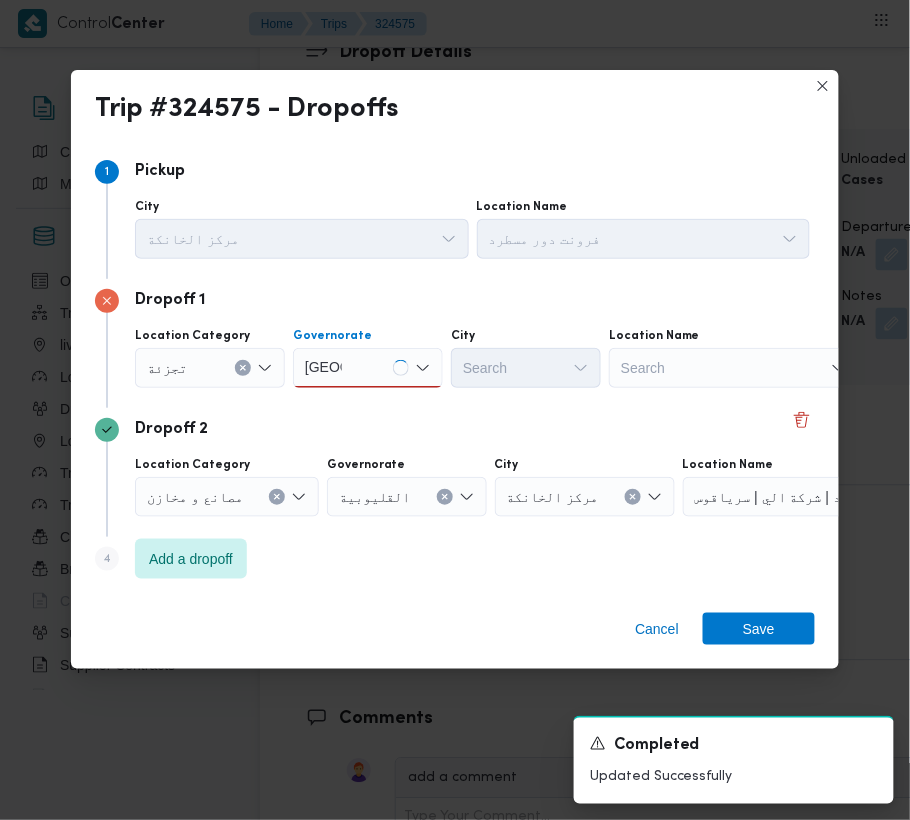 click on "قاهرة قاهرة" at bounding box center (368, 368) 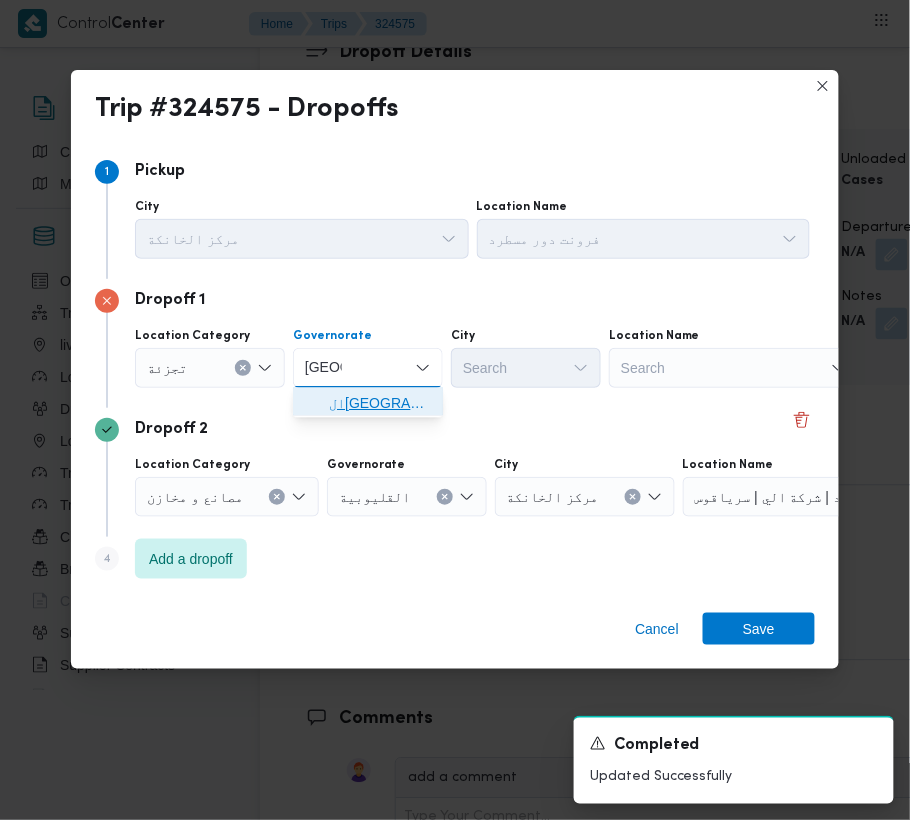 click on "القاهرة" at bounding box center [368, 404] 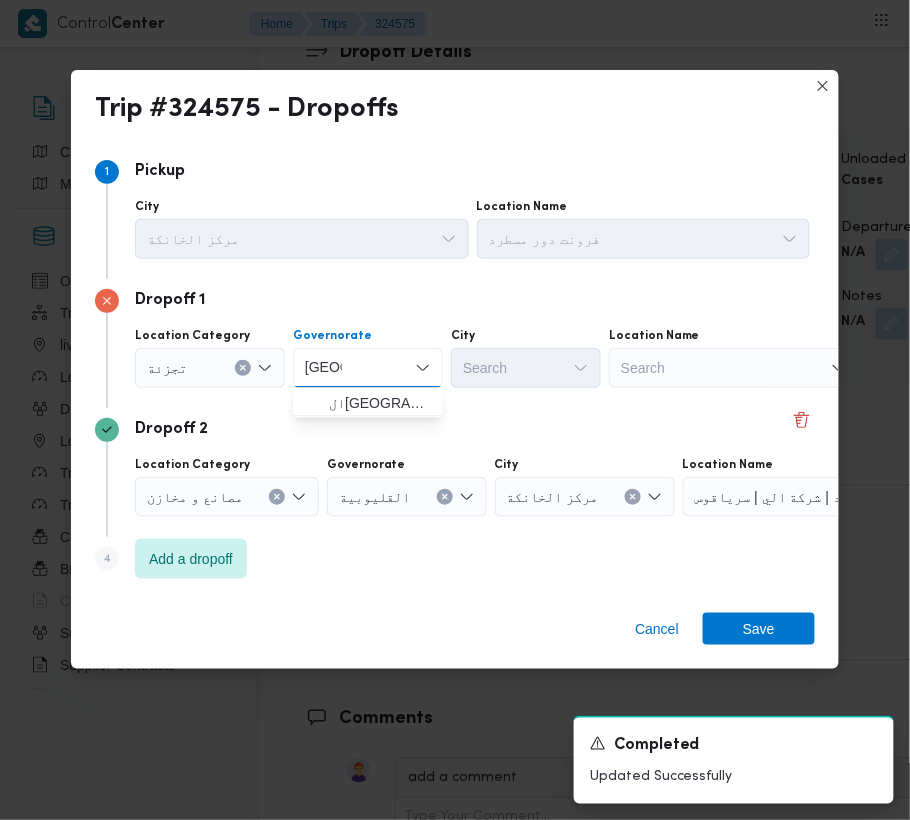 type 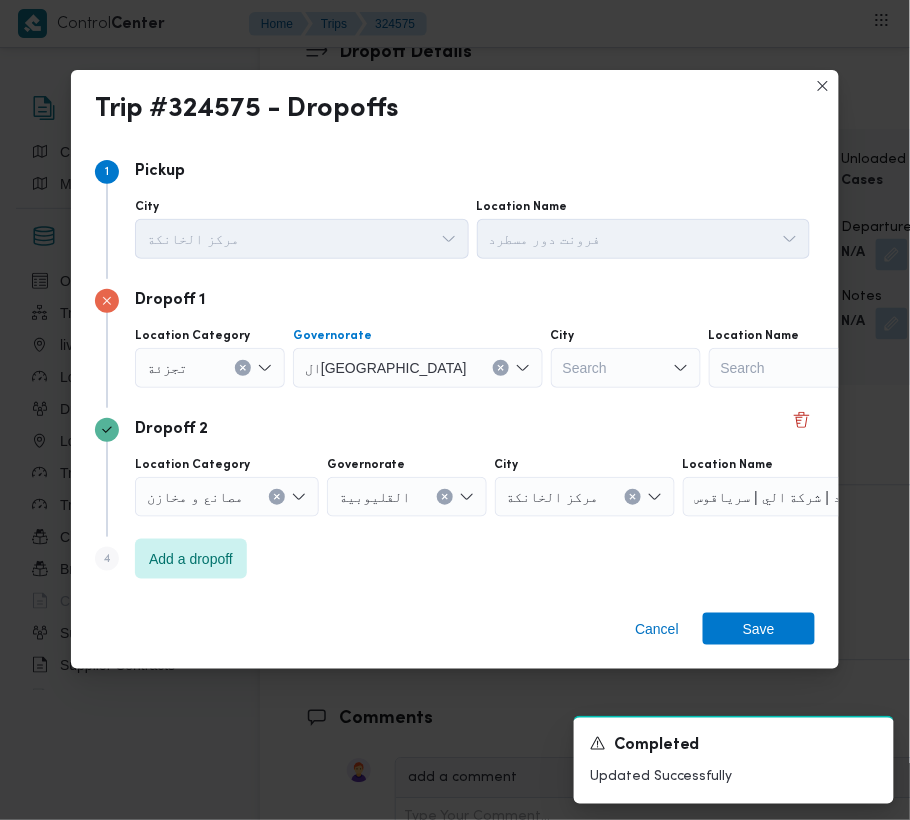 click on "Location Category تجزئة Governorate القاهرة Combo box. Selected. القاهرة. Press Backspace to delete القاهرة. Combo box input. Search. Type some text or, to display a list of choices, press Down Arrow. To exit the list of choices, press Escape. City Search Location Name Search" at bounding box center (472, 358) 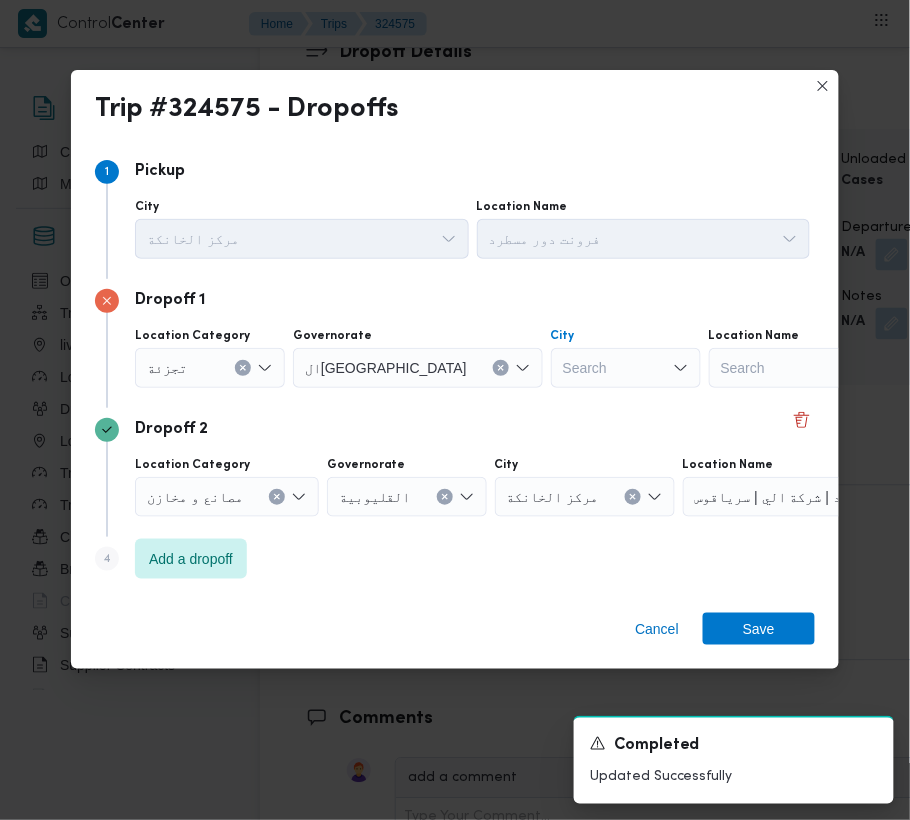 click on "Search" at bounding box center (626, 368) 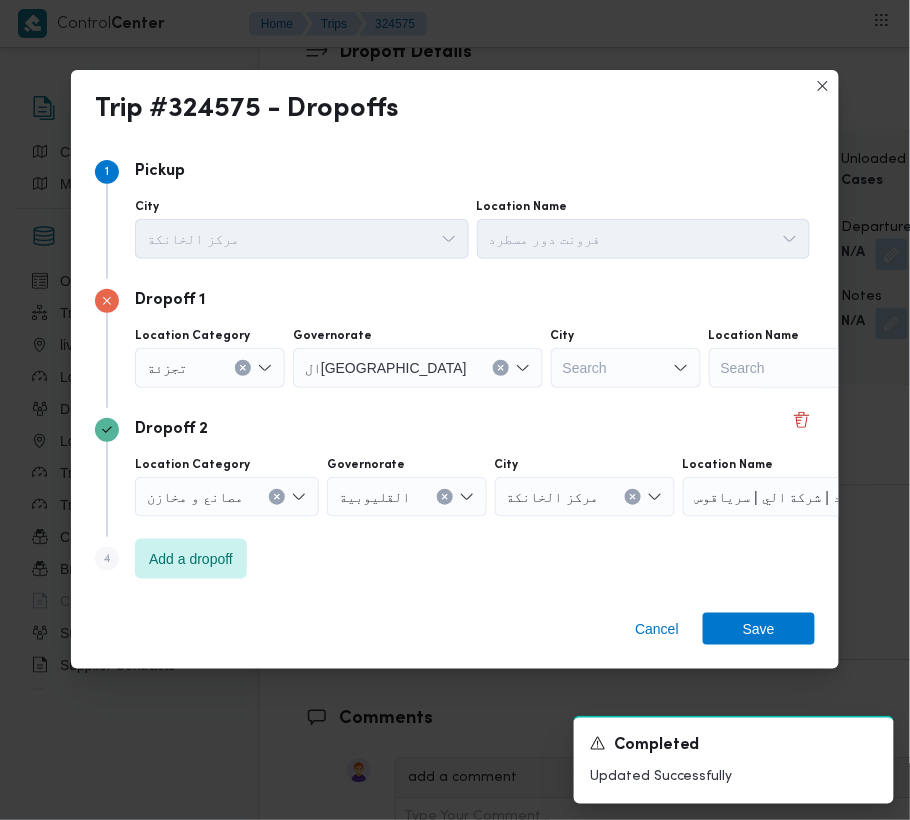 click on "Search" at bounding box center (626, 368) 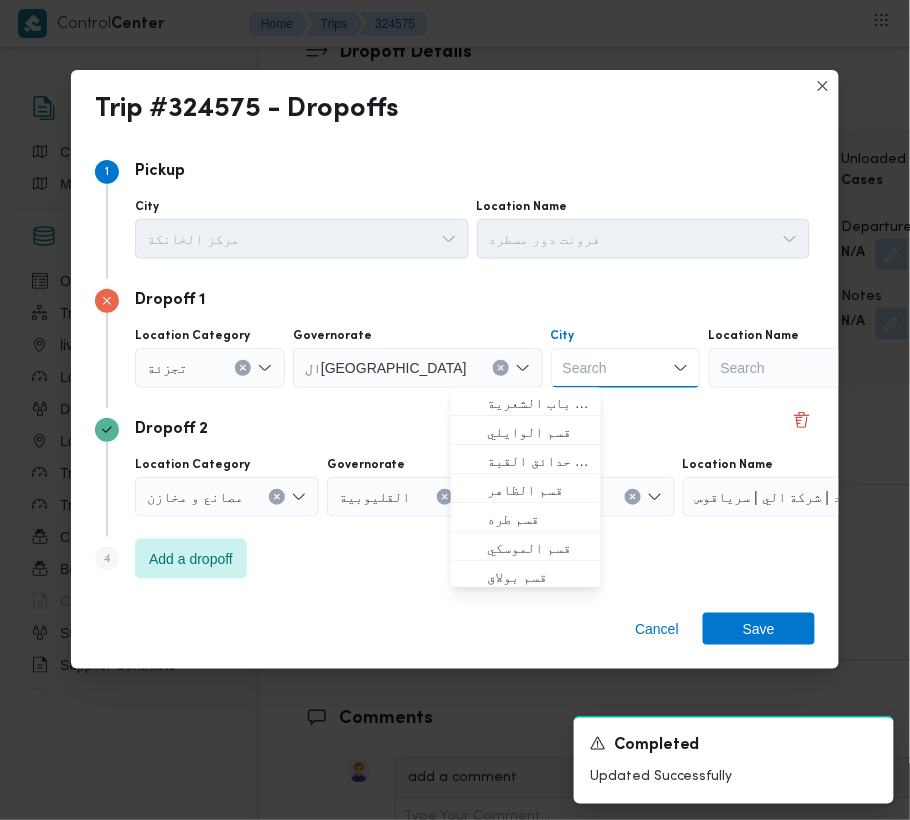 paste on "المعادي" 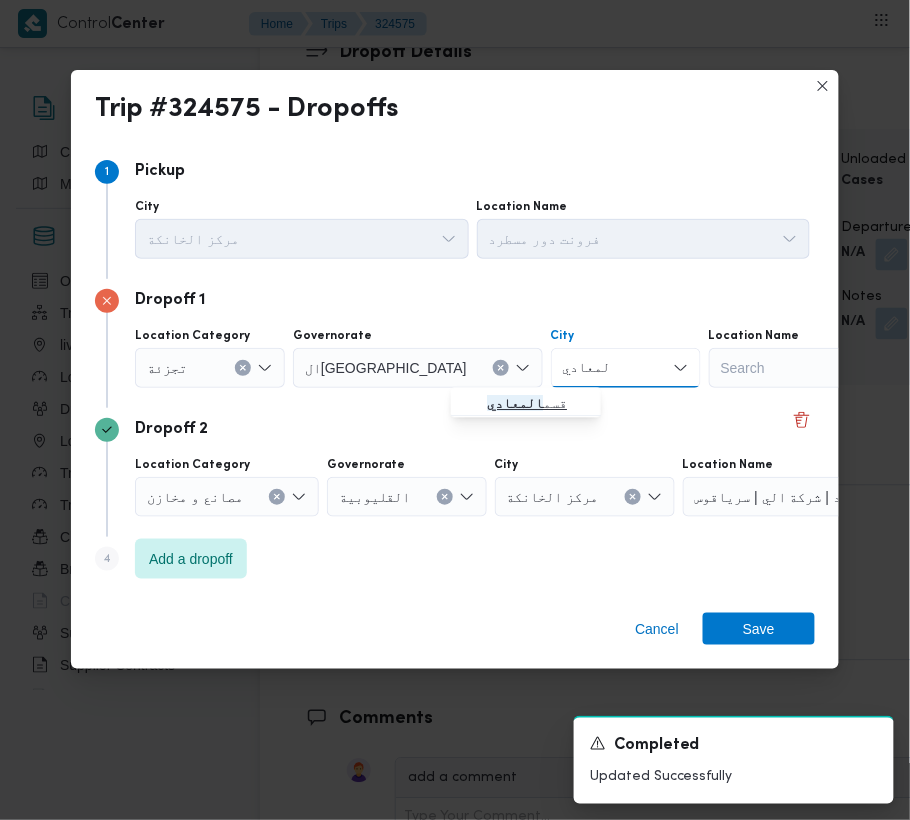 type on "المعادي" 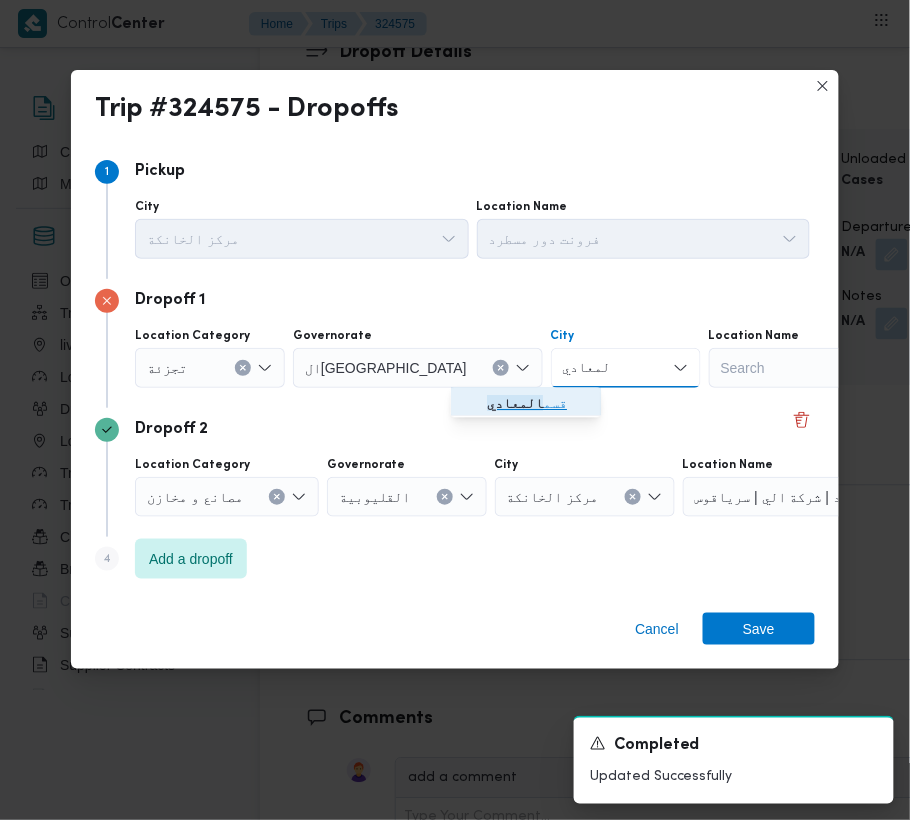 click on "المعادي" at bounding box center [515, 404] 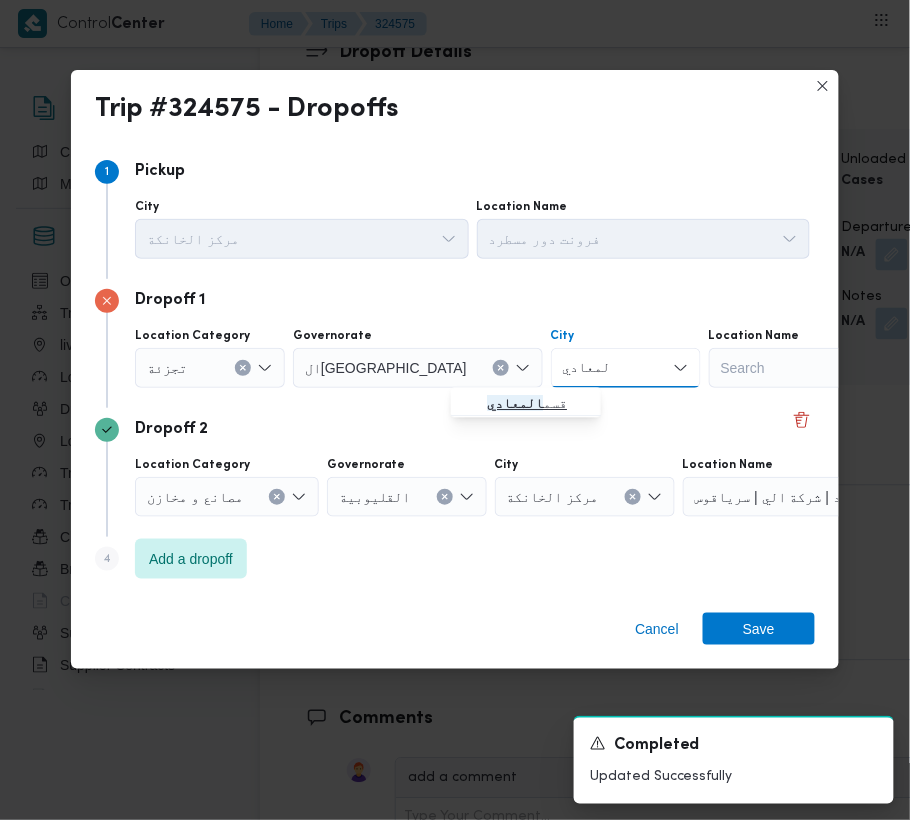 type 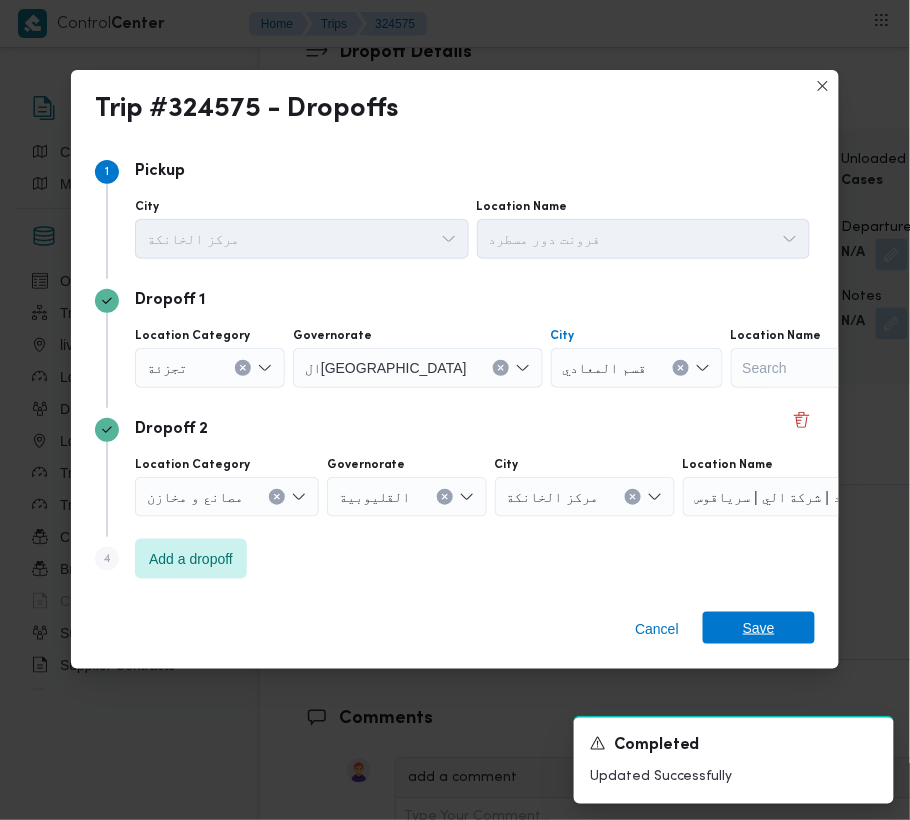 click on "Save" at bounding box center (759, 628) 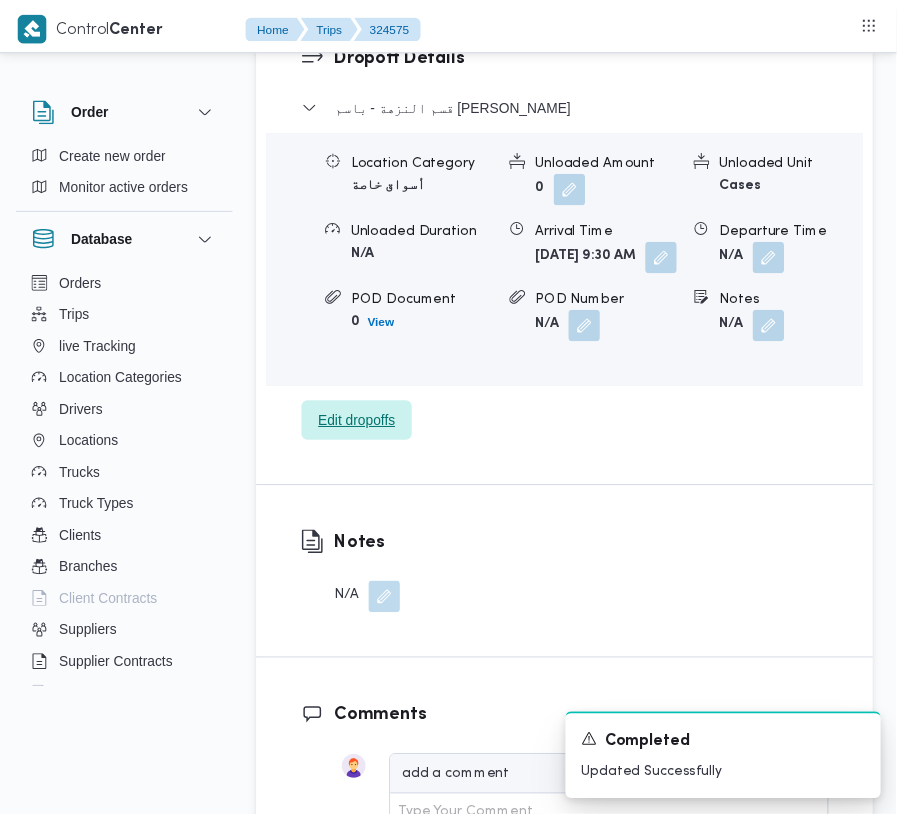 scroll, scrollTop: 3577, scrollLeft: 0, axis: vertical 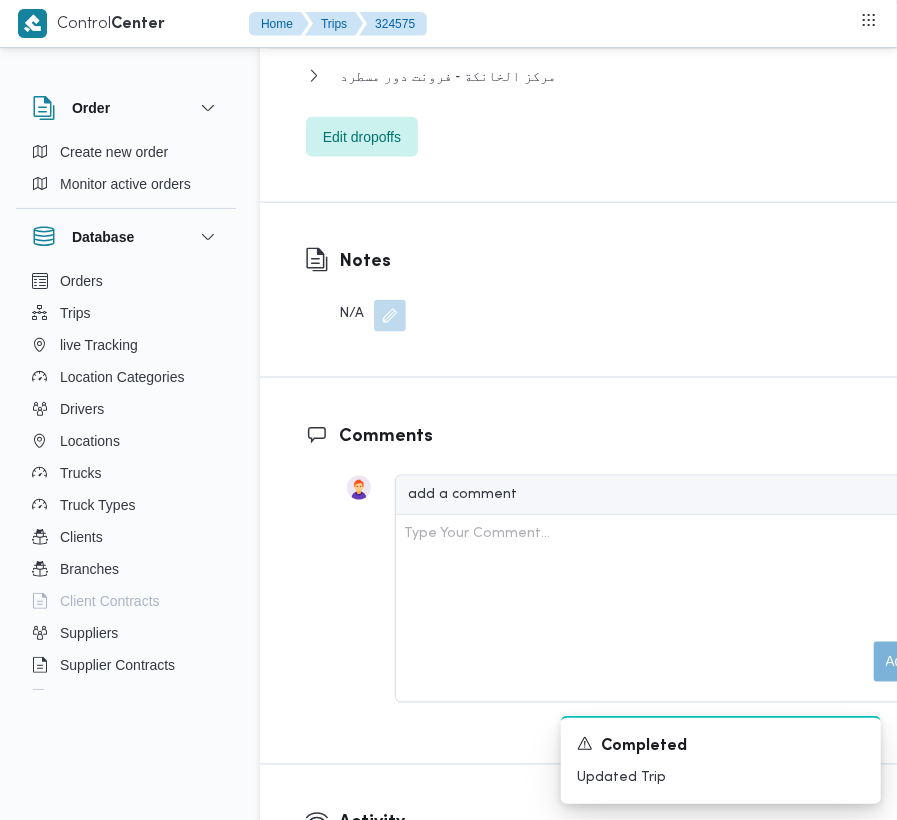 click on "قسم المعادي" at bounding box center (657, -233) 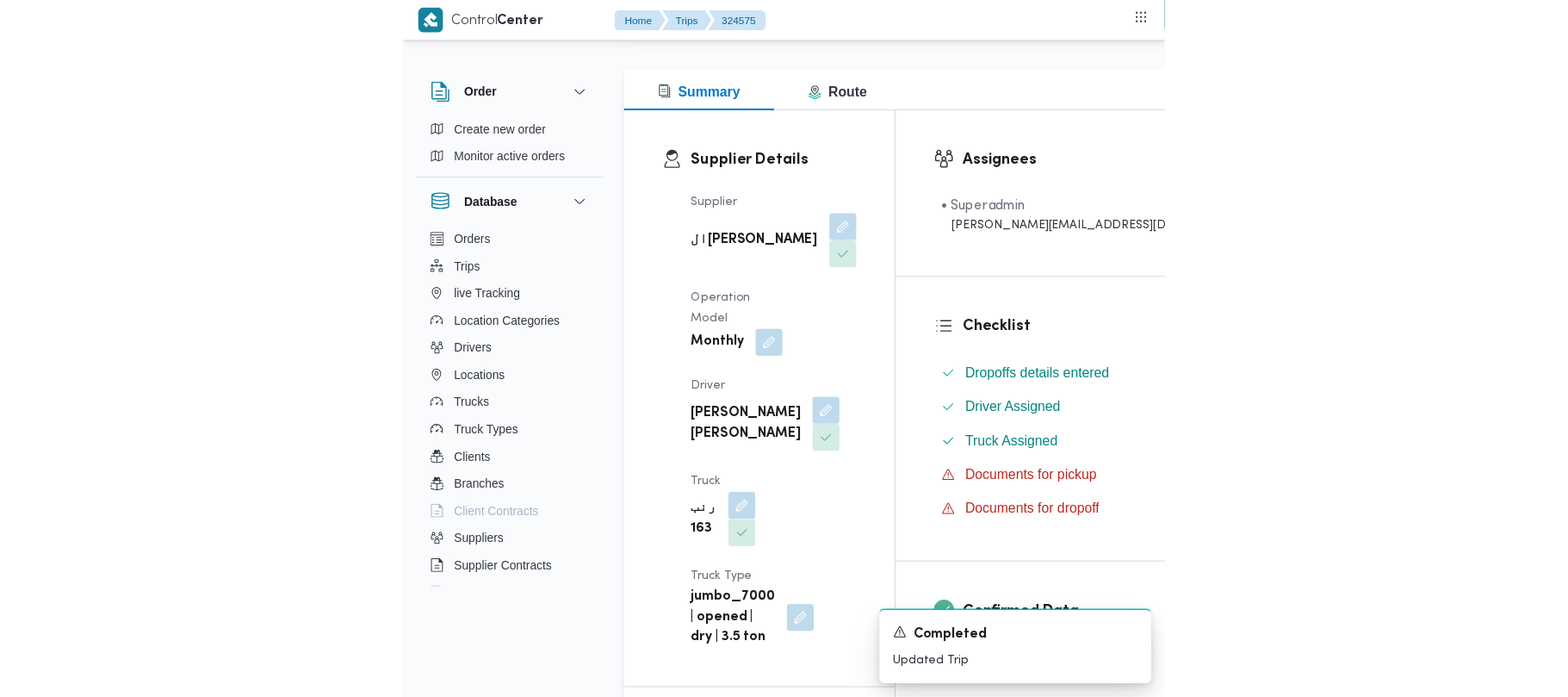scroll, scrollTop: 0, scrollLeft: 0, axis: both 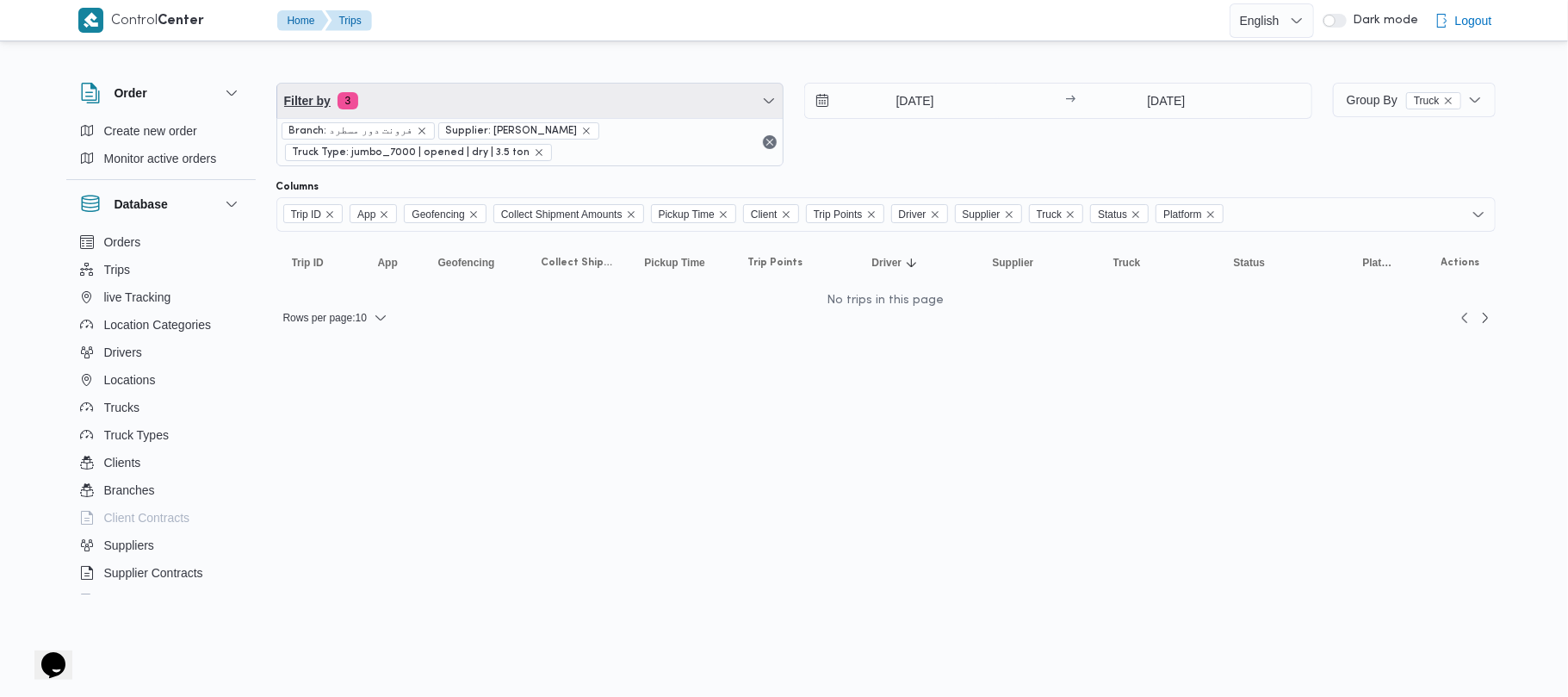 click on "Filter by 3" at bounding box center [530, 101] 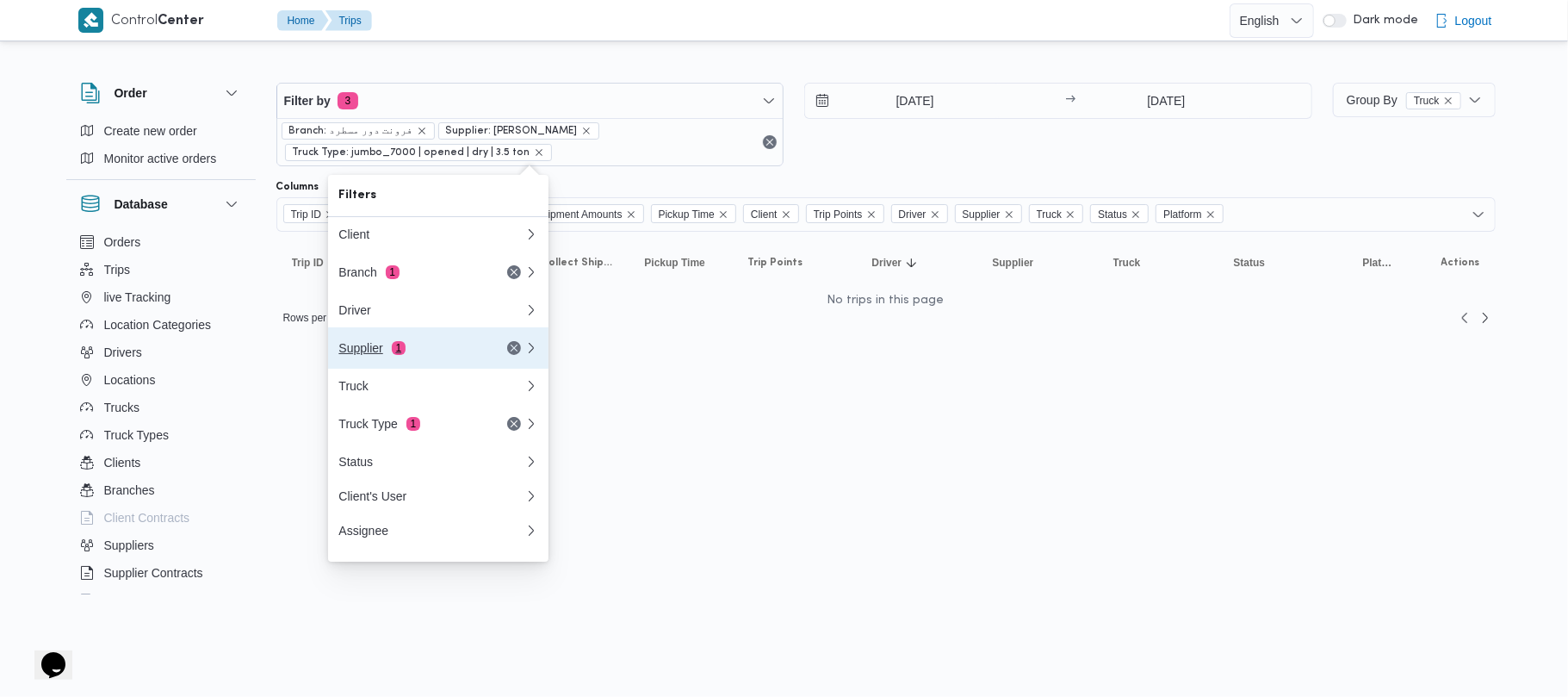 click on "1" at bounding box center (399, 348) 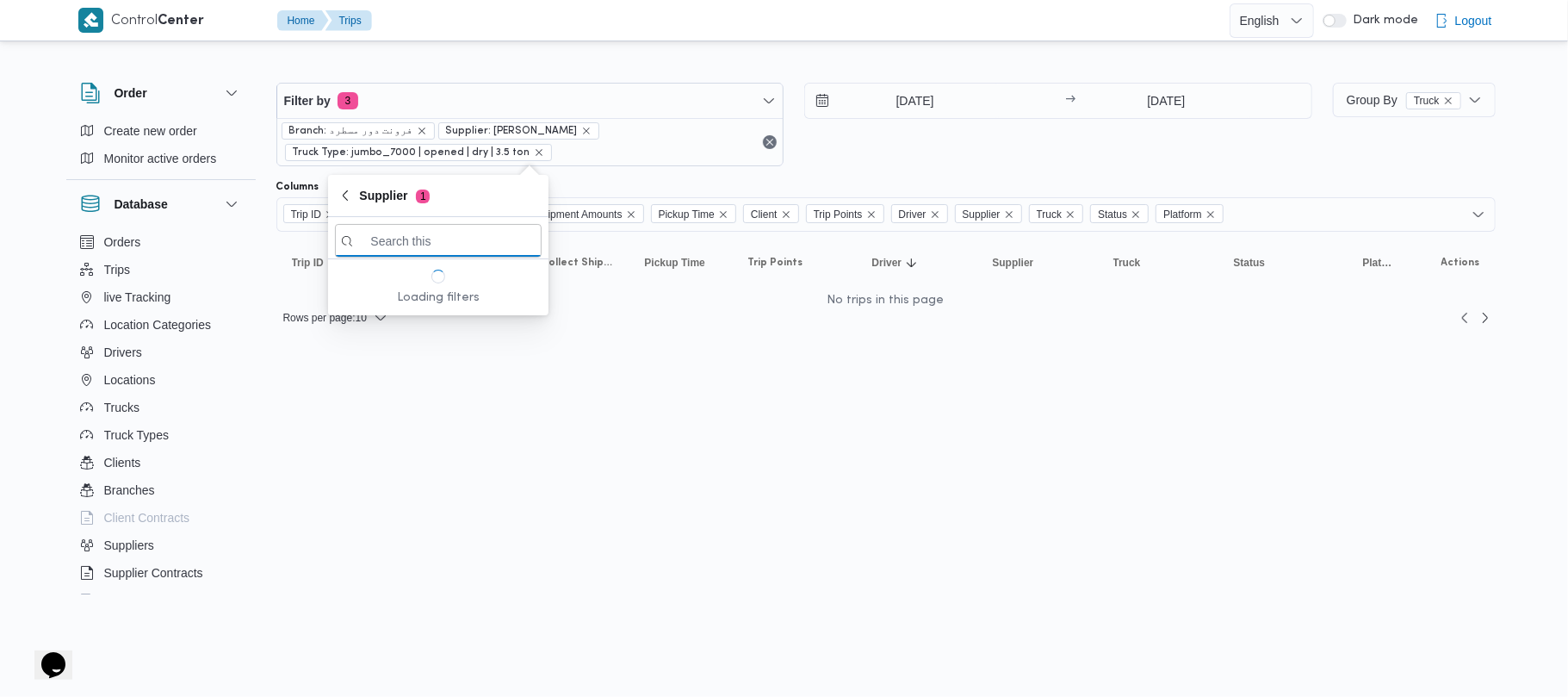 paste on "عبدالمنعم مجدي السيد عواد" 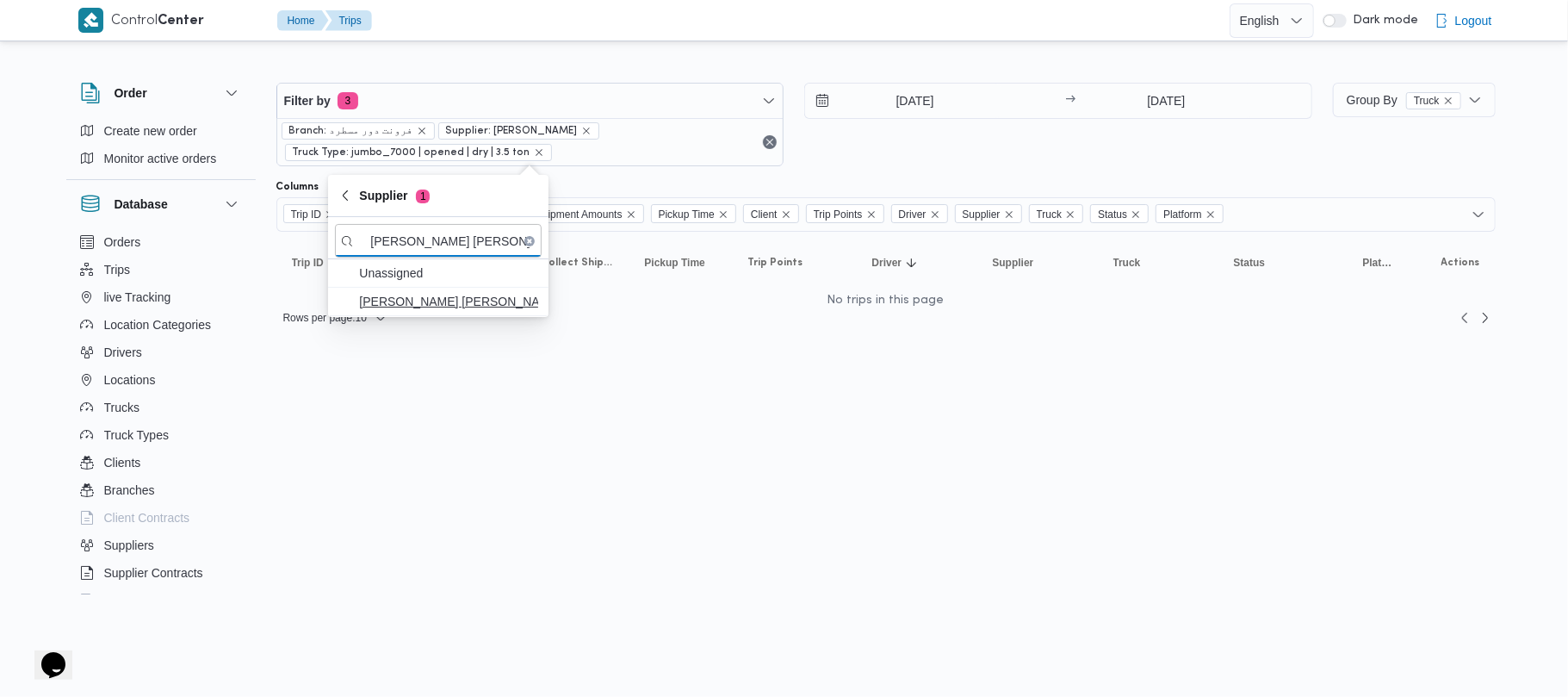 type on "عبدالمنعم مجدي السيد عواد" 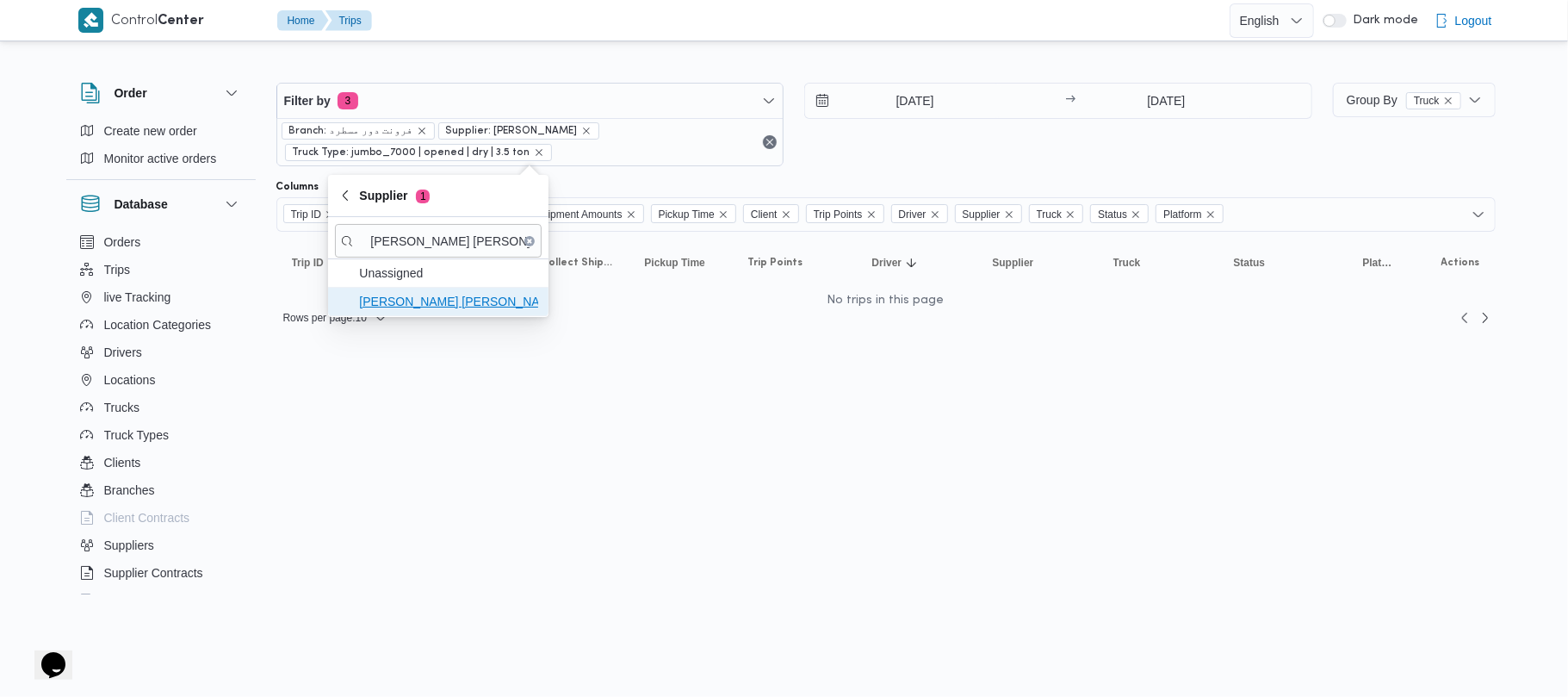 click on "عبدالمنعم مجدي السيد عواد" at bounding box center [449, 302] 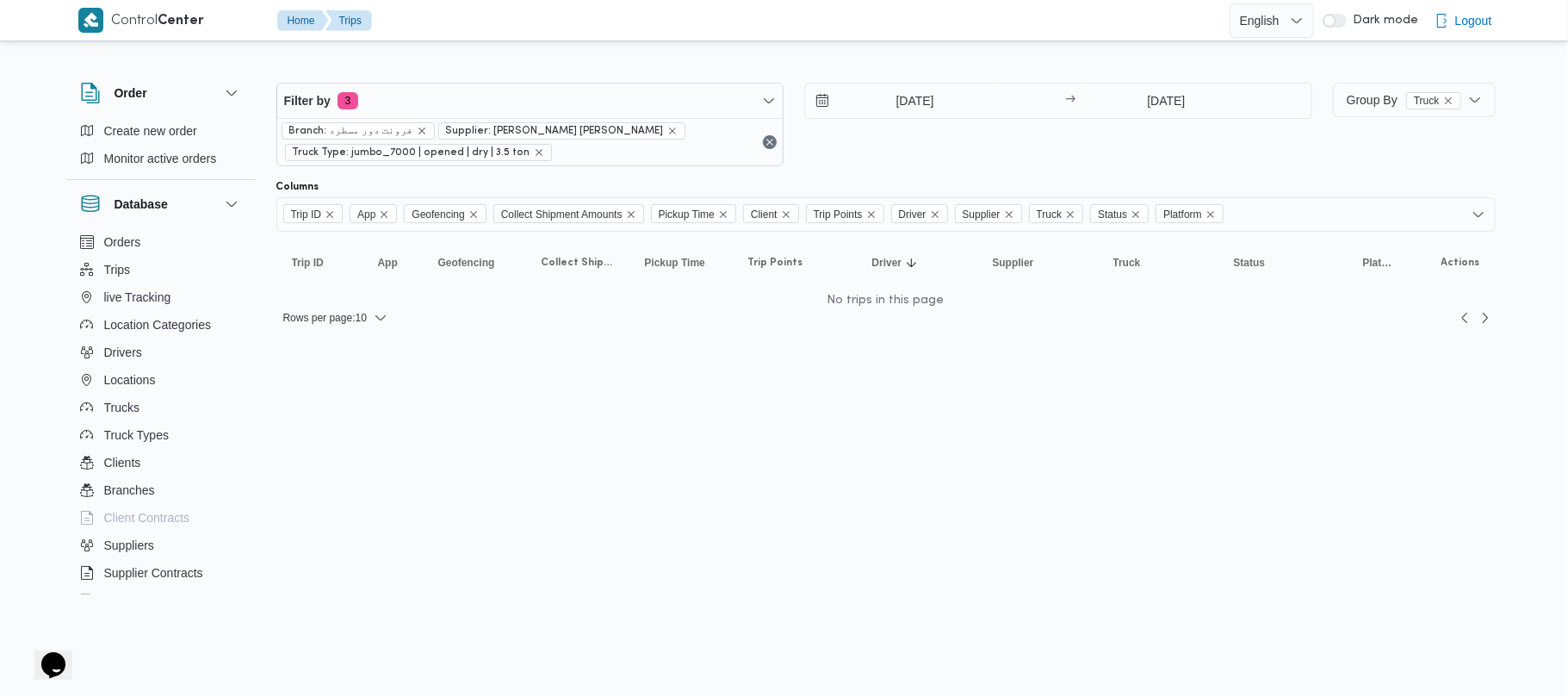 click on "21/7/2025 → 22/7/2025" at bounding box center [1058, 124] 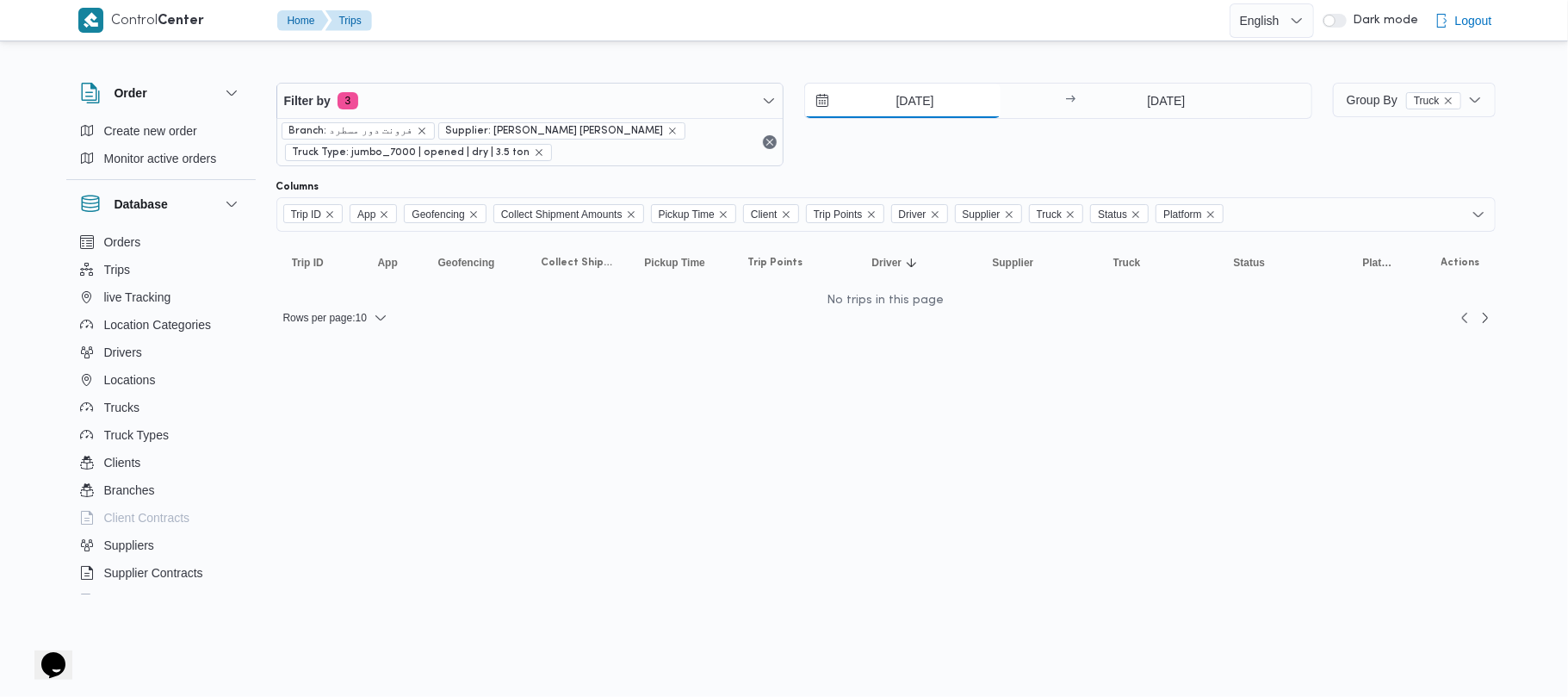 click on "[DATE]" at bounding box center (902, 101) 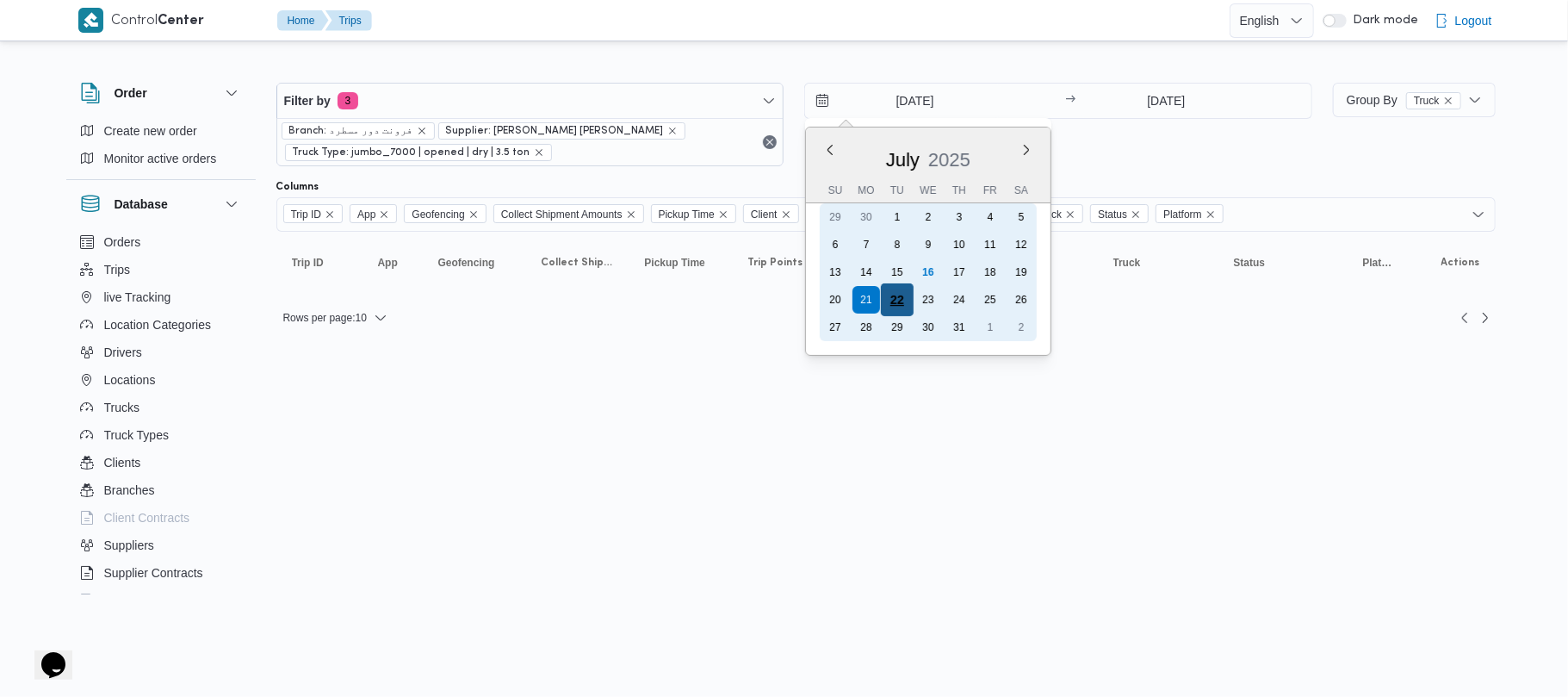 click on "22" at bounding box center (897, 300) 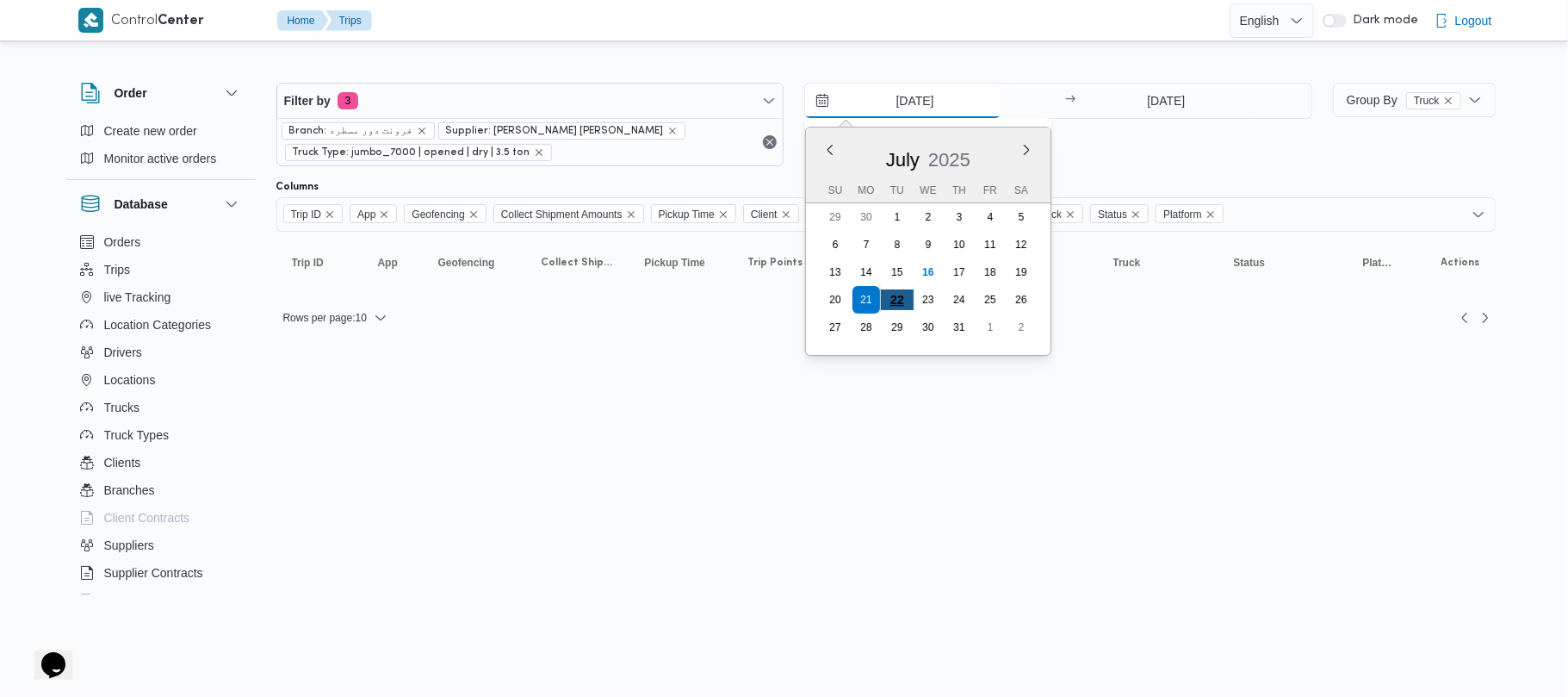 type on "[DATE]" 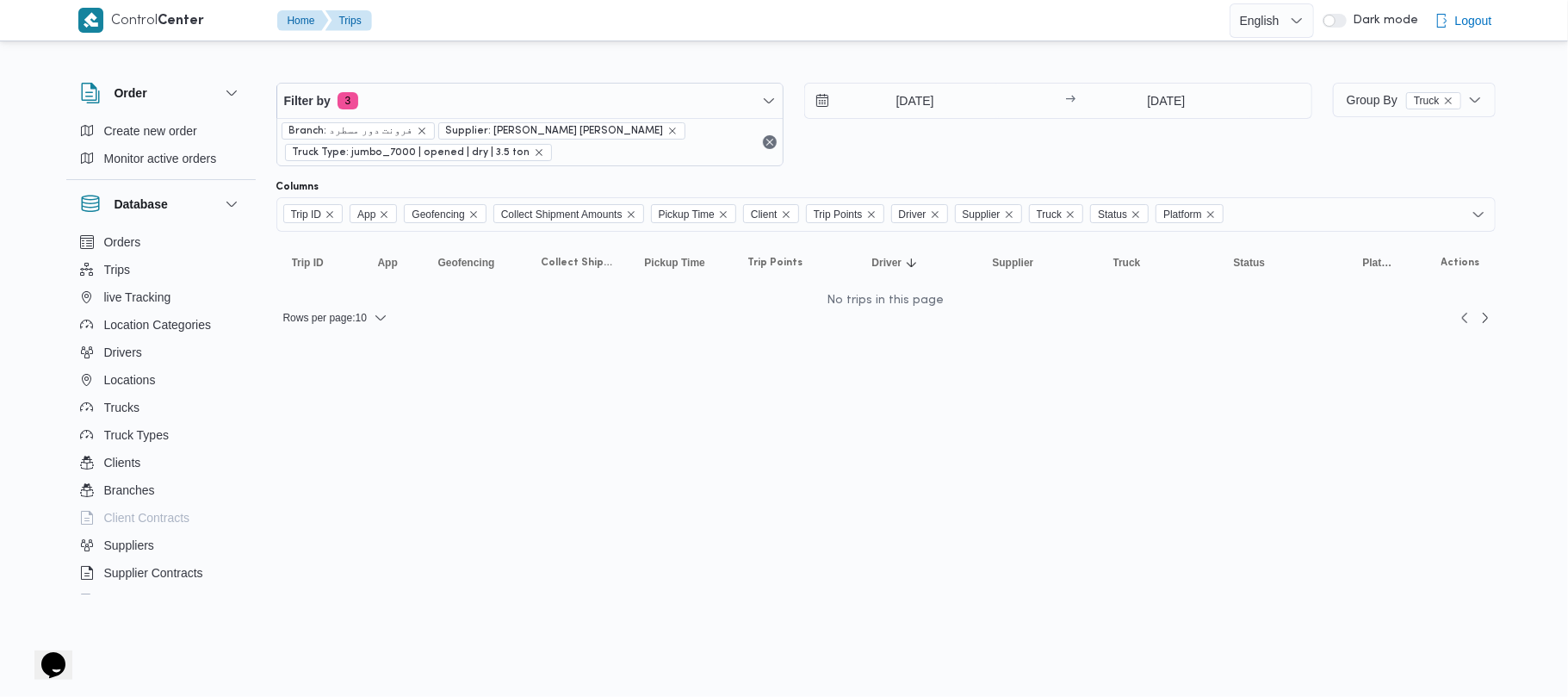 click on "[DATE] → [DATE]" at bounding box center [1058, 124] 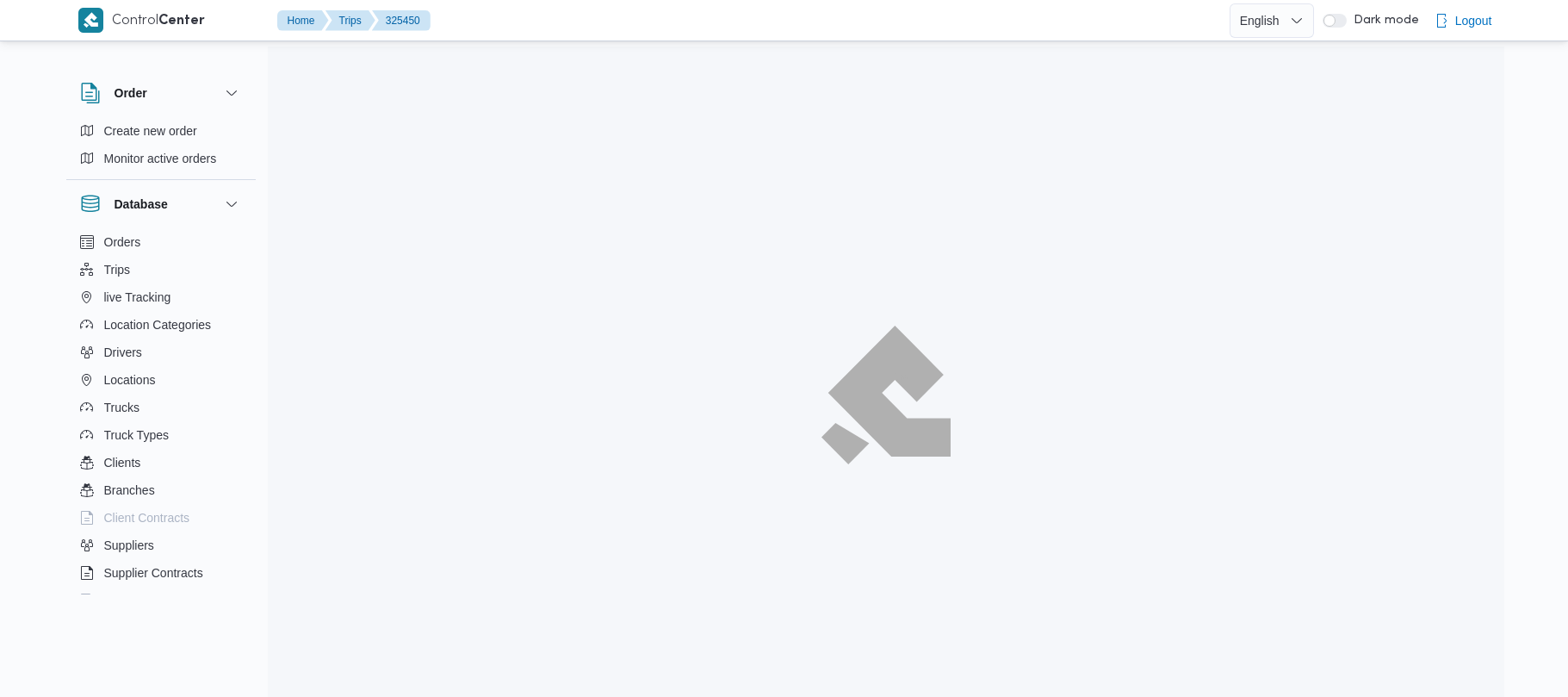 scroll, scrollTop: 0, scrollLeft: 0, axis: both 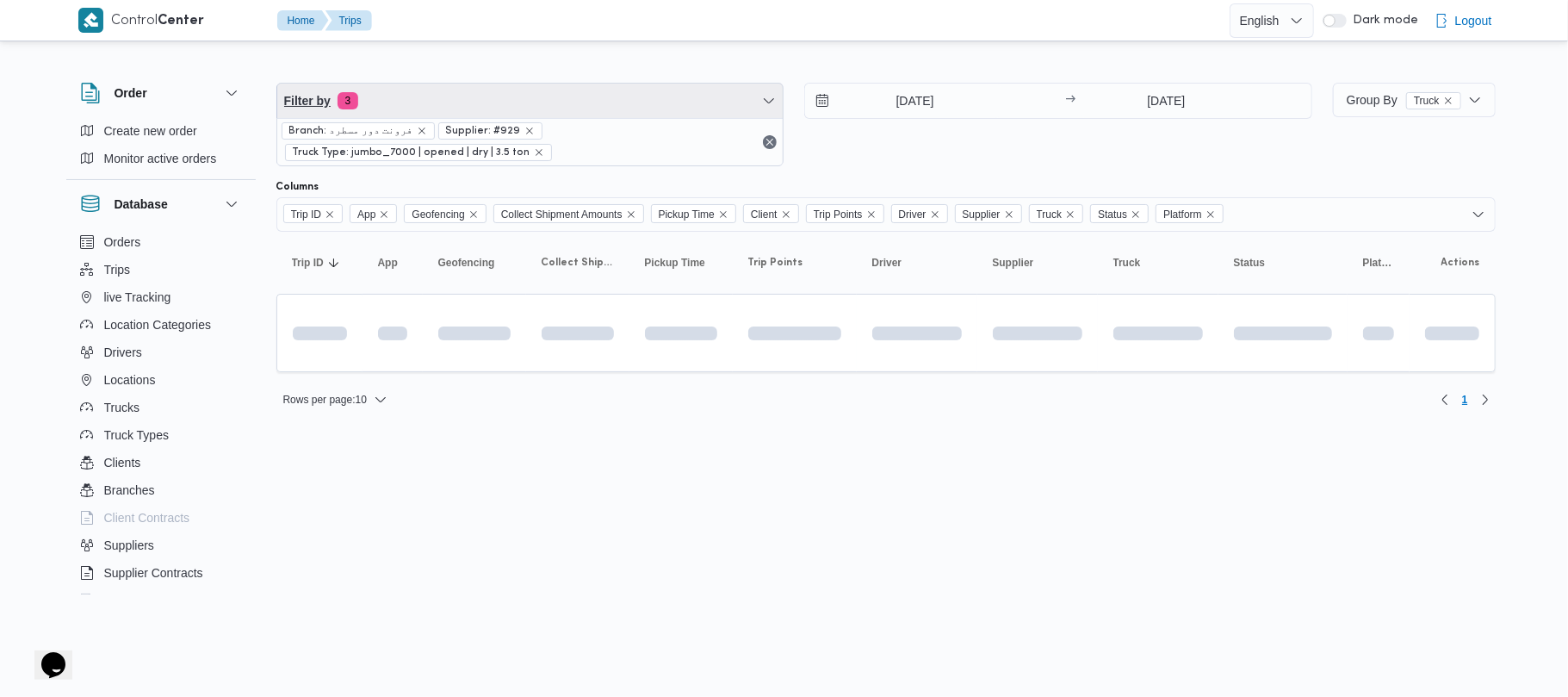 click on "Filter by 3" at bounding box center [530, 101] 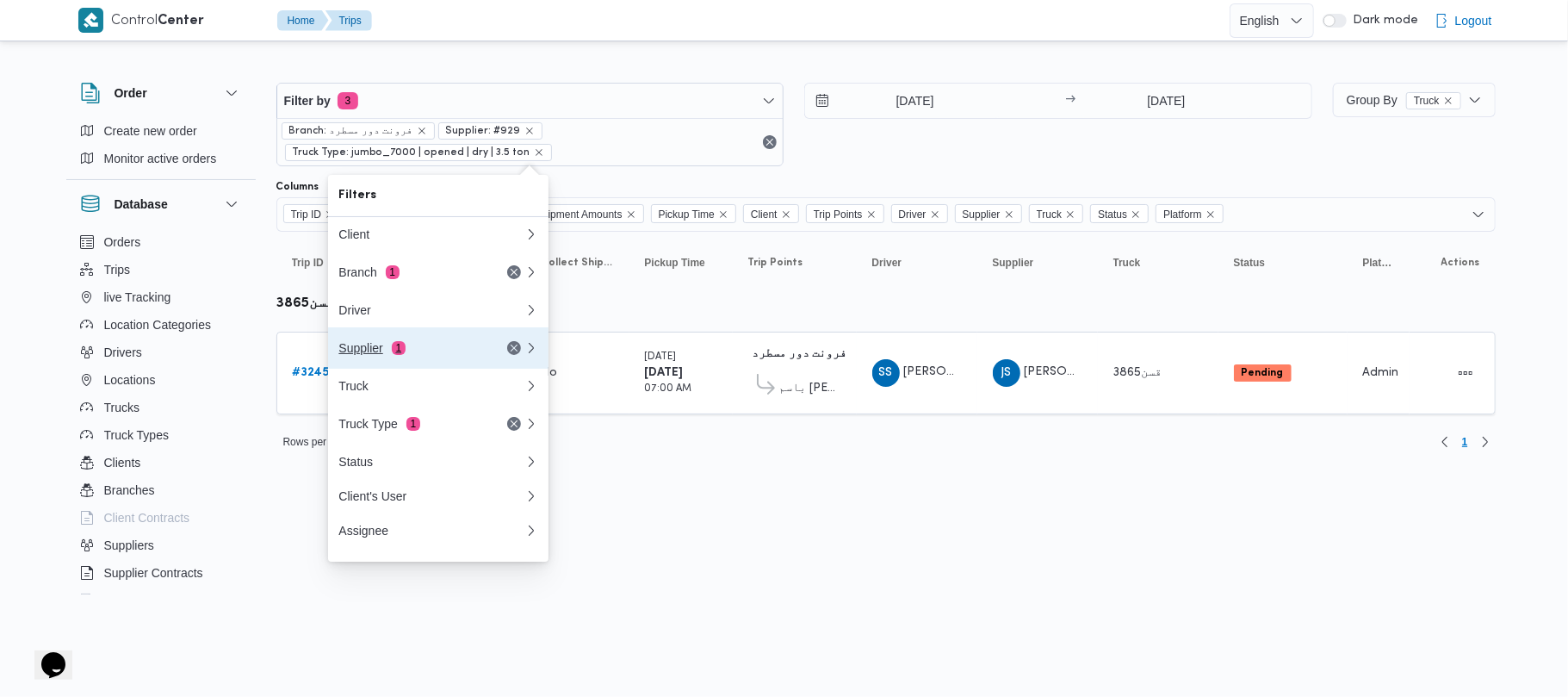 click on "Supplier 1" at bounding box center [411, 348] 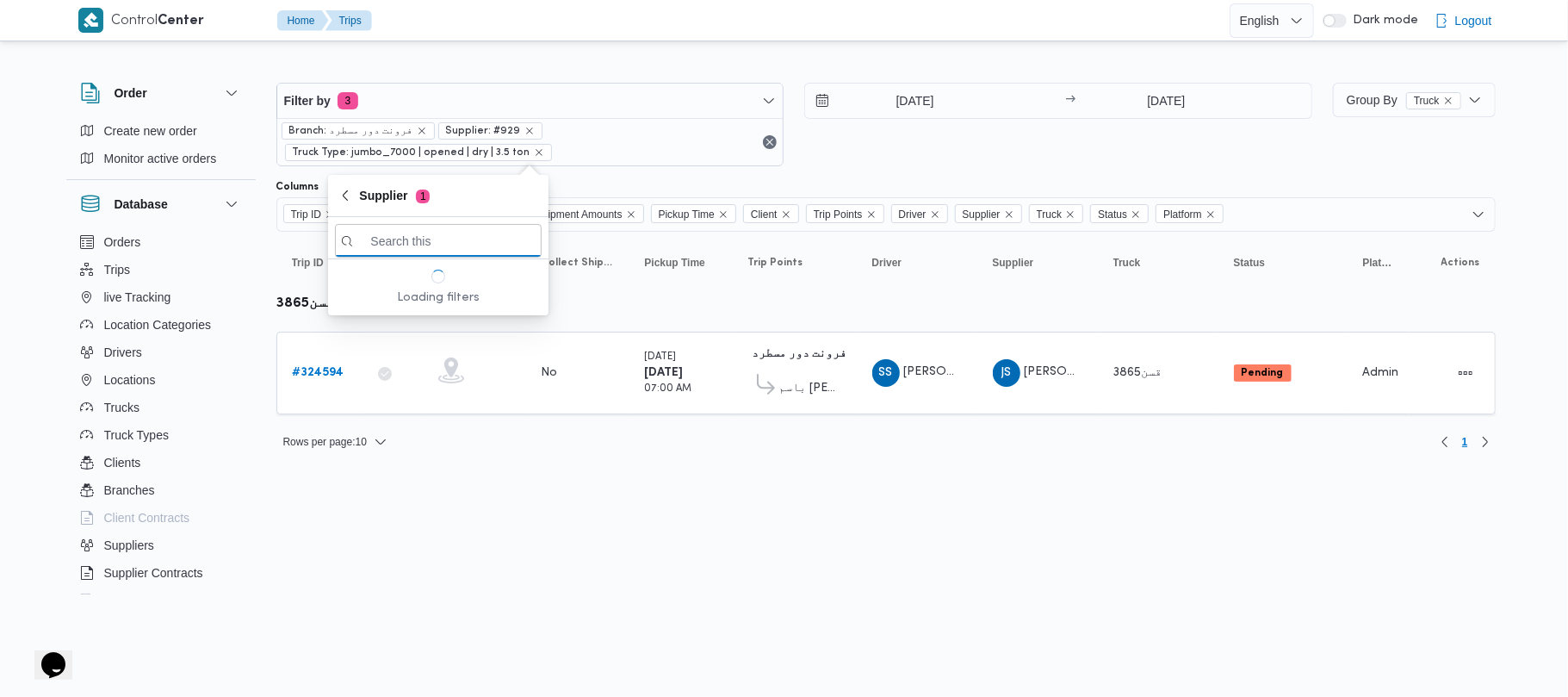 click on "Control  Center Home Trips English عربي Dark mode Logout Order Create new order Monitor active orders Database Orders Trips live Tracking Location Categories Drivers Locations Trucks Truck Types Clients Branches Client Contracts Suppliers Supplier Contracts Devices Users Projects SP Projects Admins organization assignees Tags Filter by 3 Branch: فرونت دور مسطرد Supplier: #929 Truck Type: jumbo_7000 | opened | dry | 3.5 ton 17/7/2025 → 17/7/2025 Group By Truck Columns Trip ID App Geofencing Collect Shipment Amounts Pickup Time Client Trip Points Driver Supplier Truck Status Platform Sorting Trip ID Click to sort in ascending order App Click to sort in ascending order Geofencing Click to sort in ascending order Collect Shipment Amounts Pickup Time Click to sort in ascending order Client Click to sort in ascending order Trip Points Driver Click to sort in ascending order Supplier Click to sort in ascending order Truck Click to sort in ascending order Status Click to sort in ascending order #" at bounding box center [784, 232] 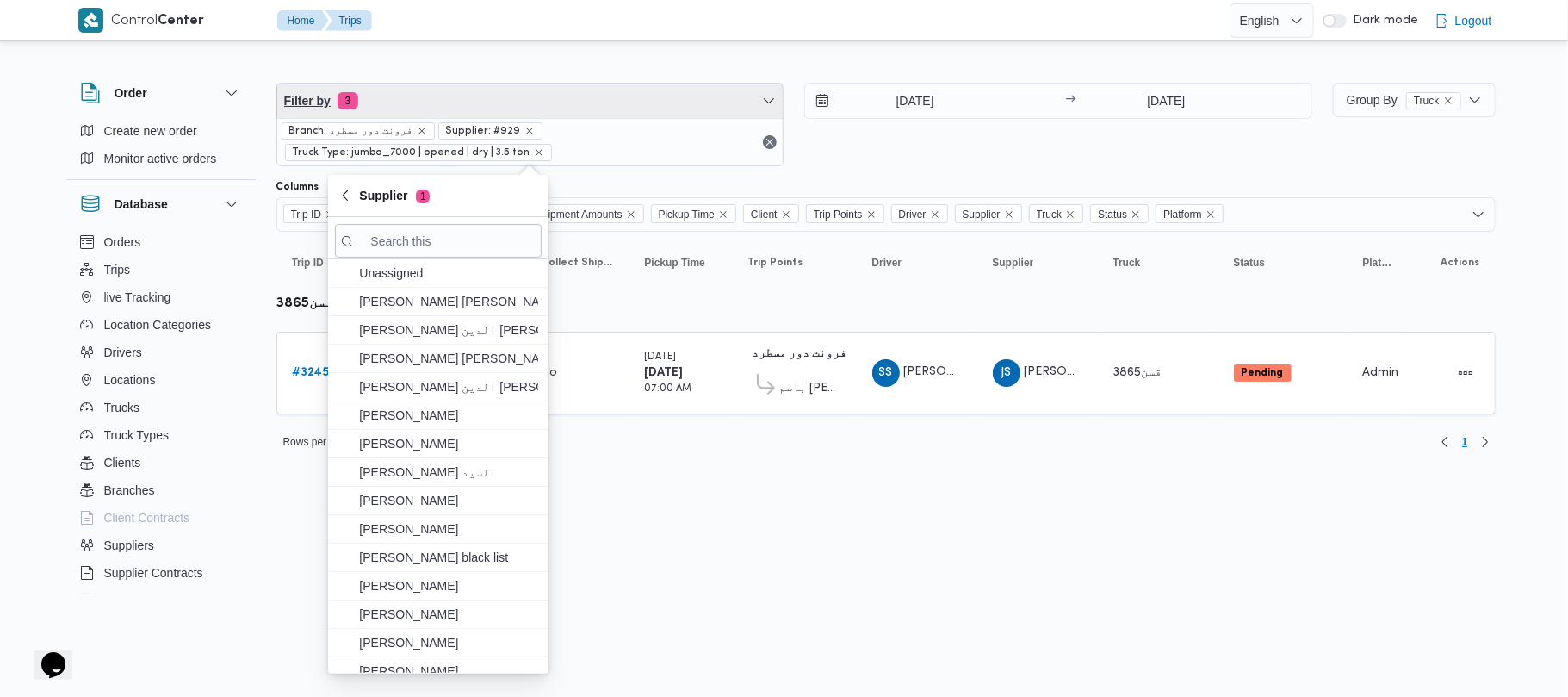 click on "Filter by 3" at bounding box center [530, 101] 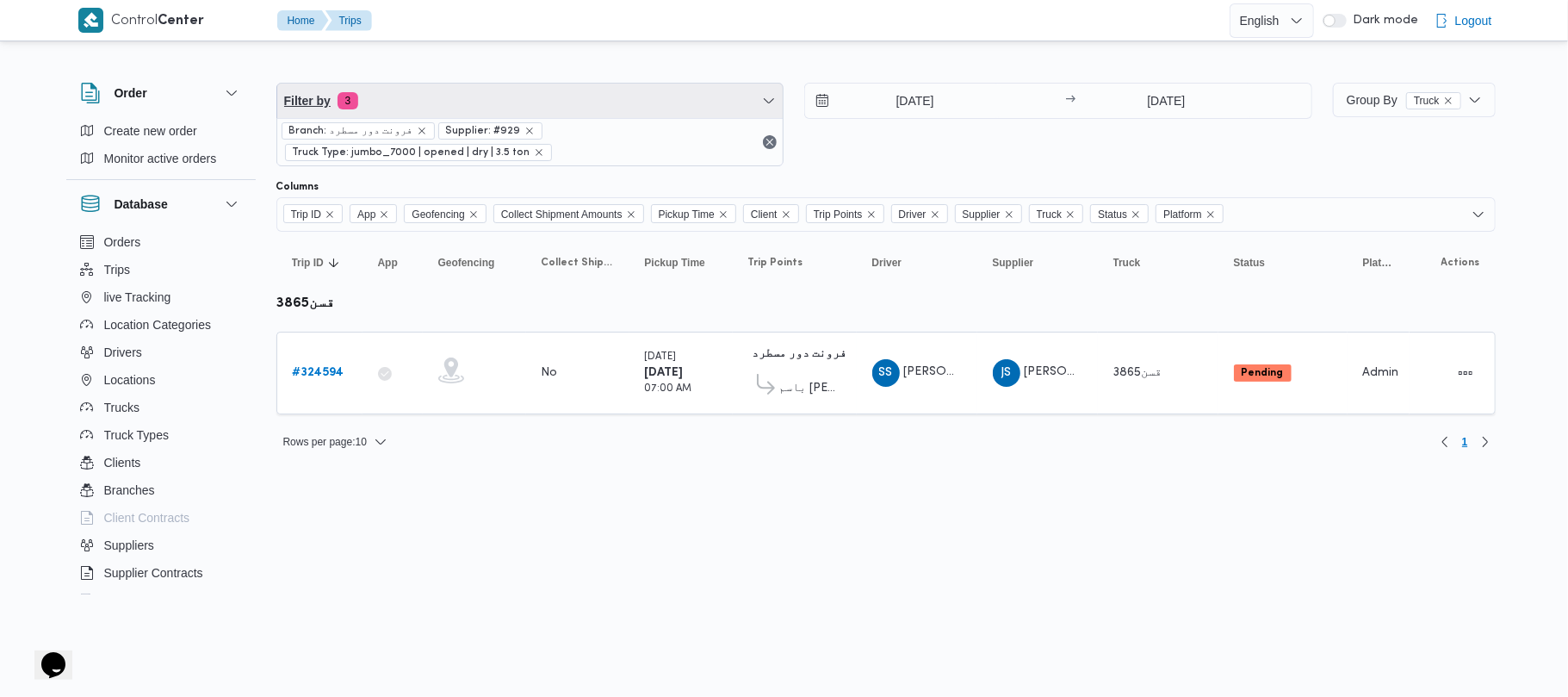 click on "Filter by 3" at bounding box center (530, 101) 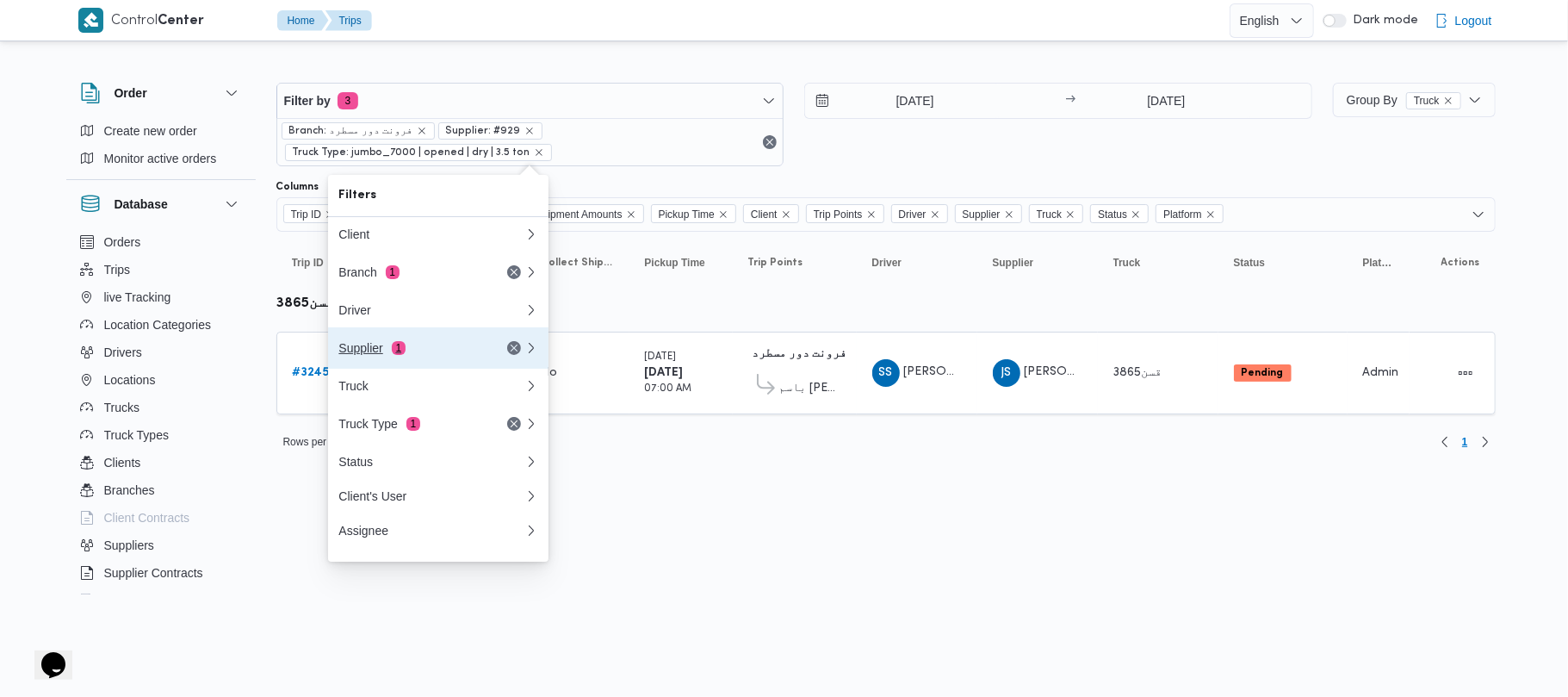 click on "Supplier 1" at bounding box center (411, 348) 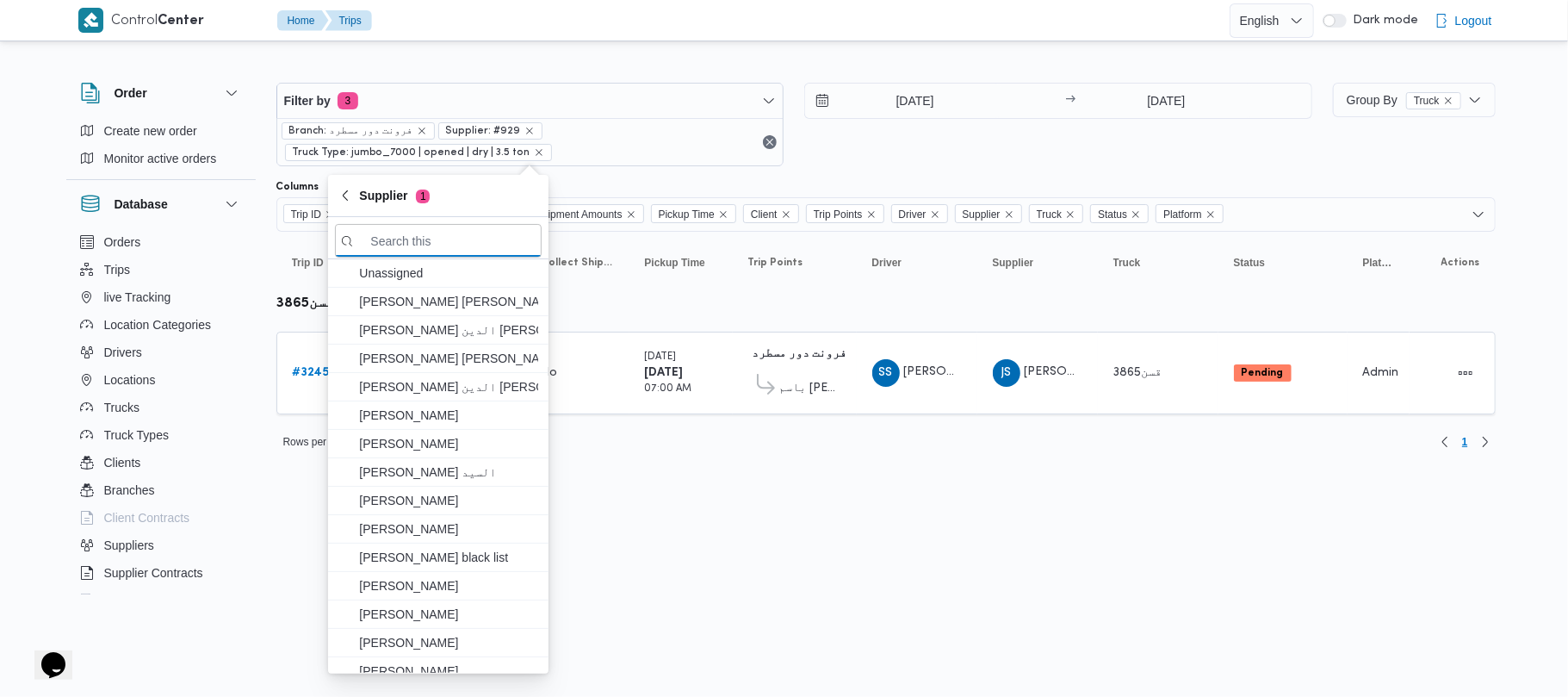 paste on "عبدالمنعم مجدي السيد عواد" 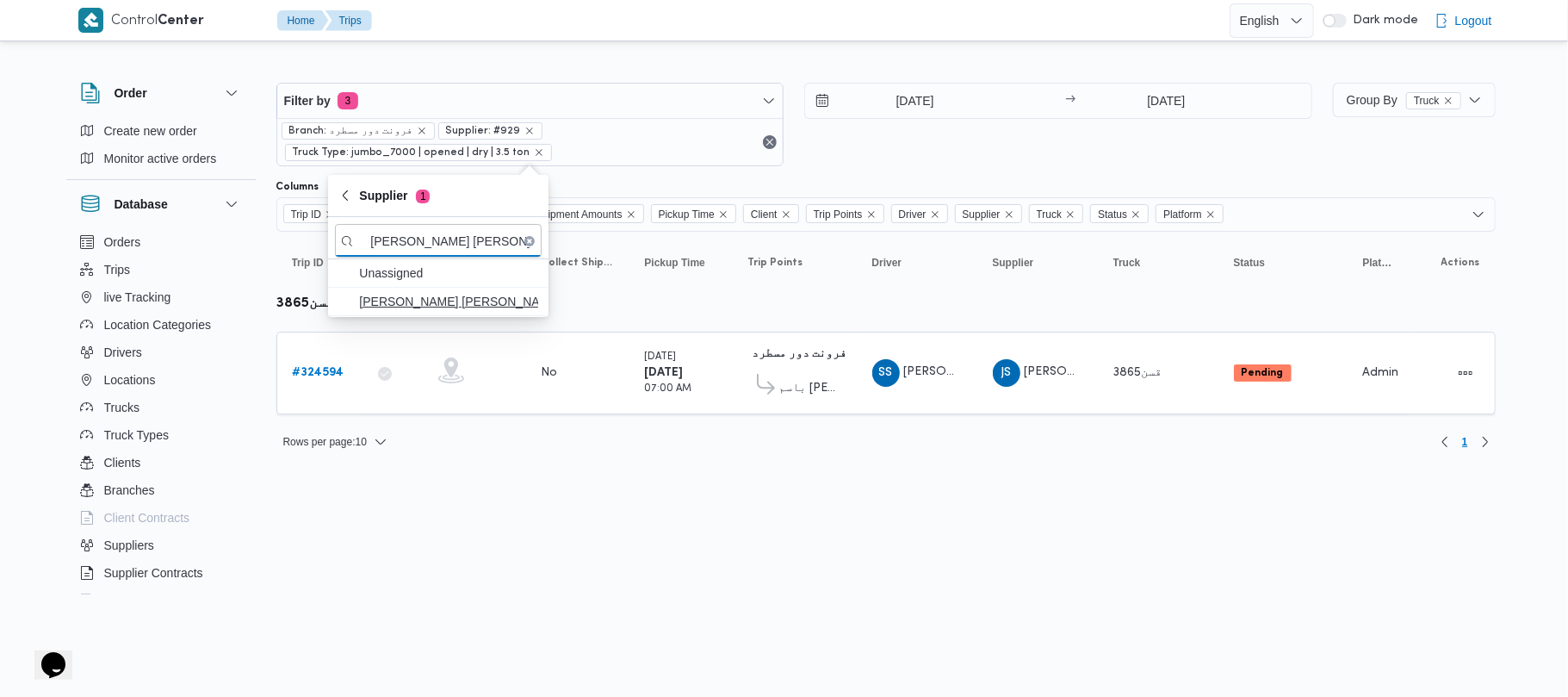 type on "عبدالمنعم مجدي السيد عواد" 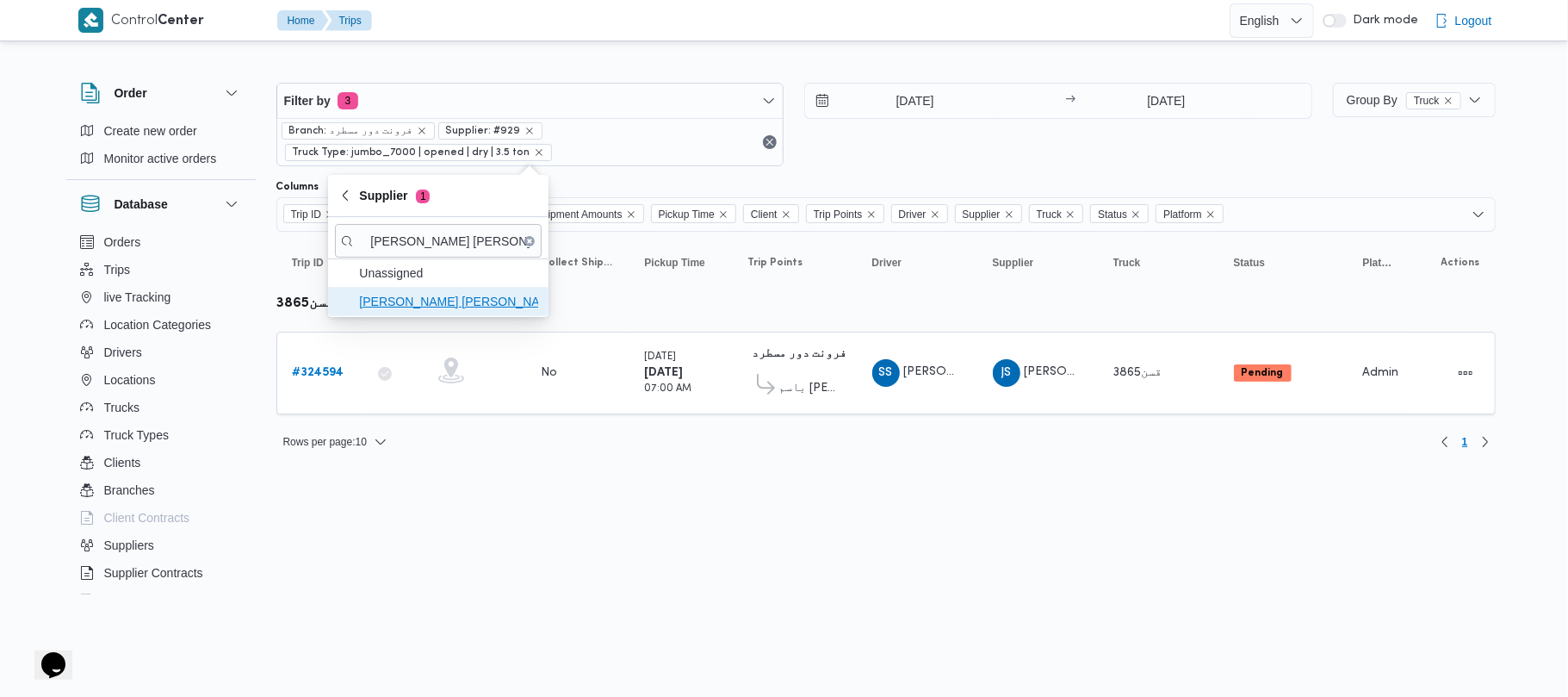 click on "عبدالمنعم مجدي السيد عواد" at bounding box center [449, 302] 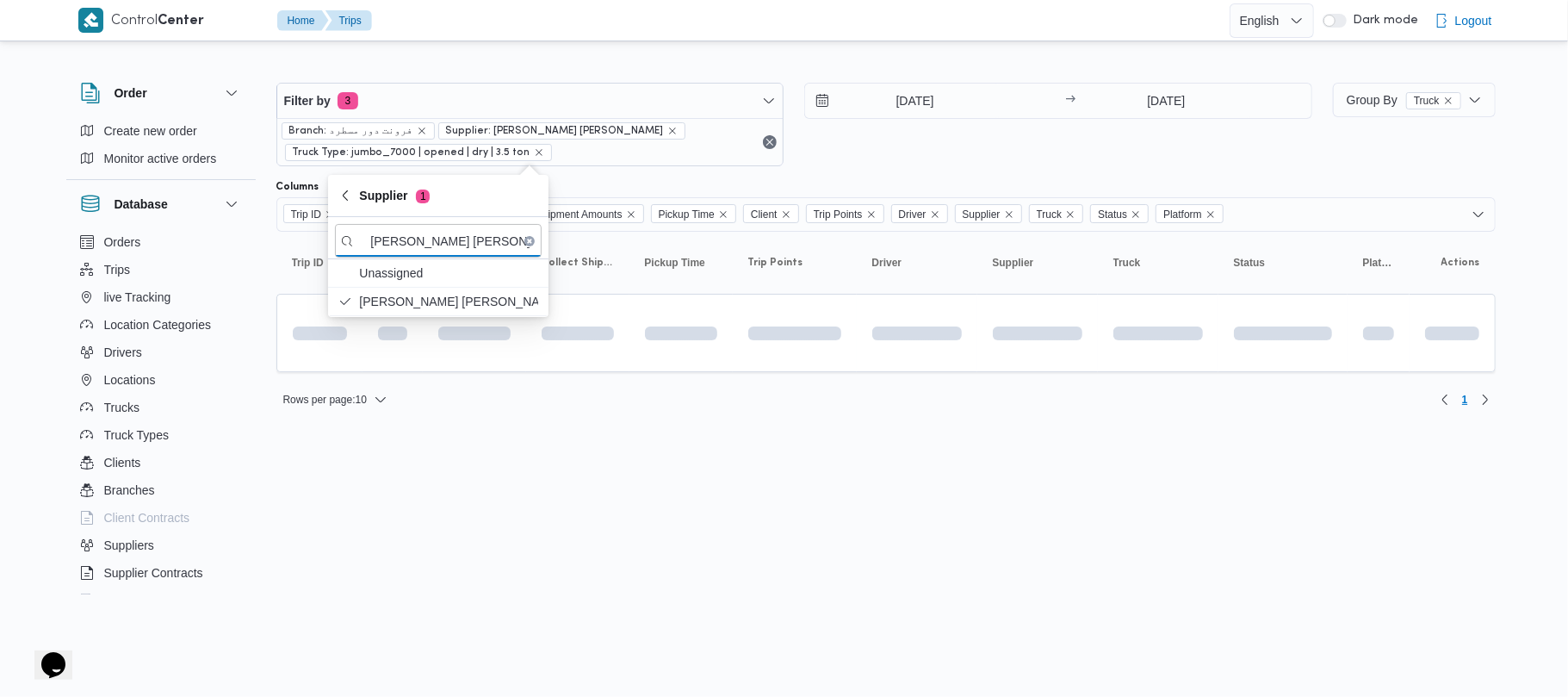 click on "Control  Center Home Trips English عربي Dark mode Logout Order Create new order Monitor active orders Database Orders Trips live Tracking Location Categories Drivers Locations Trucks Truck Types Clients Branches Client Contracts Suppliers Supplier Contracts Devices Users Projects SP Projects Admins organization assignees Tags Filter by 3 Branch: فرونت دور مسطرد Supplier: عبدالمنعم مجدي السيد عواد Truck Type: jumbo_7000 | opened | dry | 3.5 ton 17/7/2025 → 17/7/2025 Group By Truck Columns Trip ID App Geofencing Collect Shipment Amounts Pickup Time Client Trip Points Driver Supplier Truck Status Platform Sorting Trip ID Click to sort in ascending order App Click to sort in ascending order Geofencing Click to sort in ascending order Collect Shipment Amounts Pickup Time Click to sort in ascending order Client Click to sort in ascending order Trip Points Driver Click to sort in ascending order Supplier Click to sort in ascending order Truck Click to sort in ascending order" at bounding box center (784, 348) 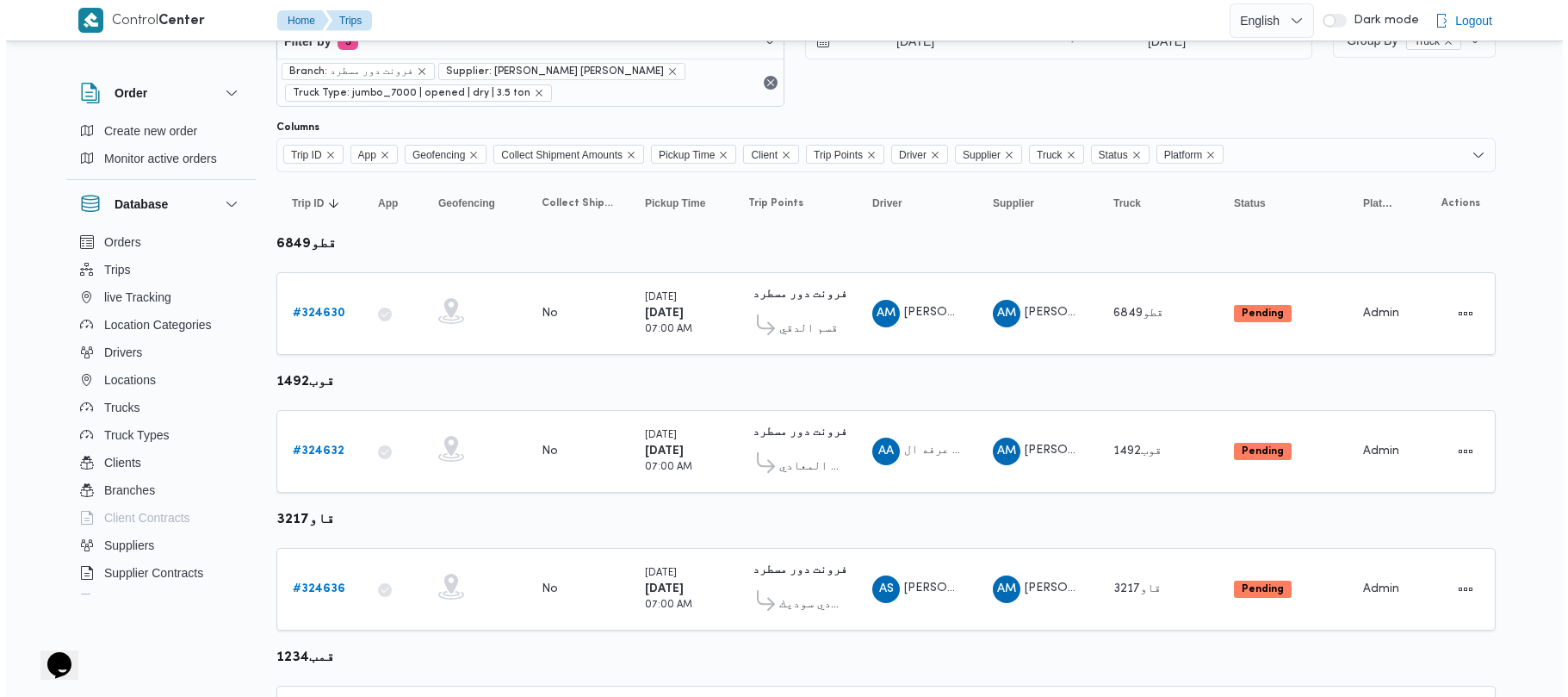 scroll, scrollTop: 0, scrollLeft: 0, axis: both 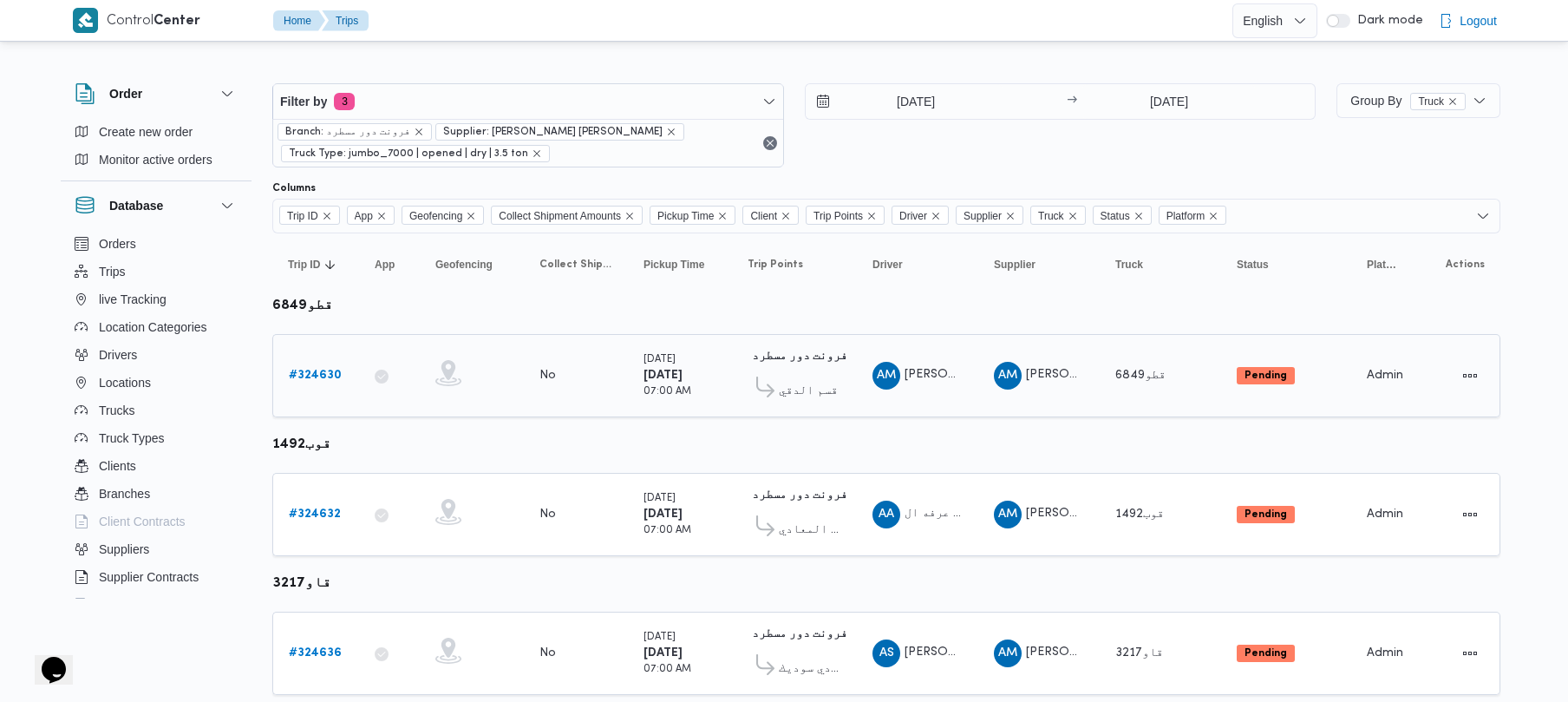 drag, startPoint x: 302, startPoint y: 358, endPoint x: 309, endPoint y: 368, distance: 12.206556 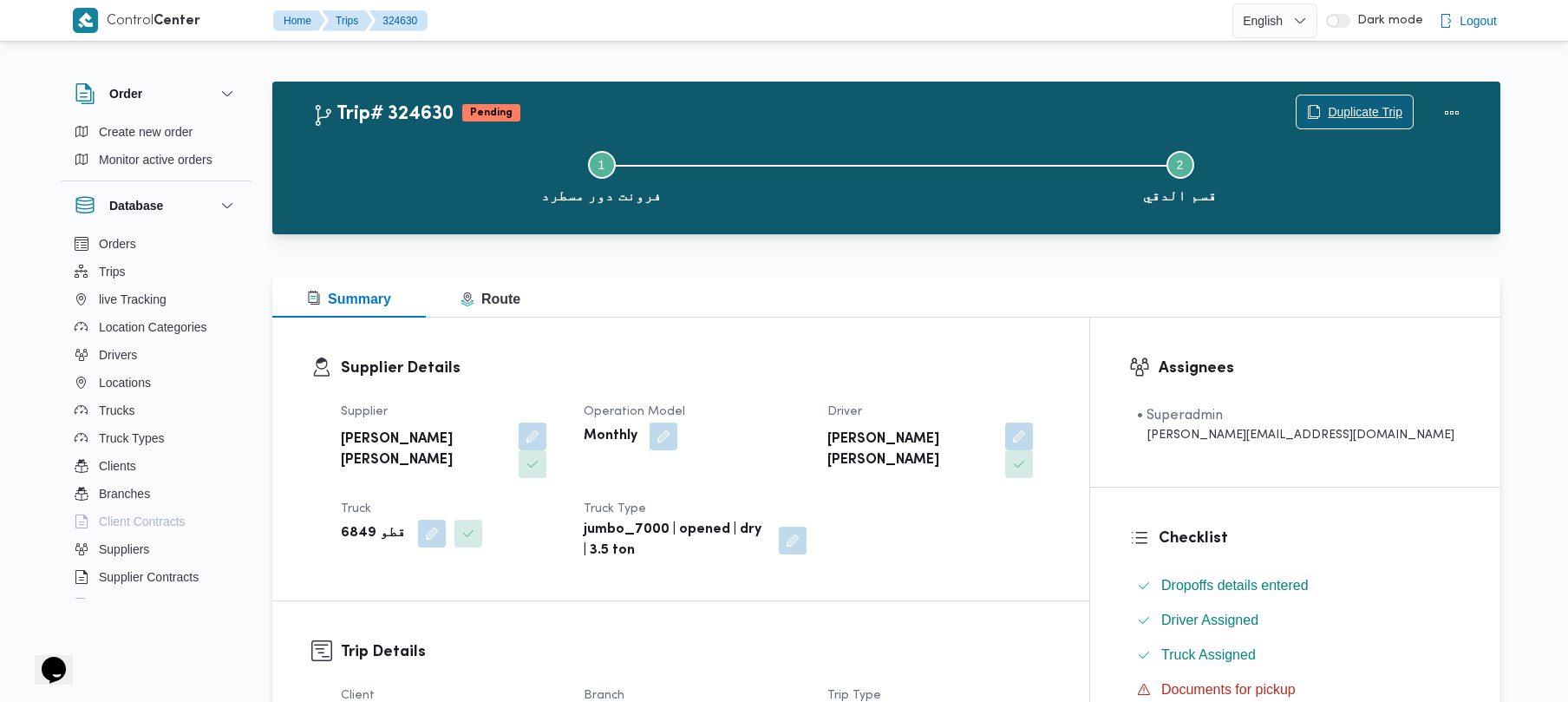 click on "Duplicate Trip" at bounding box center [1365, 112] 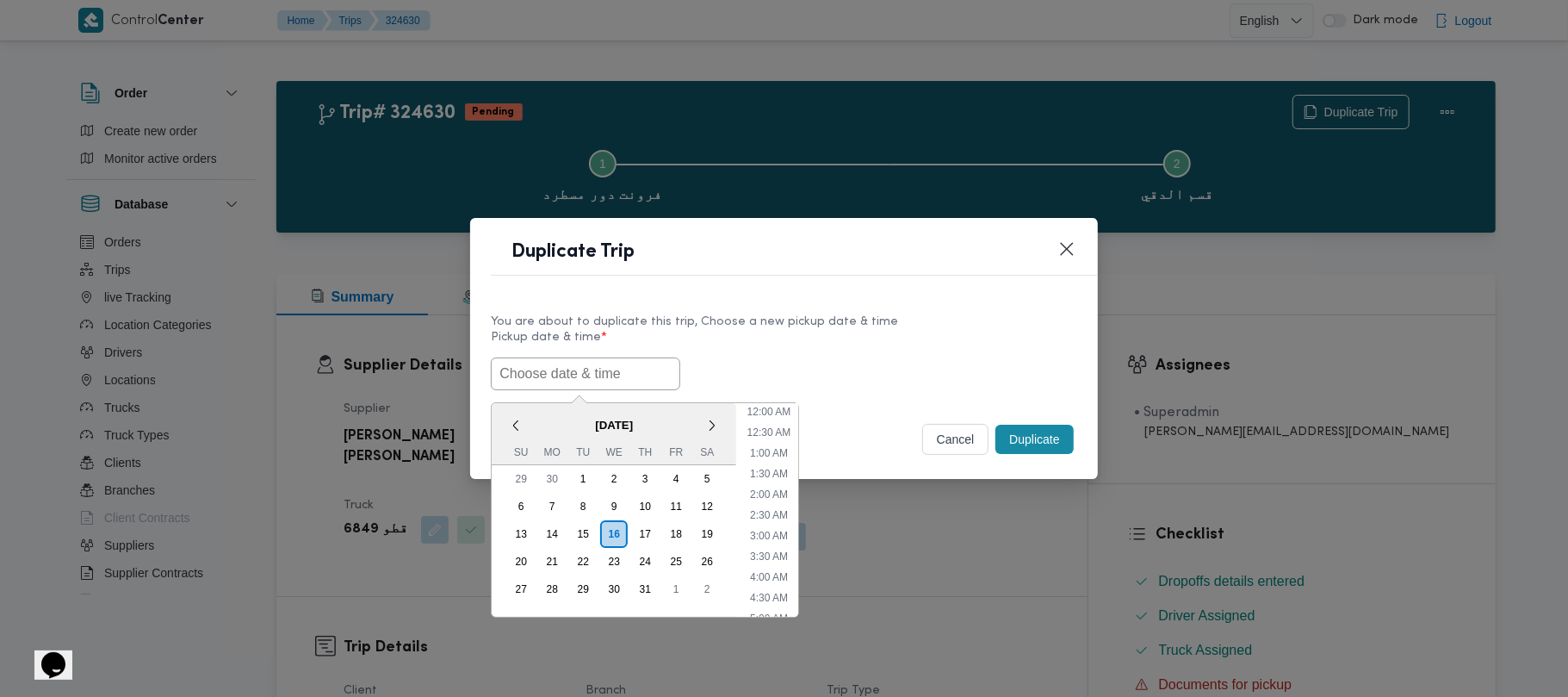 drag, startPoint x: 617, startPoint y: 370, endPoint x: 670, endPoint y: 370, distance: 53 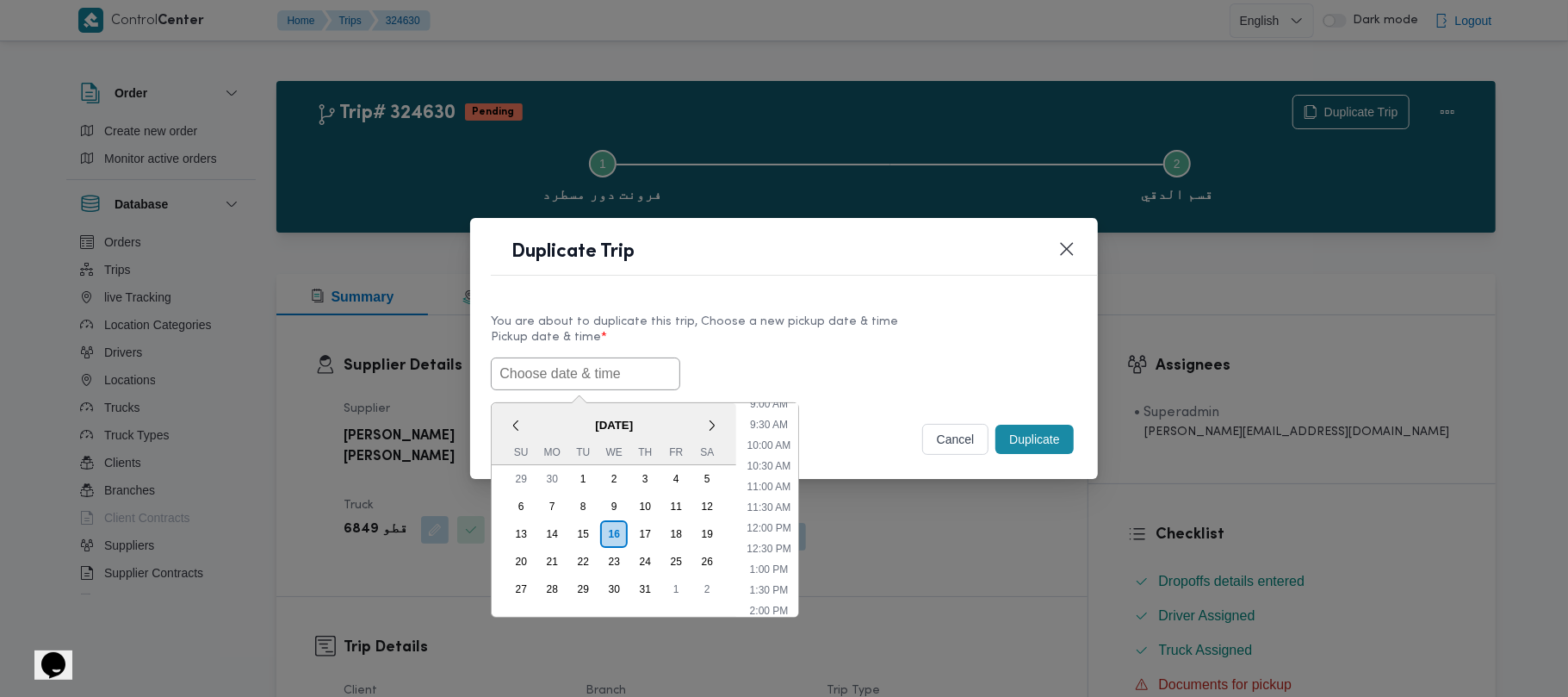 paste on "21/07/2025 7:00AM" 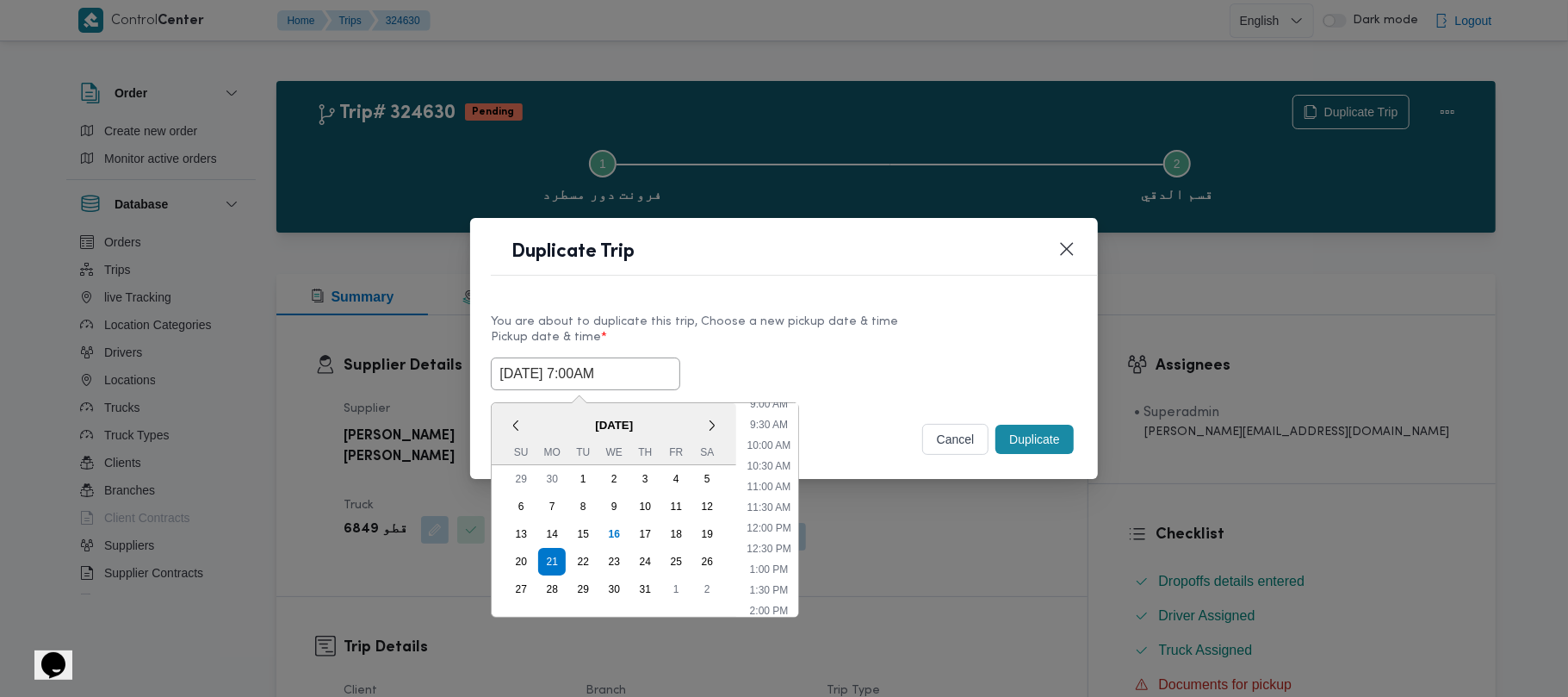 type on "21/07/2025 7:00AM" 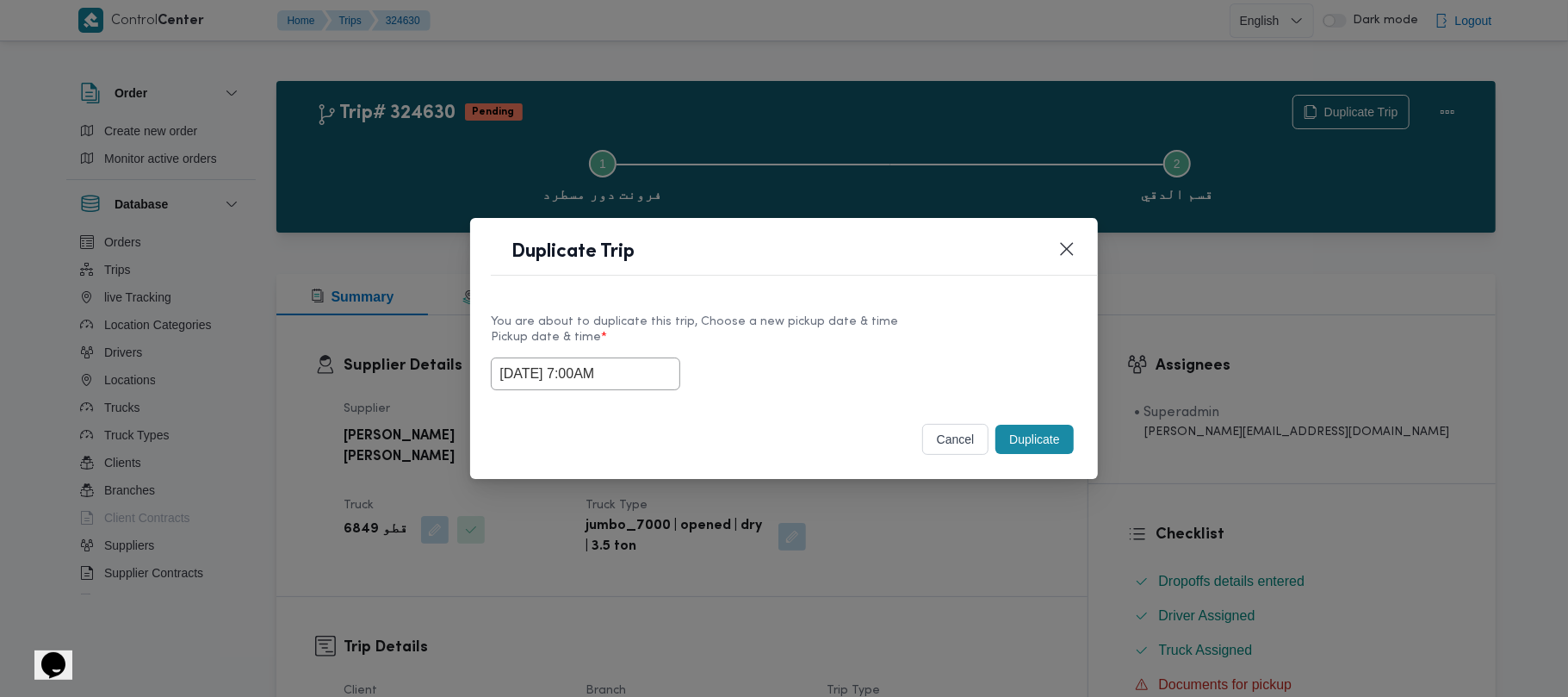 click on "Duplicate" at bounding box center [1034, 439] 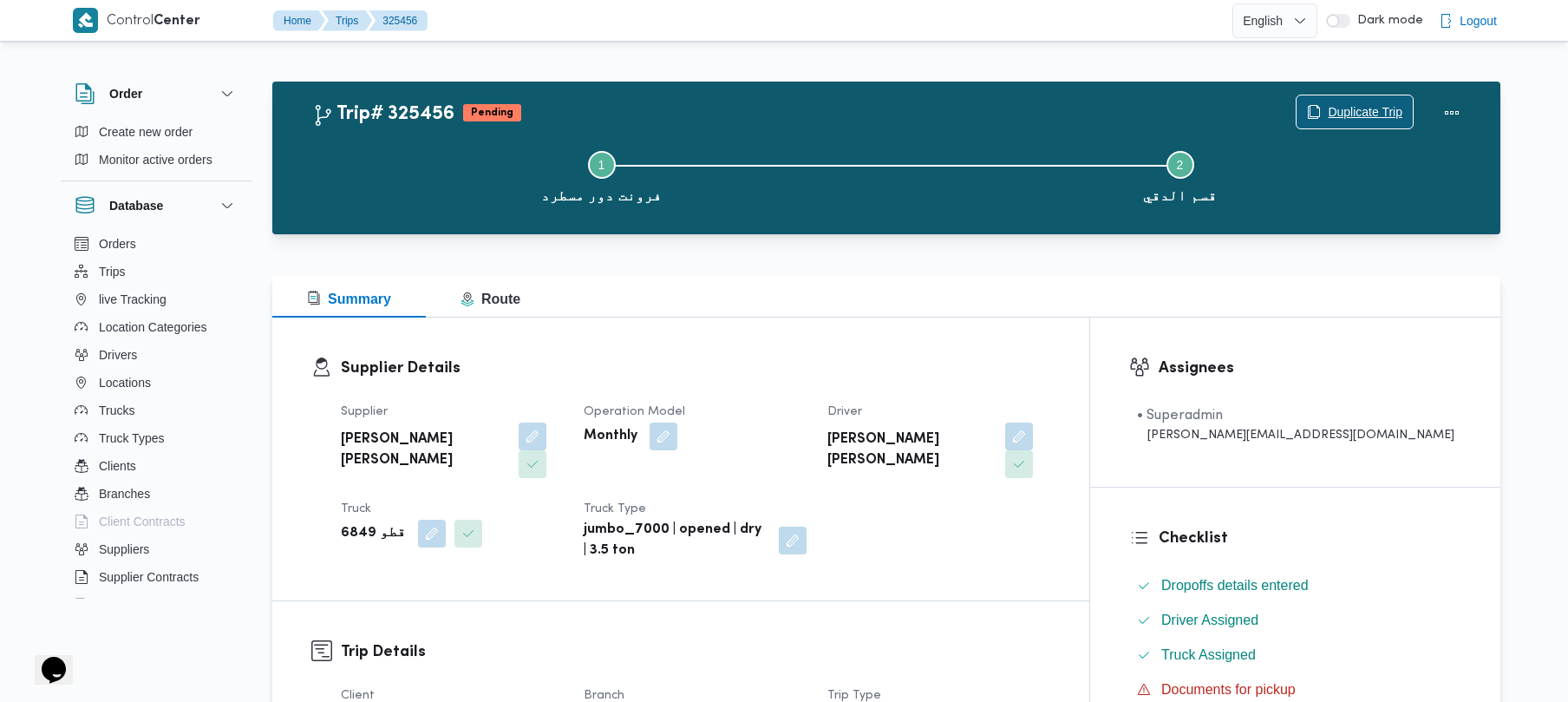 click on "Duplicate Trip" at bounding box center [1365, 112] 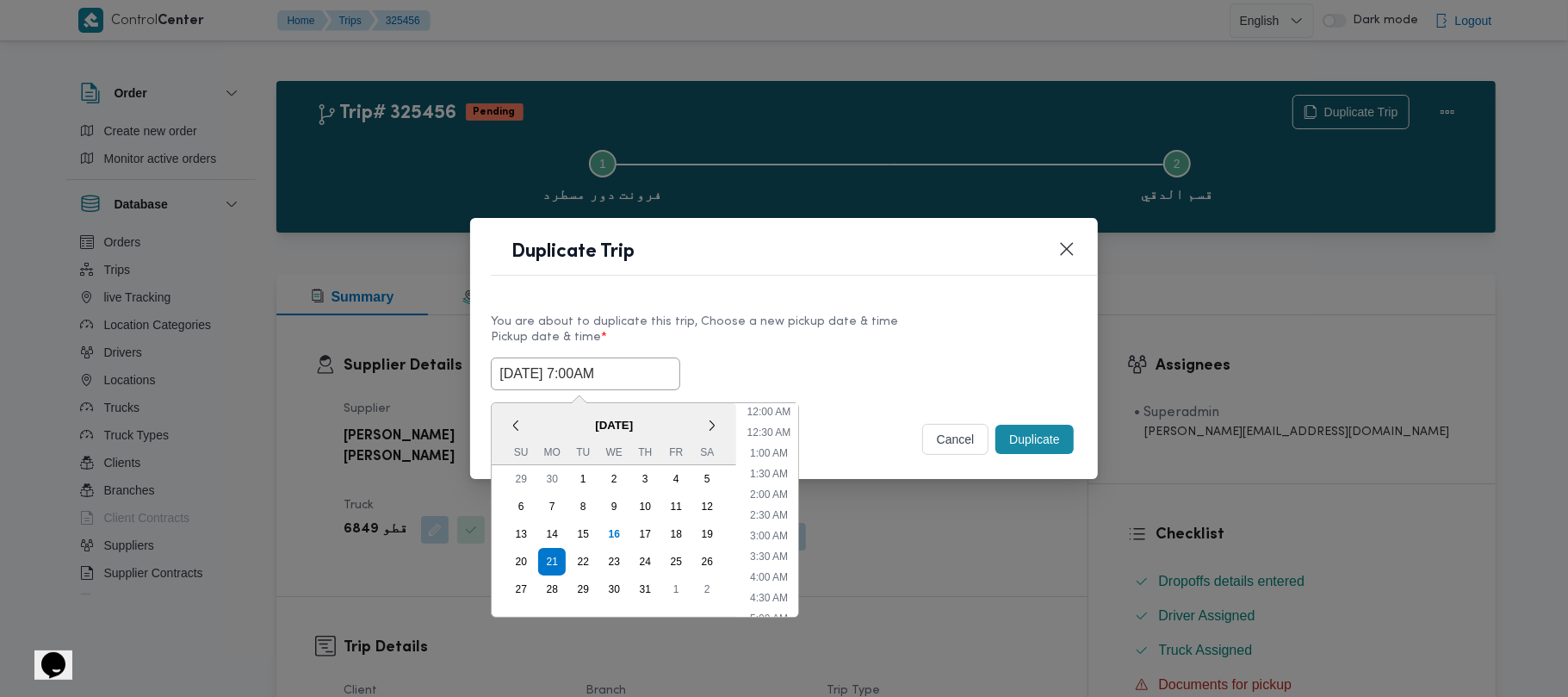 click on "21/07/2025 7:00AM" at bounding box center [586, 374] 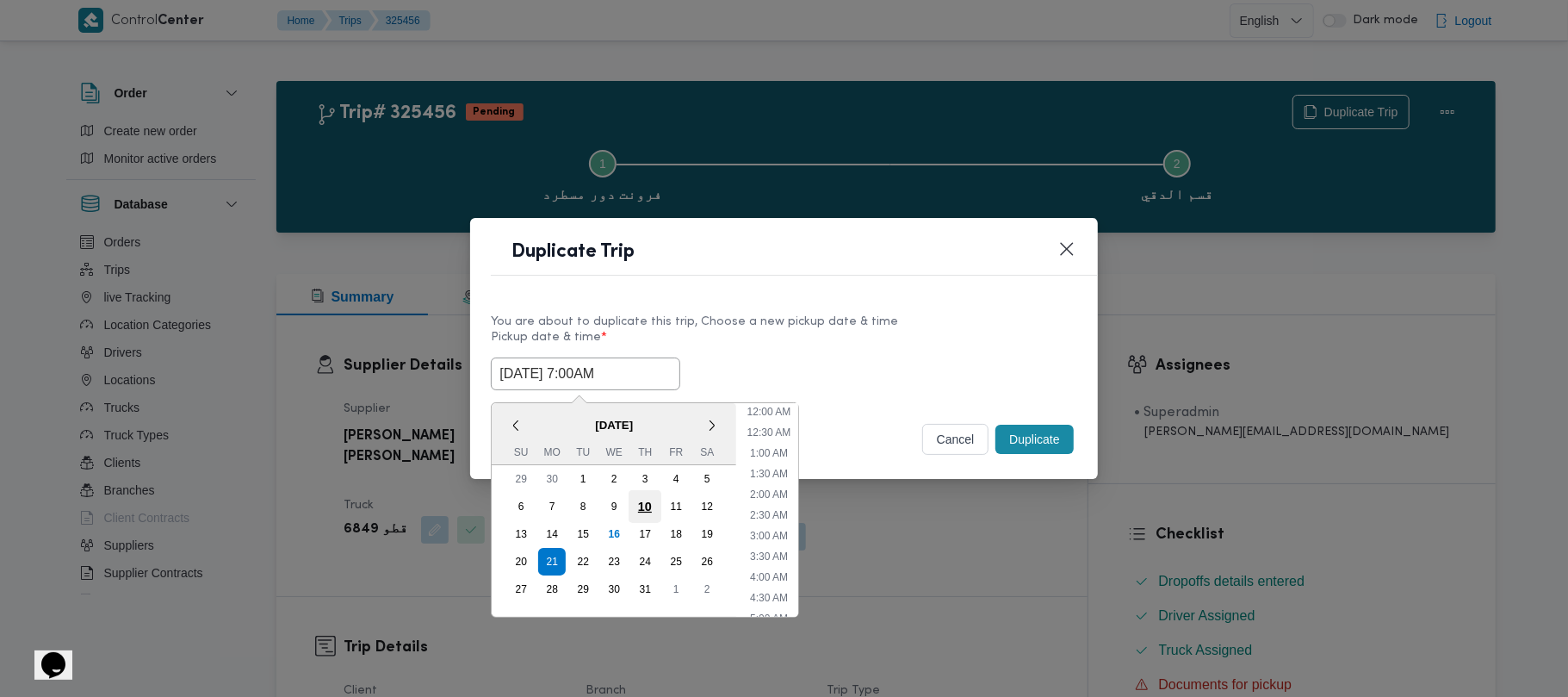 scroll, scrollTop: 193, scrollLeft: 0, axis: vertical 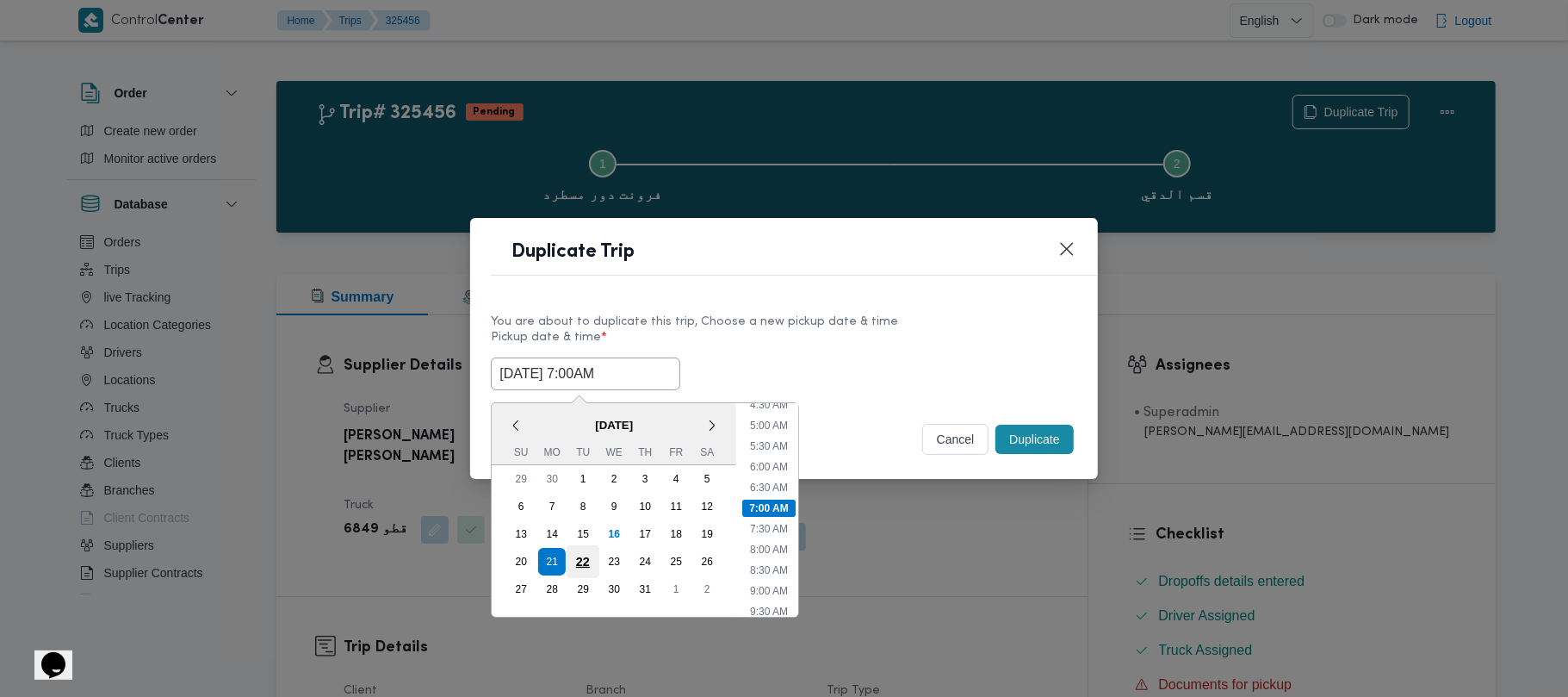 click on "22" at bounding box center (583, 562) 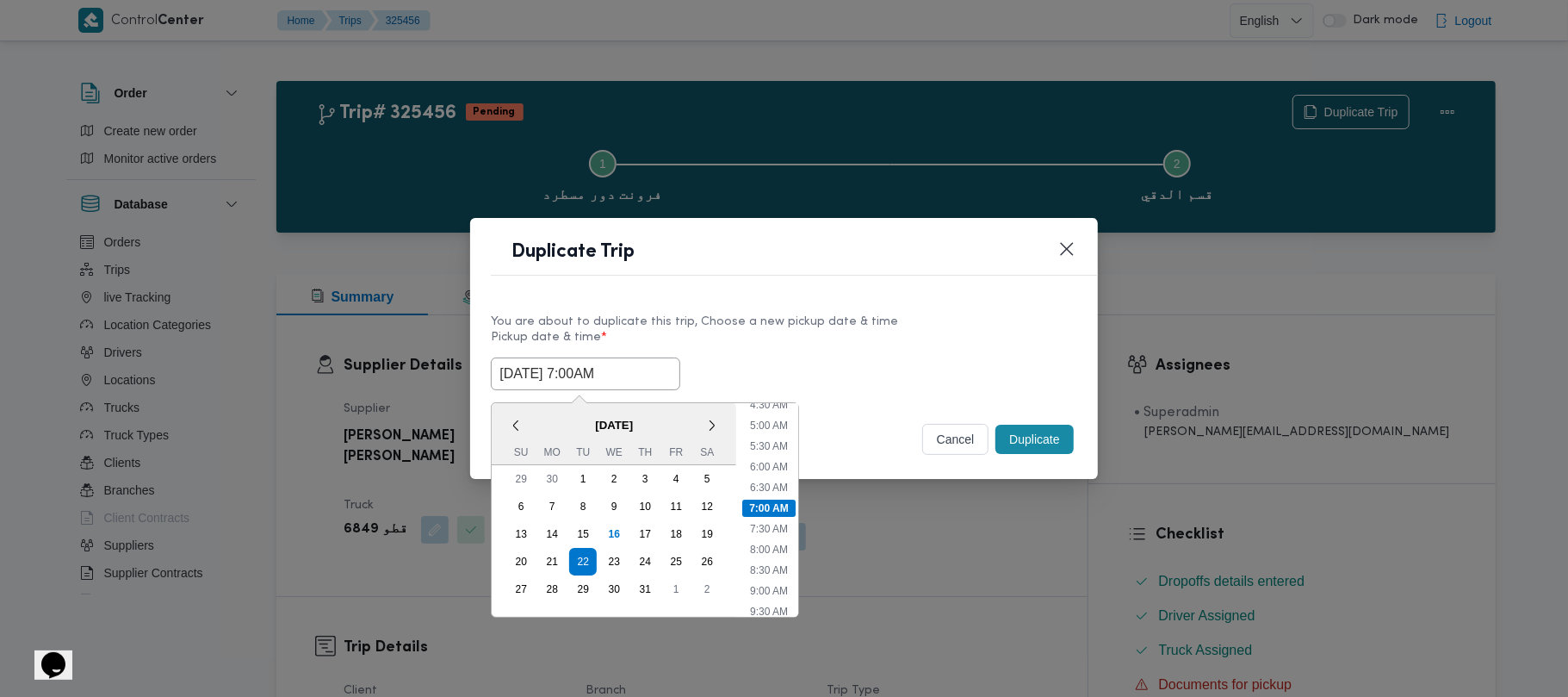 click on "You are about to duplicate this trip, Choose a new pickup date & time" at bounding box center [784, 321] 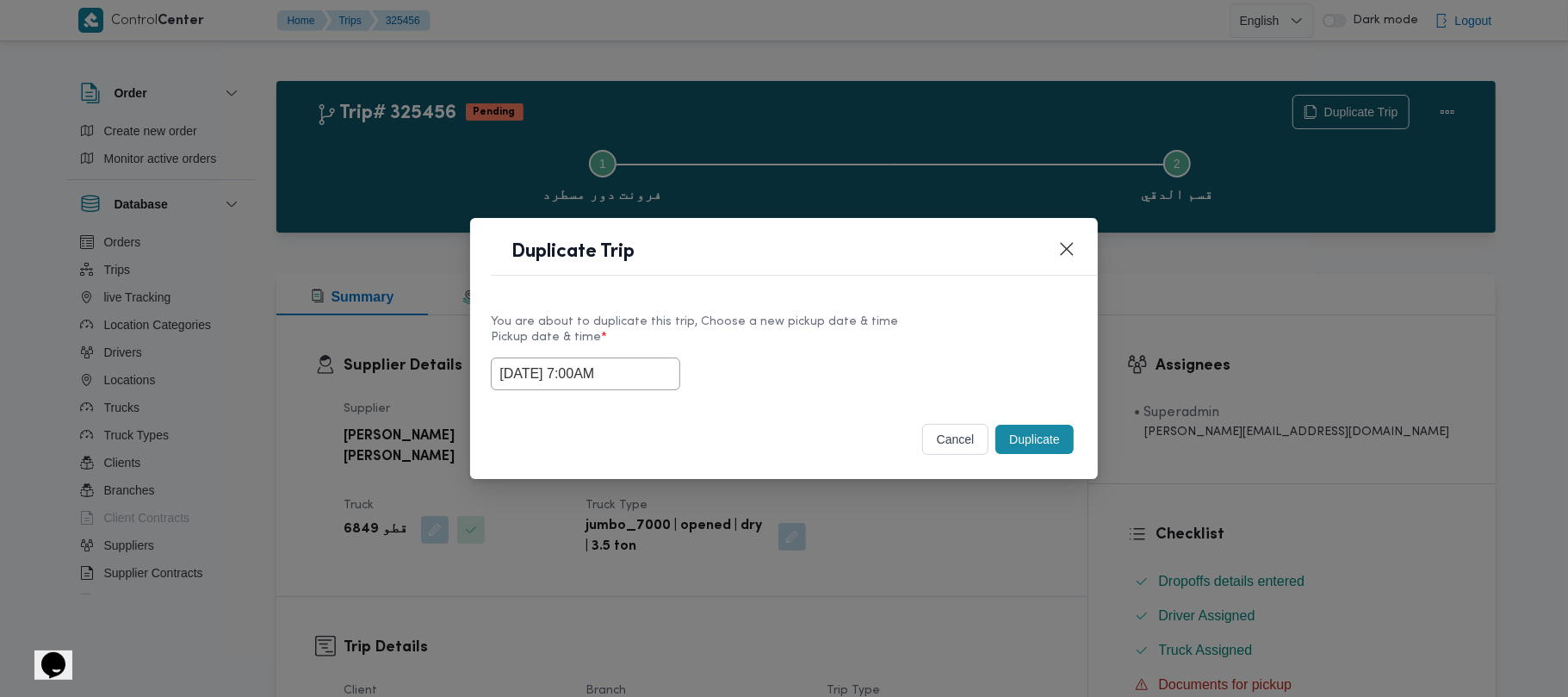 click on "Duplicate" at bounding box center (1034, 439) 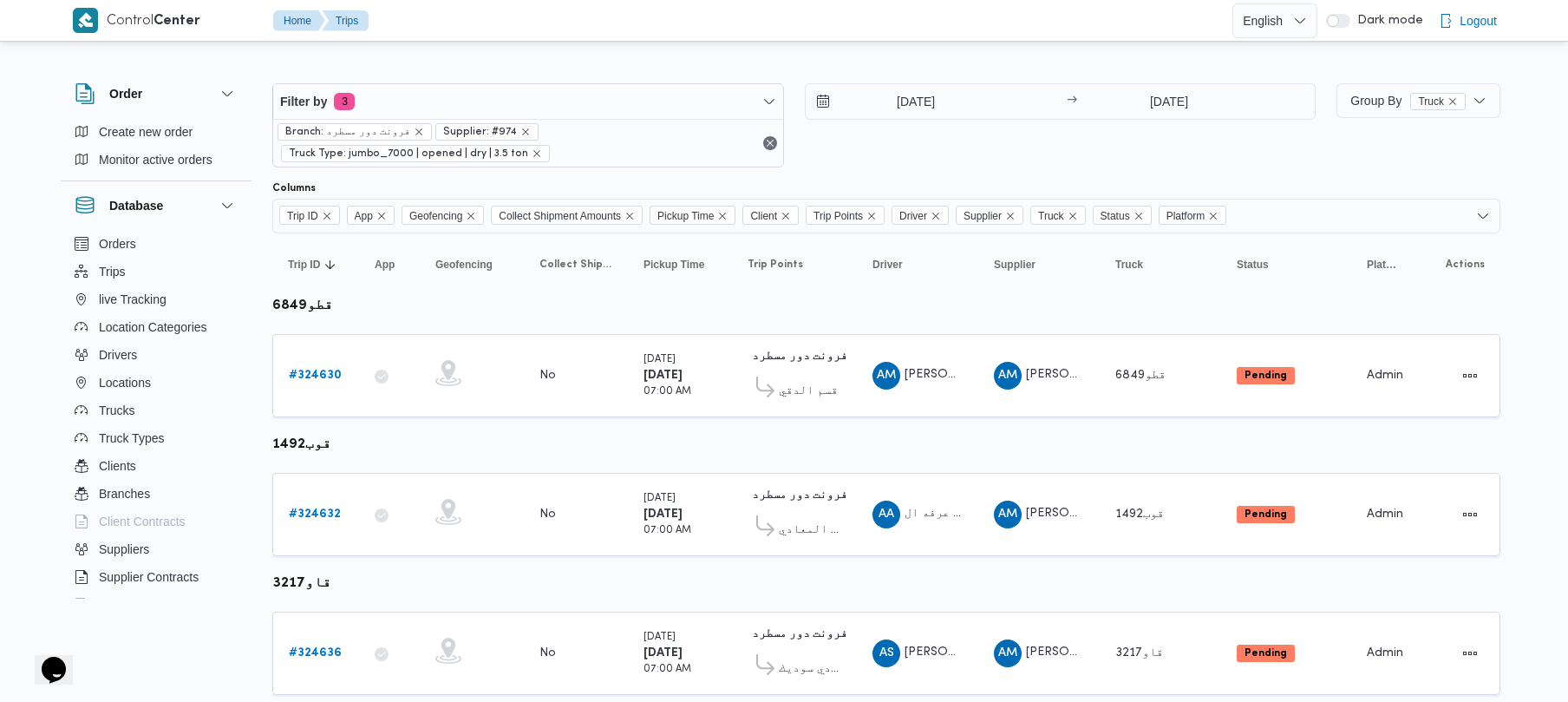 click on "Trip ID Click to sort in ascending order App Click to sort in ascending order Geofencing Click to sort in ascending order Collect Shipment Amounts Pickup Time Click to sort in ascending order Client Click to sort in ascending order Trip Points Driver Click to sort in ascending order Supplier Click to sort in ascending order Truck Click to sort in ascending order Status Click to sort in ascending order Platform Click to sort in ascending order Actions قطو6849 Trip ID # 324630 App Geofencing Collect Shipment Amounts No Pickup Time Thursday 17/7/2025 07:00 AM   Client Frontdoor Trip Points فرونت دور مسطرد 01:09 AM قسم الدقي Driver AM عاطف مجدي السيد عواد Supplier AM عبدالمنعم مجدي السيد عواد Truck قطو6849 Status Pending Platform Admin Actions قوب1492 Trip ID # 324632 App Geofencing Collect Shipment Amounts No Pickup Time Thursday 17/7/2025 07:00 AM   Client Frontdoor Trip Points فرونت دور مسطرد 01:09 AM قسم المعادي Driver" at bounding box center (886, 612) 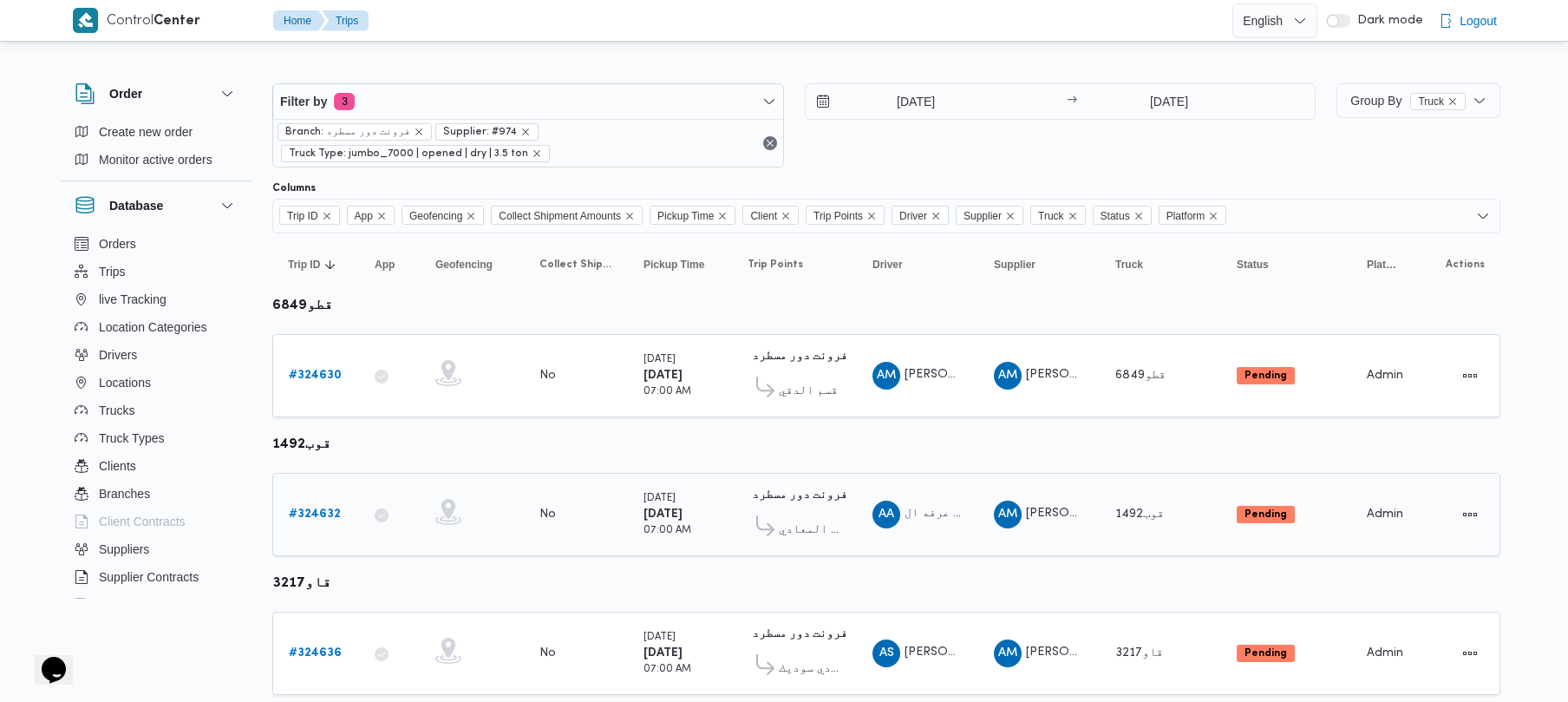 click on "# 324632" at bounding box center (315, 514) 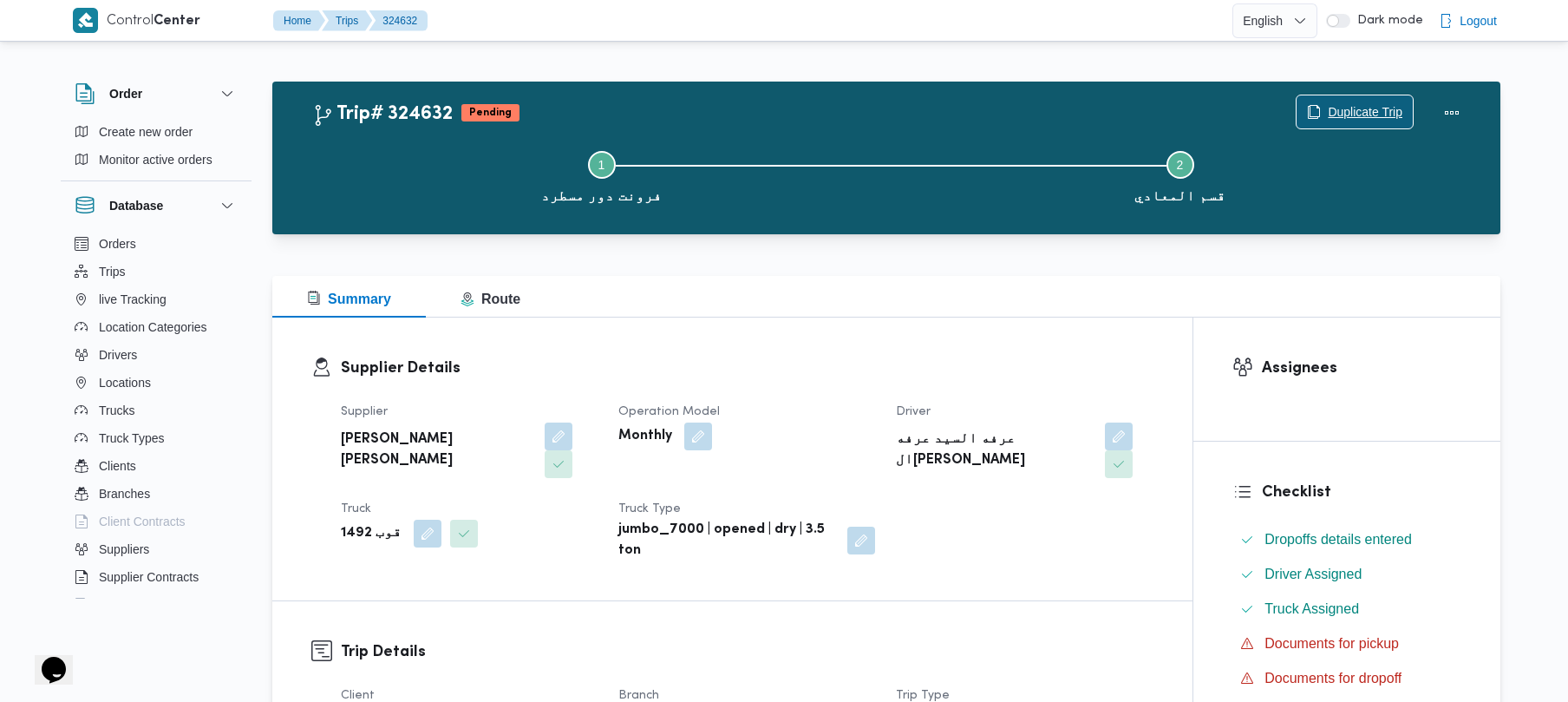 click on "Duplicate Trip" at bounding box center (1355, 112) 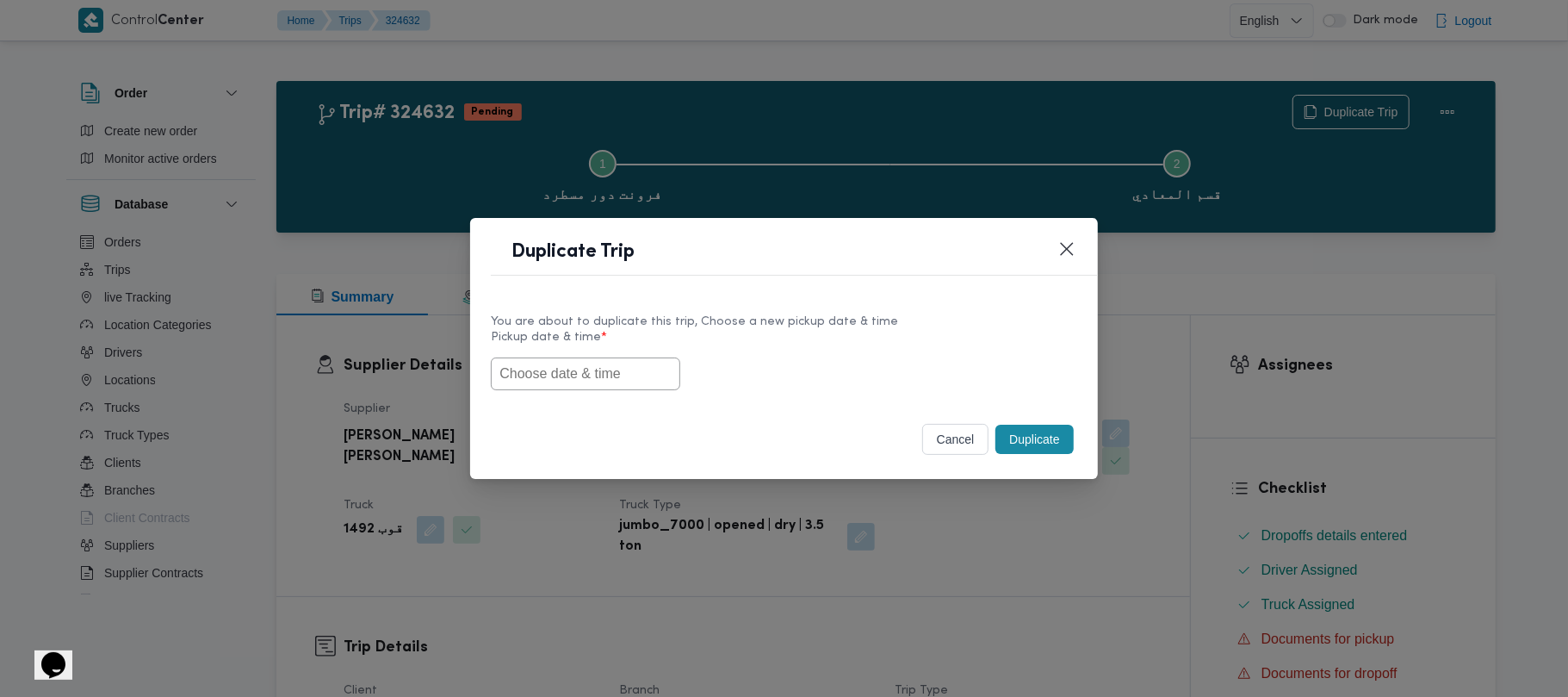click at bounding box center [784, 374] 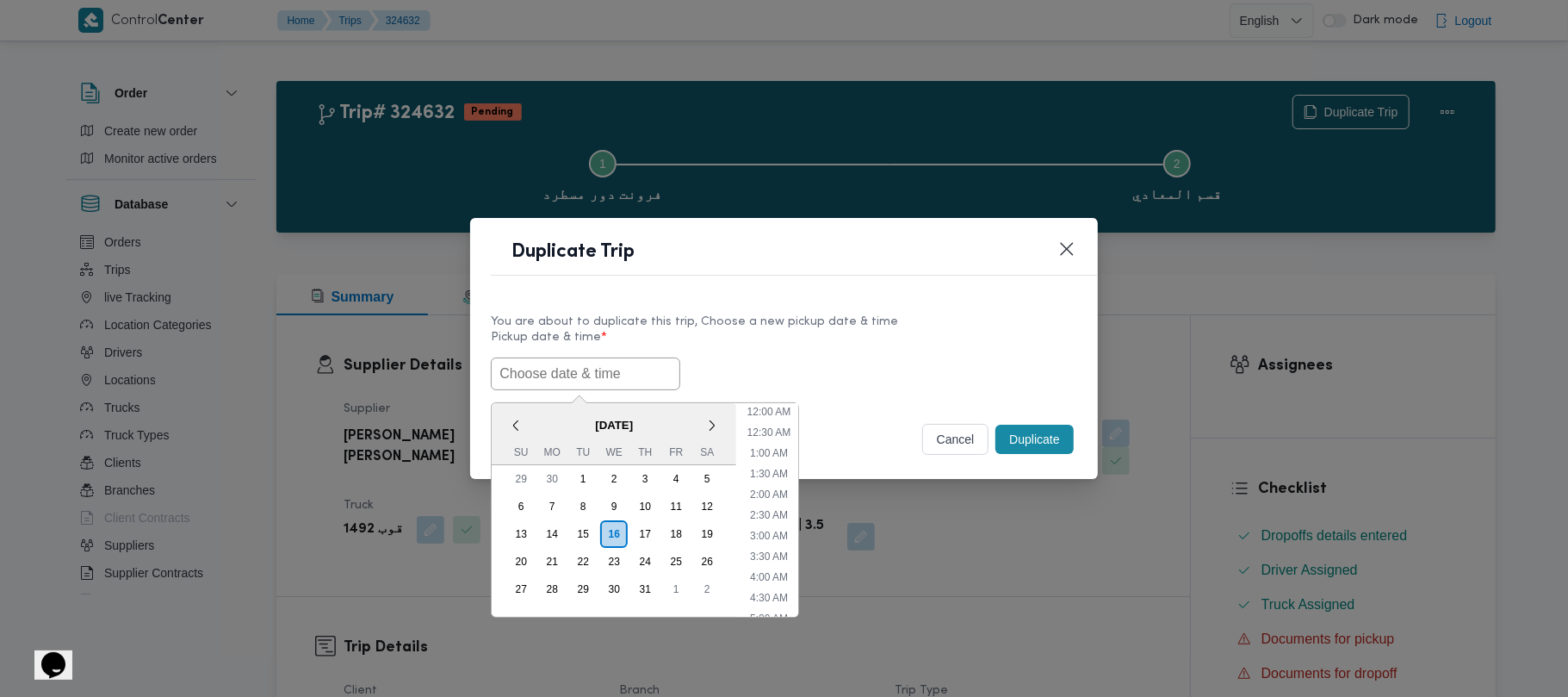 click at bounding box center (586, 374) 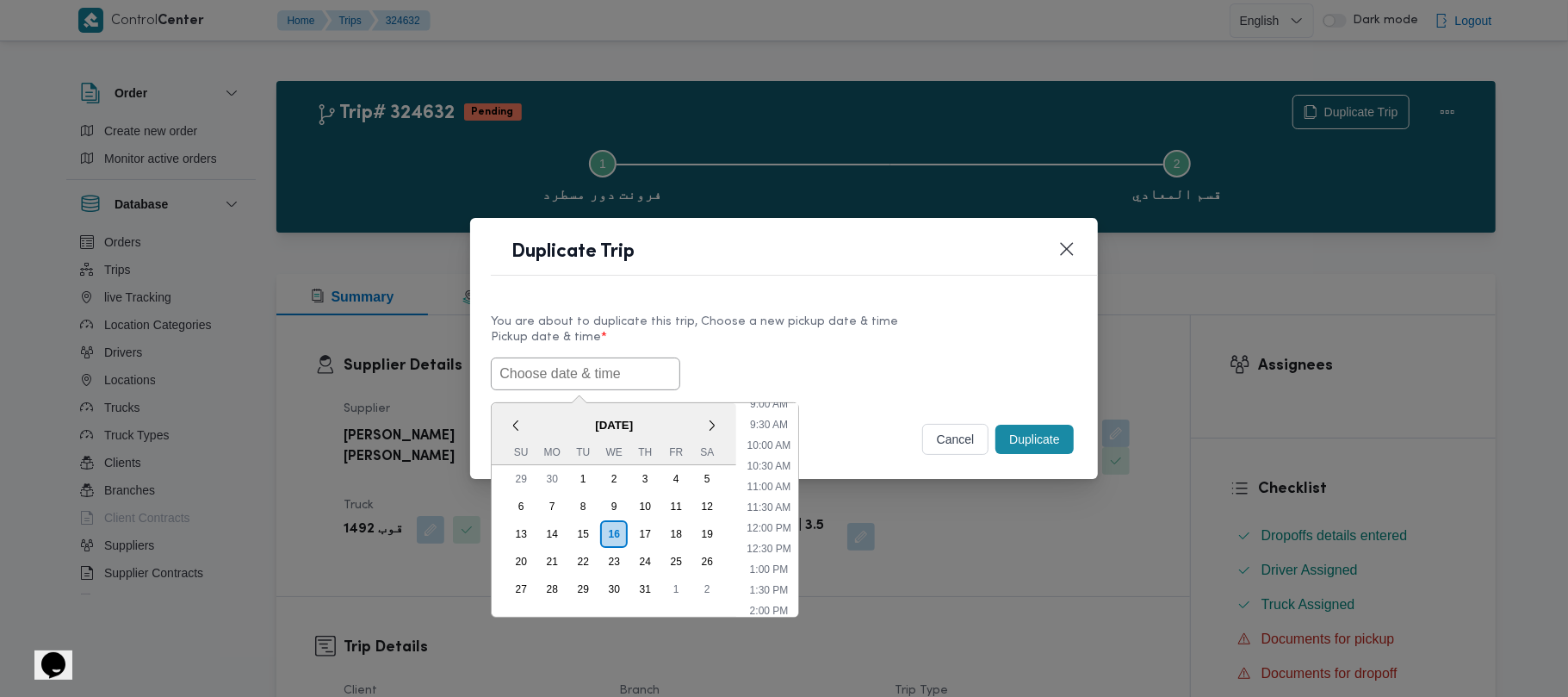 paste on "21/07/2025 7:00AM" 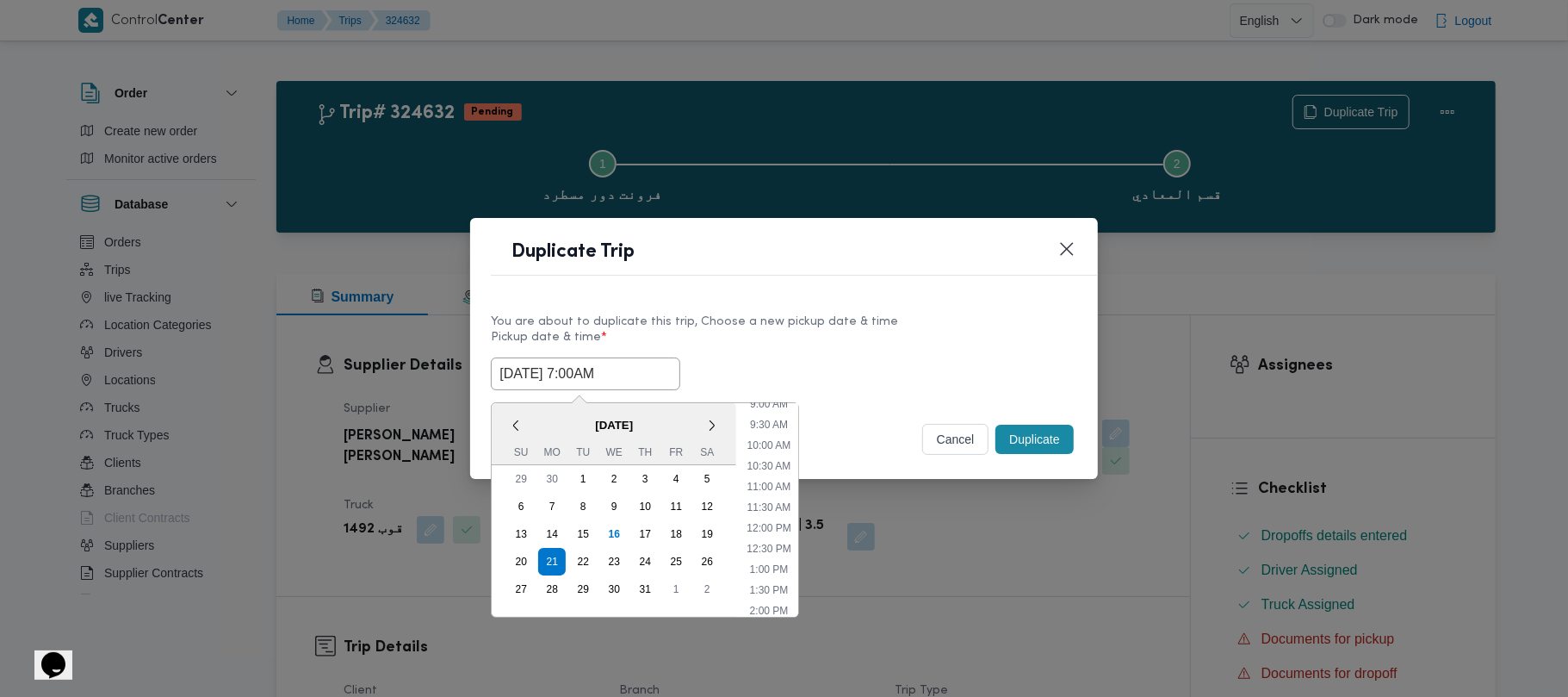 type on "21/07/2025 7:00AM" 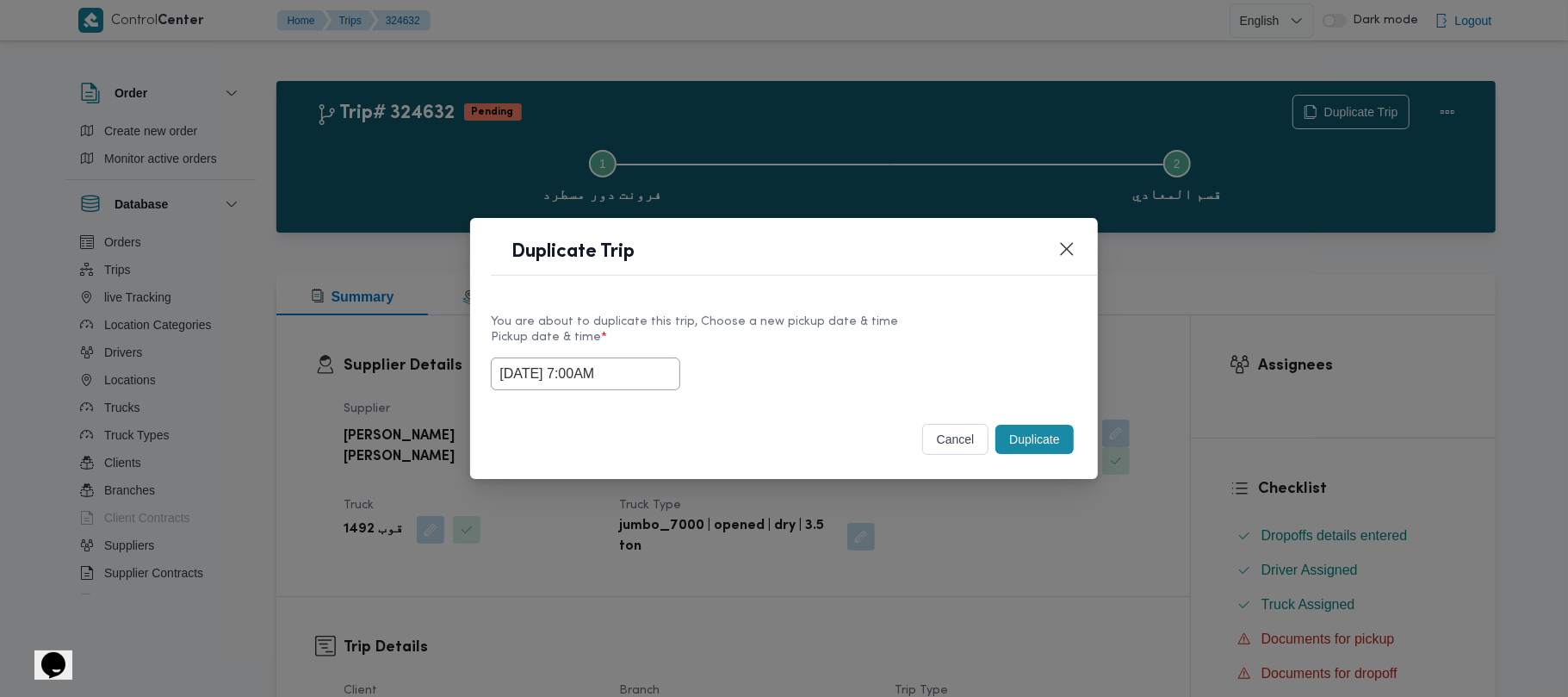 click on "Duplicate" at bounding box center [1034, 439] 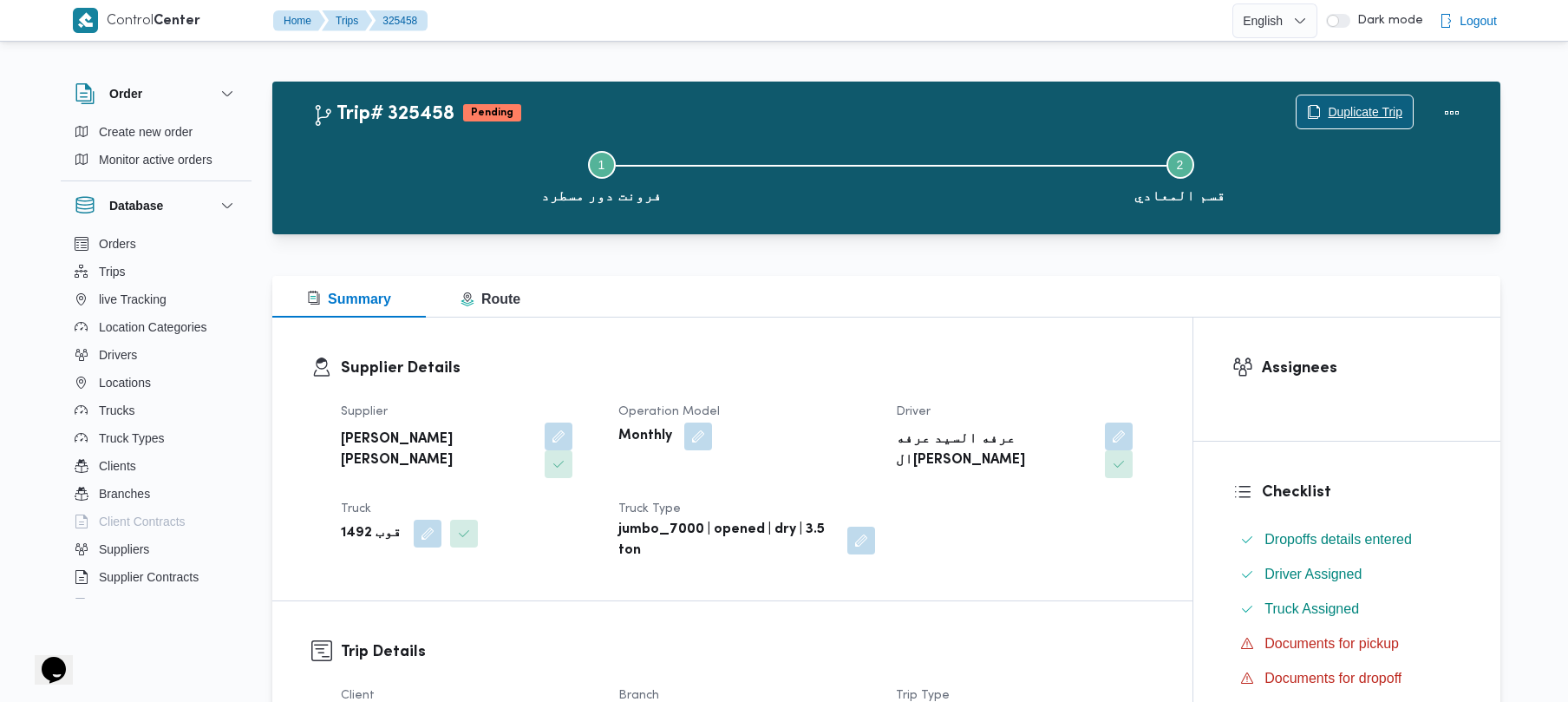 click on "Duplicate Trip" at bounding box center (1365, 112) 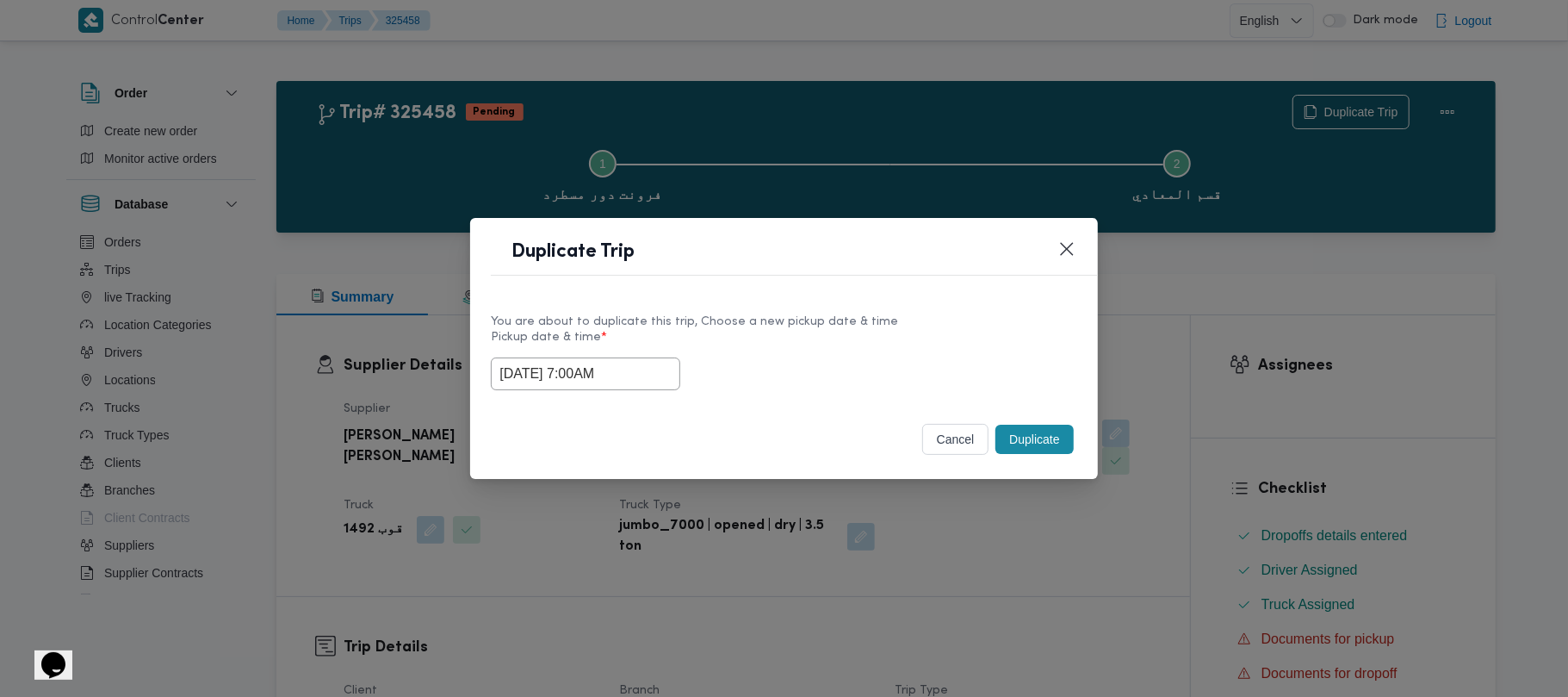 click on "21/07/2025 7:00AM" at bounding box center [586, 374] 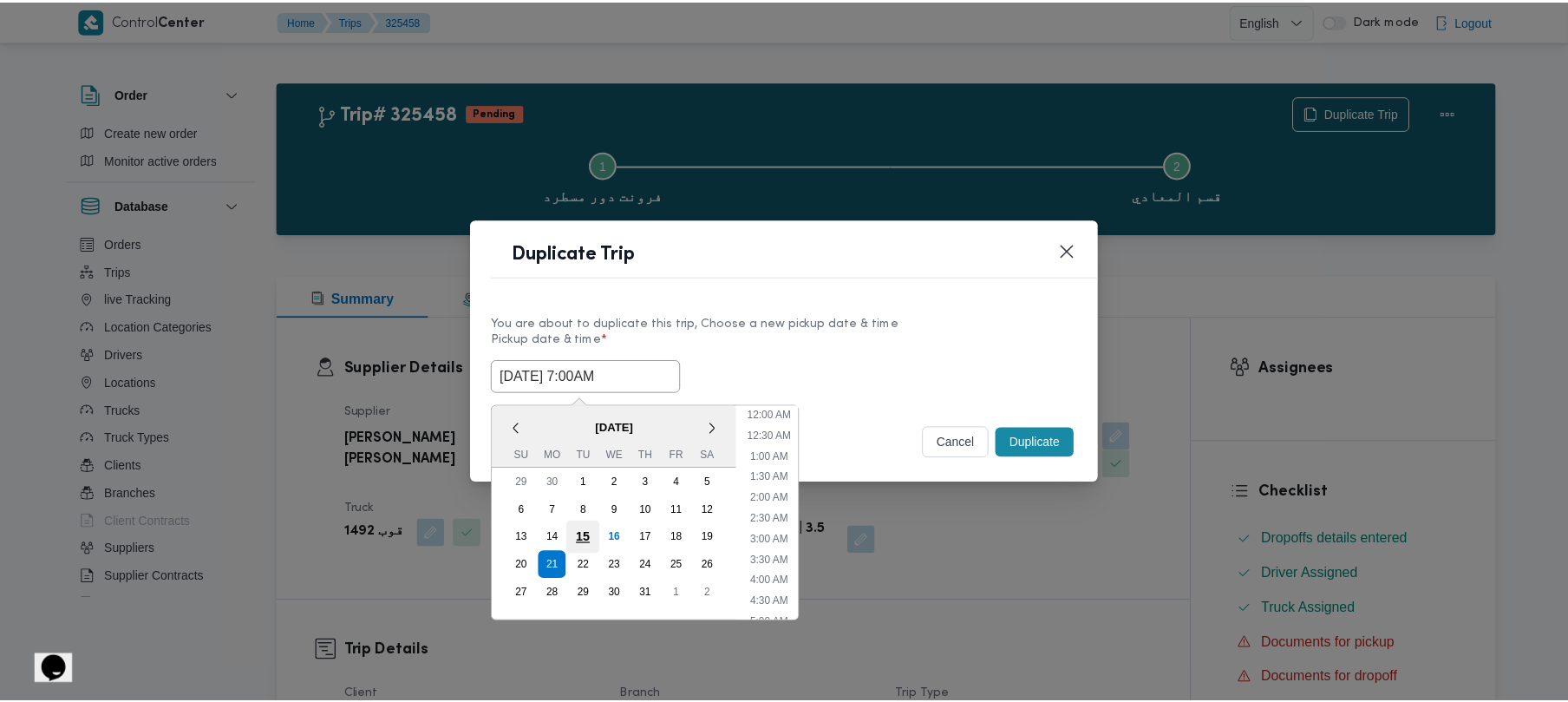scroll, scrollTop: 194, scrollLeft: 0, axis: vertical 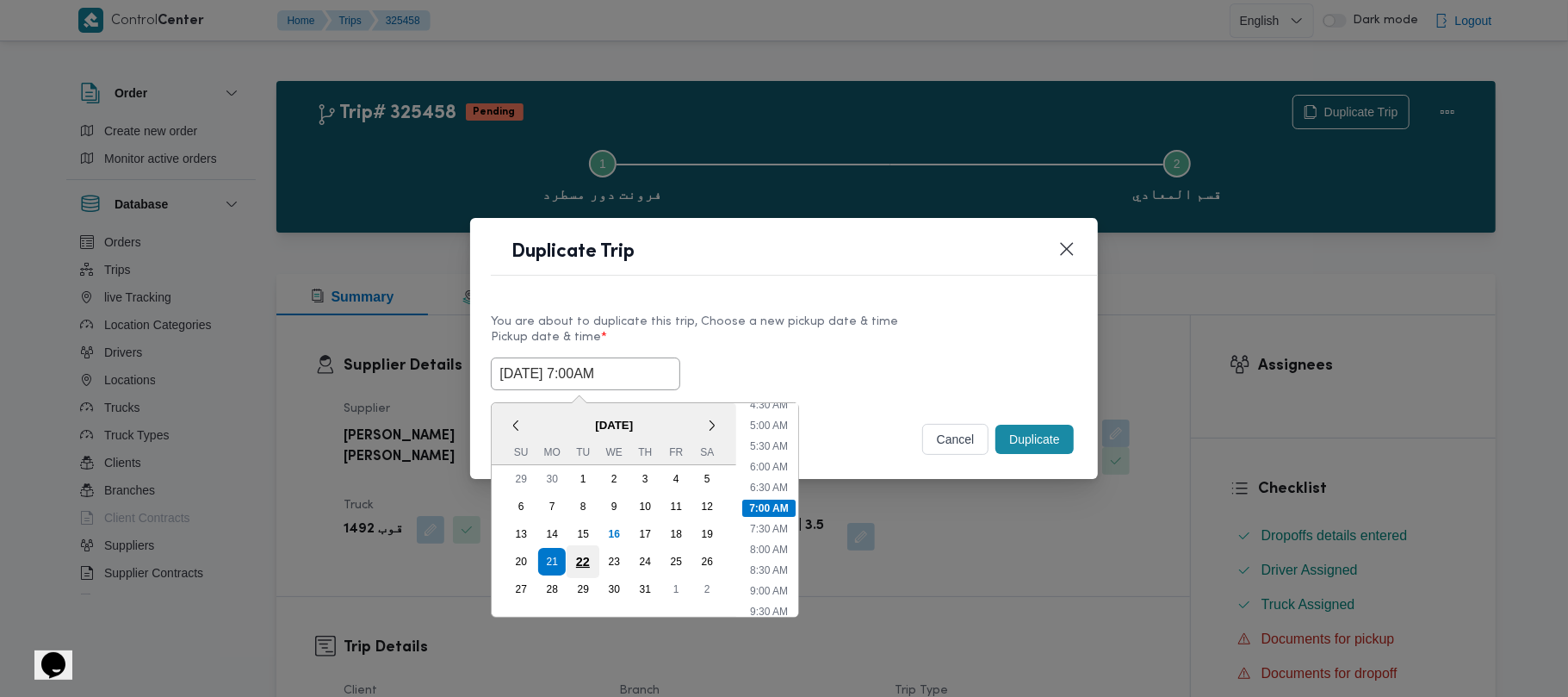 click on "22" at bounding box center [583, 562] 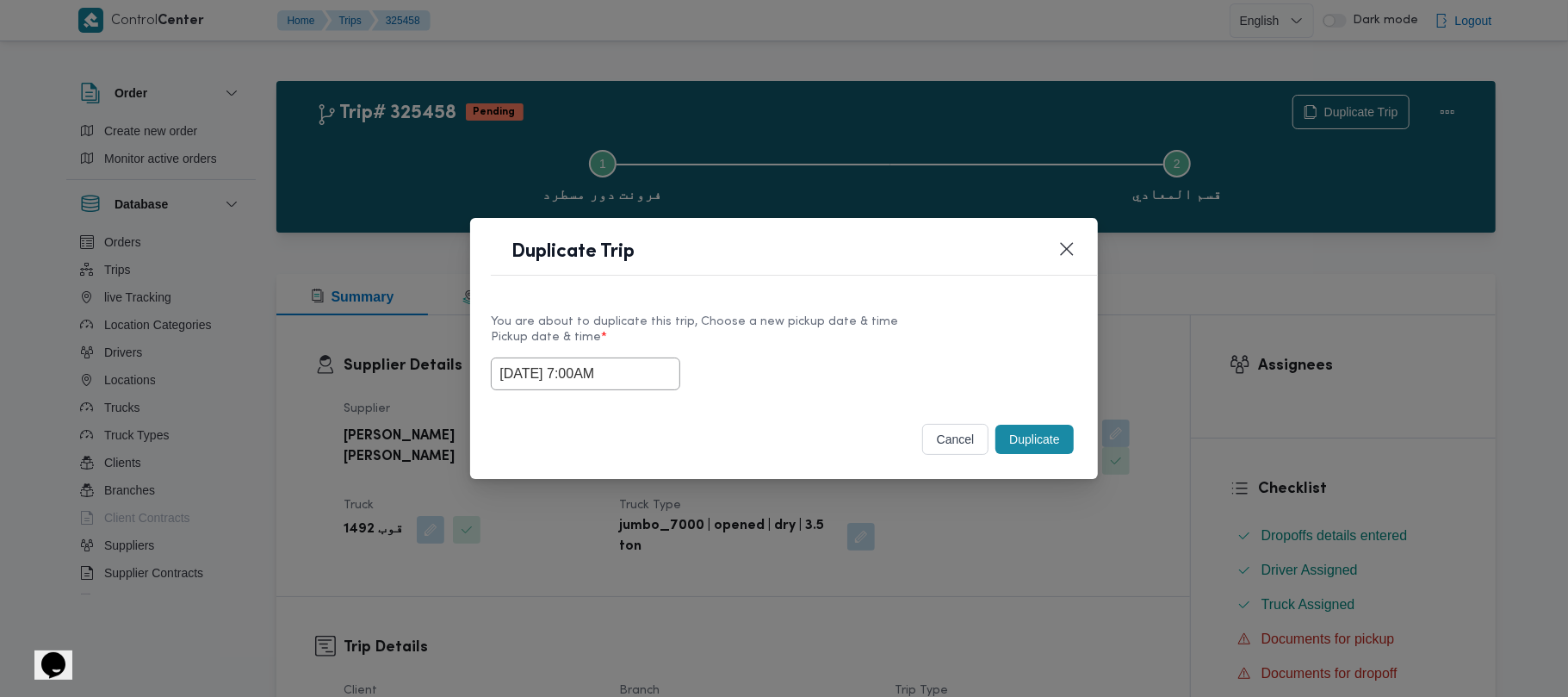 click on "Pickup date & time   *" at bounding box center (784, 344) 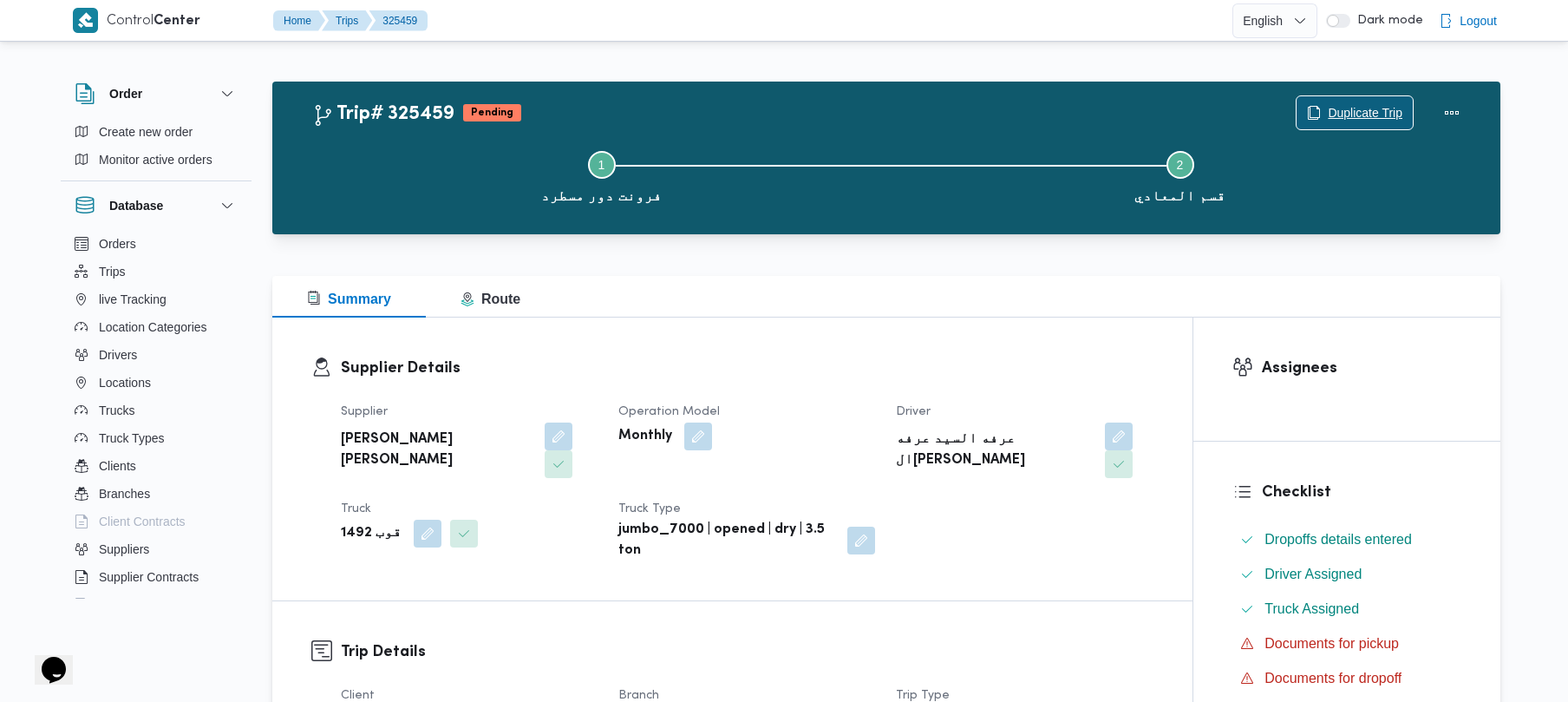 scroll, scrollTop: 614, scrollLeft: 0, axis: vertical 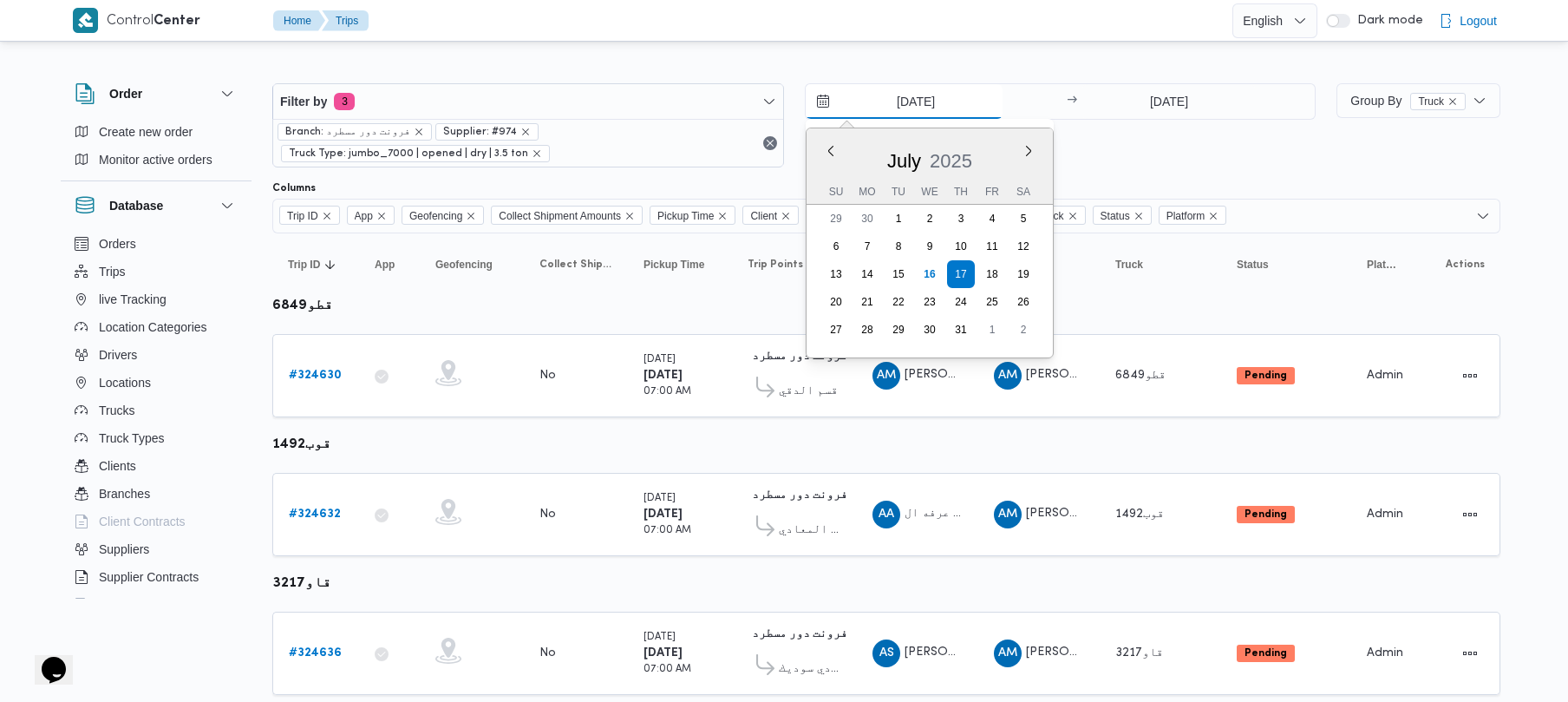 click on "[DATE]" at bounding box center [904, 102] 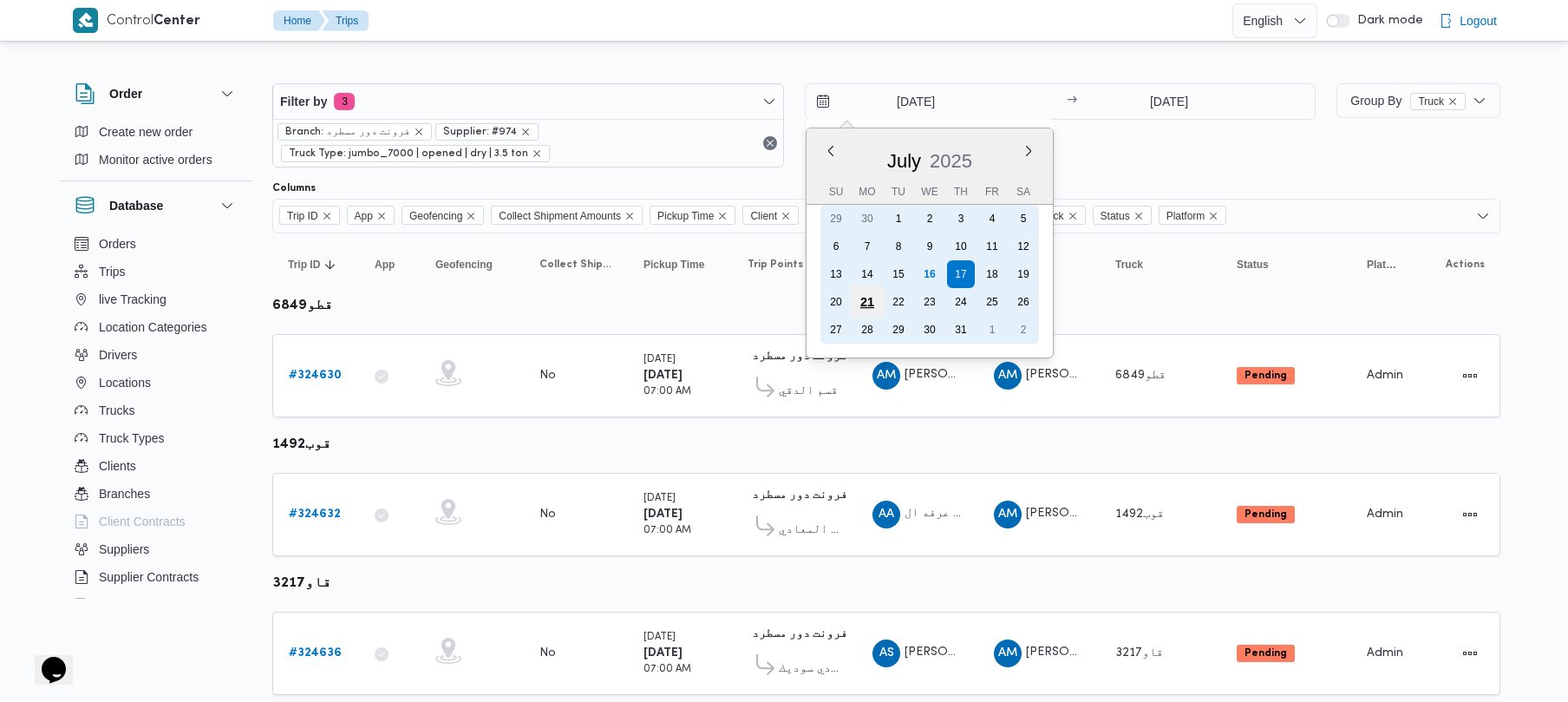 click on "21" at bounding box center (866, 302) 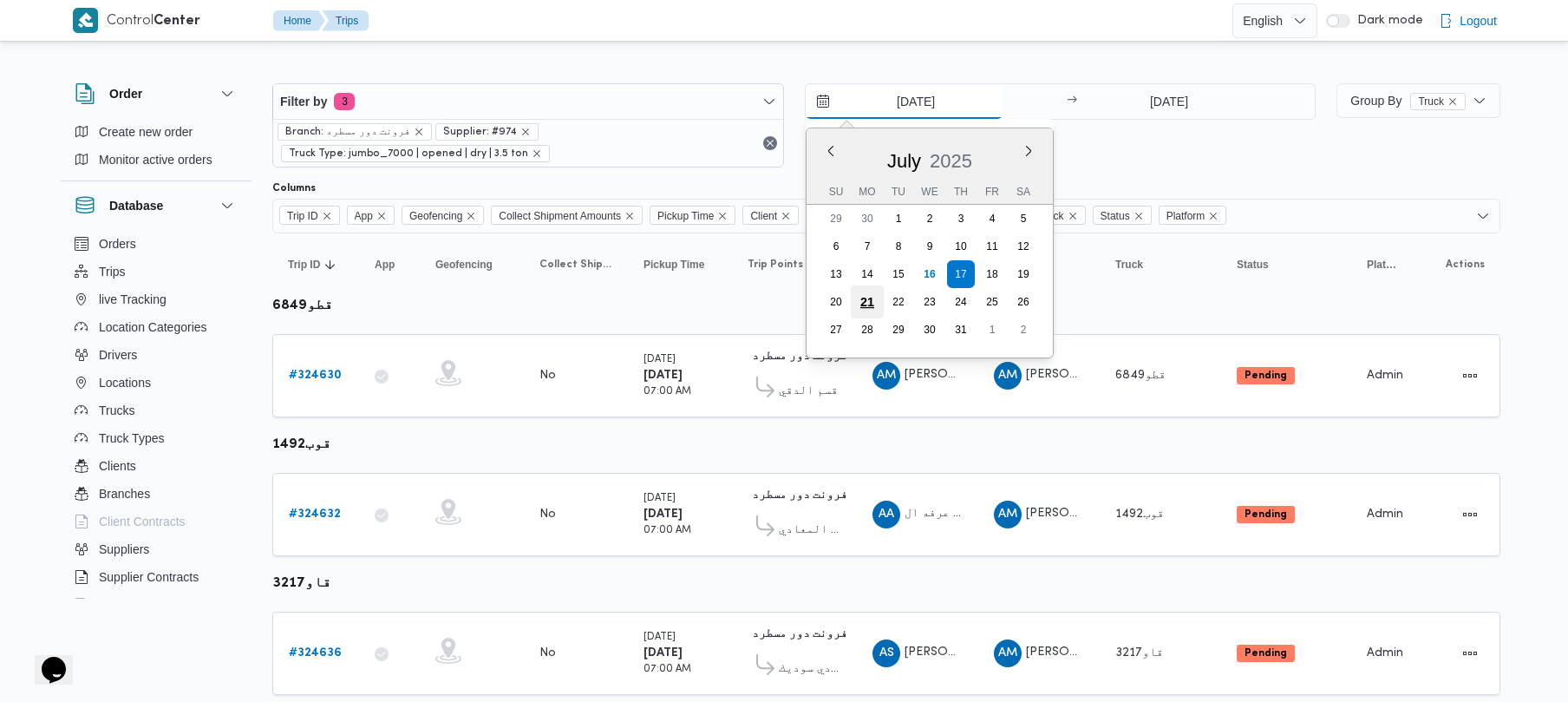 type on "[DATE]" 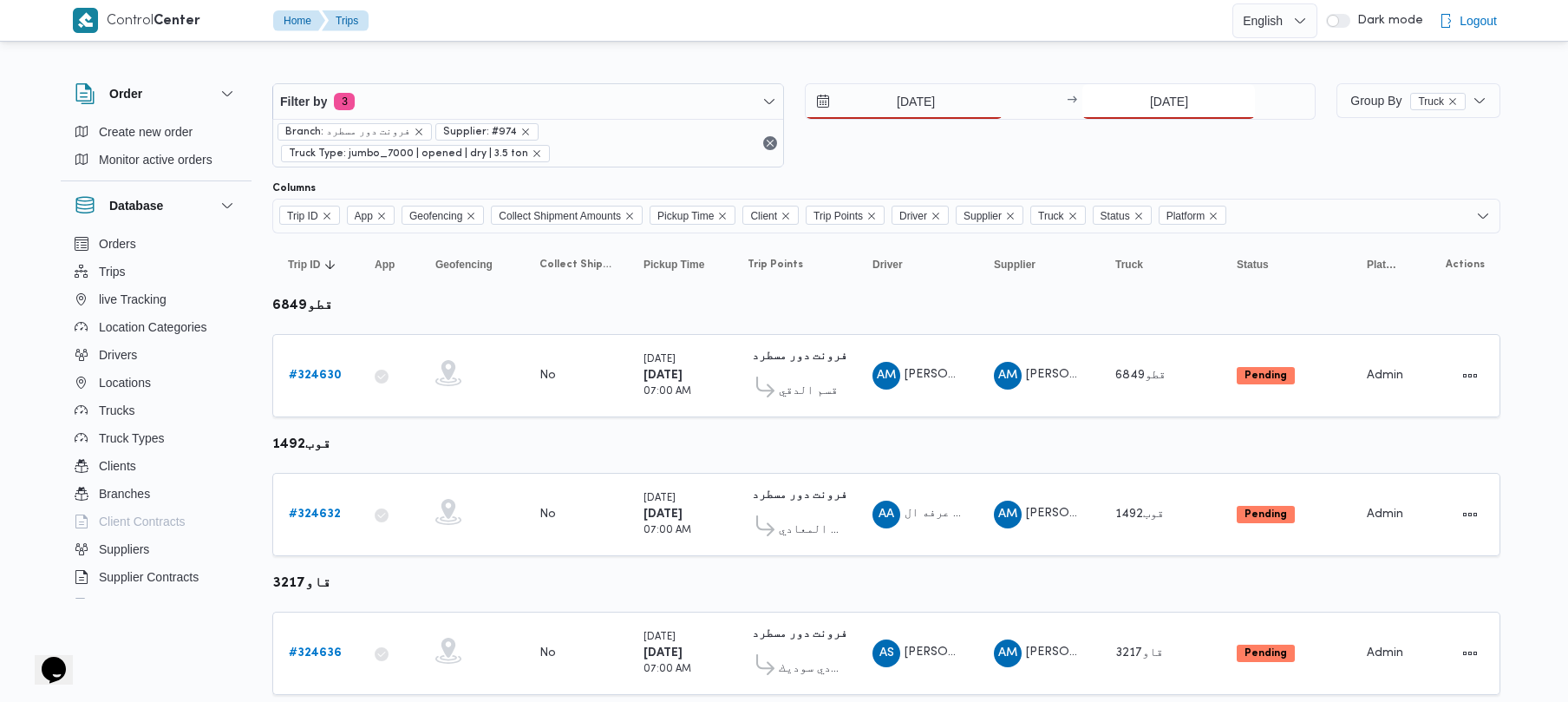 click on "[DATE]" at bounding box center [1168, 102] 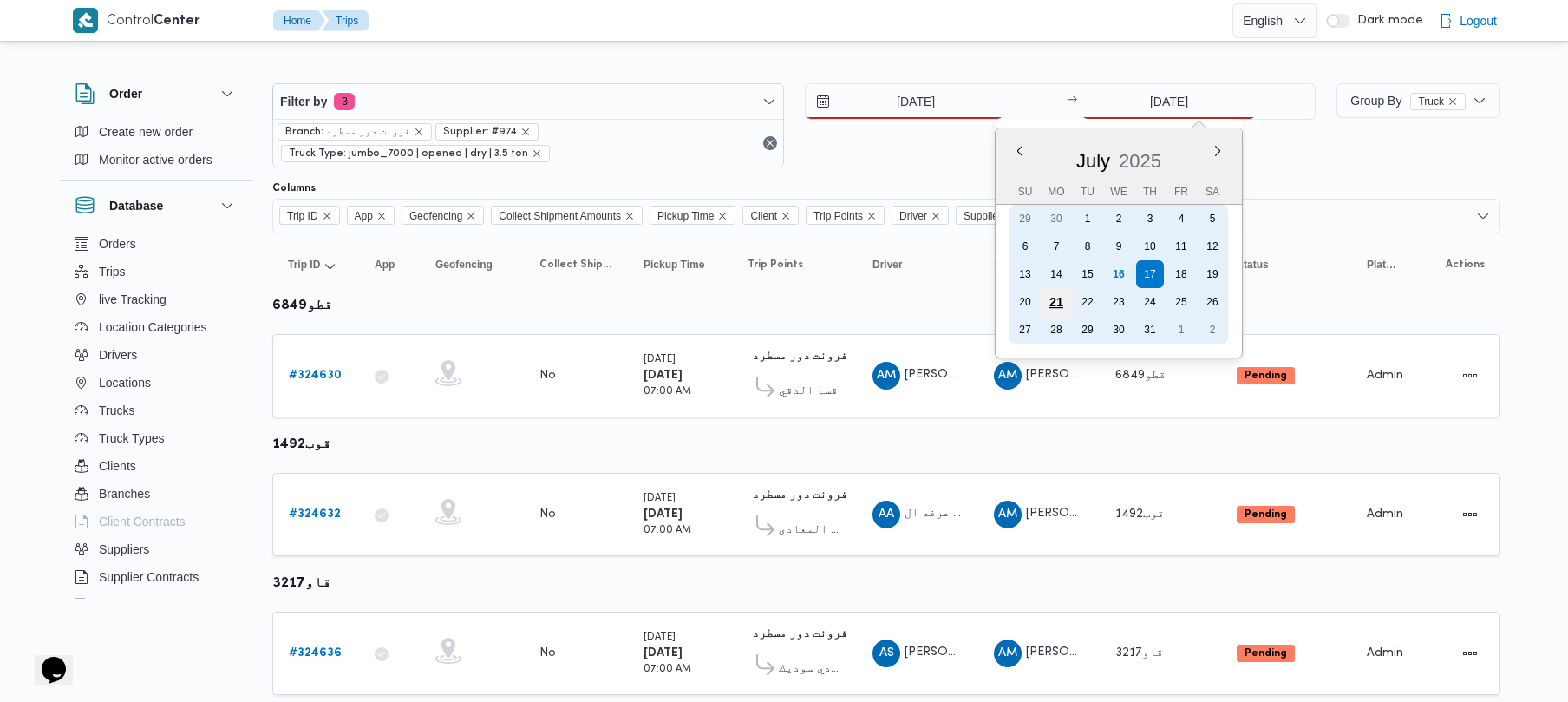 click on "21" at bounding box center [1056, 302] 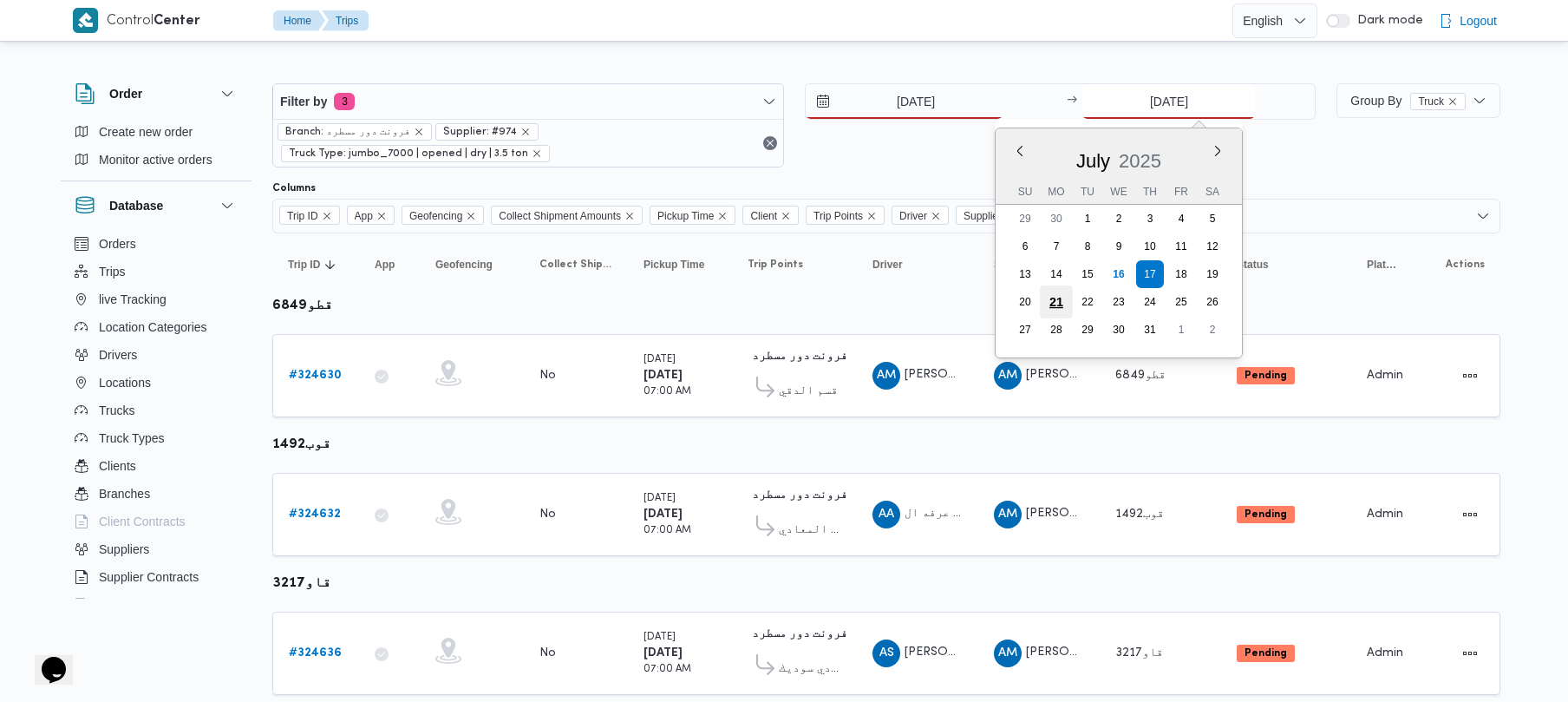 type on "[DATE]" 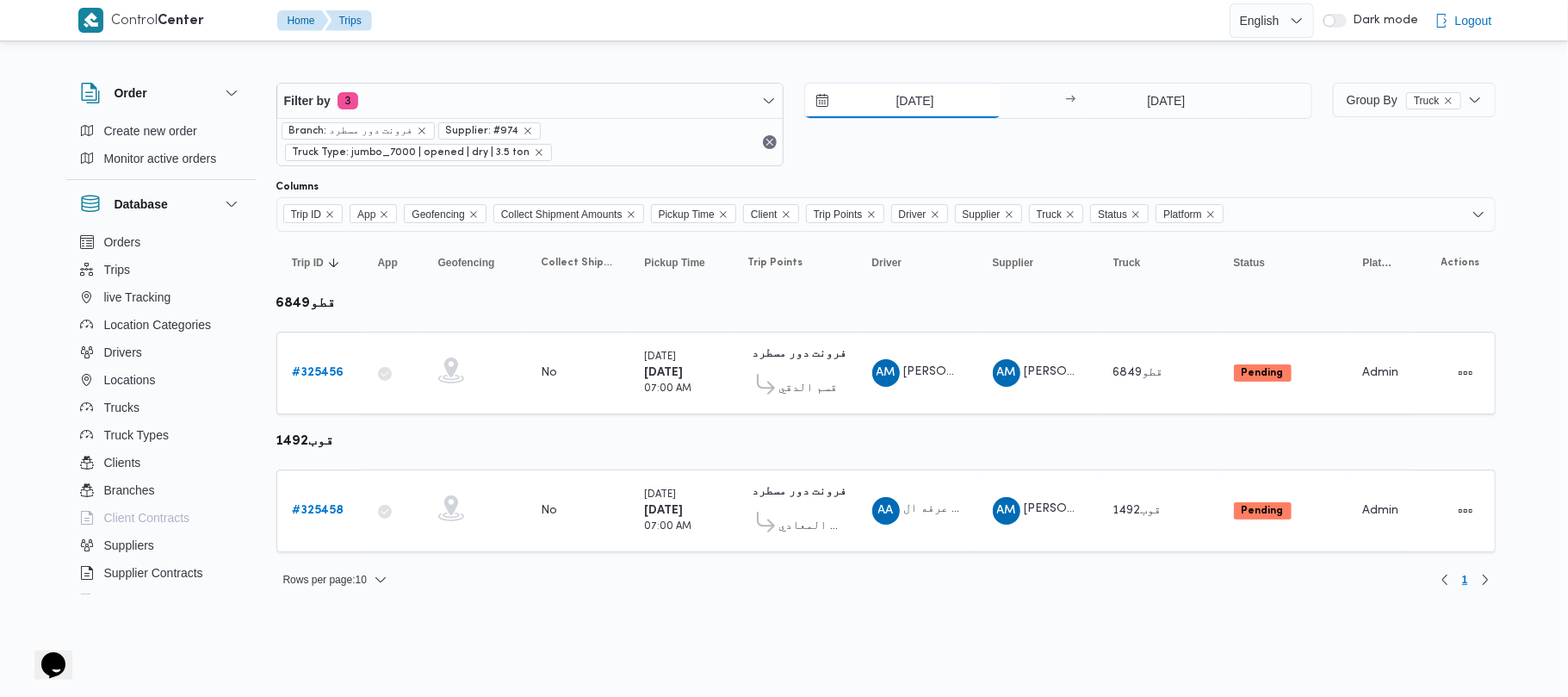 click on "[DATE]" at bounding box center [902, 101] 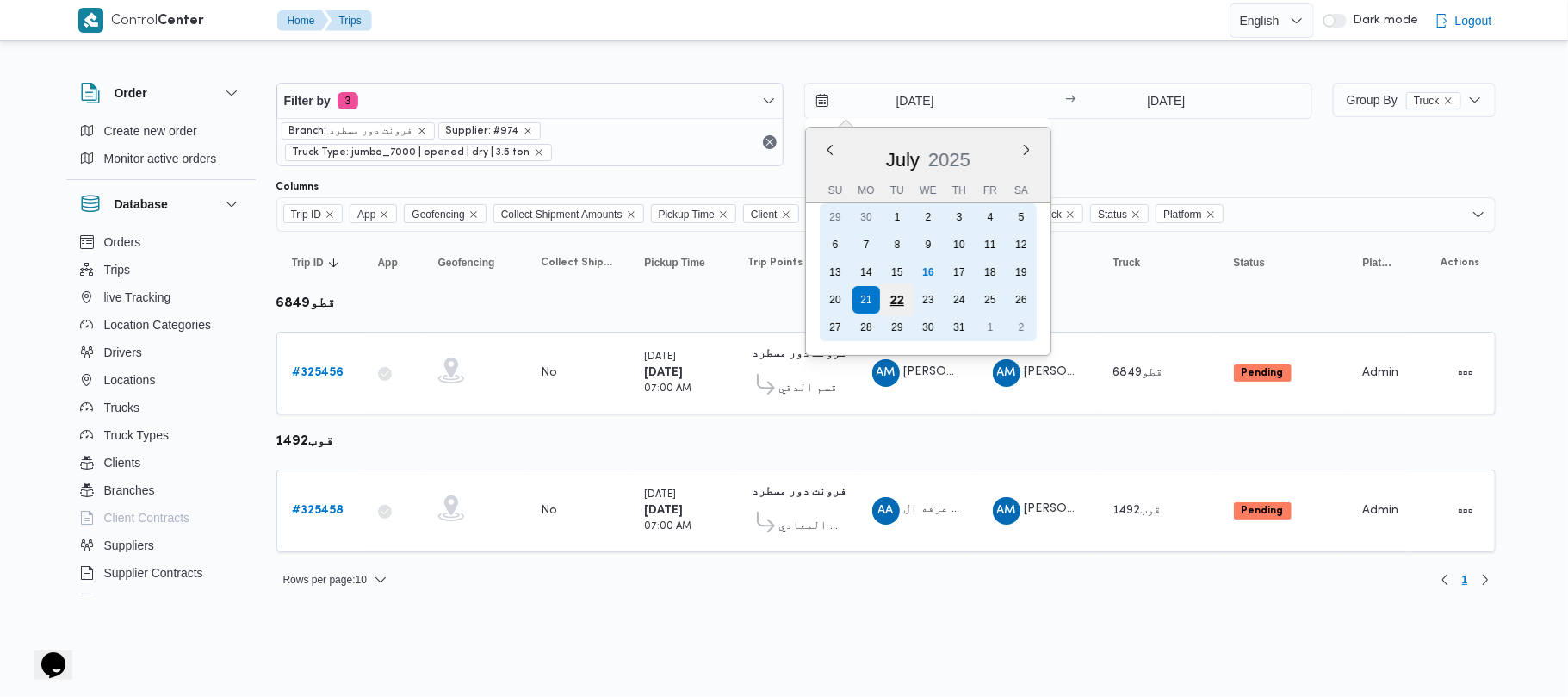 click on "22" at bounding box center [897, 300] 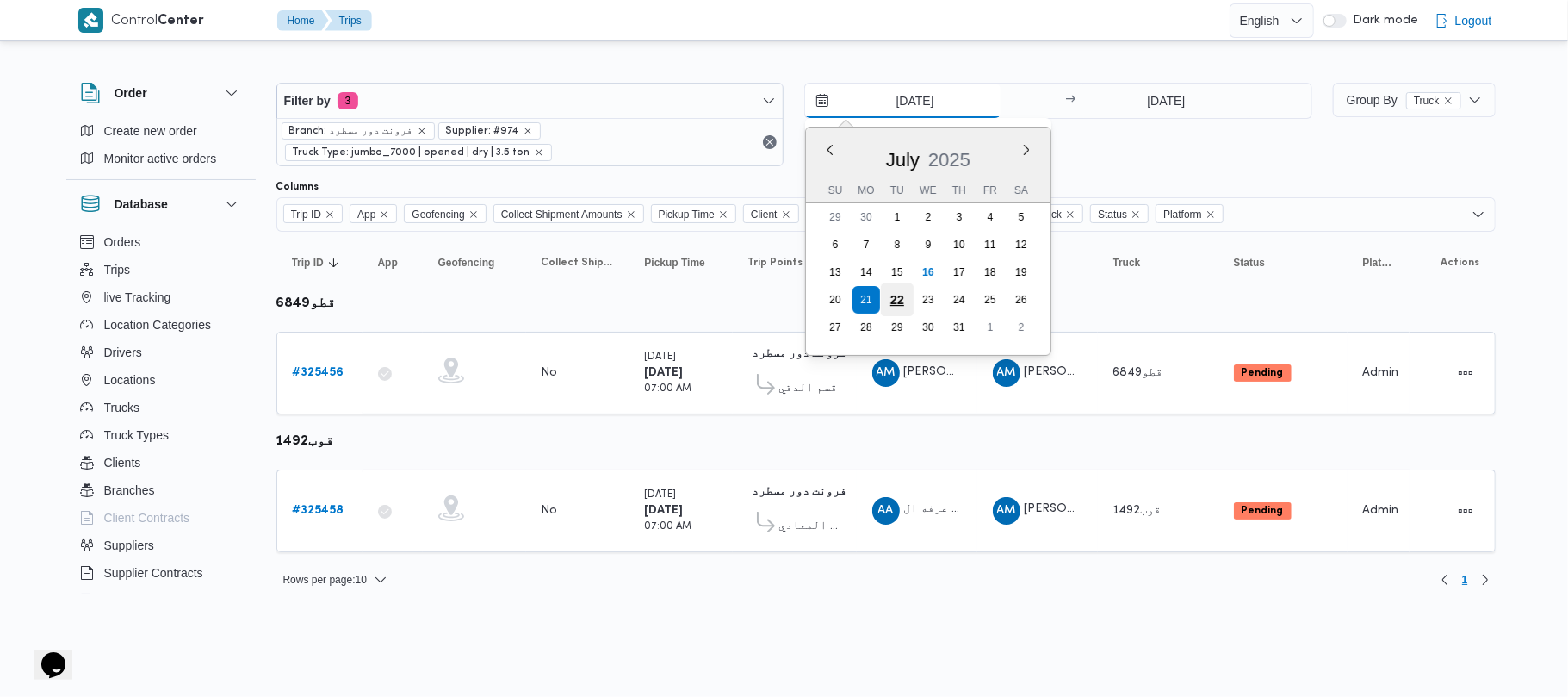 type on "[DATE]" 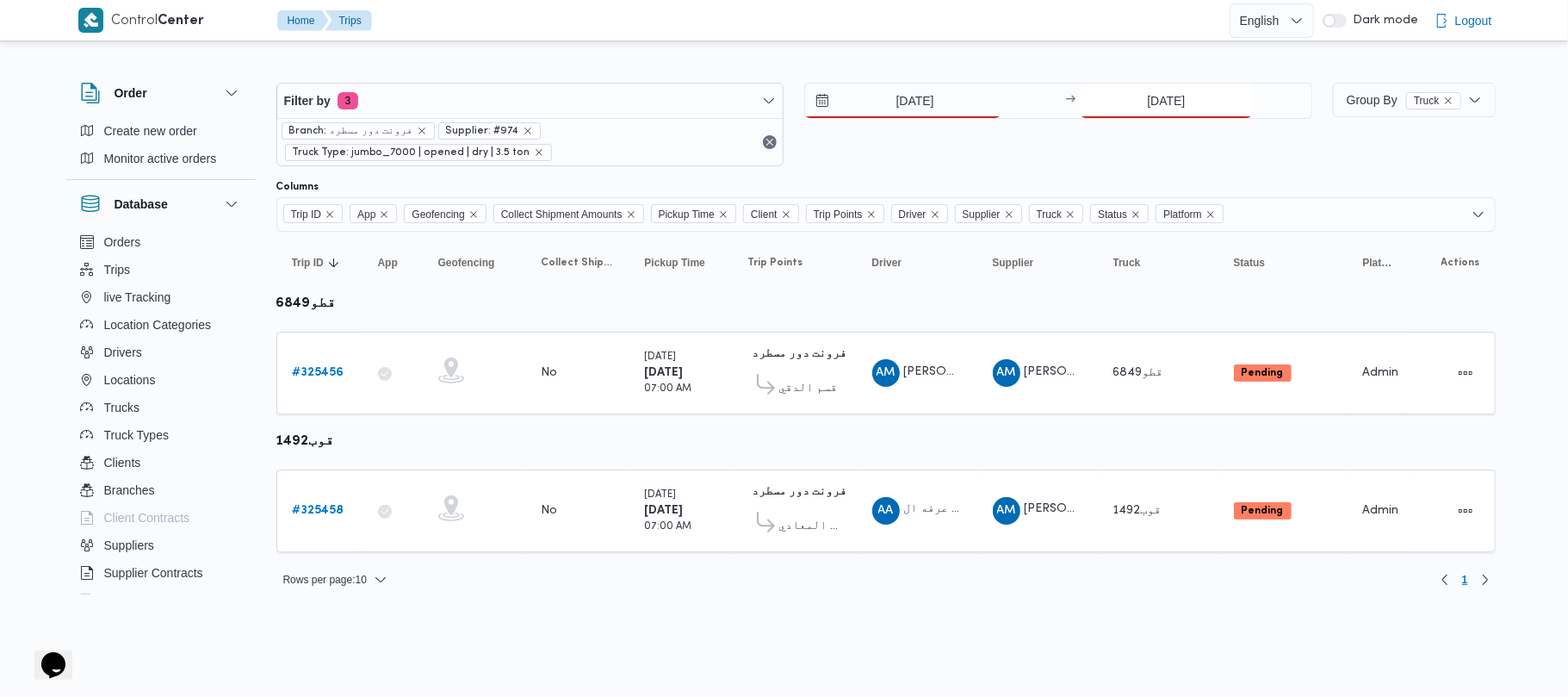 click on "[DATE]" at bounding box center [1166, 101] 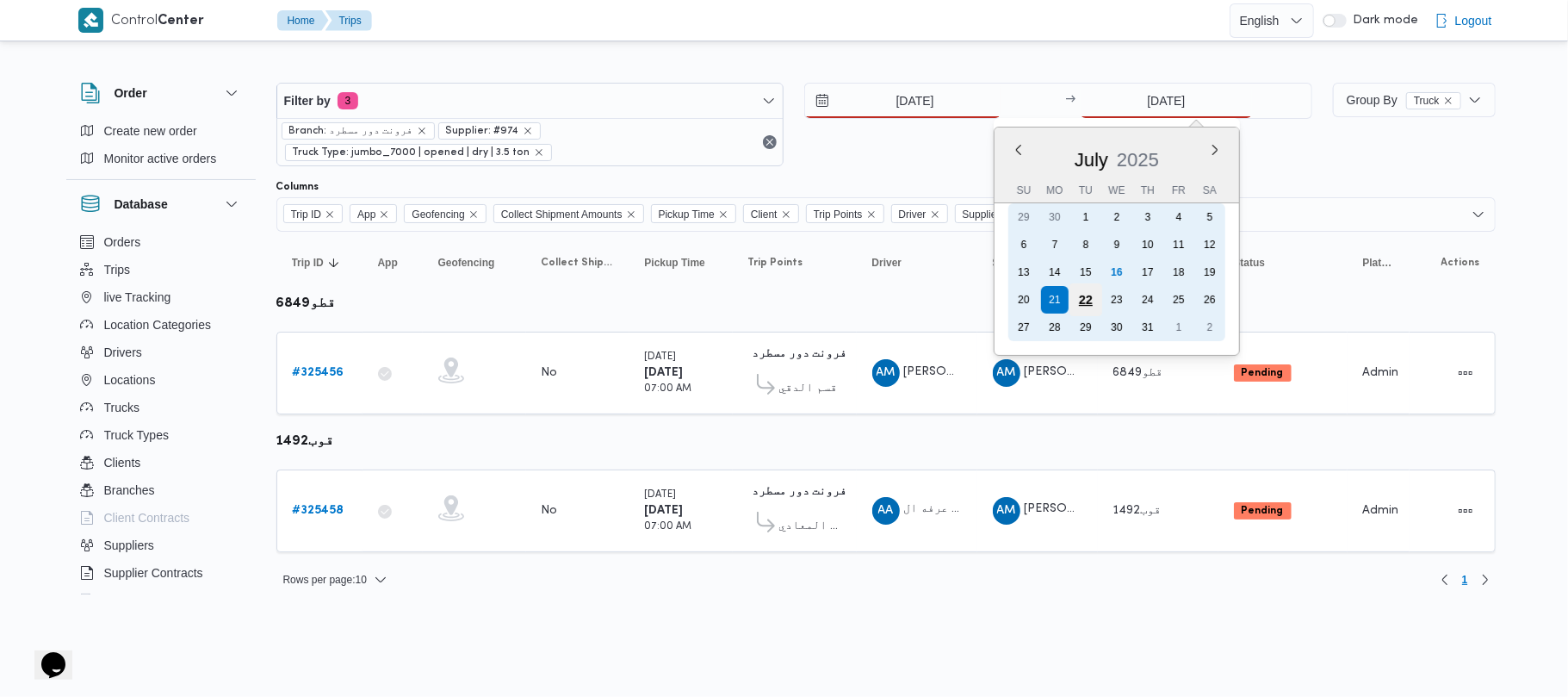 click on "22" at bounding box center [1086, 300] 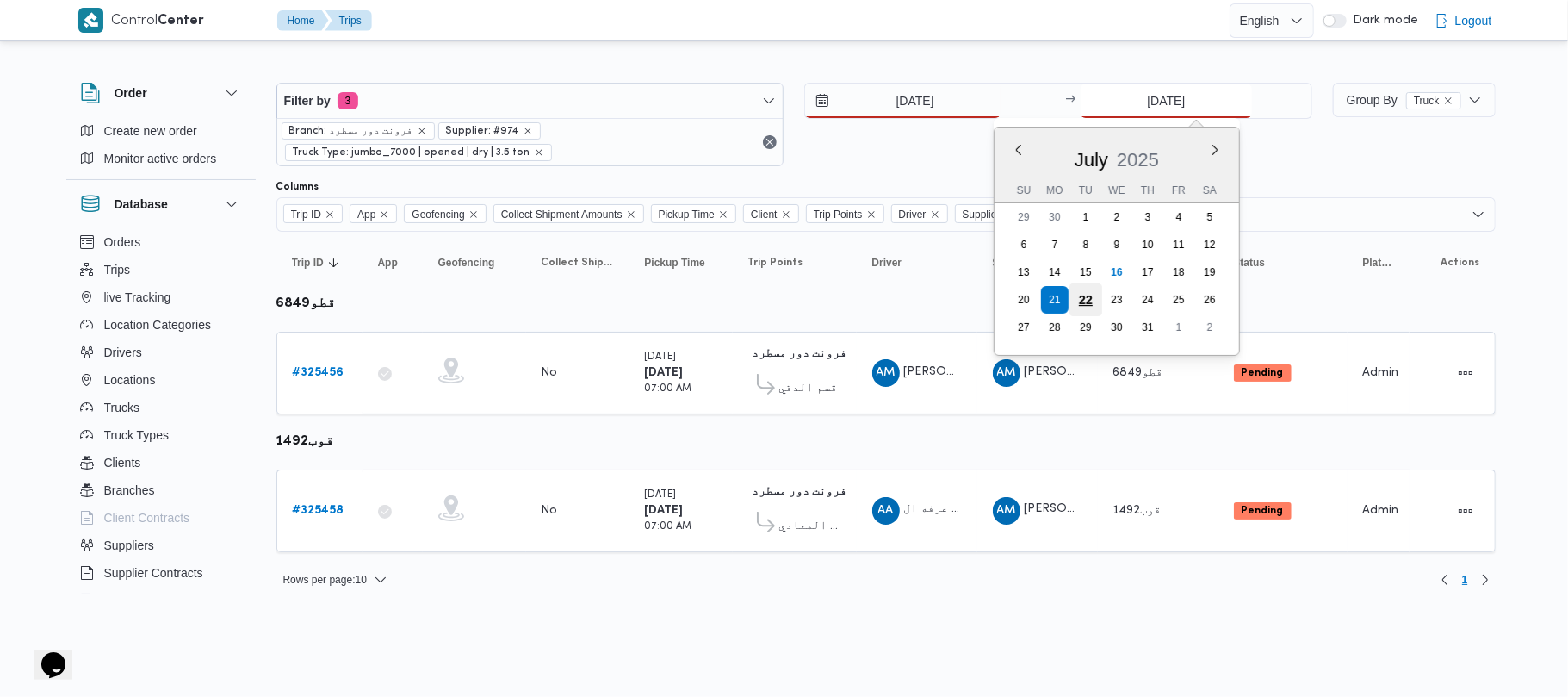 type on "[DATE]" 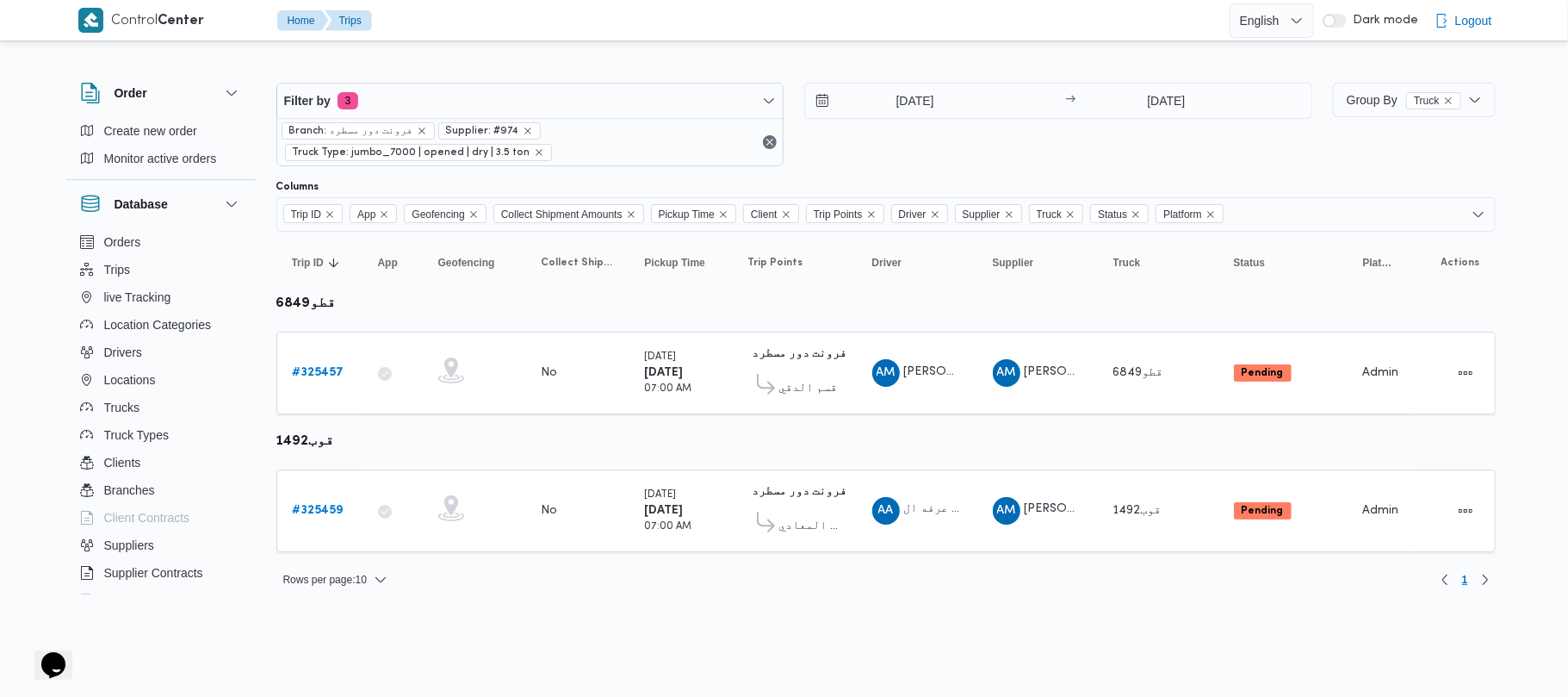 click on "22/7/2025 → 22/7/2025" at bounding box center (1058, 124) 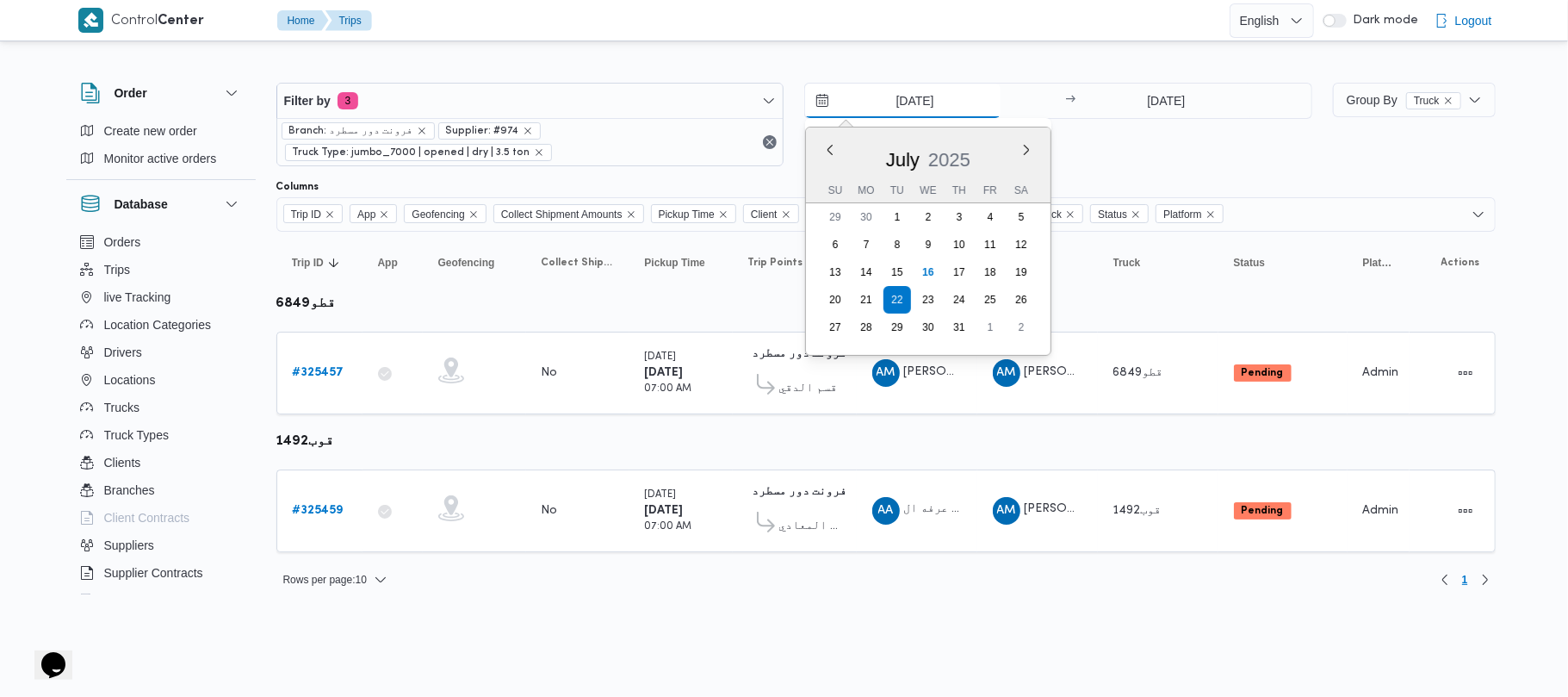 click on "[DATE]" at bounding box center (902, 101) 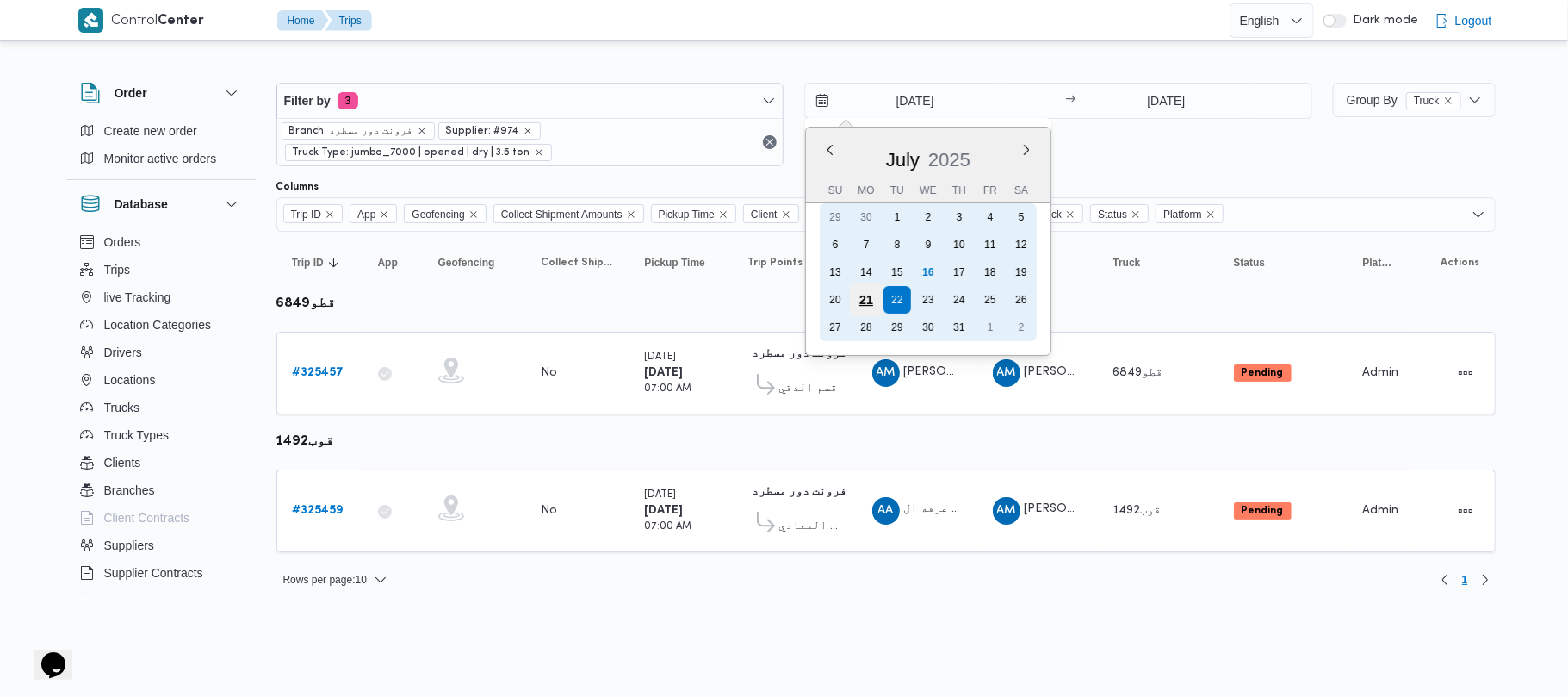 click on "21" at bounding box center (866, 300) 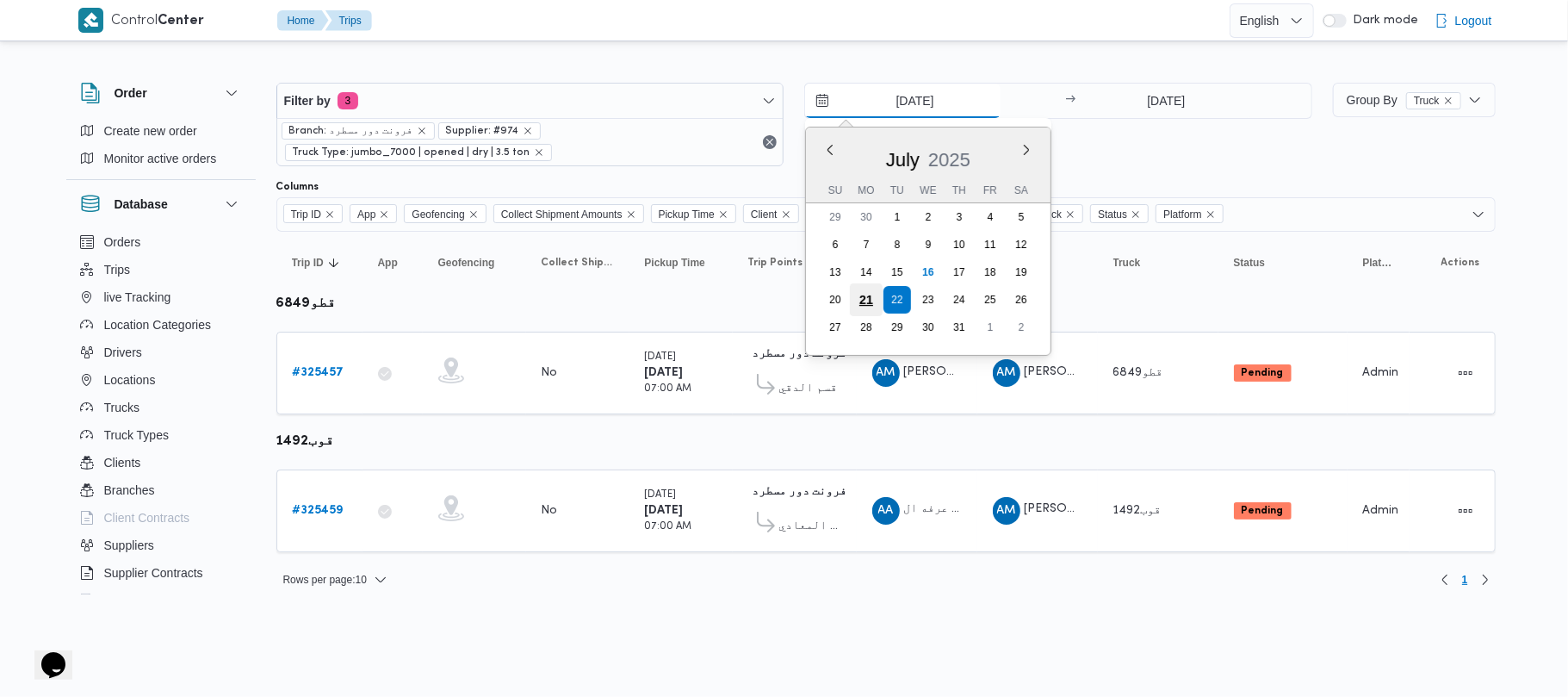 type on "[DATE]" 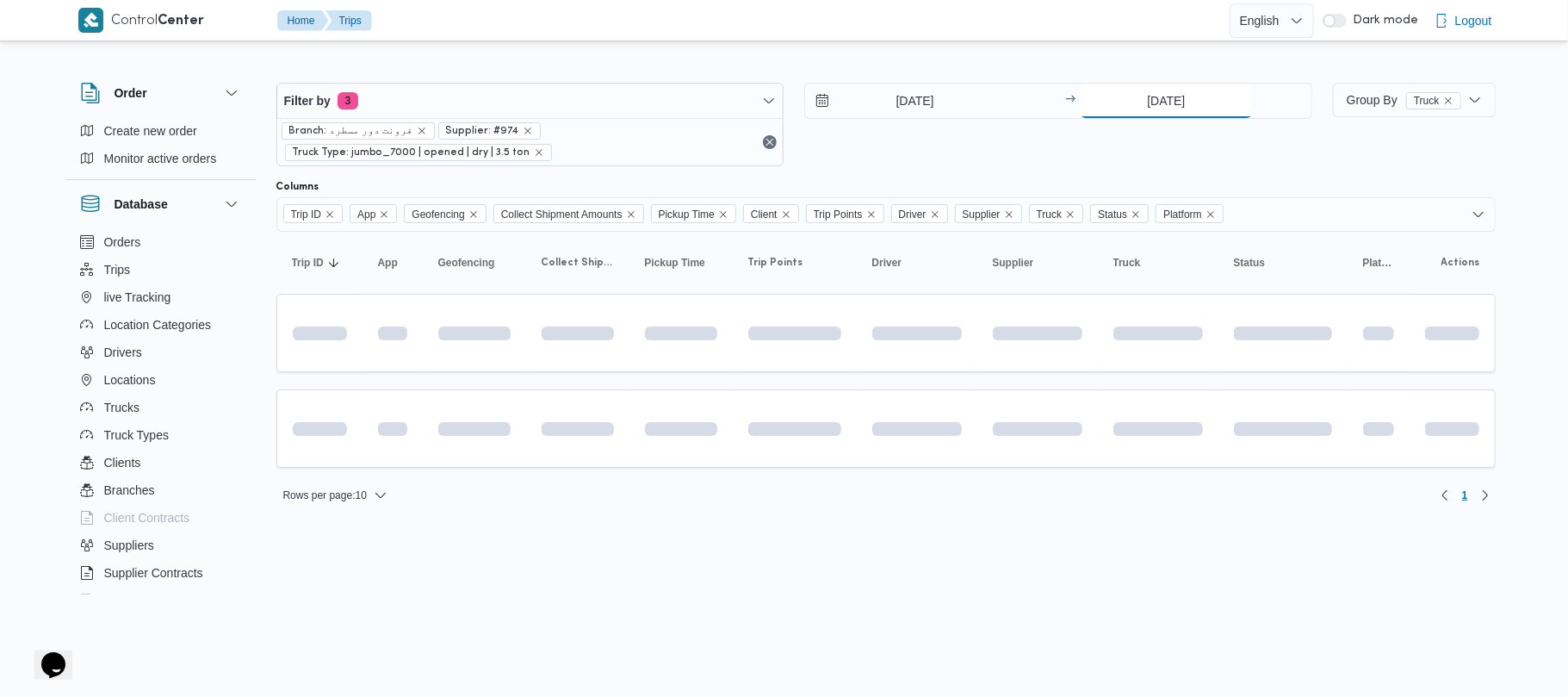 click on "[DATE]" at bounding box center [1166, 101] 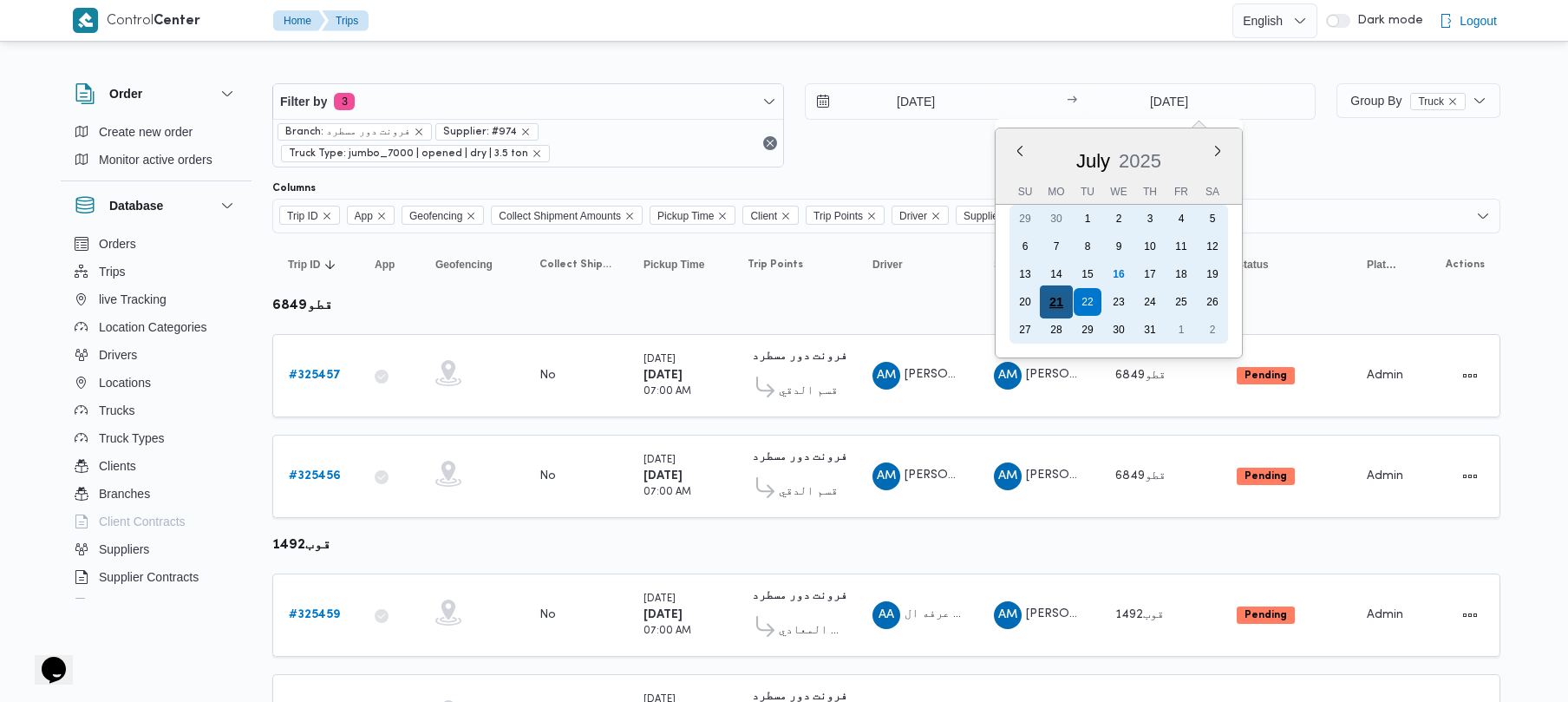 click on "21" at bounding box center (1056, 302) 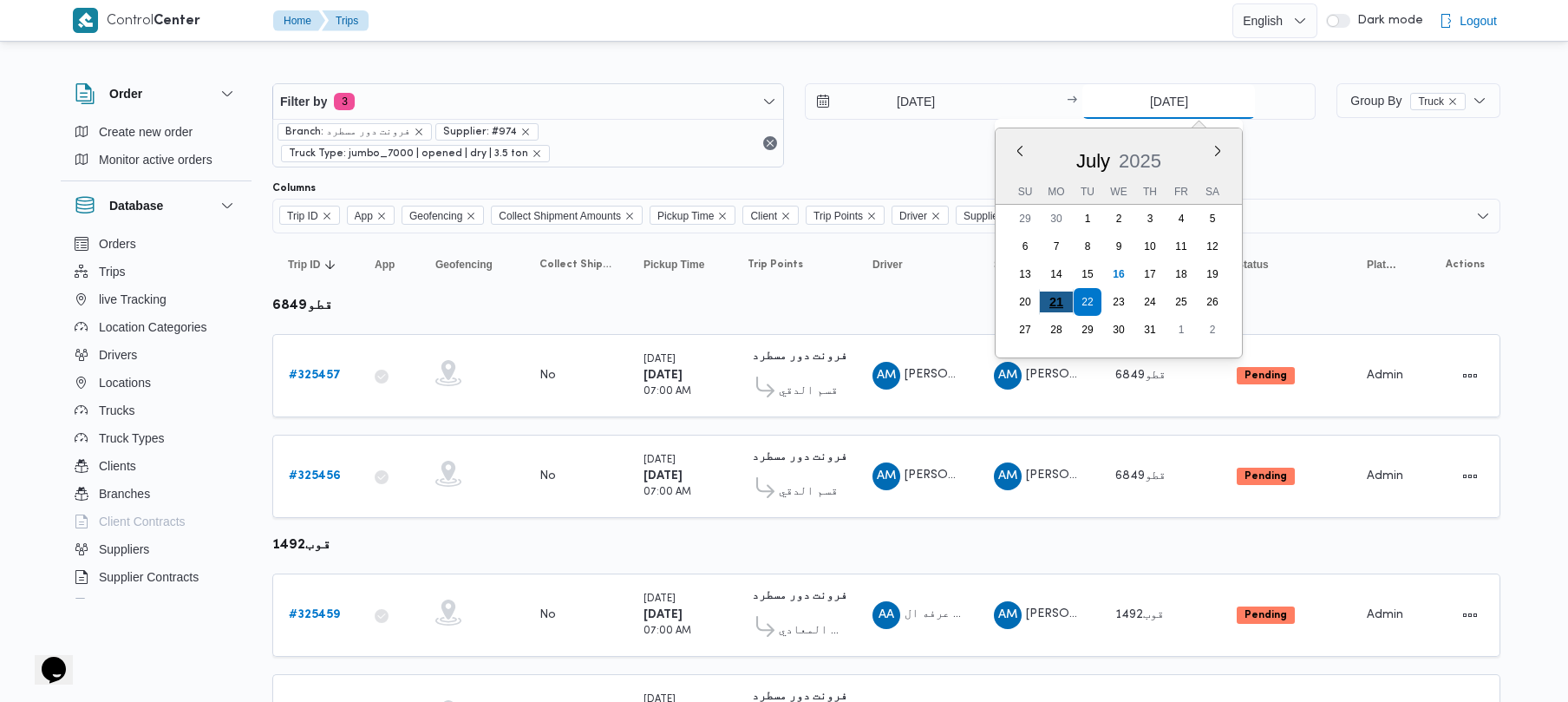 type on "[DATE]" 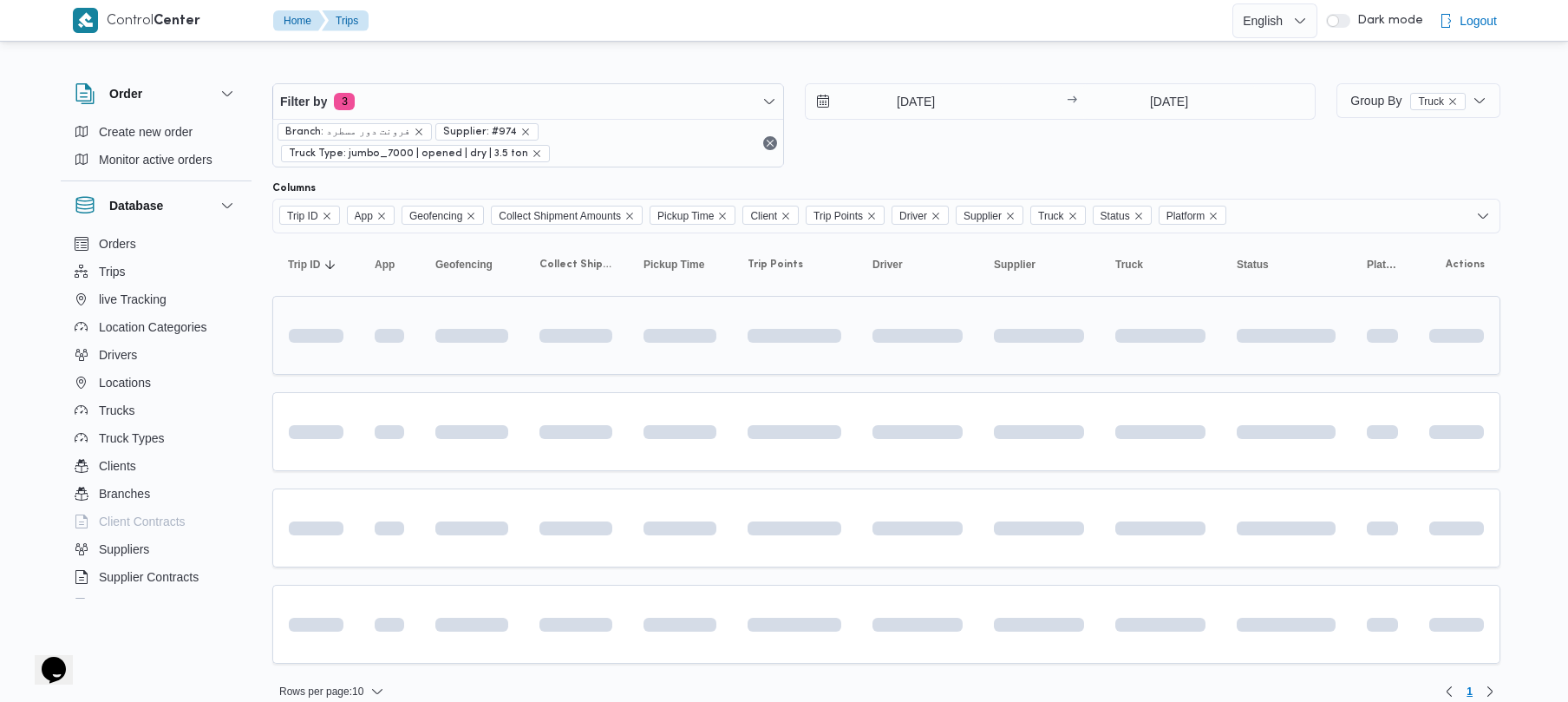 click at bounding box center [1039, 335] 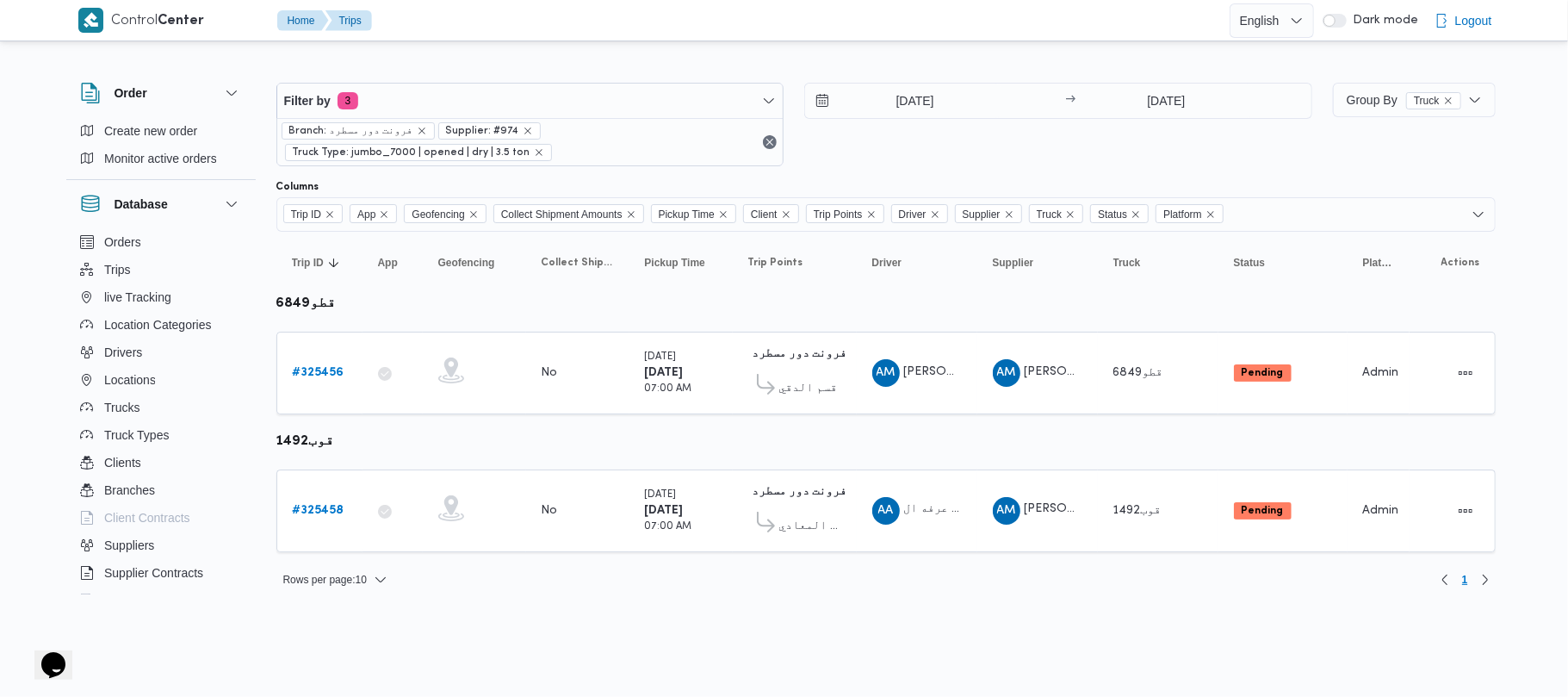 click on "21/7/2025 → 21/7/2025" at bounding box center [1058, 124] 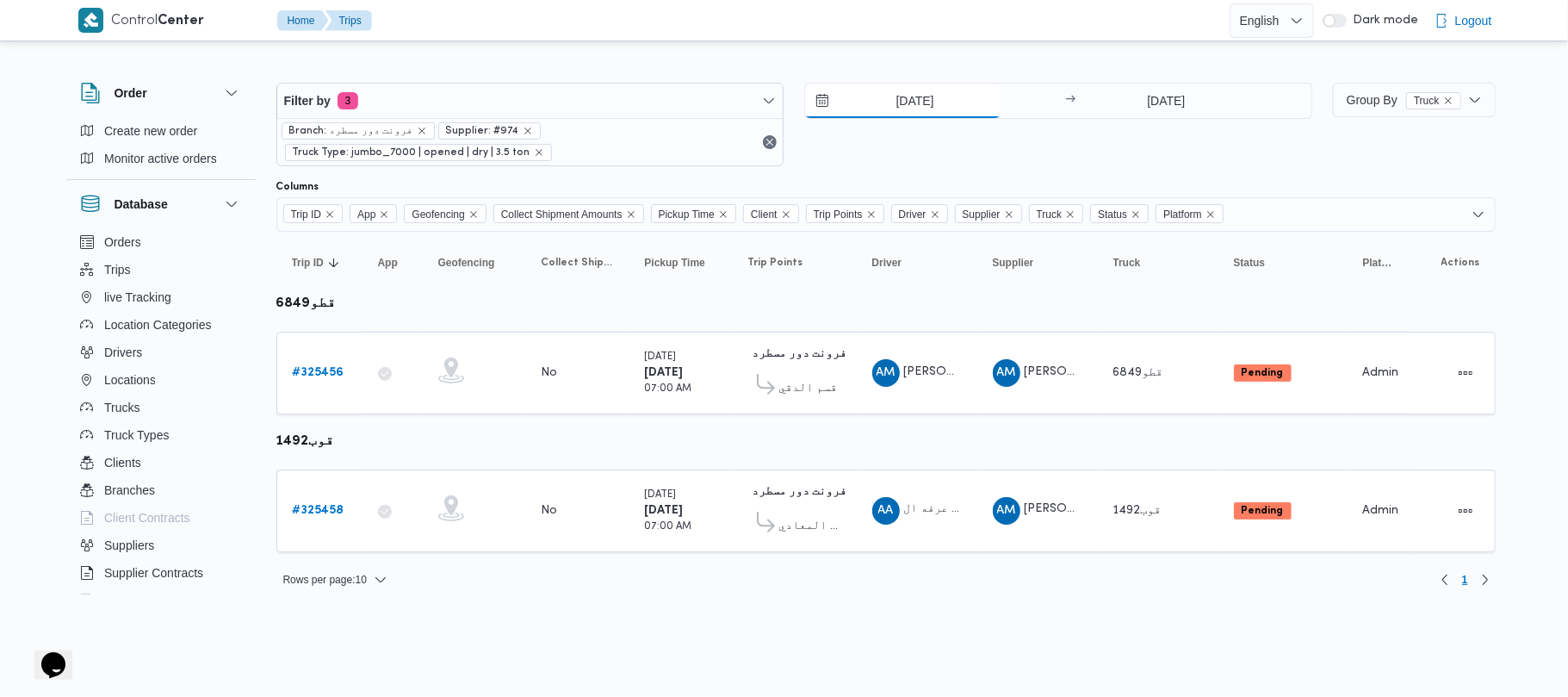 click on "[DATE]" at bounding box center (902, 101) 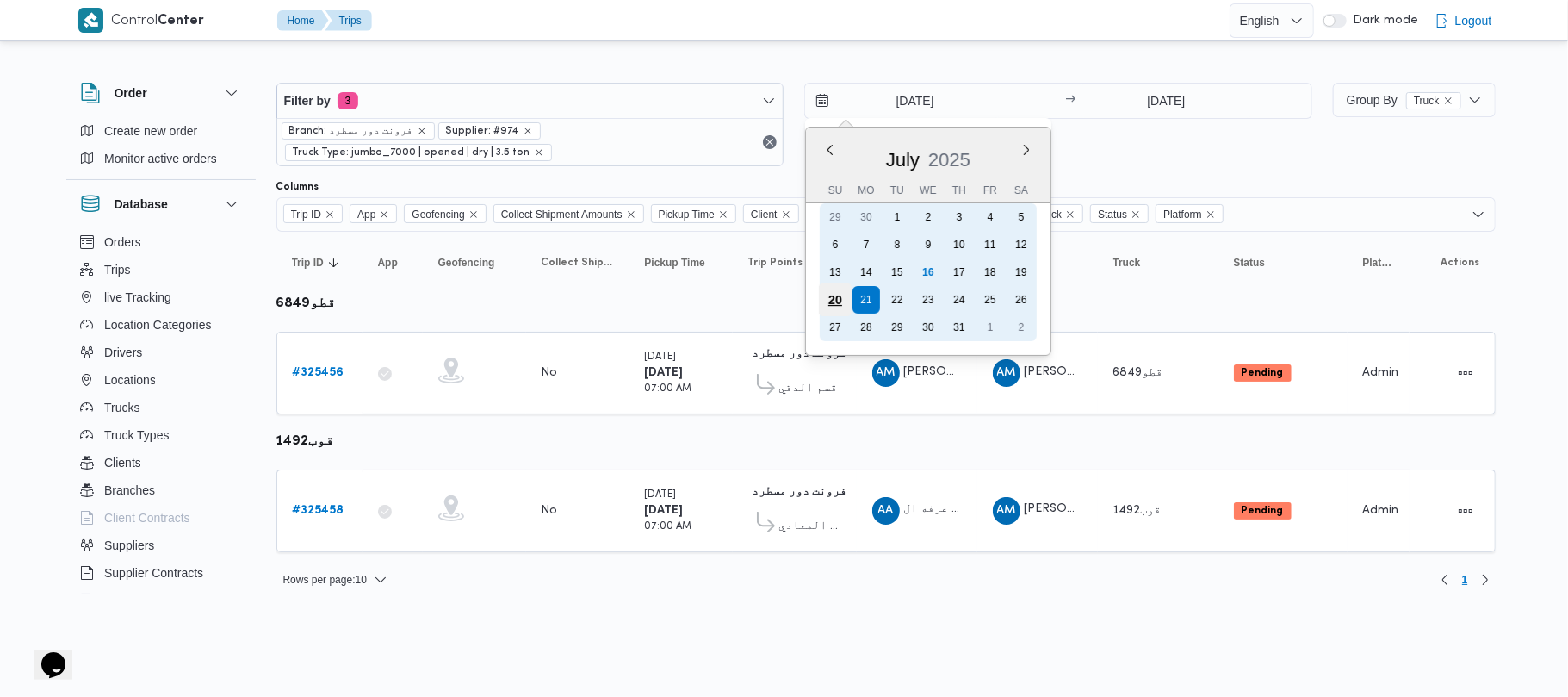 click on "20" at bounding box center (835, 300) 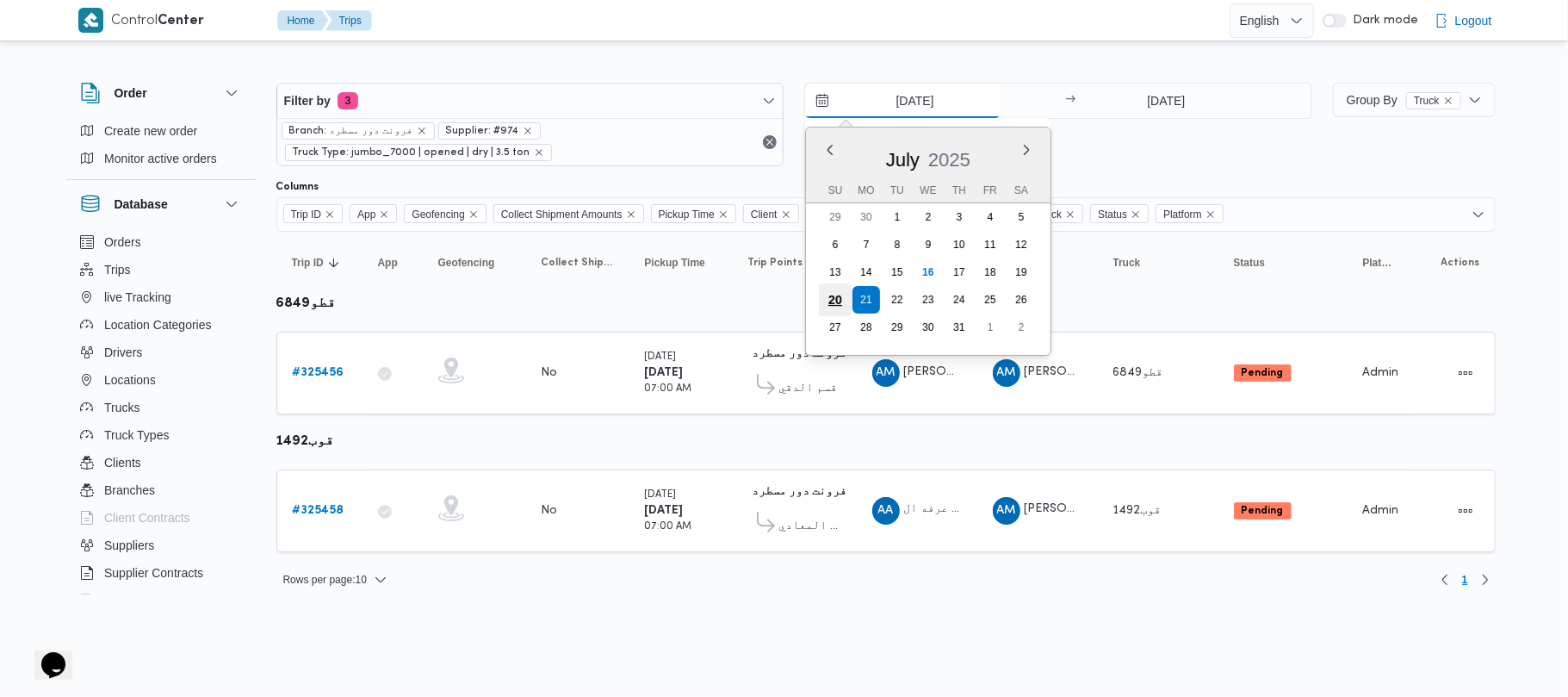 type on "[DATE]" 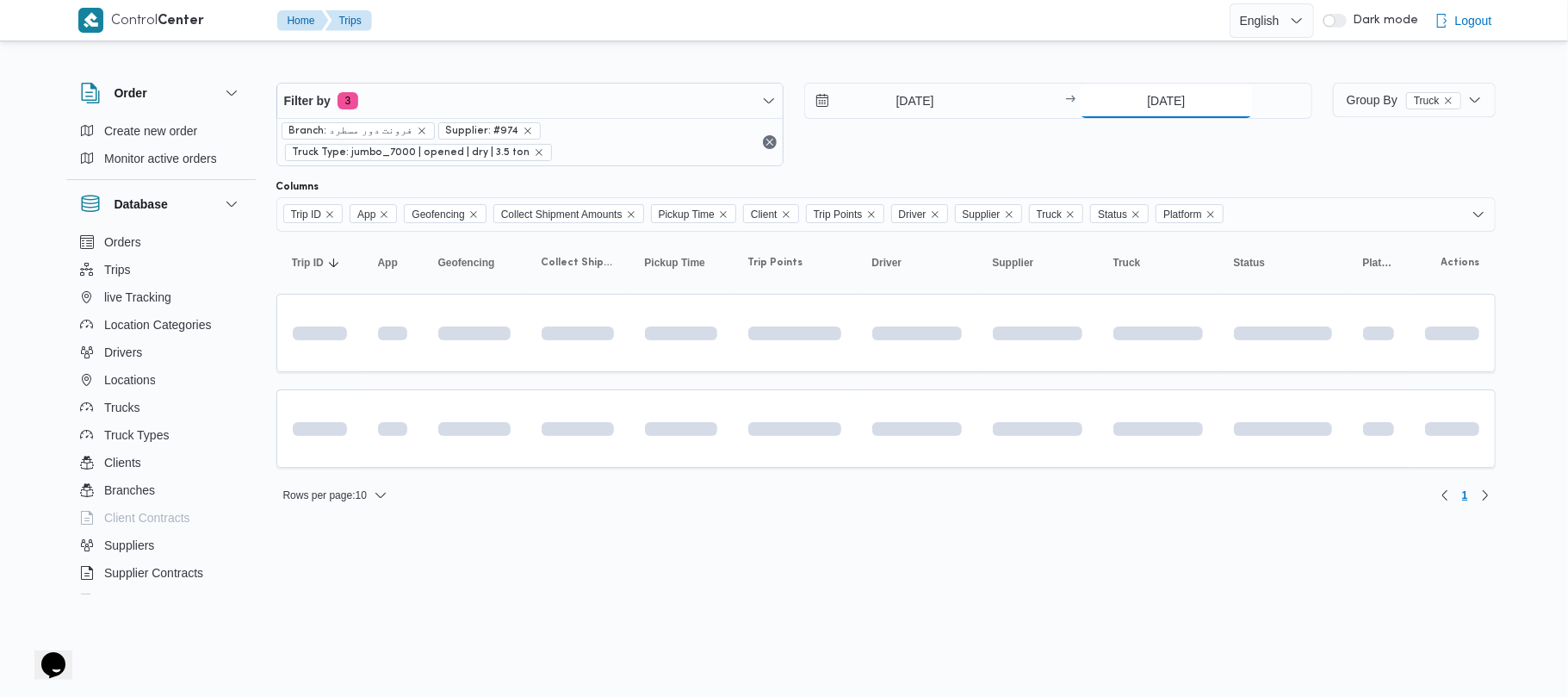 click on "[DATE]" at bounding box center (1166, 101) 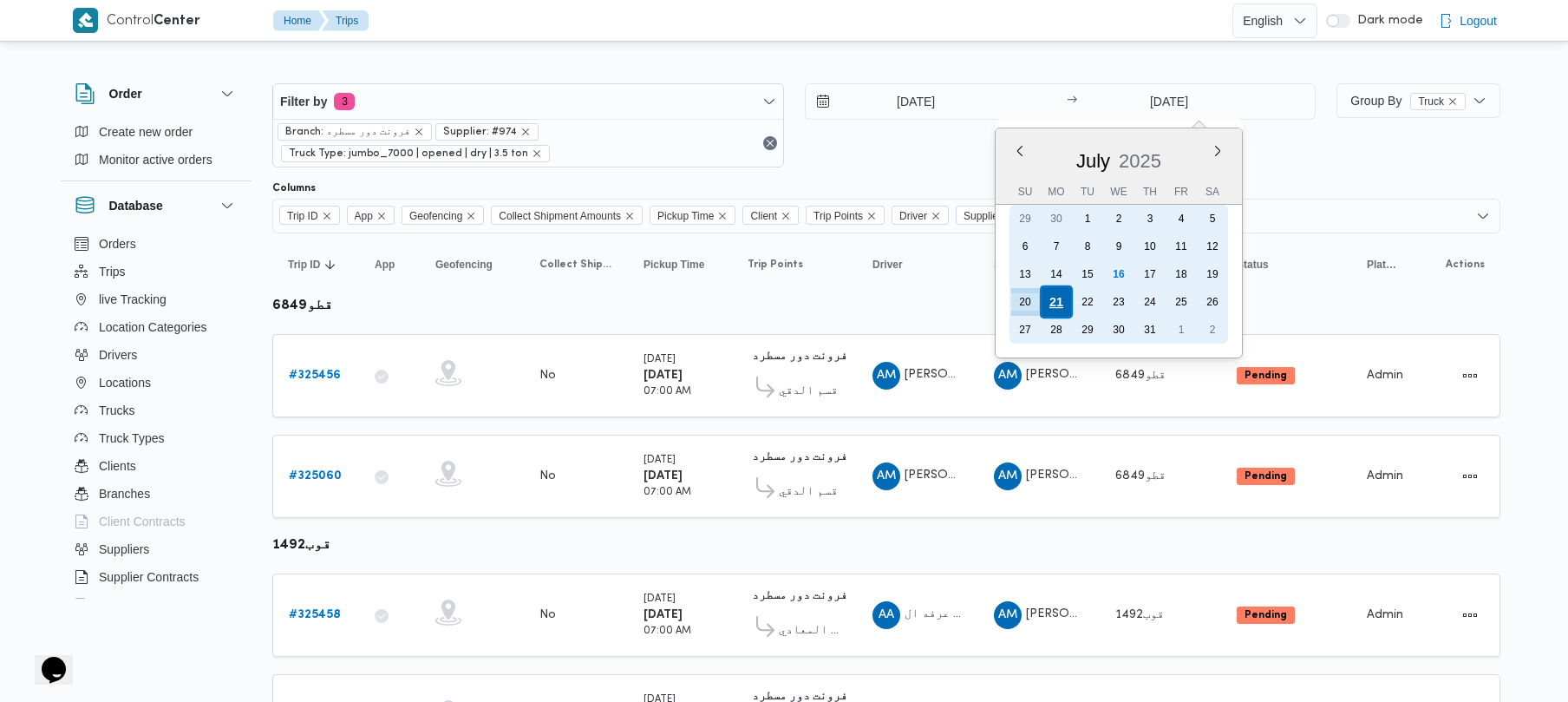 click on "21" at bounding box center [1056, 302] 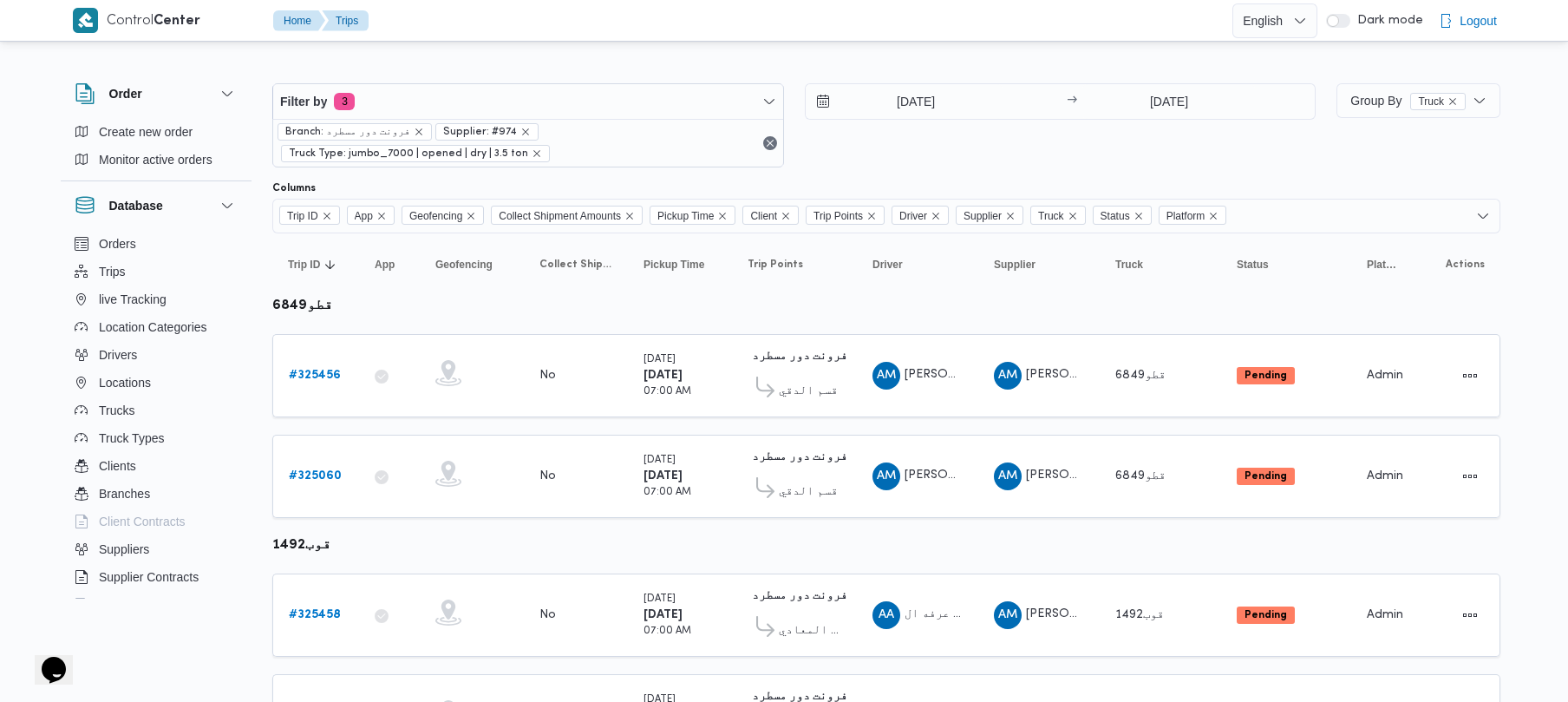 click on "20/7/2025 → 21/7/2025" at bounding box center [1061, 125] 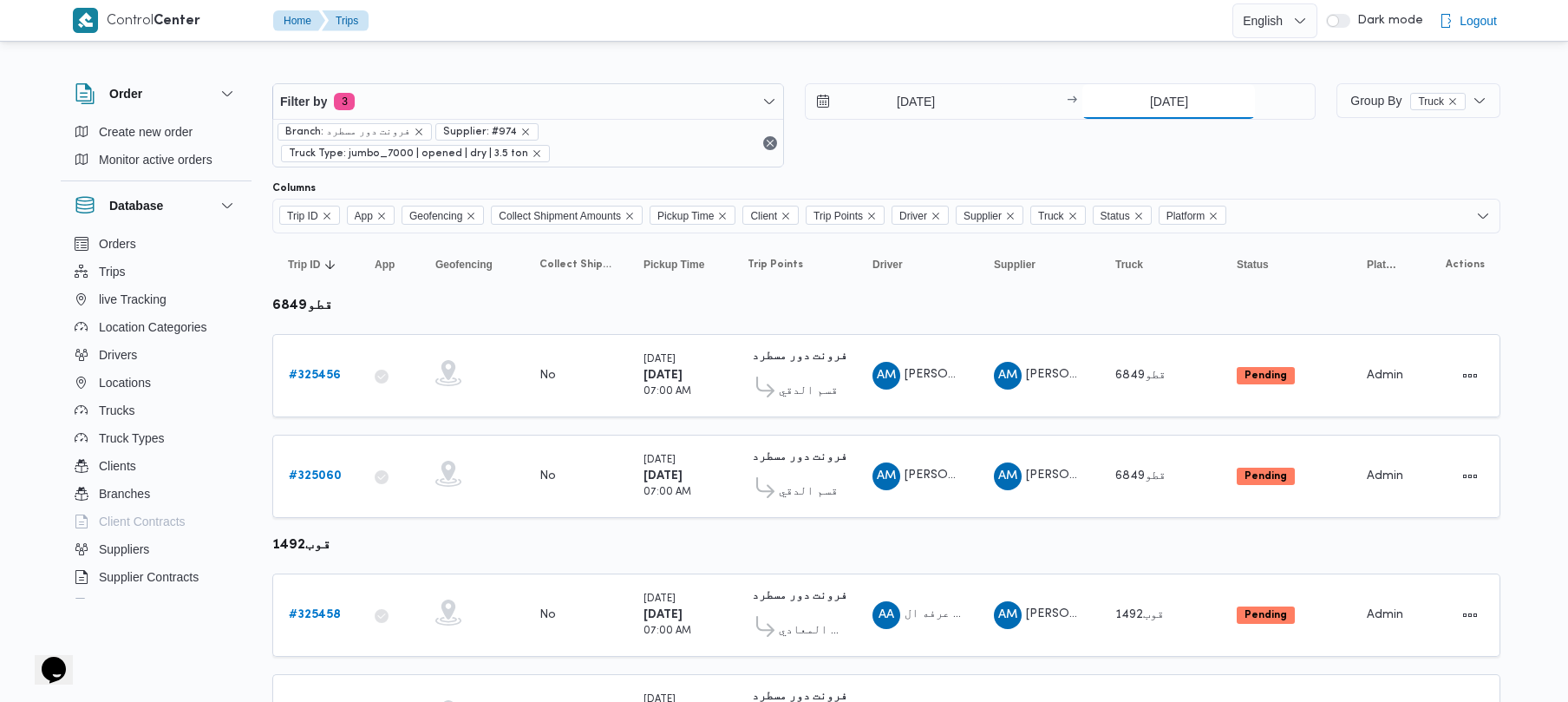 click on "[DATE]" at bounding box center [1168, 102] 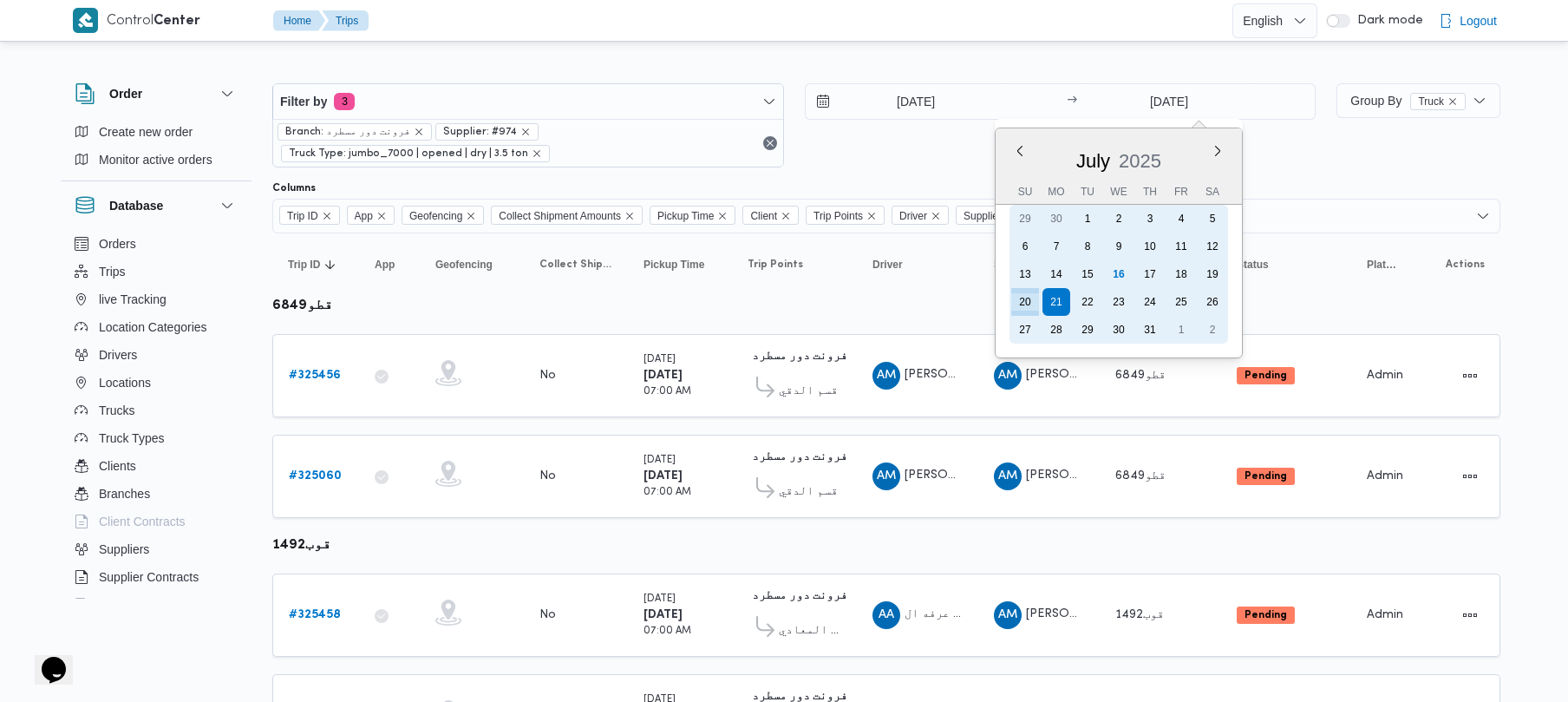 click on "20" at bounding box center (1025, 302) 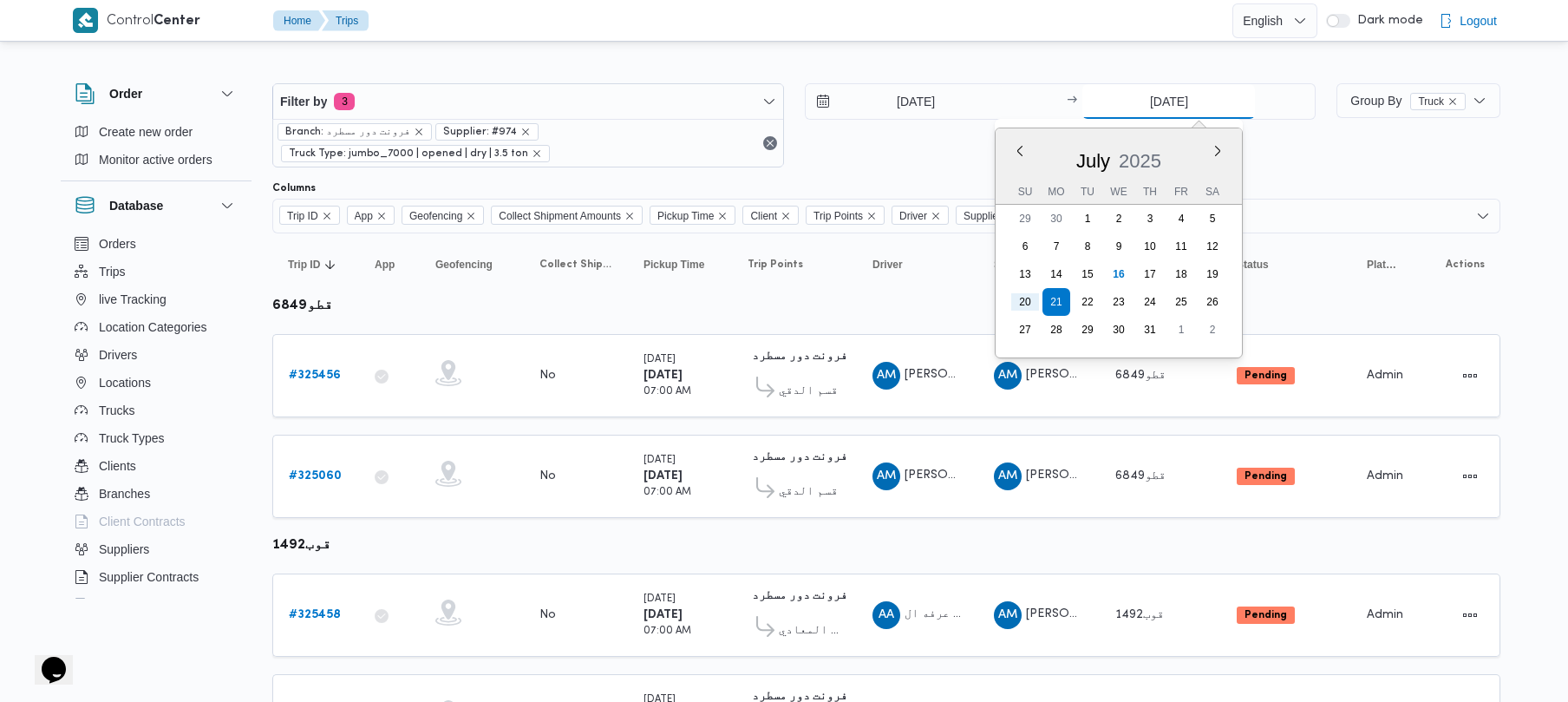 type on "[DATE]" 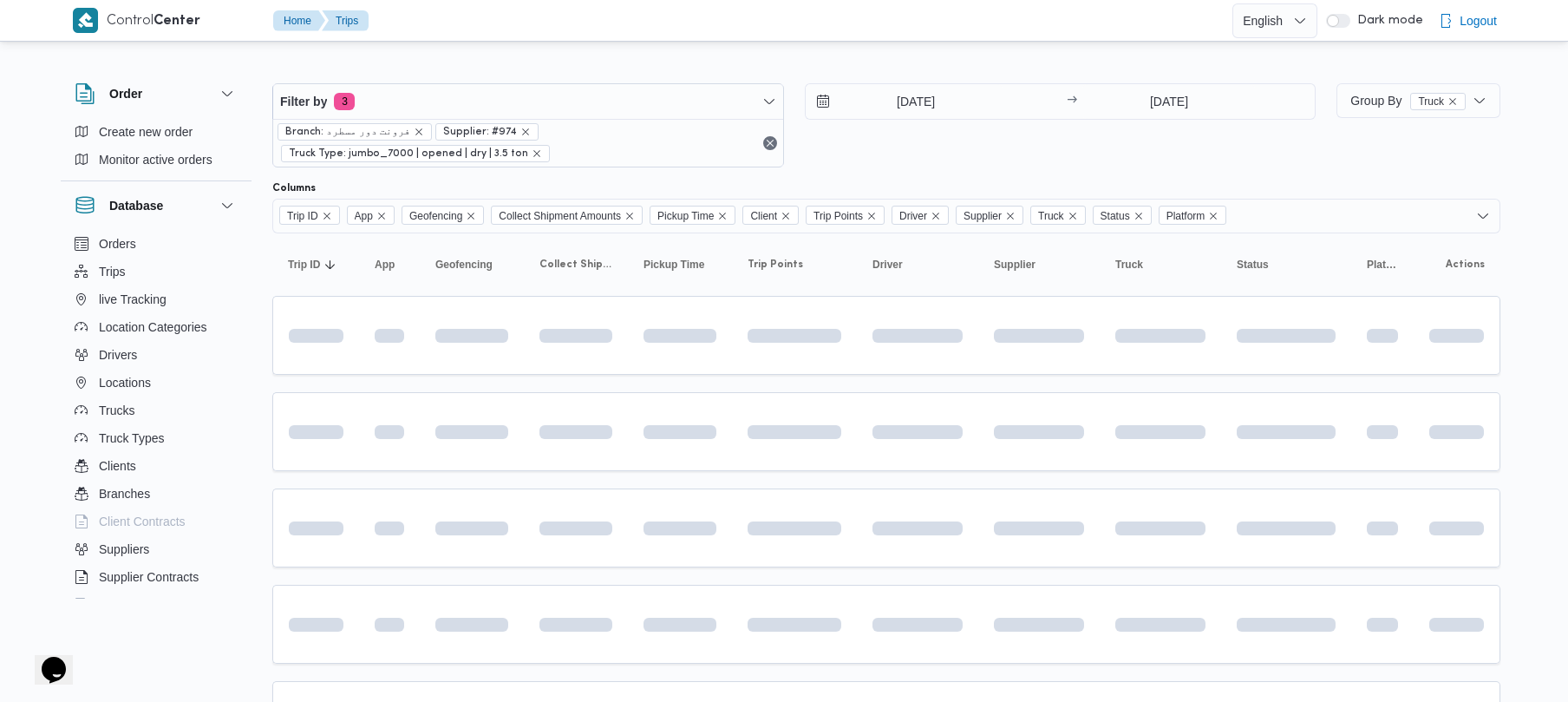 click on "20/7/2025 → 20/7/2025" at bounding box center (1061, 125) 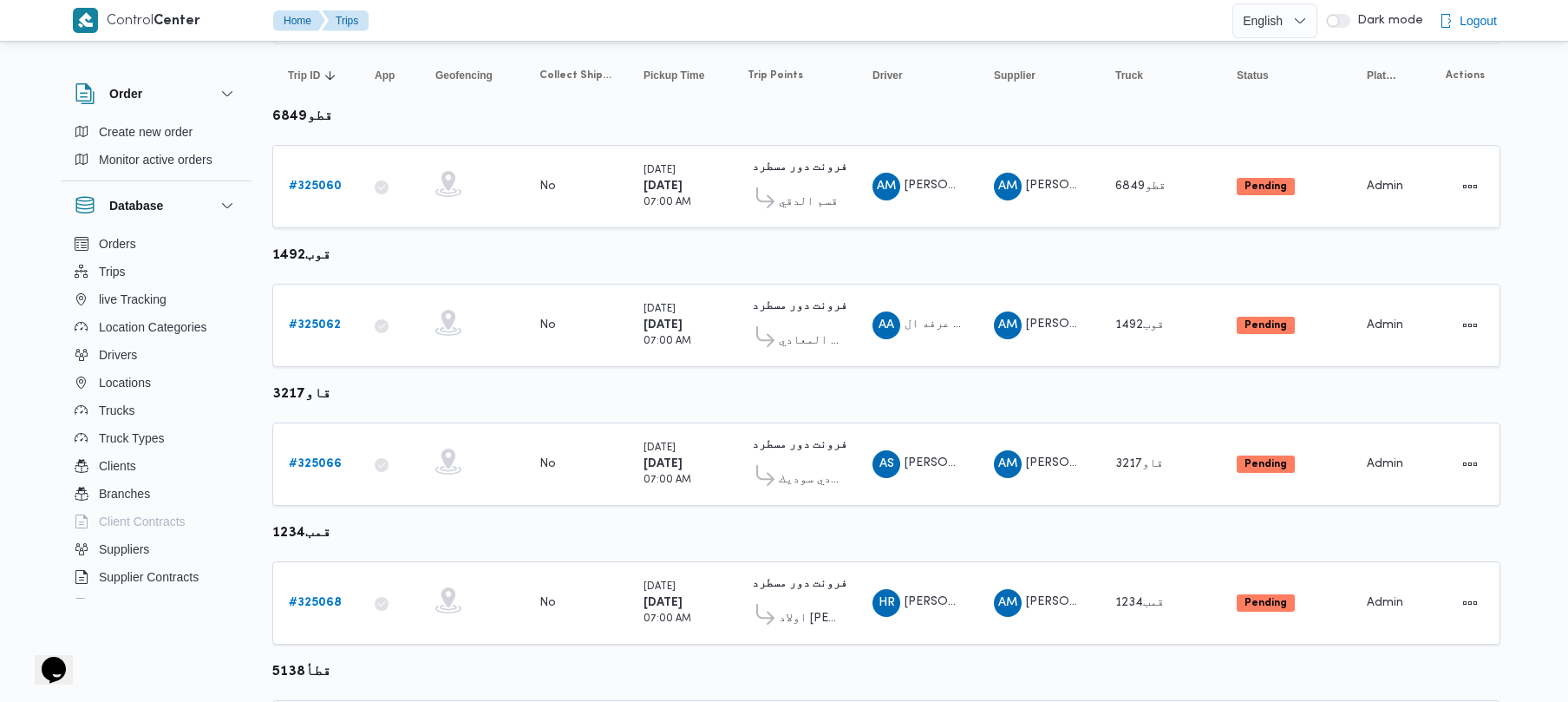 scroll, scrollTop: 195, scrollLeft: 0, axis: vertical 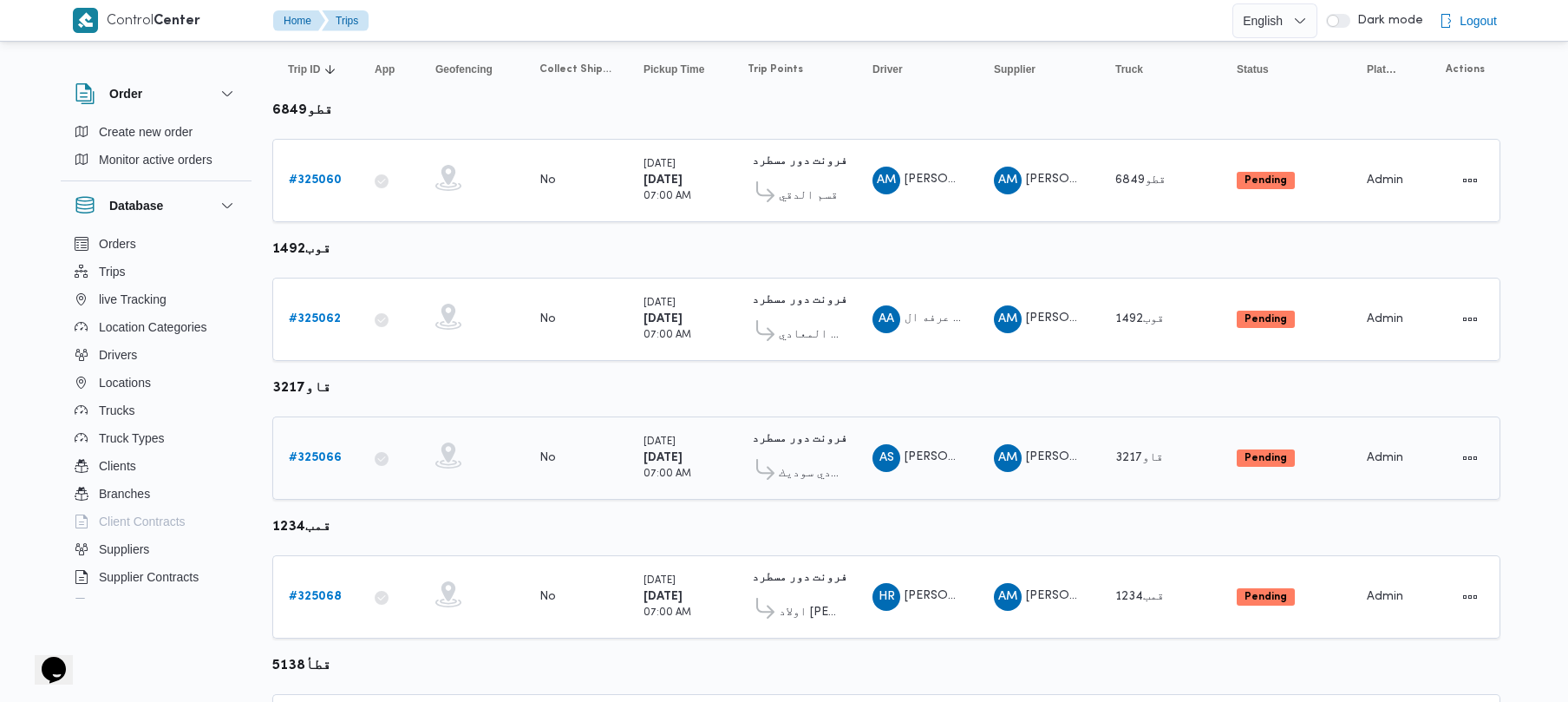 click on "# 325066" at bounding box center (315, 457) 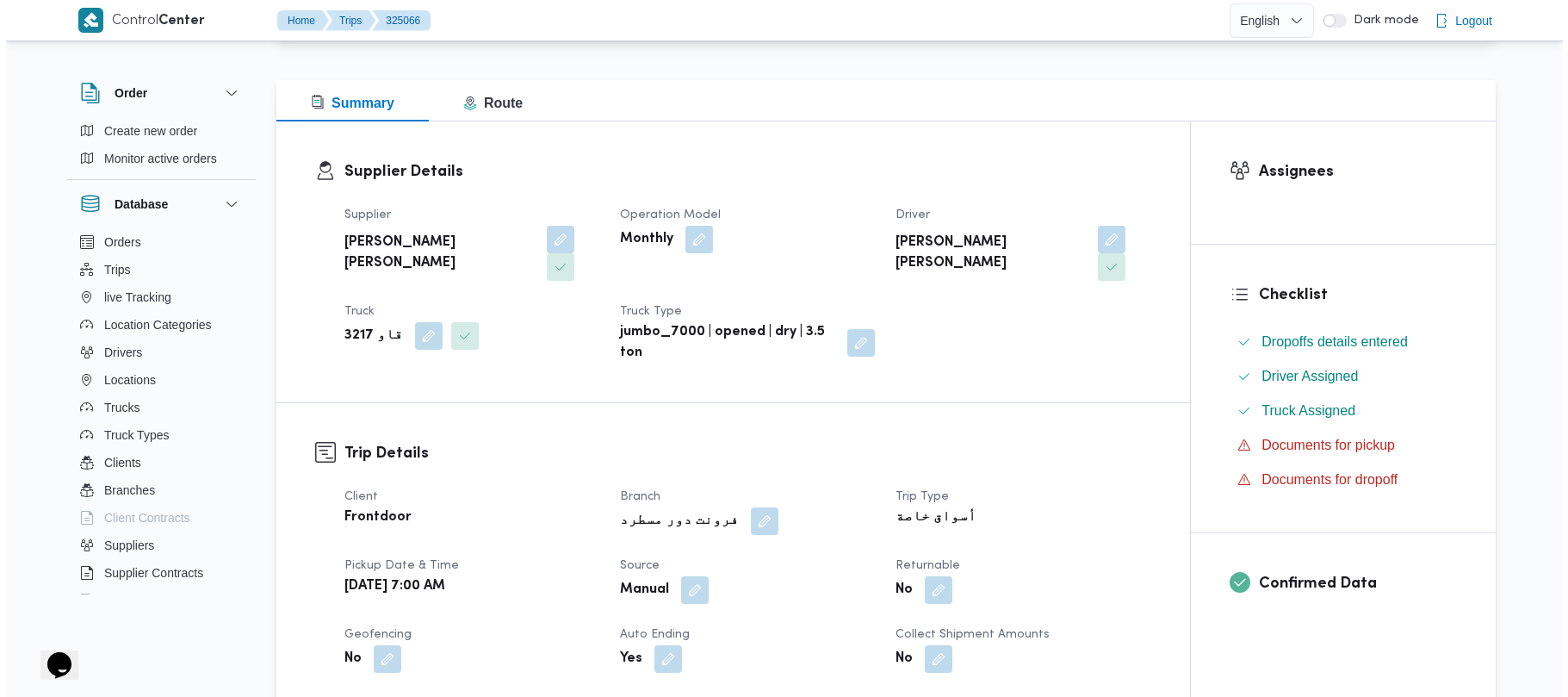 scroll, scrollTop: 0, scrollLeft: 0, axis: both 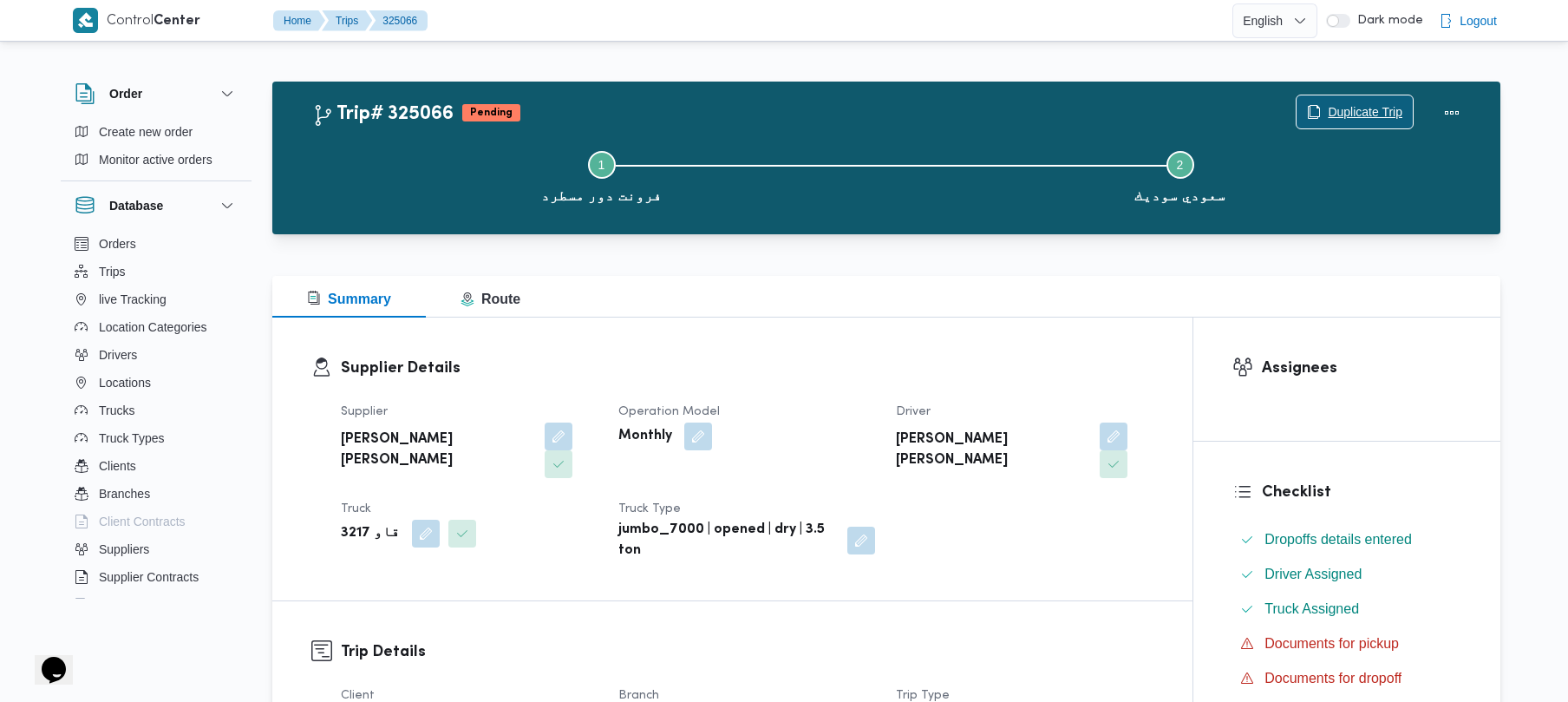 click on "Duplicate Trip" at bounding box center [1365, 112] 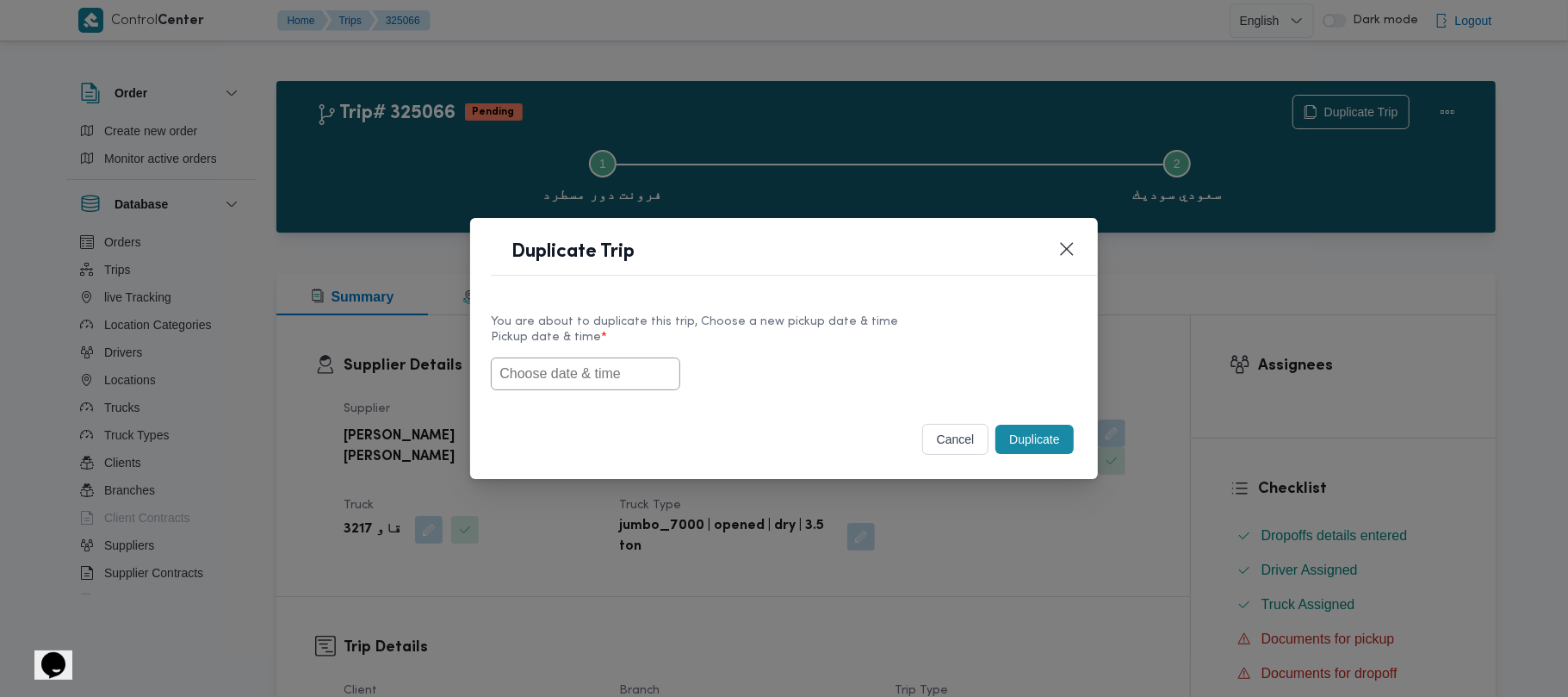 click at bounding box center [586, 374] 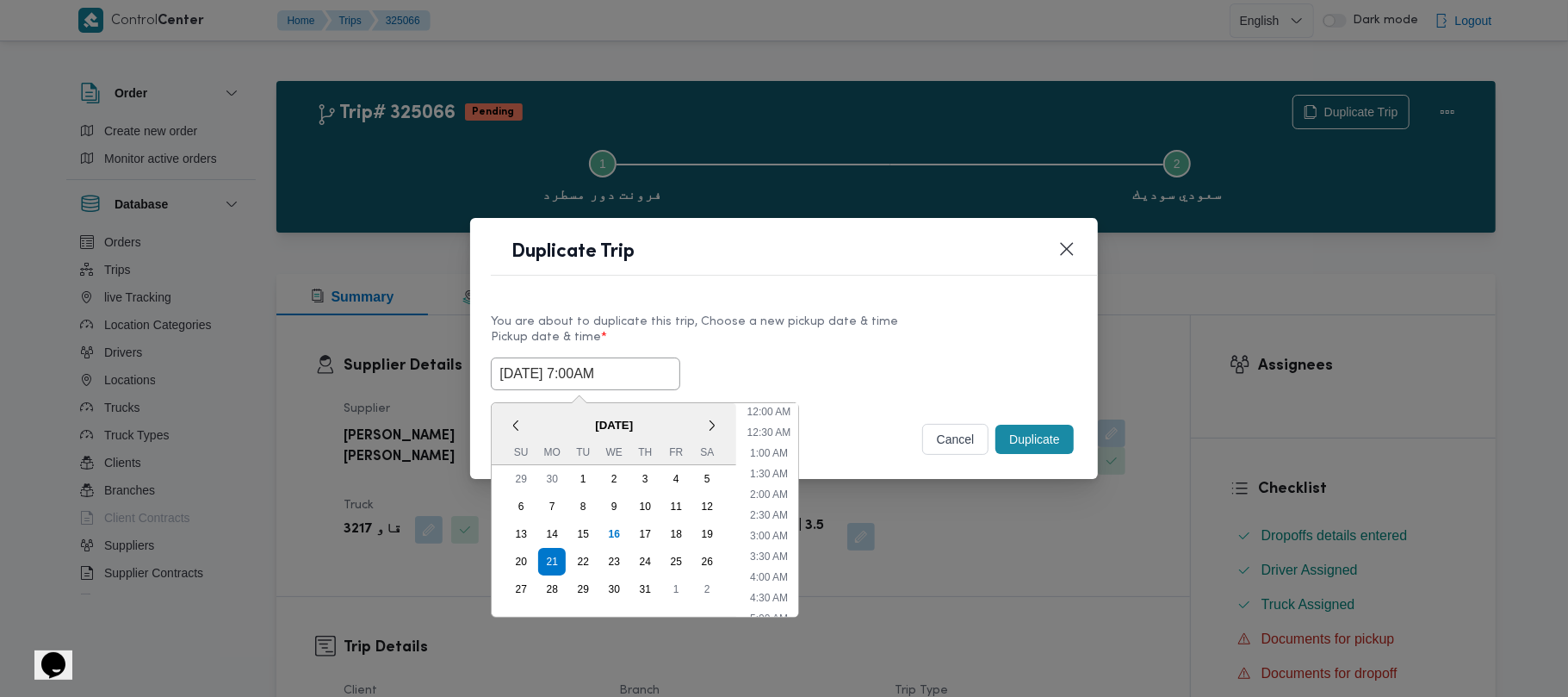 scroll, scrollTop: 380, scrollLeft: 0, axis: vertical 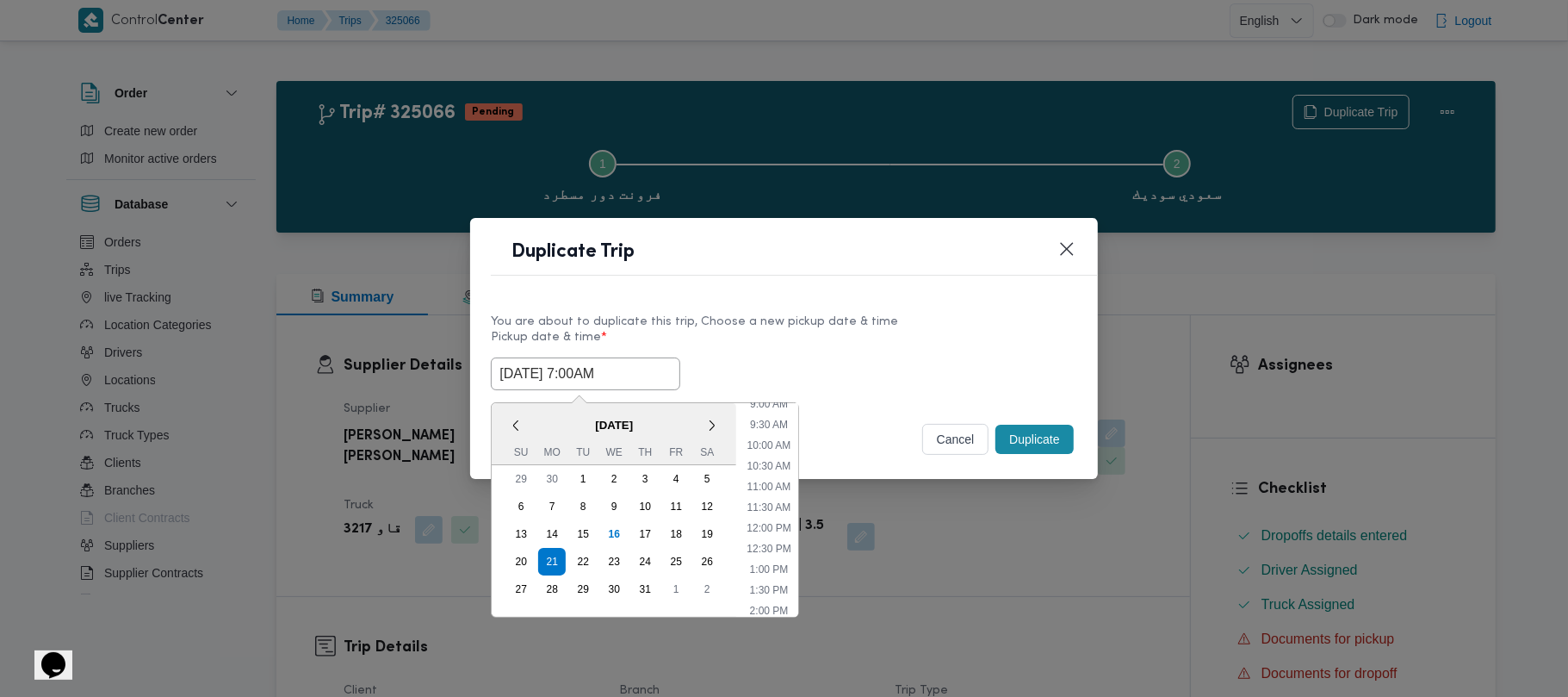 type on "21/07/2025 7:00AM" 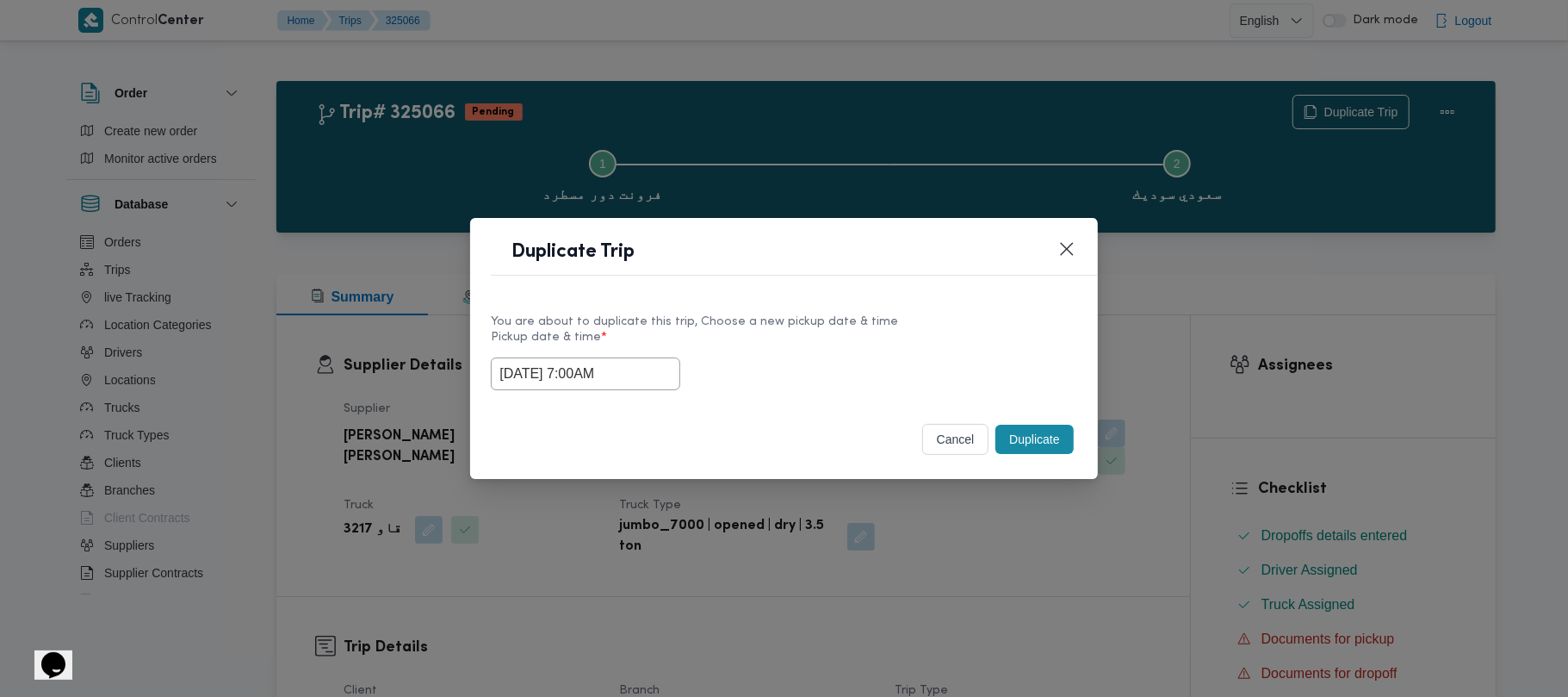 click on "21/07/2025 7:00AM" at bounding box center (784, 374) 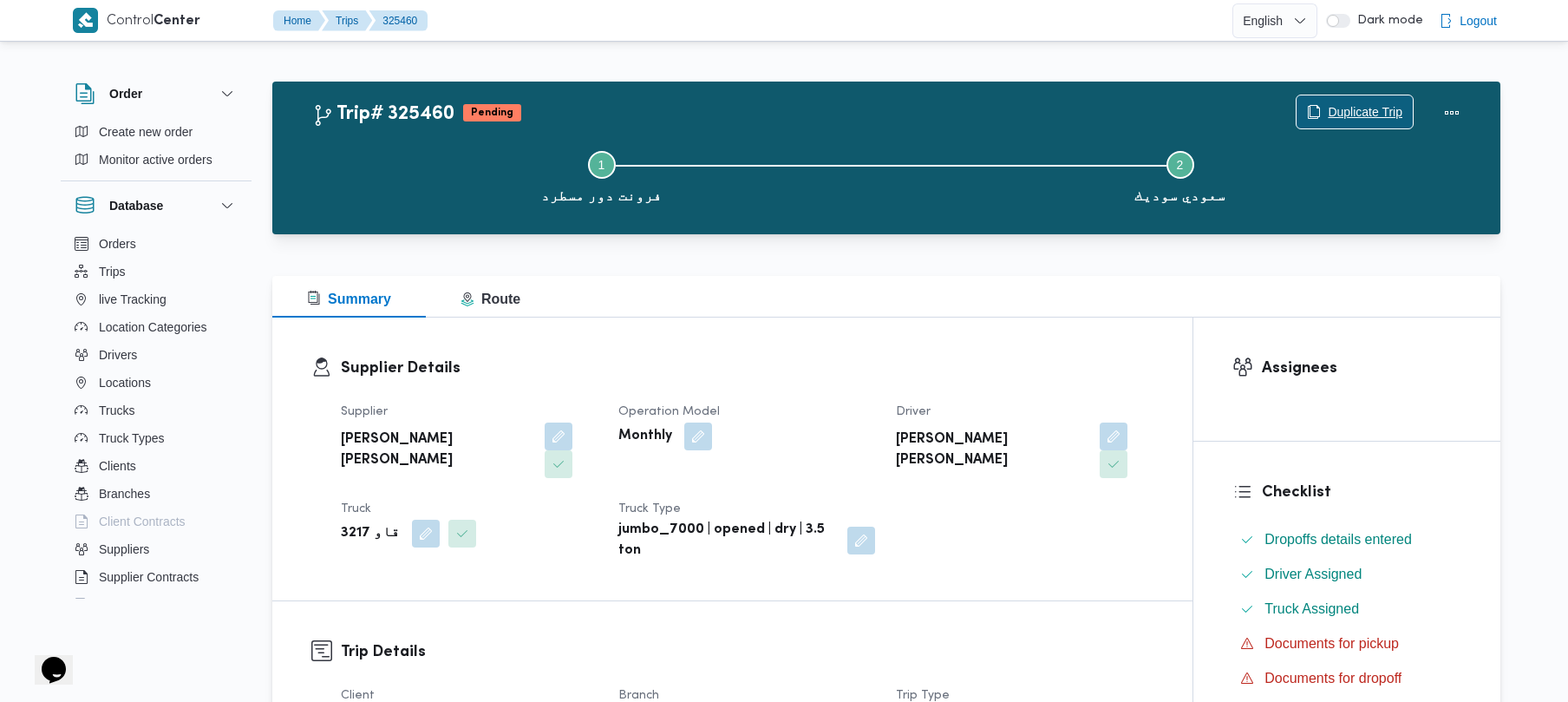 click on "Duplicate Trip" at bounding box center (1365, 112) 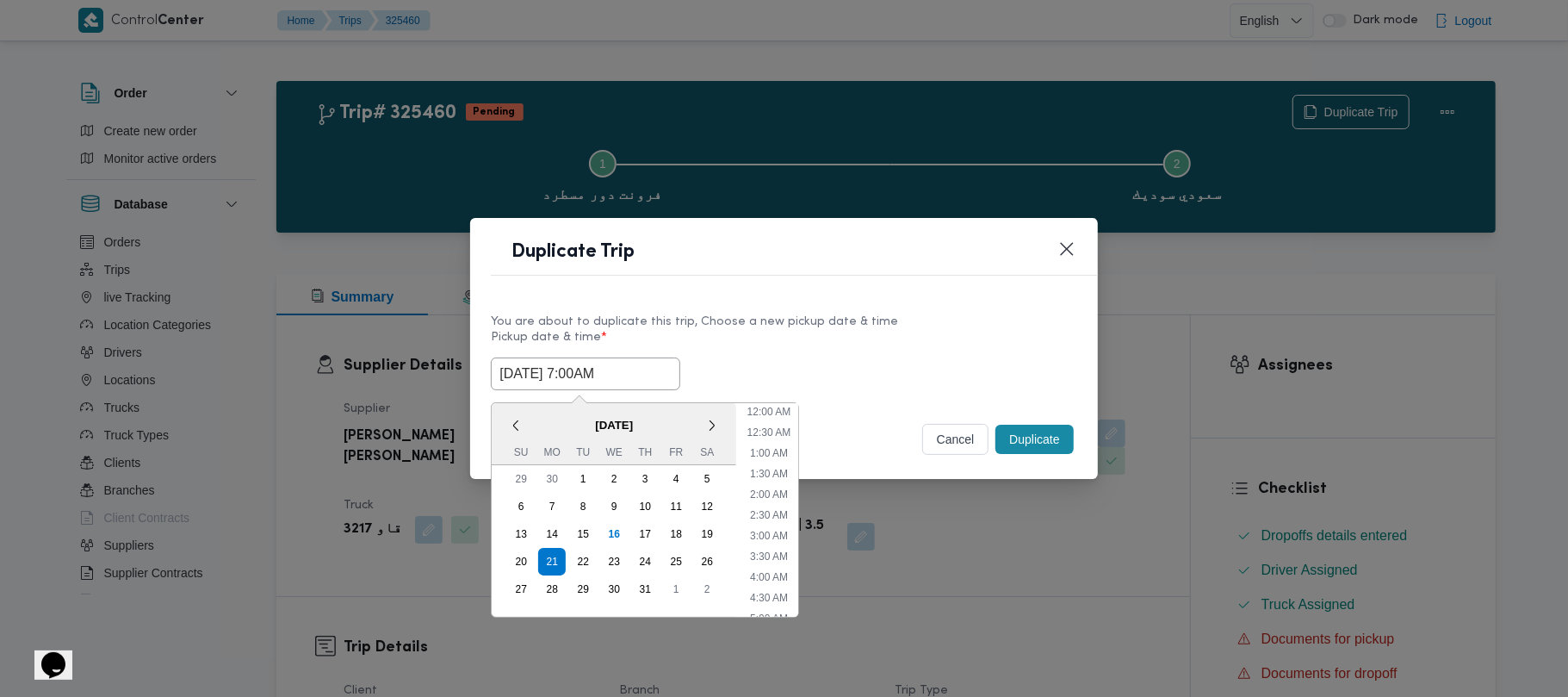 click on "21/07/2025 7:00AM" at bounding box center [586, 374] 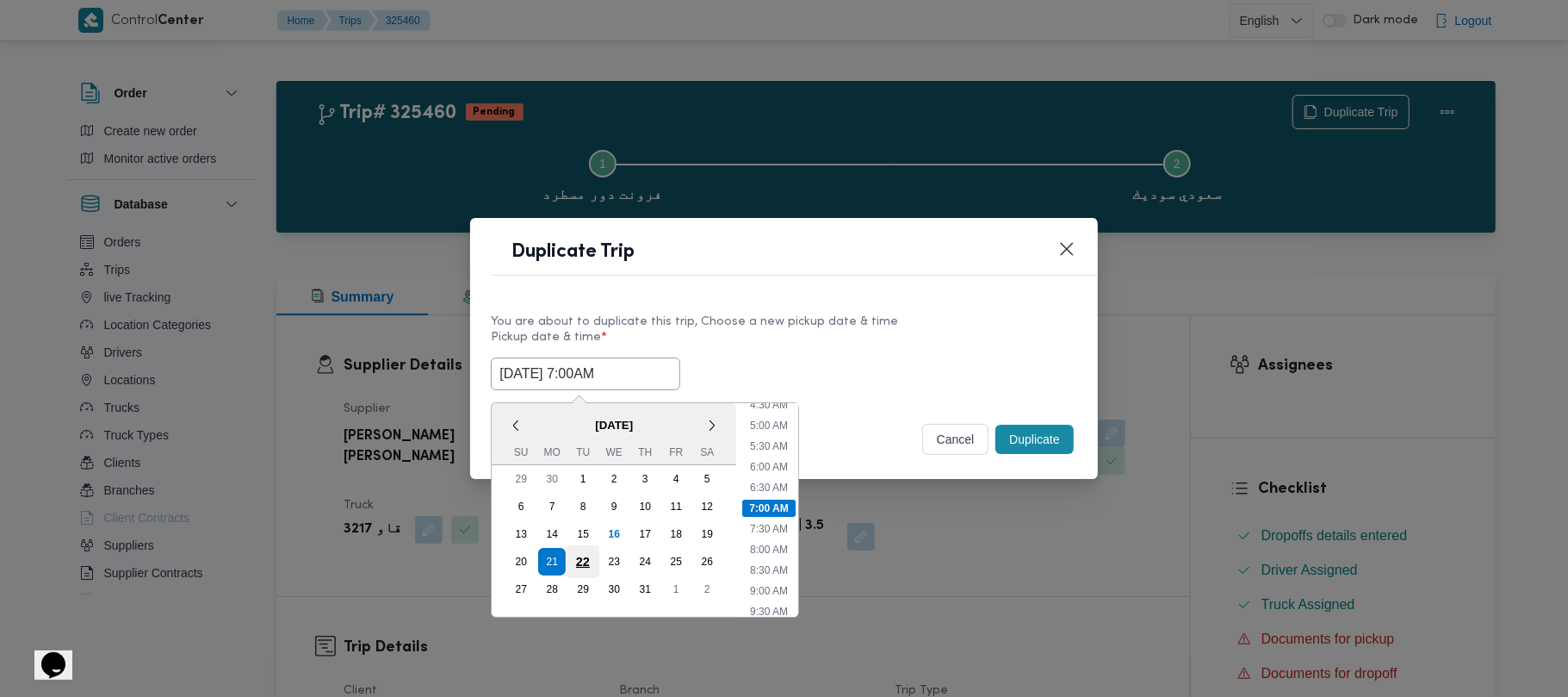 click on "22" at bounding box center [583, 562] 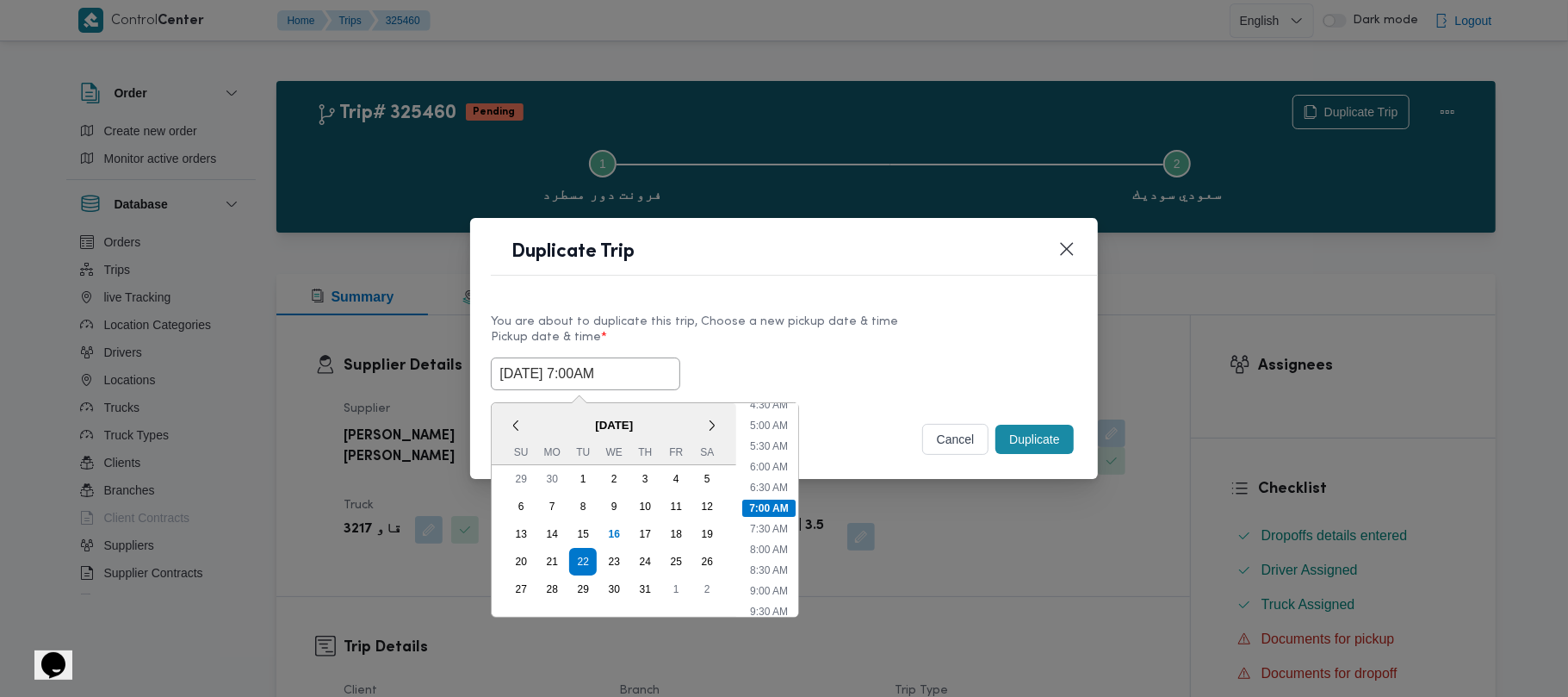 click on "22/07/2025 7:00AM < July 2025 > Su Mo Tu We Th Fr Sa 29 30 1 2 3 4 5 6 7 8 9 10 11 12 13 14 15 16 17 18 19 20 21 22 23 24 25 26 27 28 29 30 31 1 2 Time 12:00 AM 12:30 AM 1:00 AM 1:30 AM 2:00 AM 2:30 AM 3:00 AM 3:30 AM 4:00 AM 4:30 AM 5:00 AM 5:30 AM 6:00 AM 6:30 AM 7:00 AM 7:30 AM 8:00 AM 8:30 AM 9:00 AM 9:30 AM 10:00 AM 10:30 AM 11:00 AM 11:30 AM 12:00 PM 12:30 PM 1:00 PM 1:30 PM 2:00 PM 2:30 PM 3:00 PM 3:30 PM 4:00 PM 4:30 PM 5:00 PM 5:30 PM 6:00 PM 6:30 PM 7:00 PM 7:30 PM 8:00 PM 8:30 PM 9:00 PM 9:30 PM 10:00 PM 10:30 PM 11:00 PM 11:30 PM" at bounding box center [784, 374] 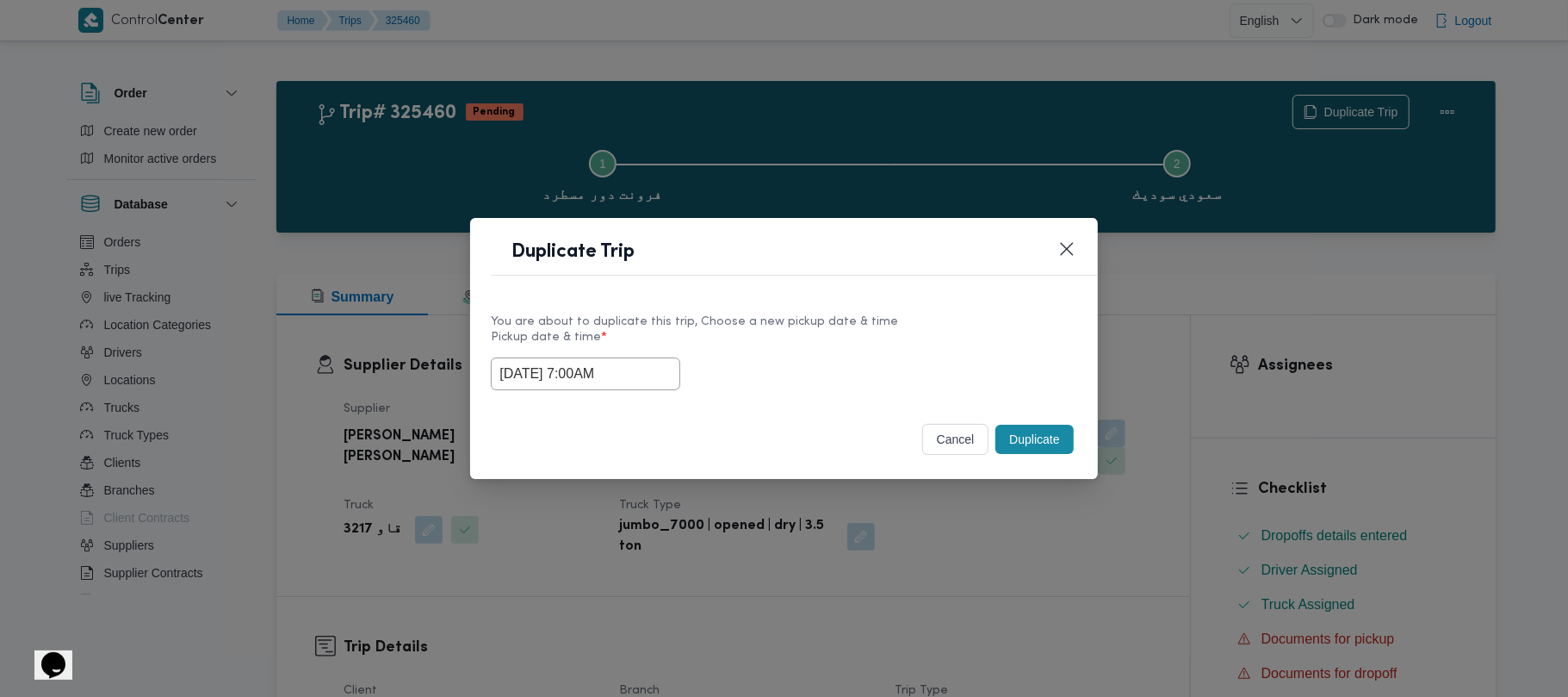 click on "Duplicate" at bounding box center (1034, 439) 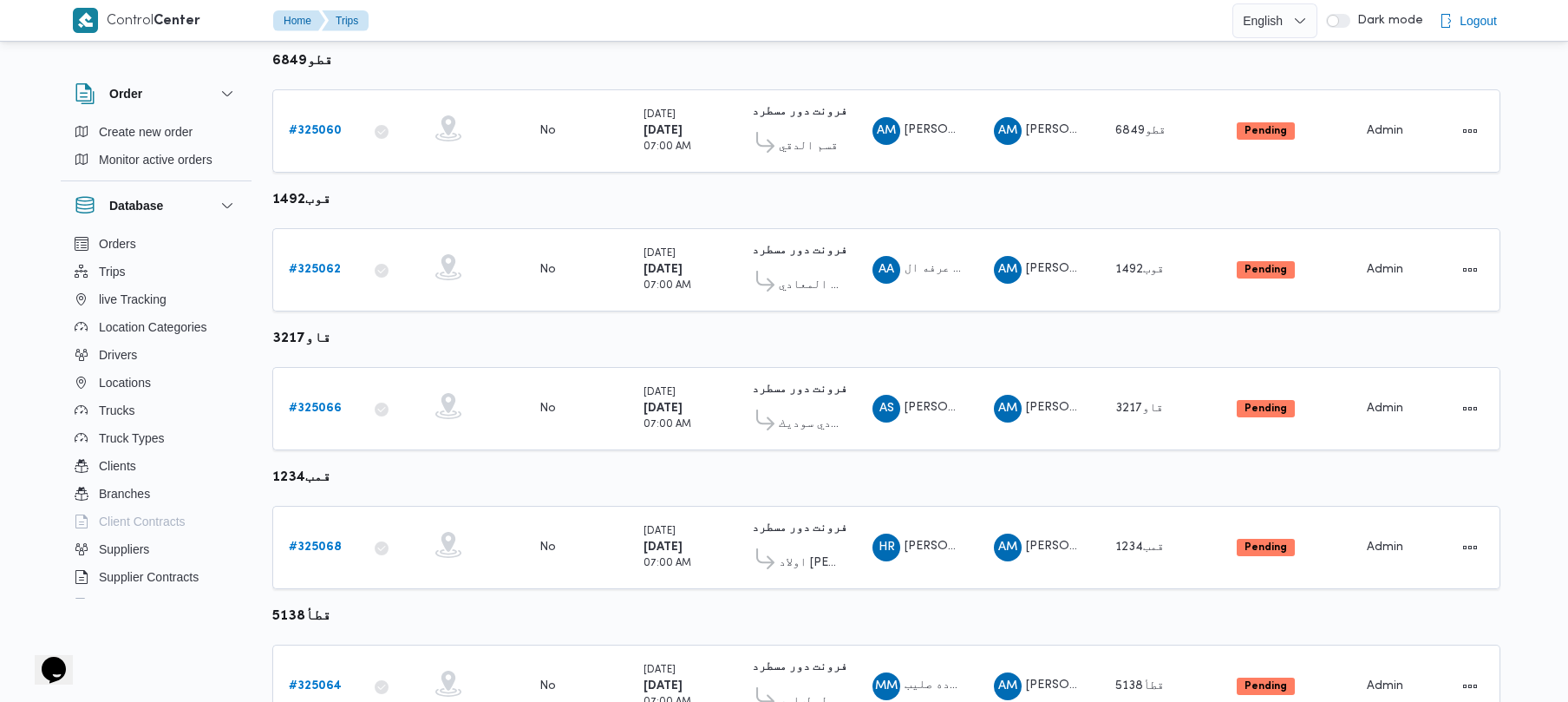 scroll, scrollTop: 331, scrollLeft: 0, axis: vertical 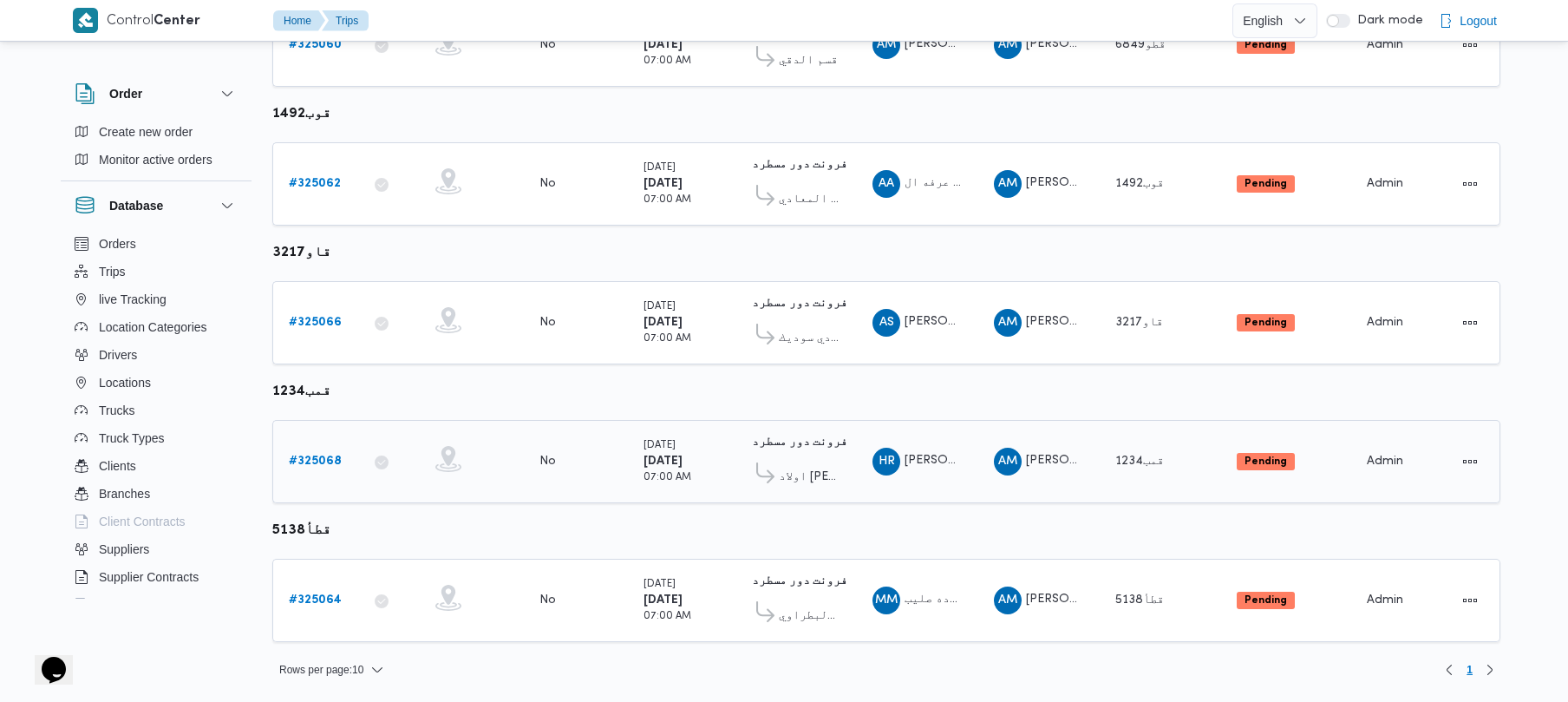 click on "# 325068" at bounding box center (315, 461) 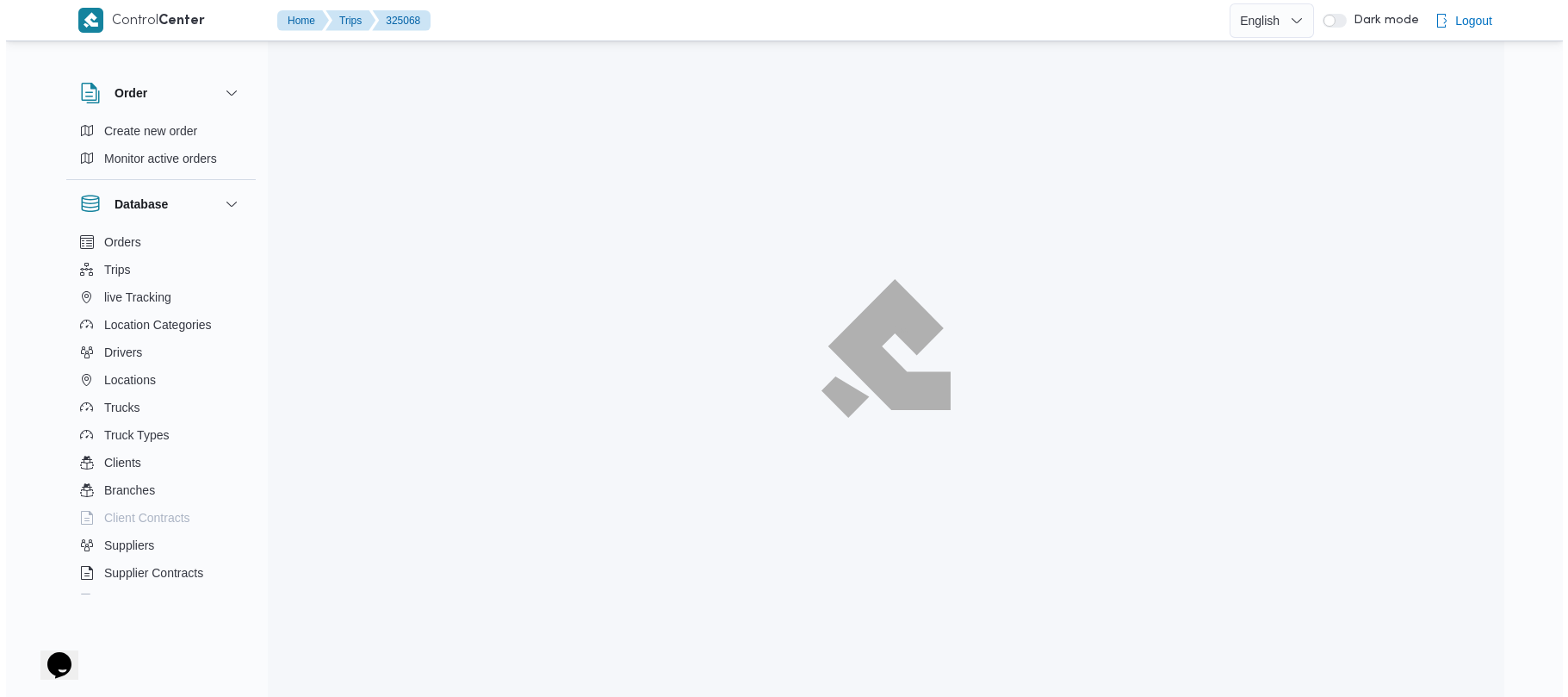scroll, scrollTop: 0, scrollLeft: 0, axis: both 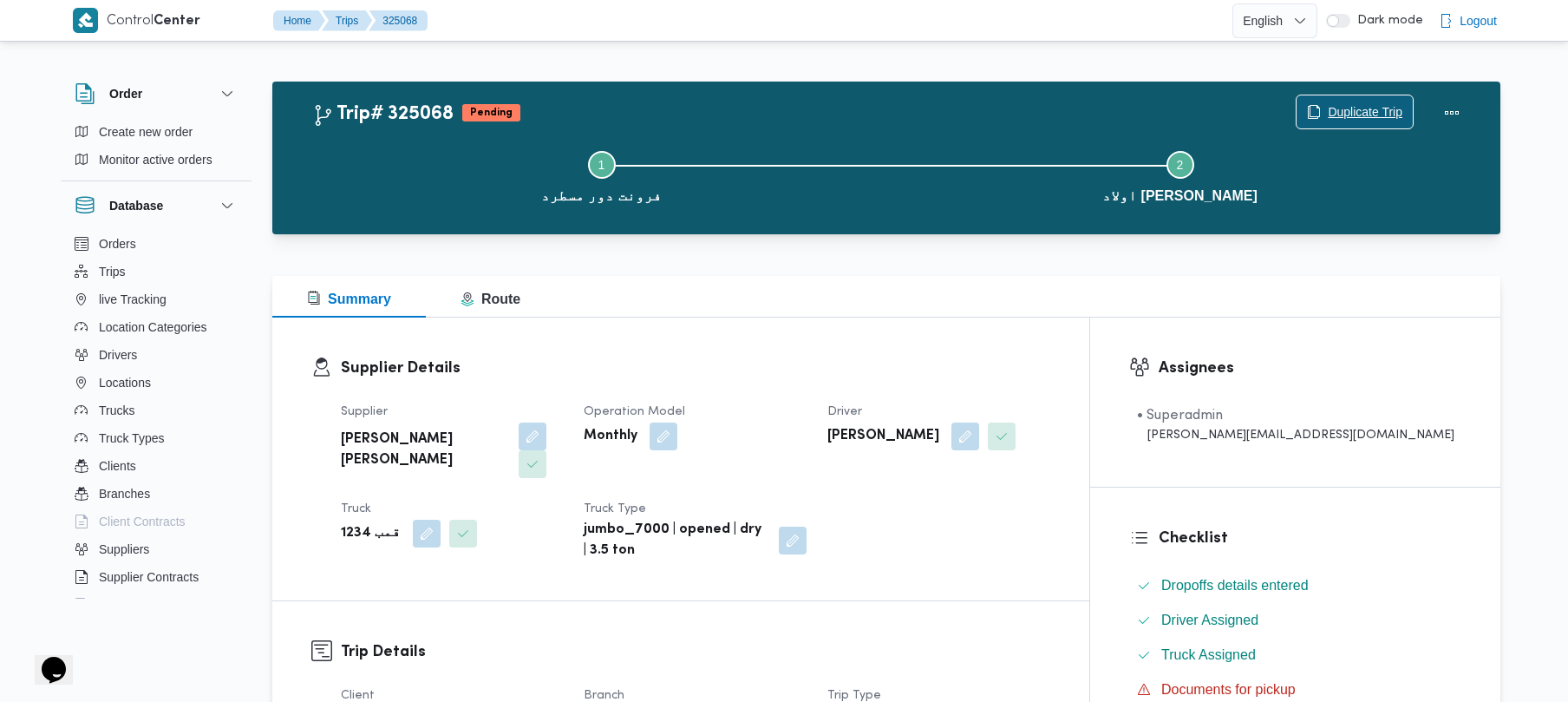 click on "Duplicate Trip" at bounding box center (1365, 112) 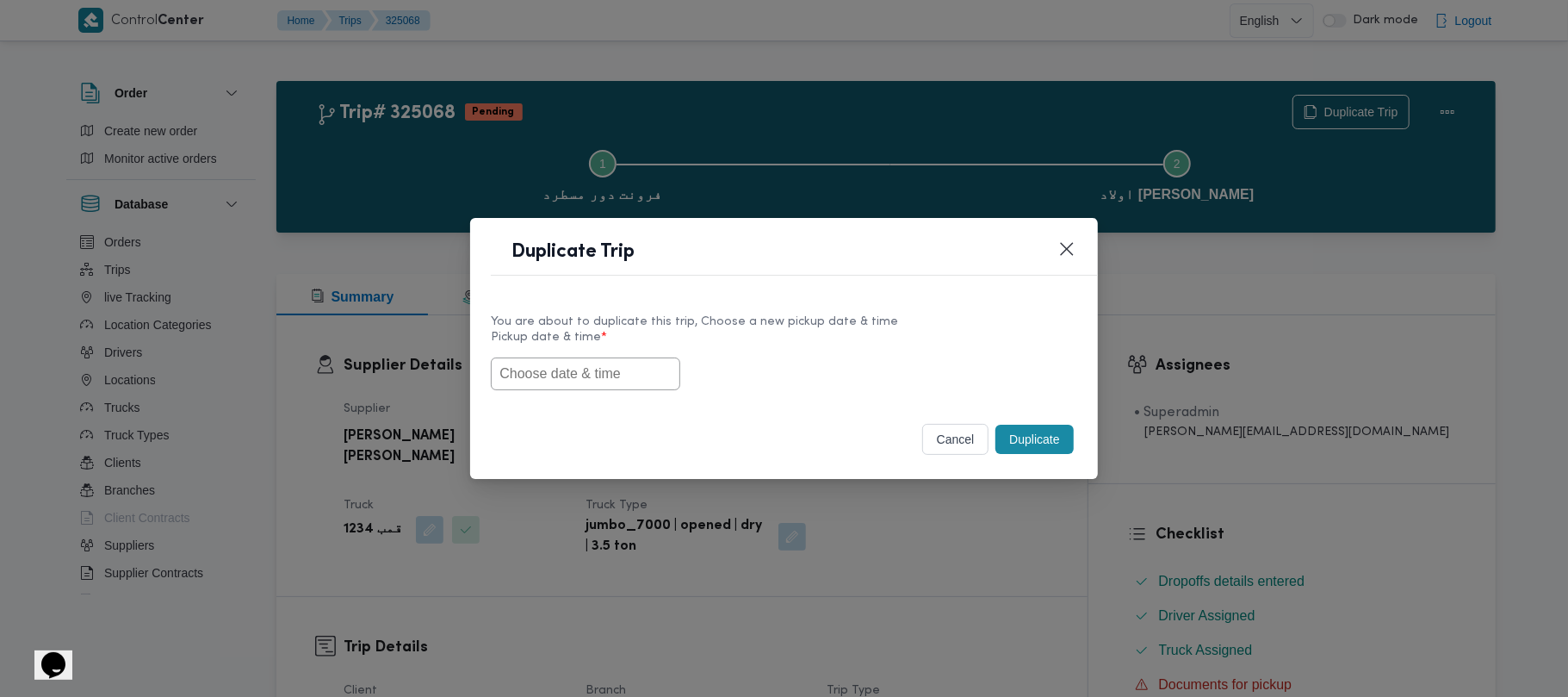 click at bounding box center [586, 374] 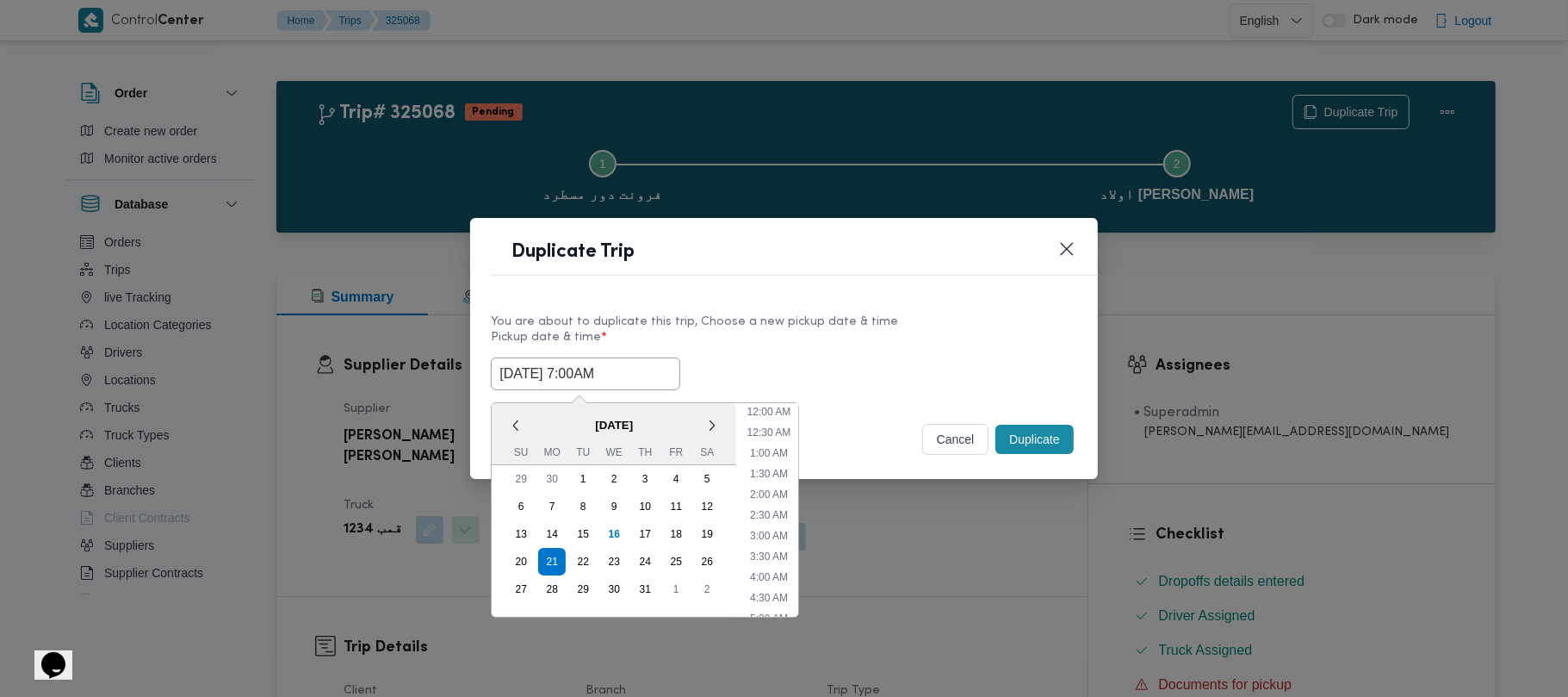 scroll, scrollTop: 380, scrollLeft: 0, axis: vertical 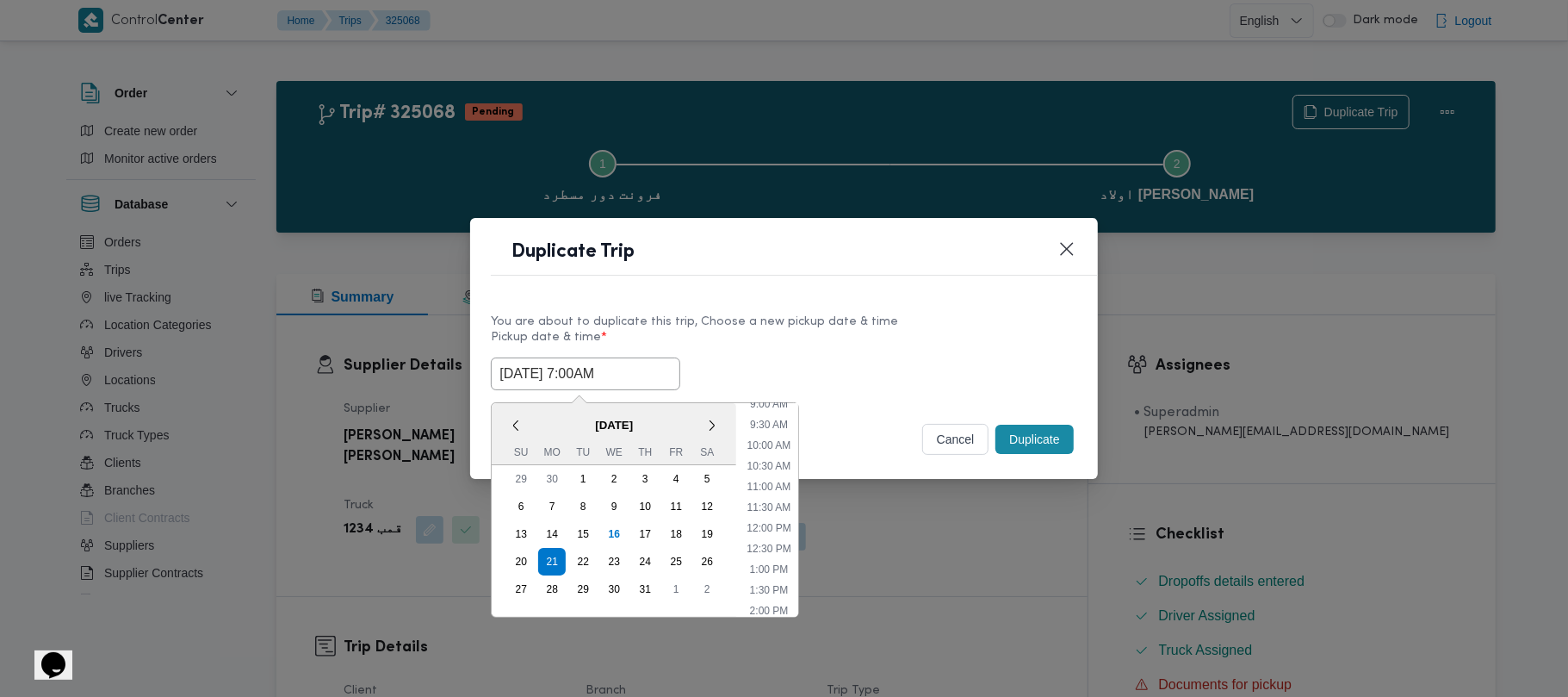type on "21/07/2025 7:00AM" 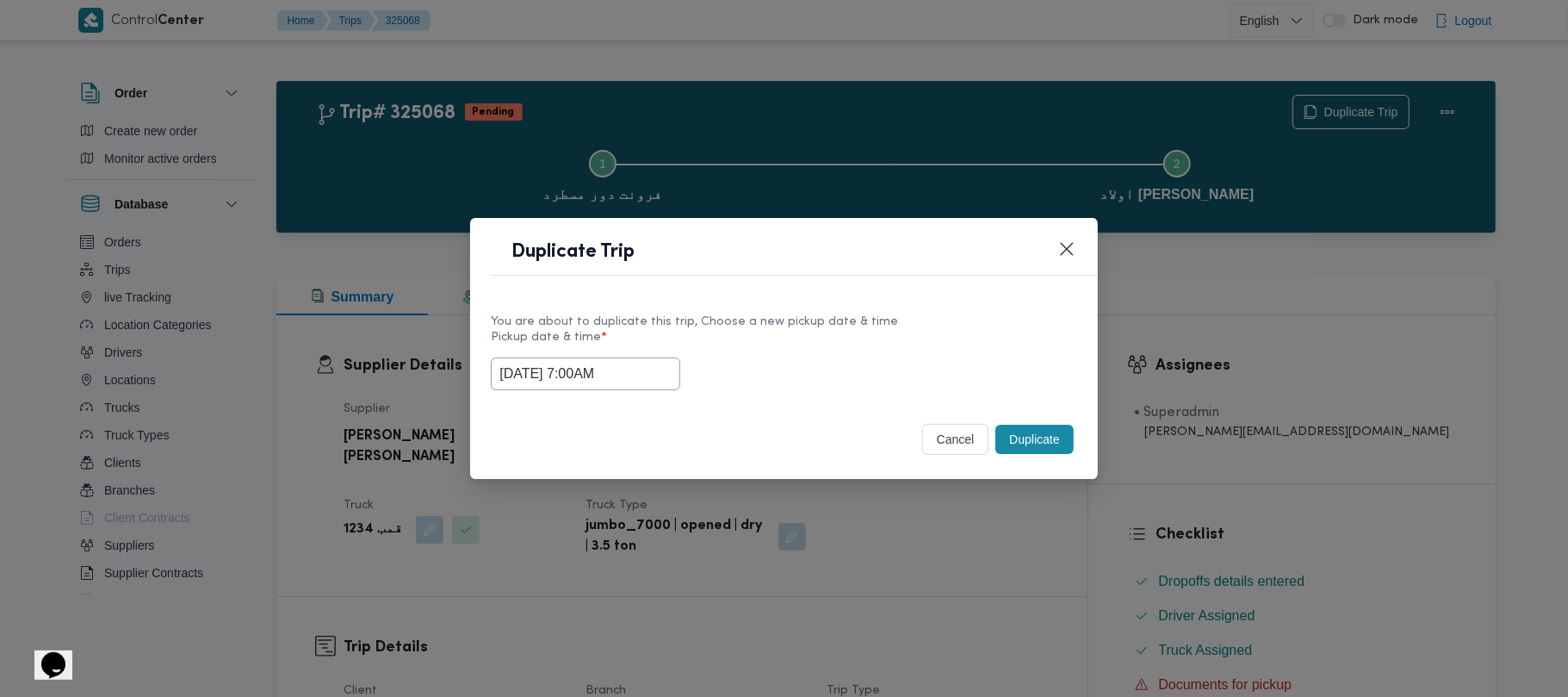 click on "Duplicate" at bounding box center (1034, 439) 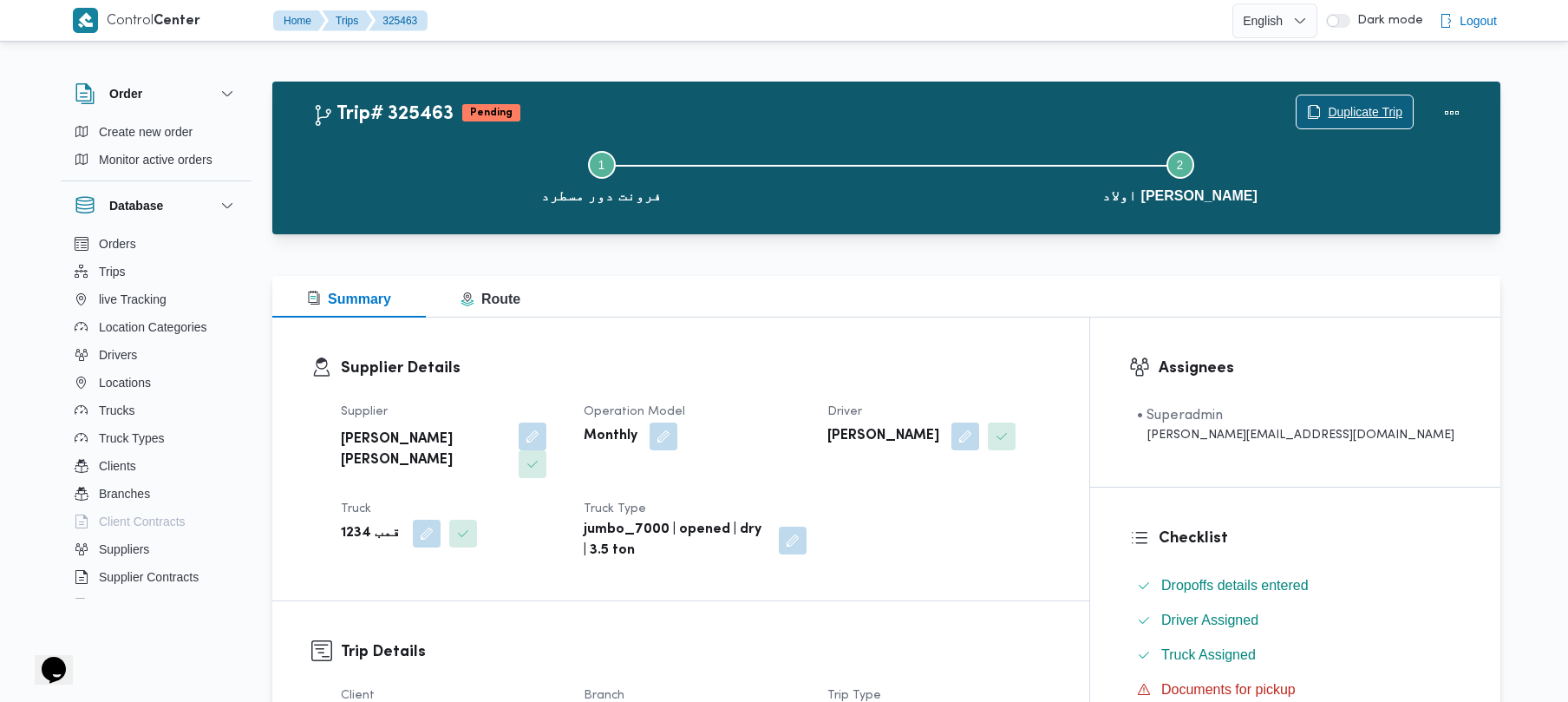 click on "Duplicate Trip" at bounding box center [1365, 112] 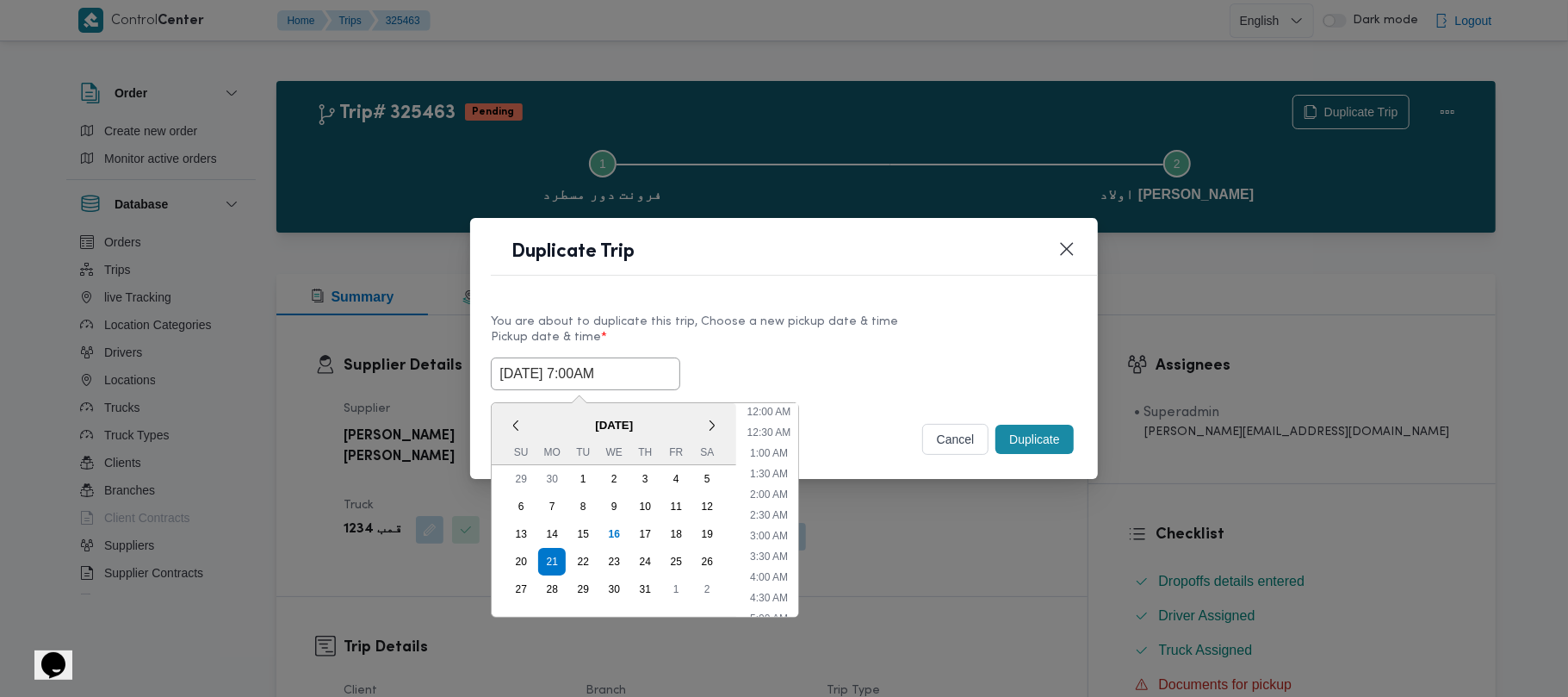 click on "21/07/2025 7:00AM" at bounding box center [586, 374] 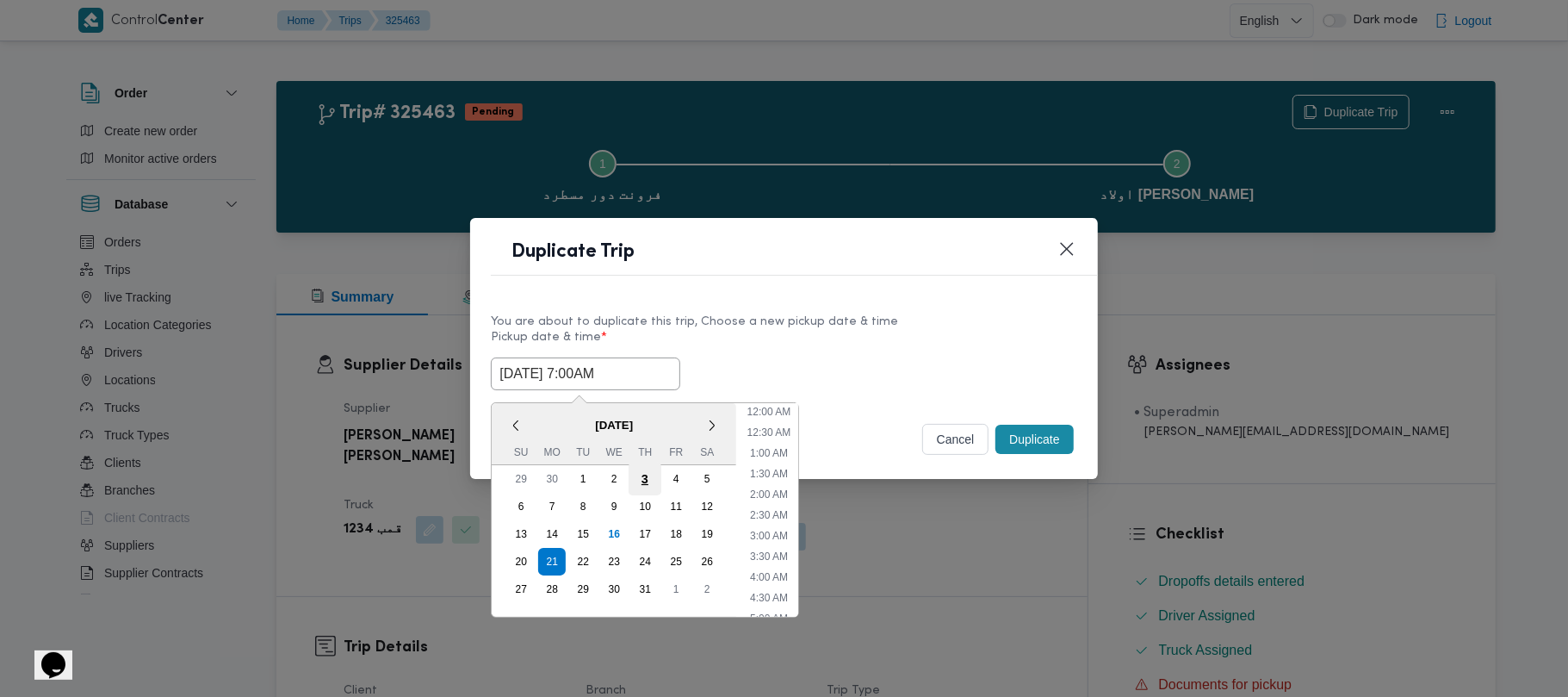 scroll, scrollTop: 193, scrollLeft: 0, axis: vertical 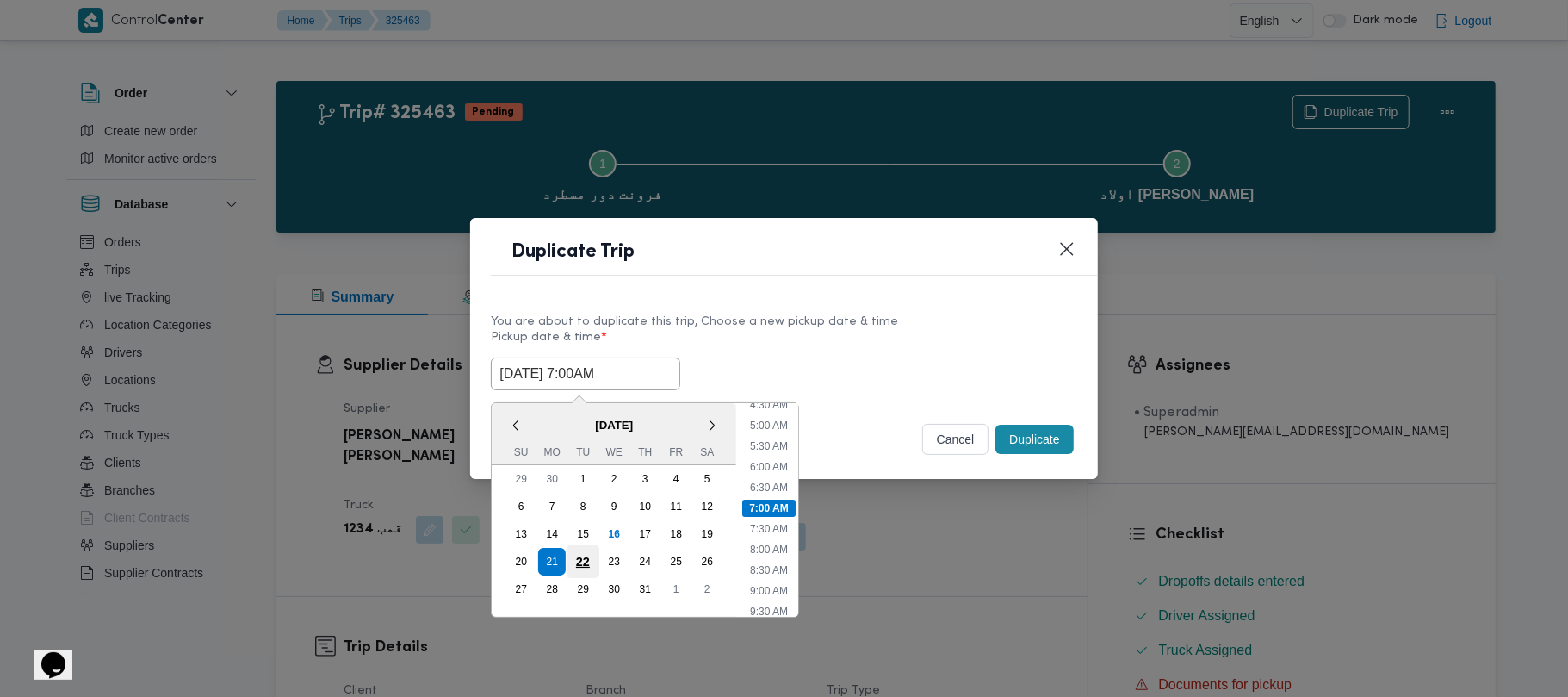 click on "22" at bounding box center (583, 562) 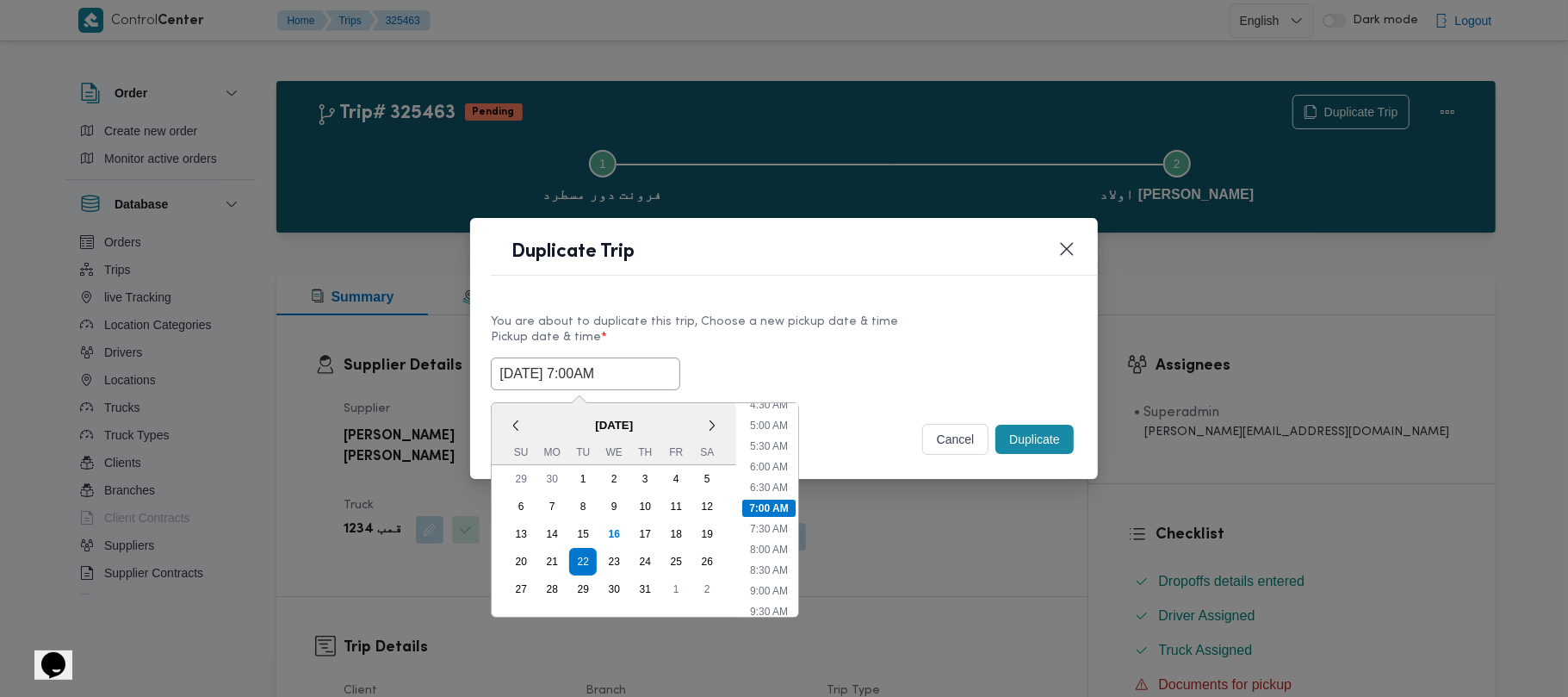 click on "You are about to duplicate this trip, Choose a new pickup date & time Pickup date & time   * 22/07/2025 7:00AM < July 2025 > Su Mo Tu We Th Fr Sa 29 30 1 2 3 4 5 6 7 8 9 10 11 12 13 14 15 16 17 18 19 20 21 22 23 24 25 26 27 28 29 30 31 1 2 Time 12:00 AM 12:30 AM 1:00 AM 1:30 AM 2:00 AM 2:30 AM 3:00 AM 3:30 AM 4:00 AM 4:30 AM 5:00 AM 5:30 AM 6:00 AM 6:30 AM 7:00 AM 7:30 AM 8:00 AM 8:30 AM 9:00 AM 9:30 AM 10:00 AM 10:30 AM 11:00 AM 11:30 AM 12:00 PM 12:30 PM 1:00 PM 1:30 PM 2:00 PM 2:30 PM 3:00 PM 3:30 PM 4:00 PM 4:30 PM 5:00 PM 5:30 PM 6:00 PM 6:30 PM 7:00 PM 7:30 PM 8:00 PM 8:30 PM 9:00 PM 9:30 PM 10:00 PM 10:30 PM 11:00 PM 11:30 PM" at bounding box center [784, 352] 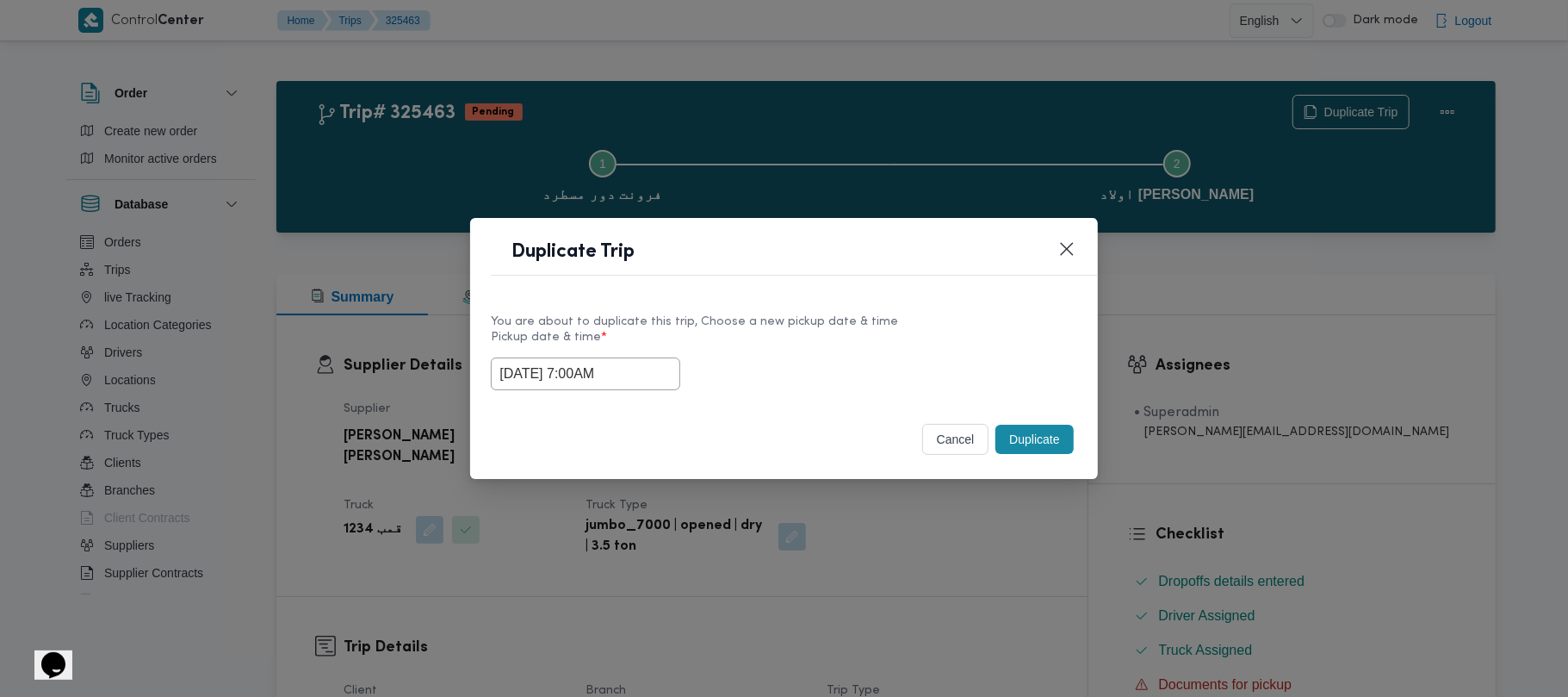 click on "Duplicate" at bounding box center [1034, 439] 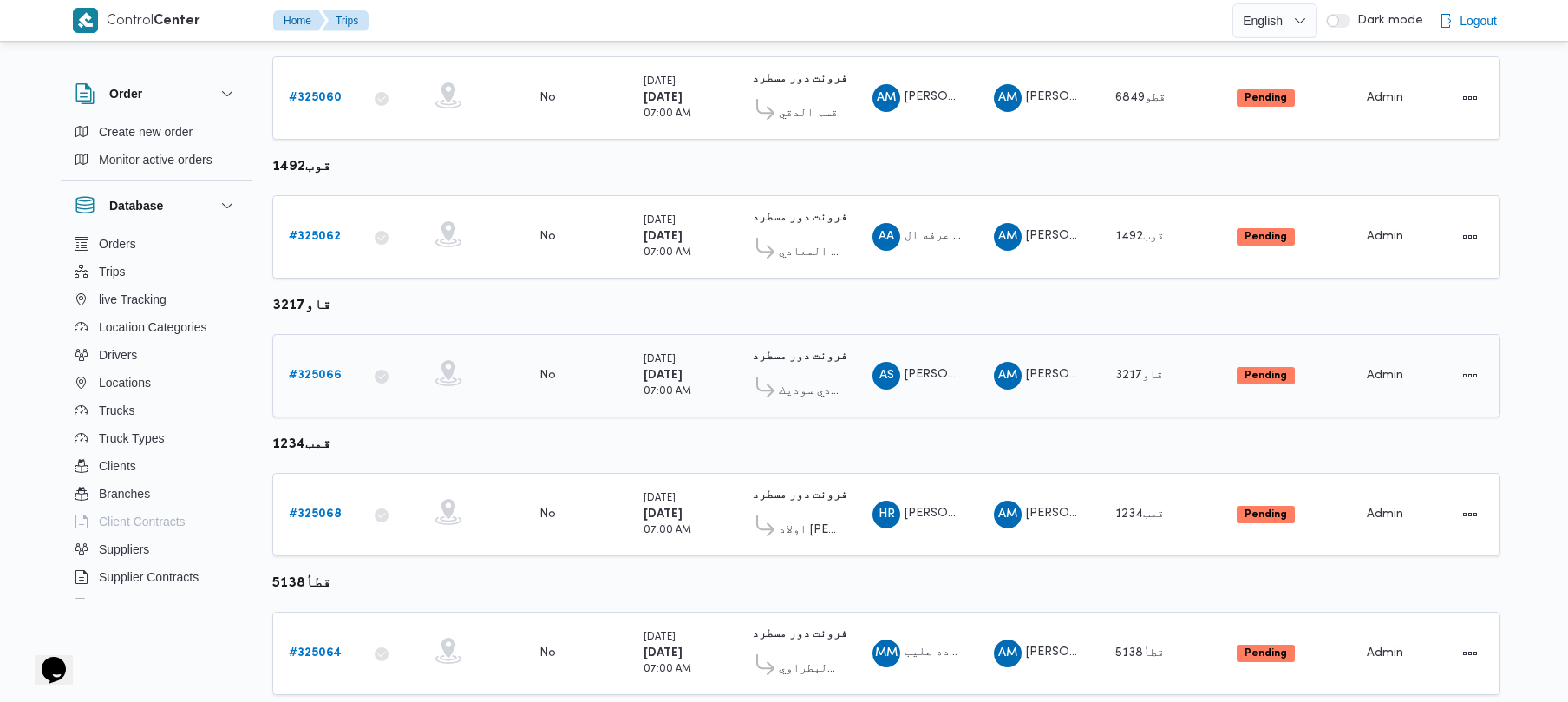 scroll, scrollTop: 331, scrollLeft: 0, axis: vertical 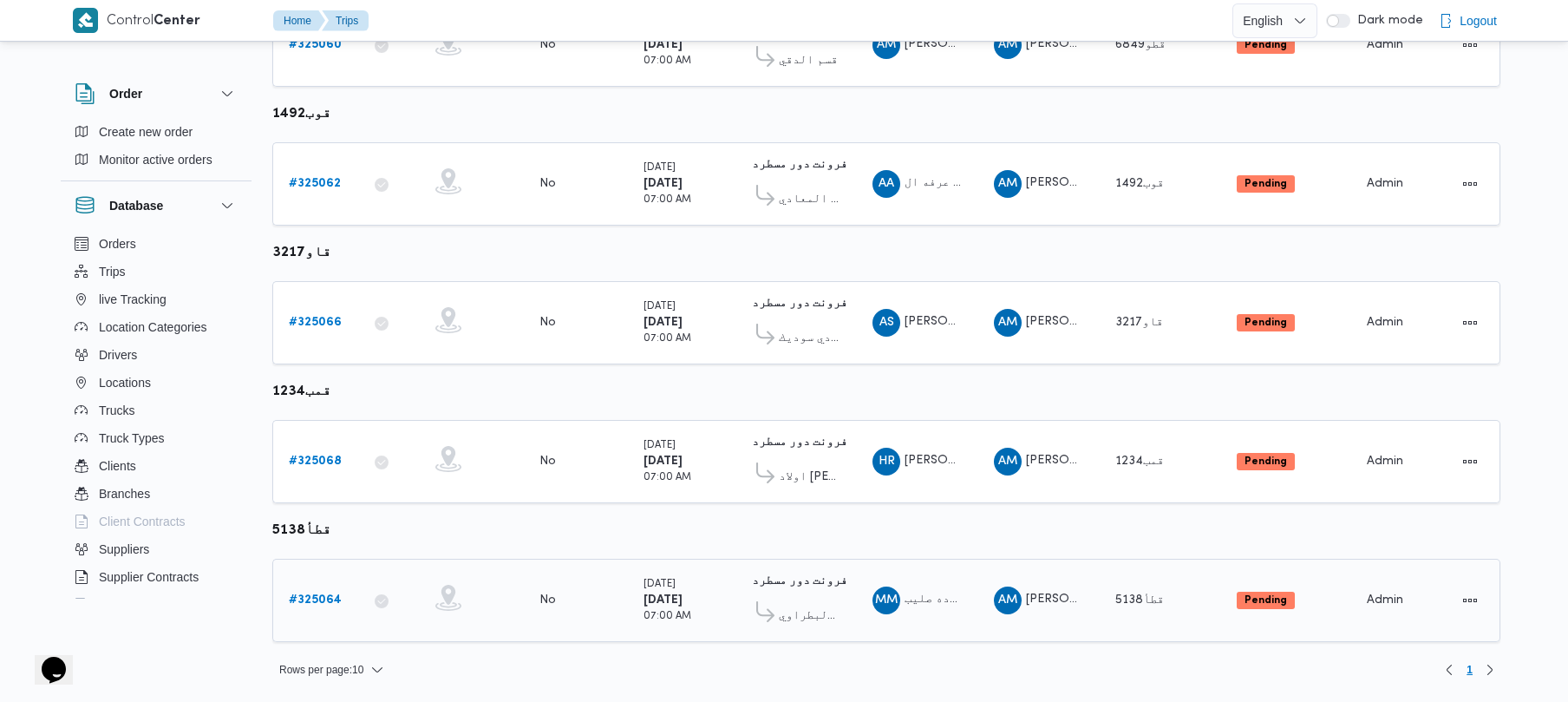 click on "App" at bounding box center [389, 600] 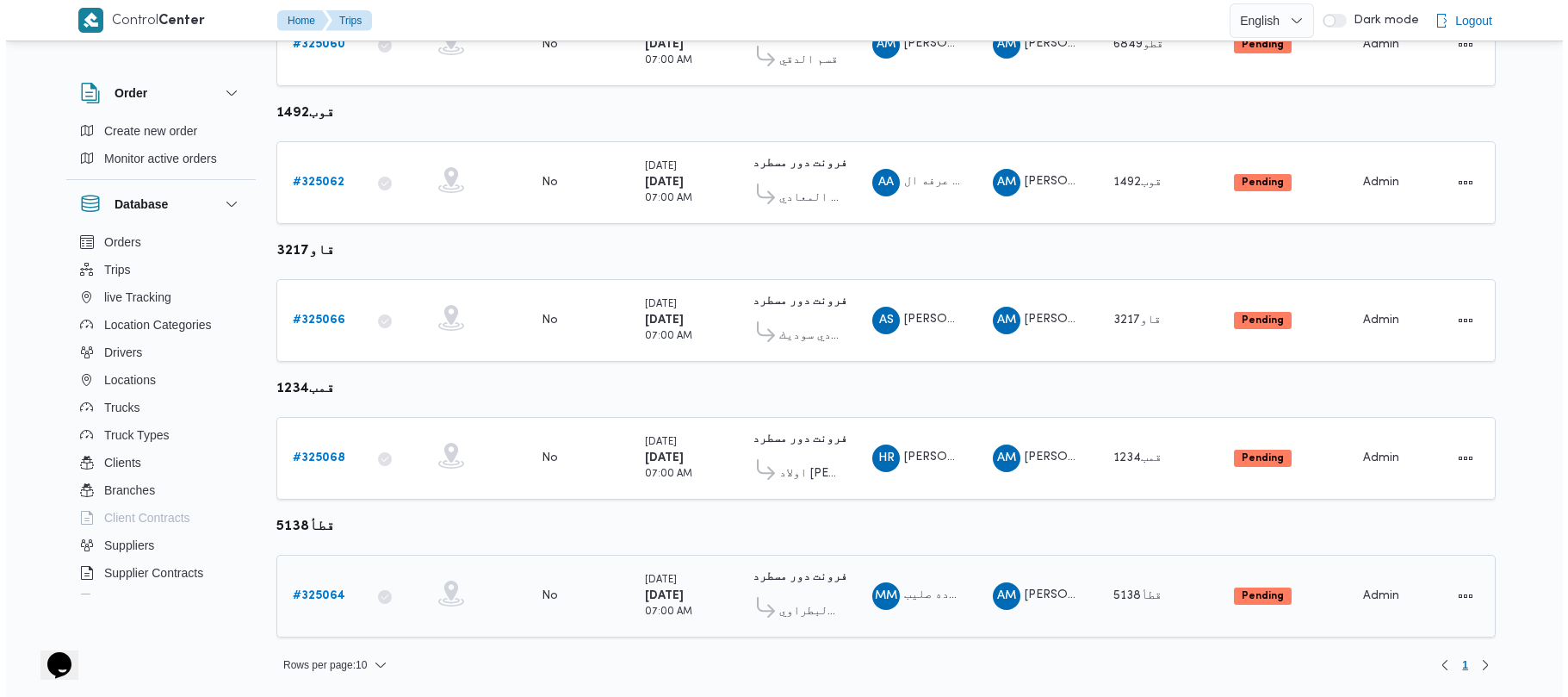 scroll, scrollTop: 0, scrollLeft: 0, axis: both 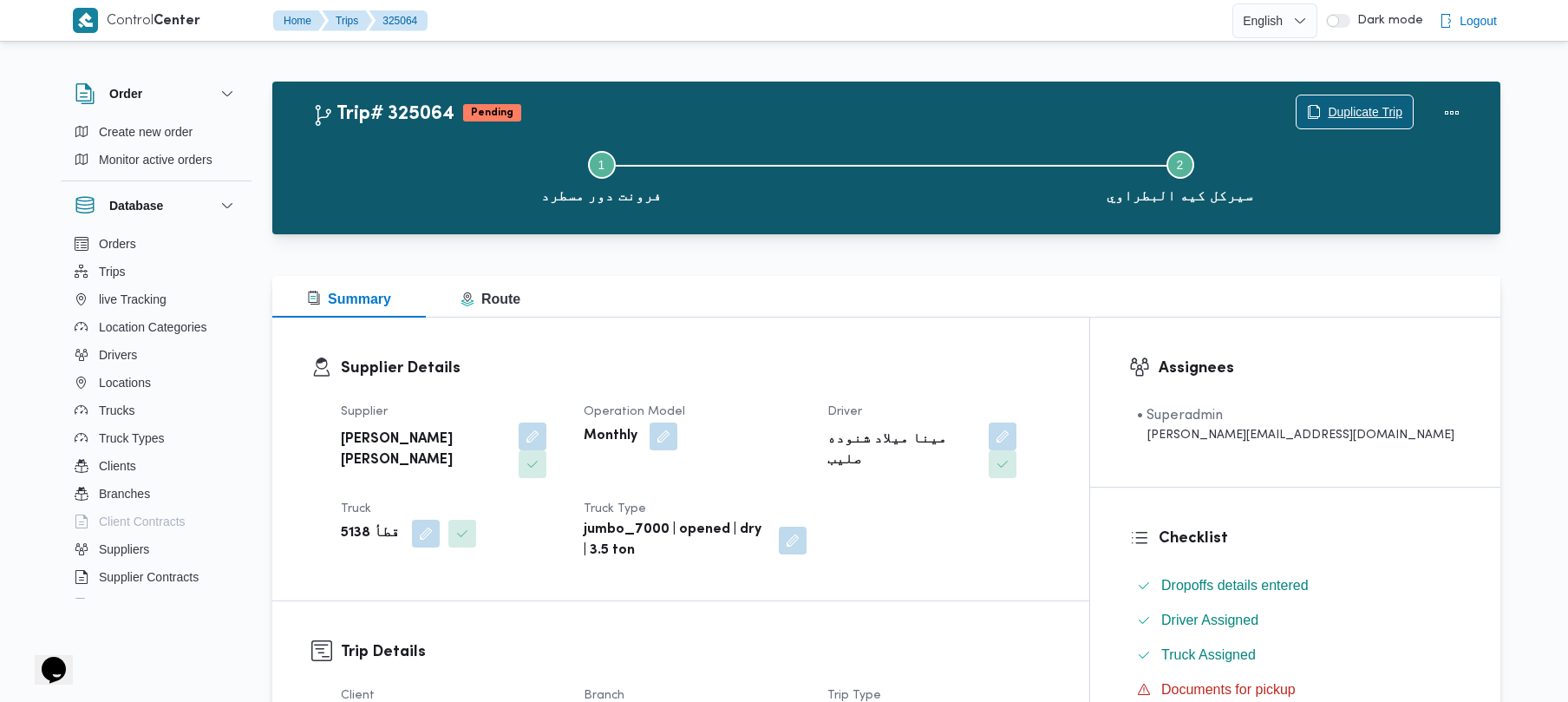 click on "Duplicate Trip" at bounding box center (1365, 112) 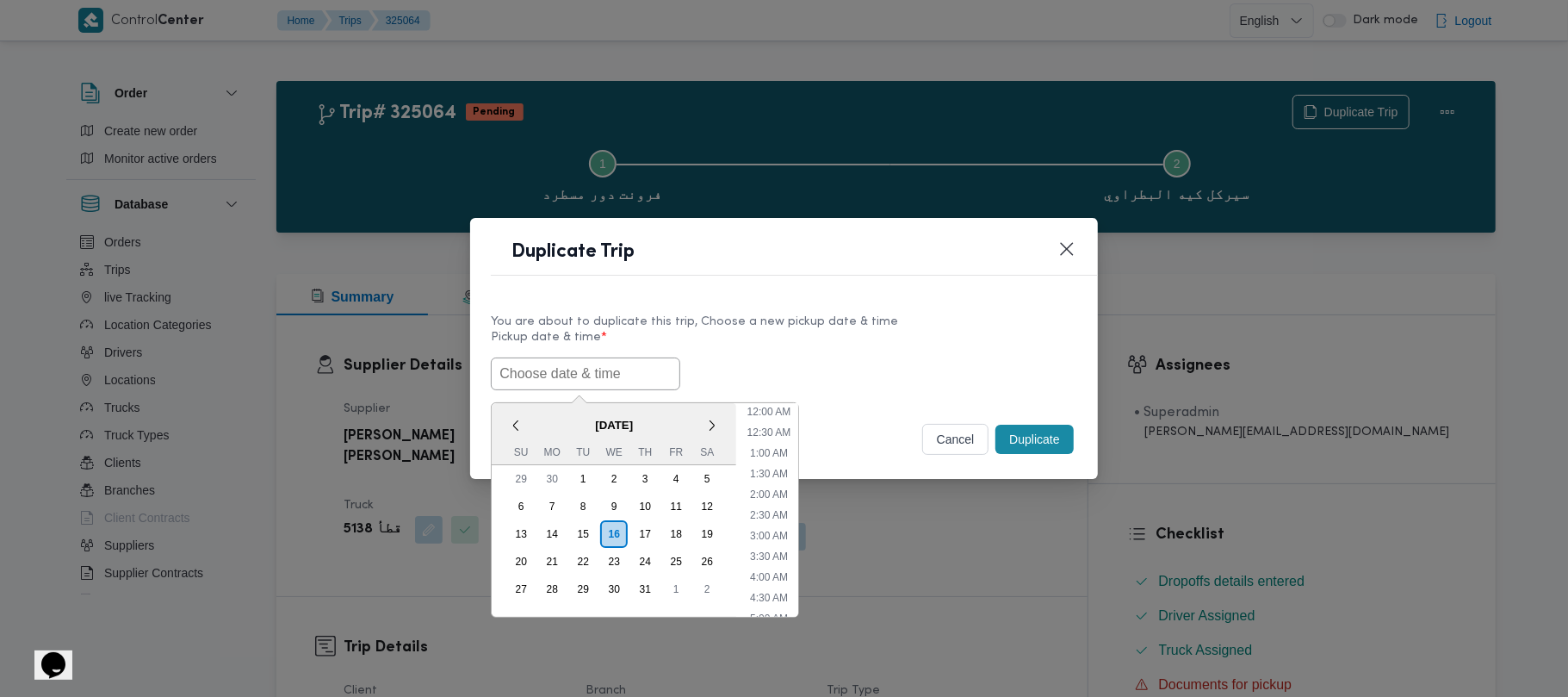 click at bounding box center (586, 374) 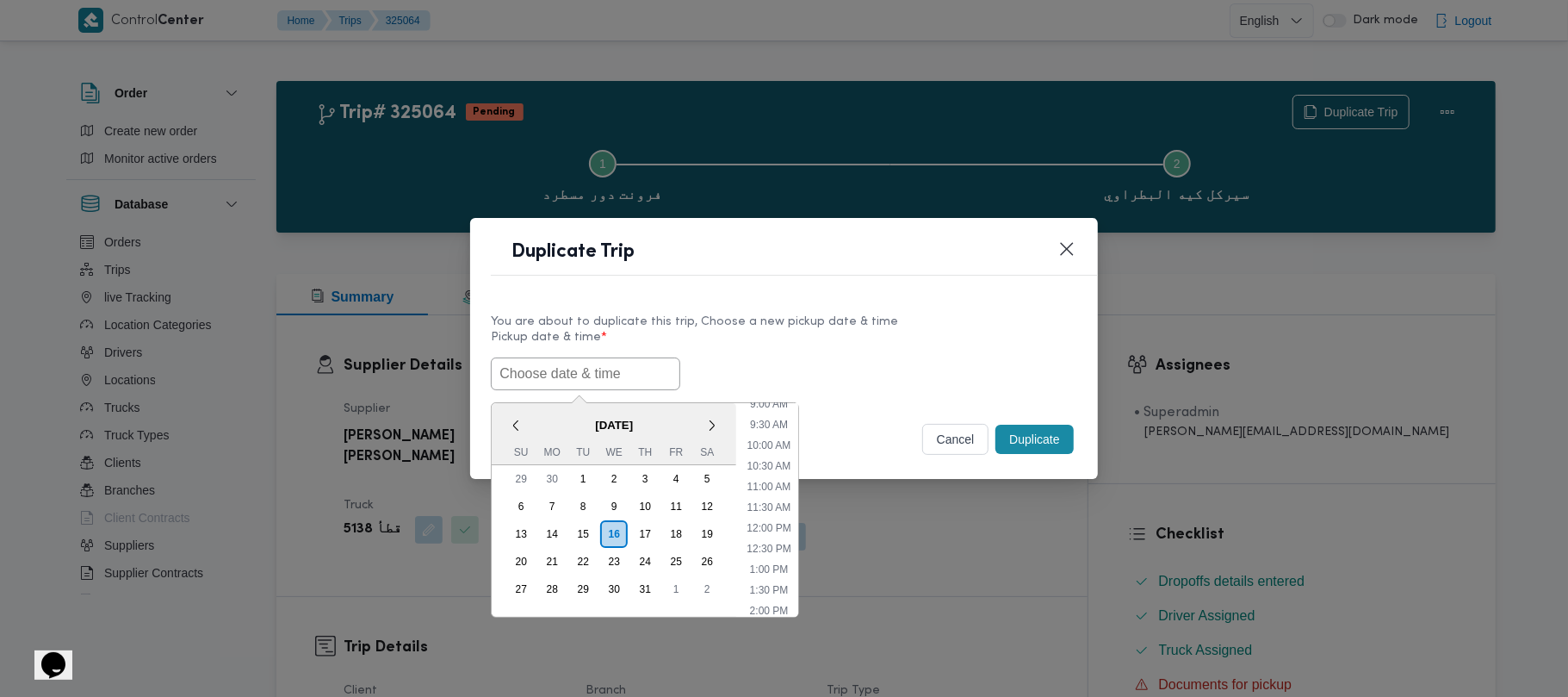 paste on "21/07/2025 7:00AM" 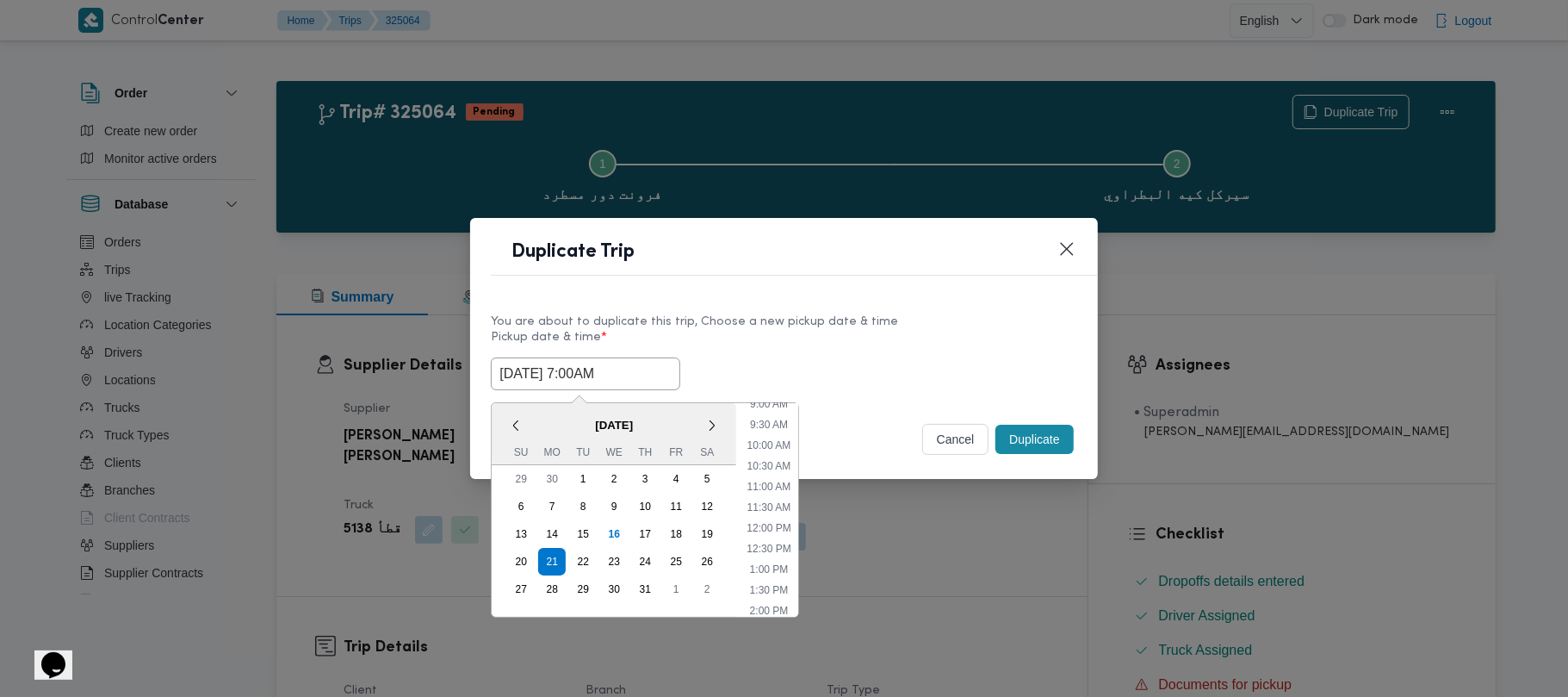 type on "21/07/2025 7:00AM" 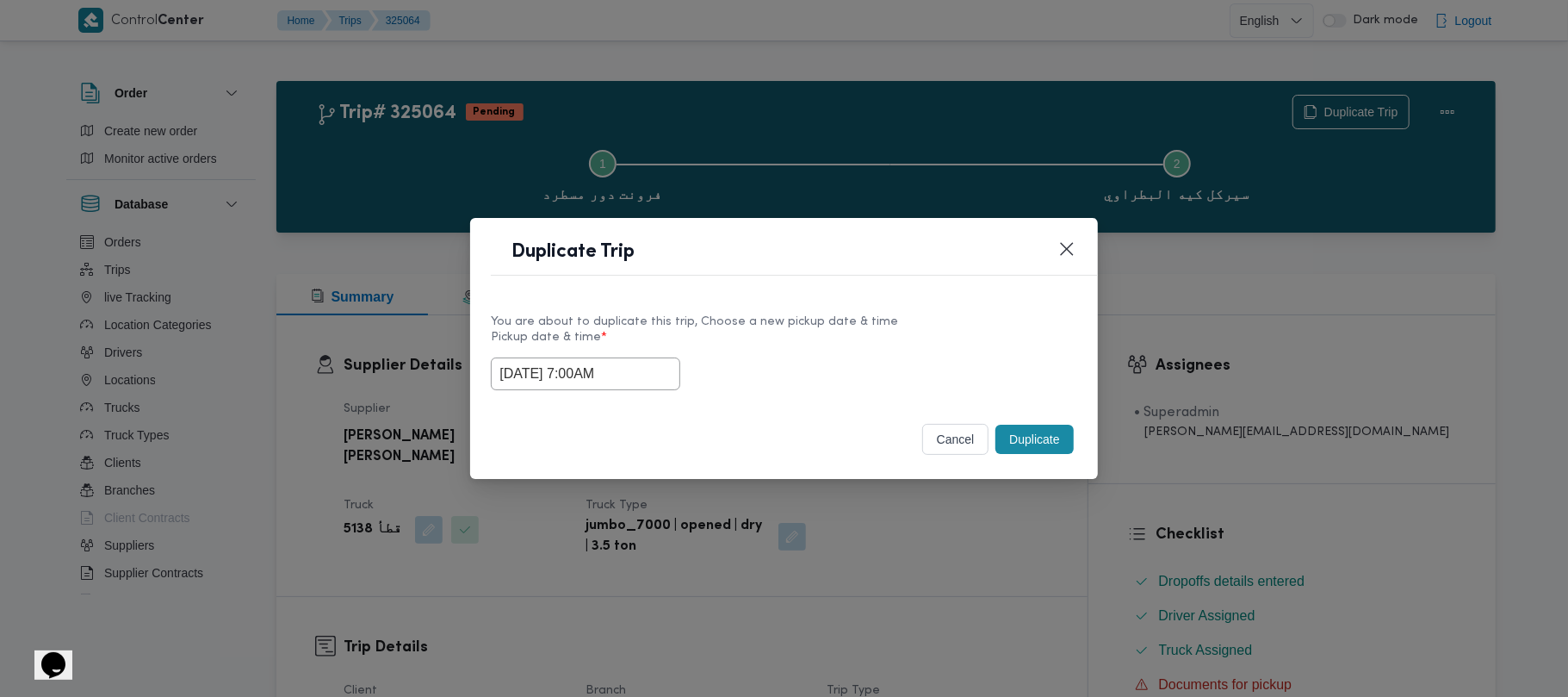 click on "Duplicate" at bounding box center [1034, 439] 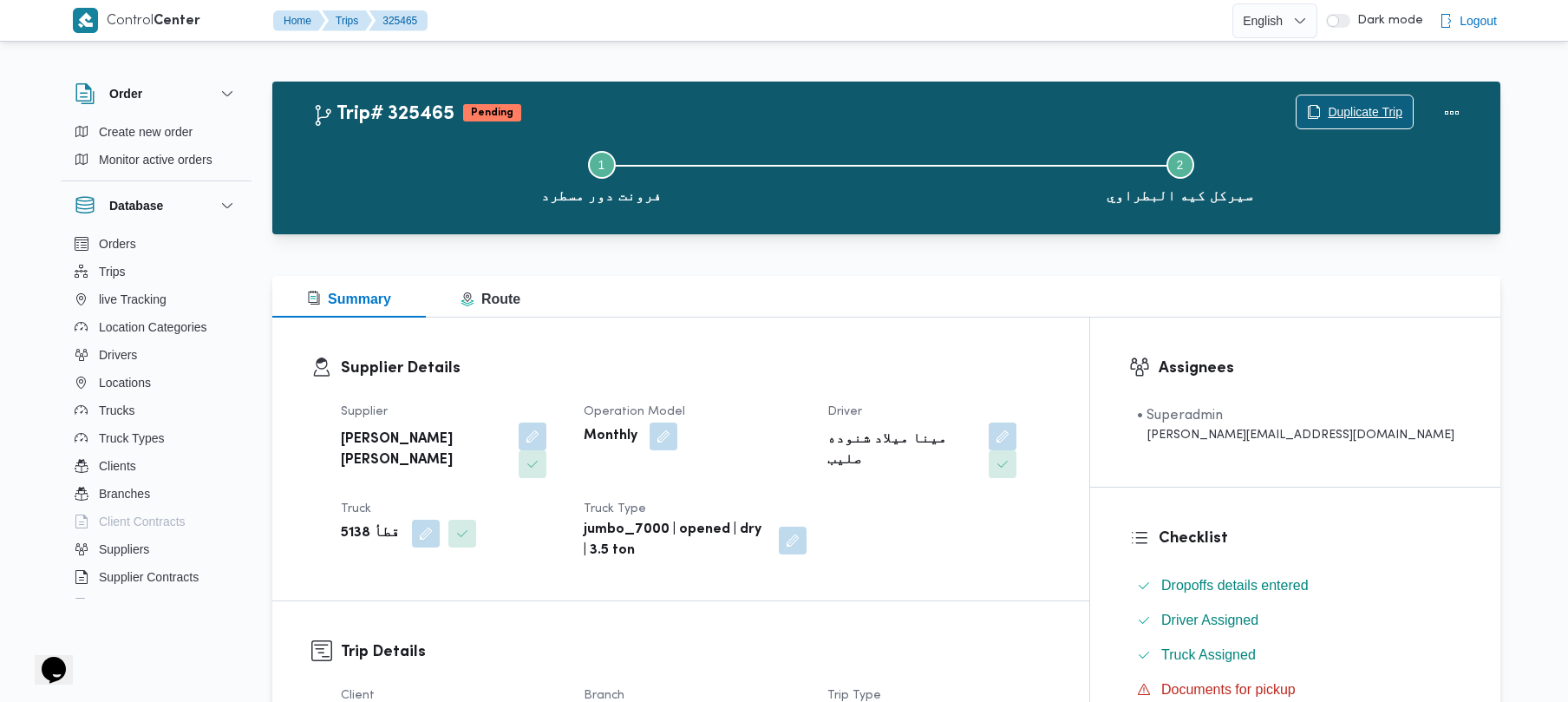 click on "Duplicate Trip" at bounding box center [1355, 112] 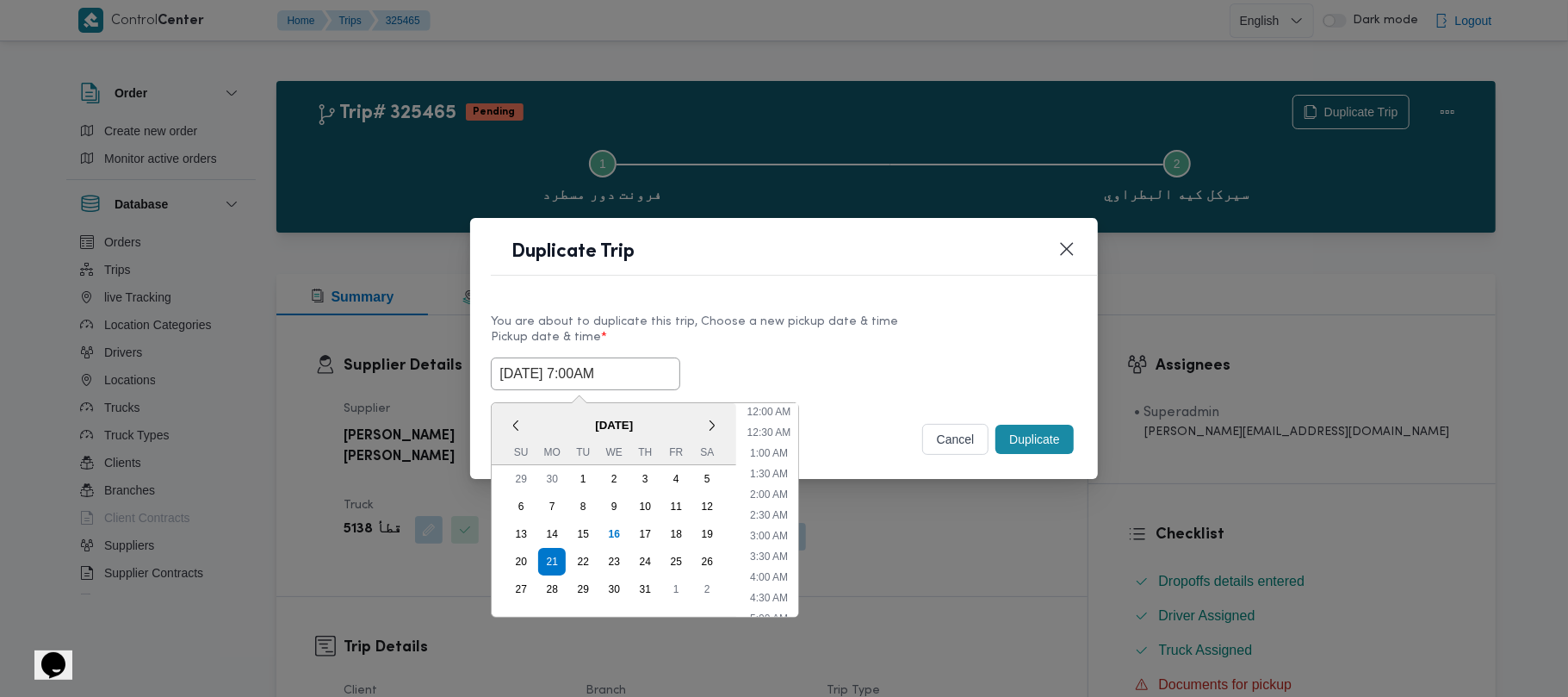 click on "21/07/2025 7:00AM" at bounding box center [586, 374] 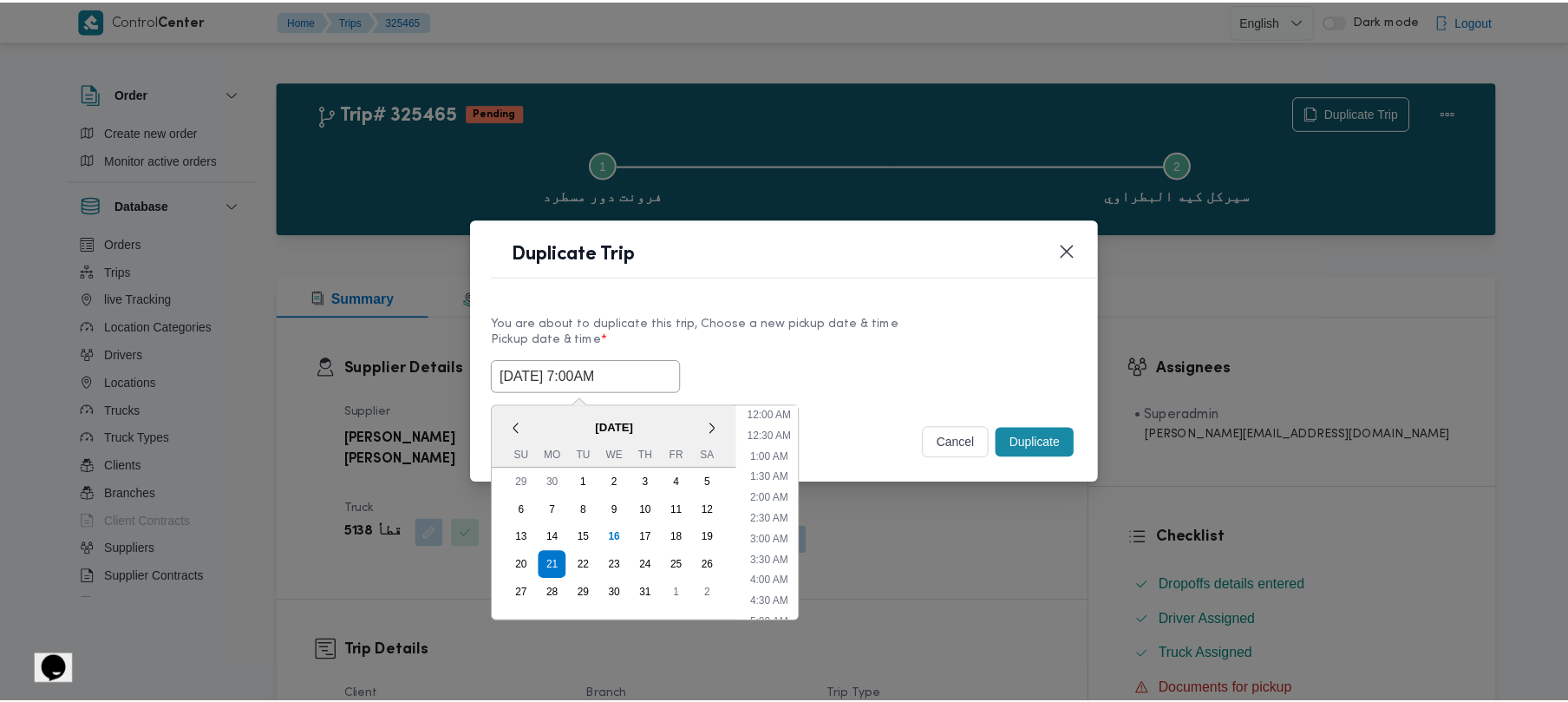 scroll, scrollTop: 194, scrollLeft: 0, axis: vertical 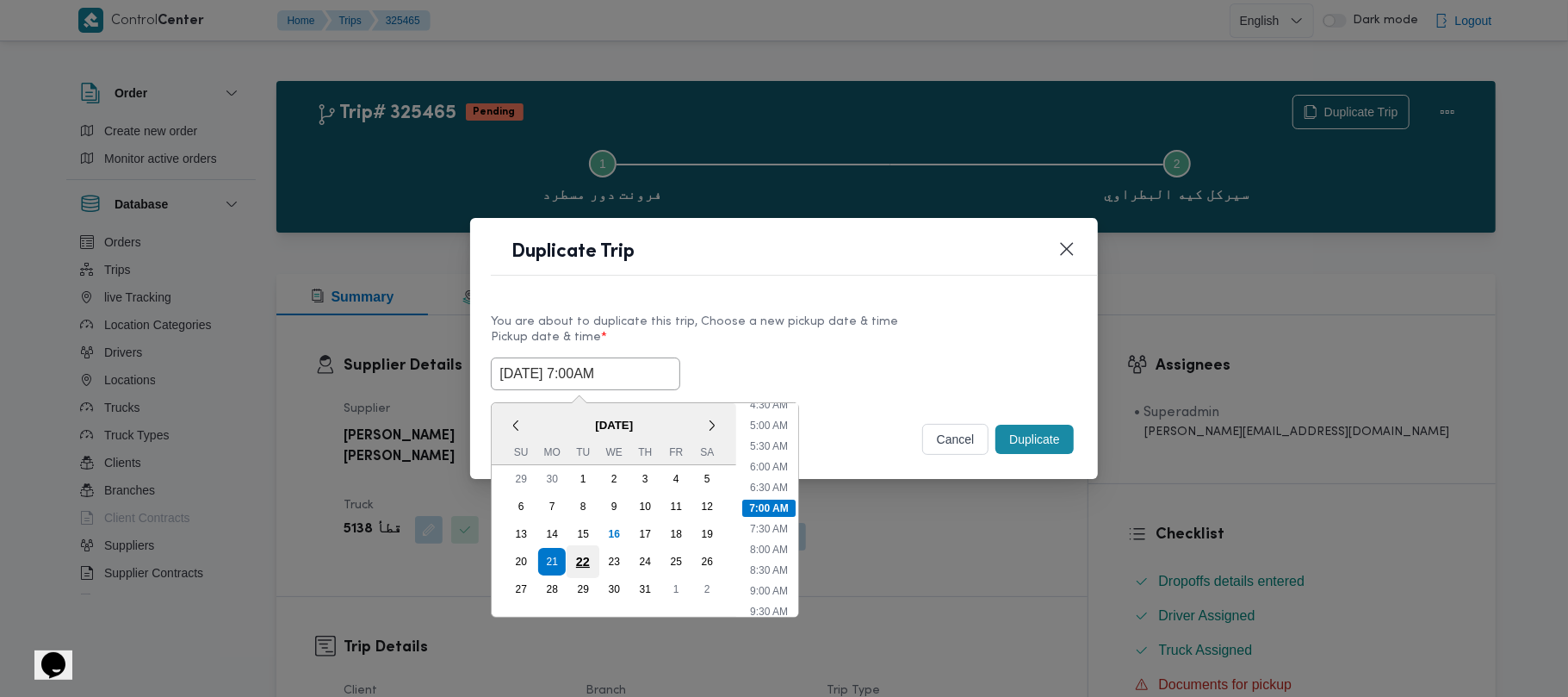 click on "22" at bounding box center [583, 562] 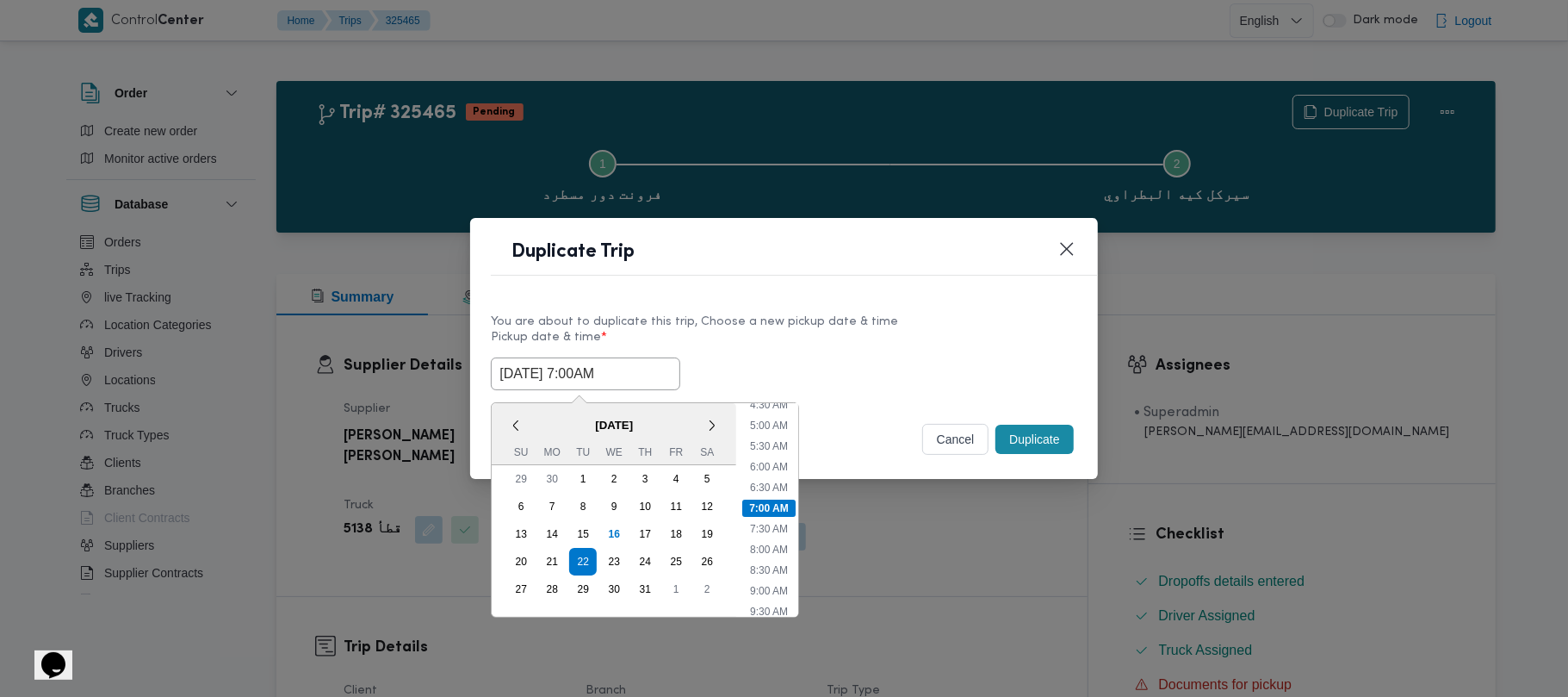 click on "Duplicate Trip" at bounding box center [784, 257] 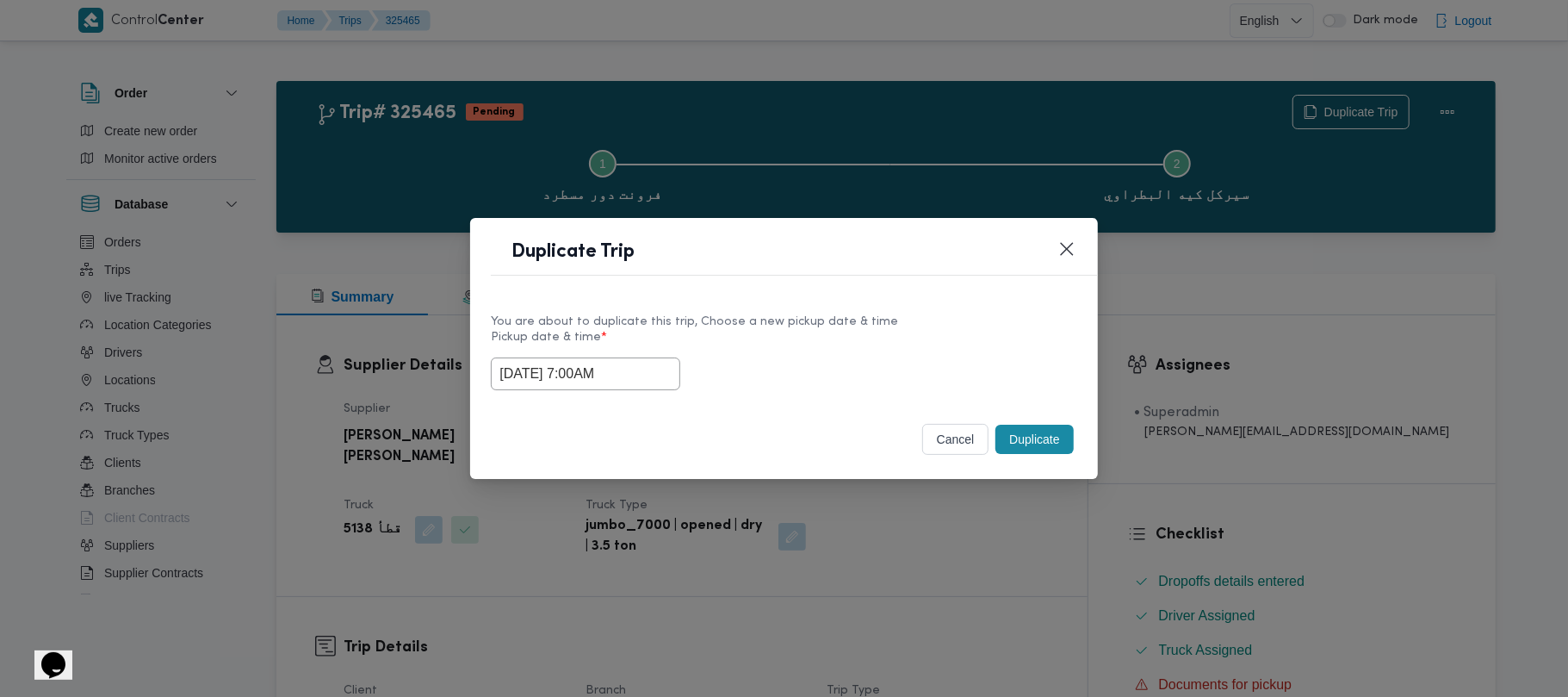 click on "Duplicate" at bounding box center (1034, 439) 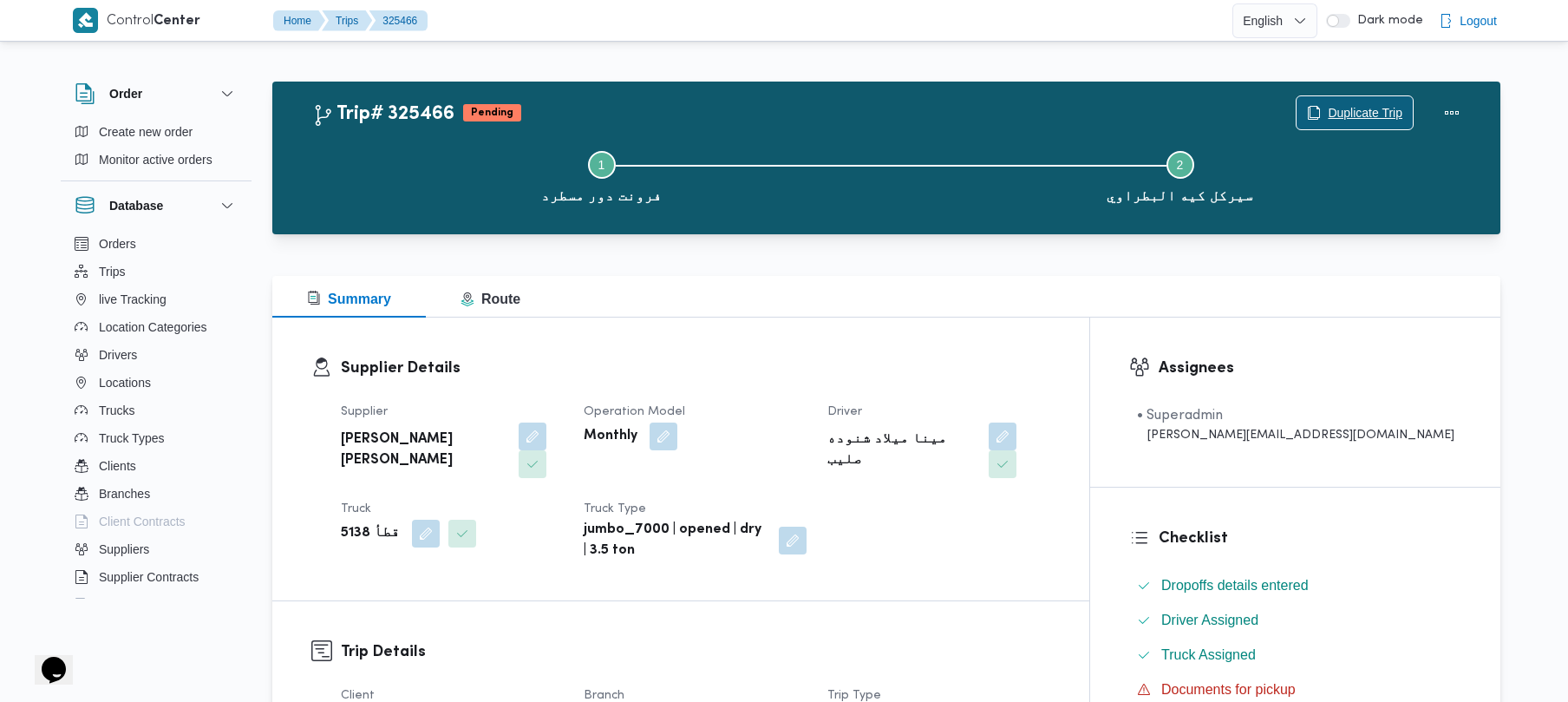 scroll, scrollTop: 614, scrollLeft: 0, axis: vertical 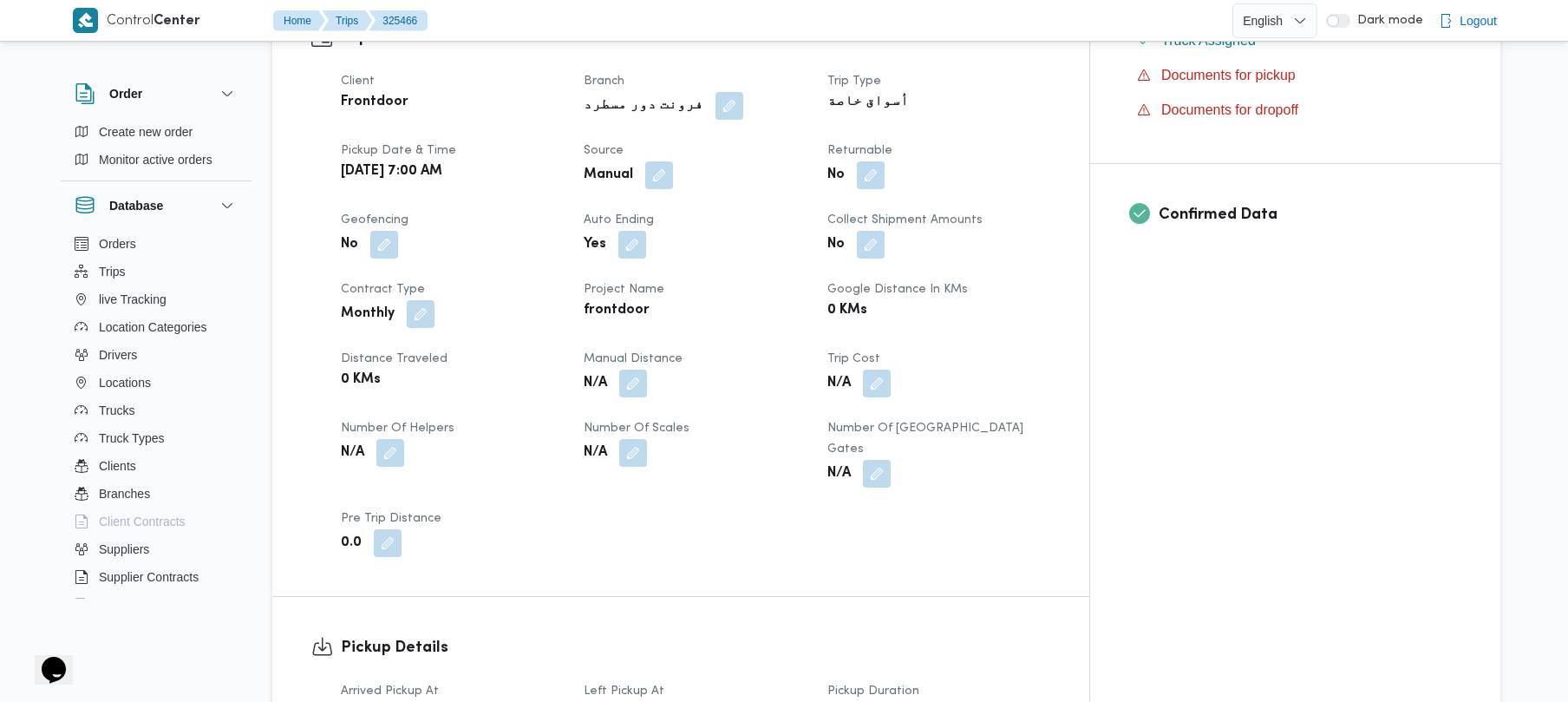 click on "فرونت دور مسطرد" at bounding box center (644, 106) 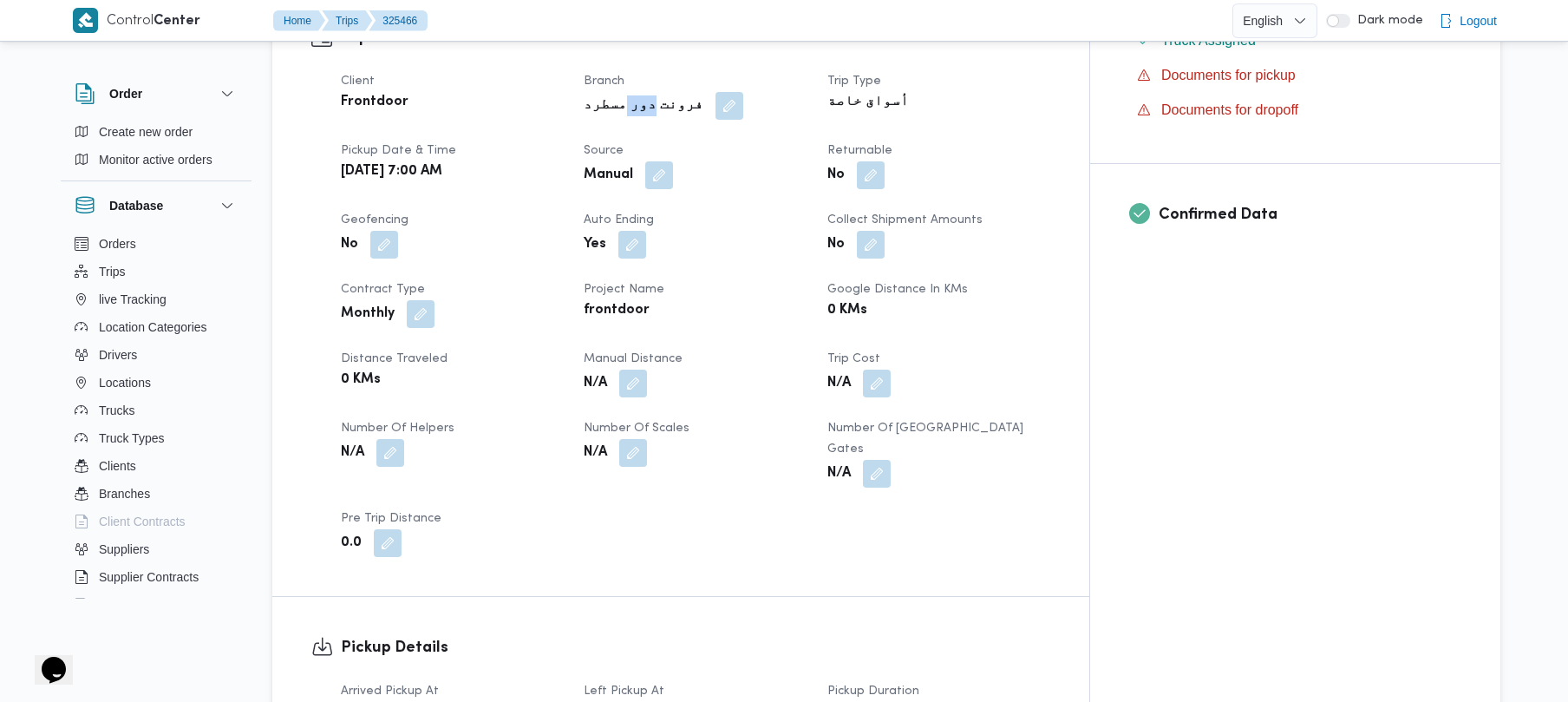 click on "فرونت دور مسطرد" at bounding box center (644, 106) 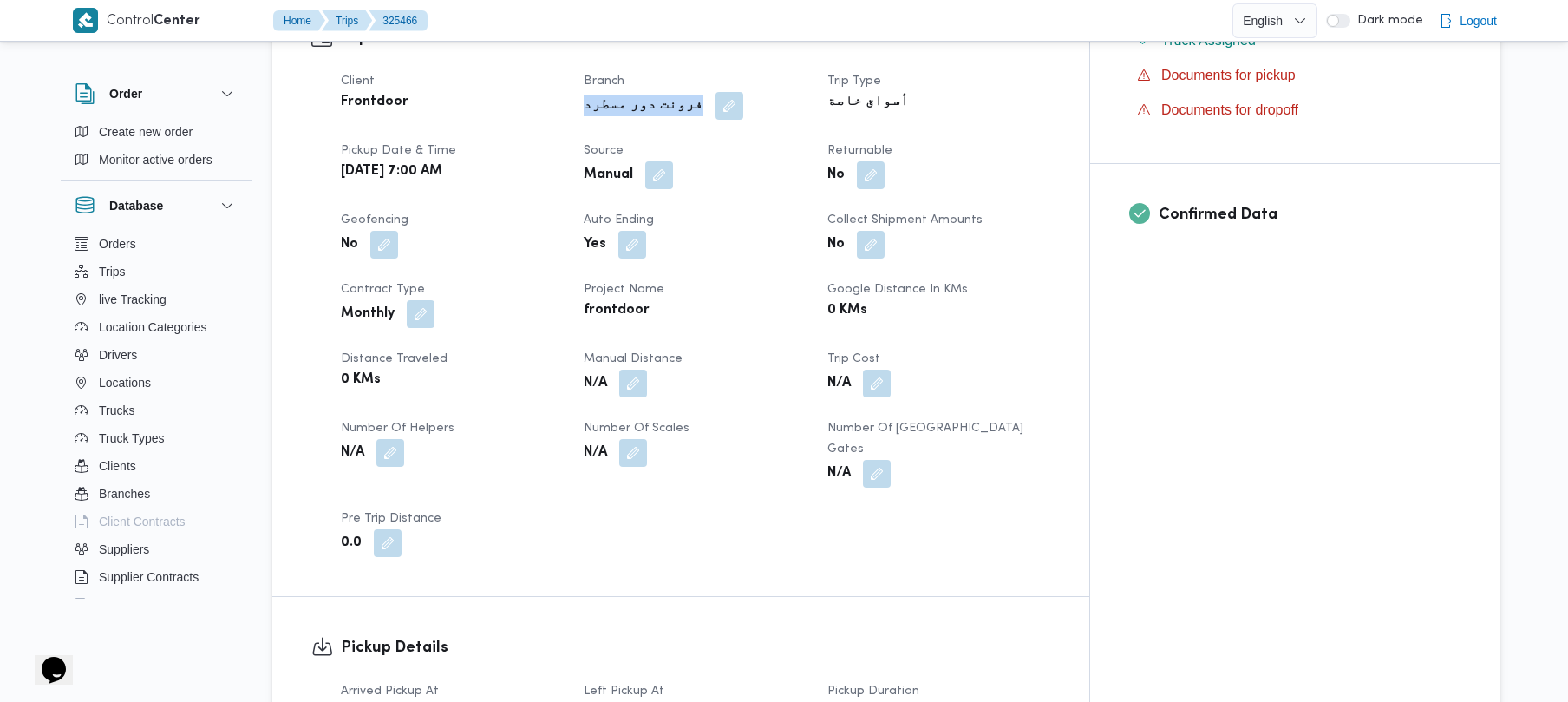 click on "فرونت دور مسطرد" at bounding box center (644, 106) 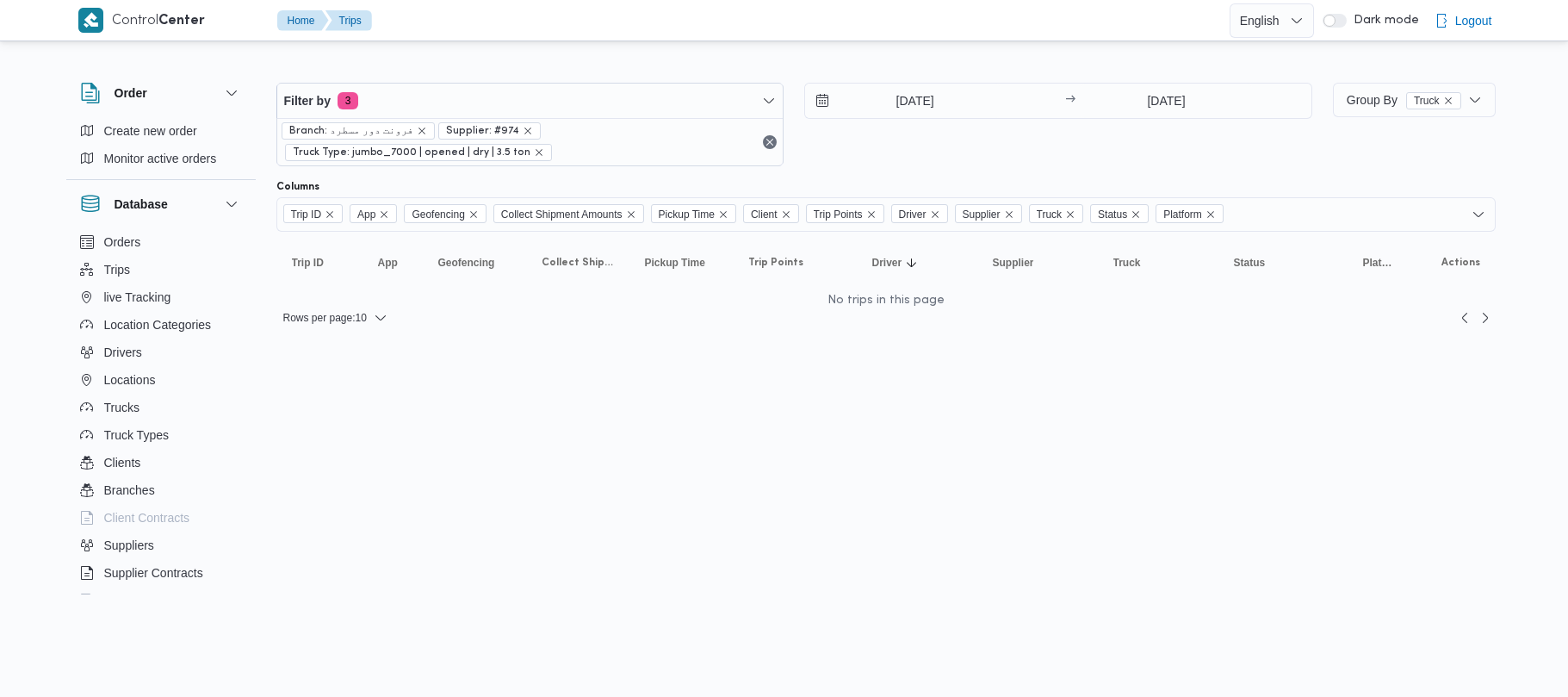 scroll, scrollTop: 0, scrollLeft: 0, axis: both 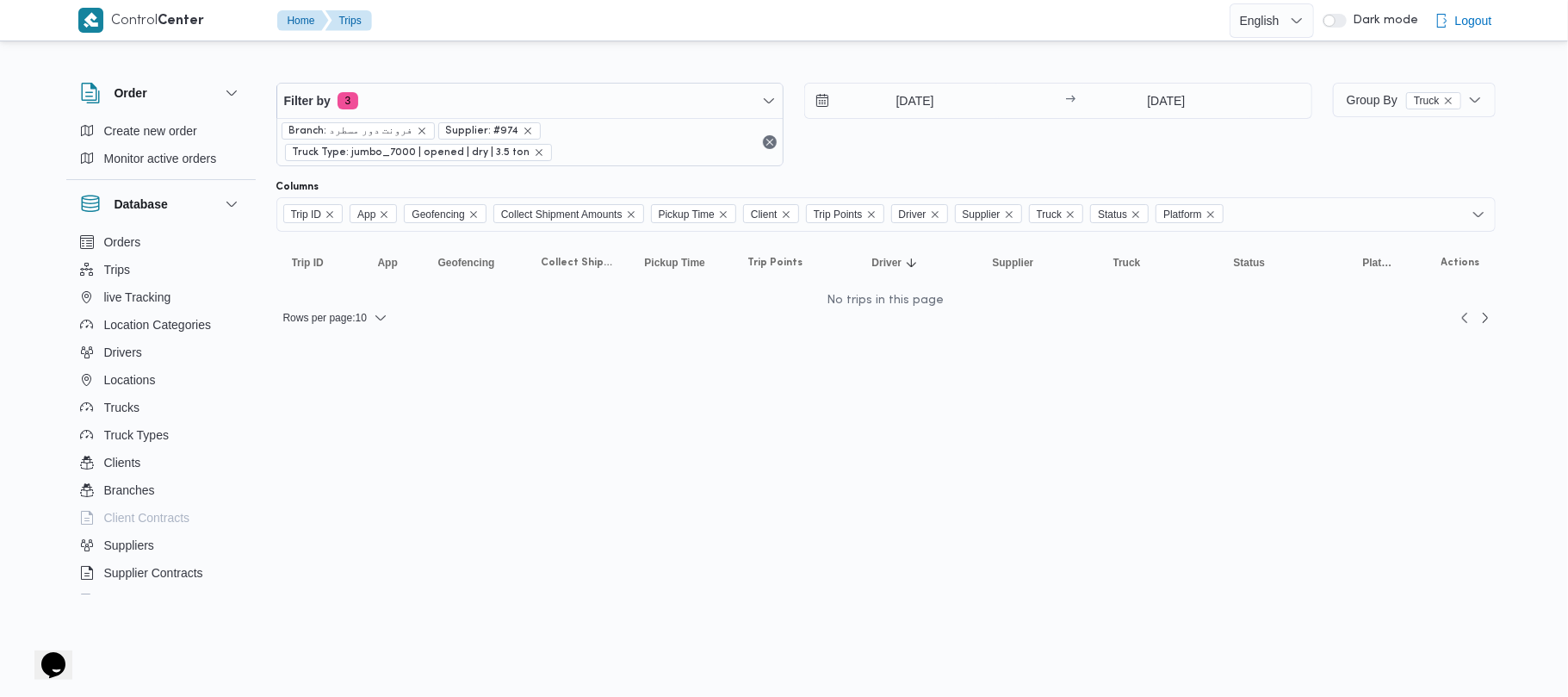 click on "Supplier: #974" at bounding box center (482, 131) 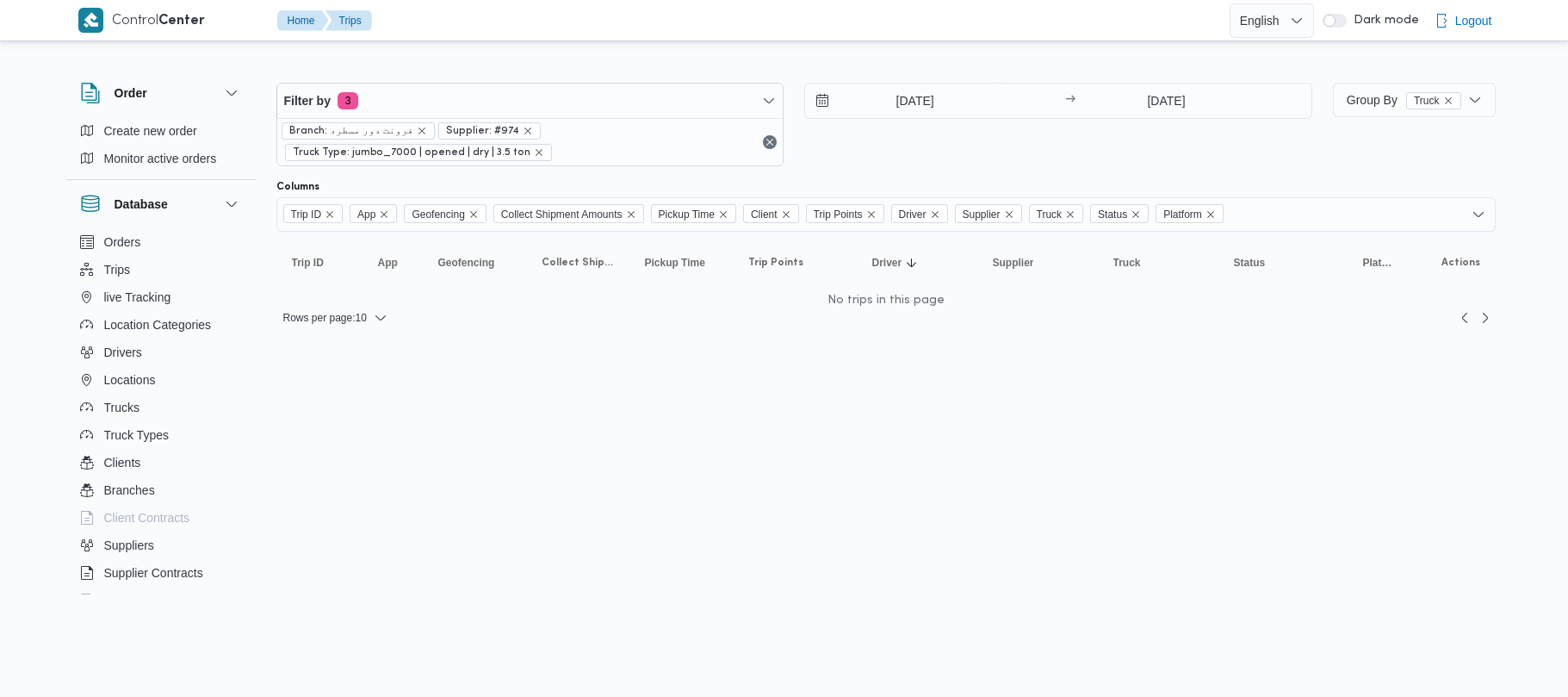 scroll, scrollTop: 0, scrollLeft: 0, axis: both 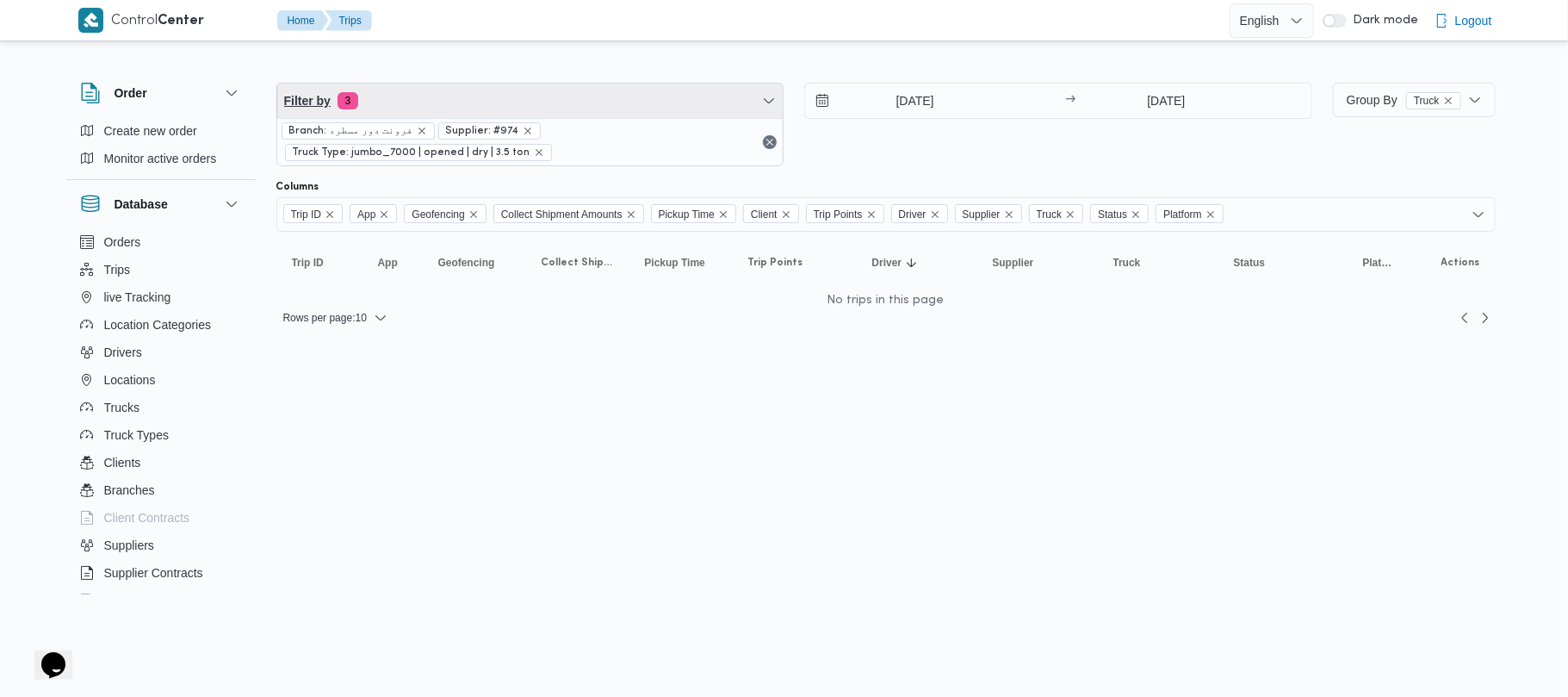 click on "Filter by 3" at bounding box center [530, 101] 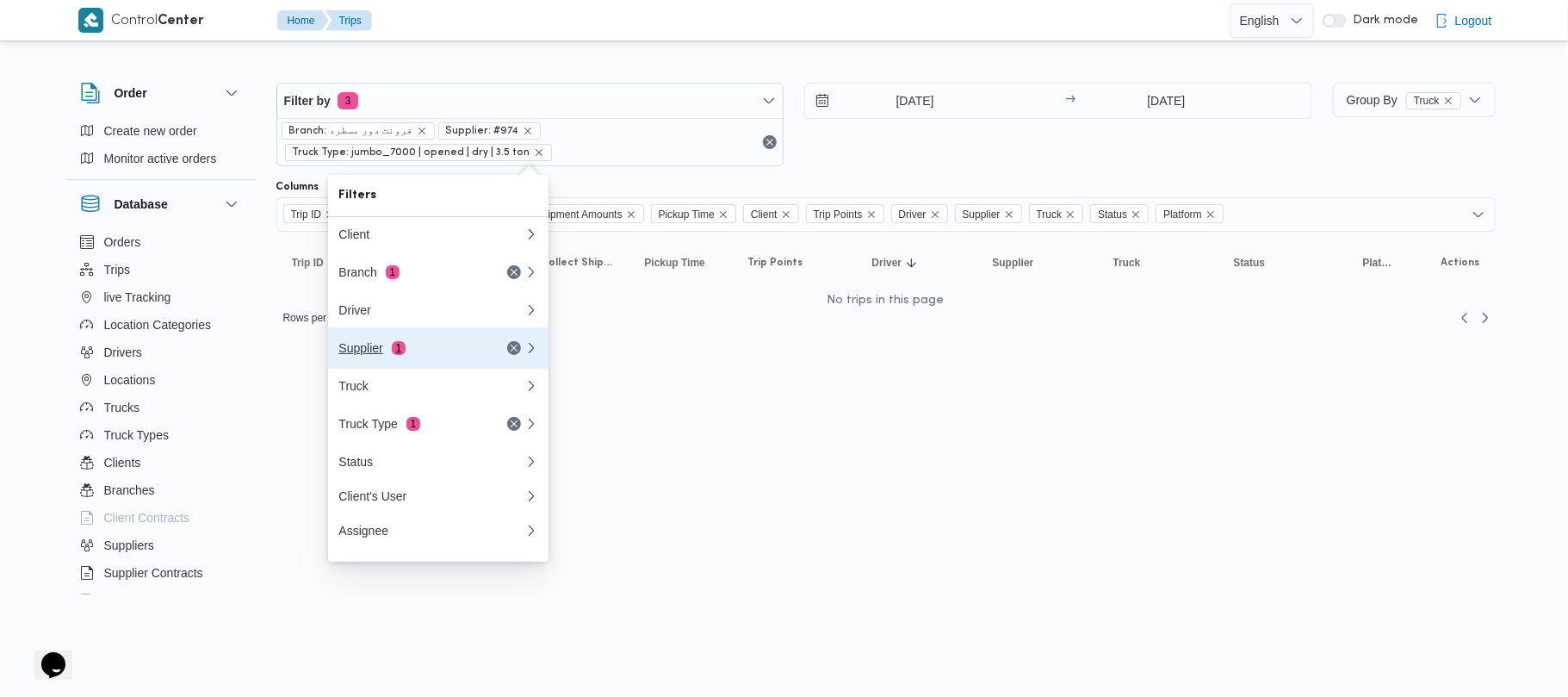 click on "Supplier 1" at bounding box center (438, 348) 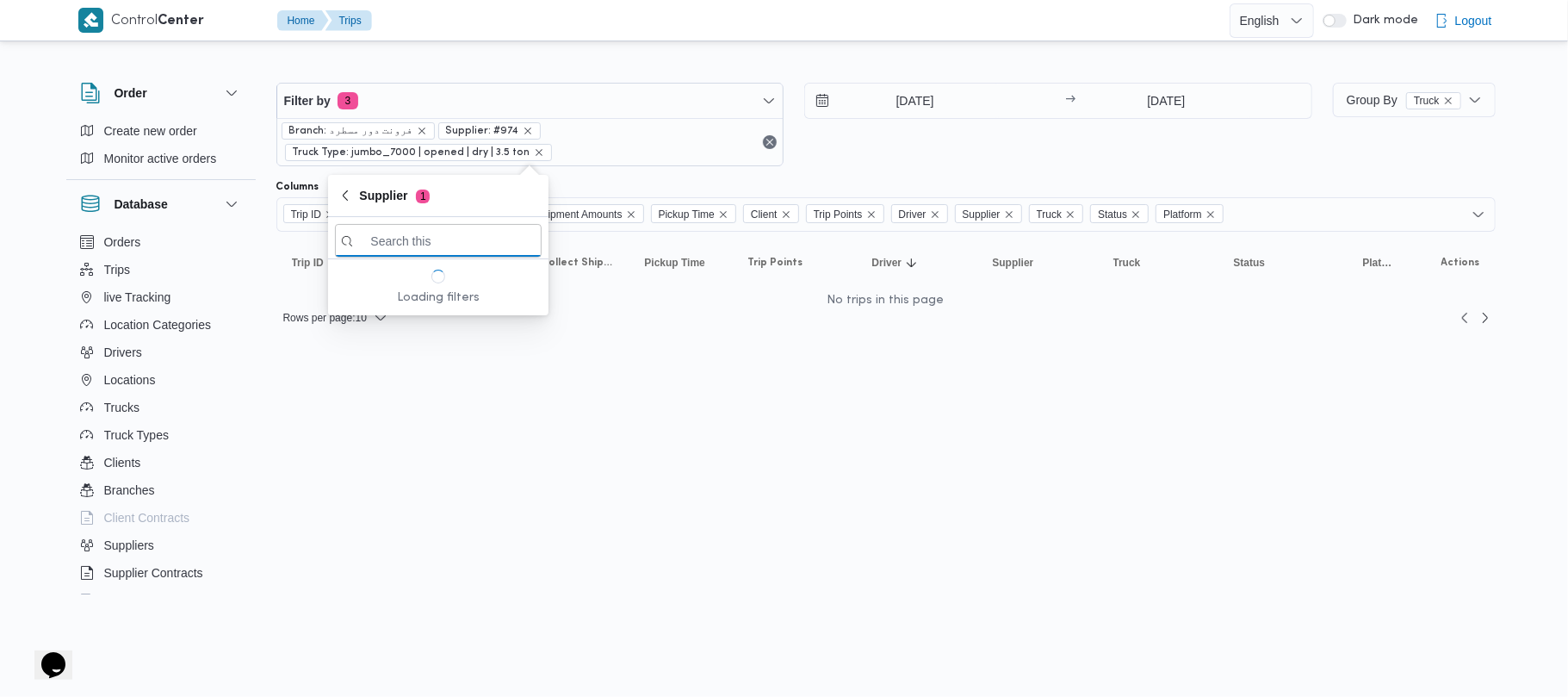 paste on "[PERSON_NAME] [PERSON_NAME]" 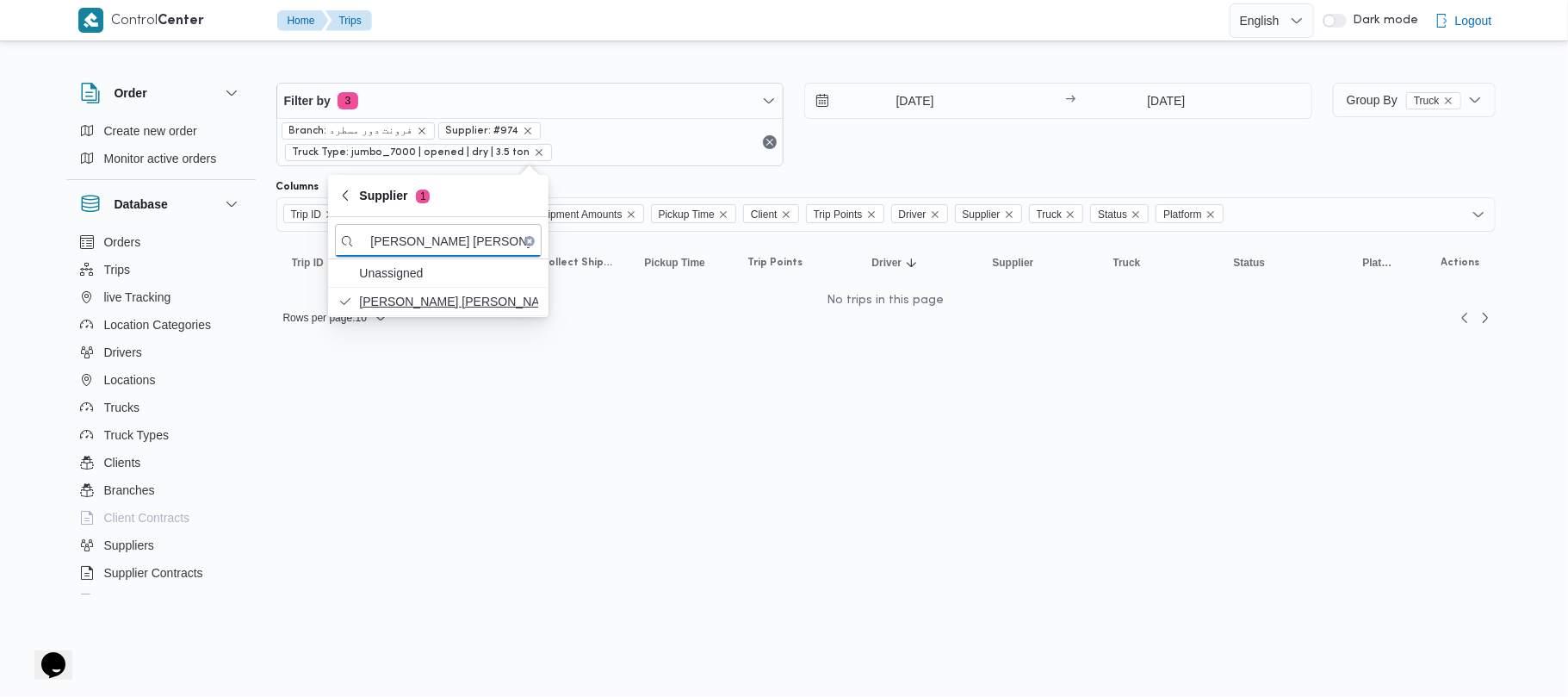 type on "[PERSON_NAME] [PERSON_NAME]" 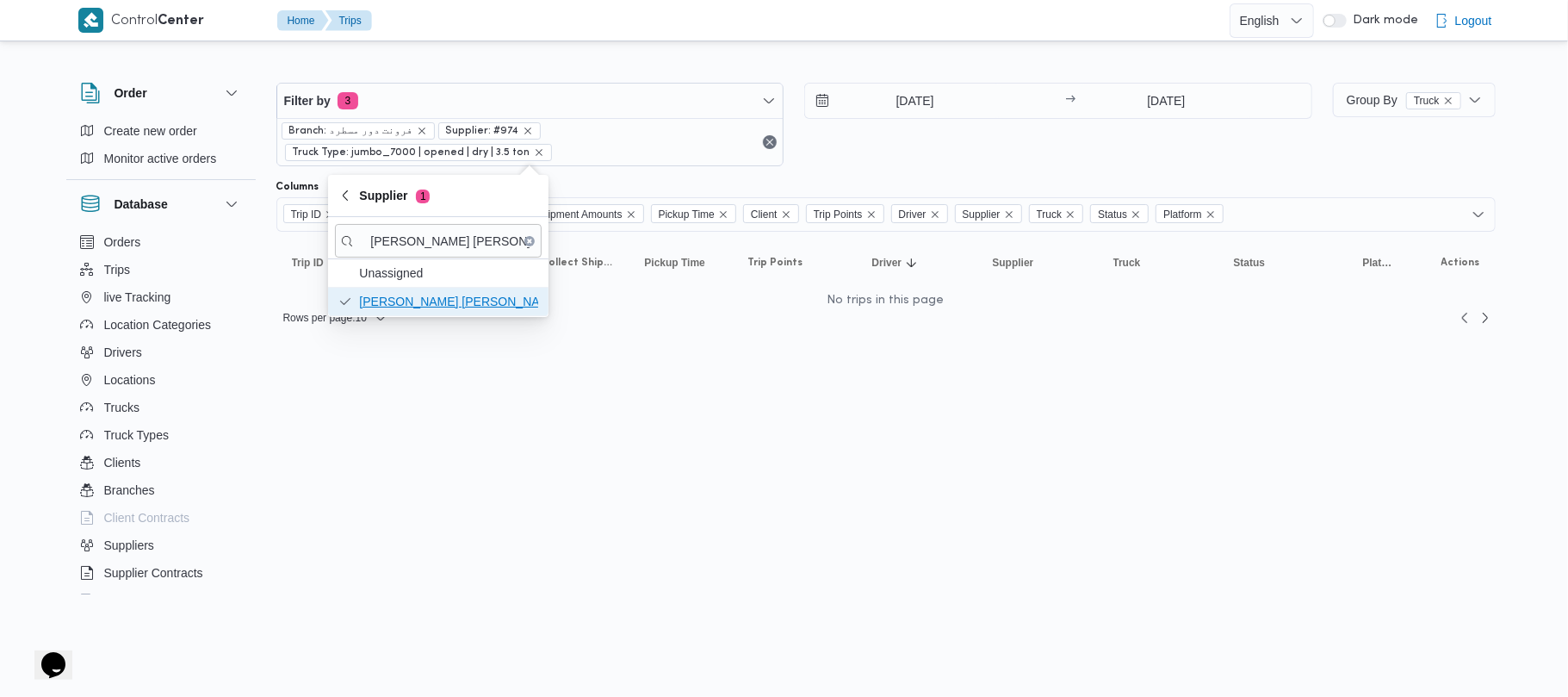 click on "[PERSON_NAME] [PERSON_NAME]" at bounding box center (449, 302) 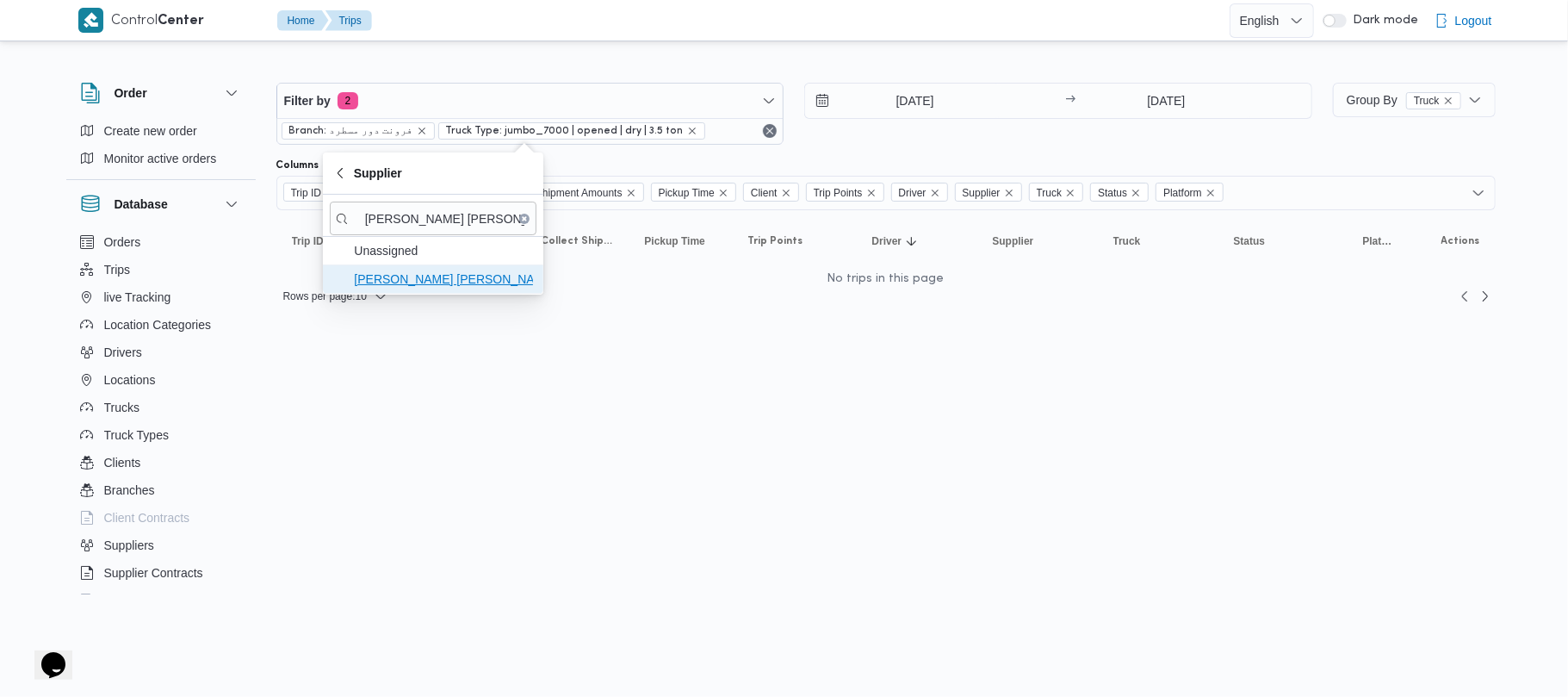 click on "عبدالمنعم مجدي السيد عواد" at bounding box center (443, 279) 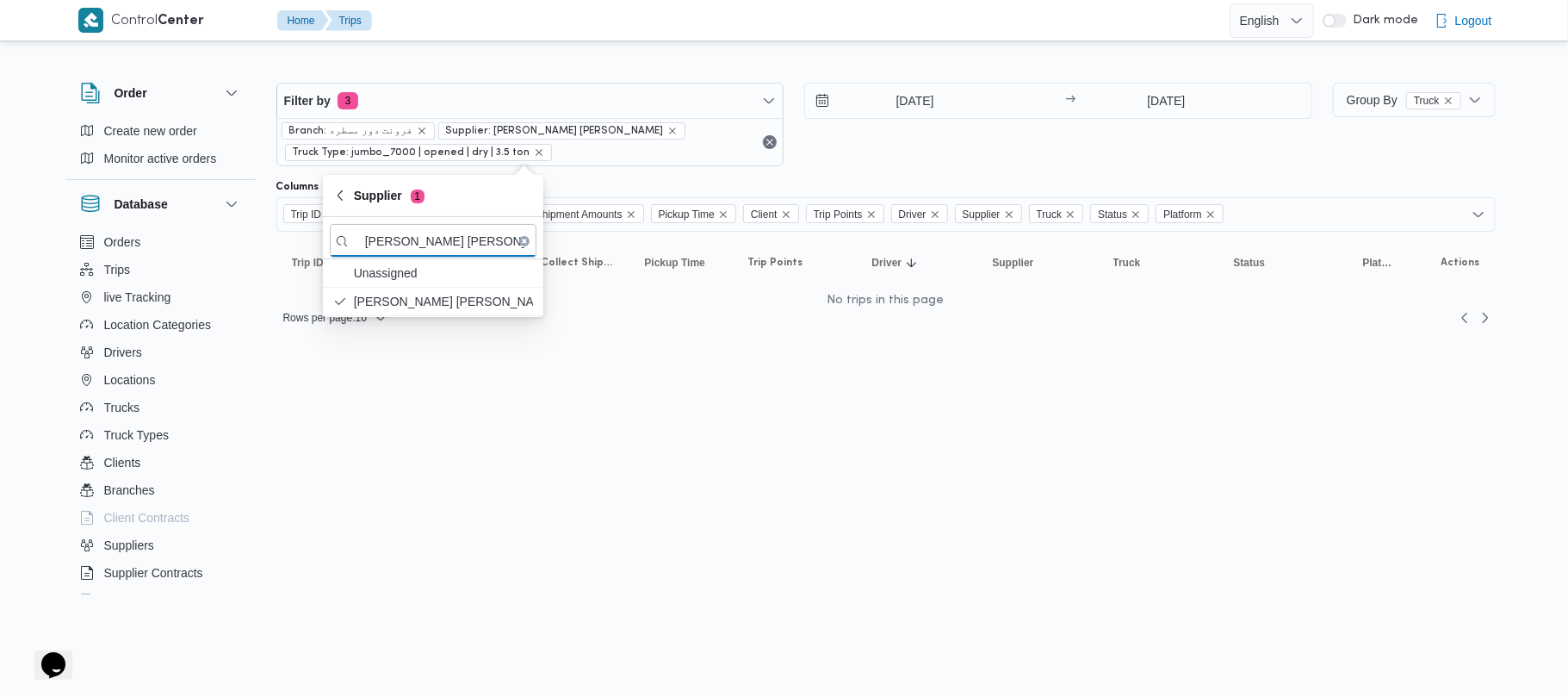 click on "22/7/2025 → 22/7/2025" at bounding box center (1058, 124) 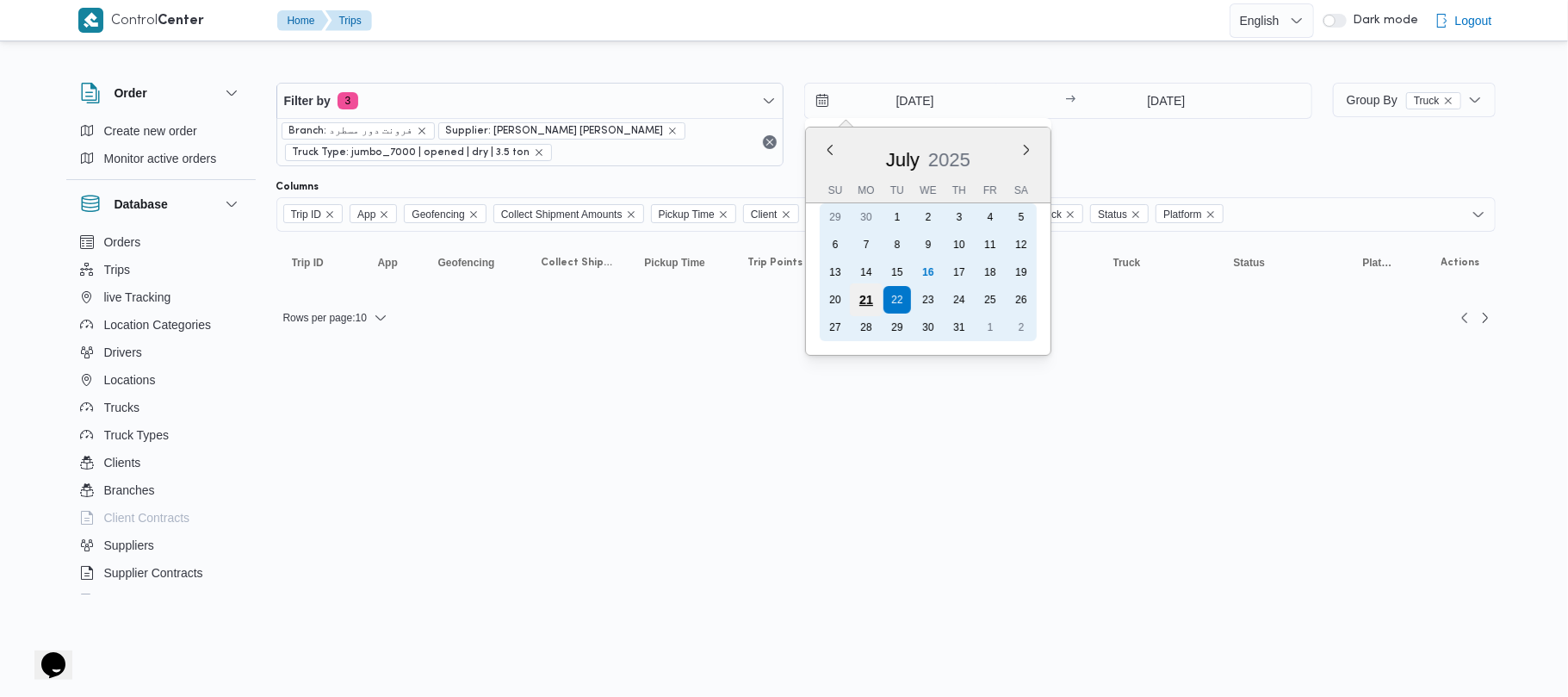 click on "21" at bounding box center [866, 300] 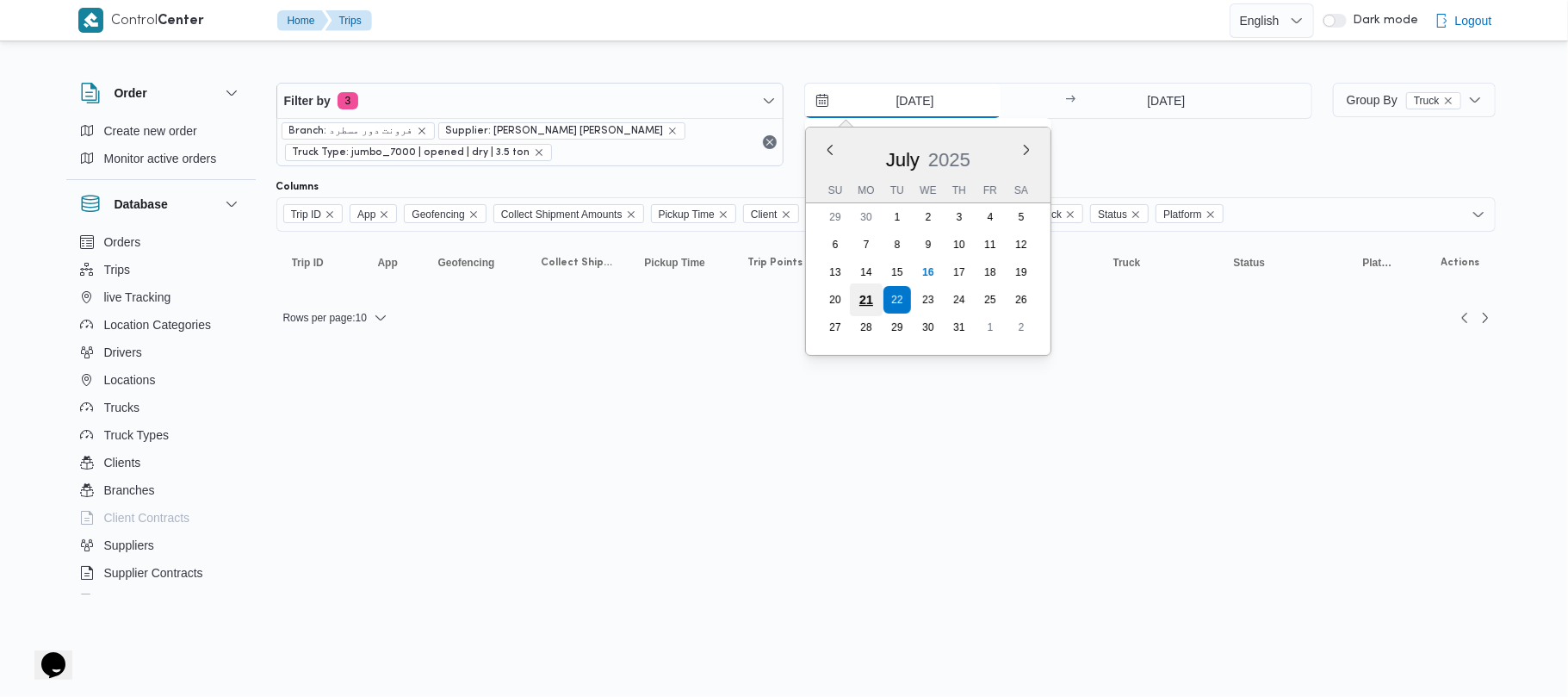 type on "[DATE]" 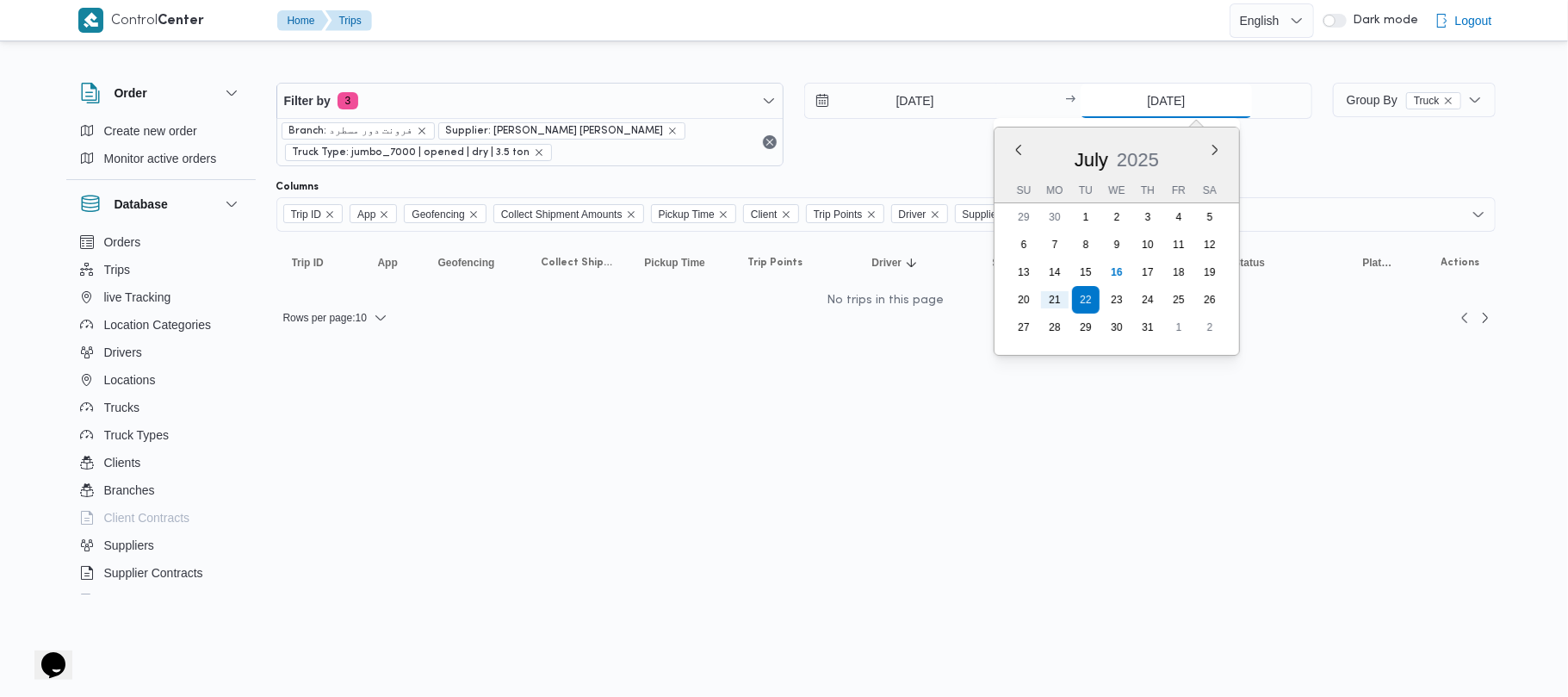 click on "[DATE]" at bounding box center [1166, 101] 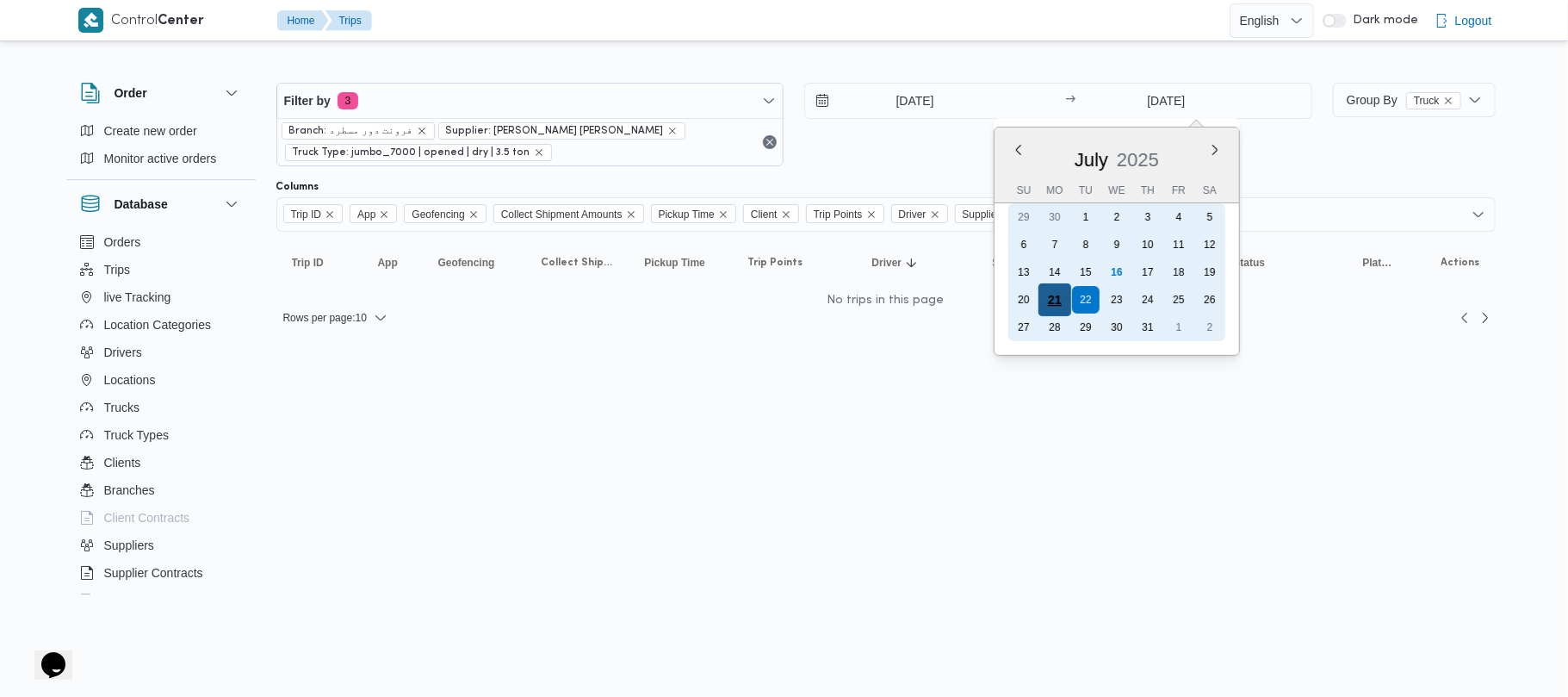 click on "21" at bounding box center [1055, 300] 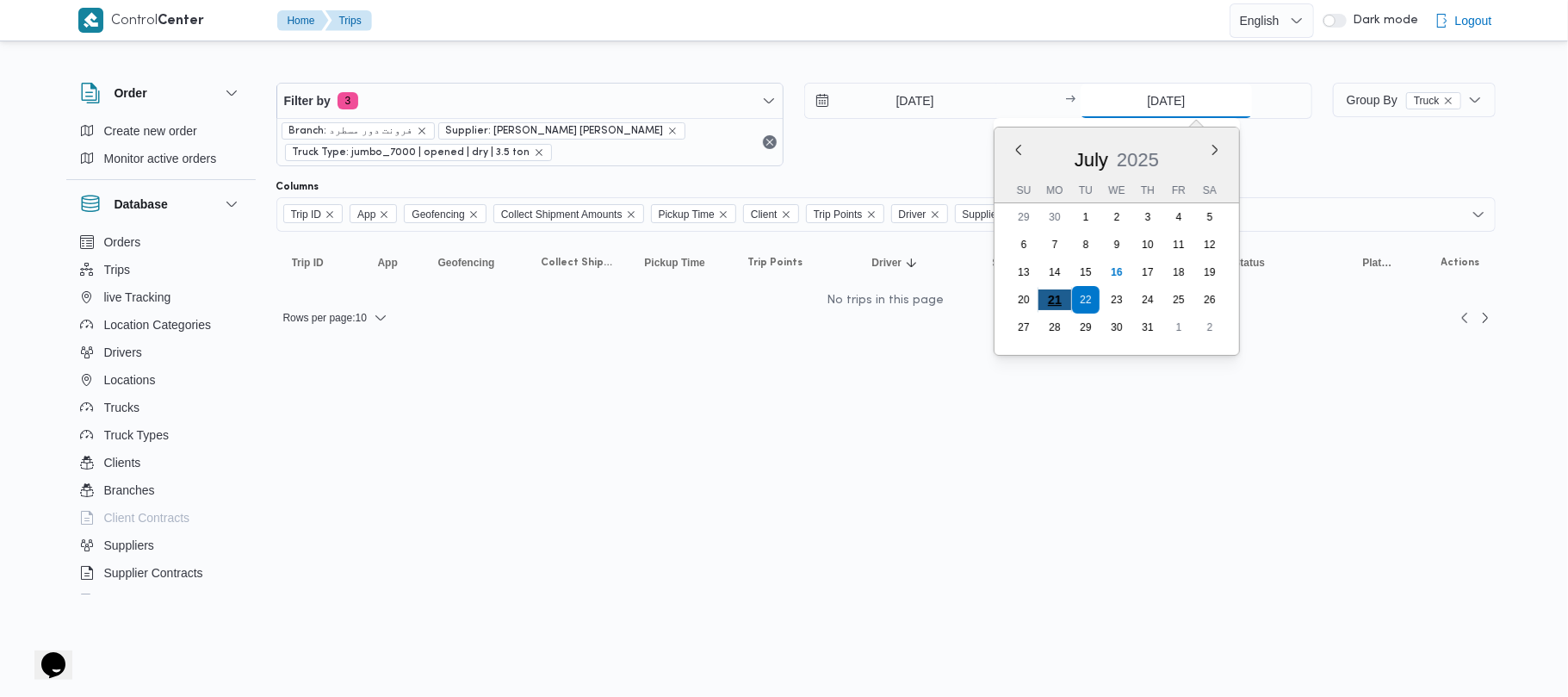 type on "[DATE]" 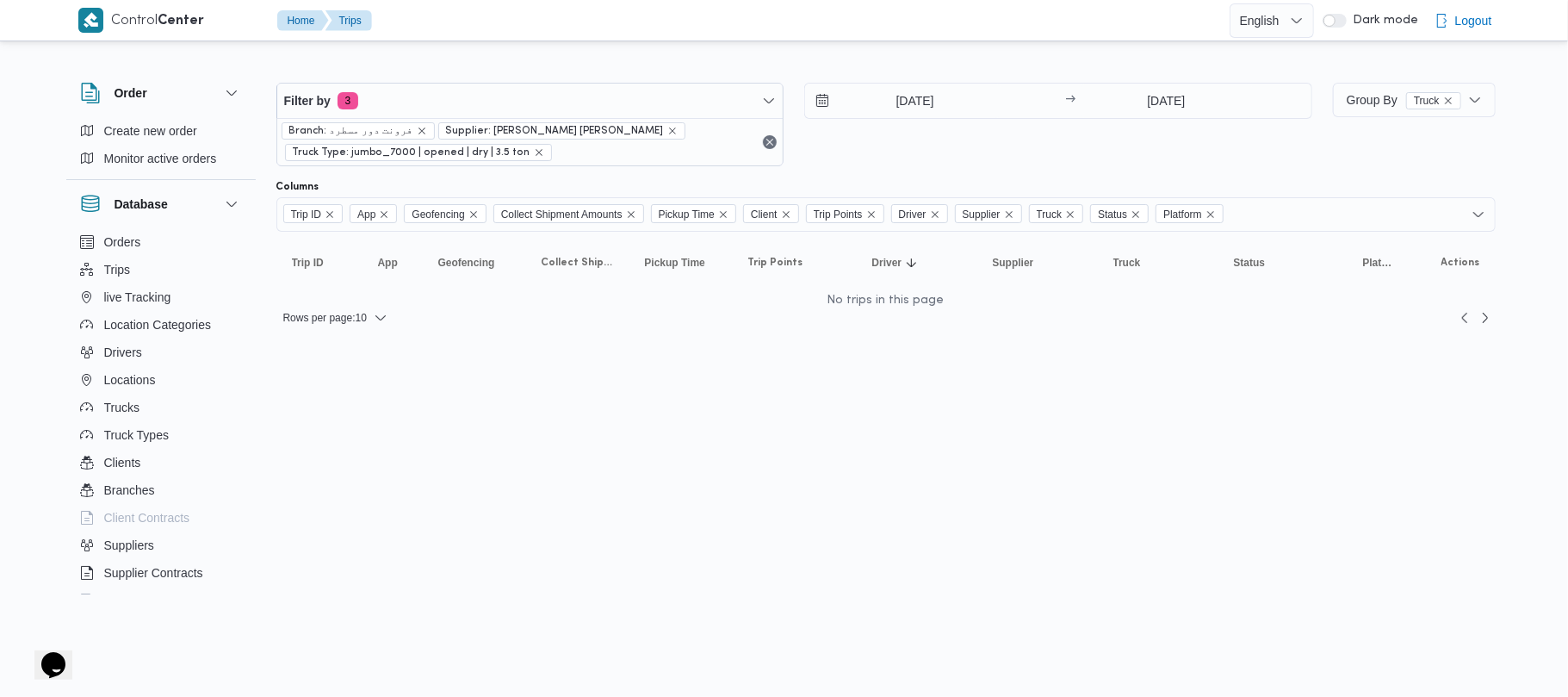 click on "21/7/2025 → 21/7/2025" at bounding box center [1058, 124] 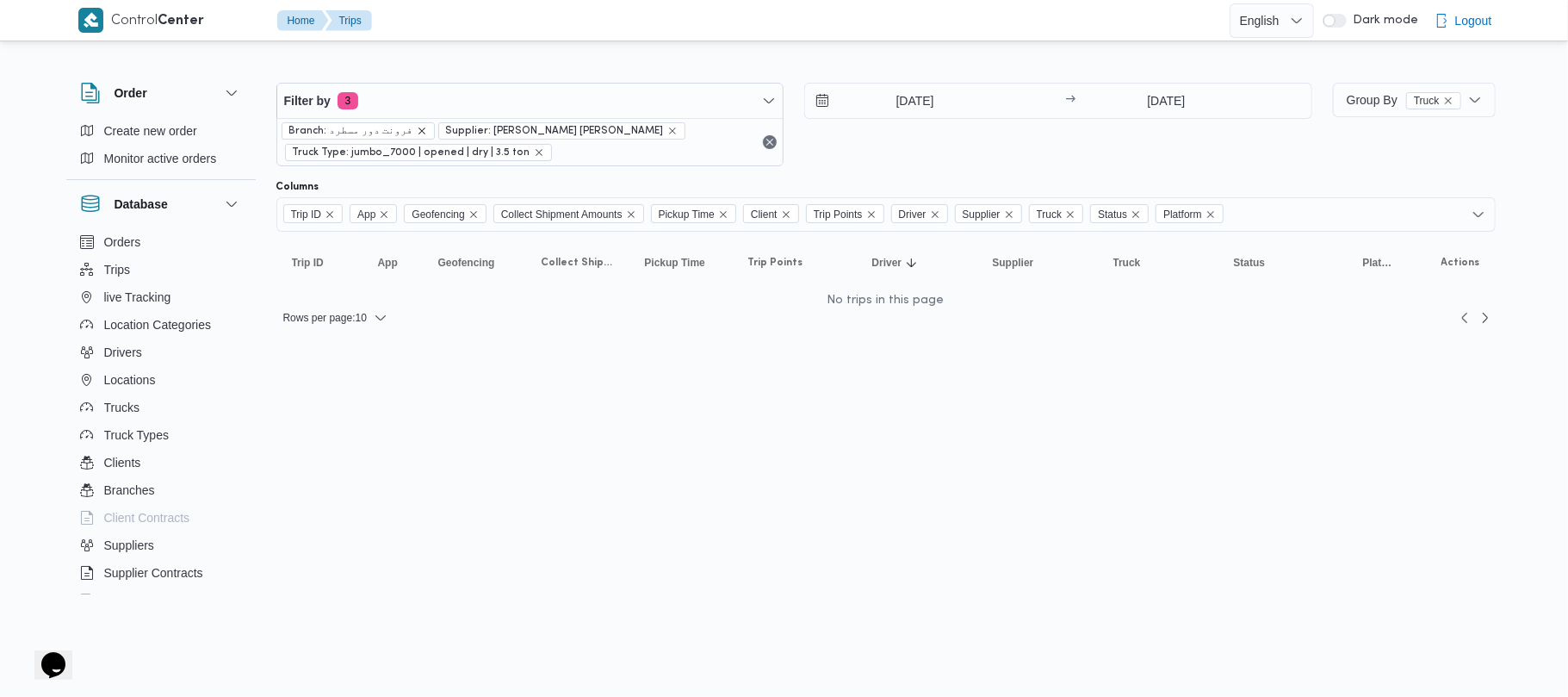 click 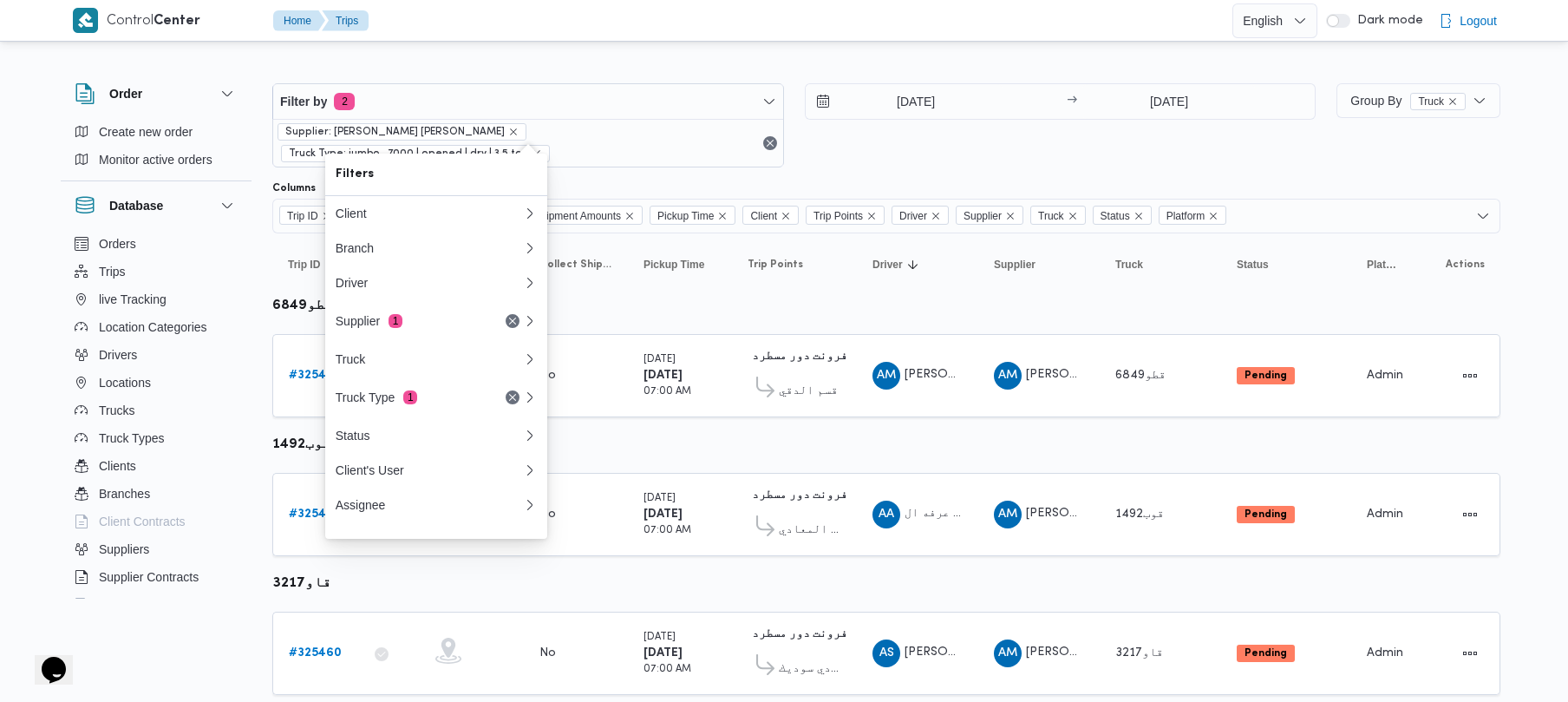 click on "Columns" at bounding box center [886, 188] 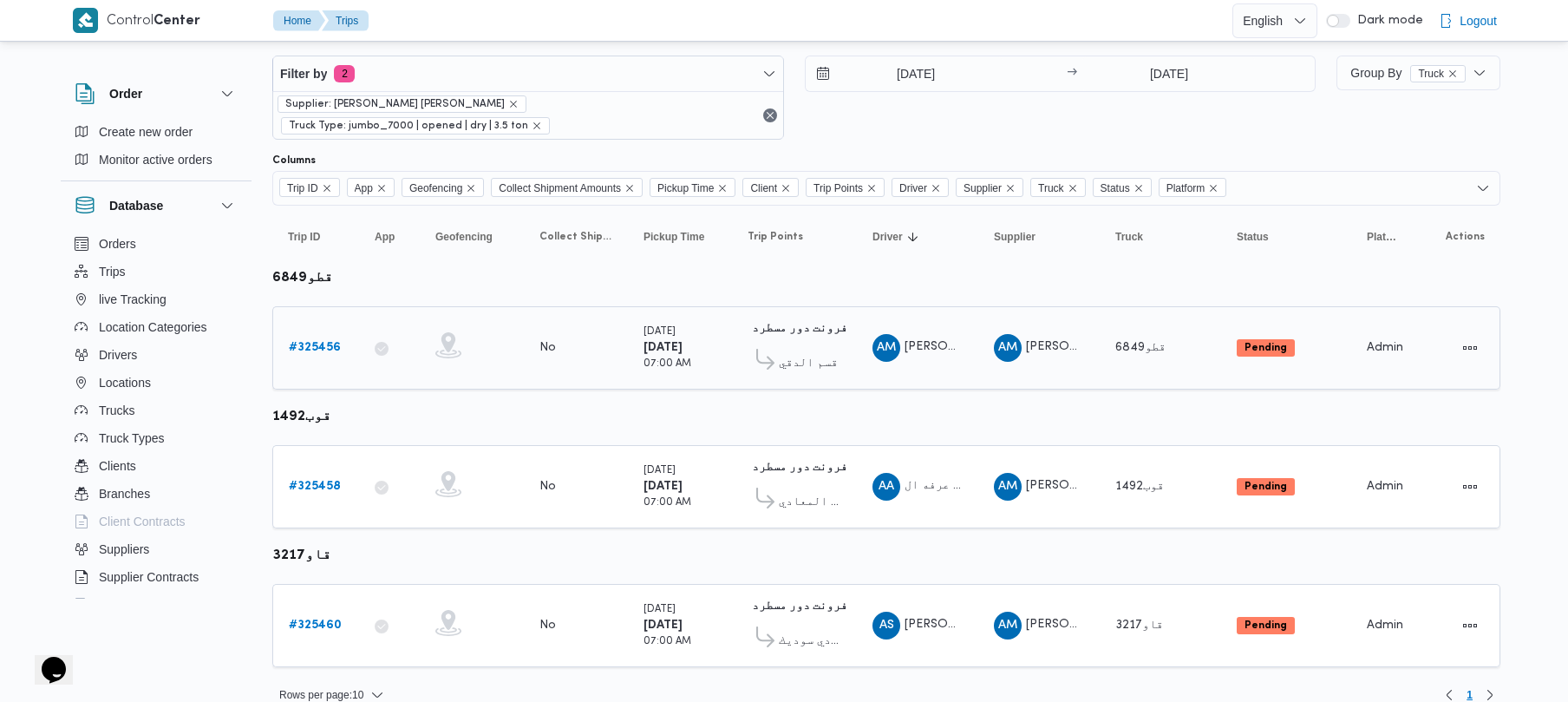 scroll, scrollTop: 32, scrollLeft: 0, axis: vertical 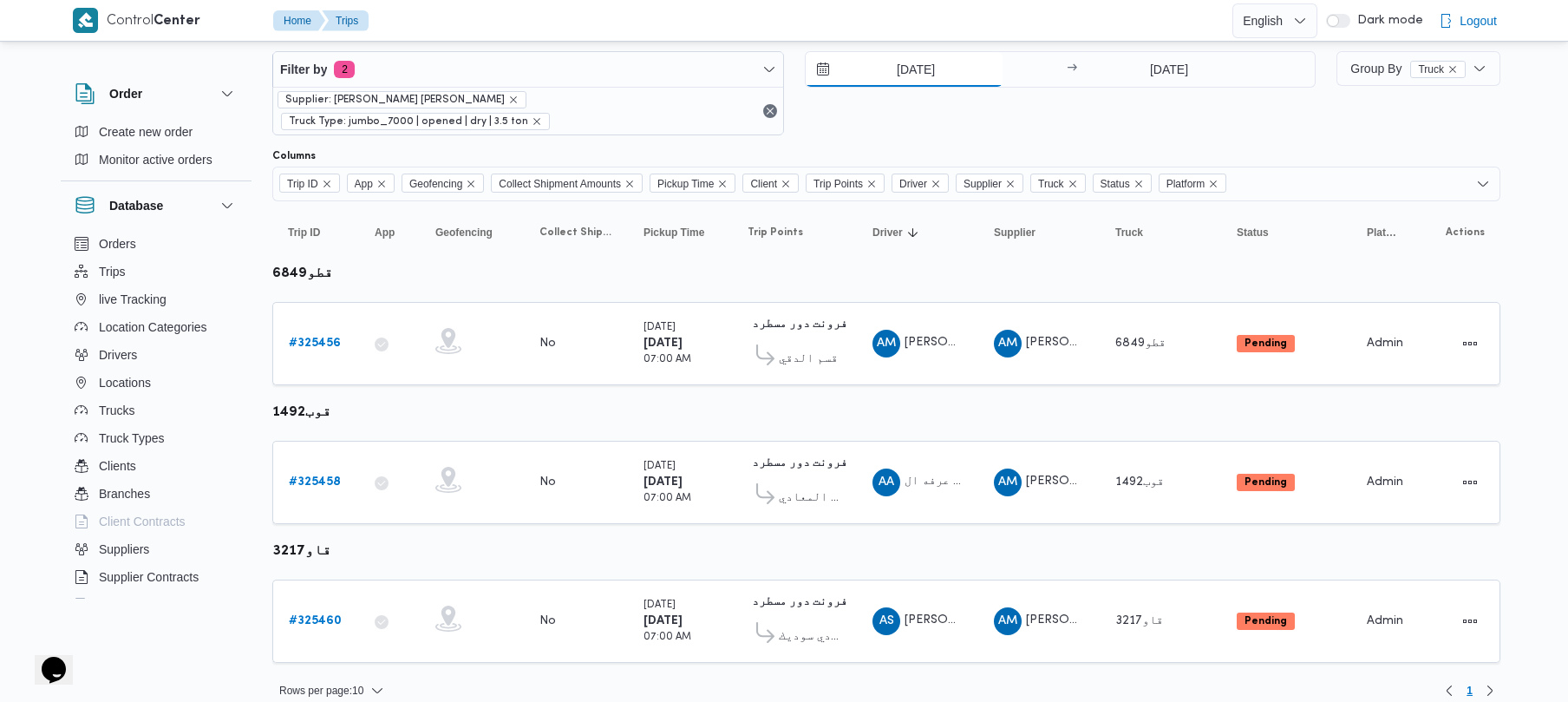click on "[DATE]" at bounding box center [904, 69] 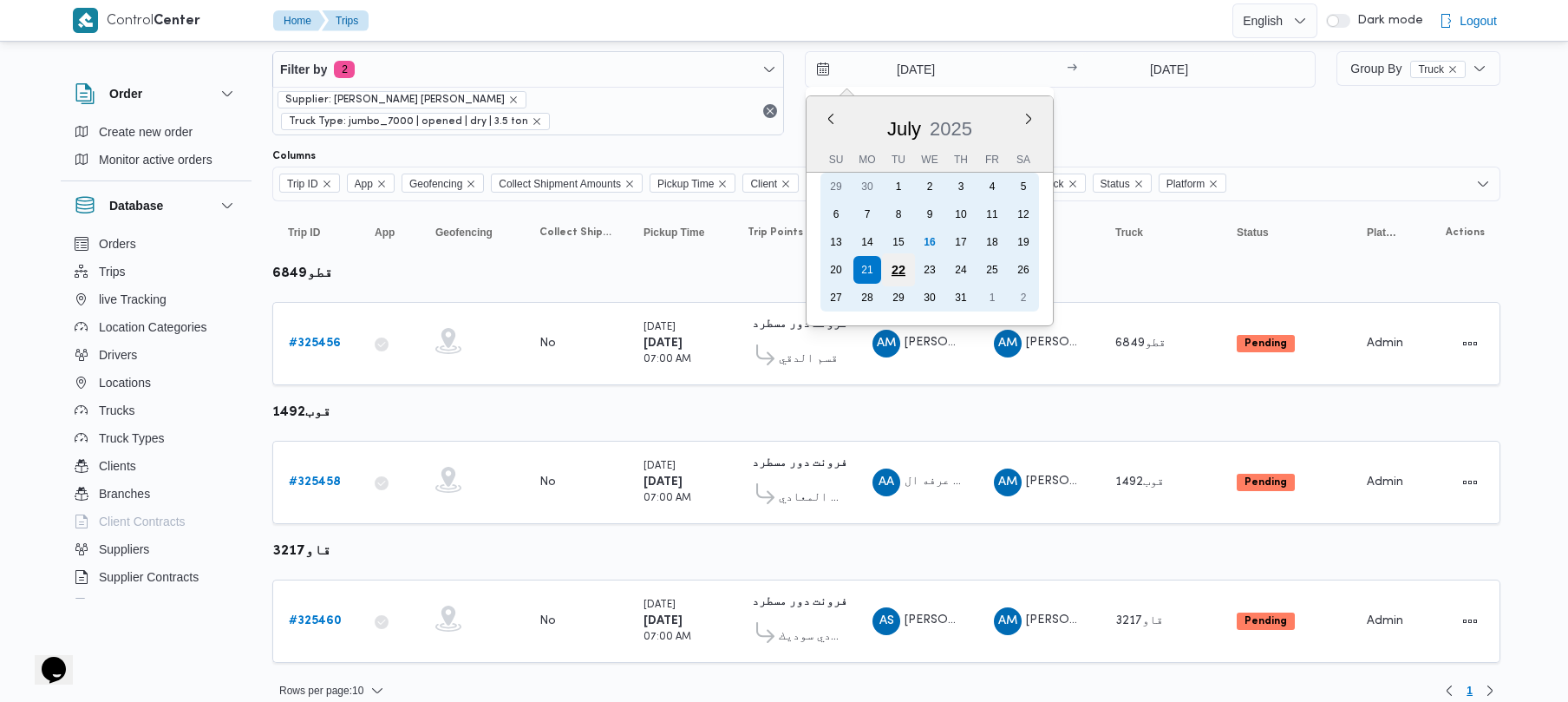 drag, startPoint x: 899, startPoint y: 272, endPoint x: 968, endPoint y: 213, distance: 90.78546 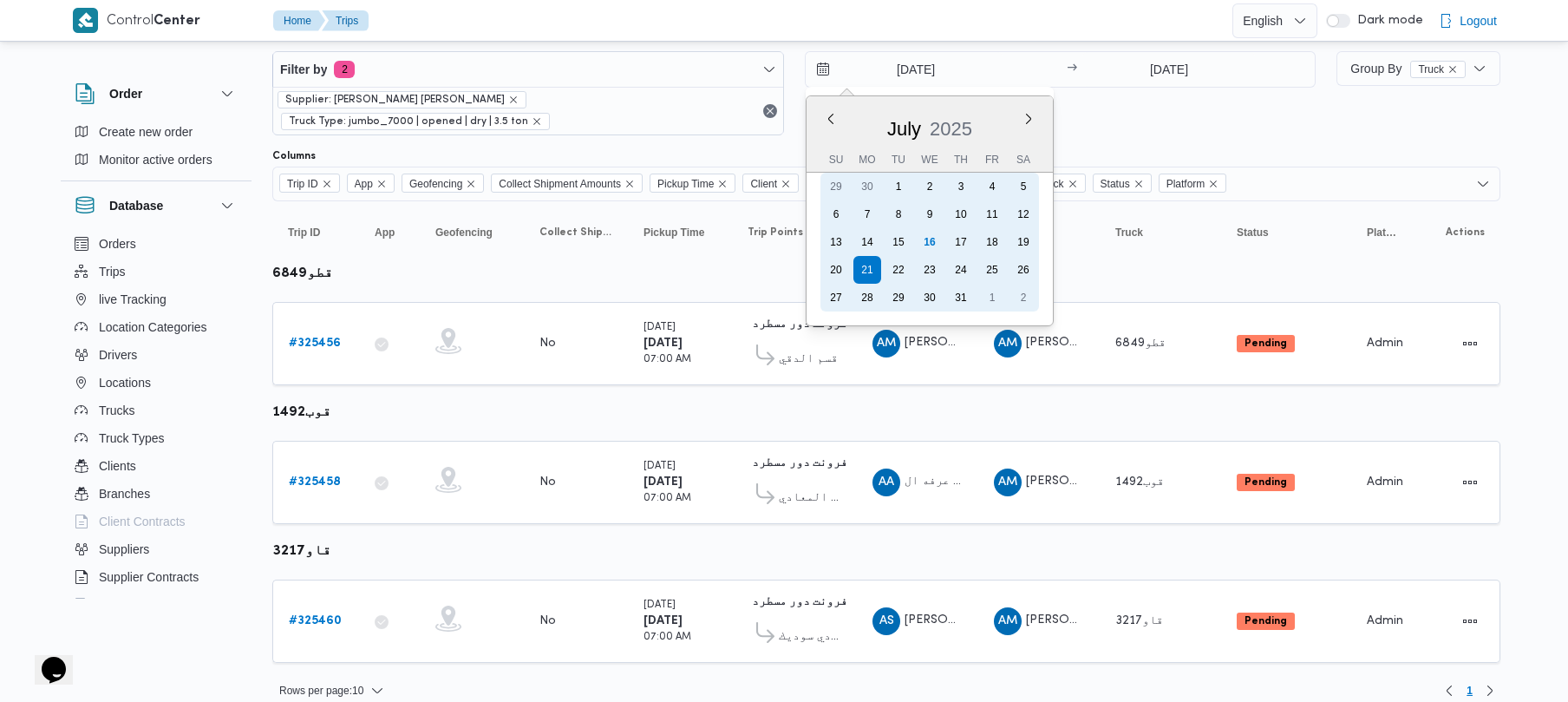 click on "22" at bounding box center [898, 270] 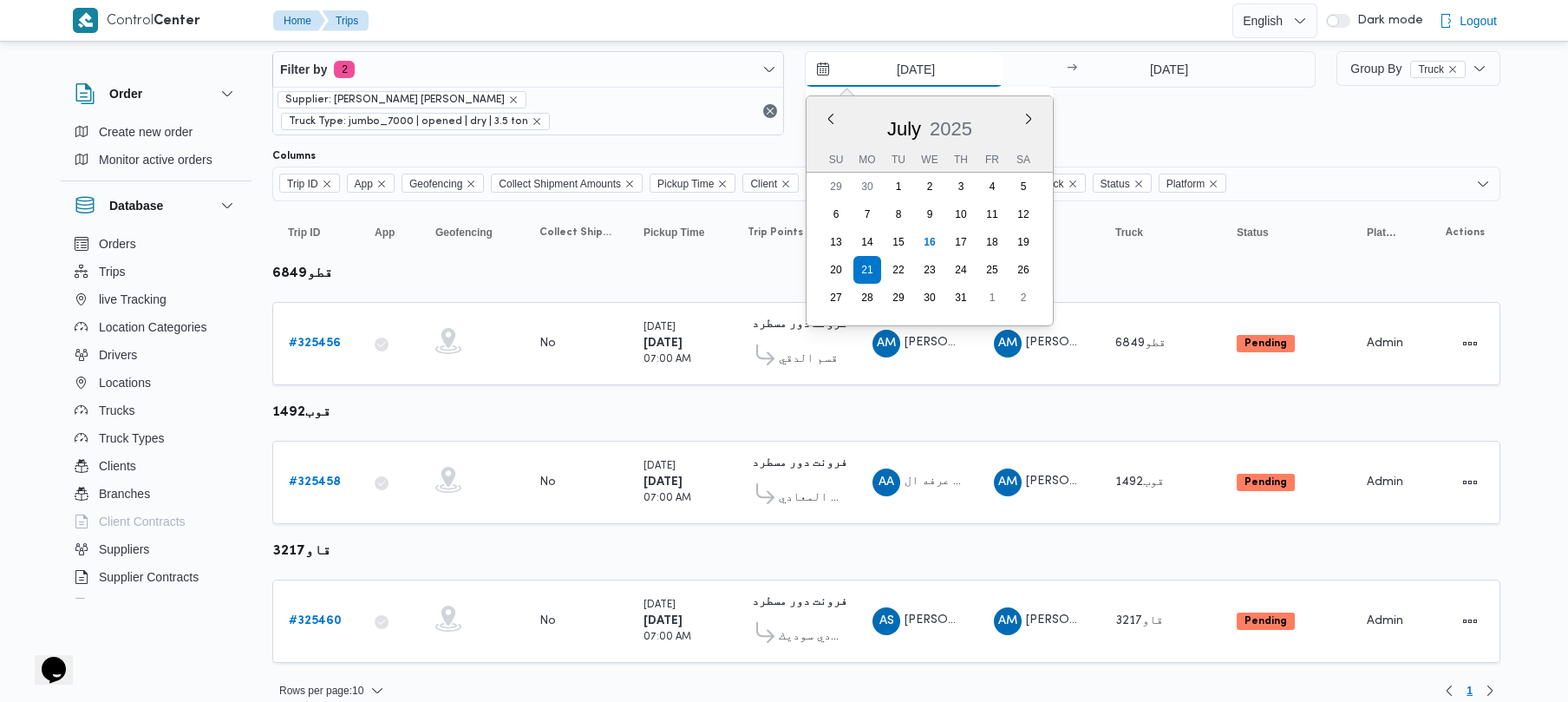 type on "[DATE]" 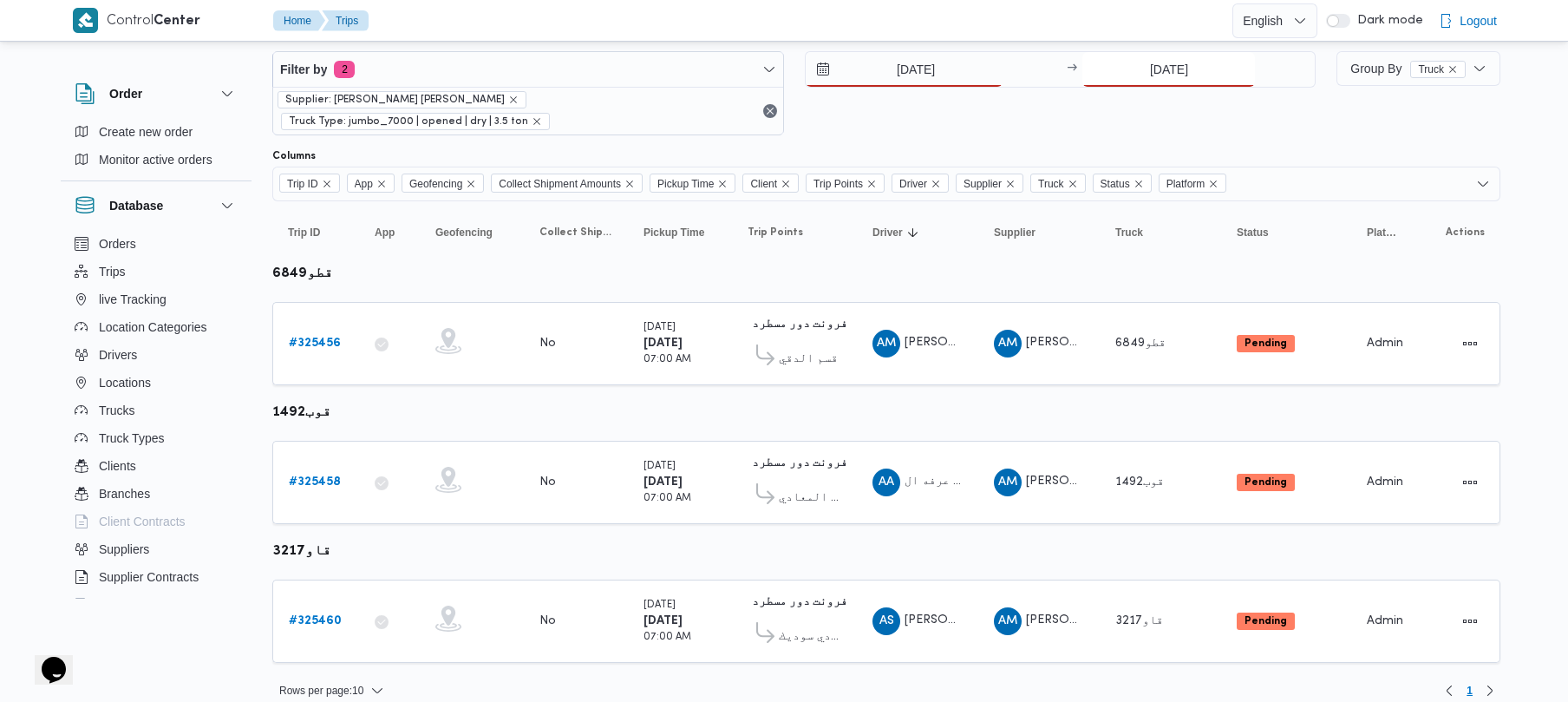 click on "[DATE]" at bounding box center (1168, 69) 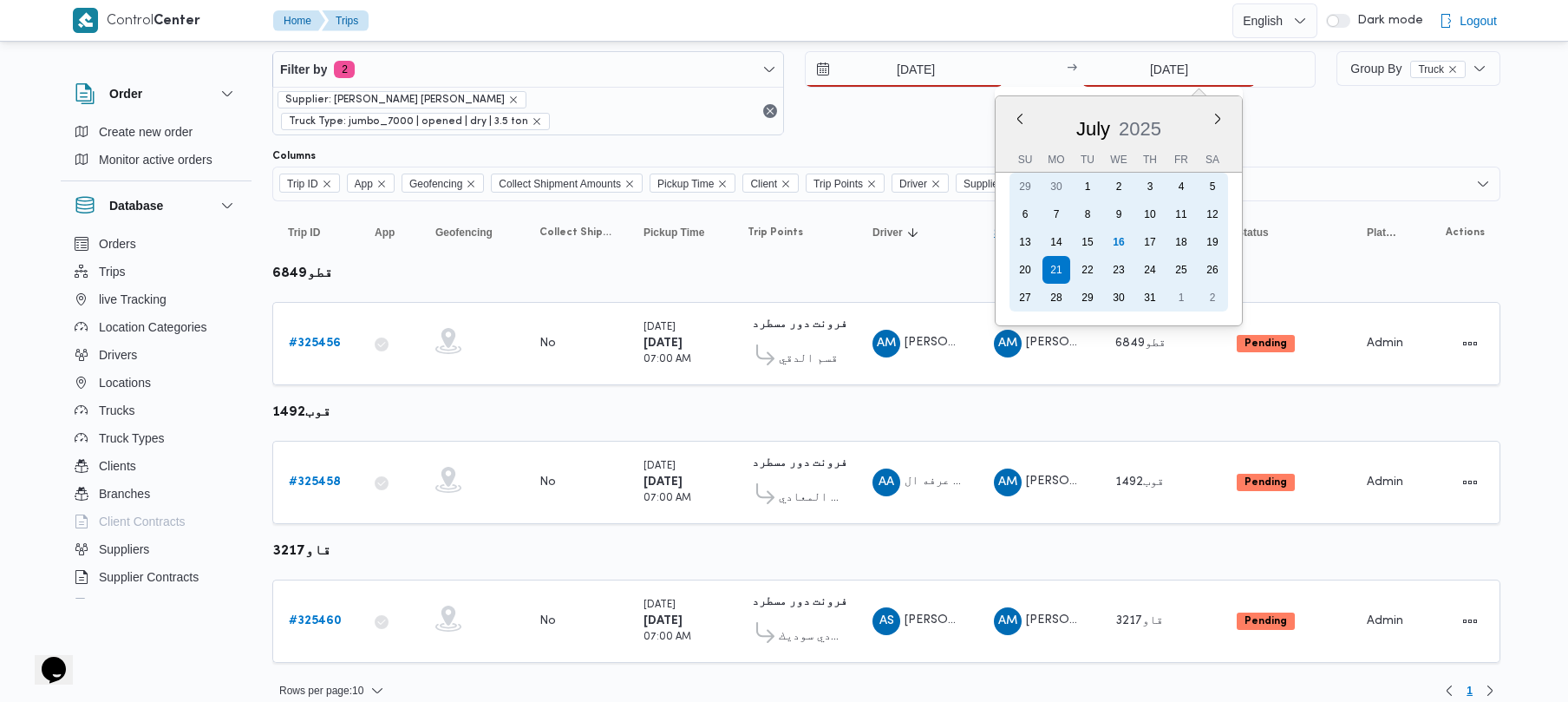 drag, startPoint x: 1094, startPoint y: 271, endPoint x: 1093, endPoint y: 240, distance: 31.016125 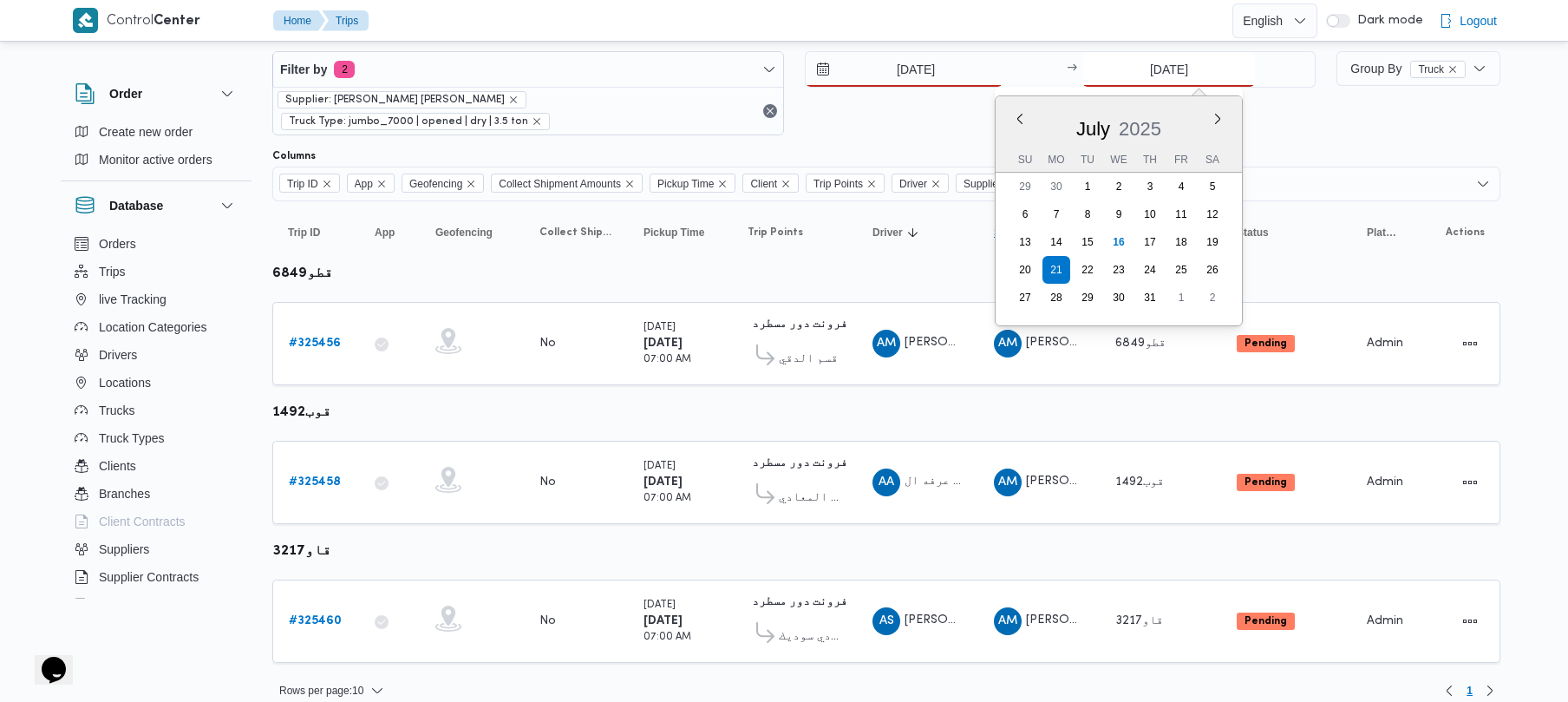 type on "[DATE]" 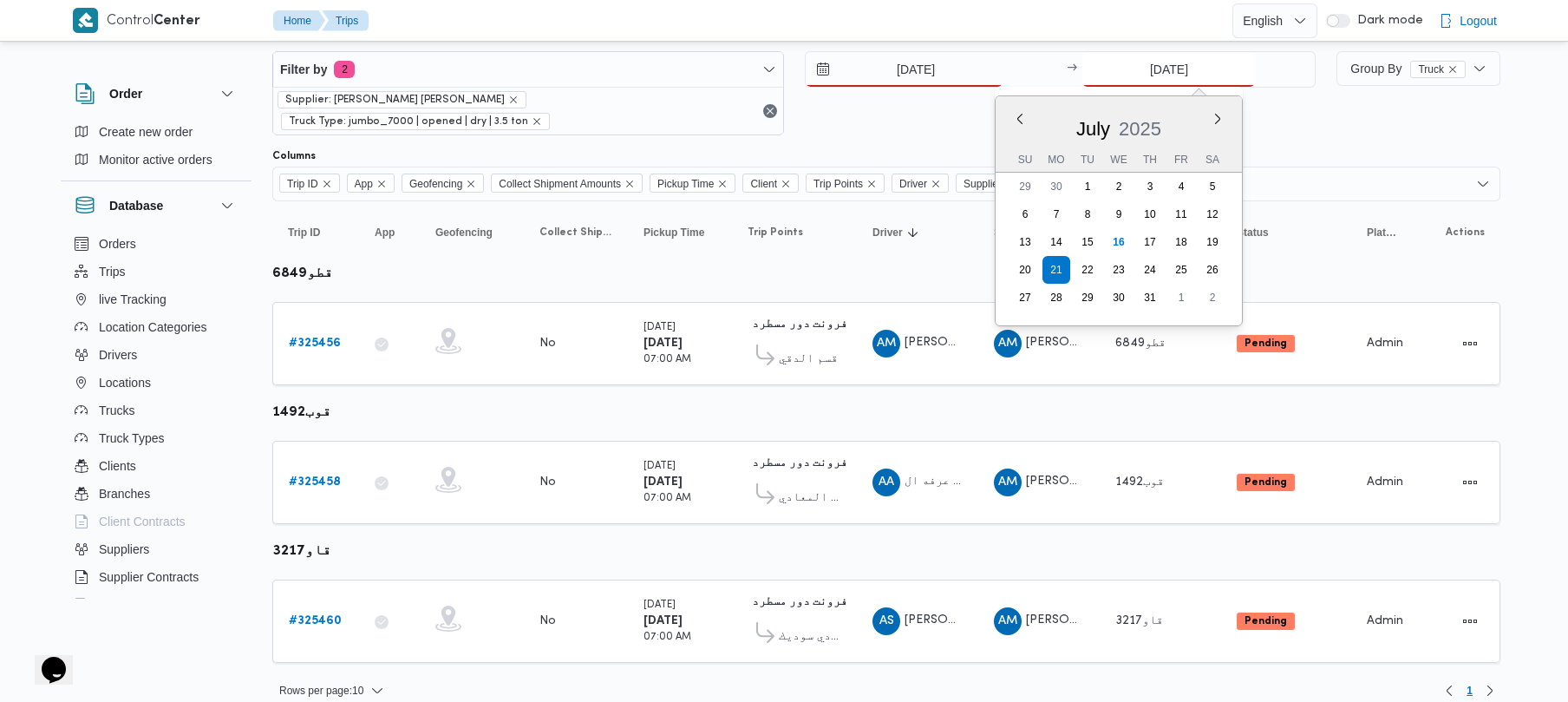 scroll, scrollTop: 0, scrollLeft: 0, axis: both 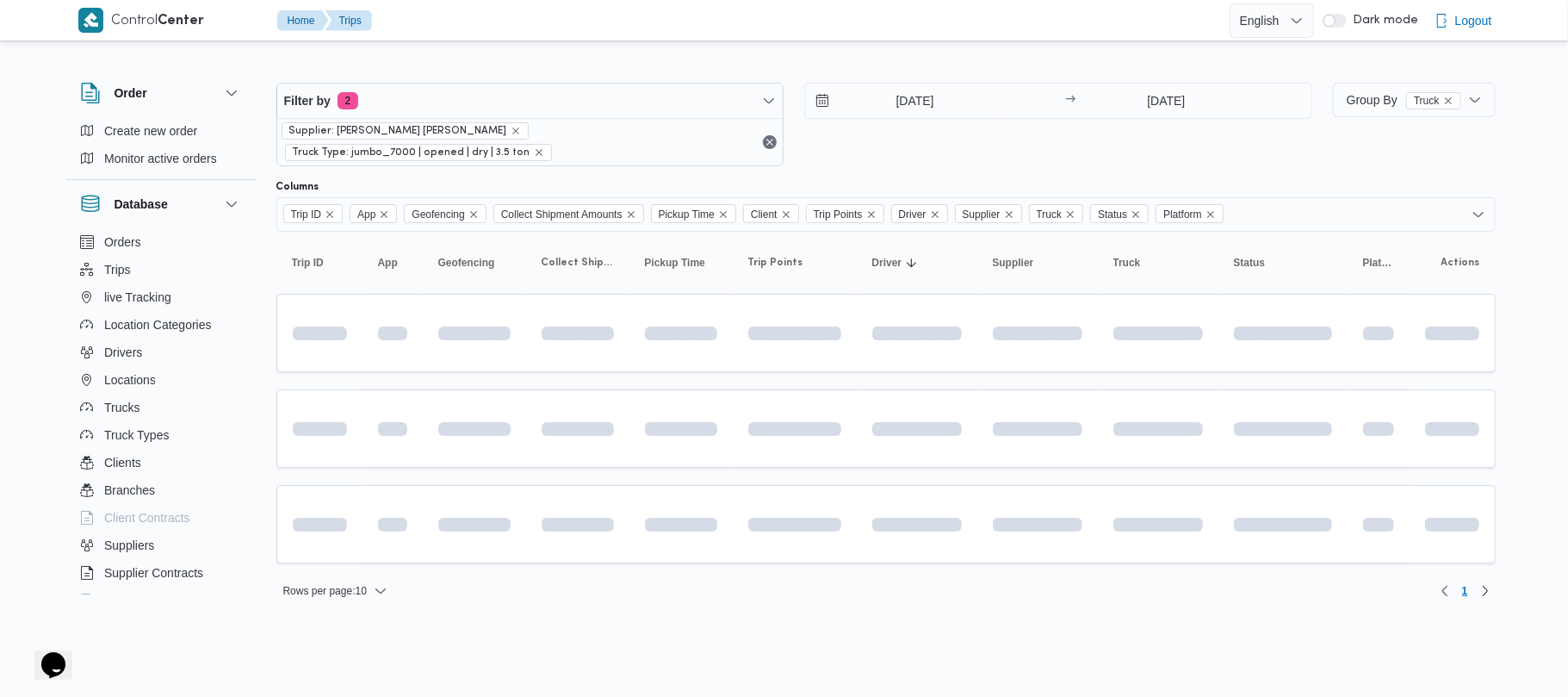 click on "22/7/2025 → 22/7/2025" at bounding box center [1058, 124] 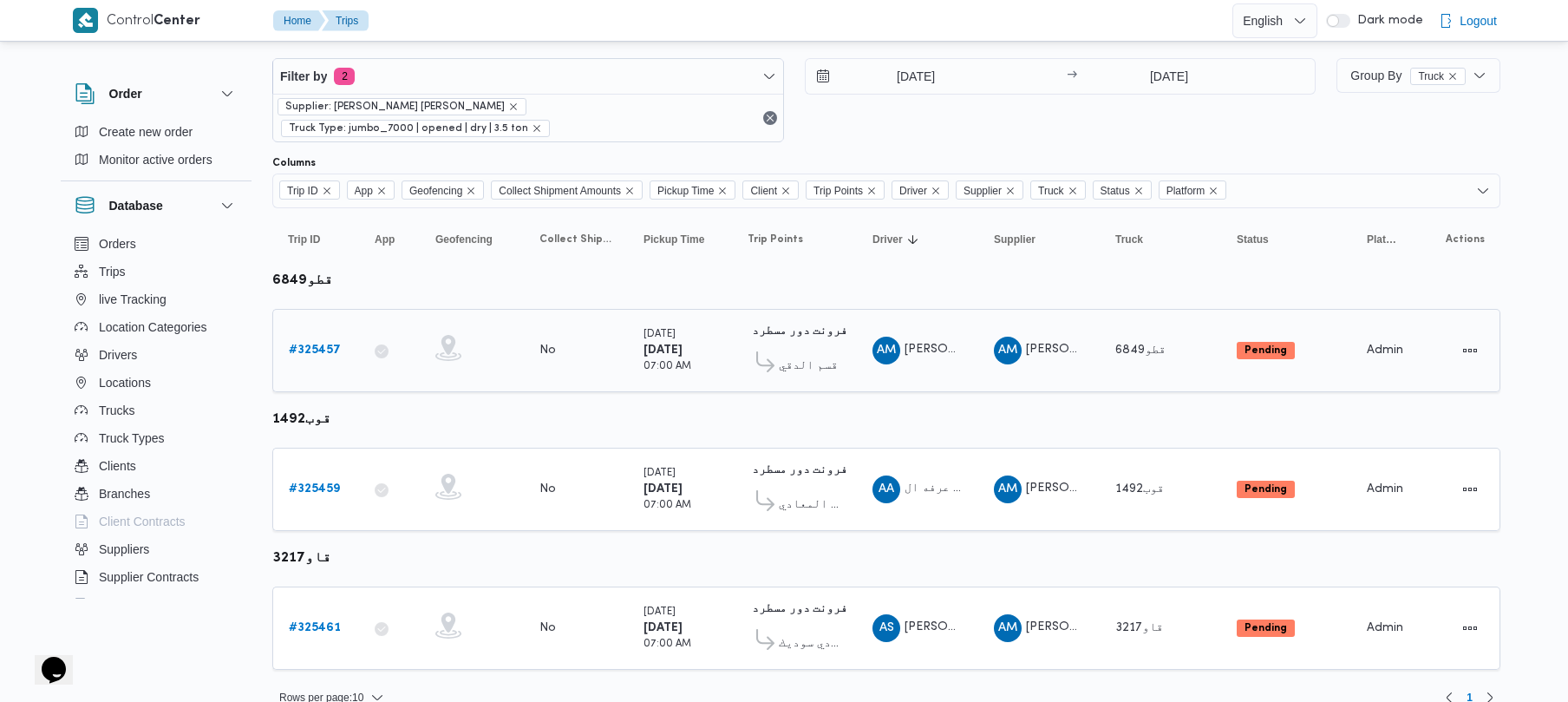 scroll, scrollTop: 32, scrollLeft: 0, axis: vertical 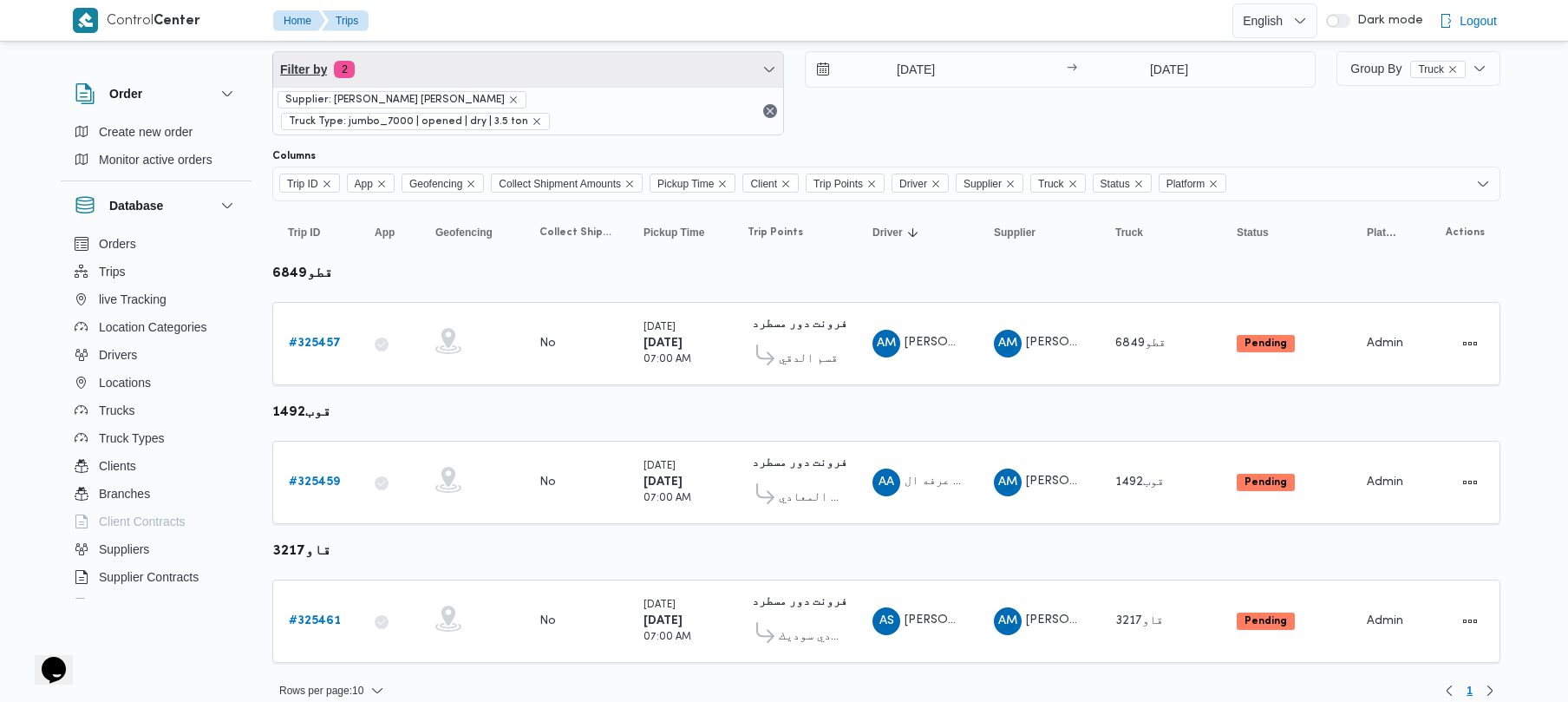click on "Filter by 2" at bounding box center [528, 69] 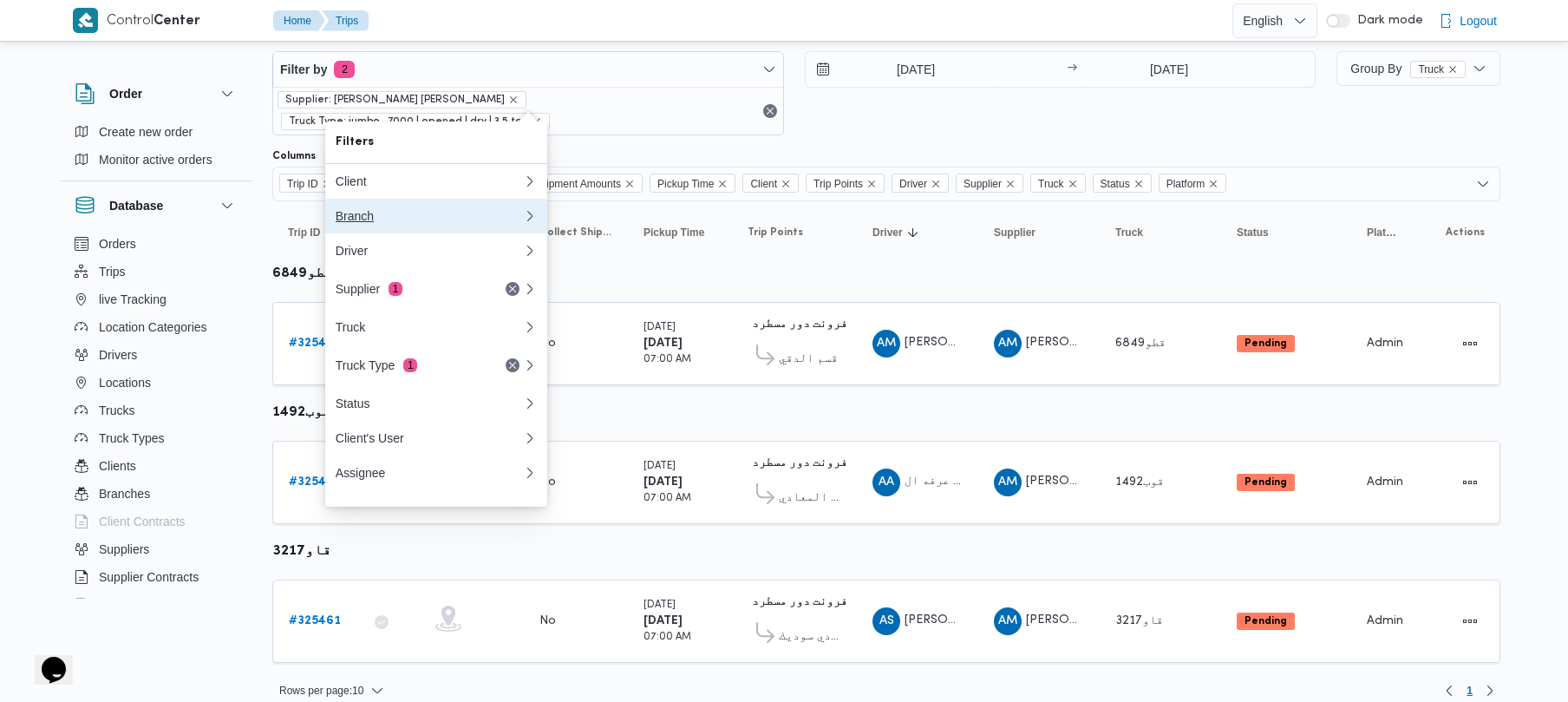 click on "Branch" at bounding box center (426, 216) 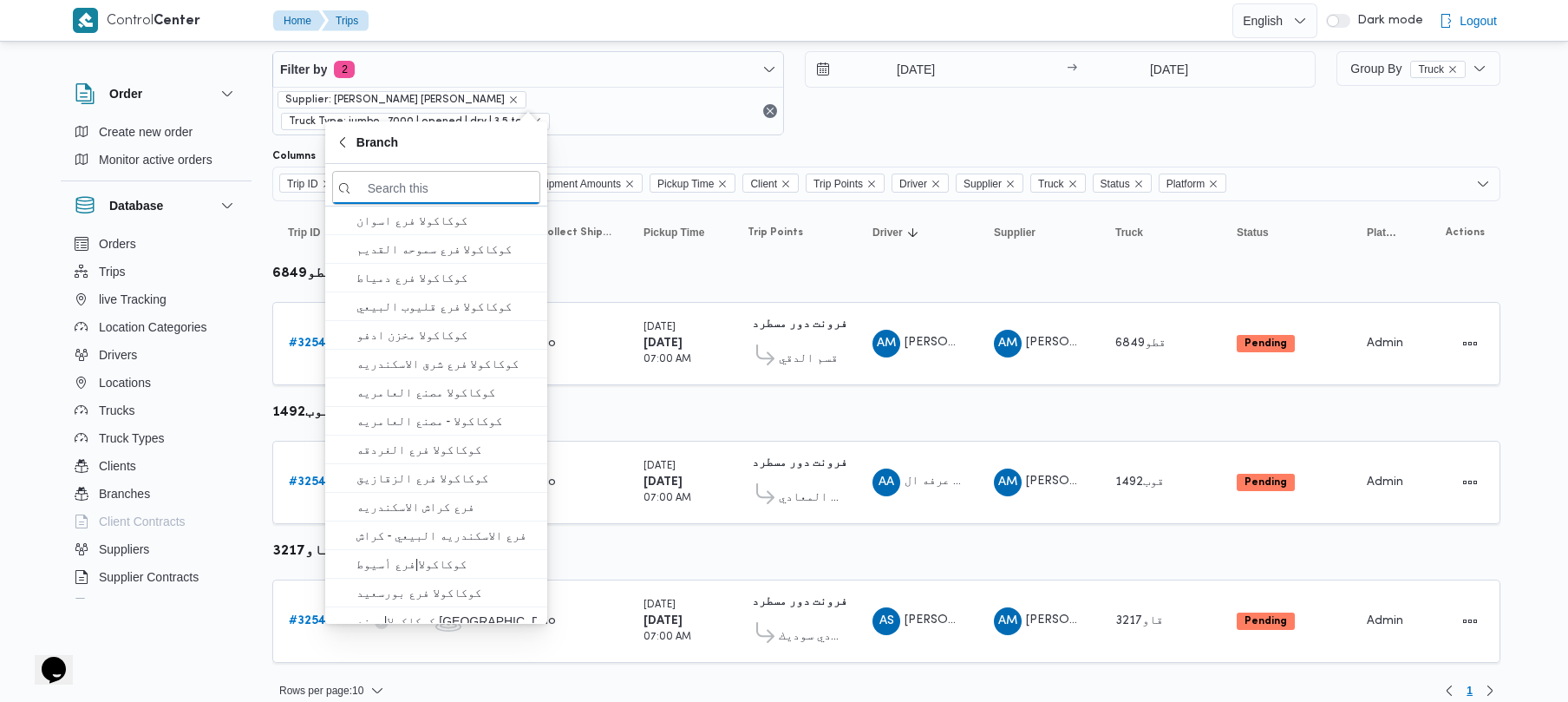 paste on "فرونت دور مسطرد" 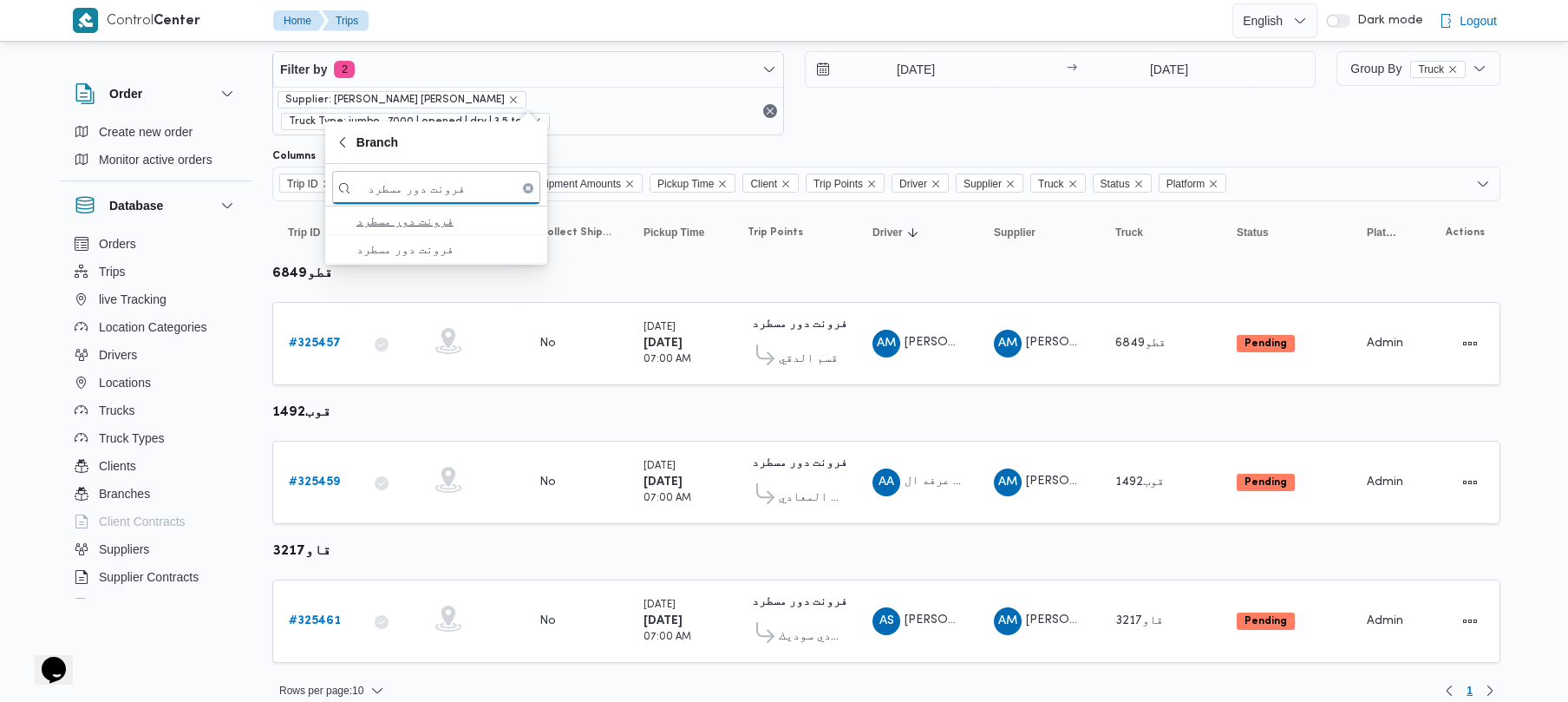 type on "فرونت دور مسطرد" 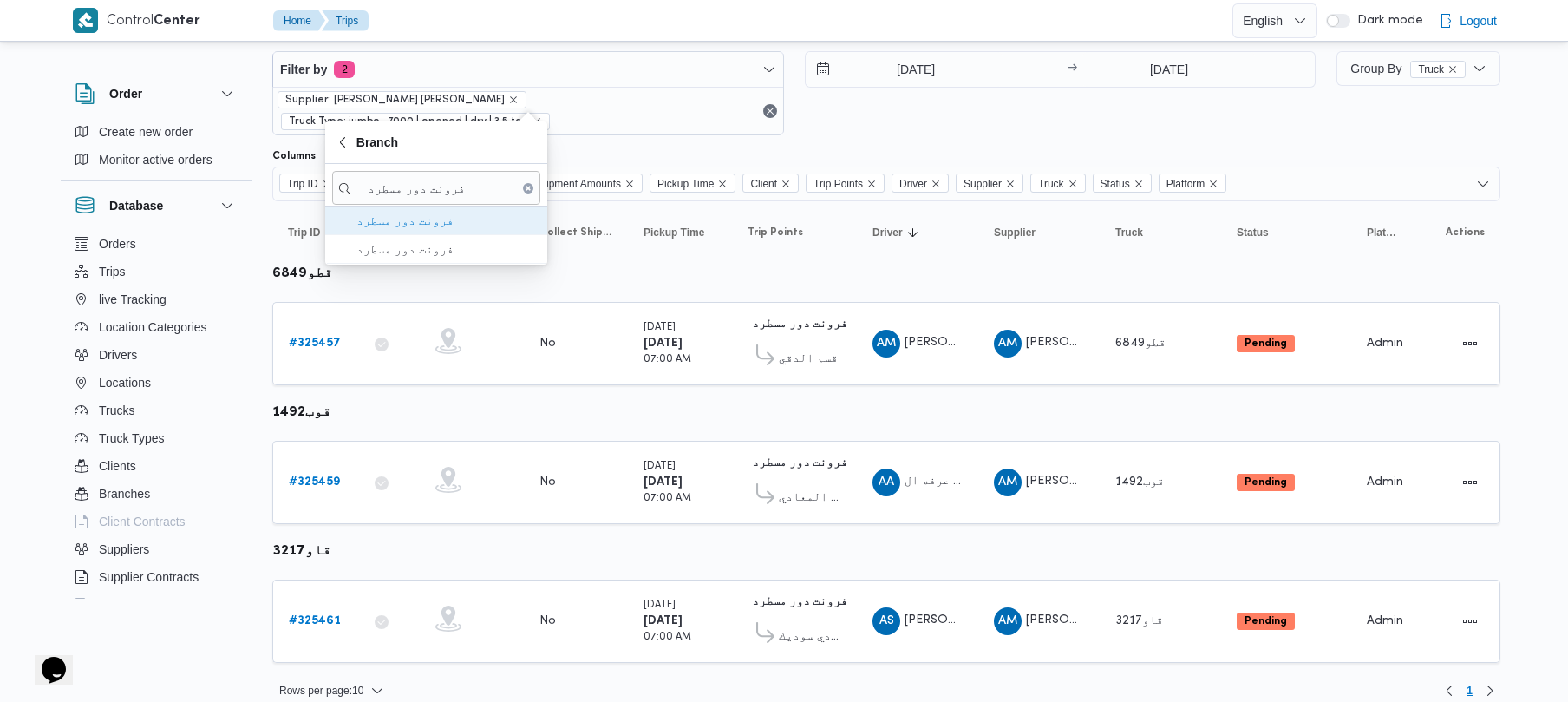 click on "فرونت دور مسطرد" at bounding box center [447, 220] 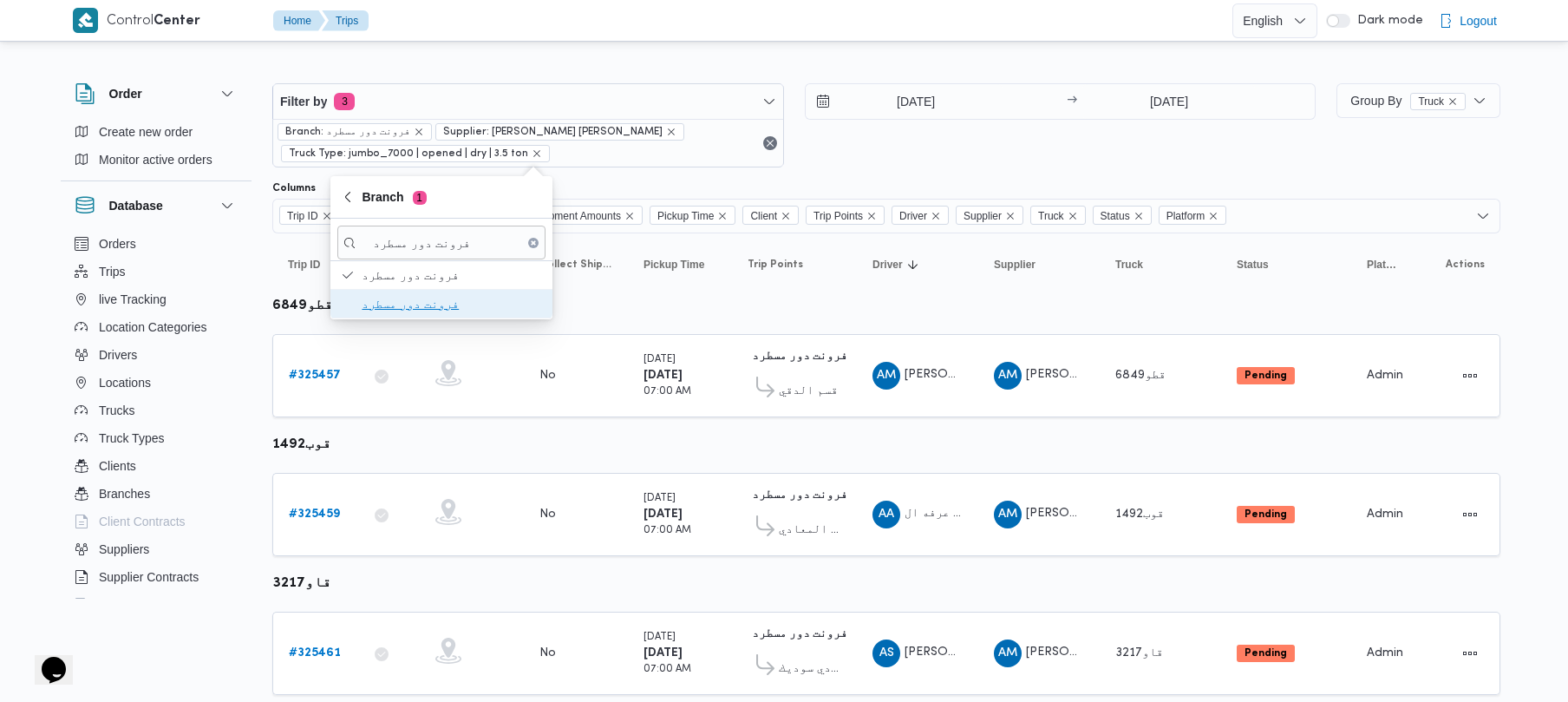 click on "فرونت دور مسطرد" at bounding box center [452, 304] 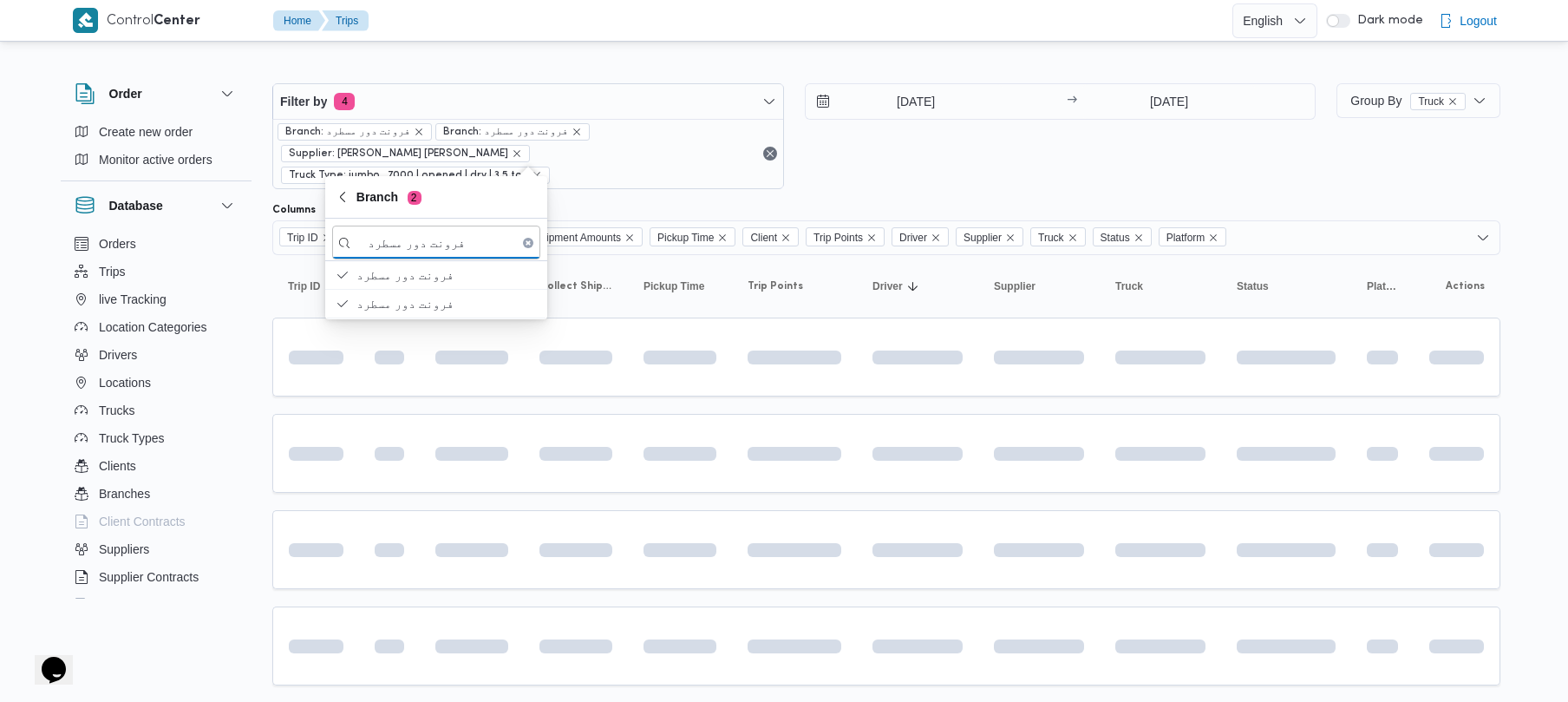 click on "22/7/2025 → 22/7/2025" at bounding box center [1061, 136] 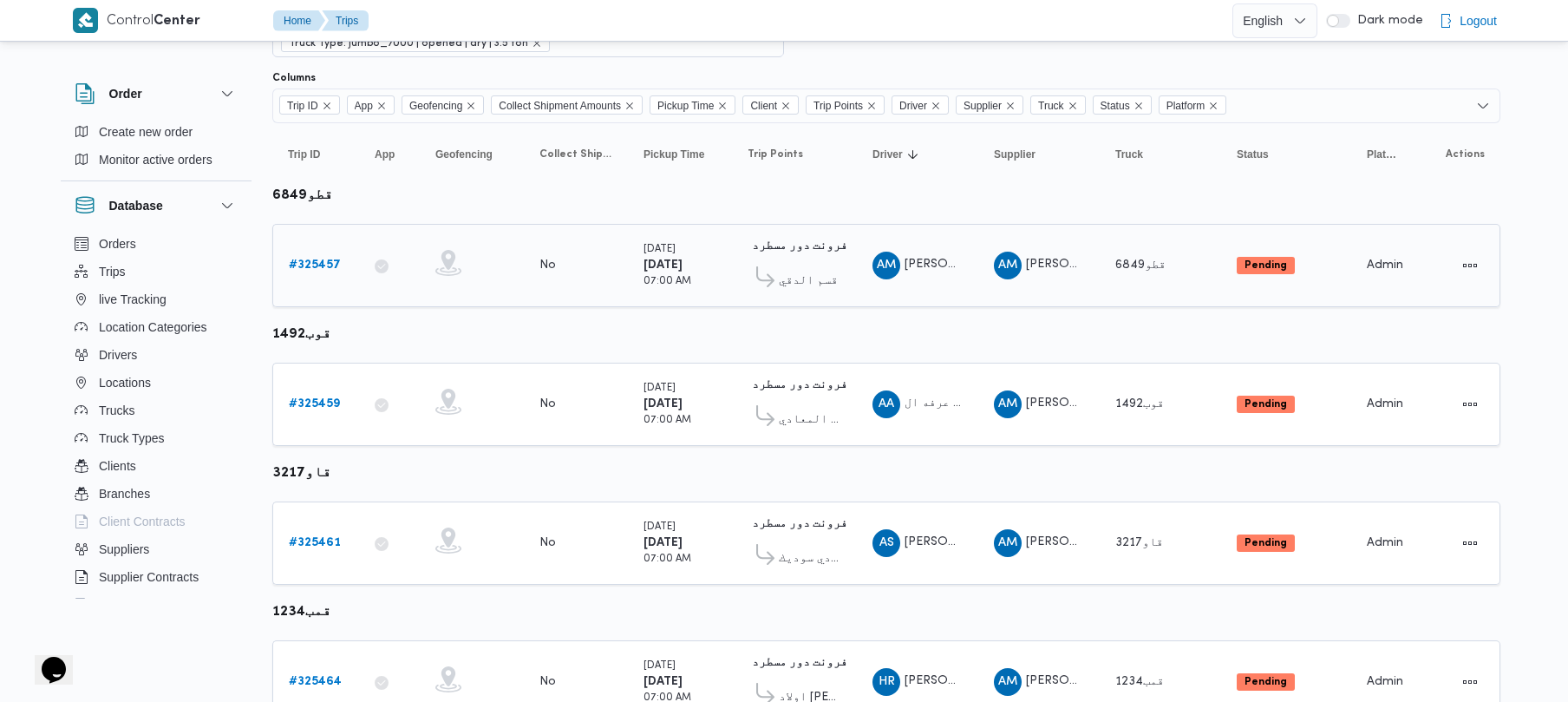 scroll, scrollTop: 331, scrollLeft: 0, axis: vertical 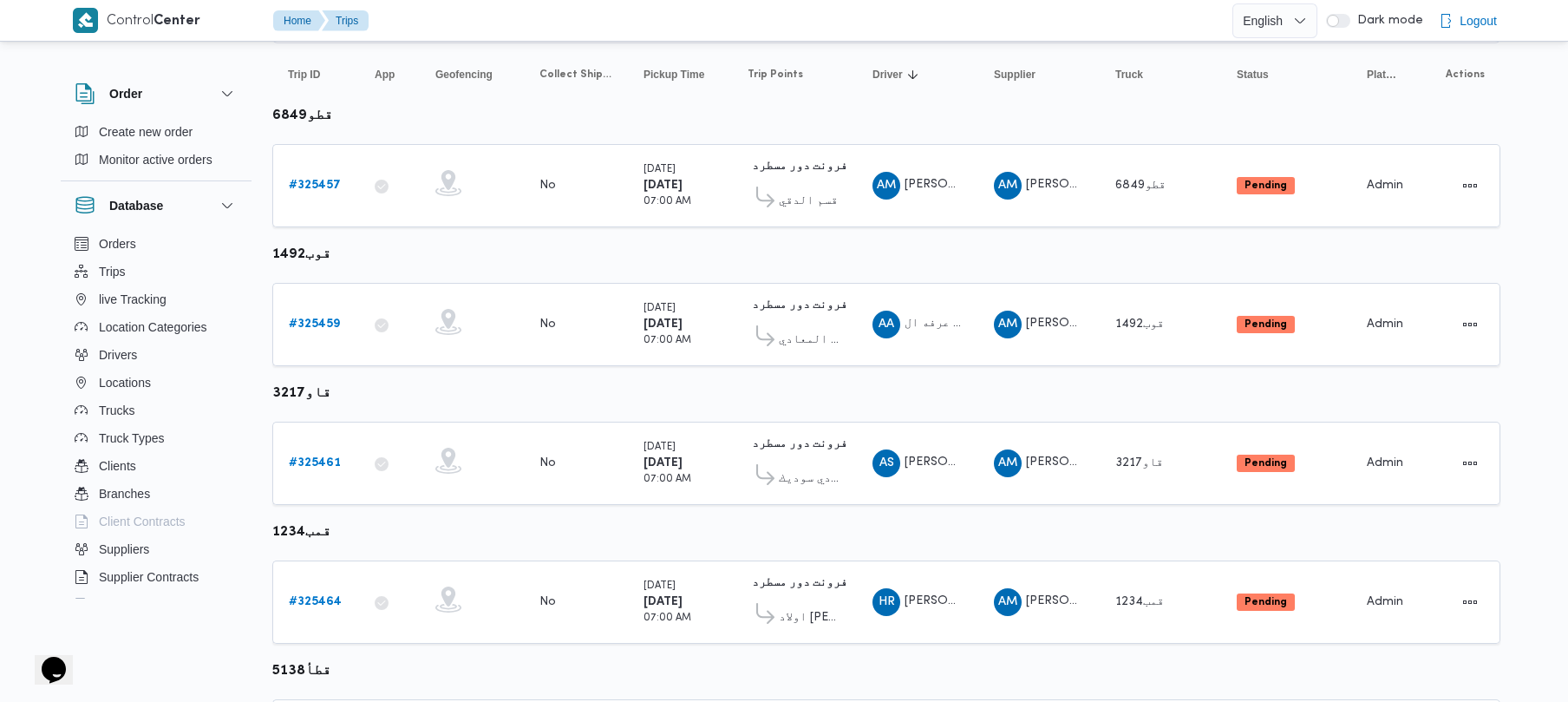 drag, startPoint x: 1559, startPoint y: 363, endPoint x: 1565, endPoint y: 390, distance: 27.65863 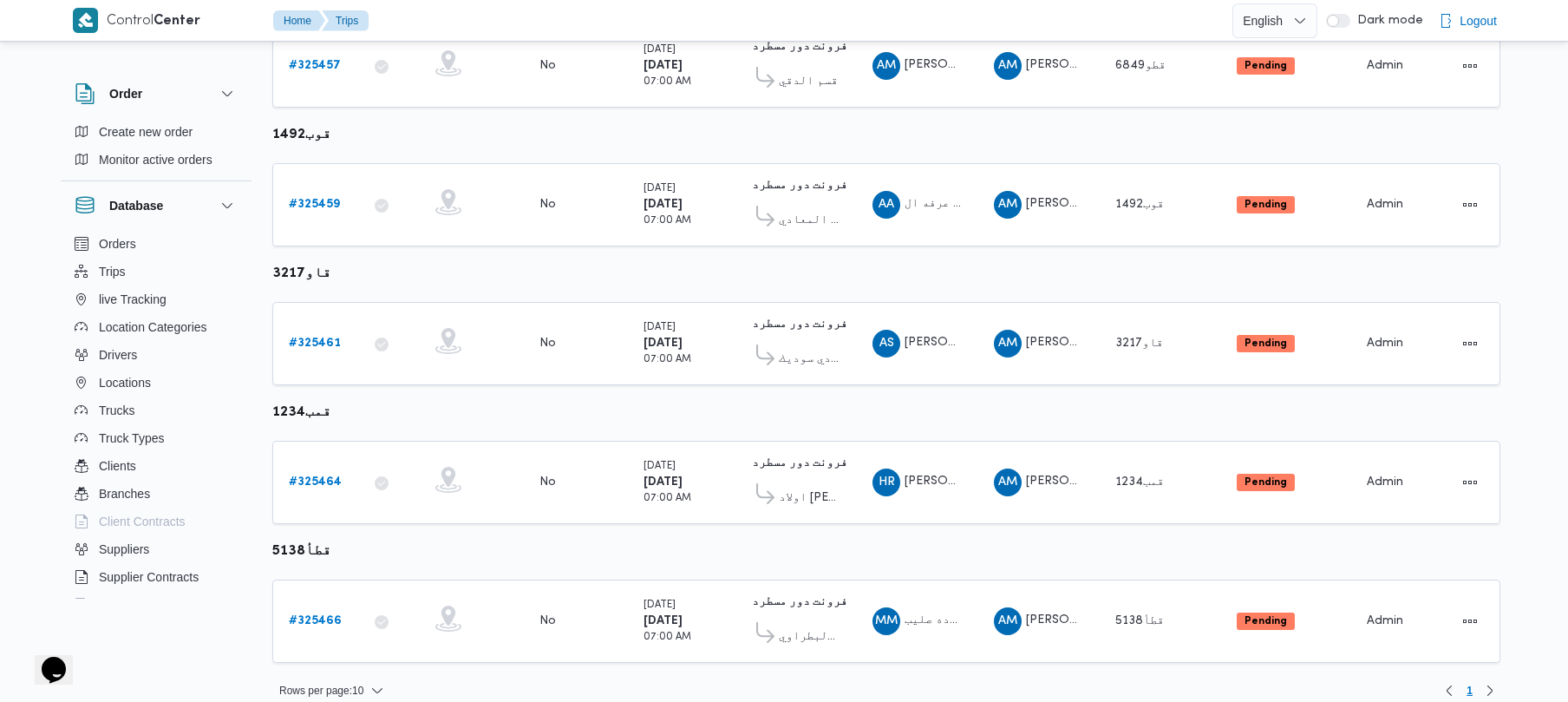 scroll, scrollTop: 0, scrollLeft: 0, axis: both 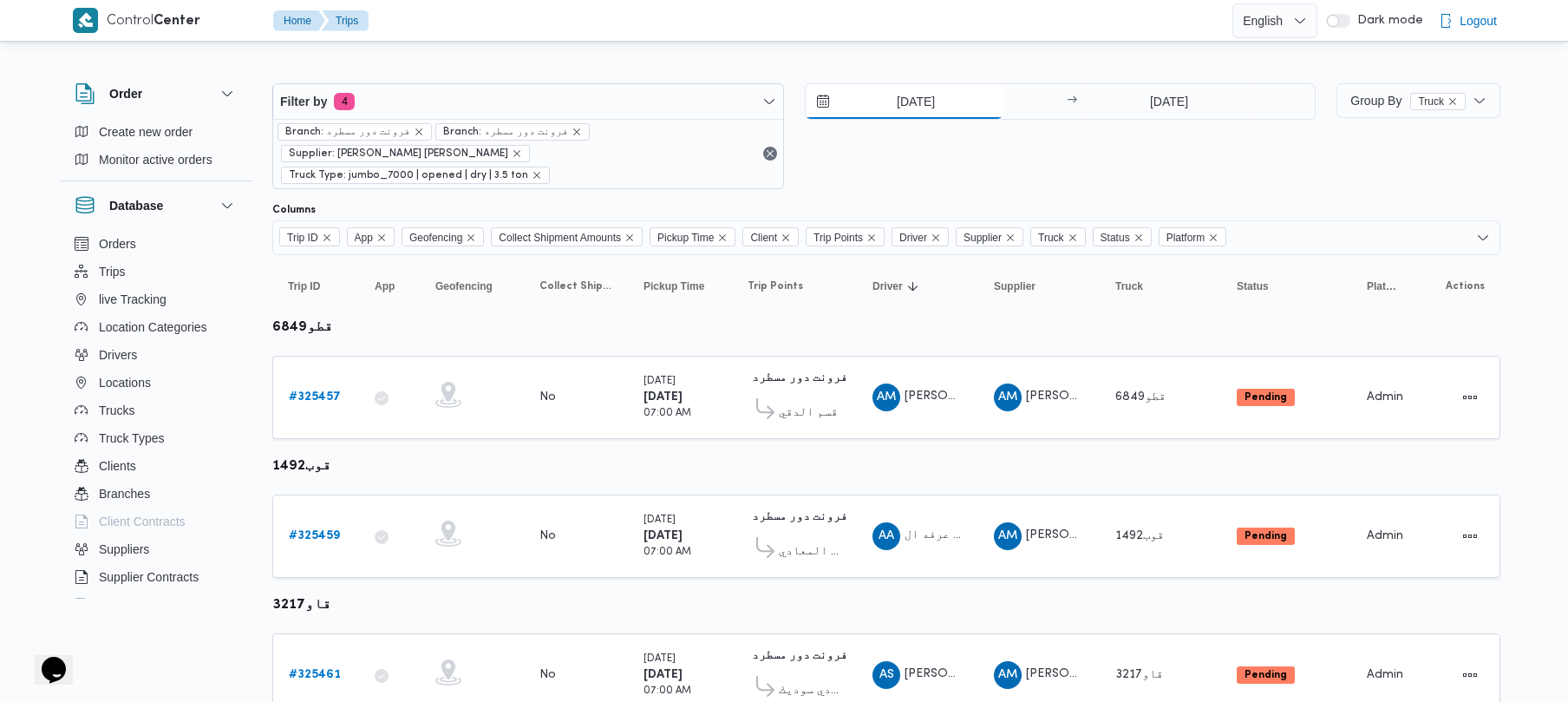 click on "[DATE]" at bounding box center [904, 102] 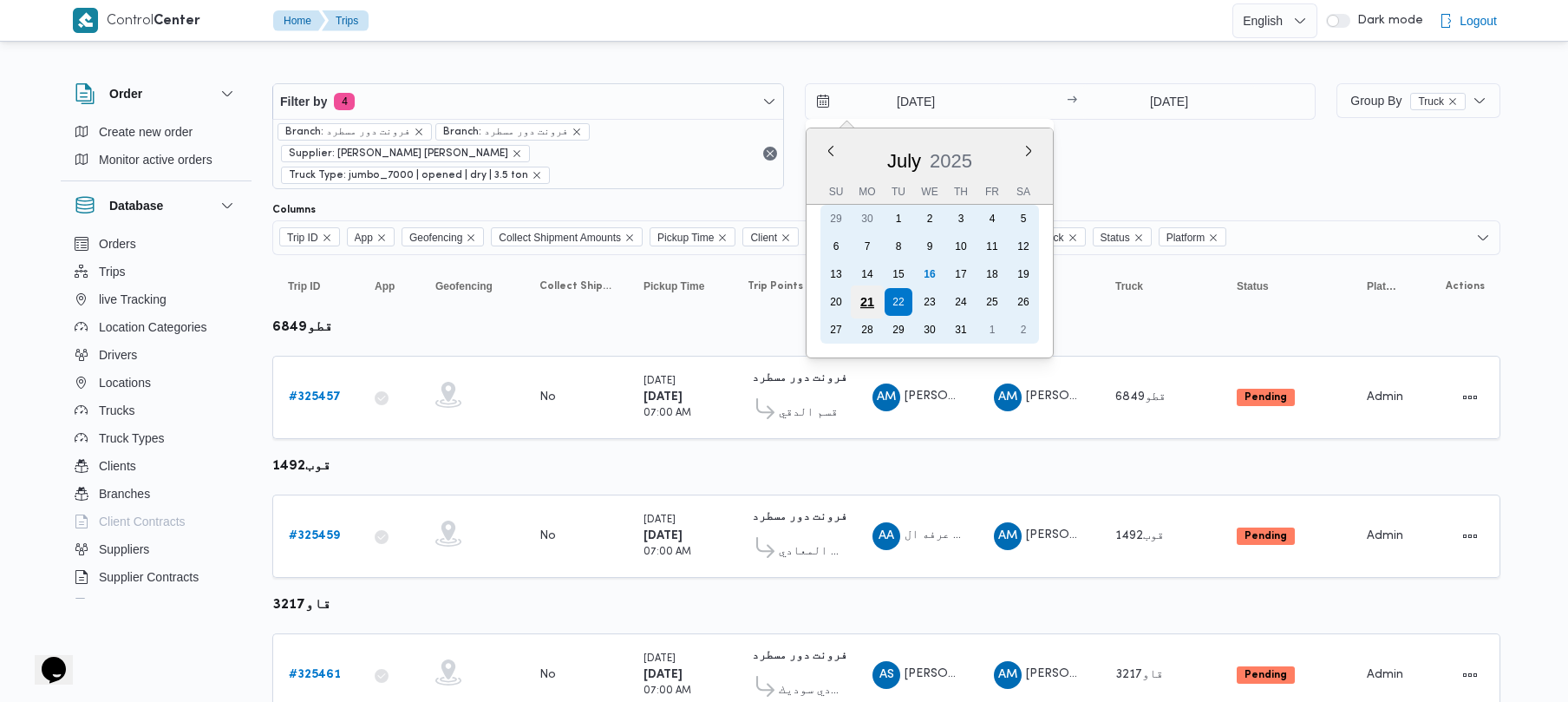 click on "21" at bounding box center (866, 302) 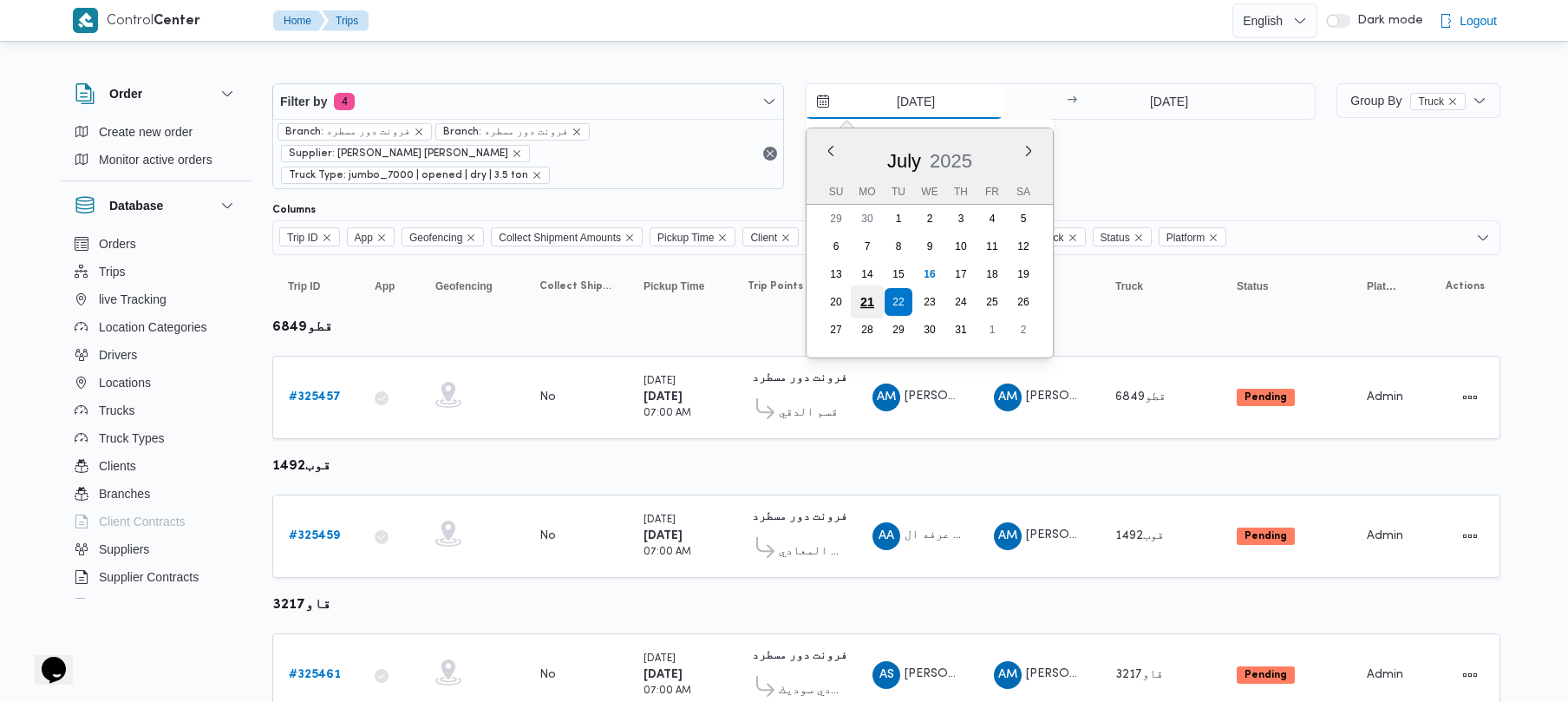type on "[DATE]" 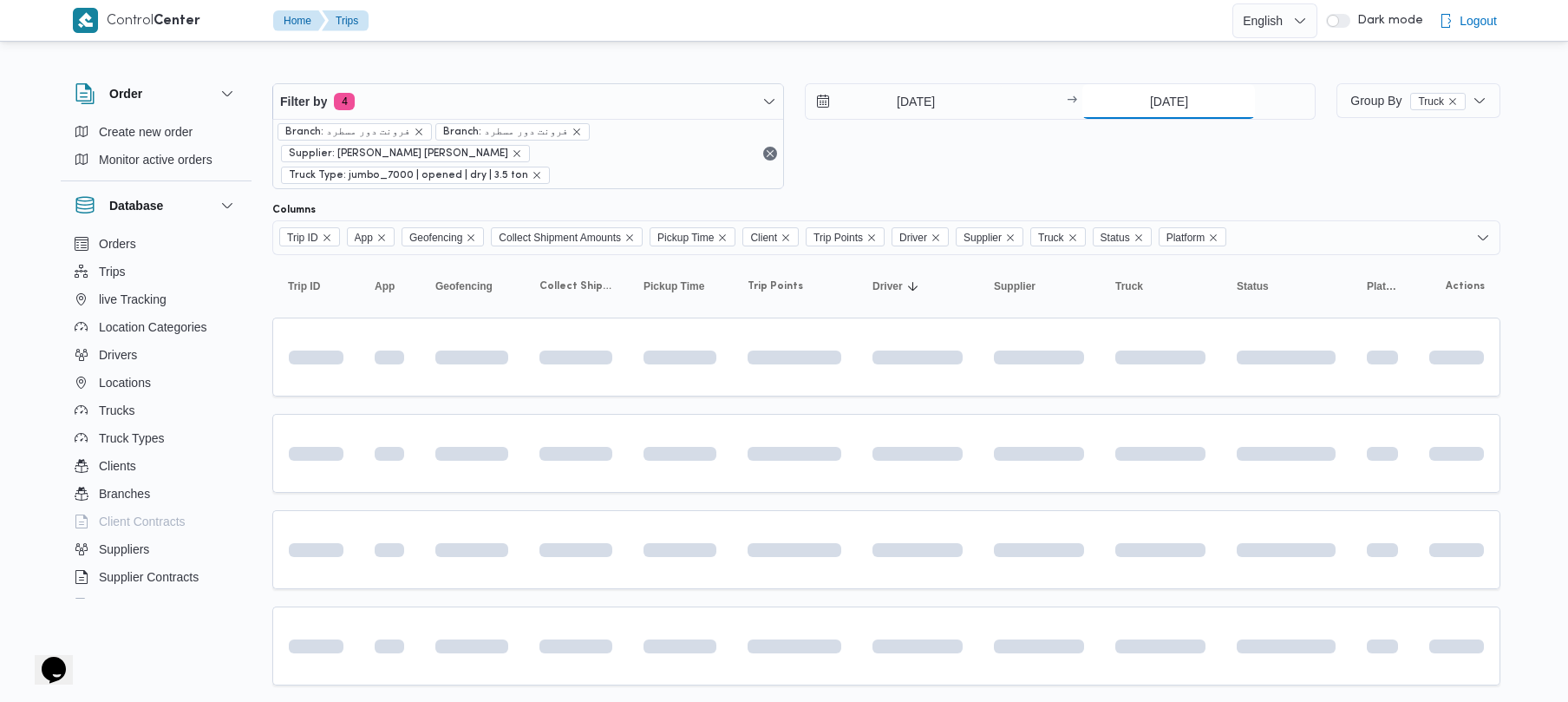 click on "[DATE]" at bounding box center [1168, 102] 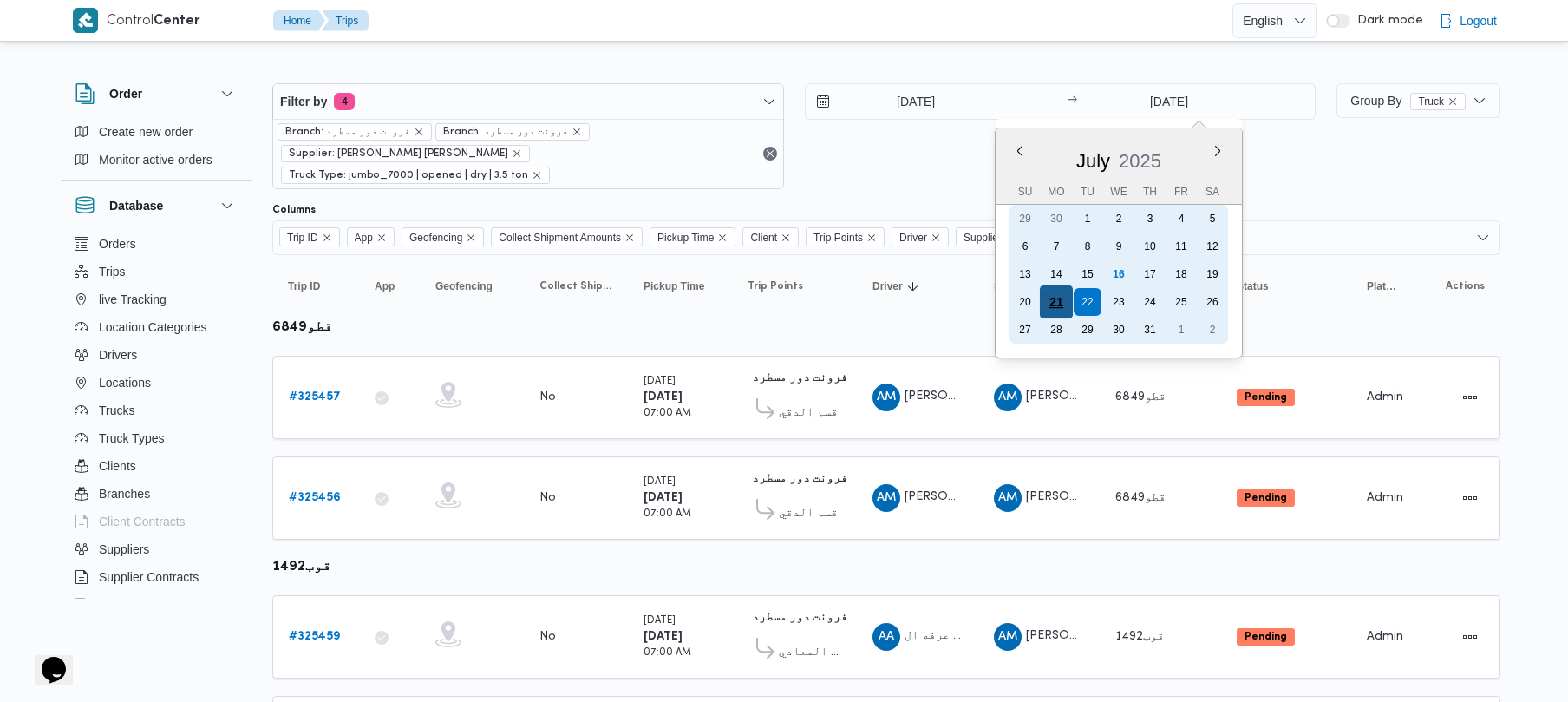 click on "21" at bounding box center (1056, 302) 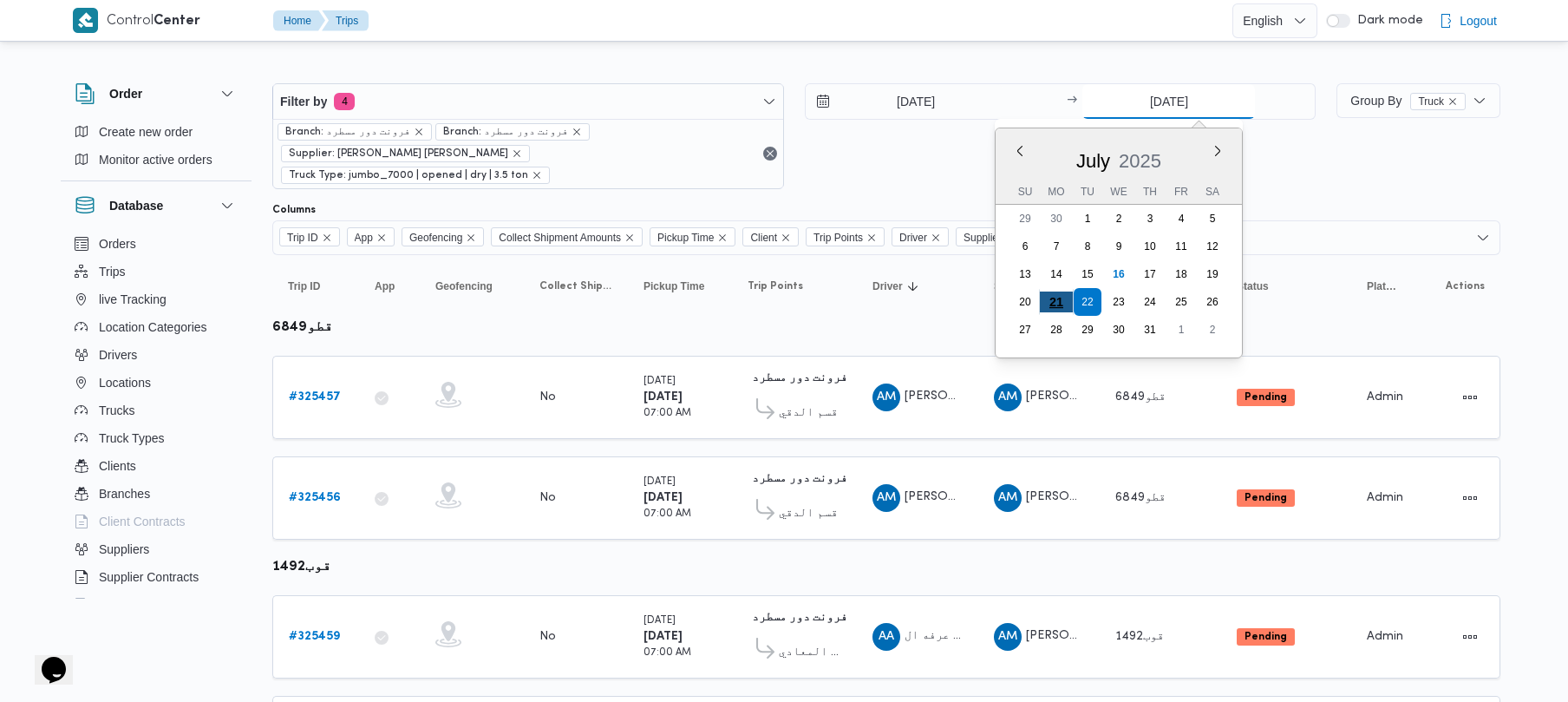 type on "[DATE]" 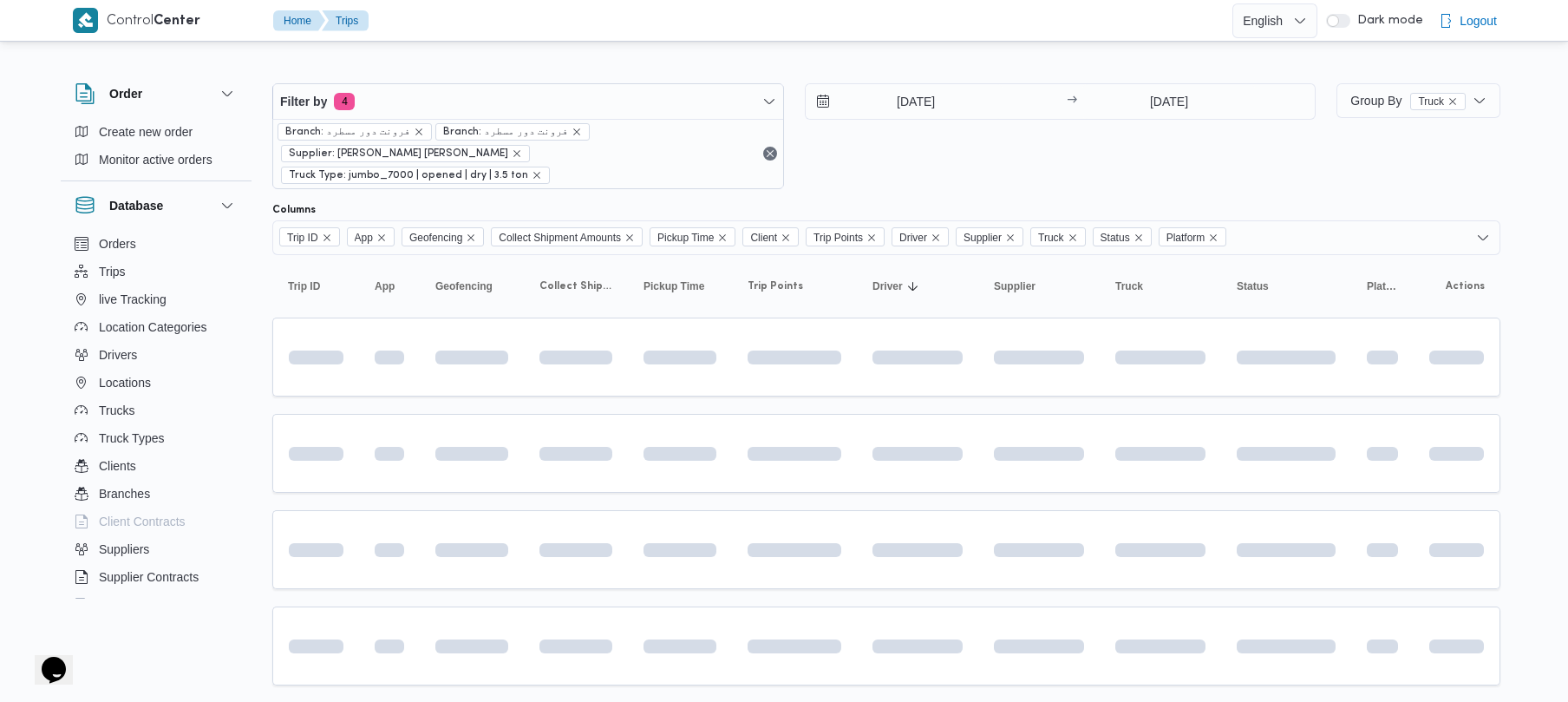 drag, startPoint x: 1166, startPoint y: 156, endPoint x: 1535, endPoint y: 200, distance: 371.61405 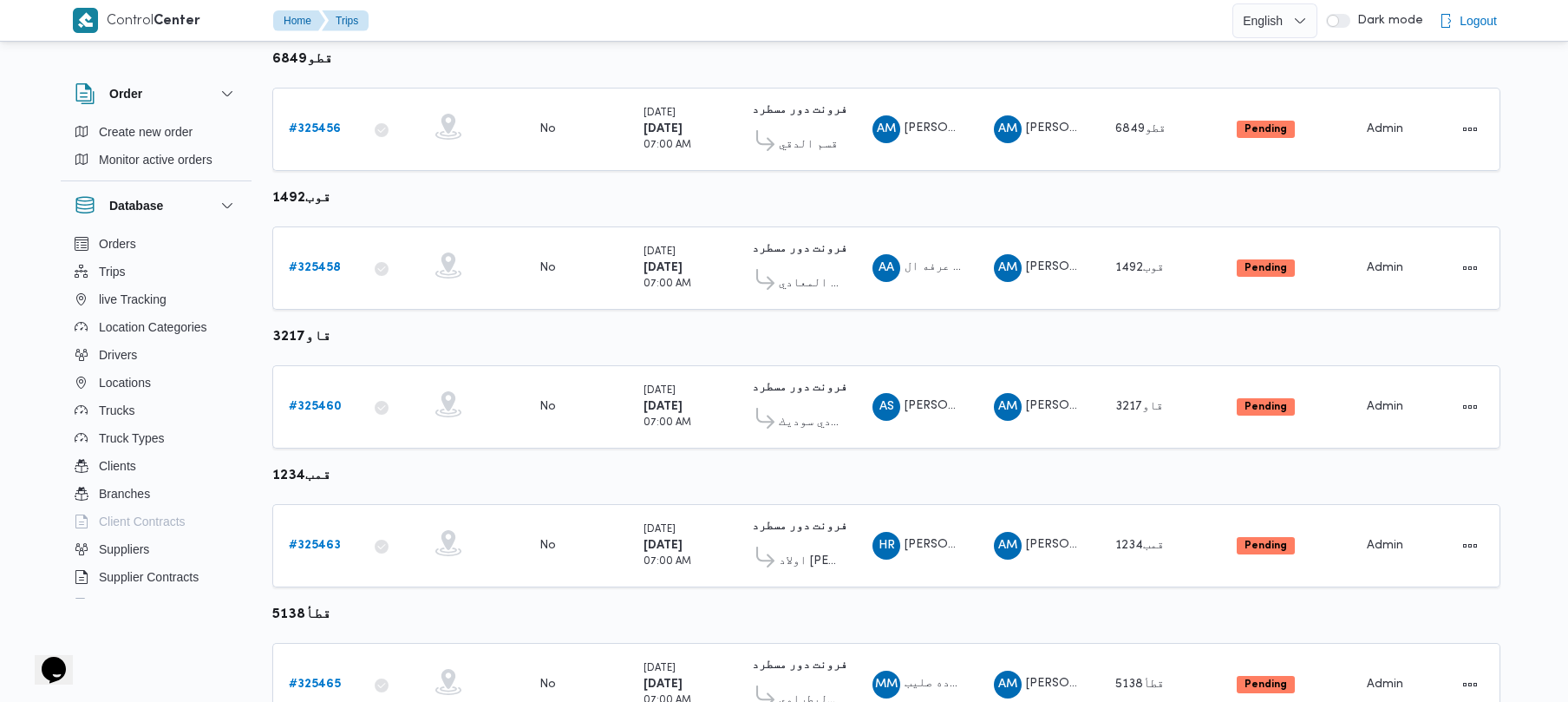 scroll, scrollTop: 331, scrollLeft: 0, axis: vertical 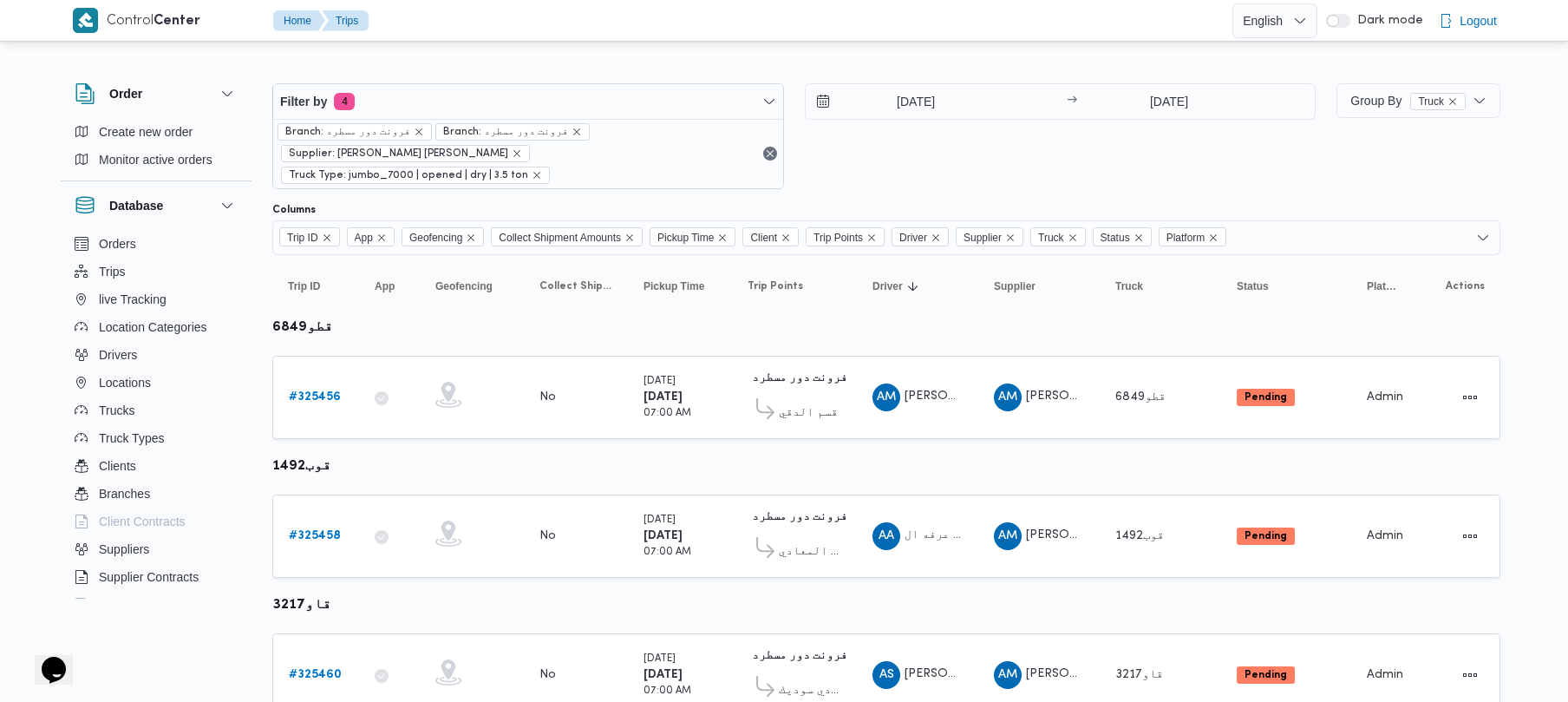 click on "21/7/2025 → 21/7/2025" at bounding box center (1061, 136) 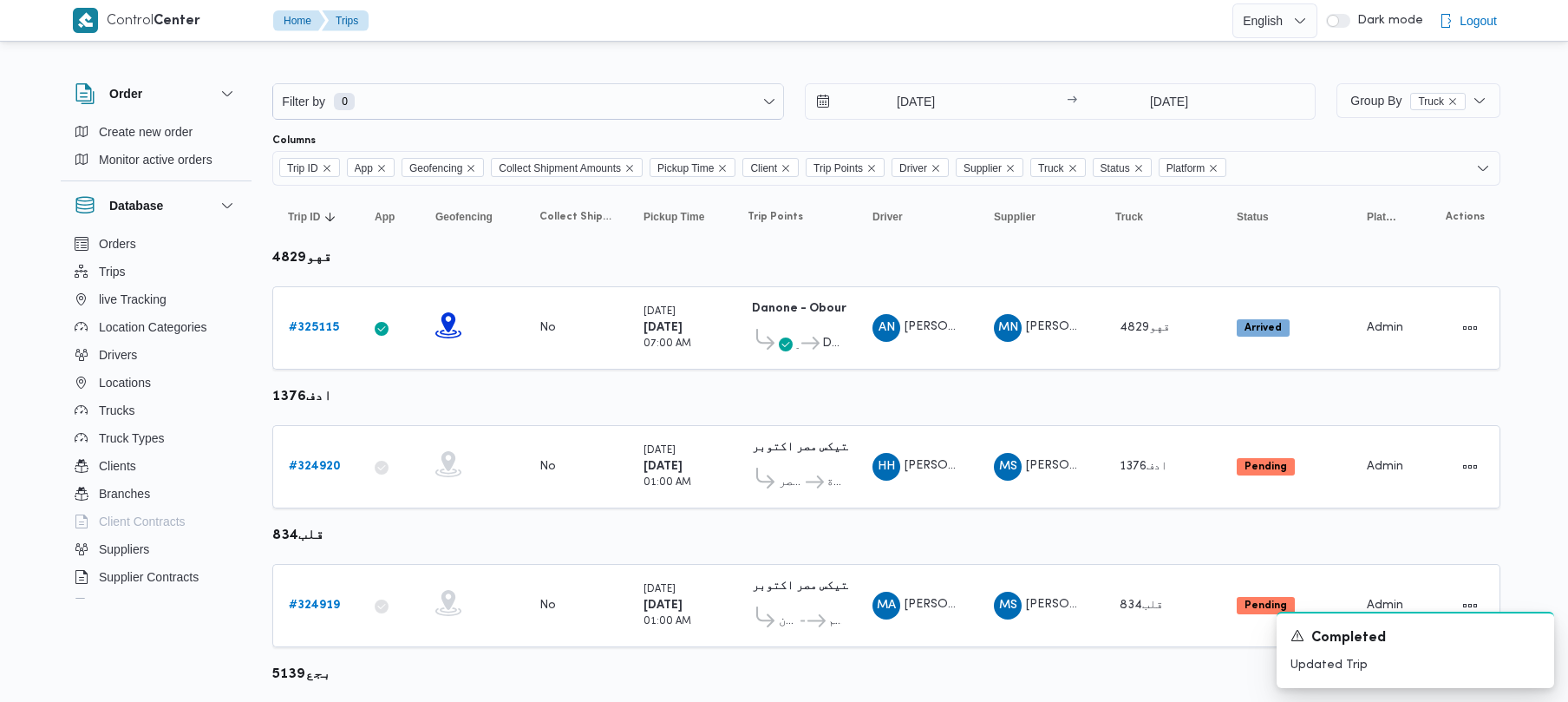 scroll, scrollTop: 0, scrollLeft: 0, axis: both 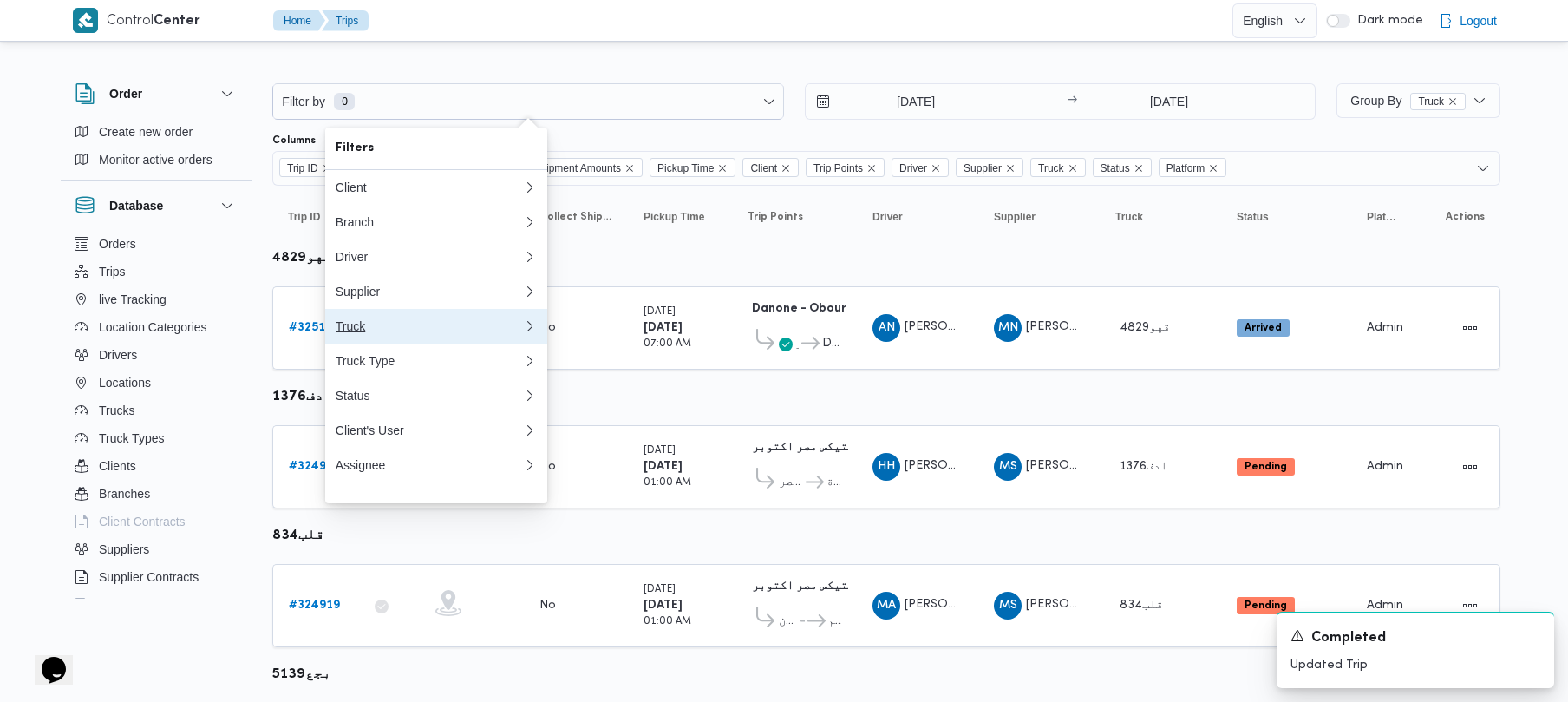 click on "Truck" at bounding box center (436, 326) 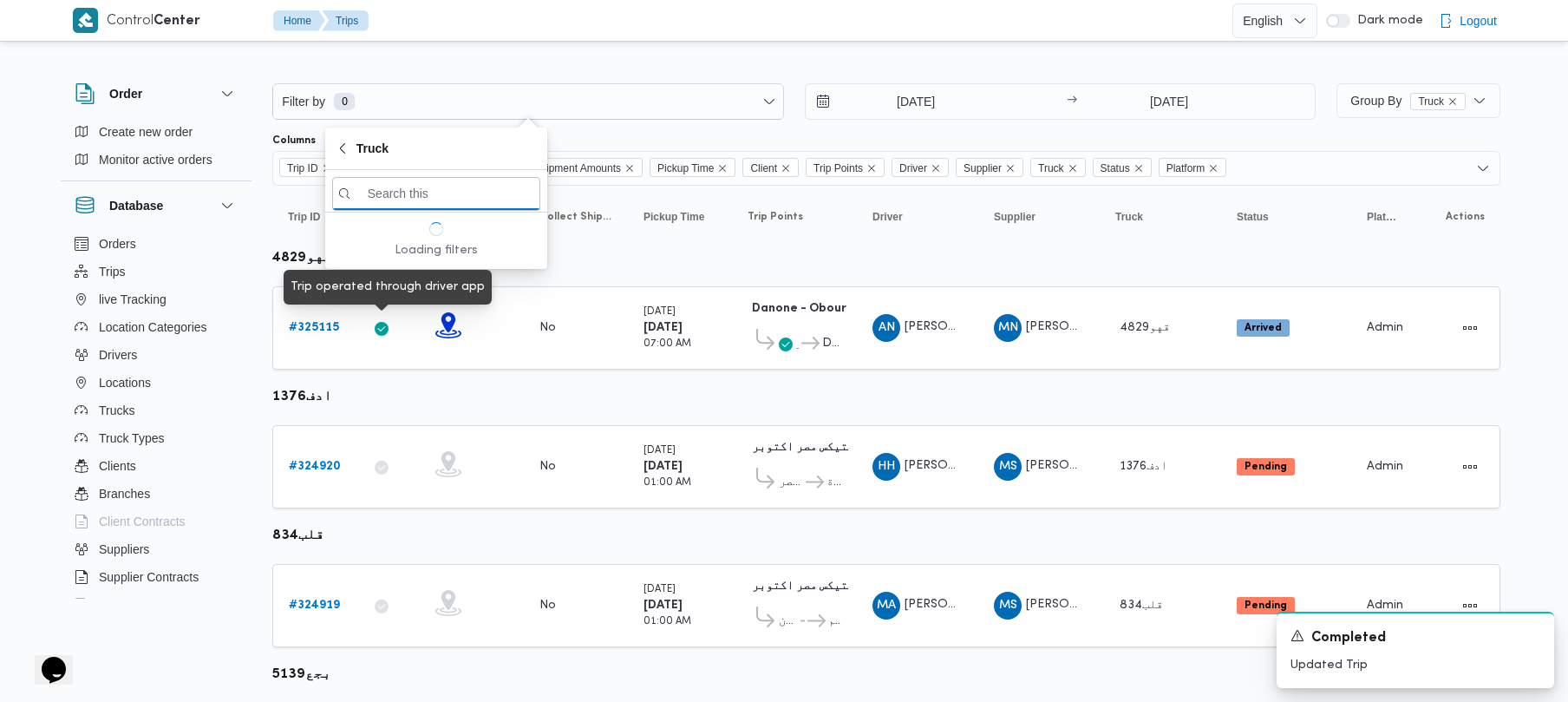 paste on "1527" 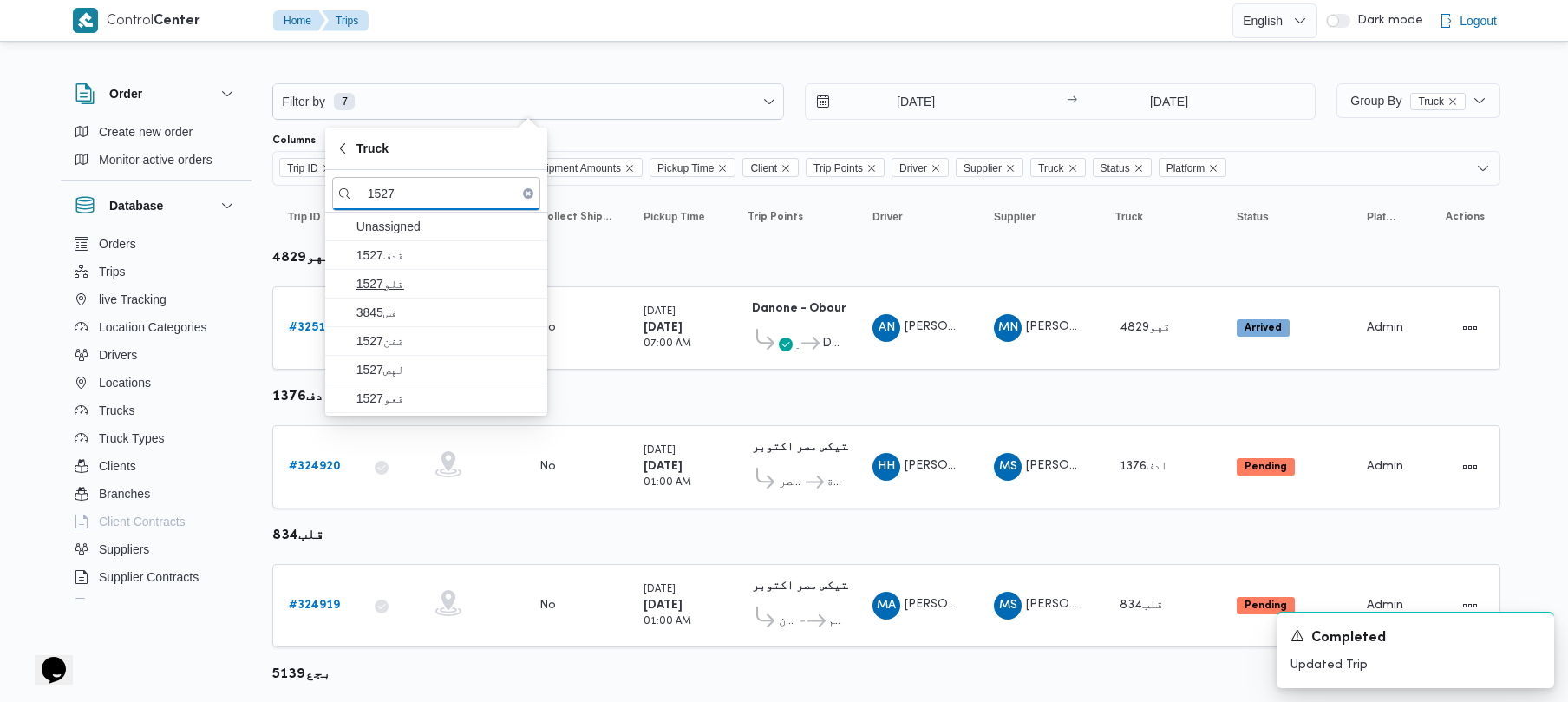 type on "1527" 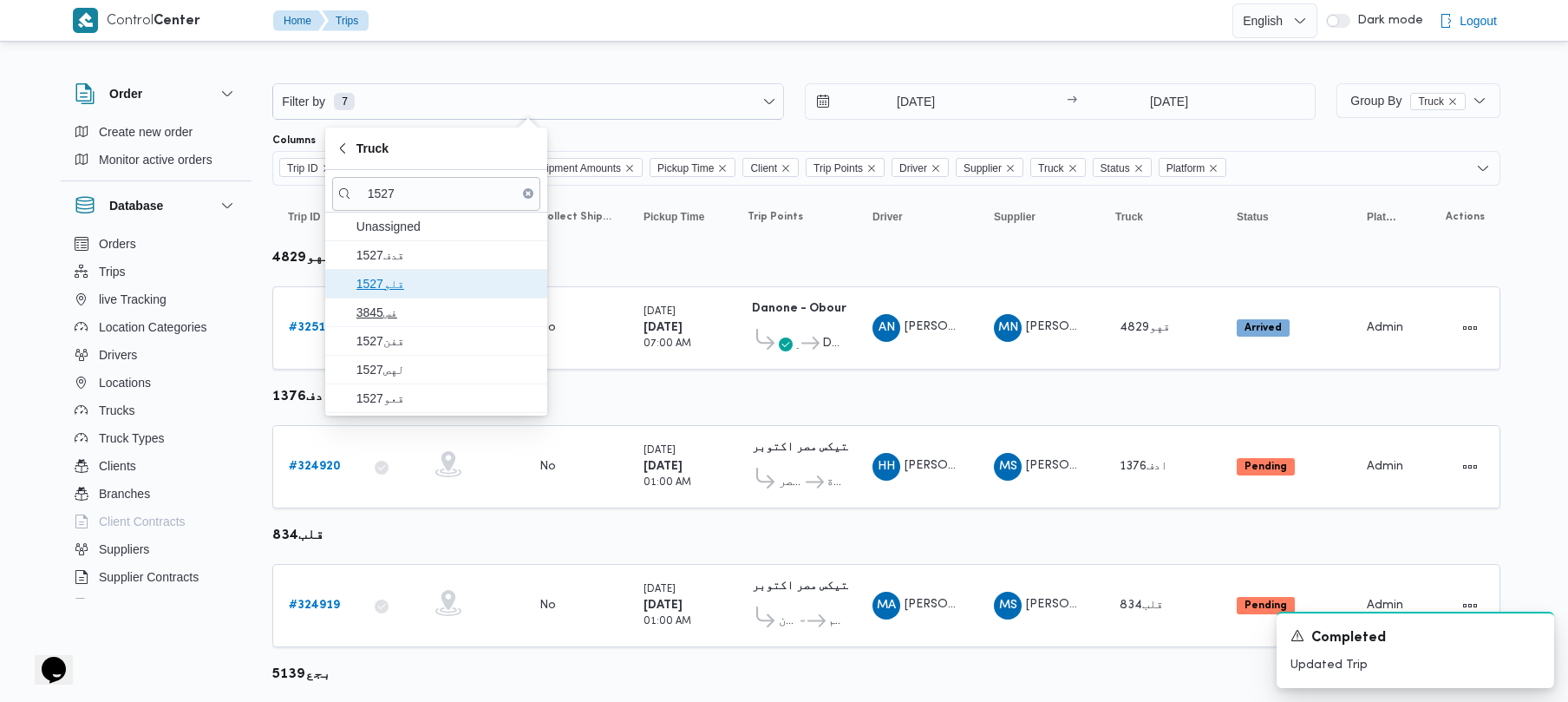 drag, startPoint x: 408, startPoint y: 292, endPoint x: 409, endPoint y: 330, distance: 38.01316 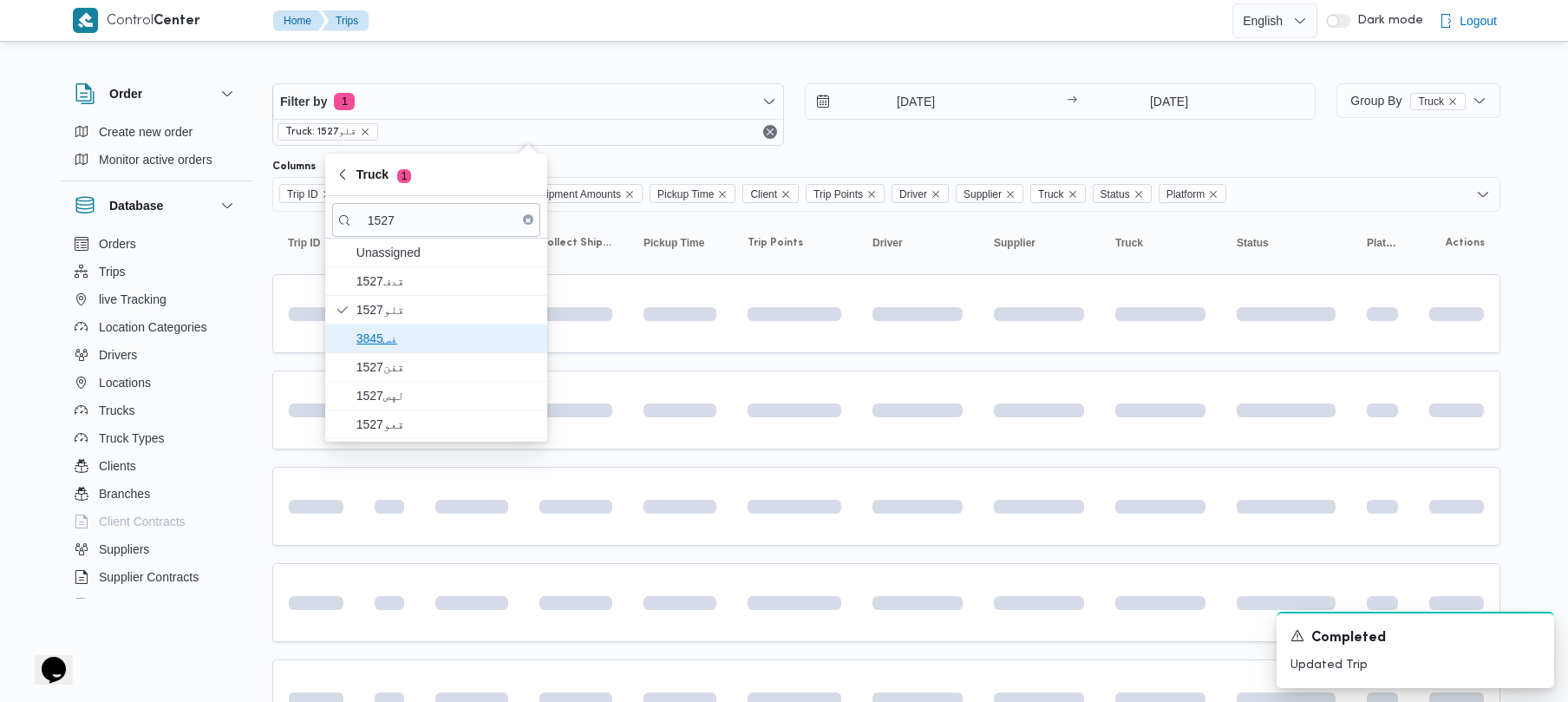 click on "3845فس" at bounding box center [447, 338] 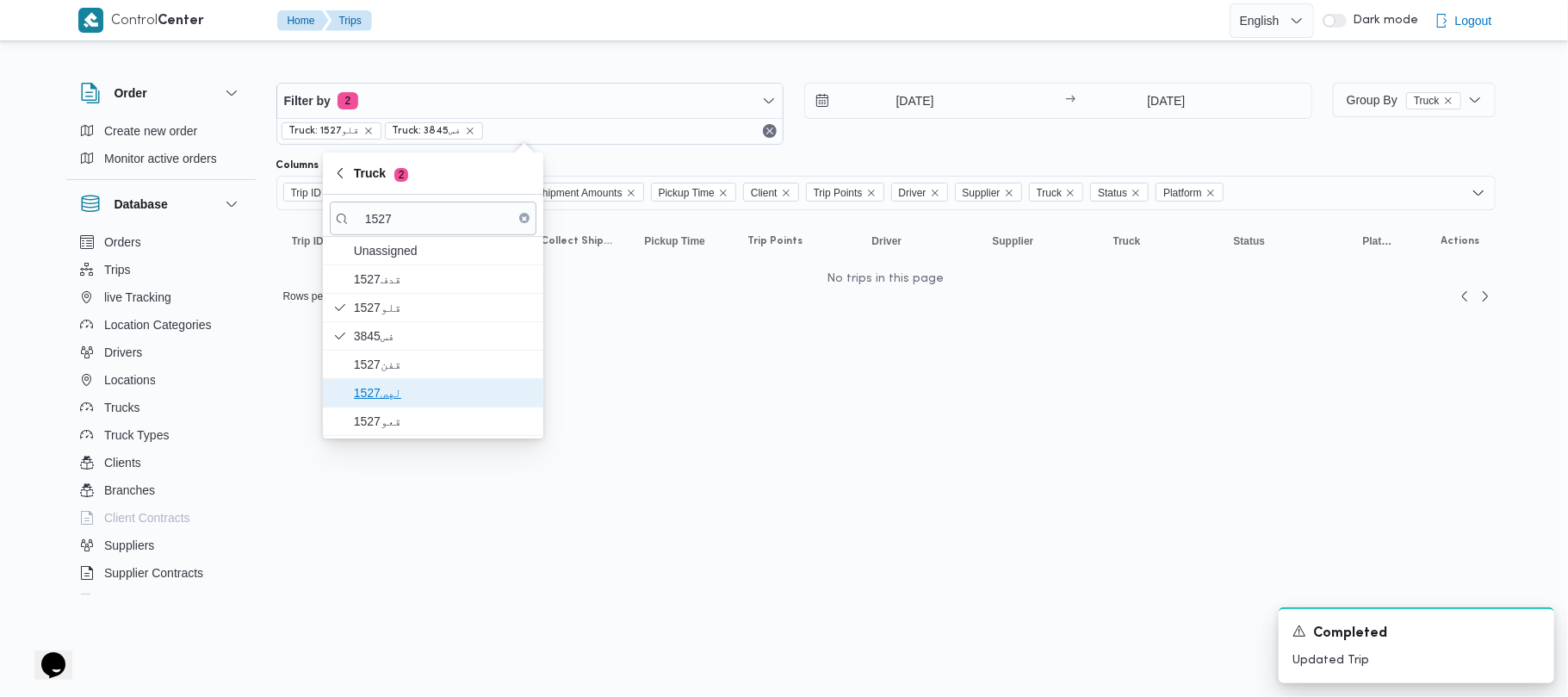 click on "1527لهص" at bounding box center (433, 393) 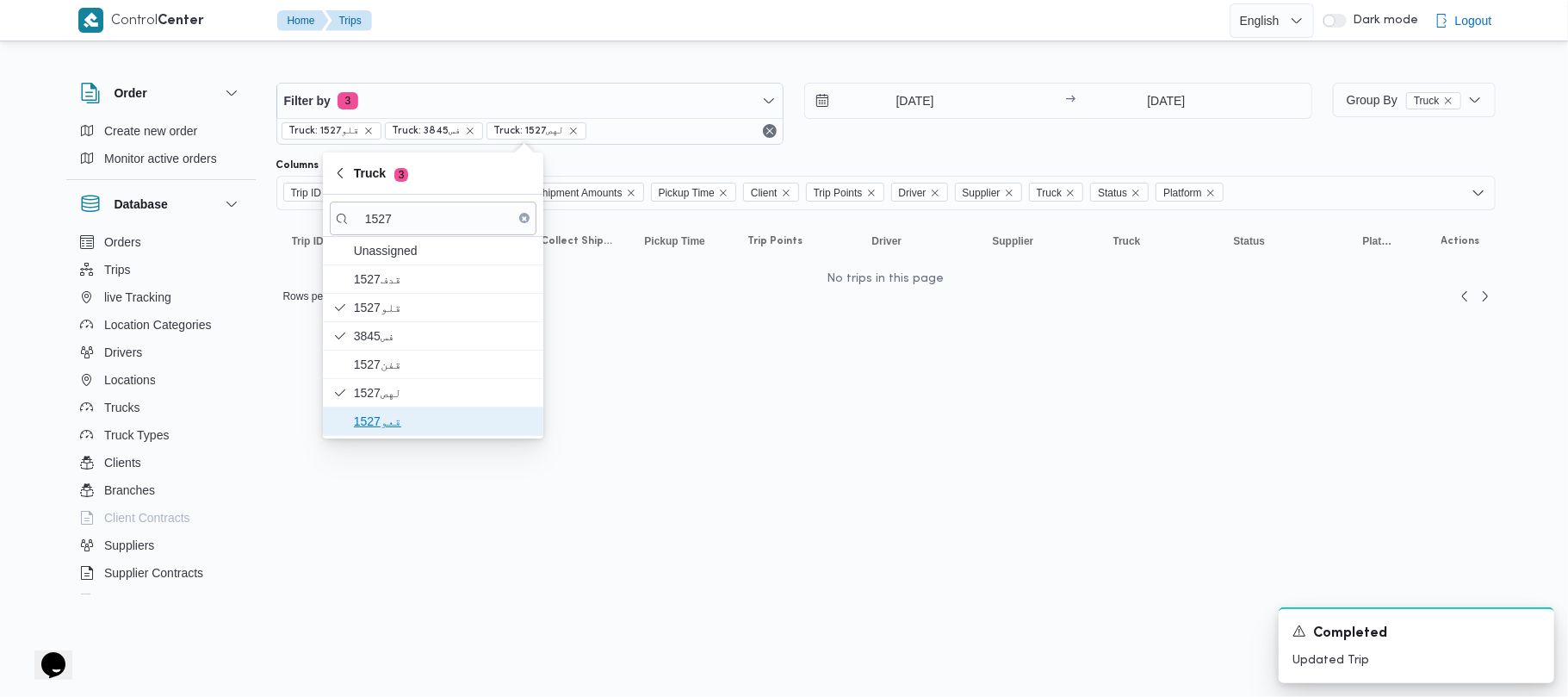click on "قعو1527" at bounding box center [433, 421] 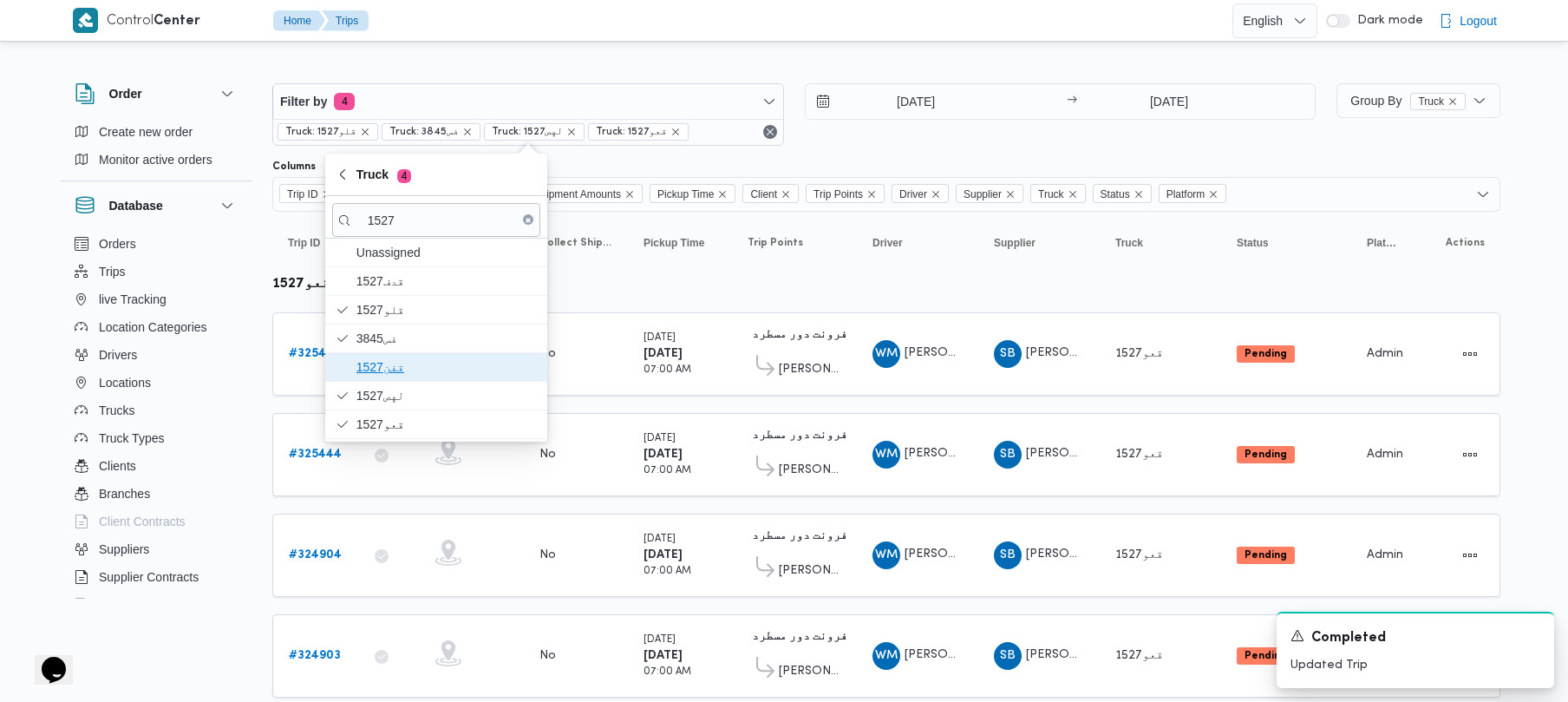 click on "1527قفن" at bounding box center (447, 367) 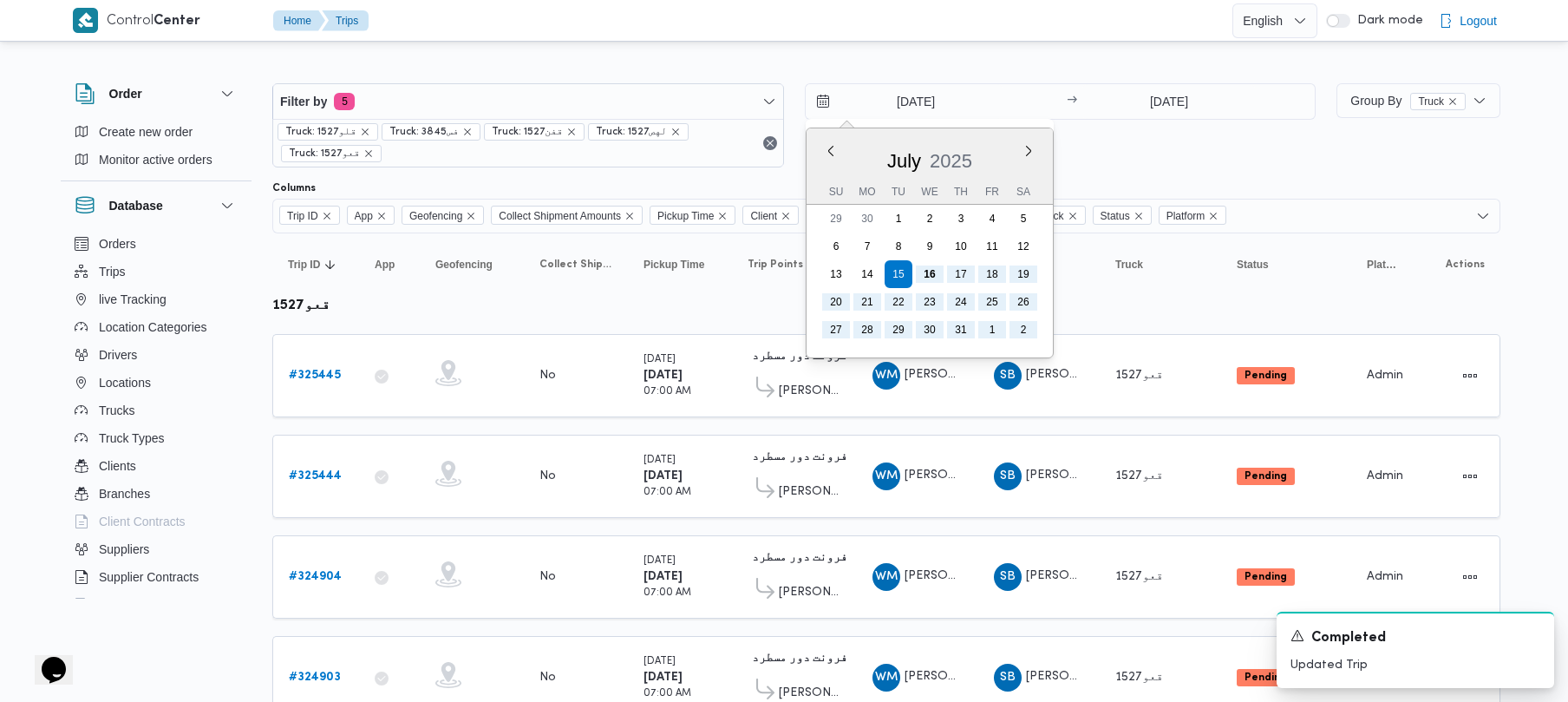 click on "[DATE]" at bounding box center [904, 102] 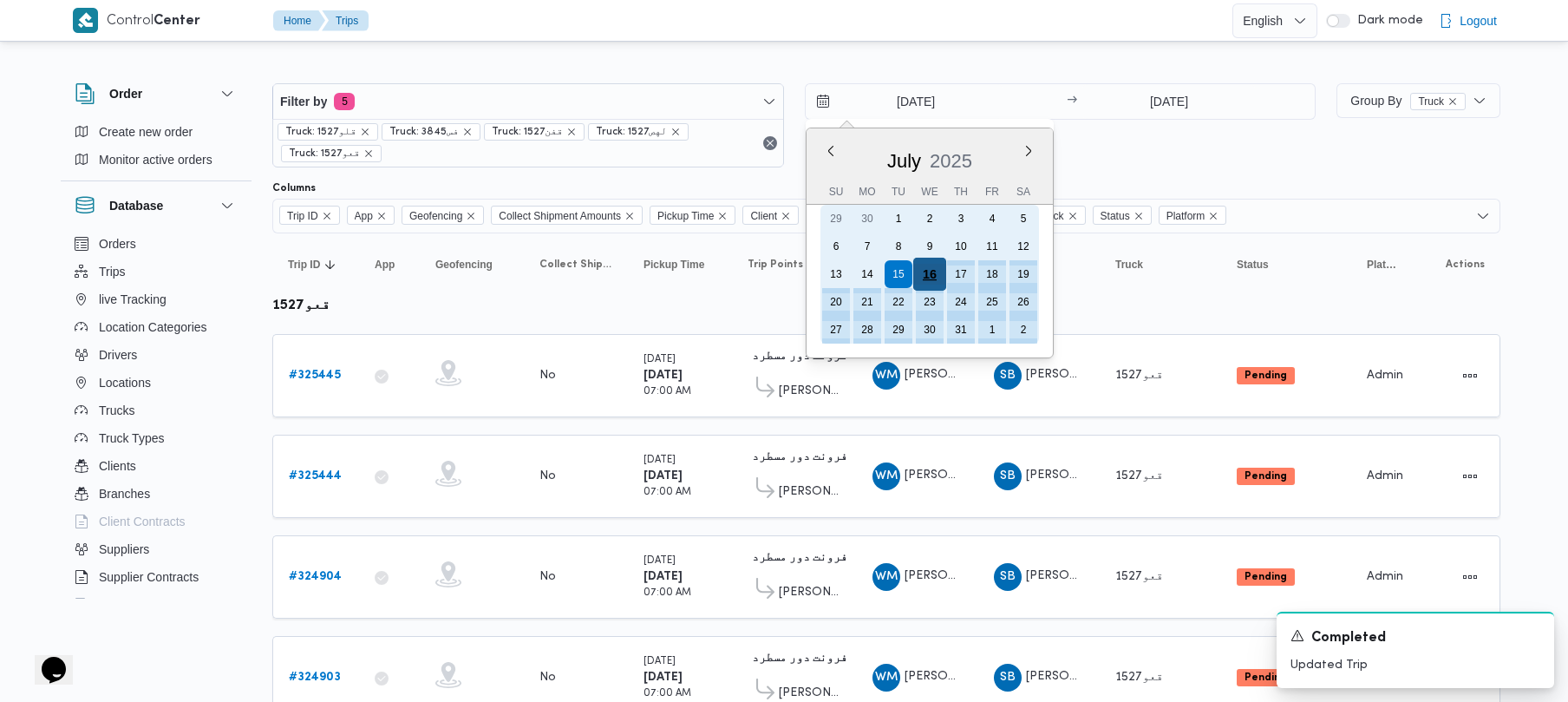 click on "16" at bounding box center [929, 274] 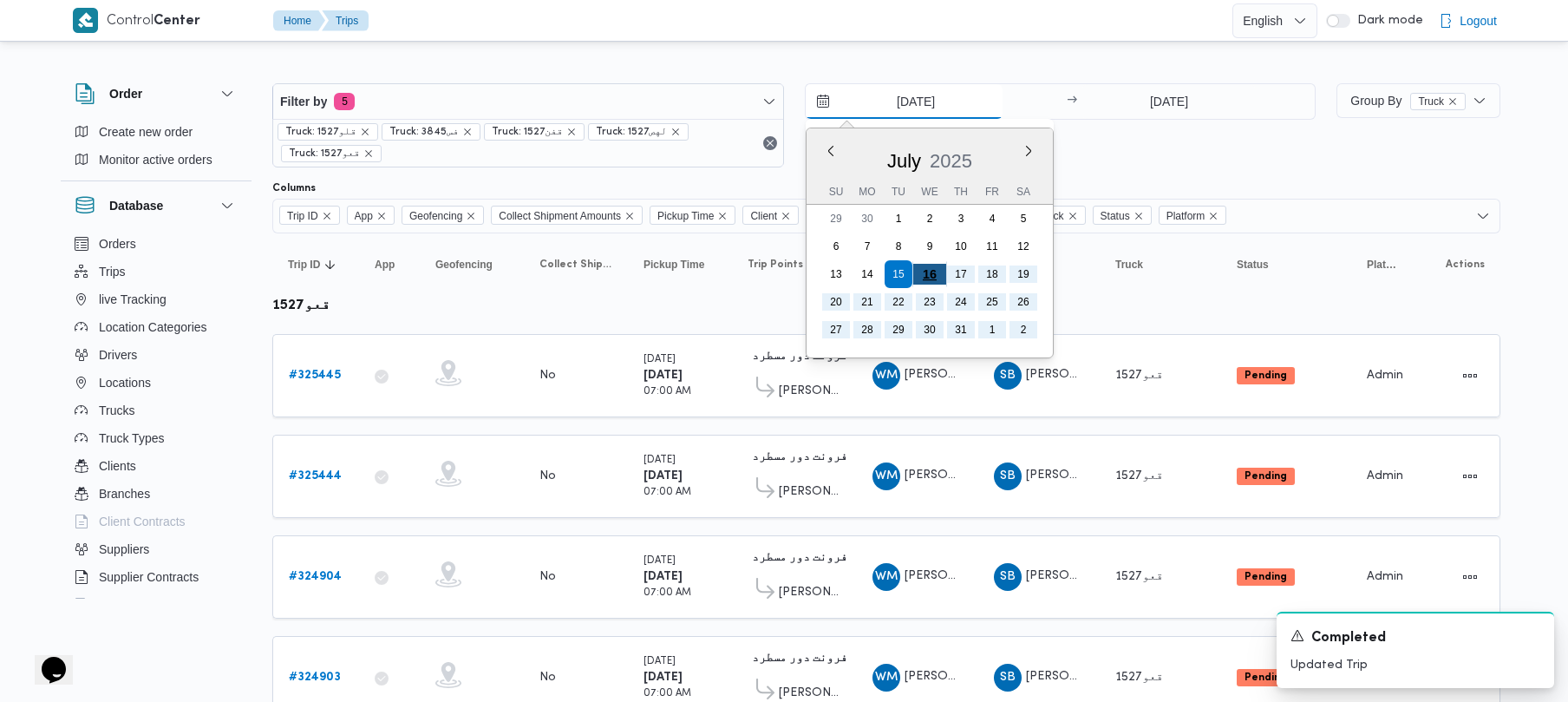 type on "[DATE]" 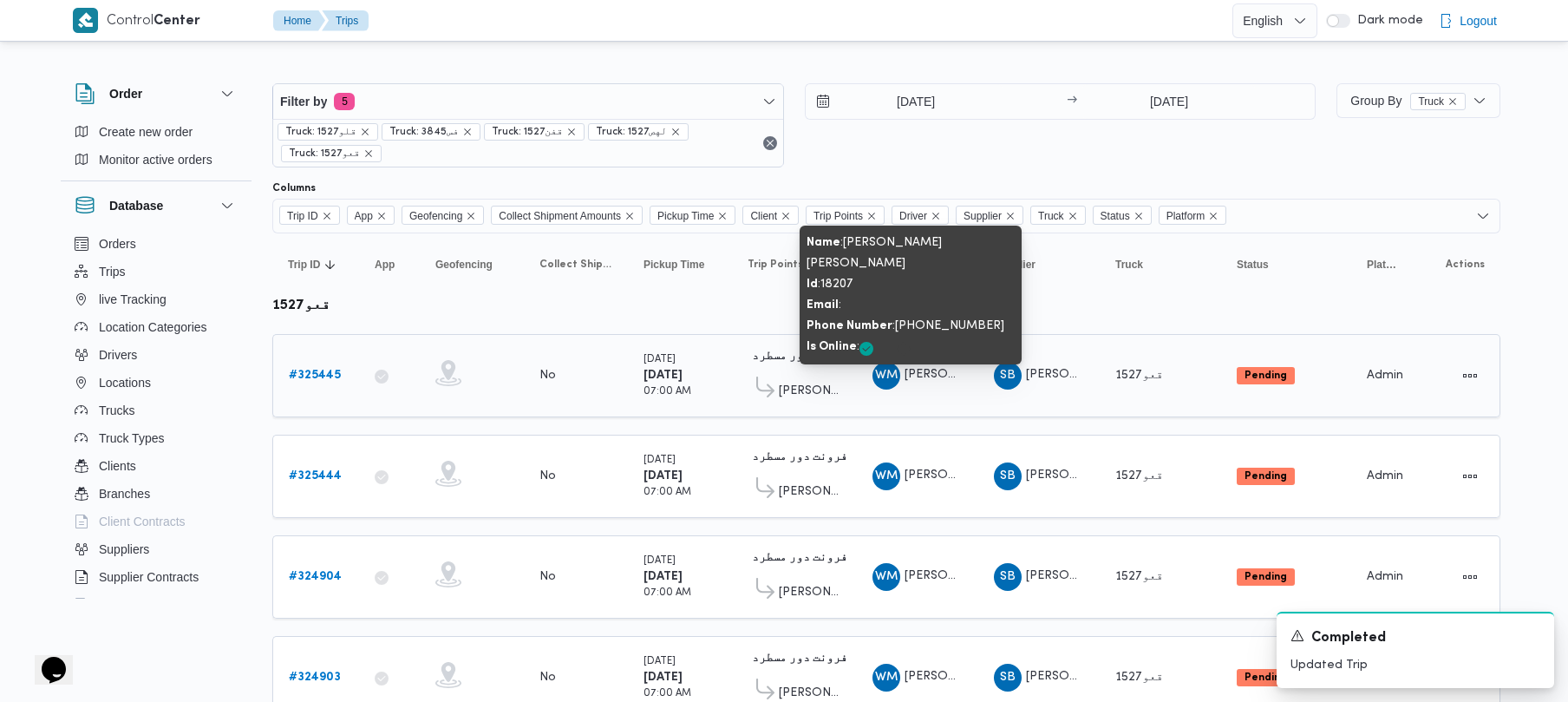 click on "[PERSON_NAME] [PERSON_NAME]" at bounding box center [1005, 374] 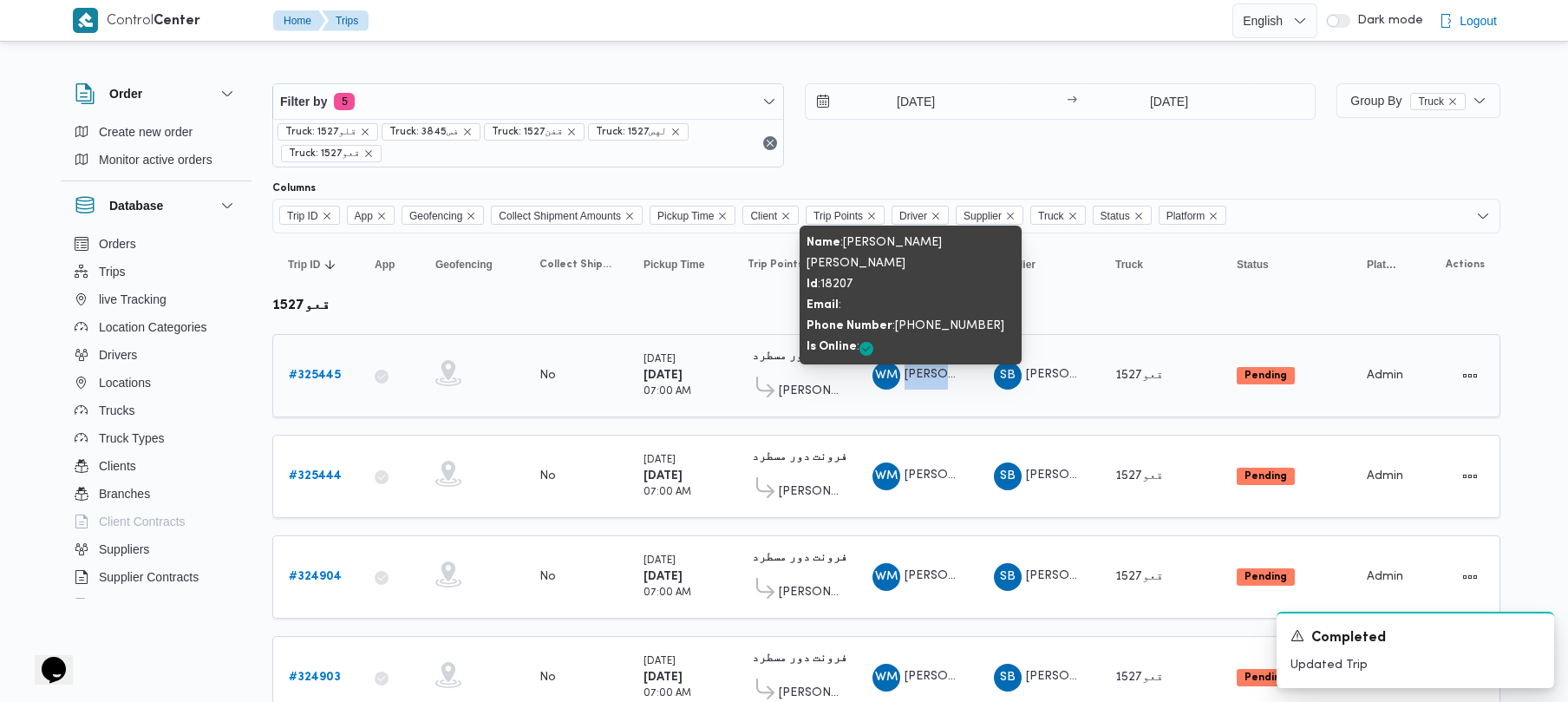 click on "[PERSON_NAME] [PERSON_NAME]" at bounding box center (1005, 374) 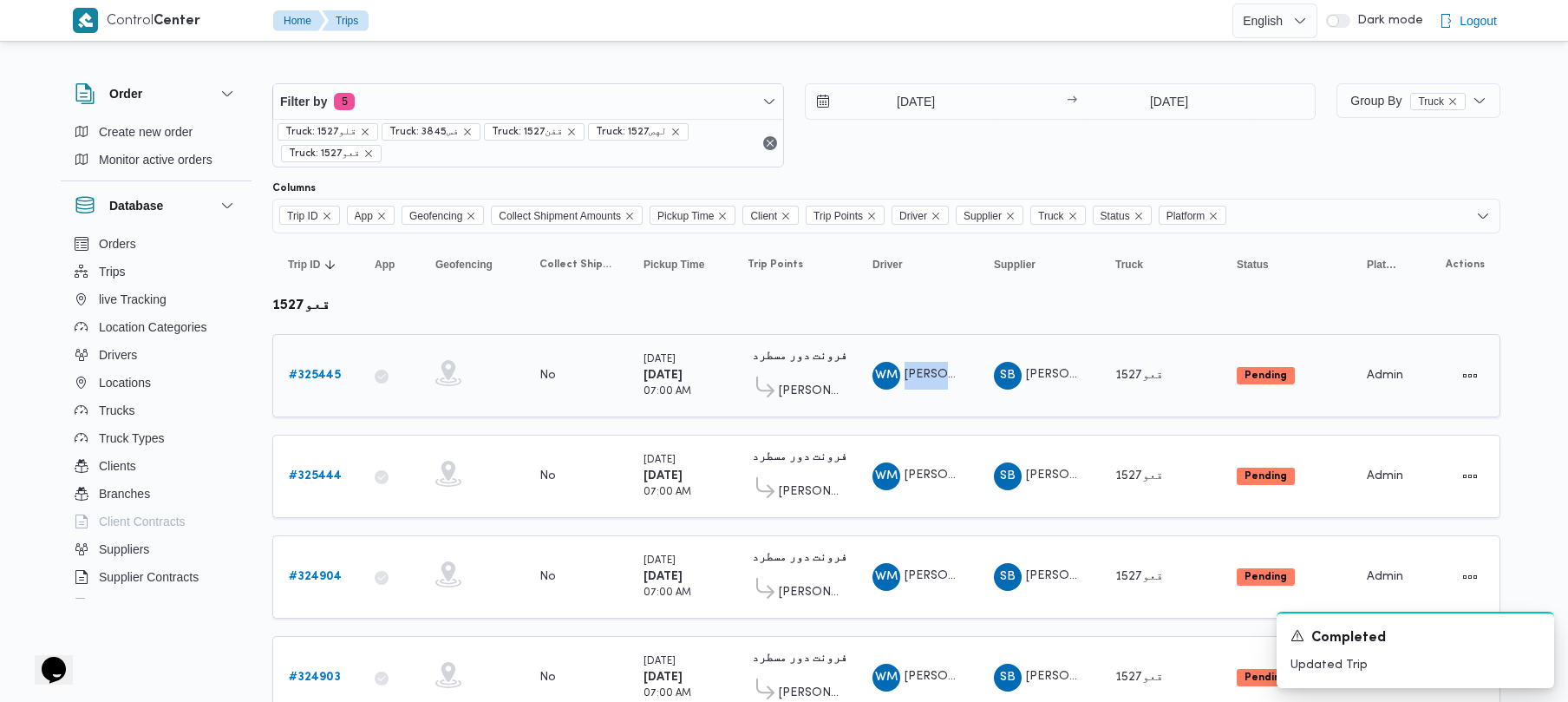 click on "قعو1527" at bounding box center [1139, 375] 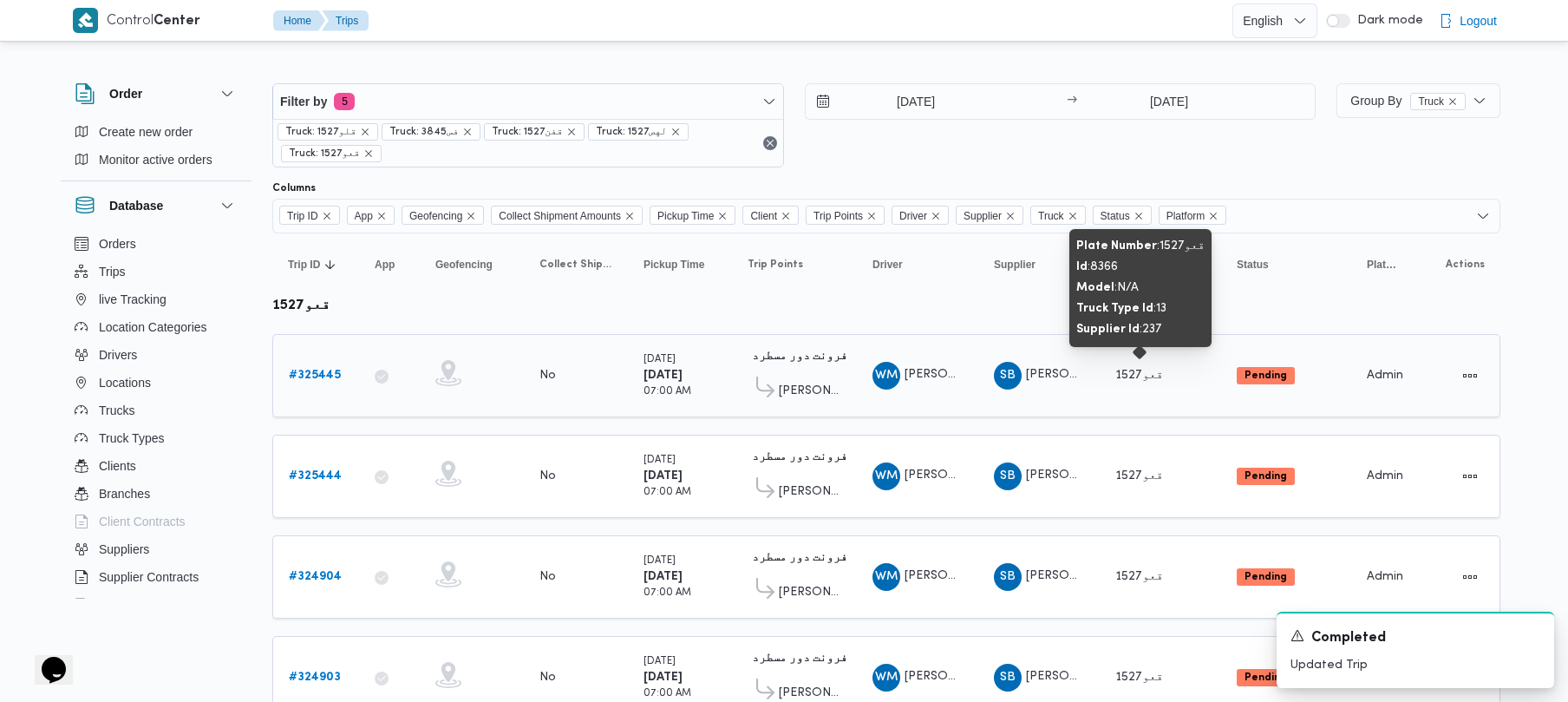 click on "قعو1527" at bounding box center (1139, 375) 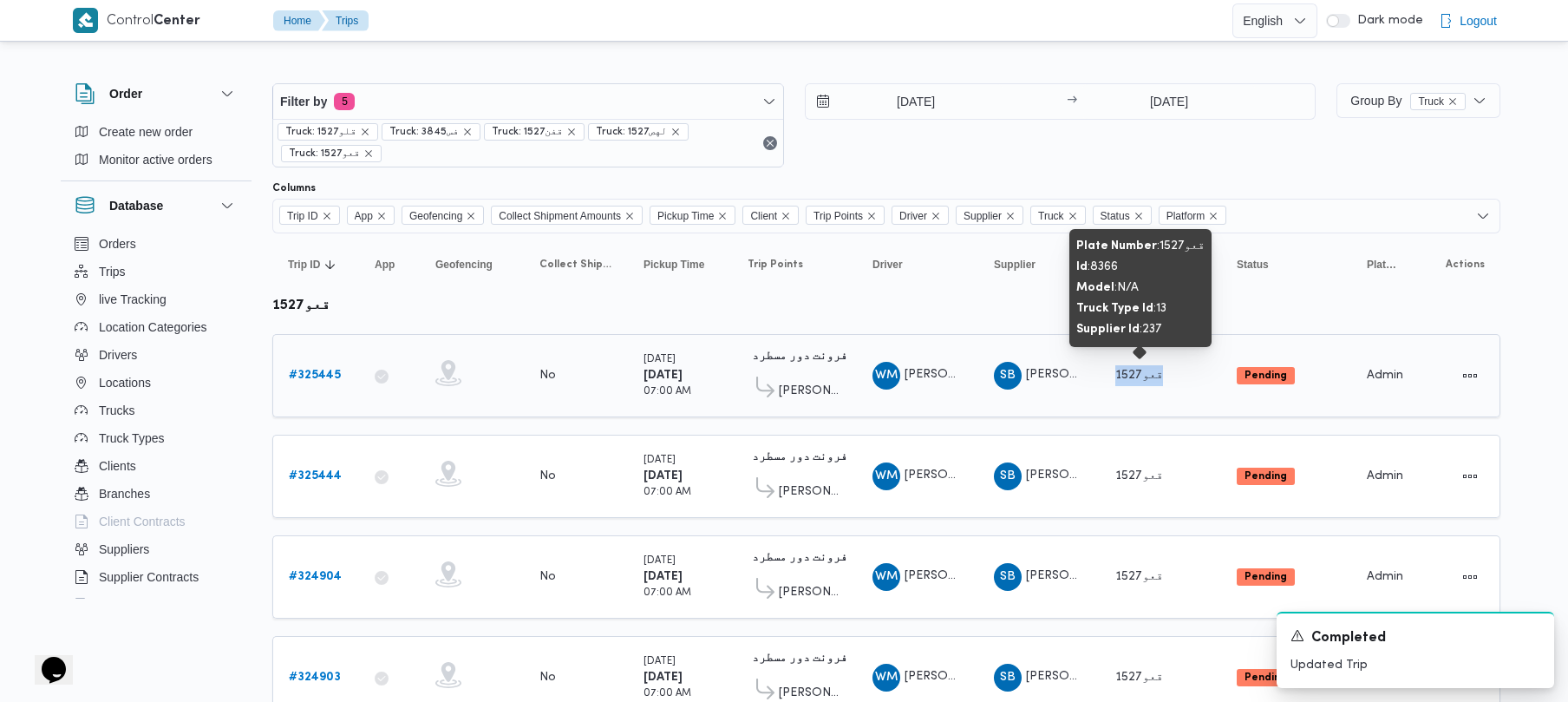 click on "قعو1527" at bounding box center (1139, 375) 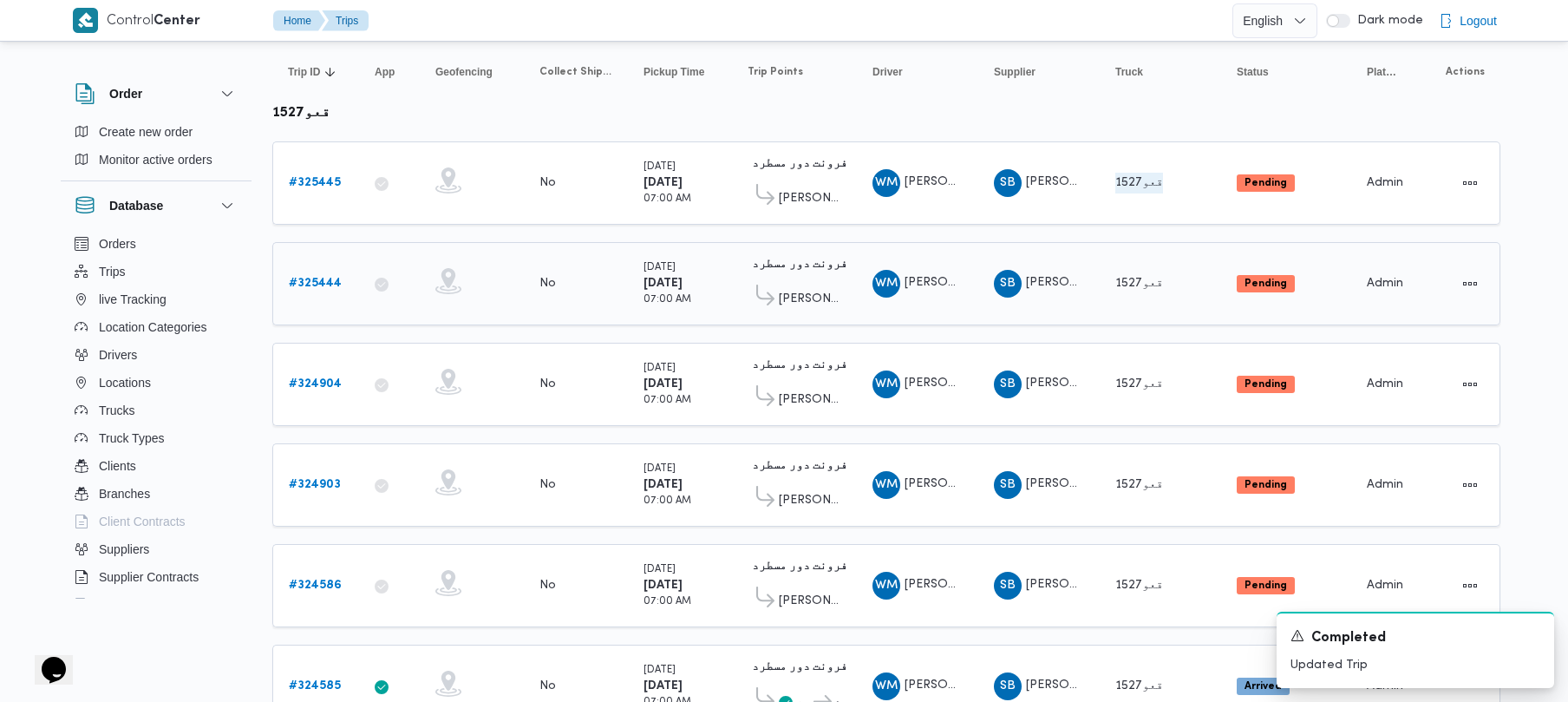 scroll, scrollTop: 279, scrollLeft: 0, axis: vertical 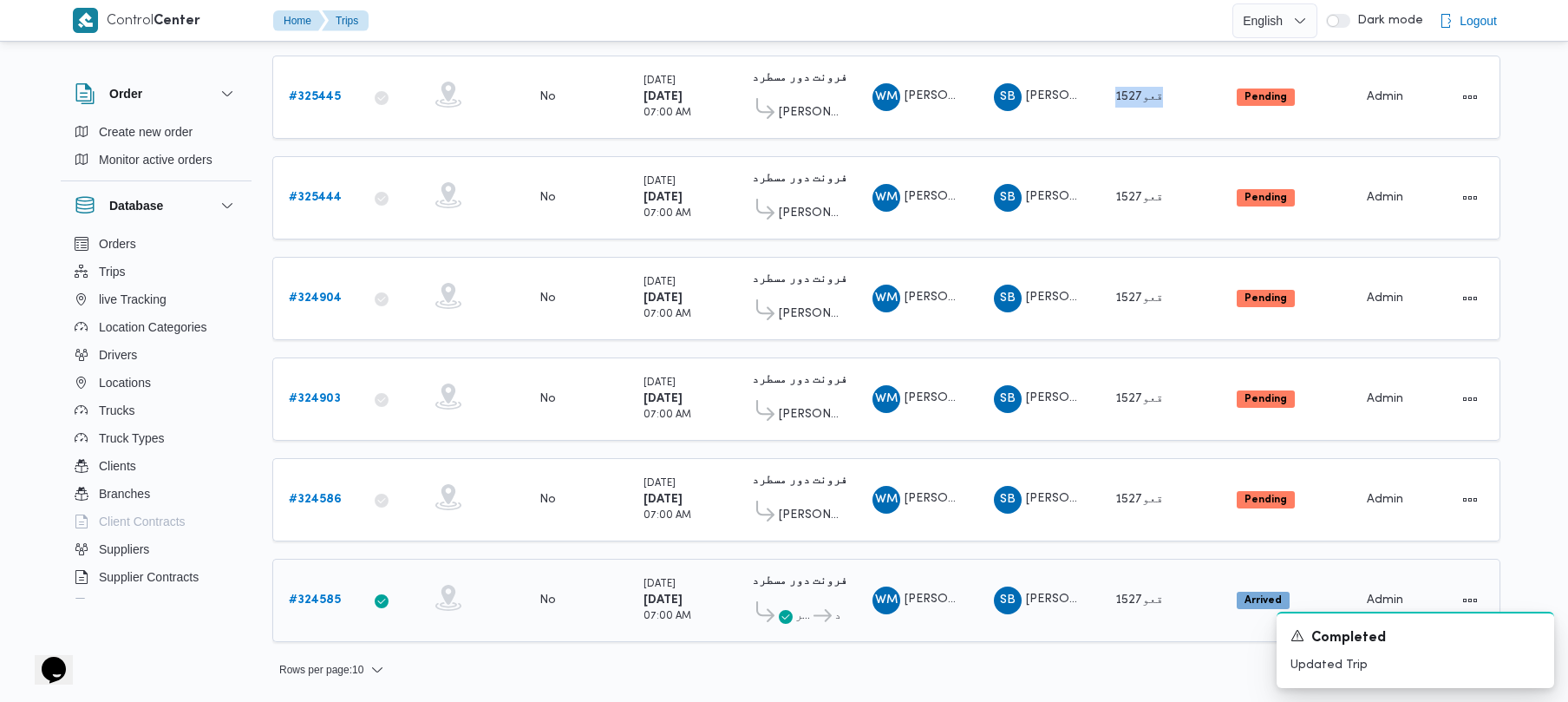 click on "# 324585" at bounding box center [315, 600] 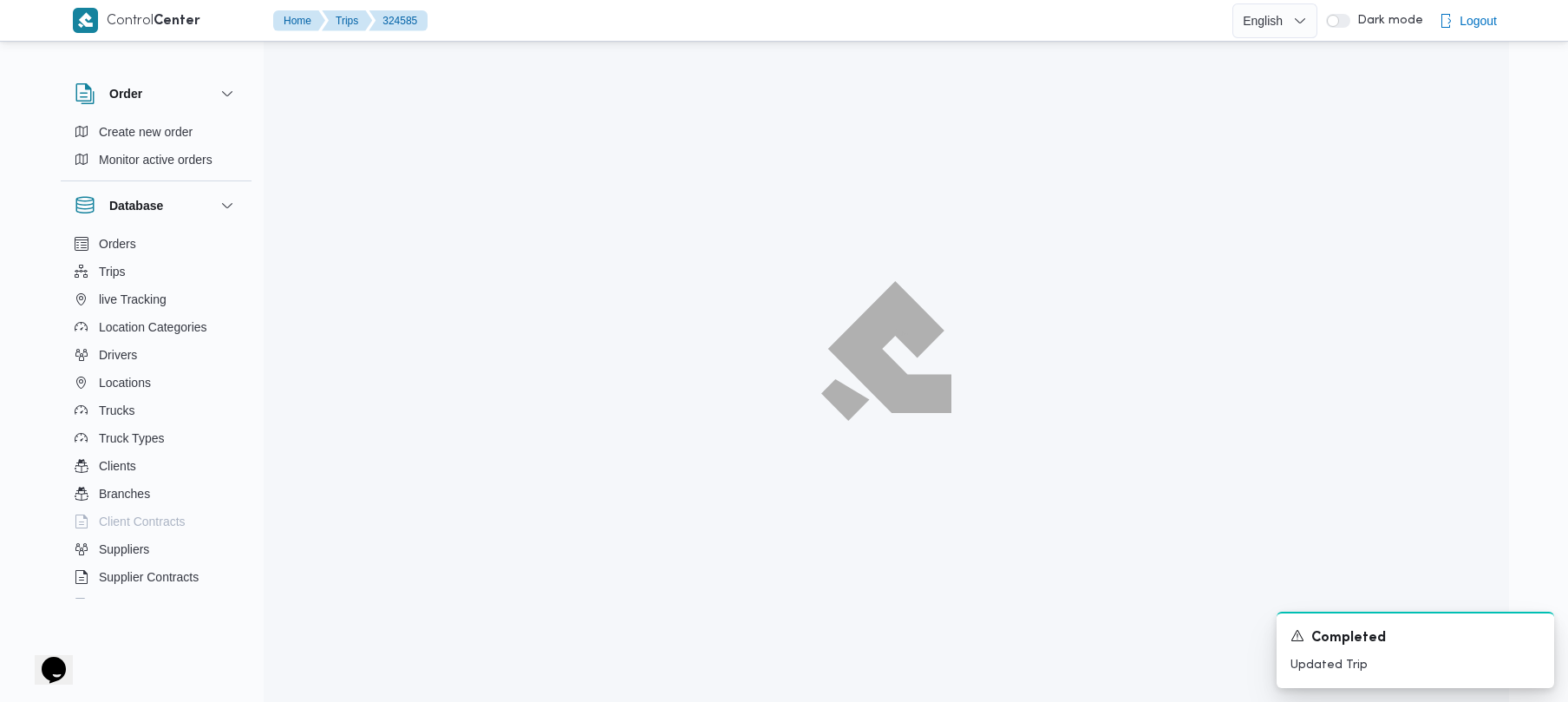 scroll, scrollTop: 0, scrollLeft: 0, axis: both 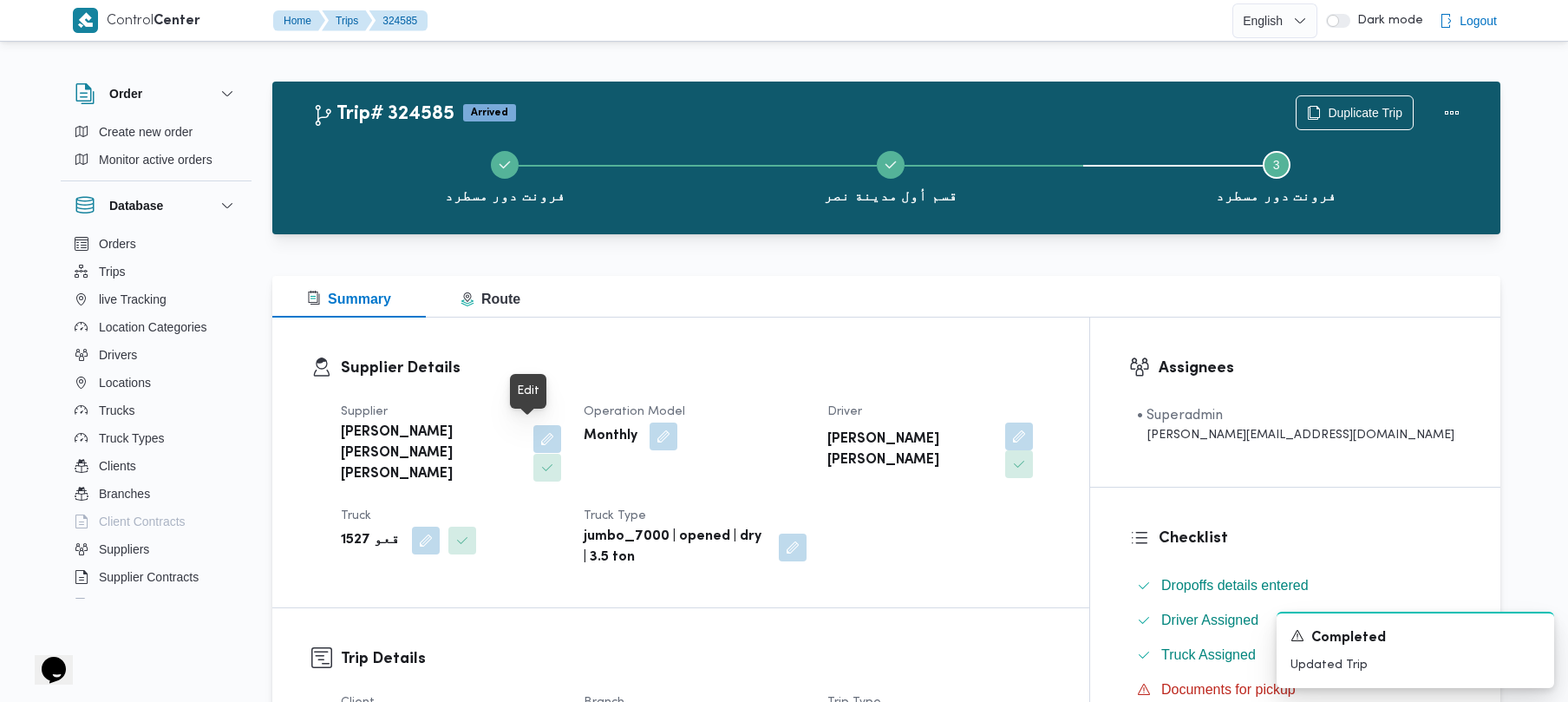 click at bounding box center (547, 439) 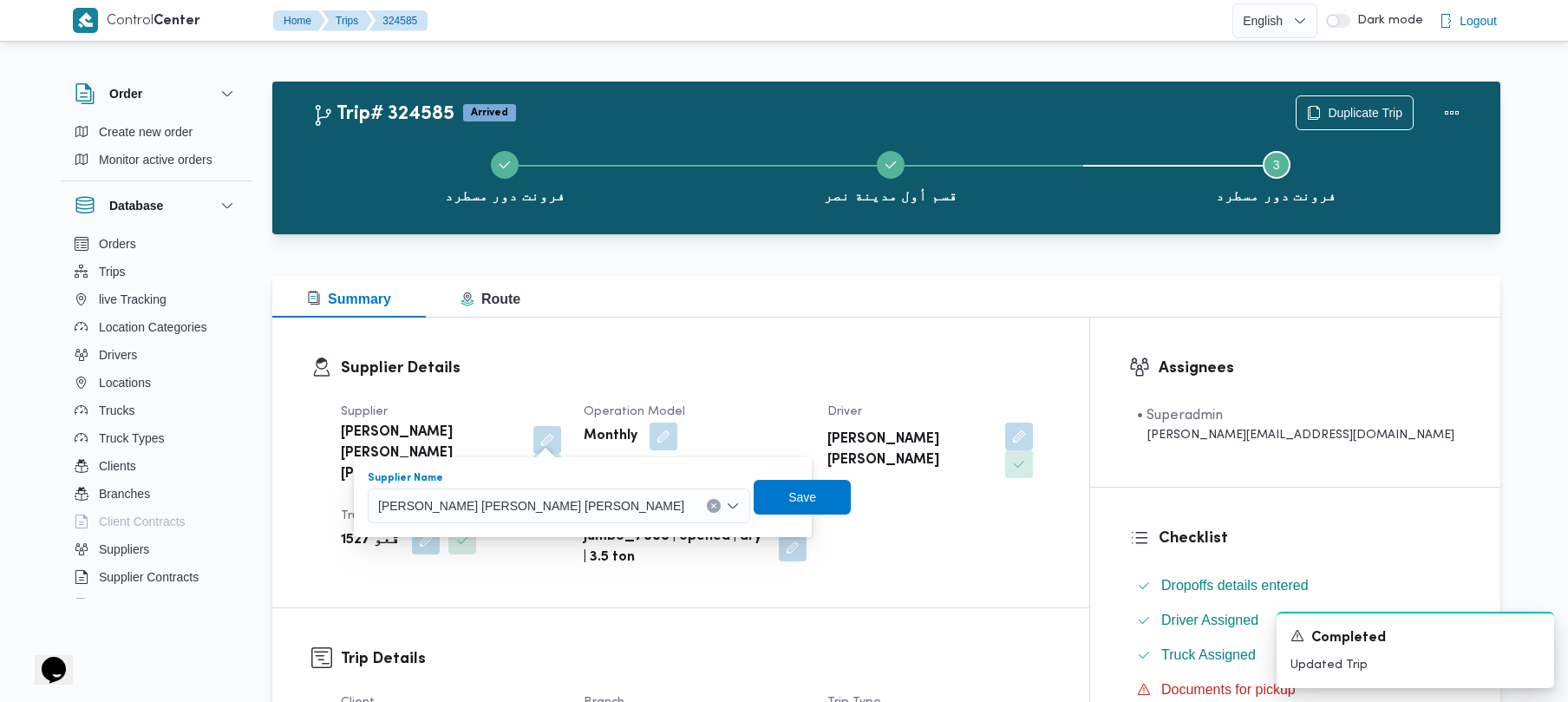 click on "[PERSON_NAME] [PERSON_NAME] [PERSON_NAME]" at bounding box center [531, 505] 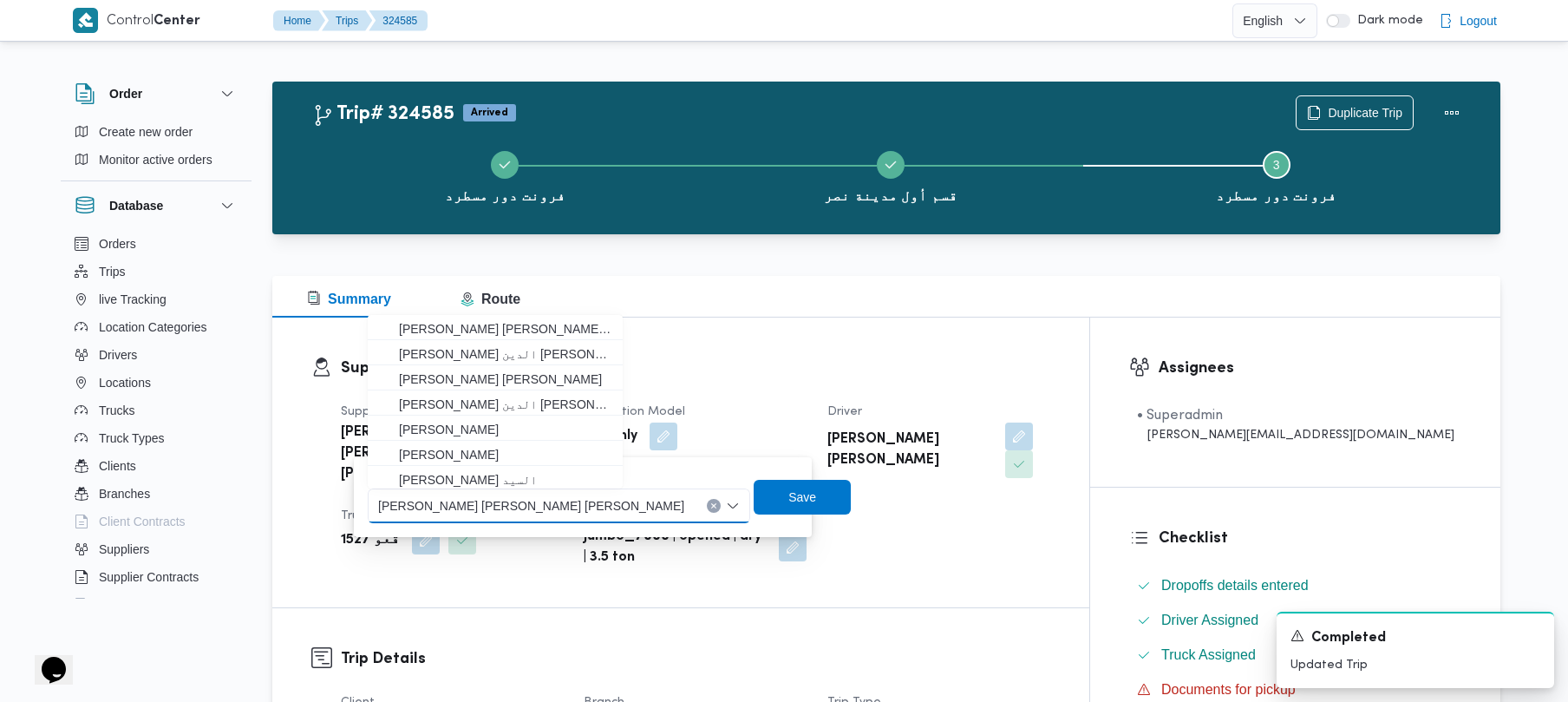 paste on "[PERSON_NAME]" 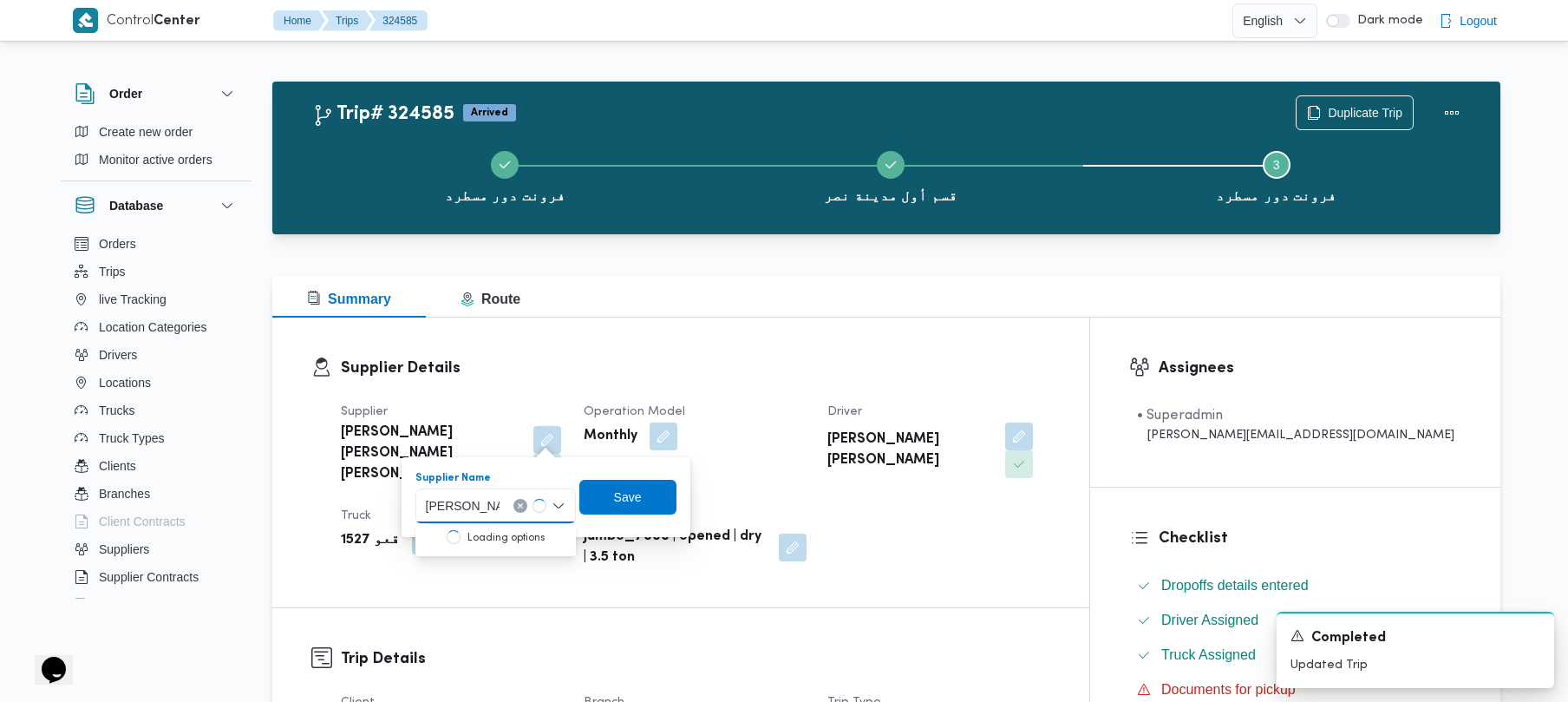 type on "[PERSON_NAME]" 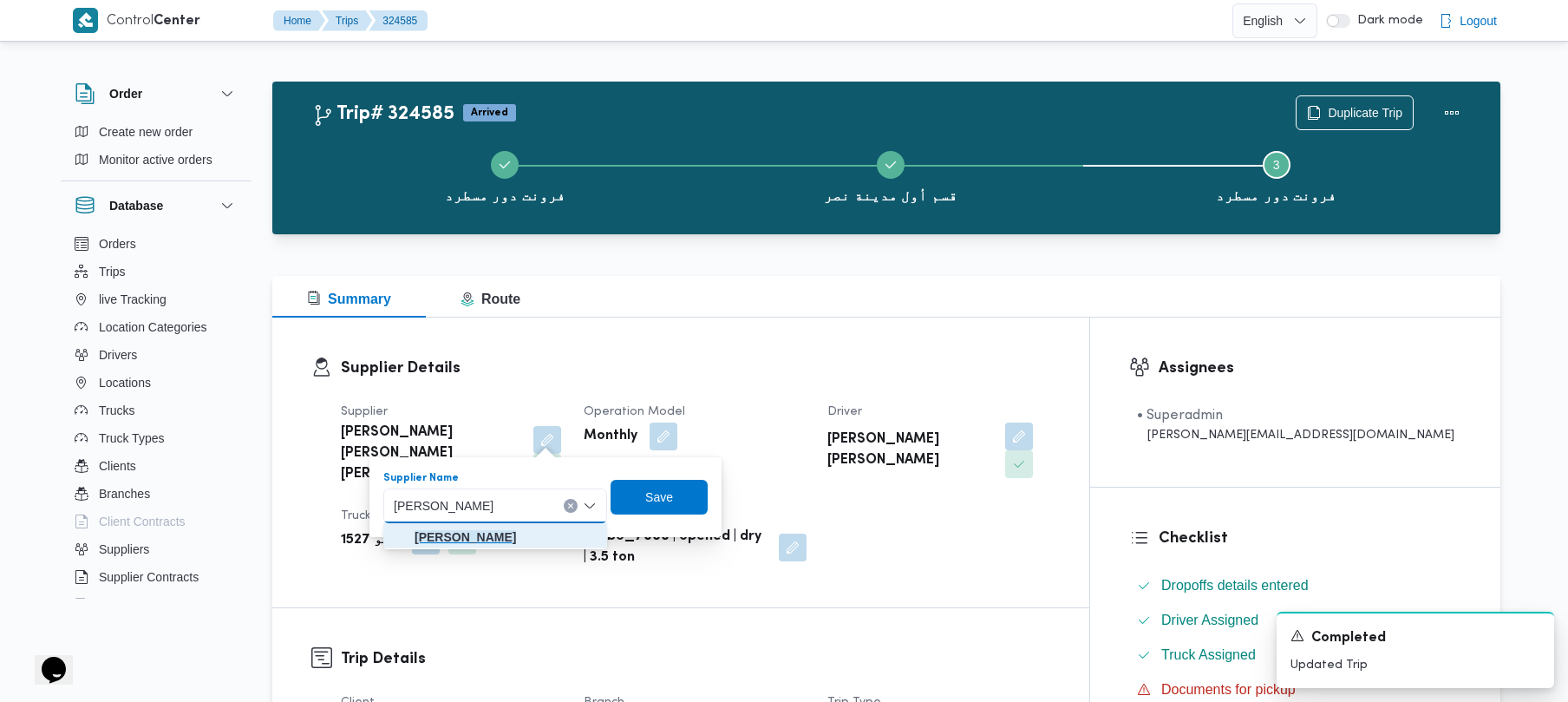 click on "[PERSON_NAME]" 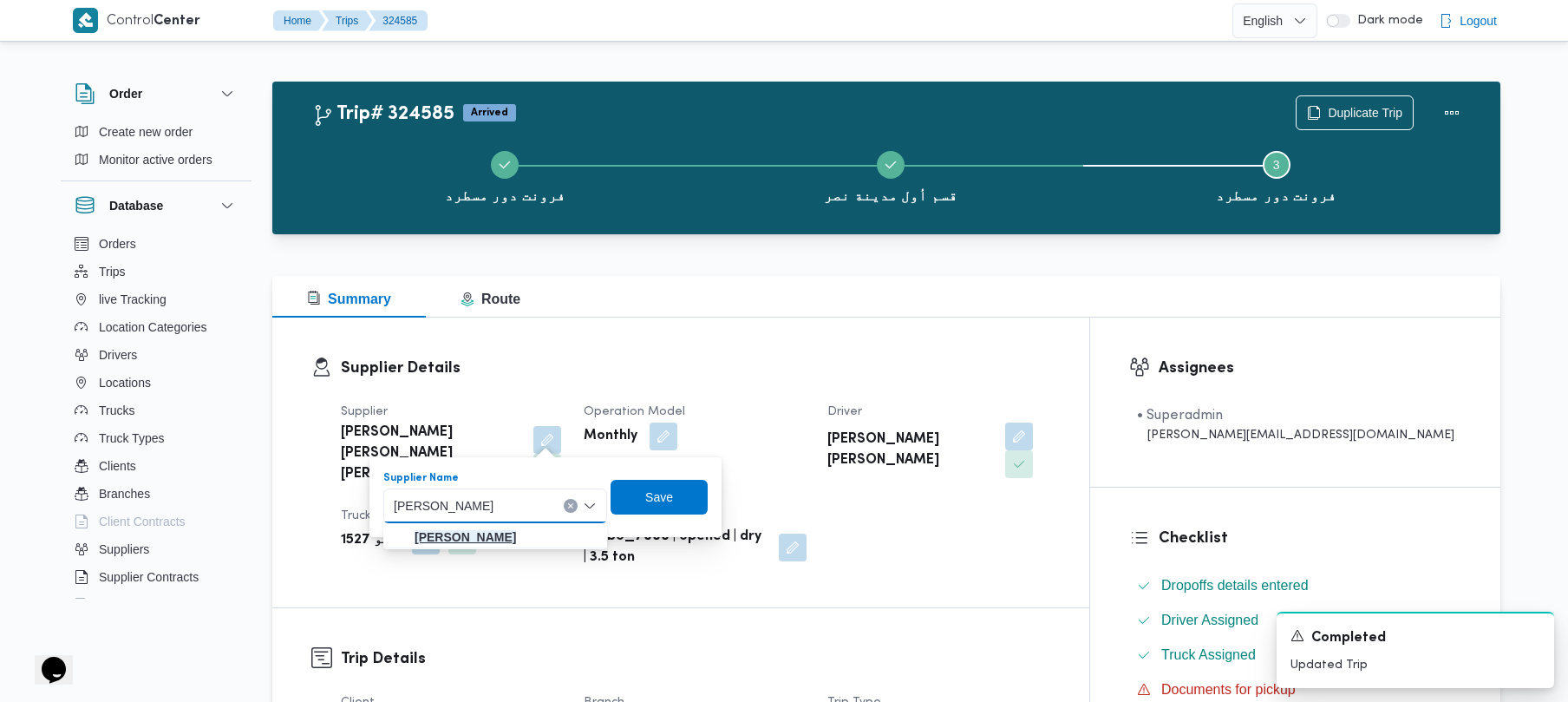 type 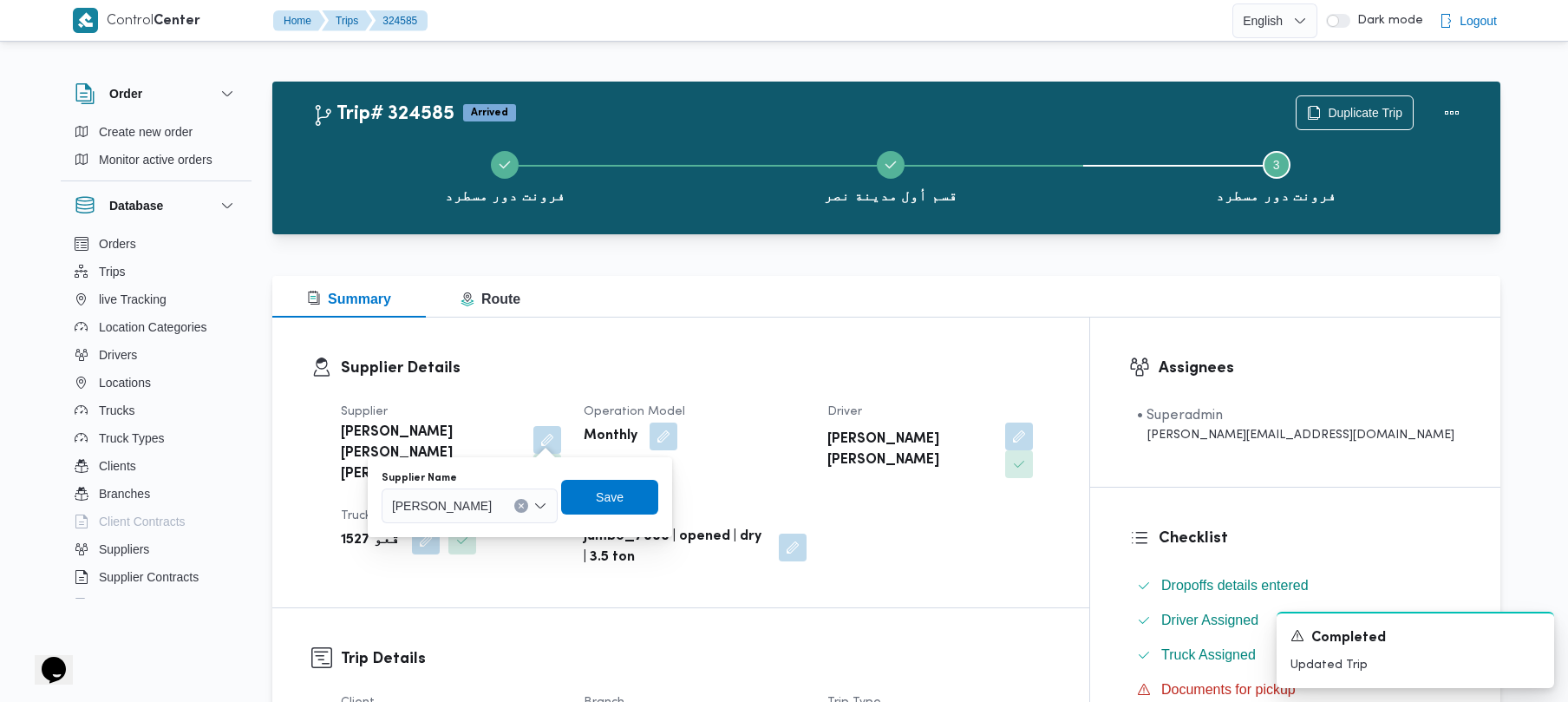 click on "Supplier Name [PERSON_NAME]  Save" at bounding box center (519, 497) 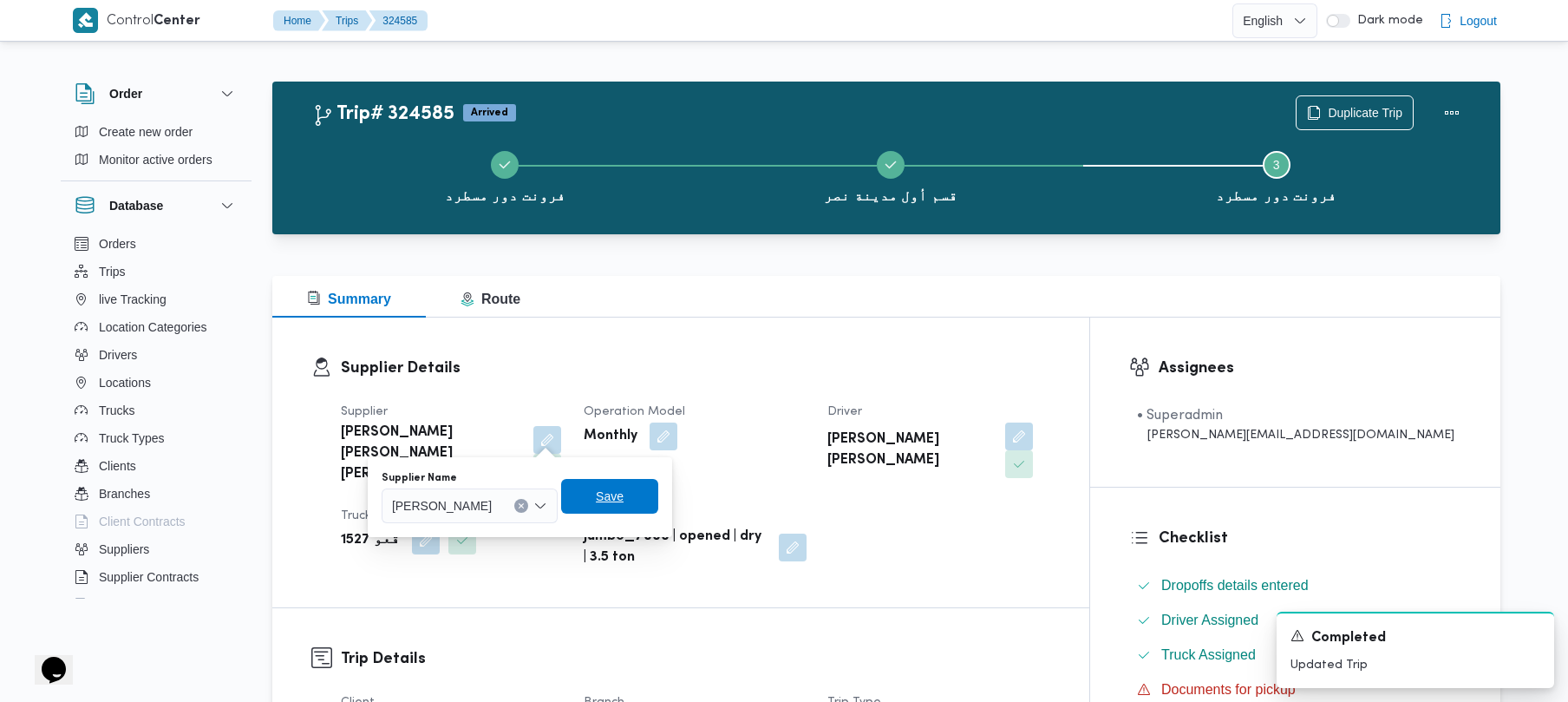 click on "Save" at bounding box center [610, 496] 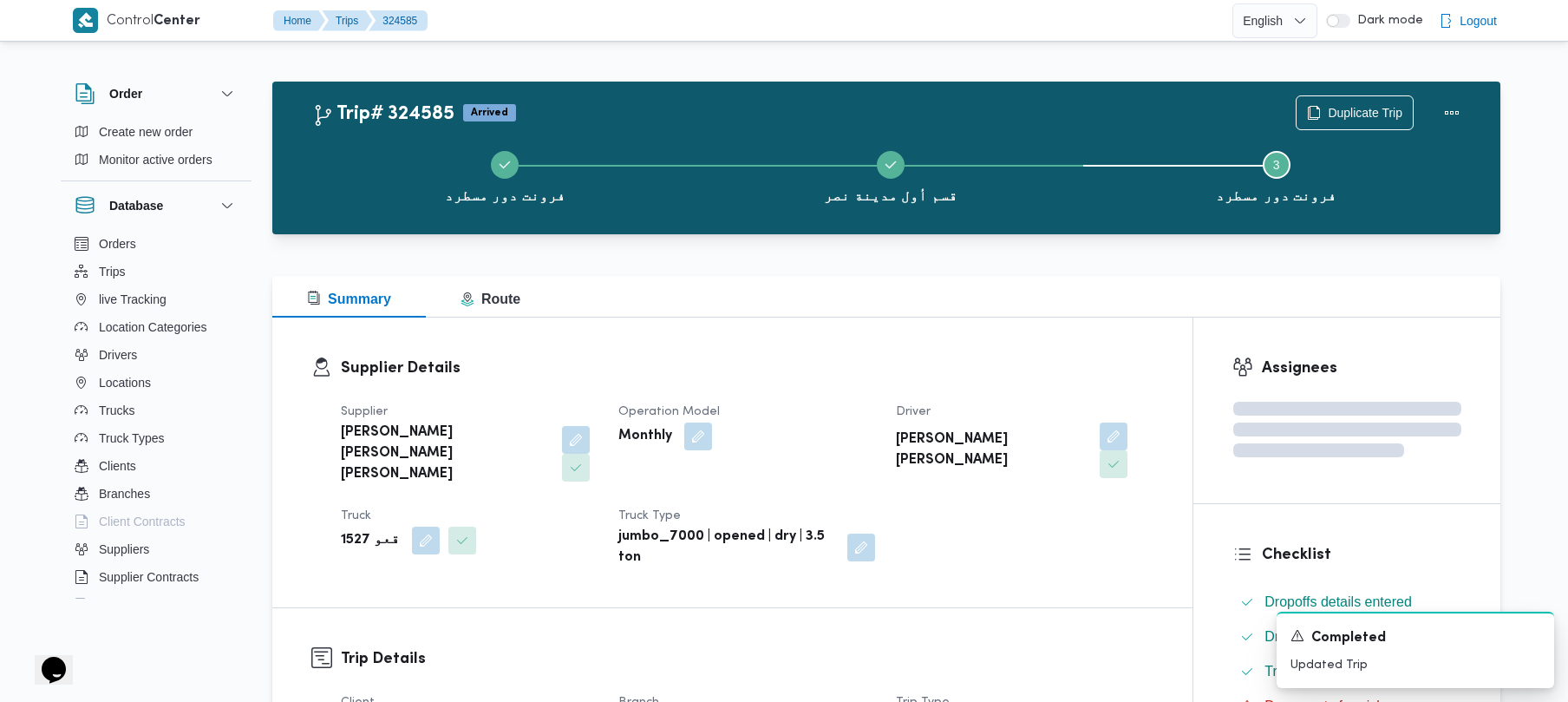 click on "قعو 1527" at bounding box center (370, 541) 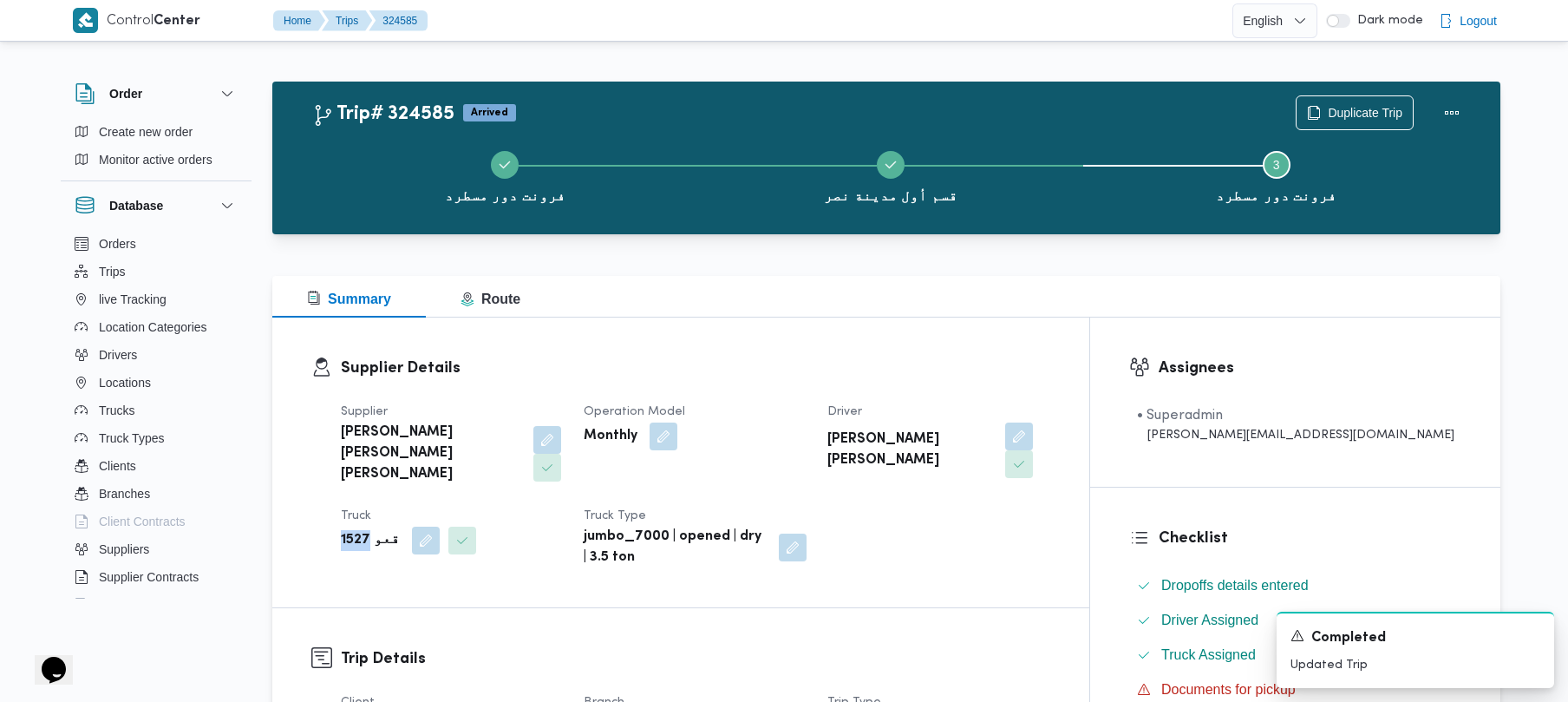 click on "قعو 1527" at bounding box center (370, 541) 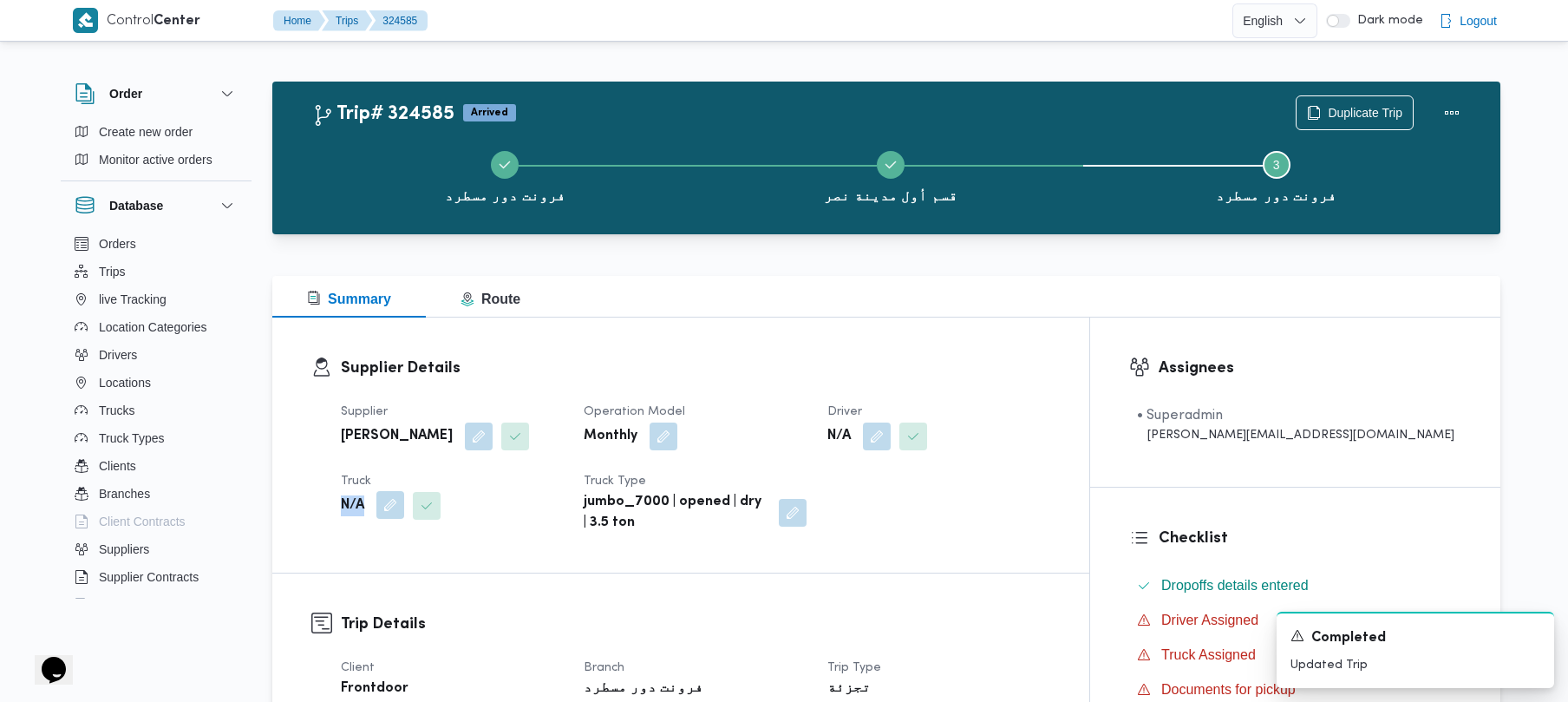 drag, startPoint x: 365, startPoint y: 497, endPoint x: 382, endPoint y: 502, distance: 17.720045 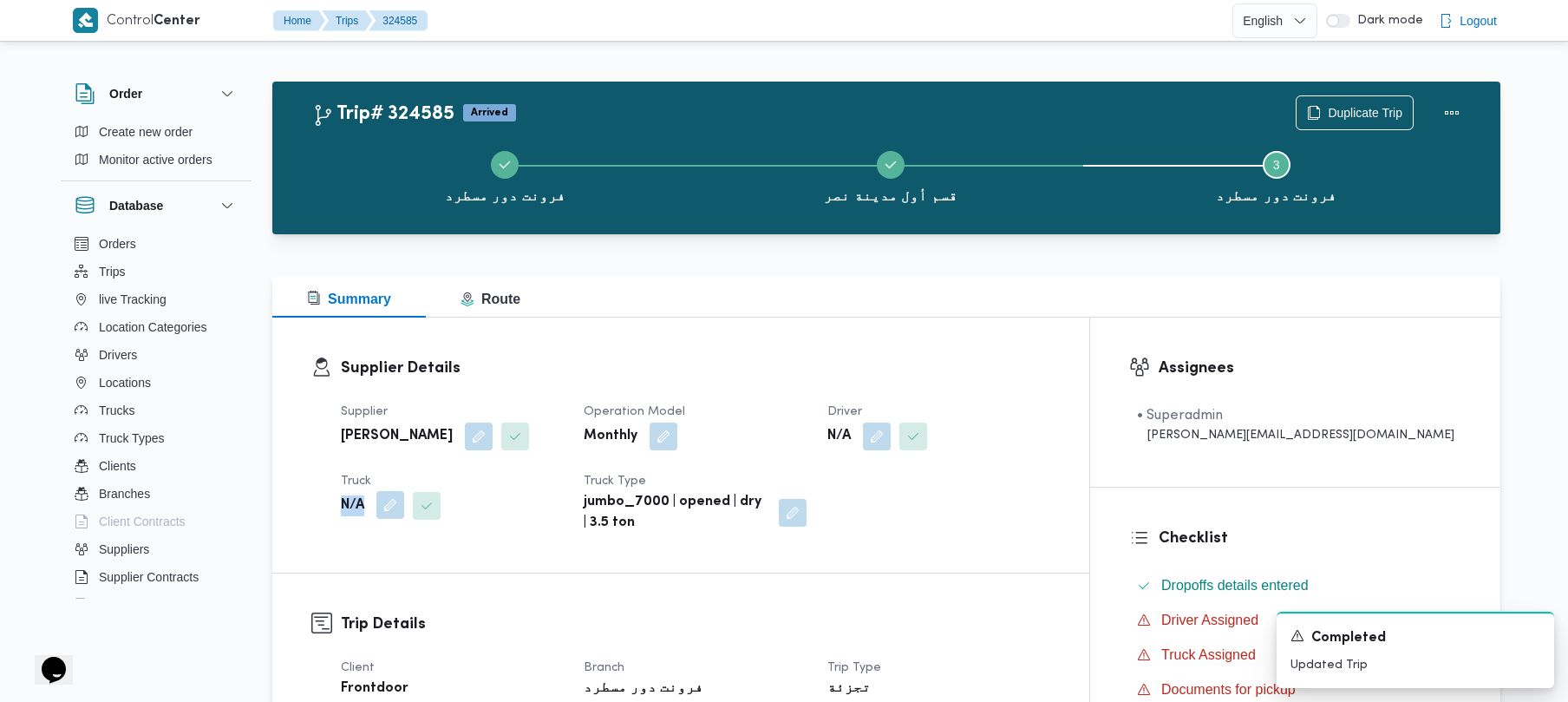 click at bounding box center (390, 505) 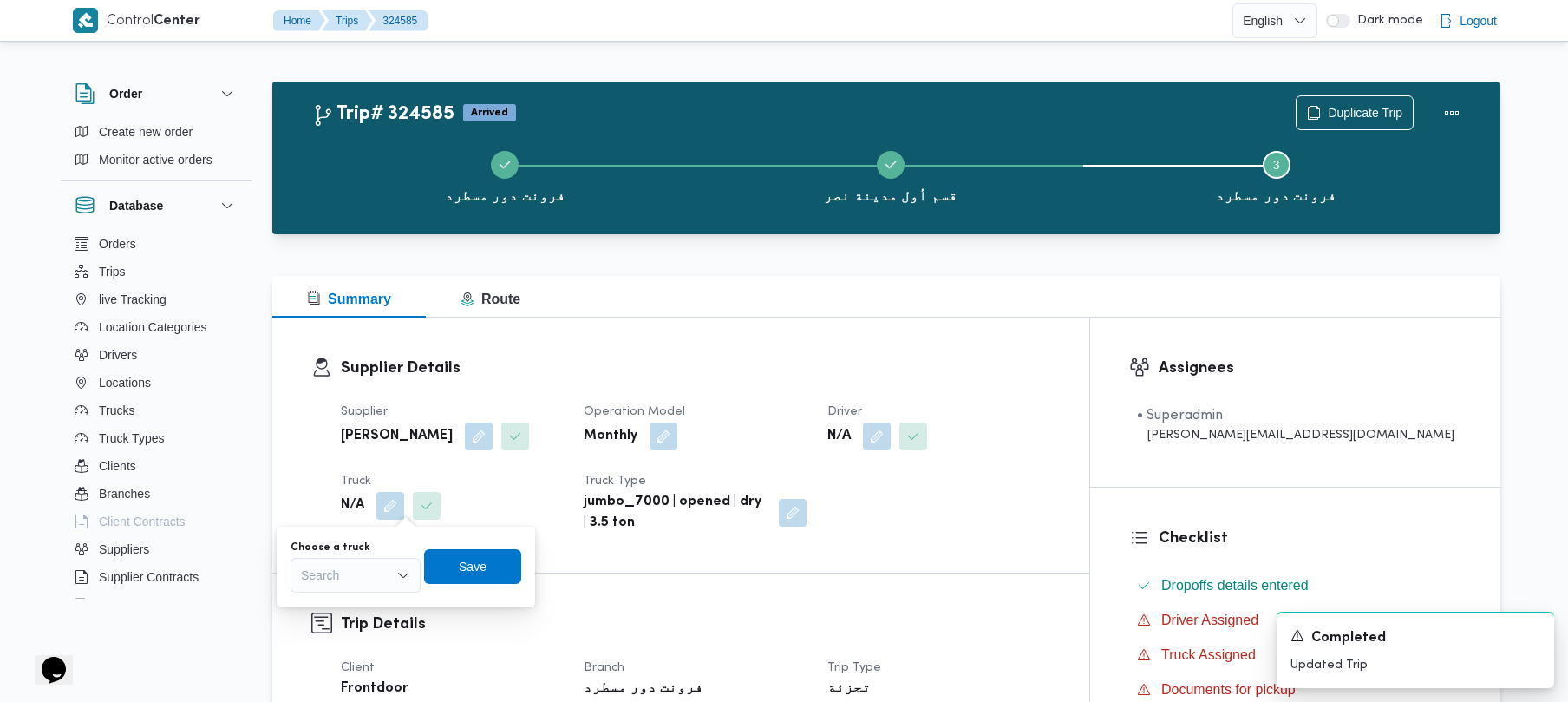 click on "Search" at bounding box center (356, 575) 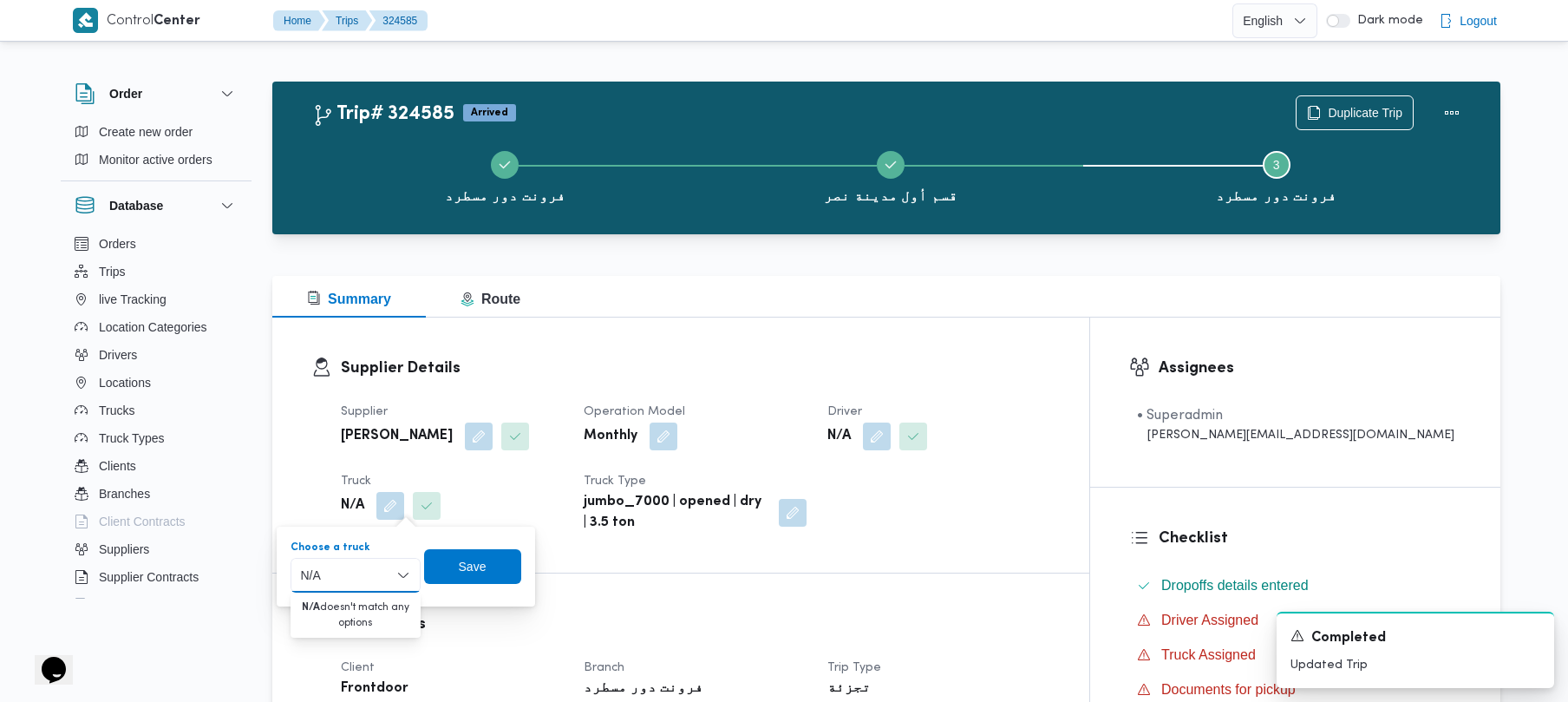 type on "N/A" 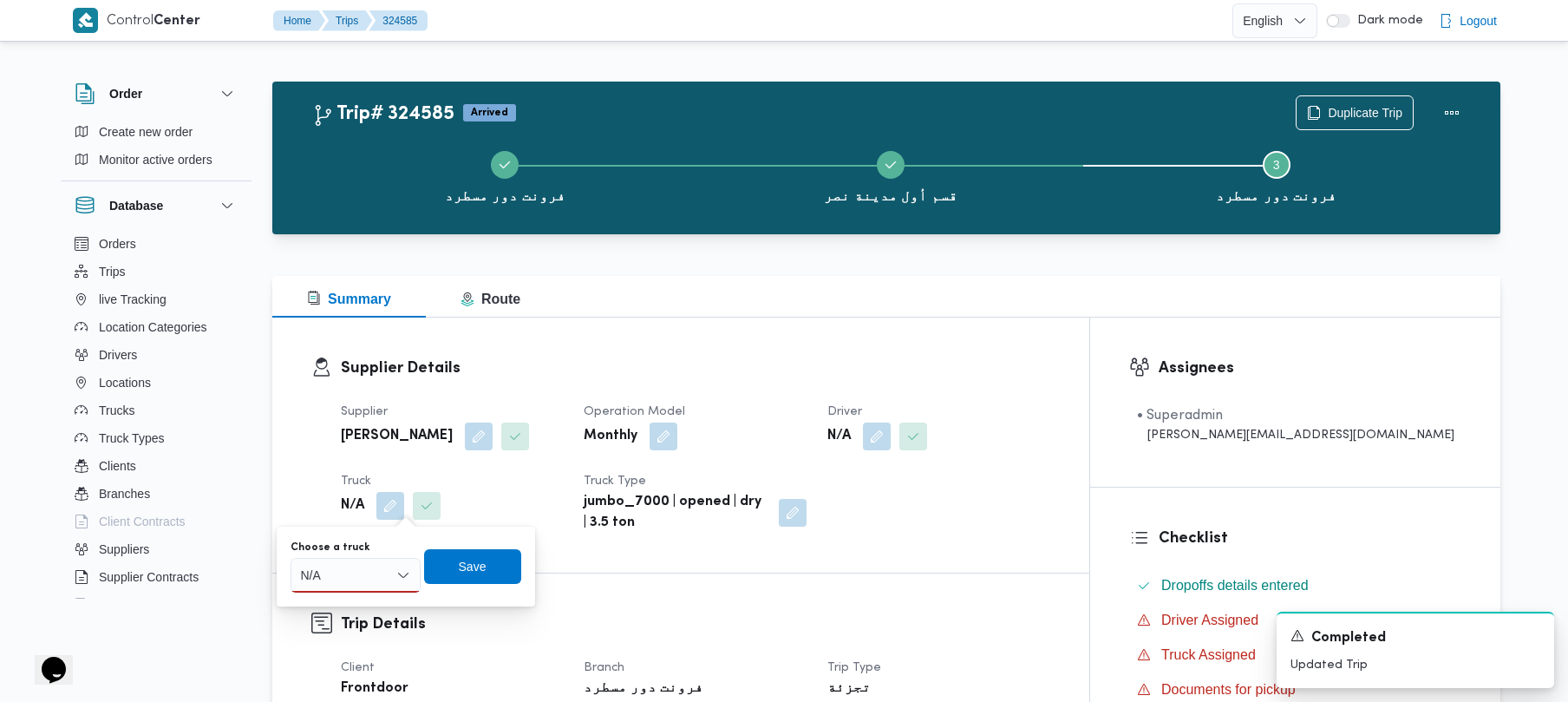 click on "Supplier [PERSON_NAME]" at bounding box center [452, 427] 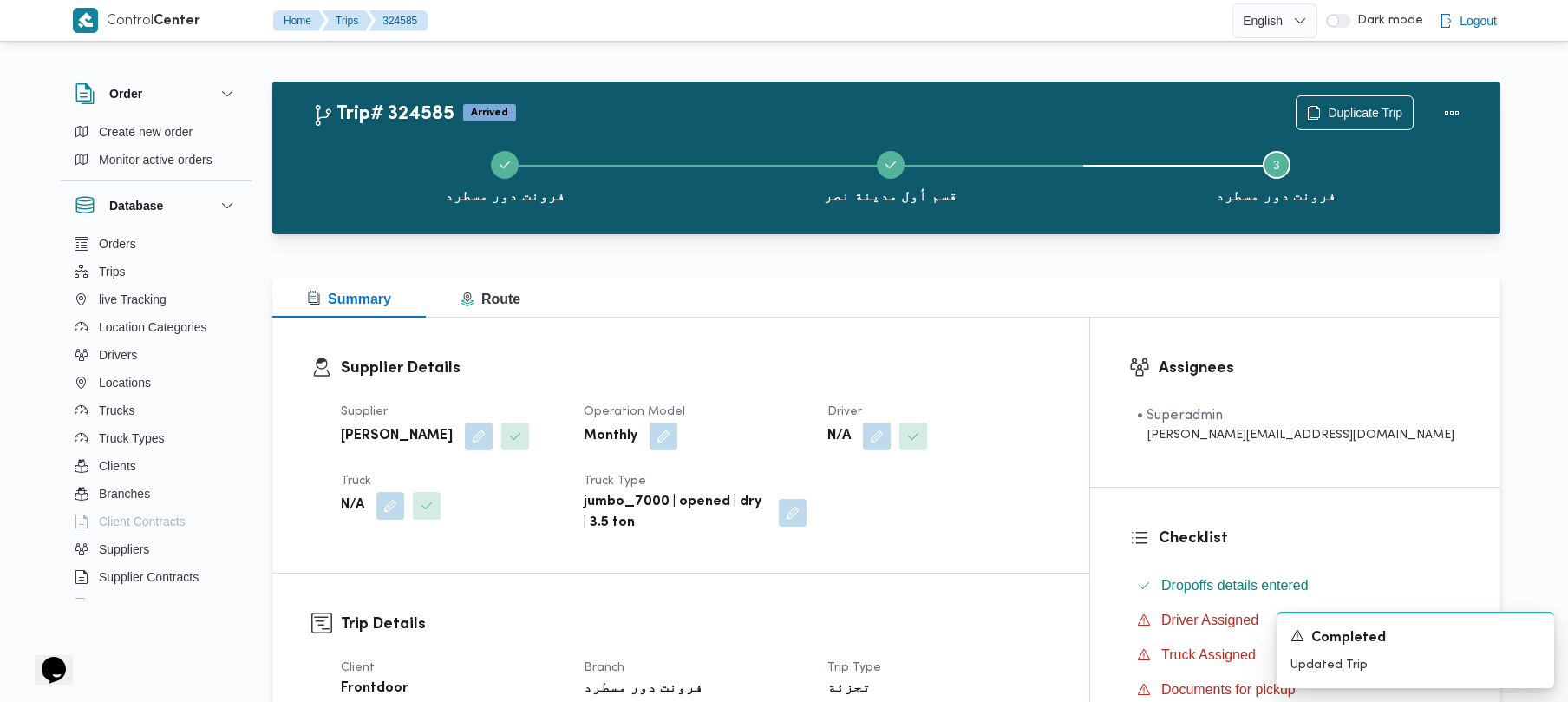 click on "[PERSON_NAME]" at bounding box center [452, 436] 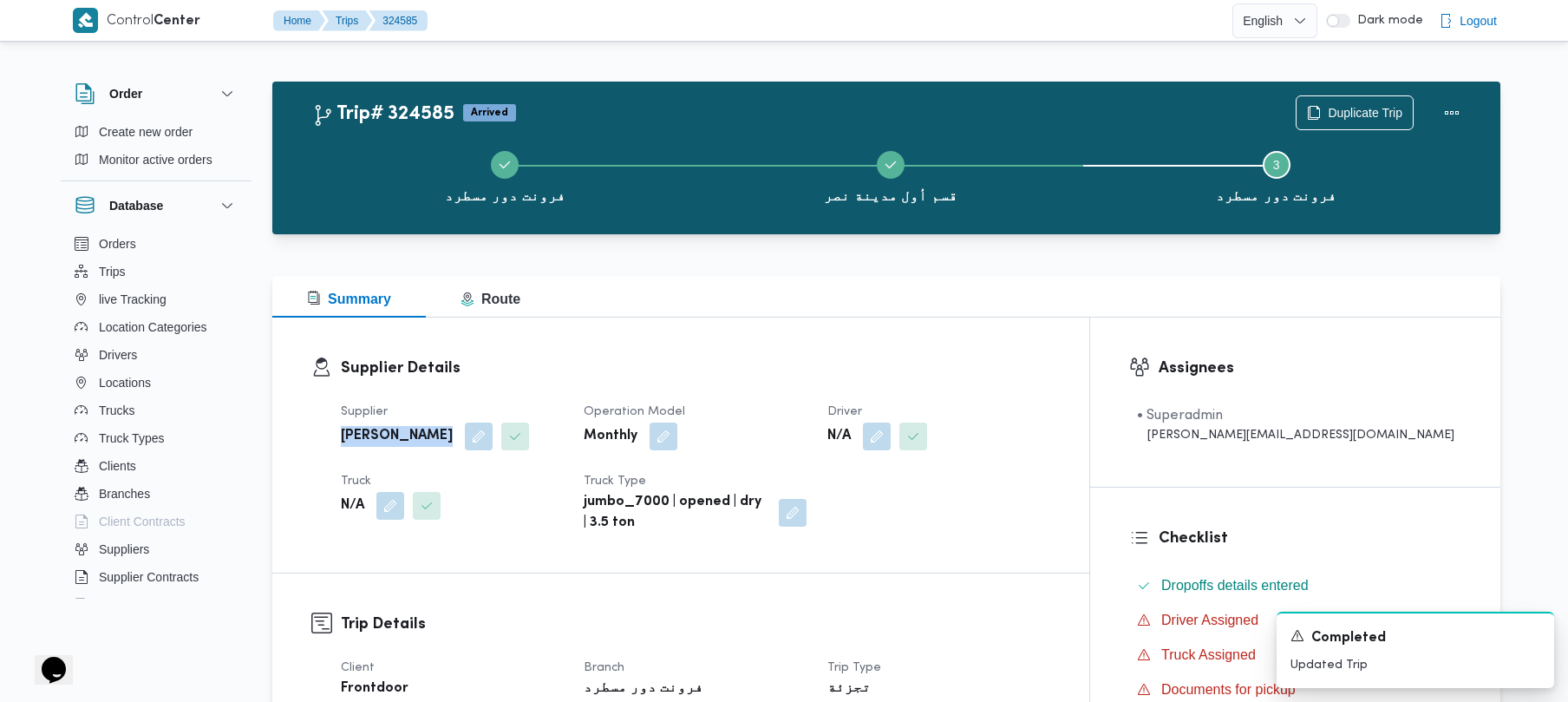 click on "[PERSON_NAME]" at bounding box center (396, 436) 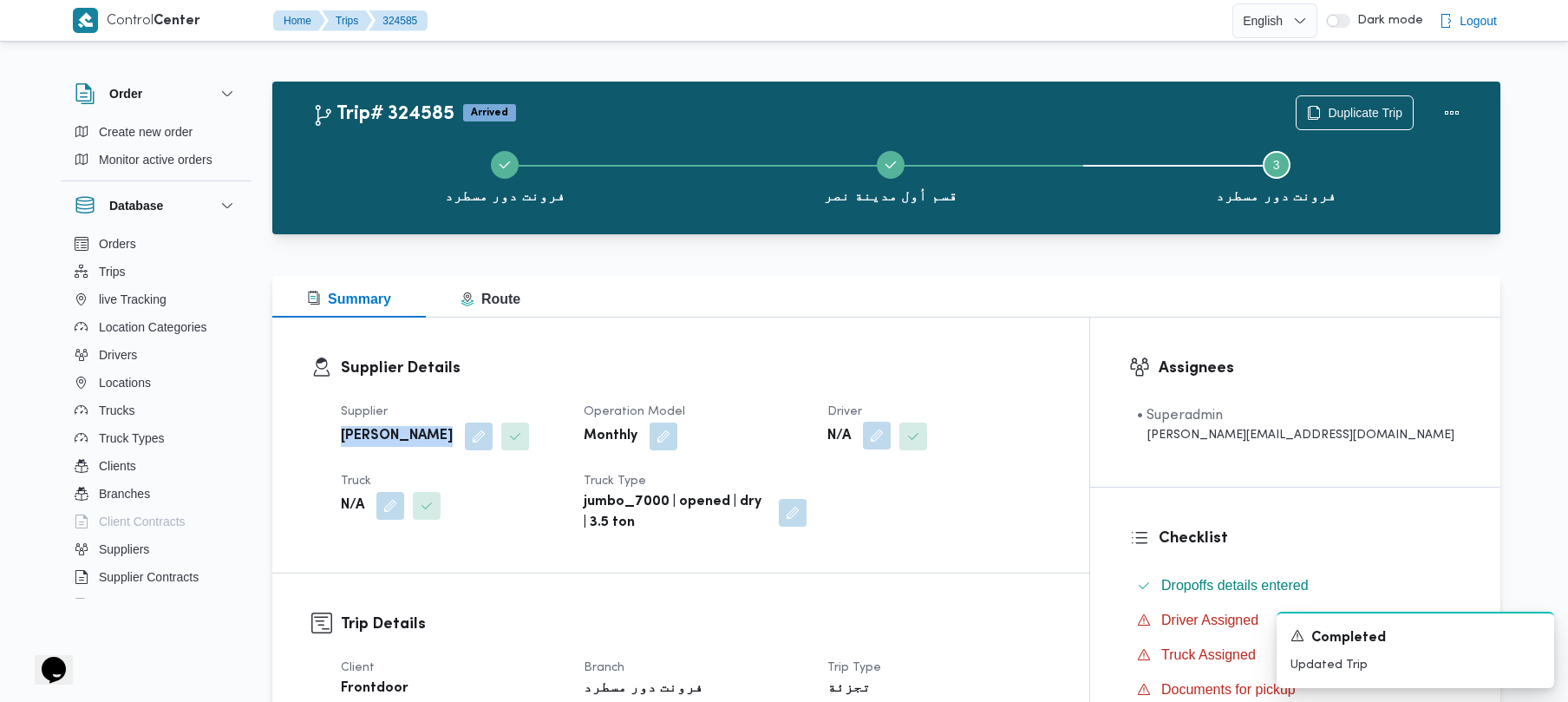 click at bounding box center (877, 436) 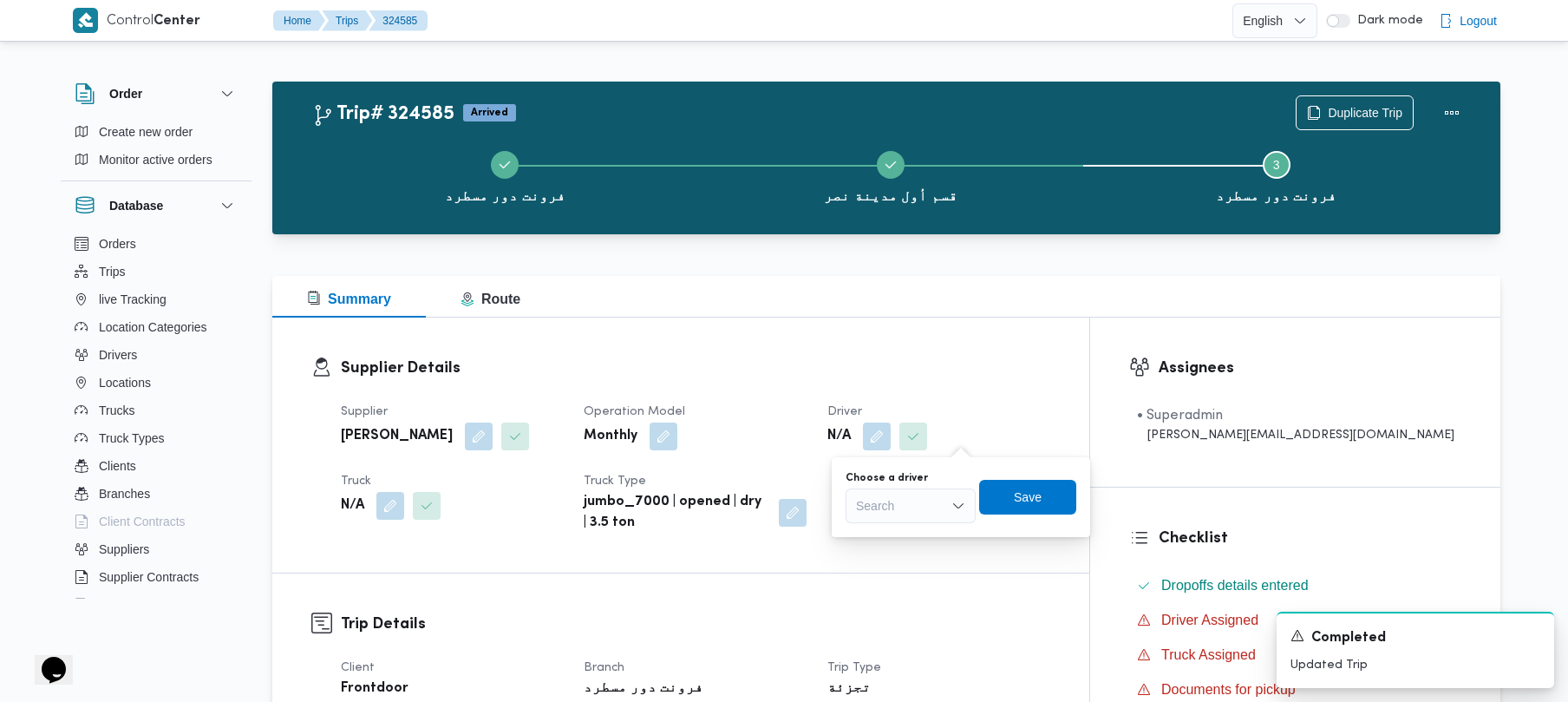 click on "Choose a driver Search Save" at bounding box center [961, 497] 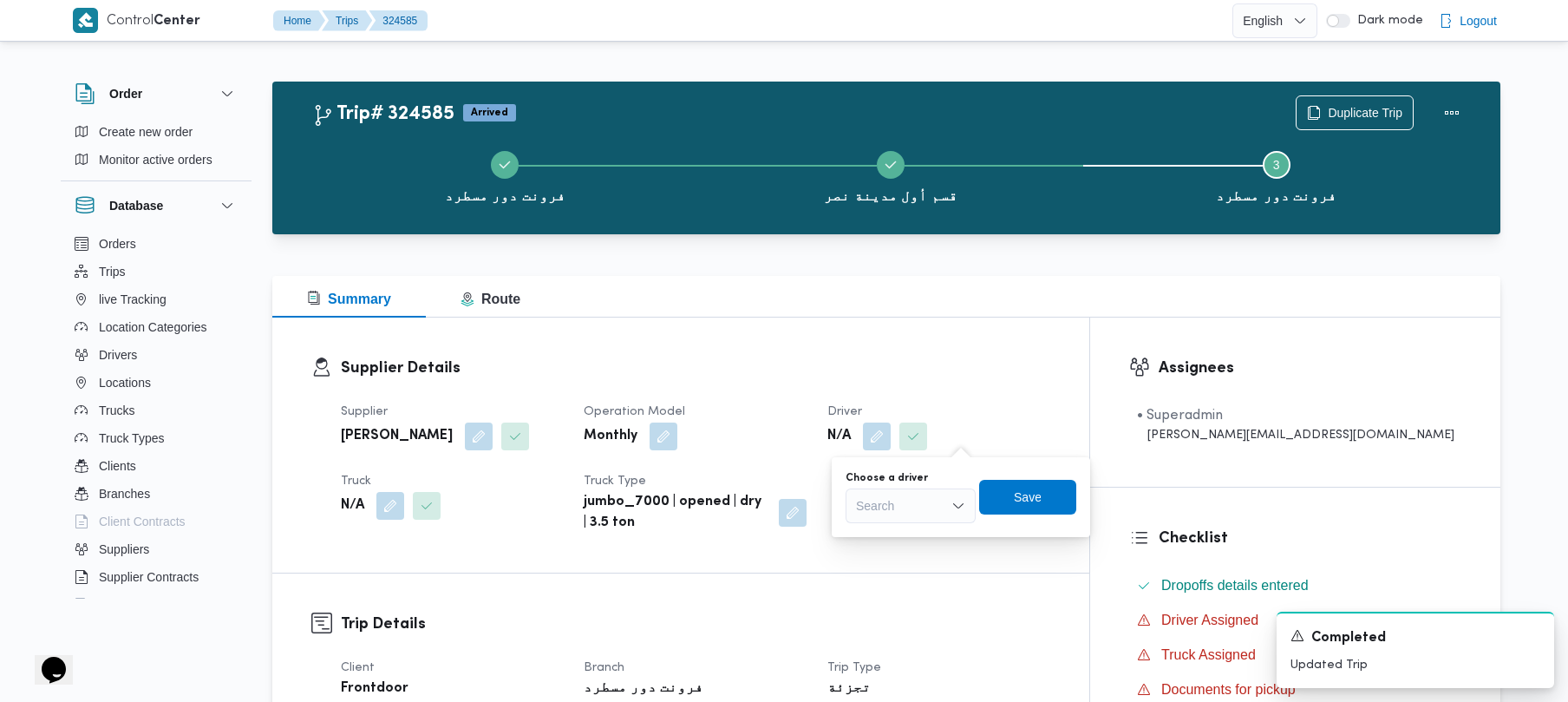 click on "Search" at bounding box center (911, 506) 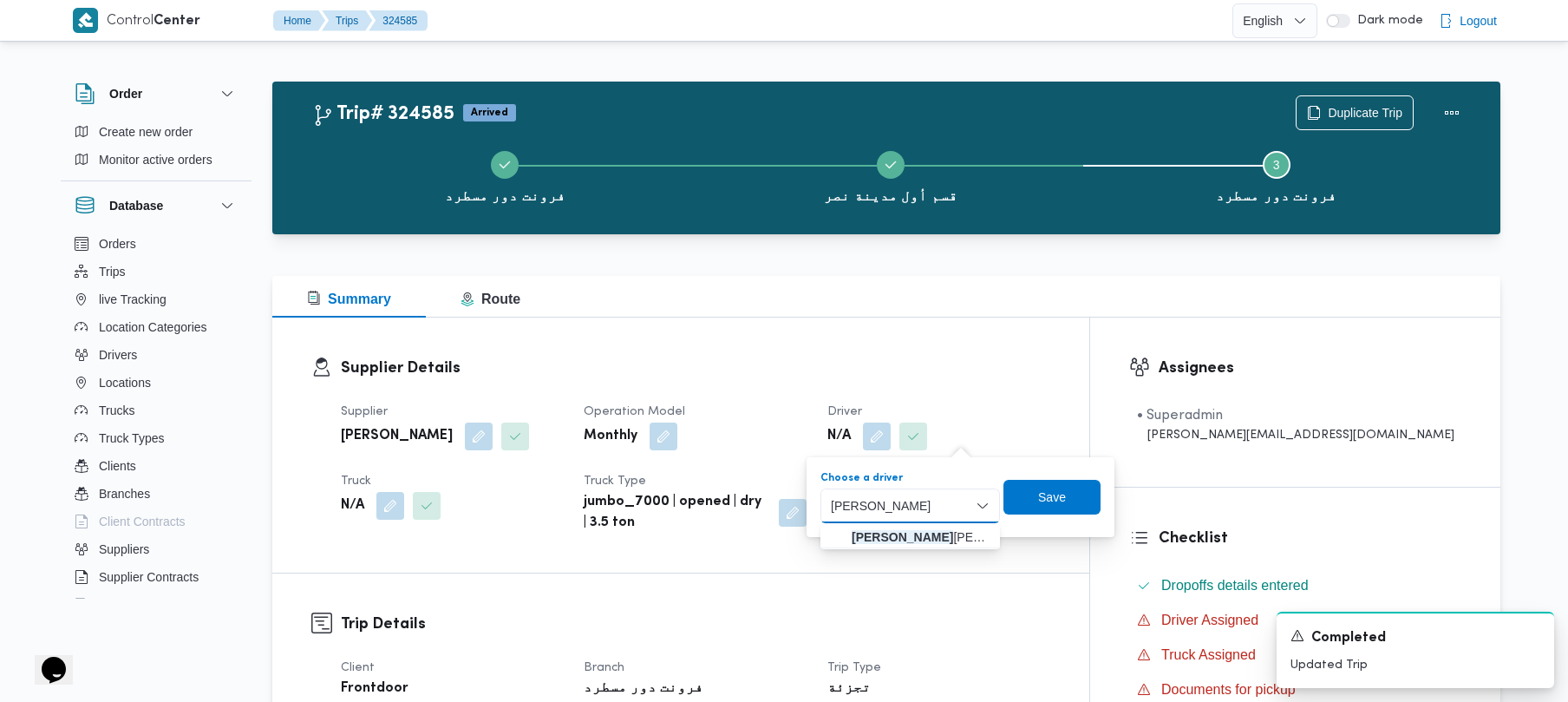 type on "[PERSON_NAME]" 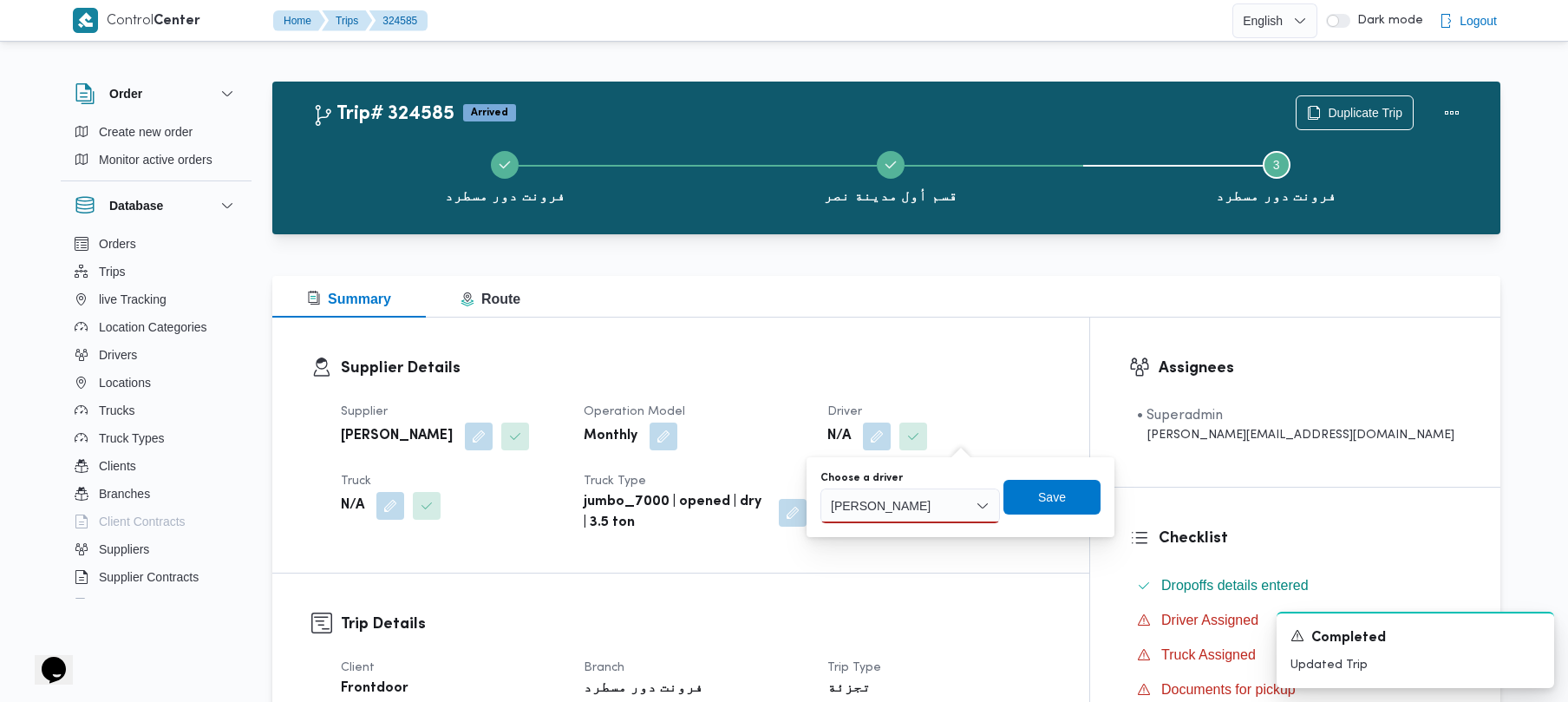click at bounding box center [386, 506] 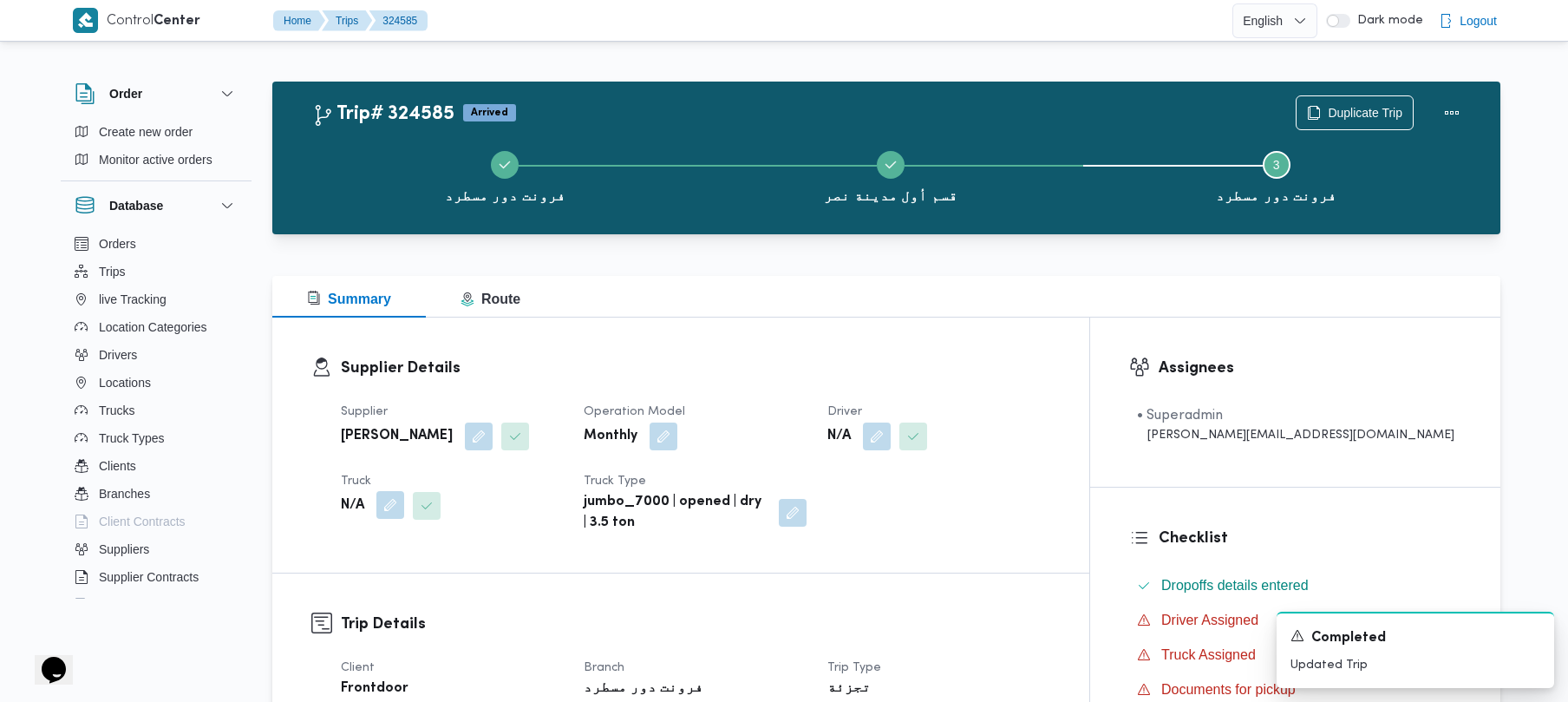 click at bounding box center [390, 505] 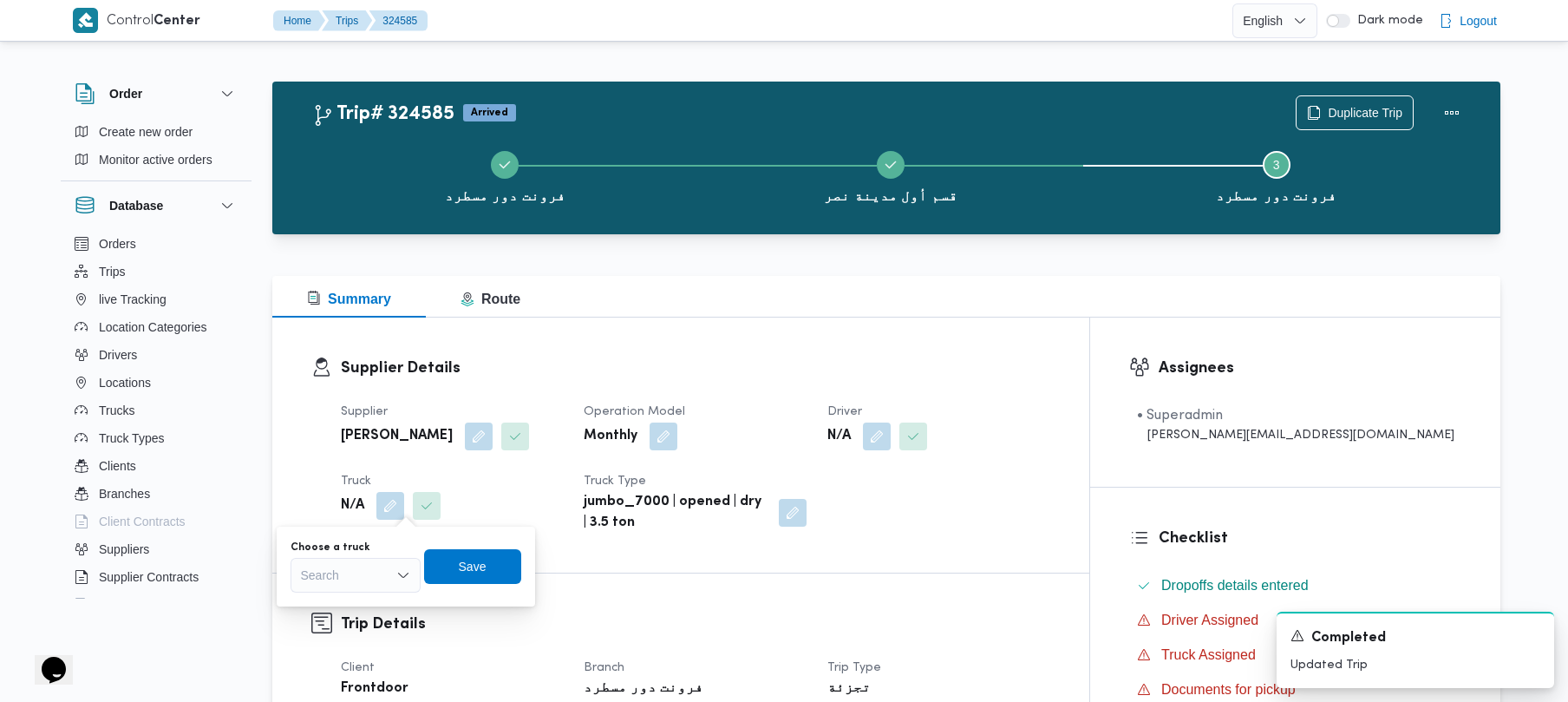 click on "Search" at bounding box center [356, 575] 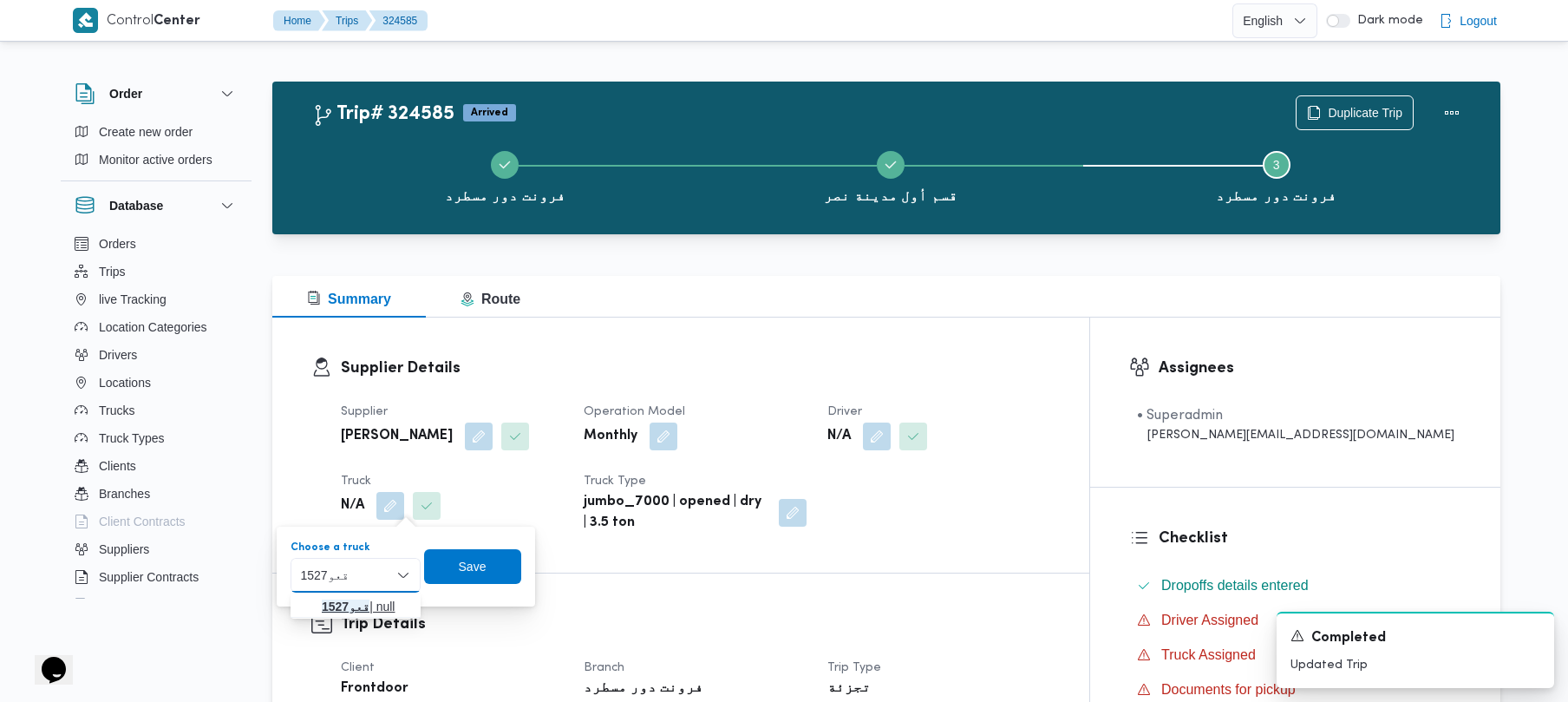 type on "قعو1527" 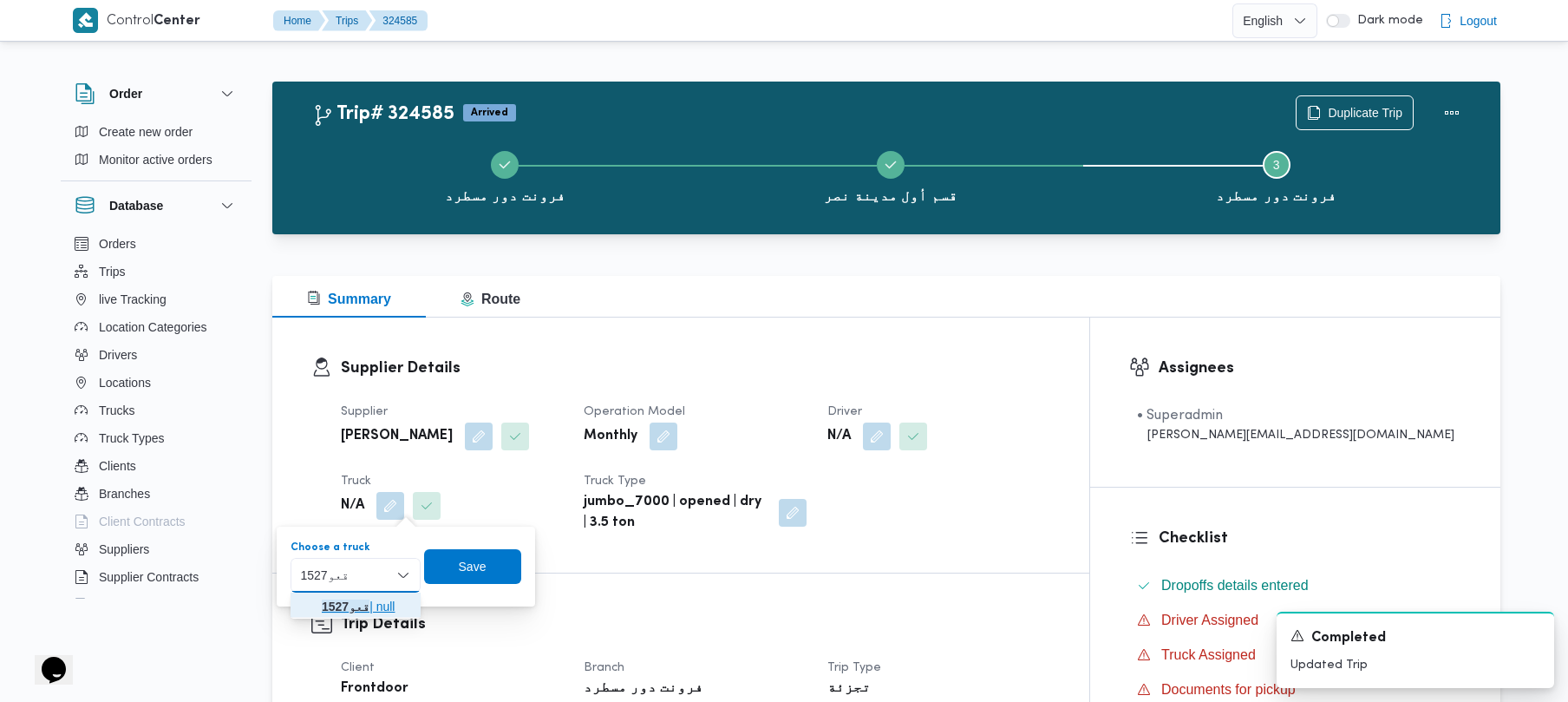 click on "قعو1527" 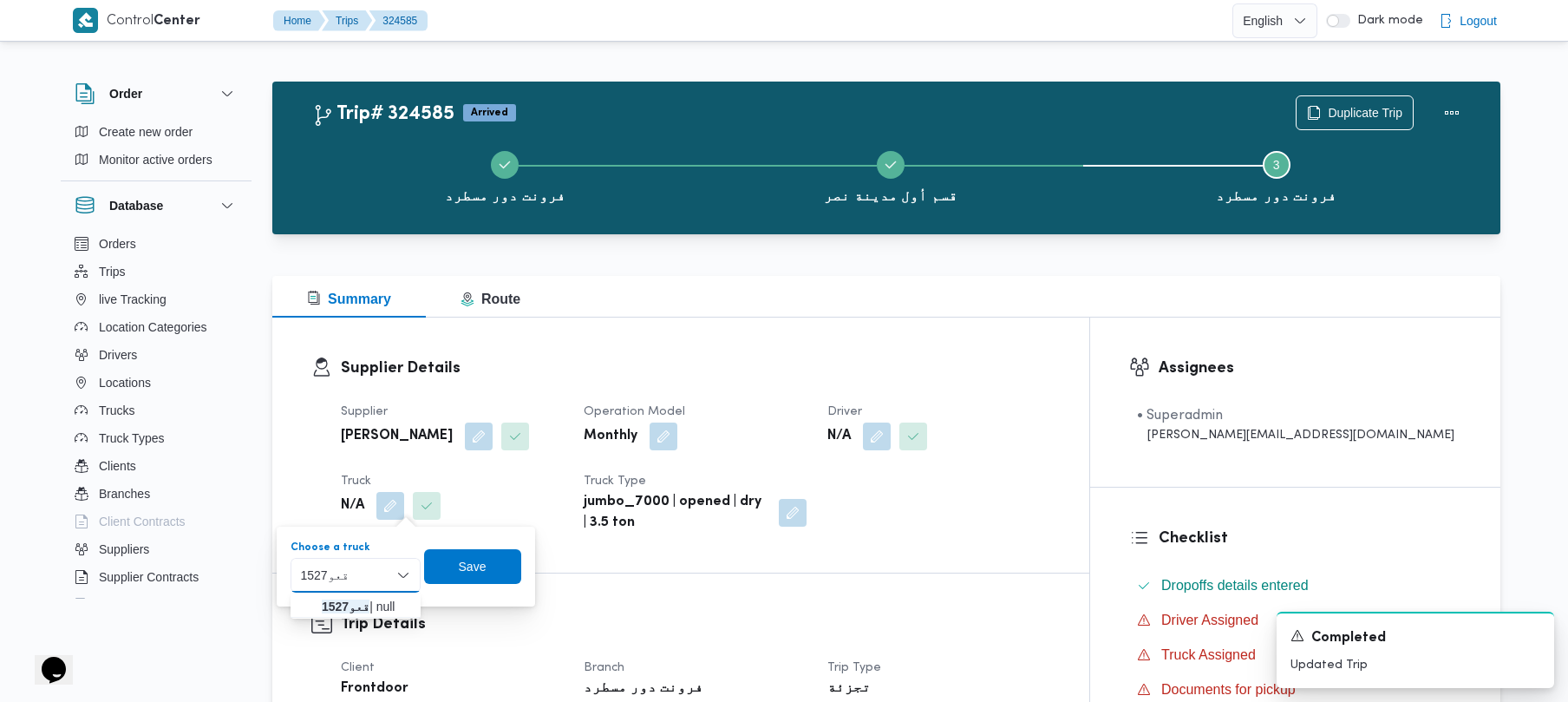 type 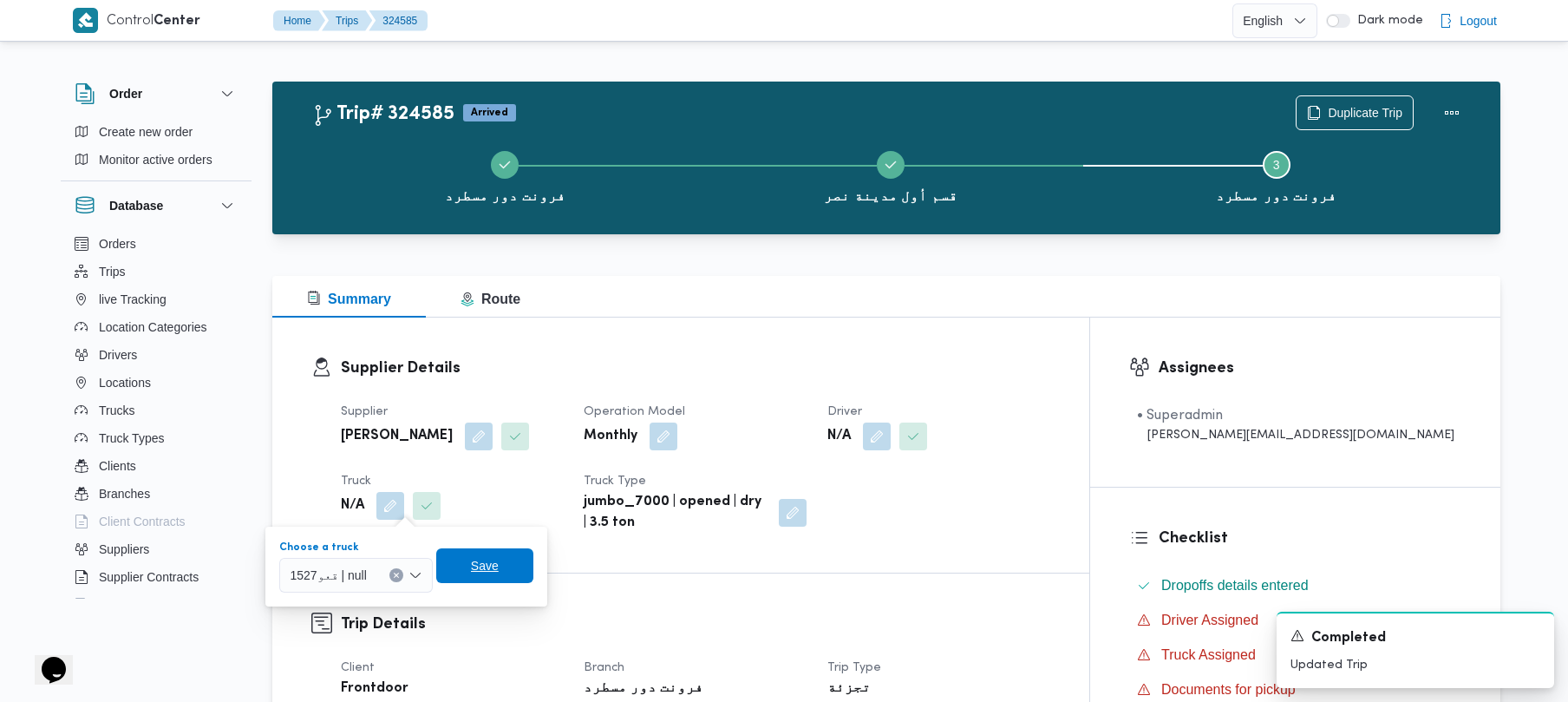 click on "Save" at bounding box center [485, 566] 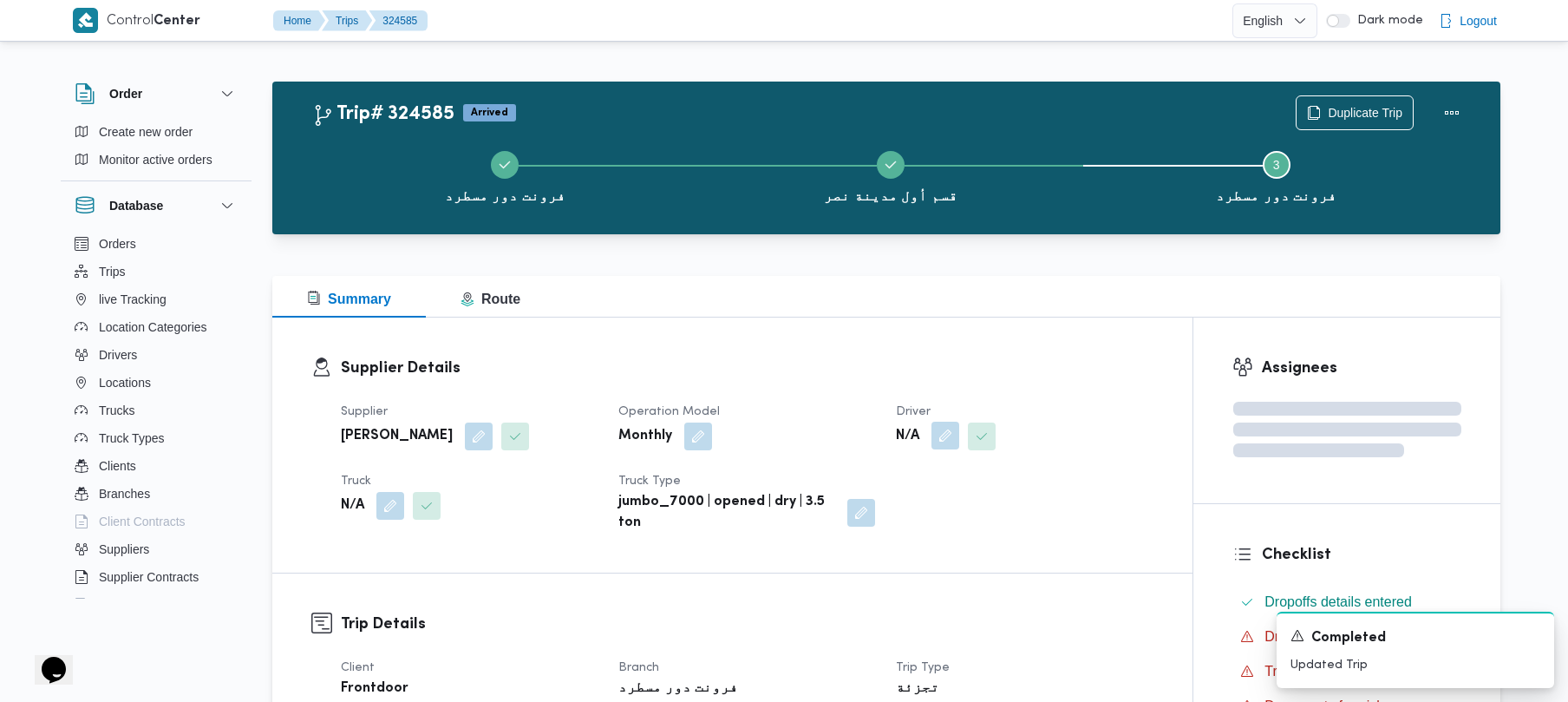click at bounding box center (945, 436) 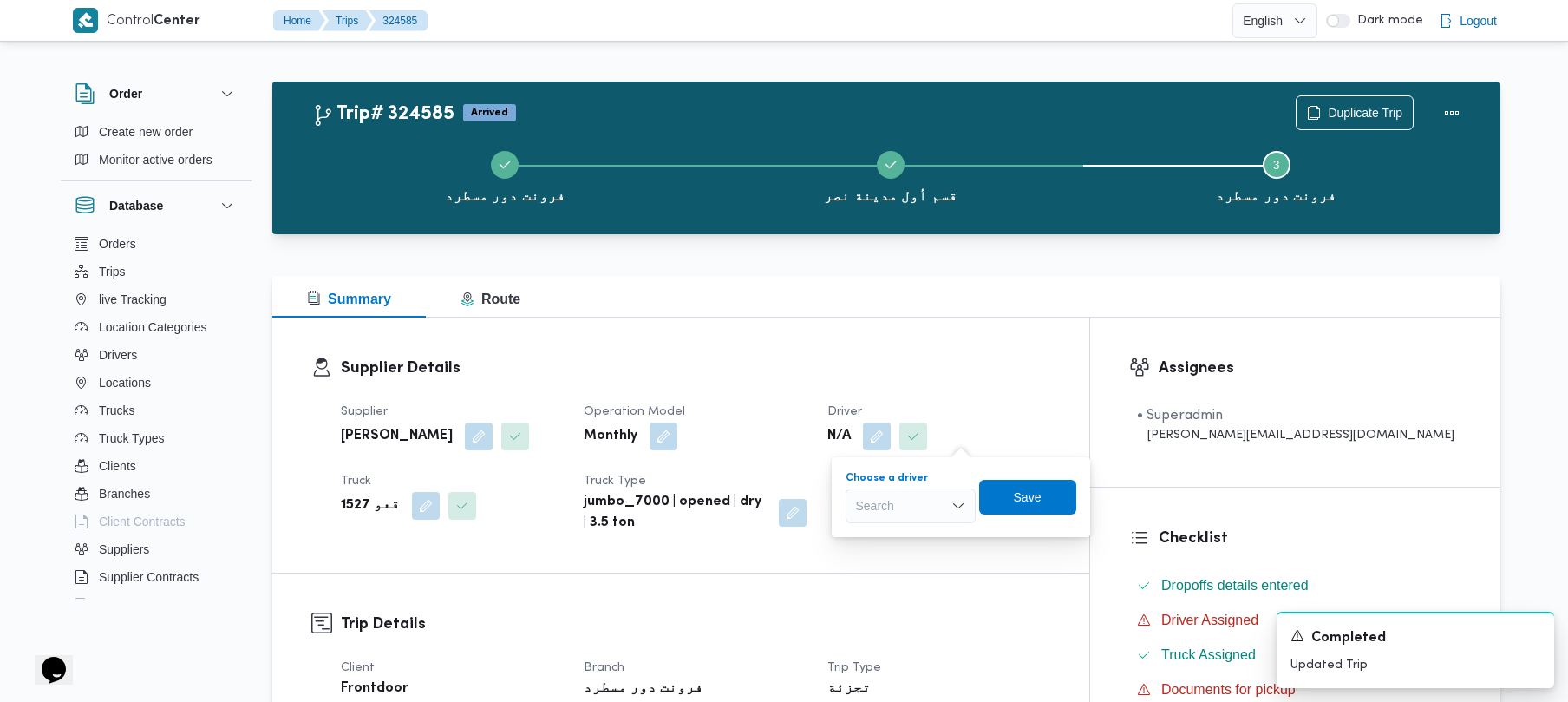 click on "Search" at bounding box center (911, 506) 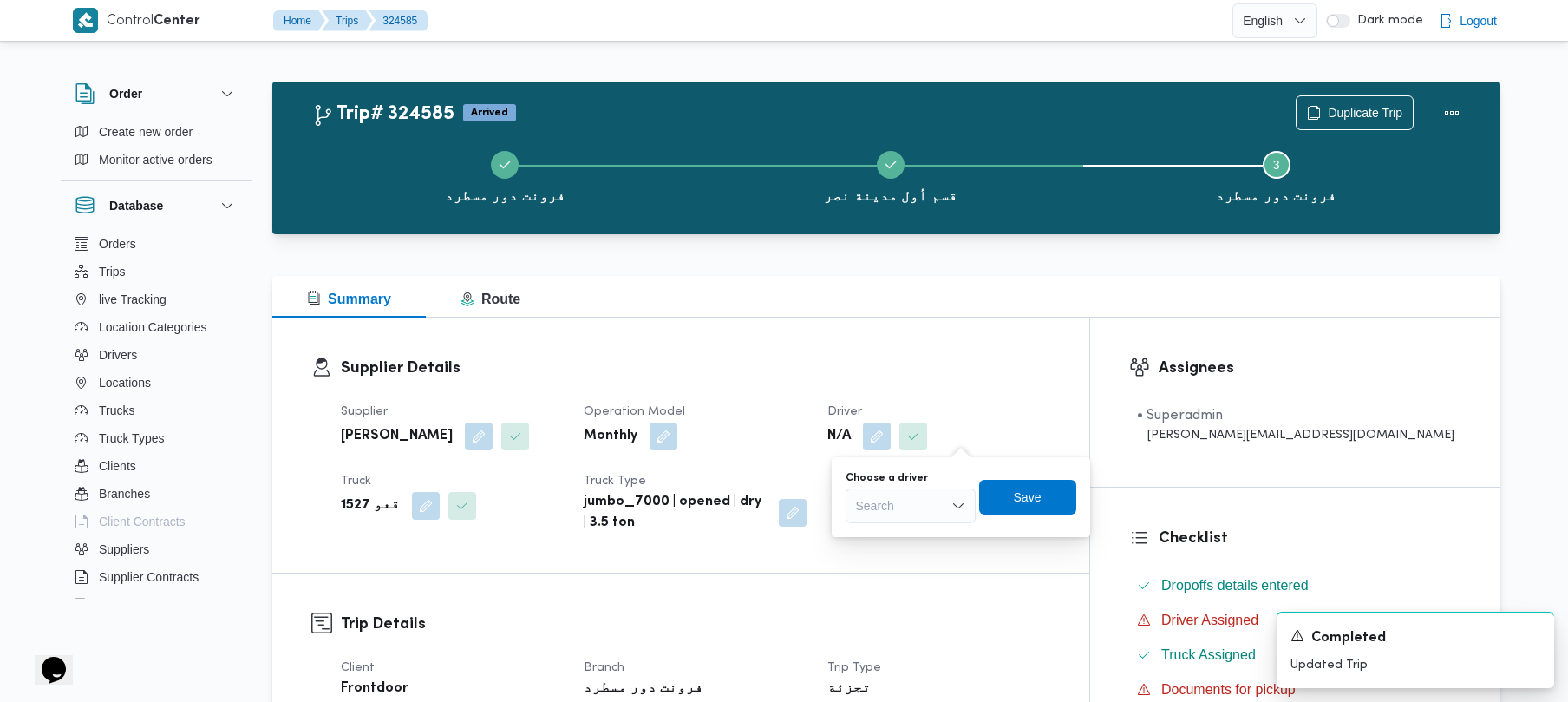 click on "Search" at bounding box center (911, 506) 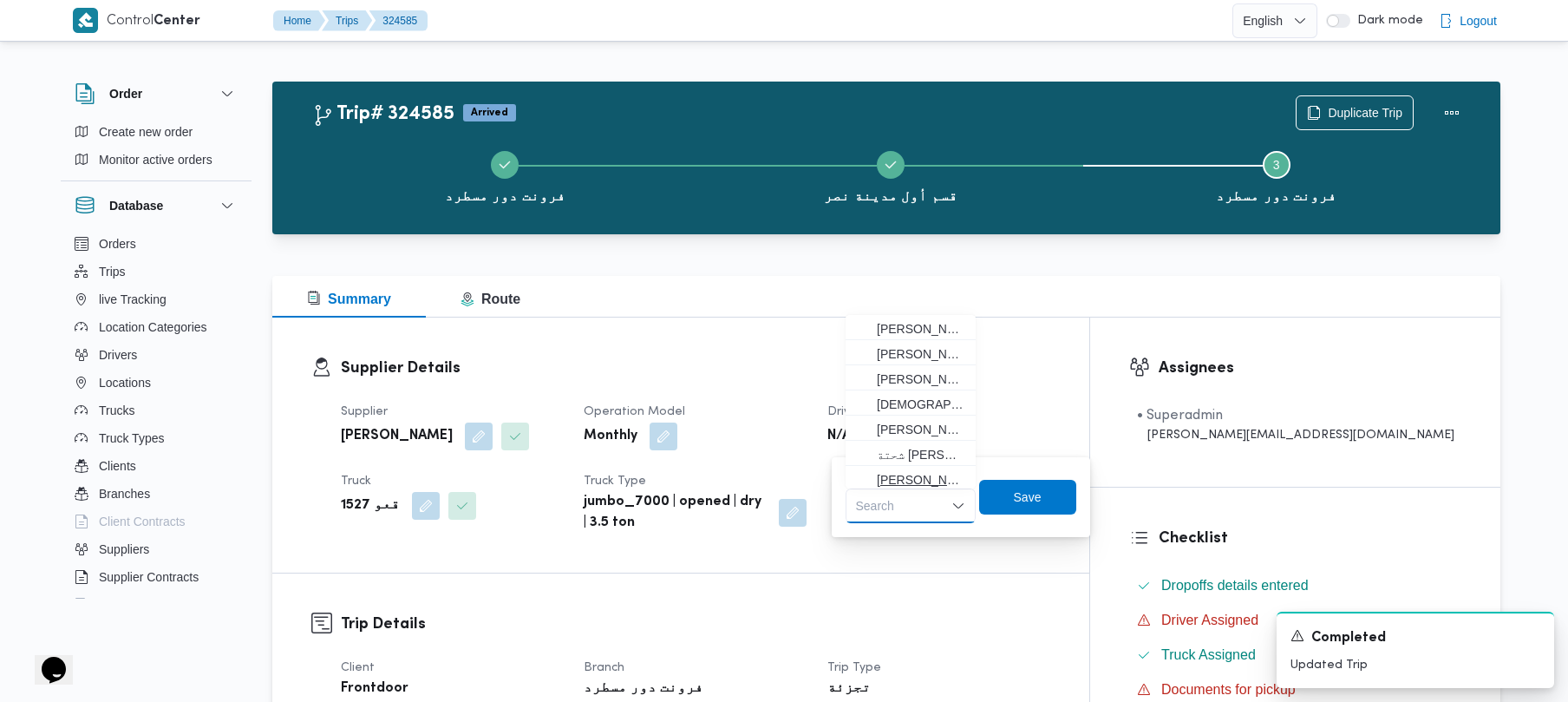 paste on "[PERSON_NAME] [PERSON_NAME]" 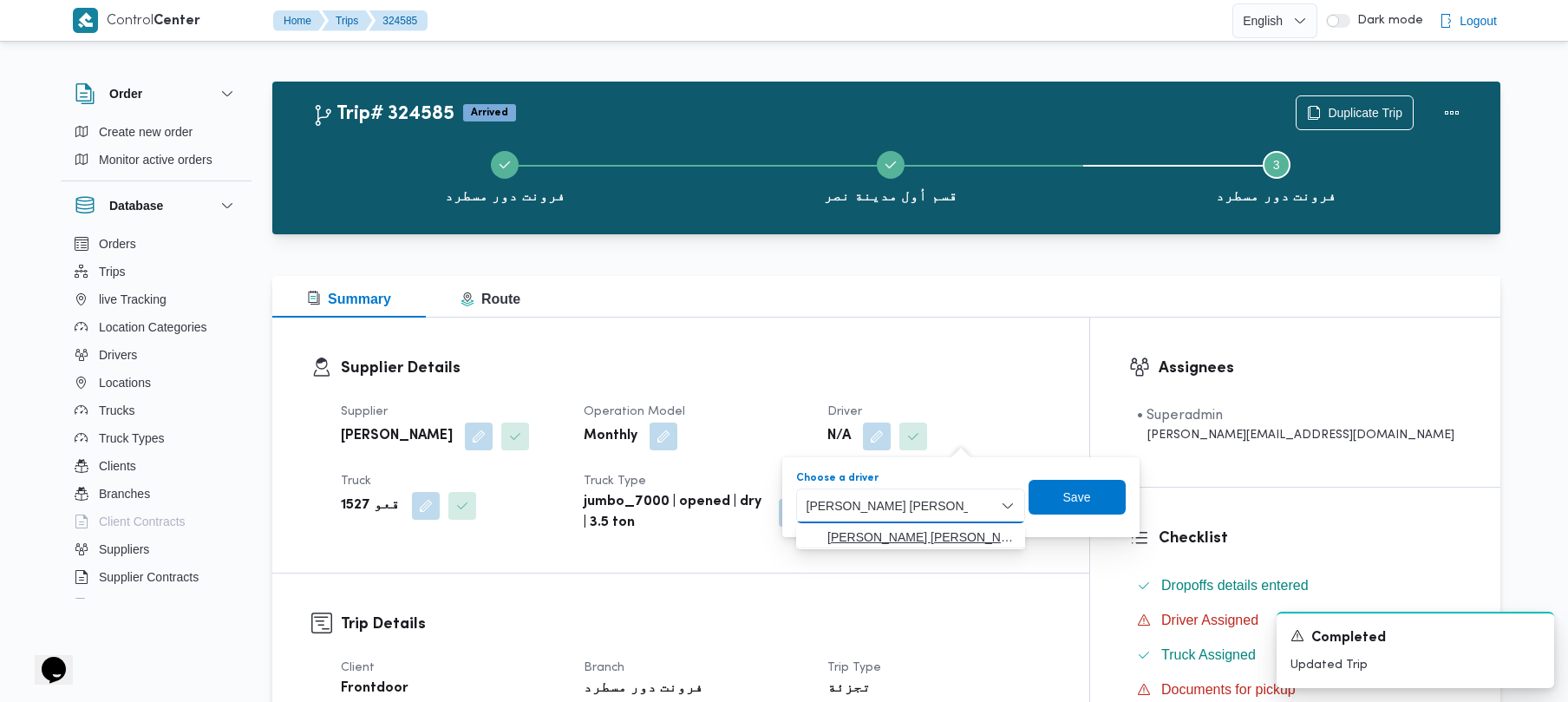 type on "[PERSON_NAME] [PERSON_NAME]" 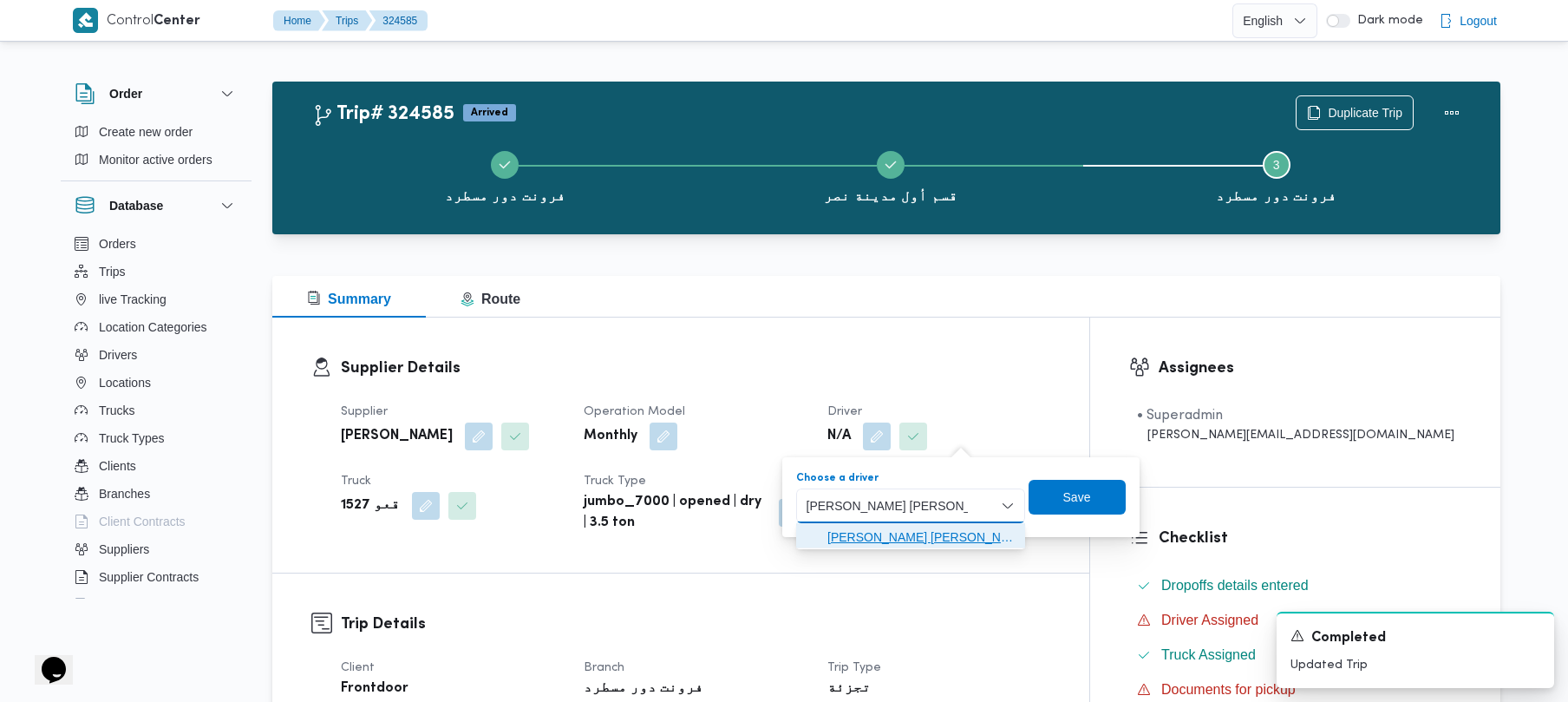 click on "[PERSON_NAME] [PERSON_NAME]" at bounding box center (921, 537) 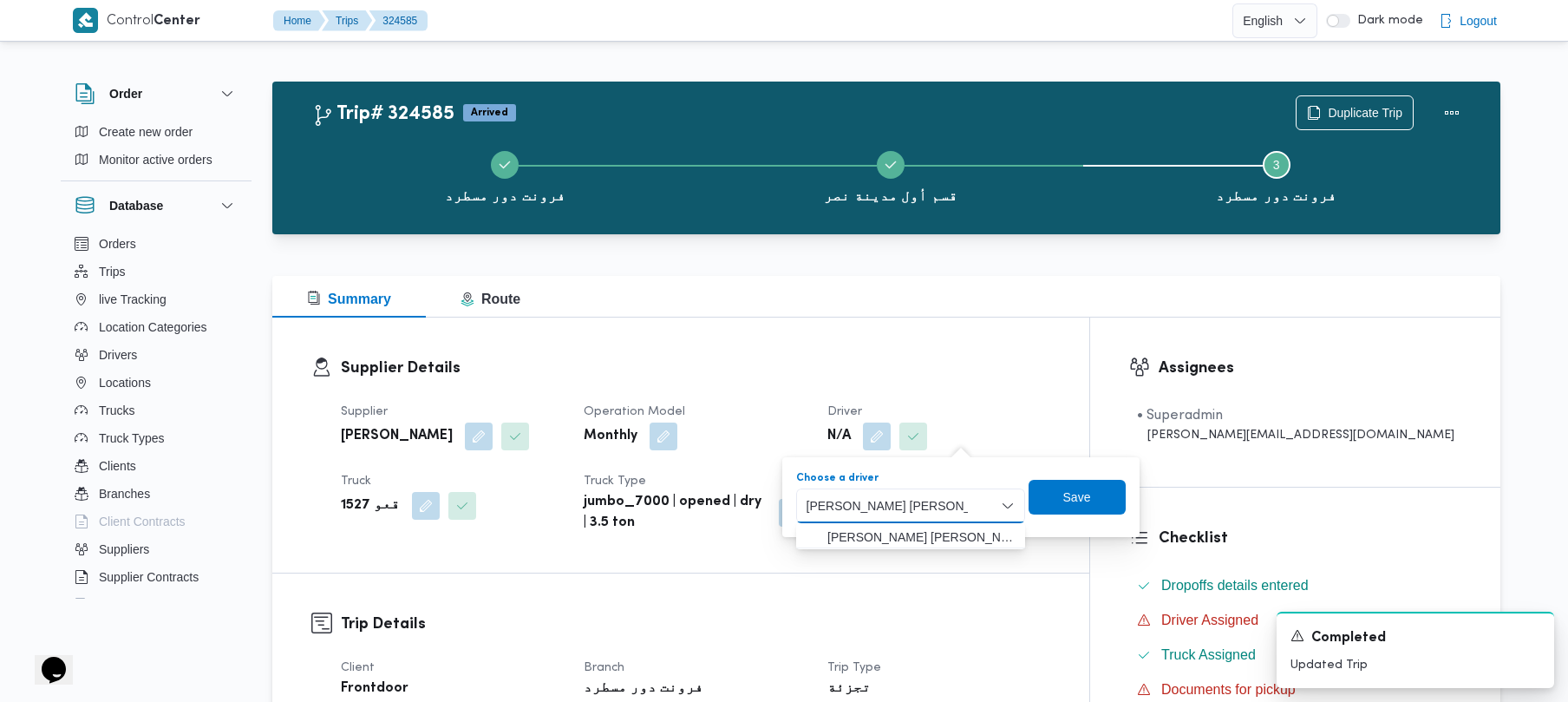 type 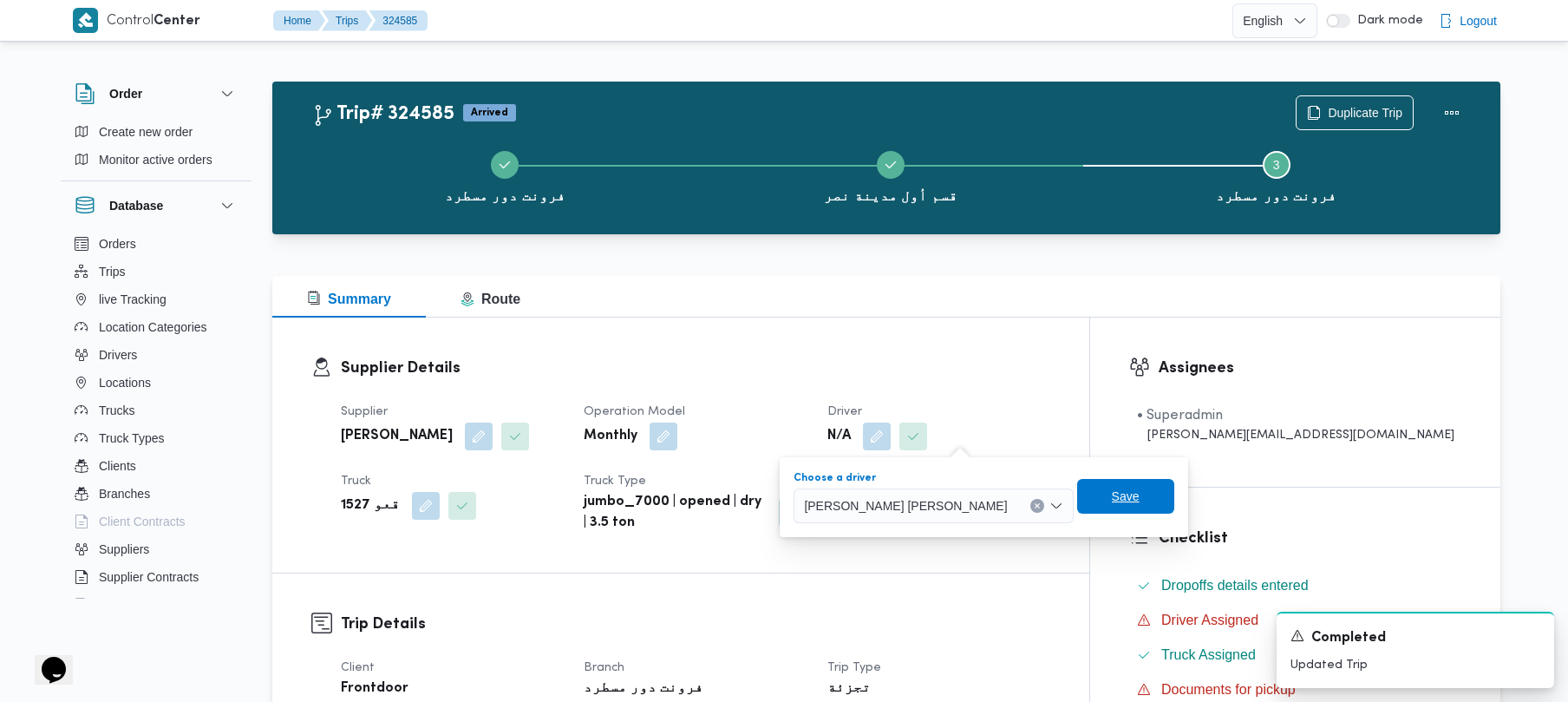 click on "Save" at bounding box center (1126, 496) 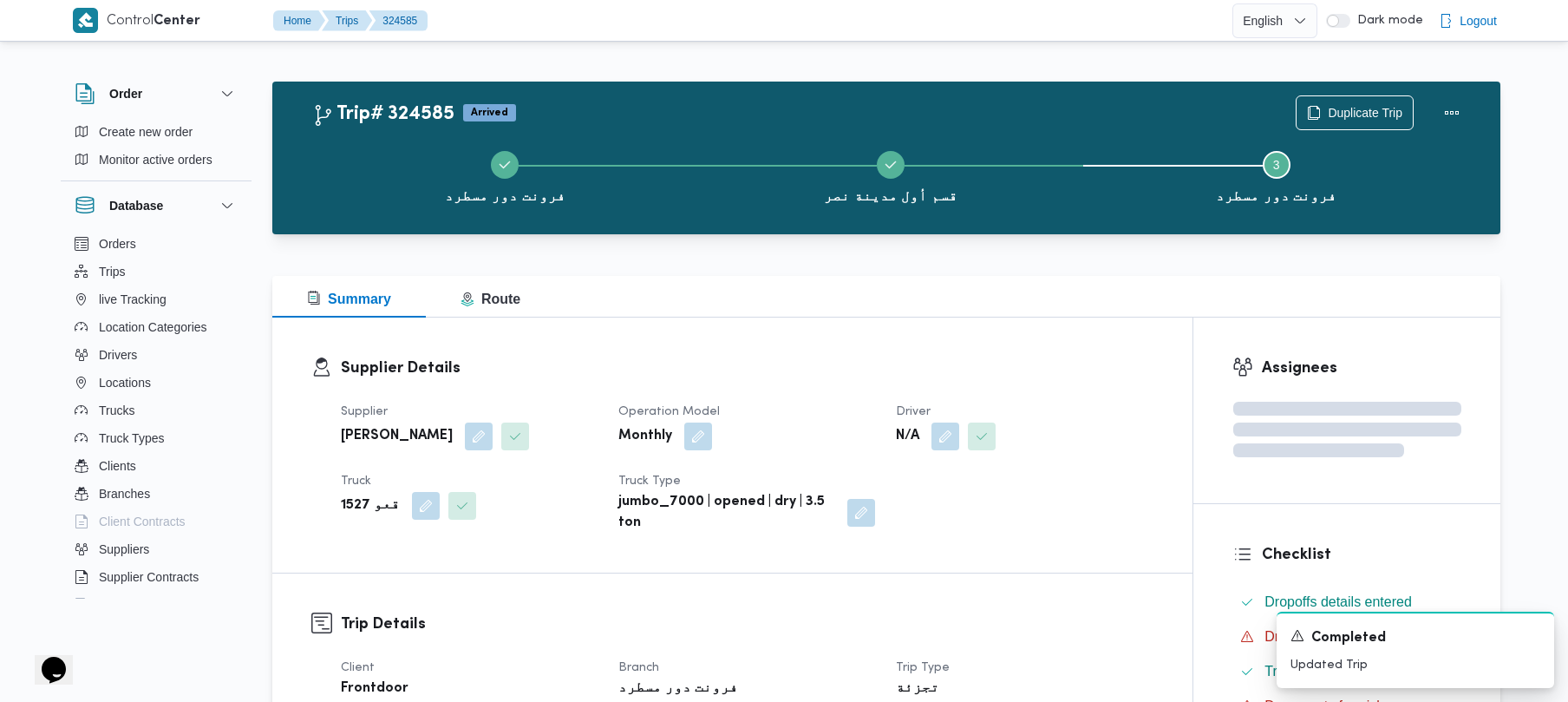 click on "[PERSON_NAME]" at bounding box center [396, 436] 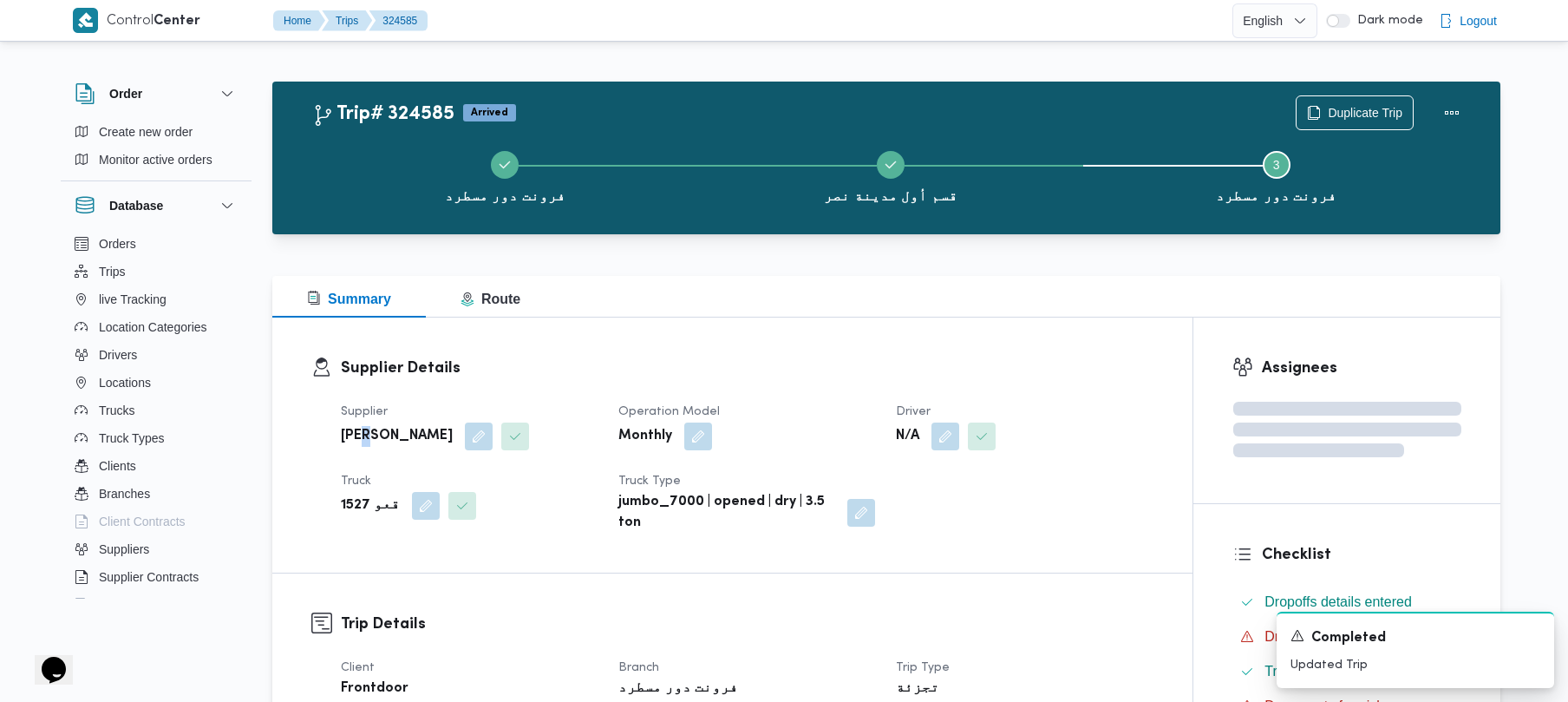 click on "[PERSON_NAME]" at bounding box center (396, 436) 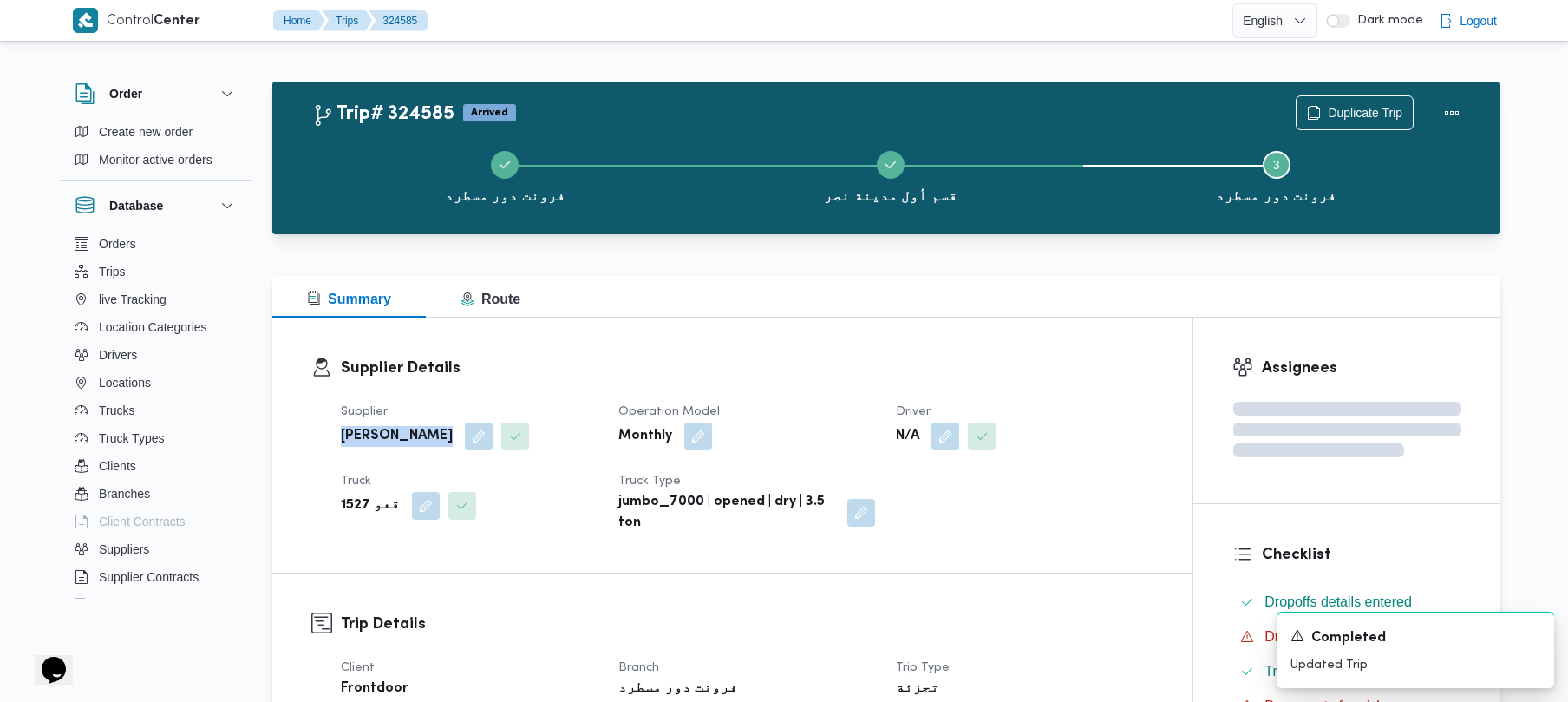 click on "[PERSON_NAME]" at bounding box center (396, 436) 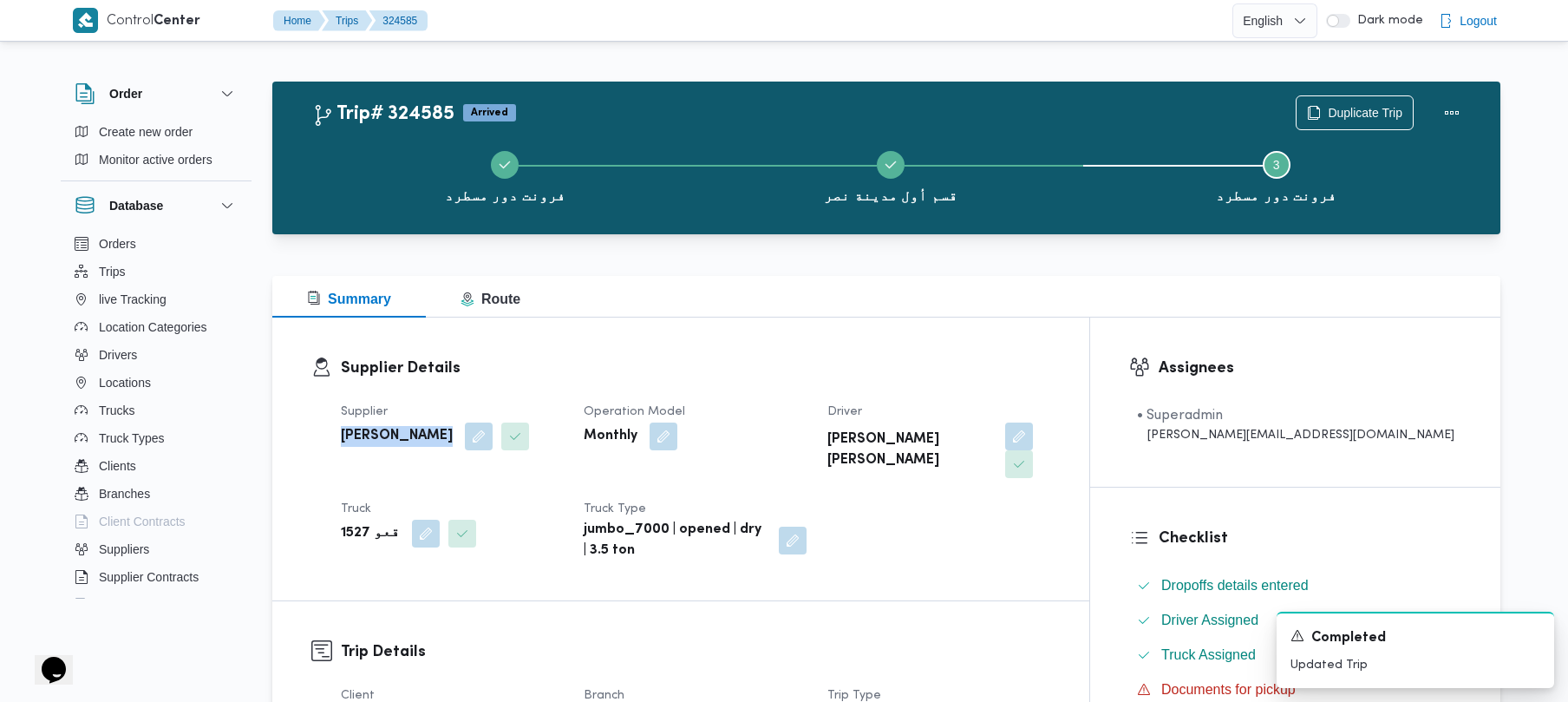 click on "[PERSON_NAME]" at bounding box center (396, 436) 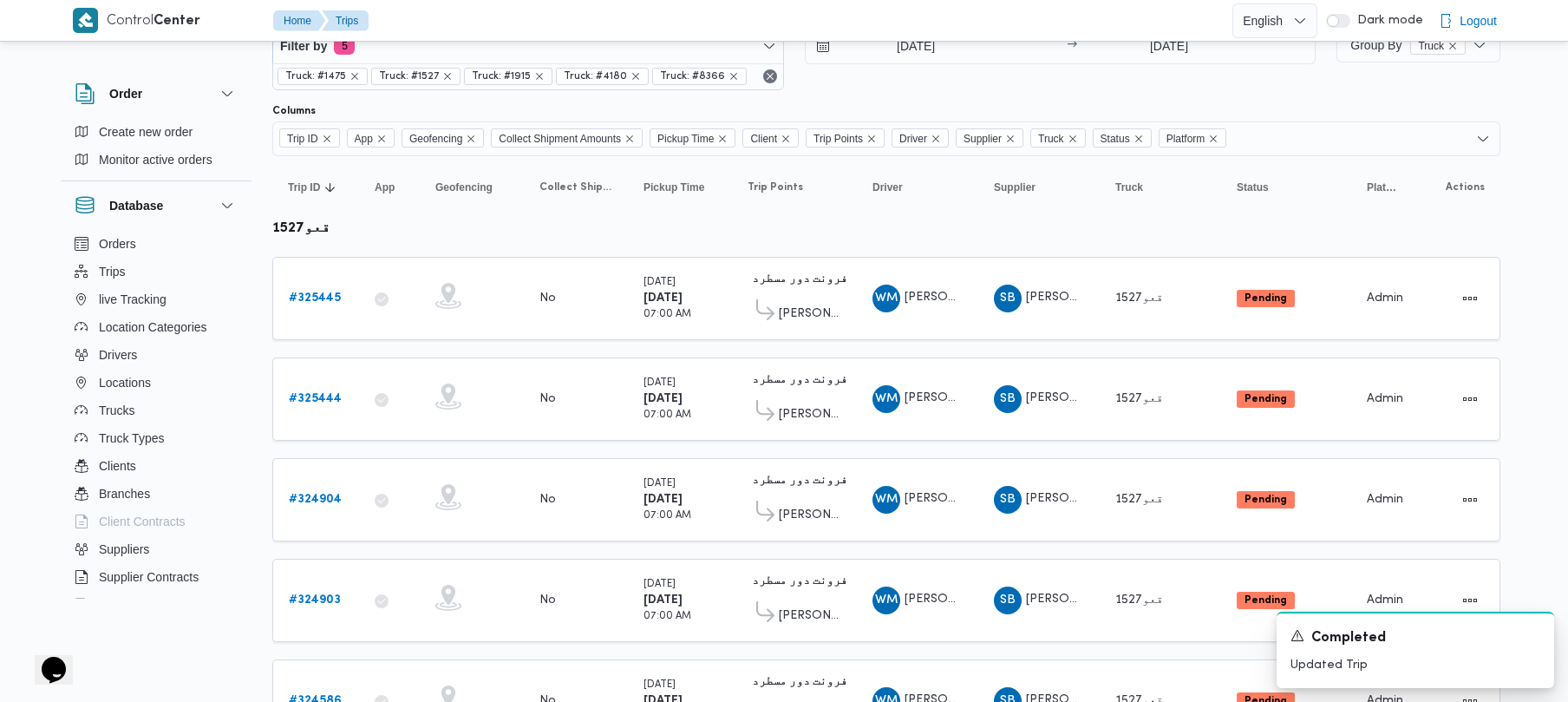 scroll, scrollTop: 0, scrollLeft: 0, axis: both 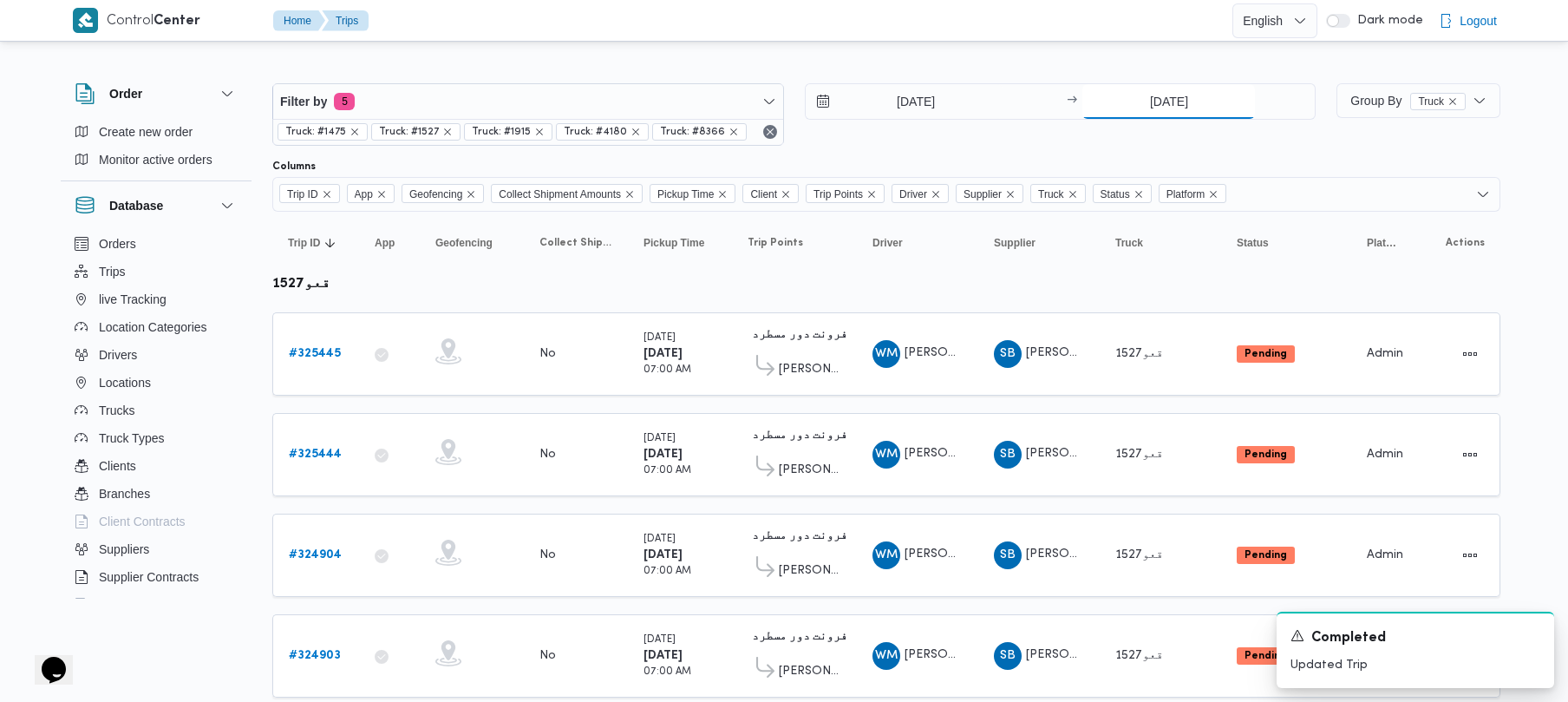 click on "[DATE]" at bounding box center [1168, 102] 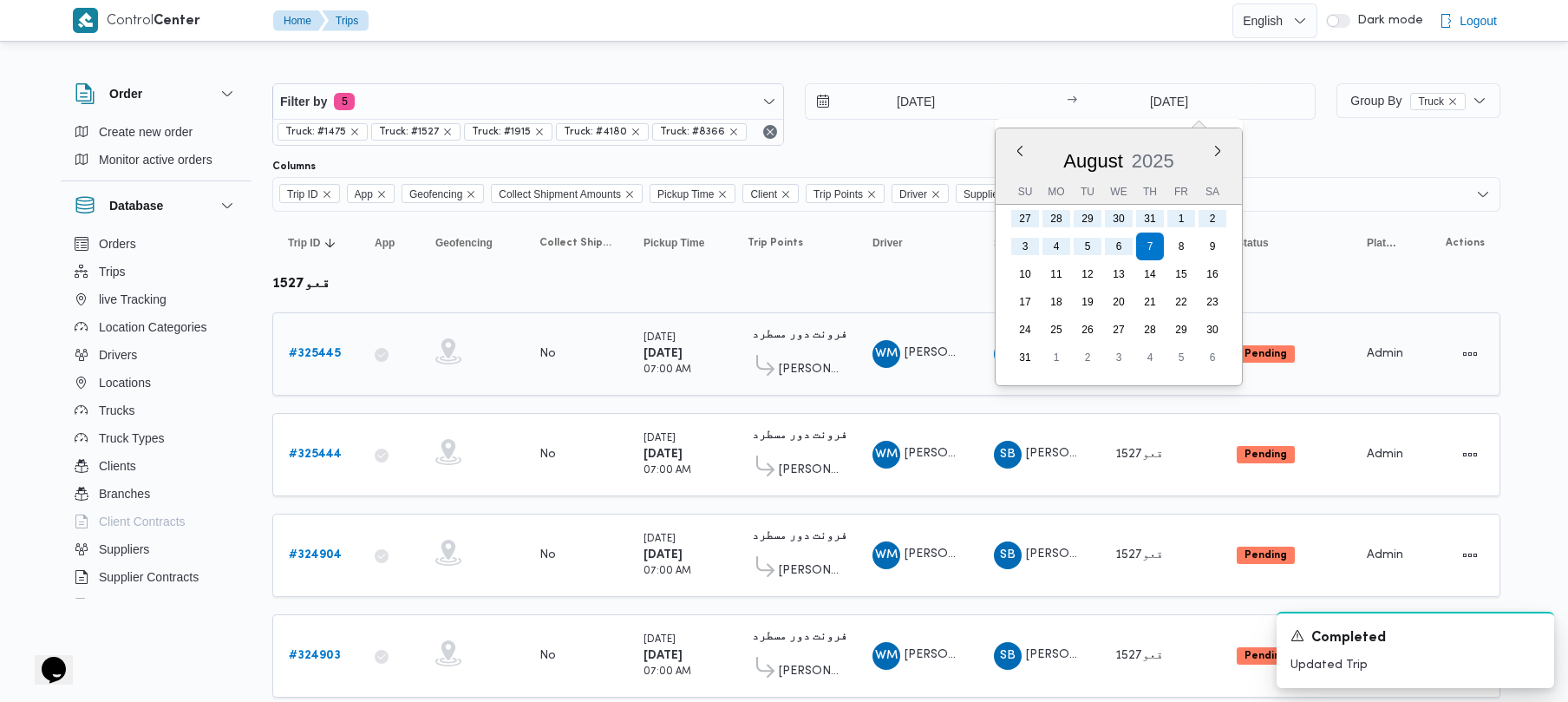 click on "# 325445" at bounding box center (315, 353) 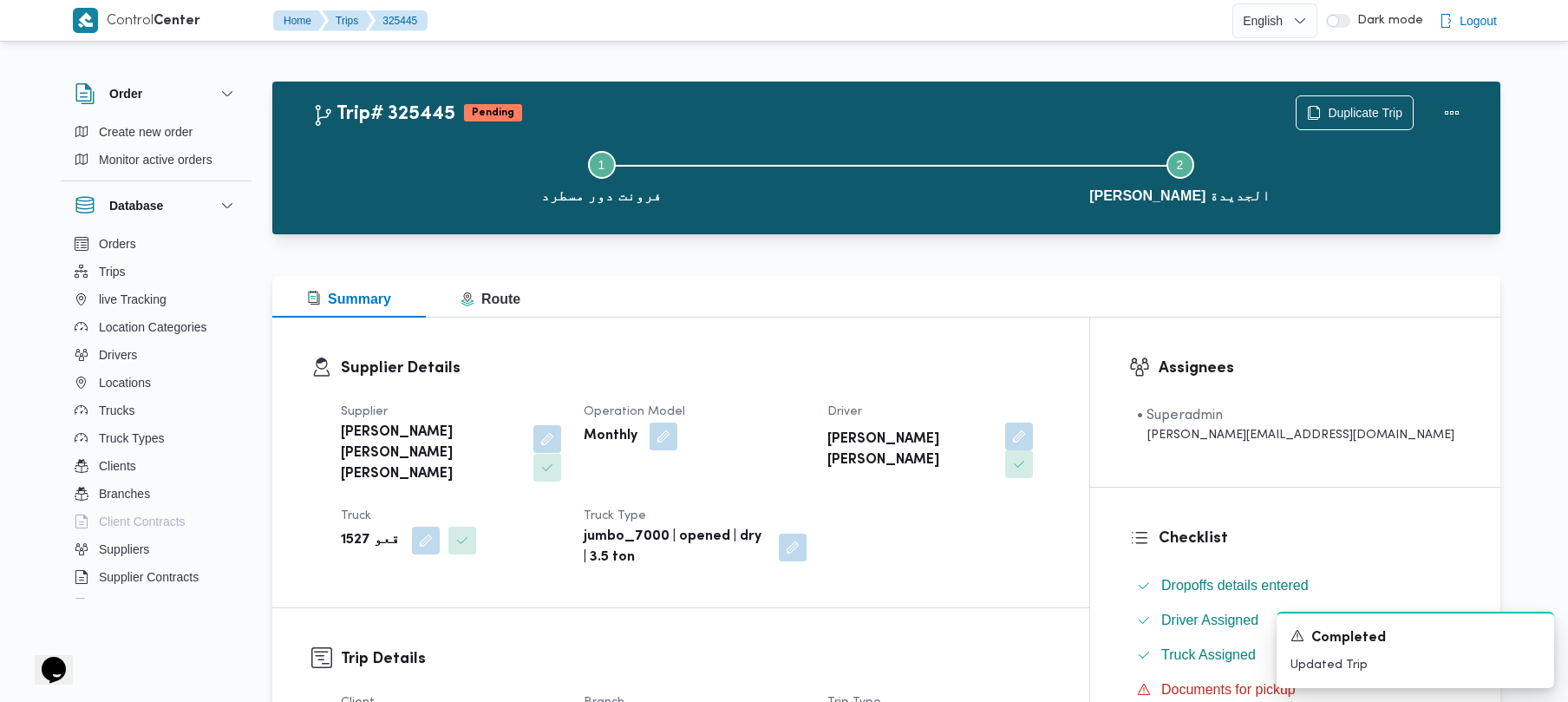 click at bounding box center [547, 439] 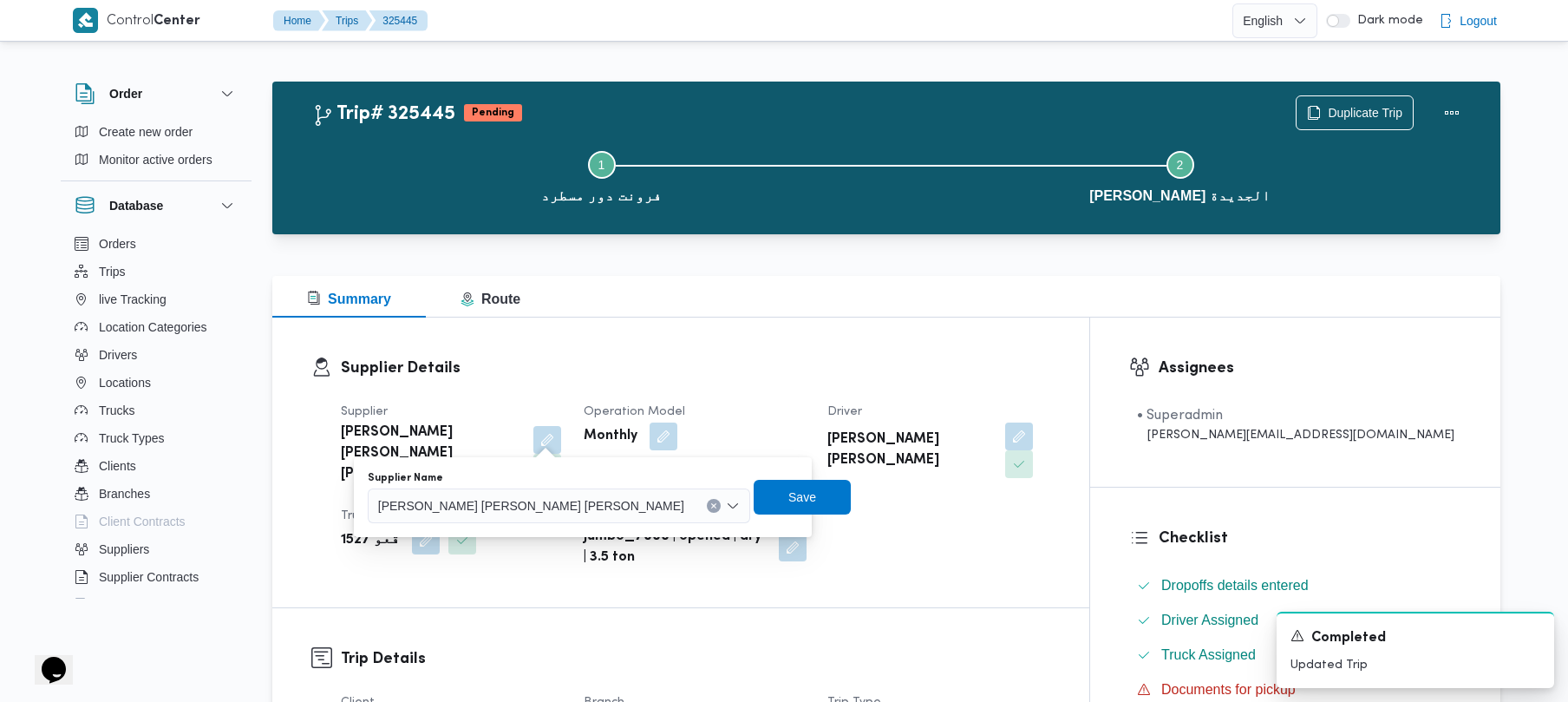 click on "[PERSON_NAME] [PERSON_NAME] [PERSON_NAME]" at bounding box center [559, 506] 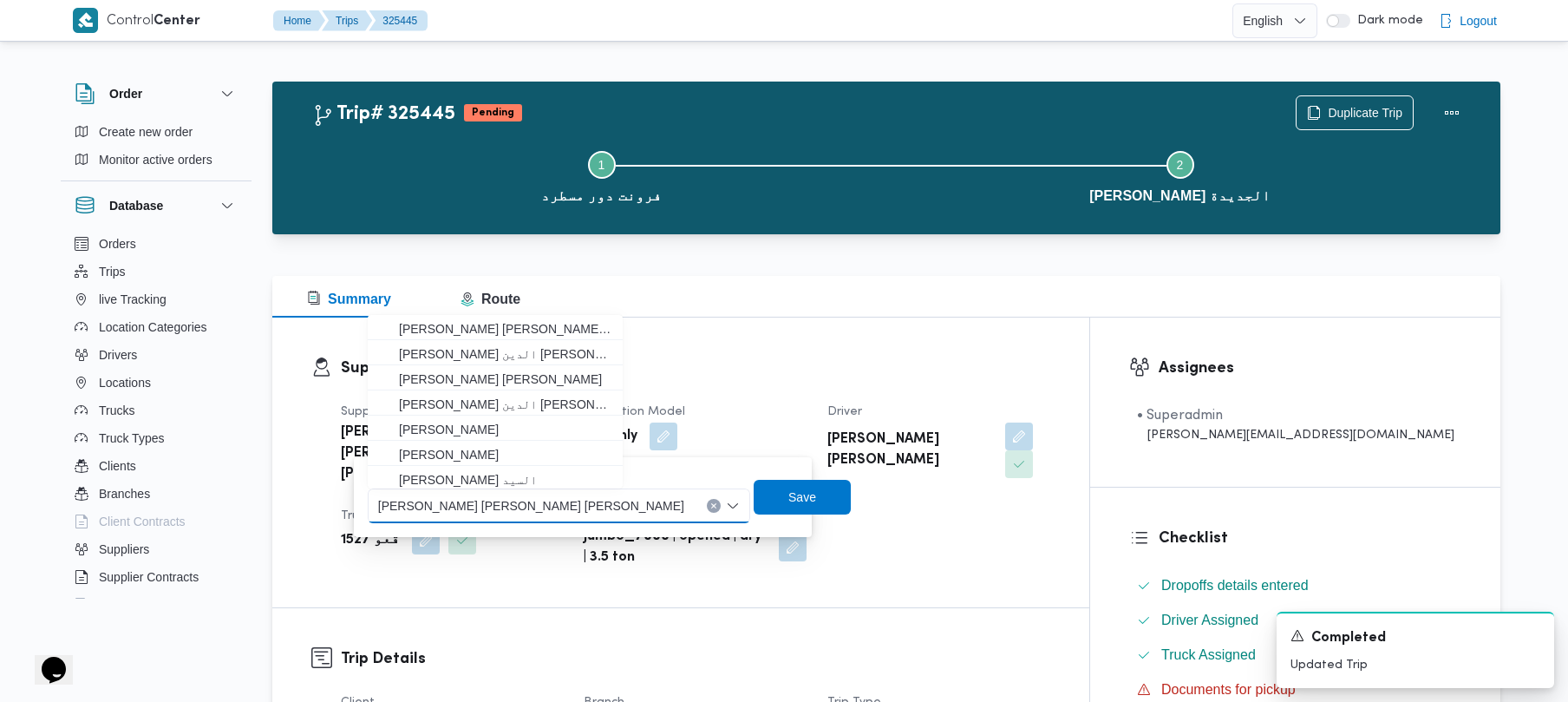 paste on "[PERSON_NAME]" 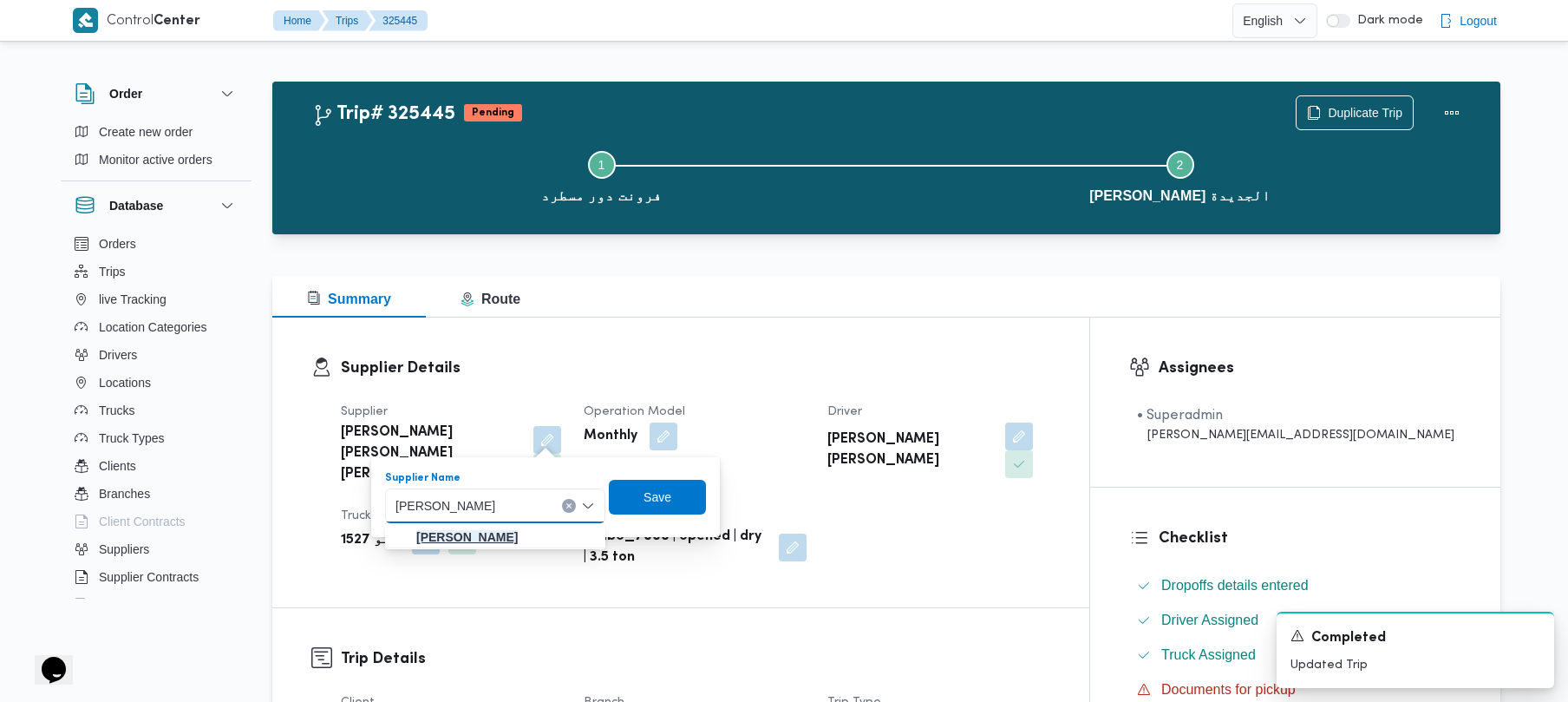 type on "[PERSON_NAME]" 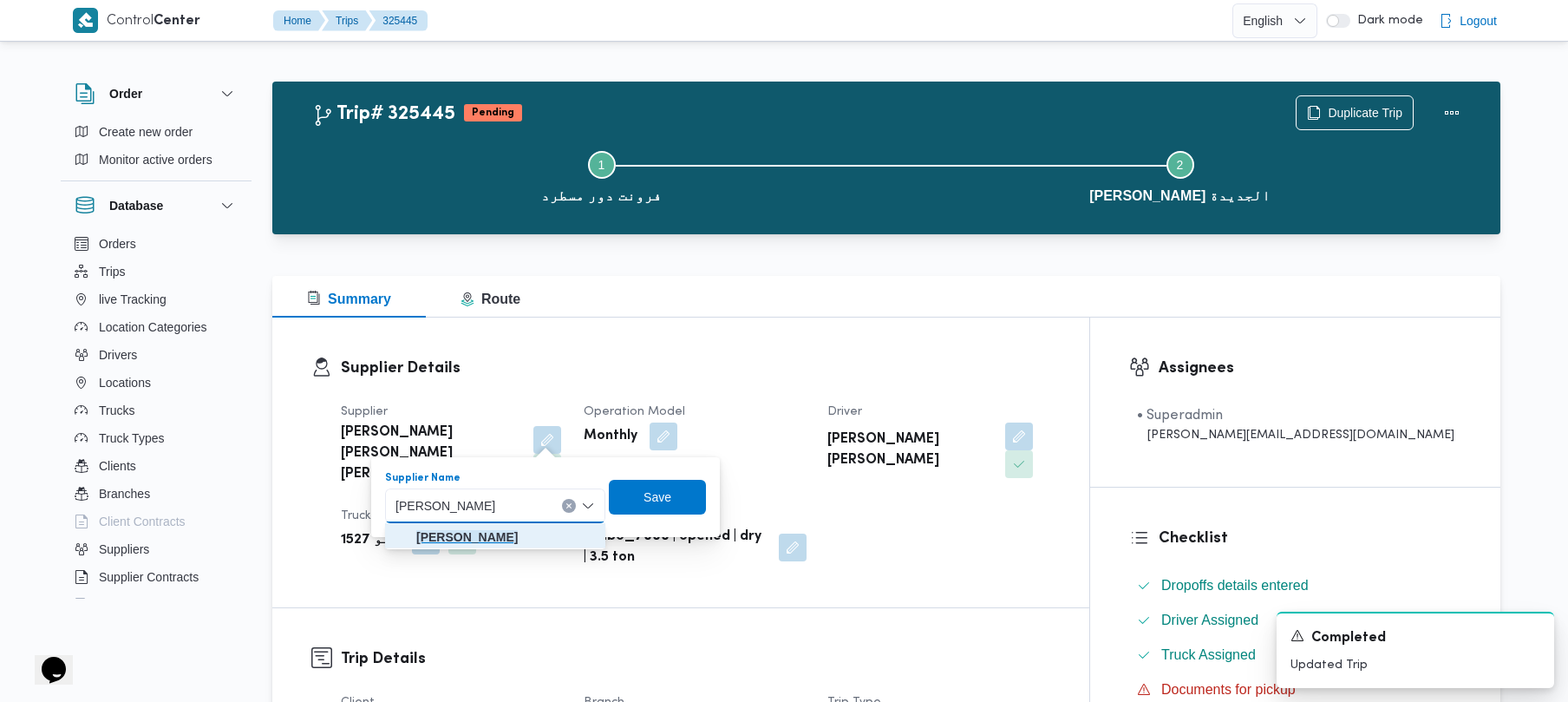 click on "[PERSON_NAME]" at bounding box center (495, 537) 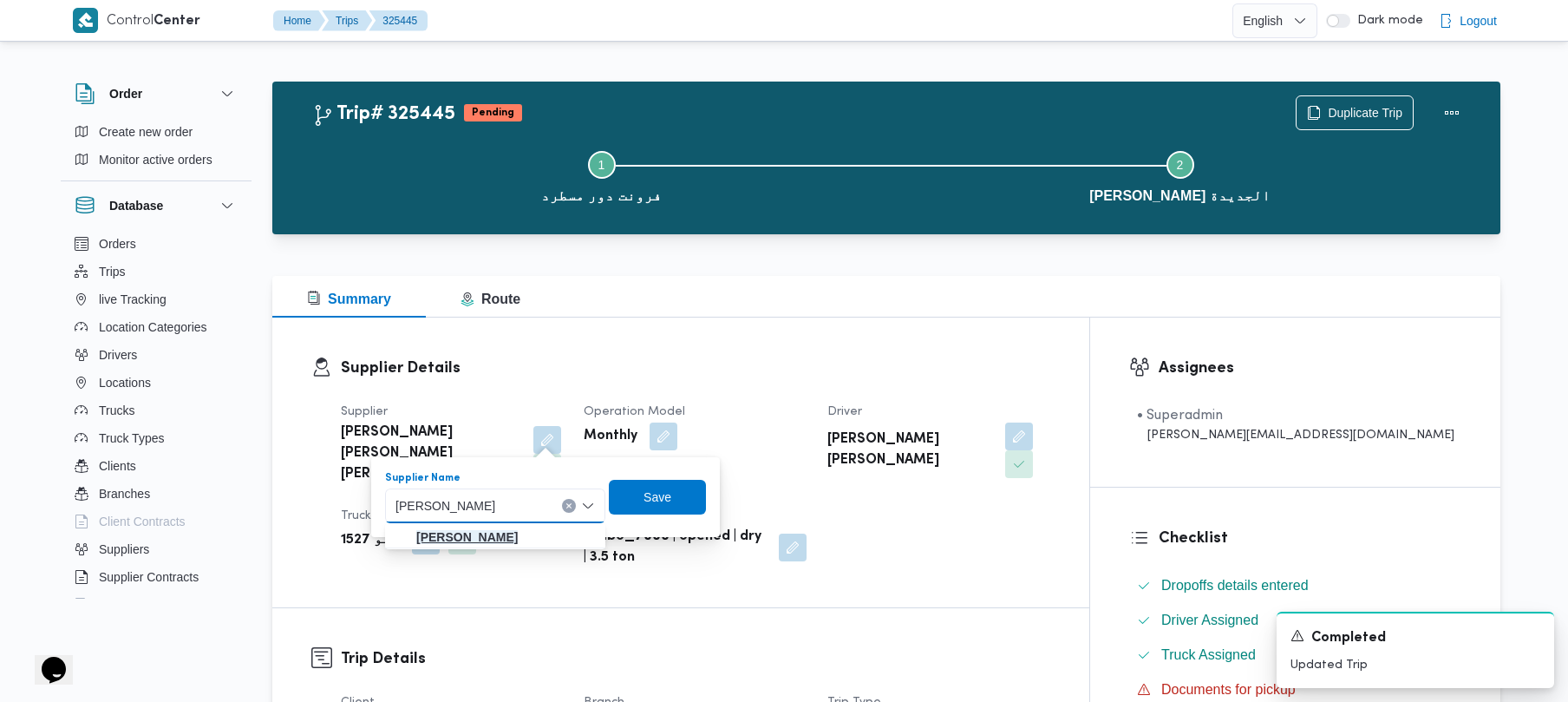 type 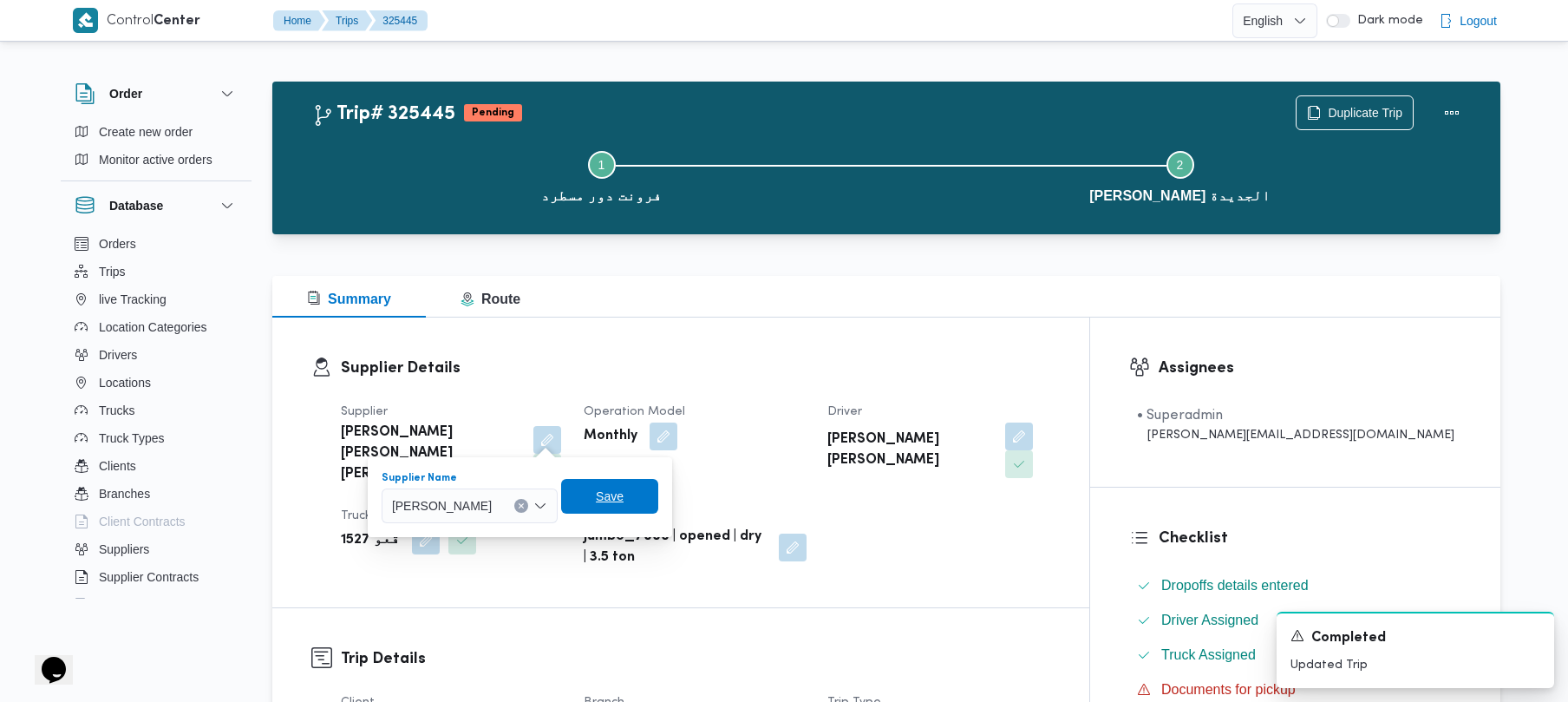 click on "Save" at bounding box center (610, 496) 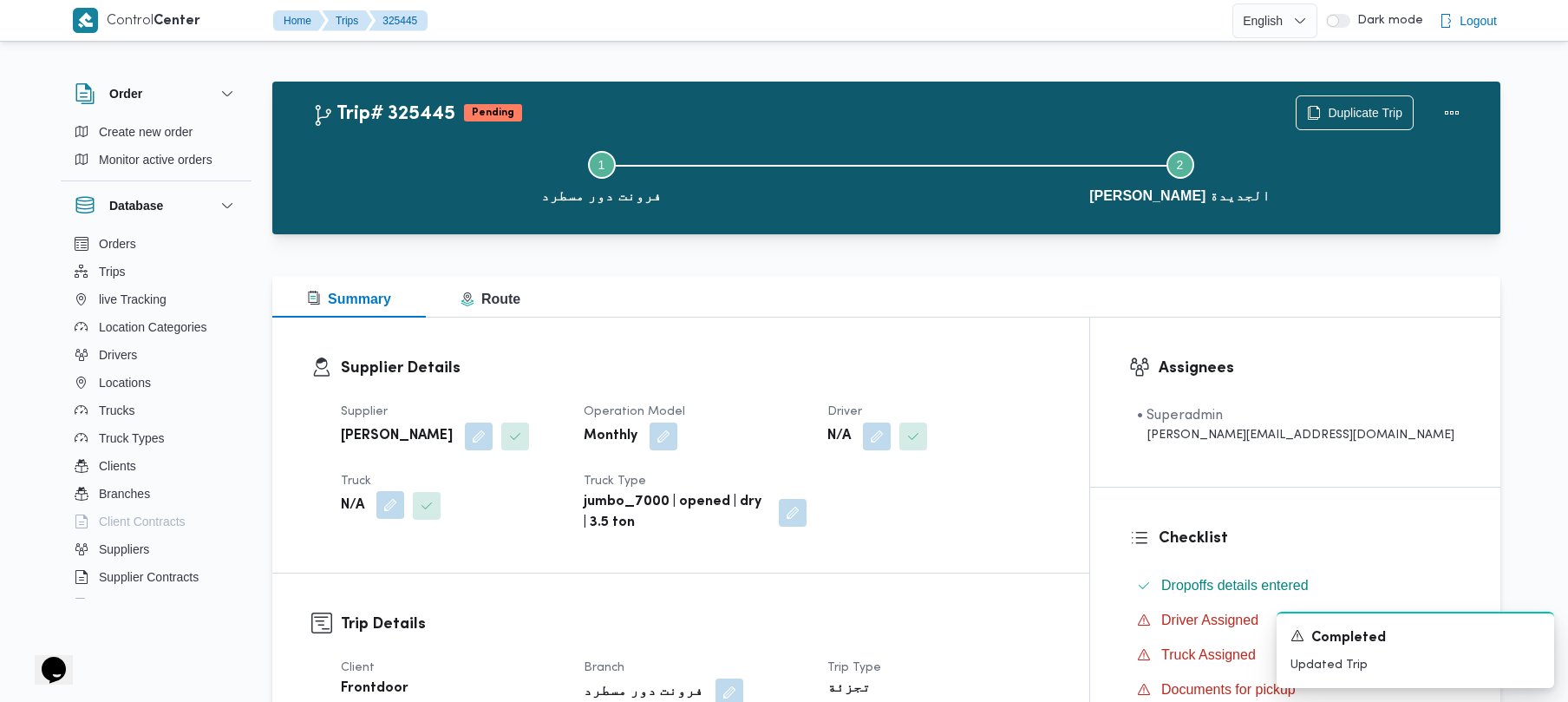 click at bounding box center [390, 505] 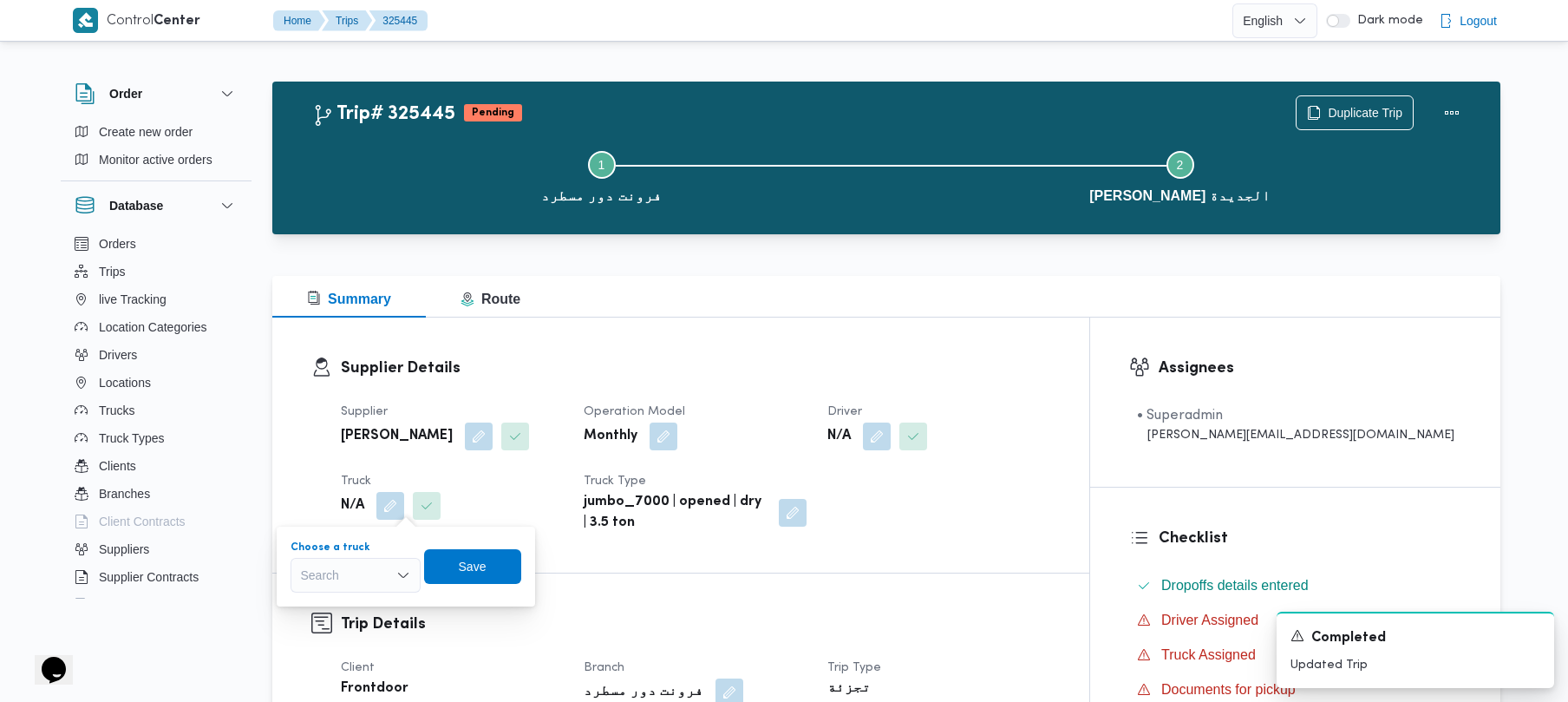 click on "Search" at bounding box center (356, 575) 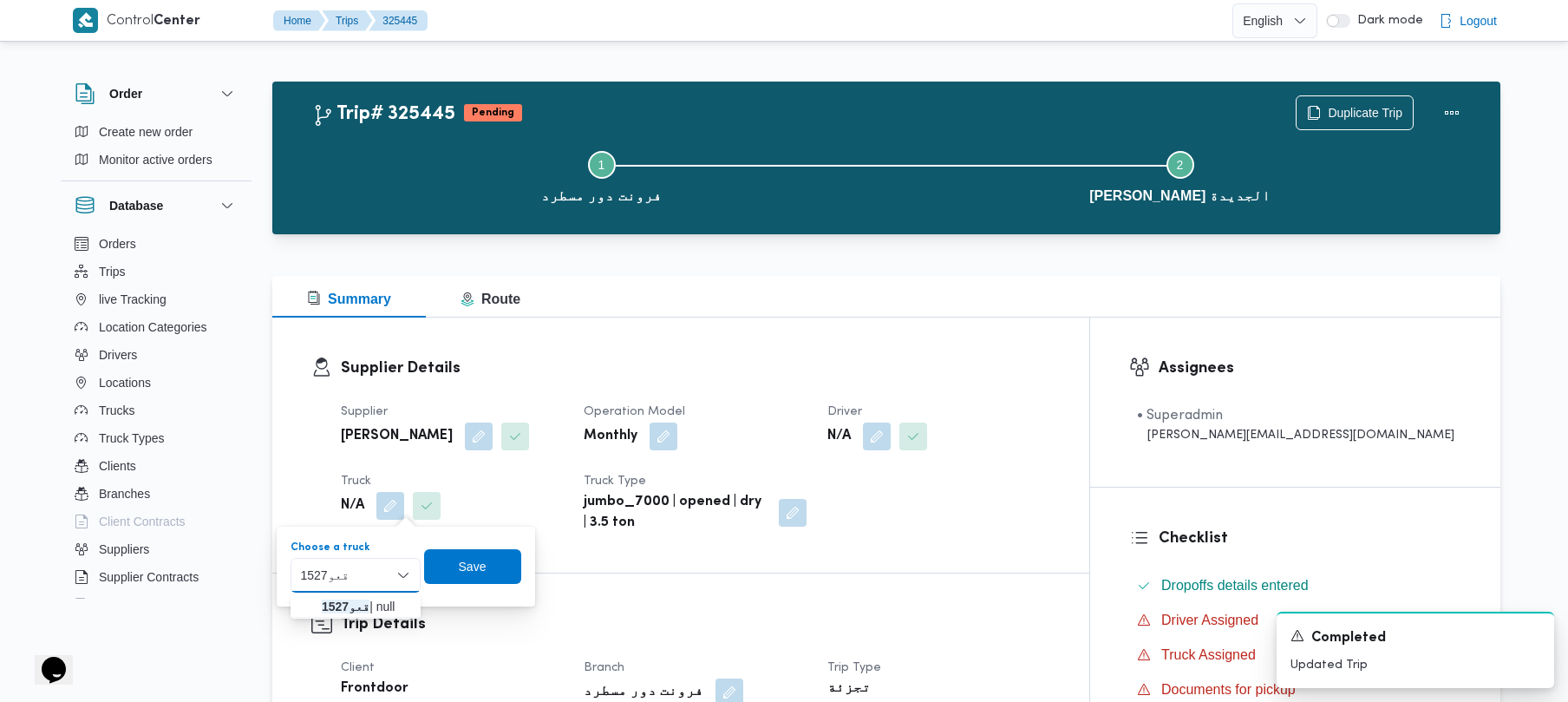type on "قعو1527" 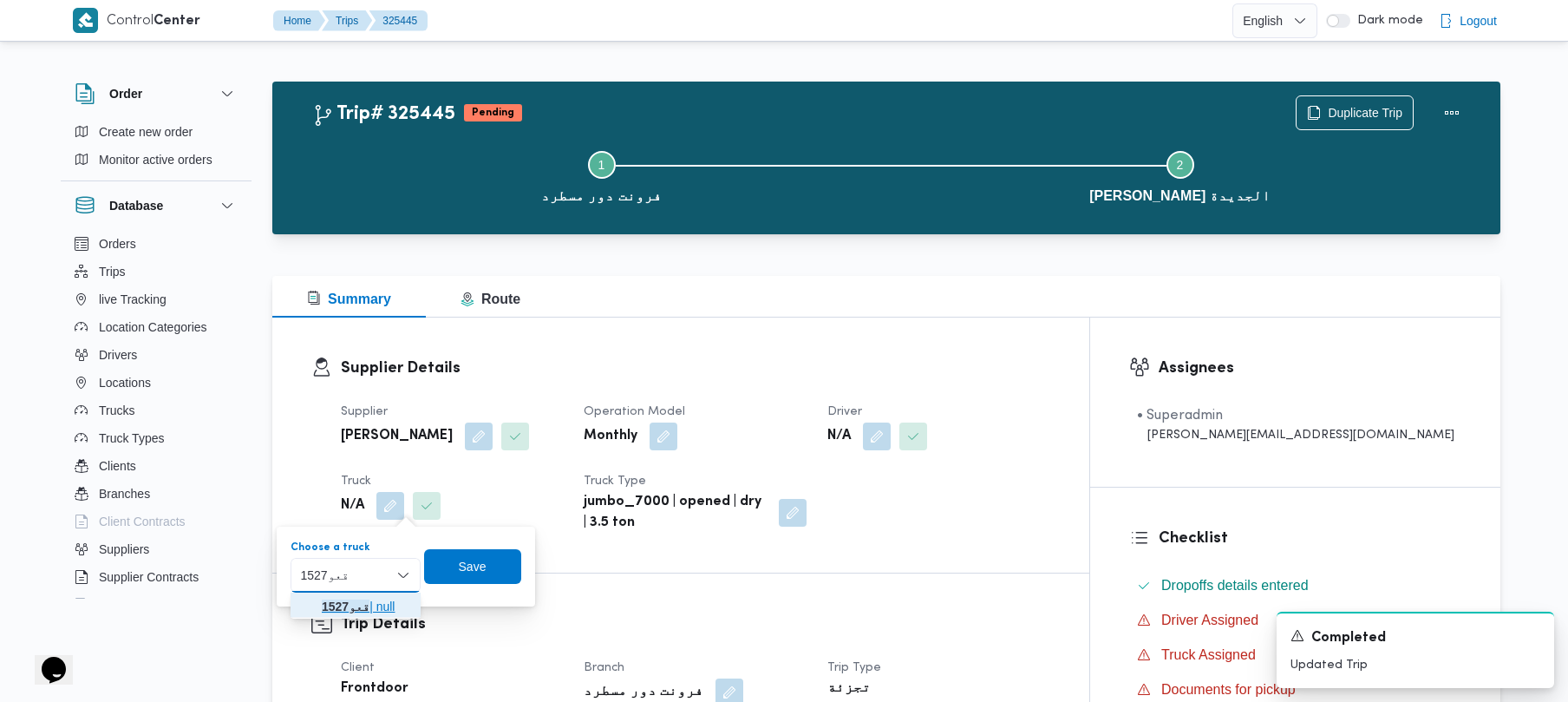 click on "قعو1527" 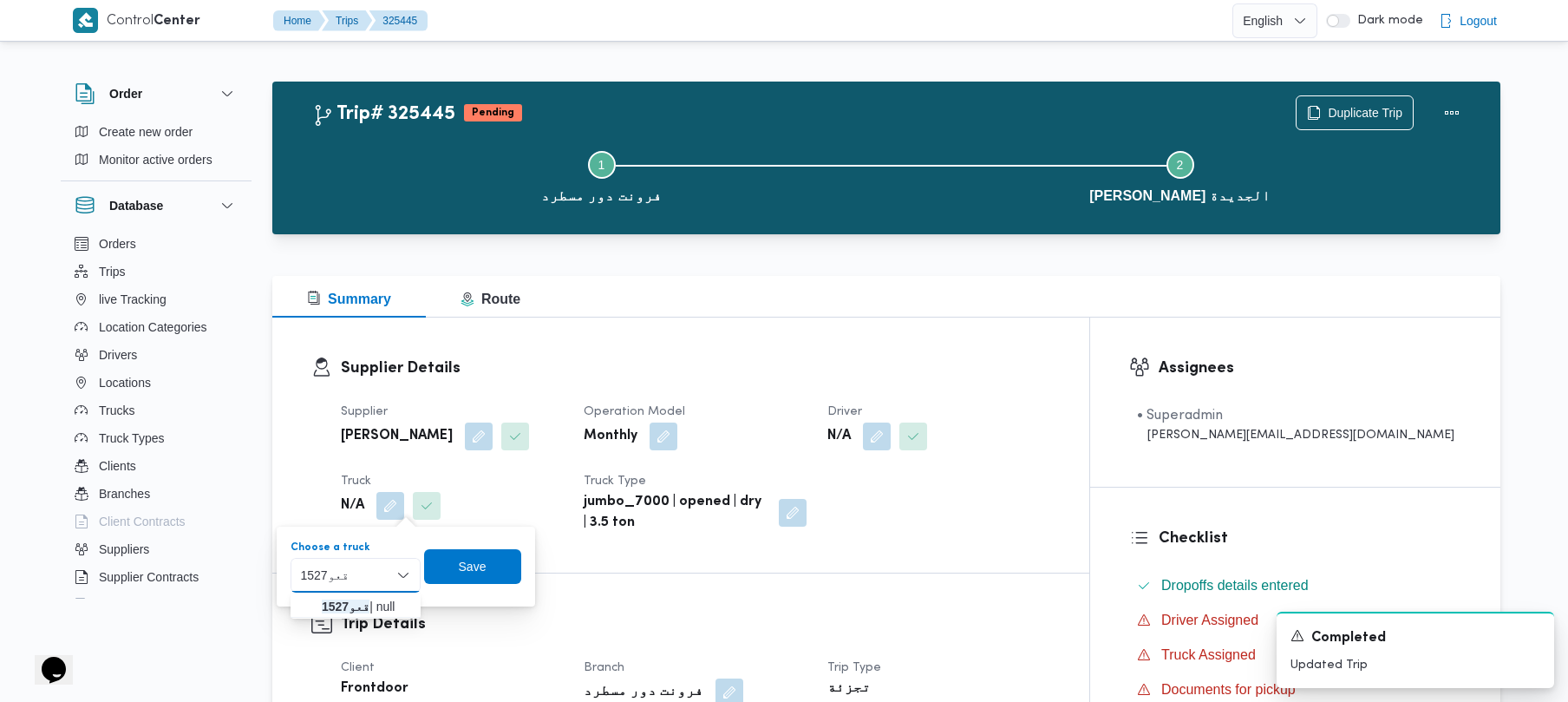 type 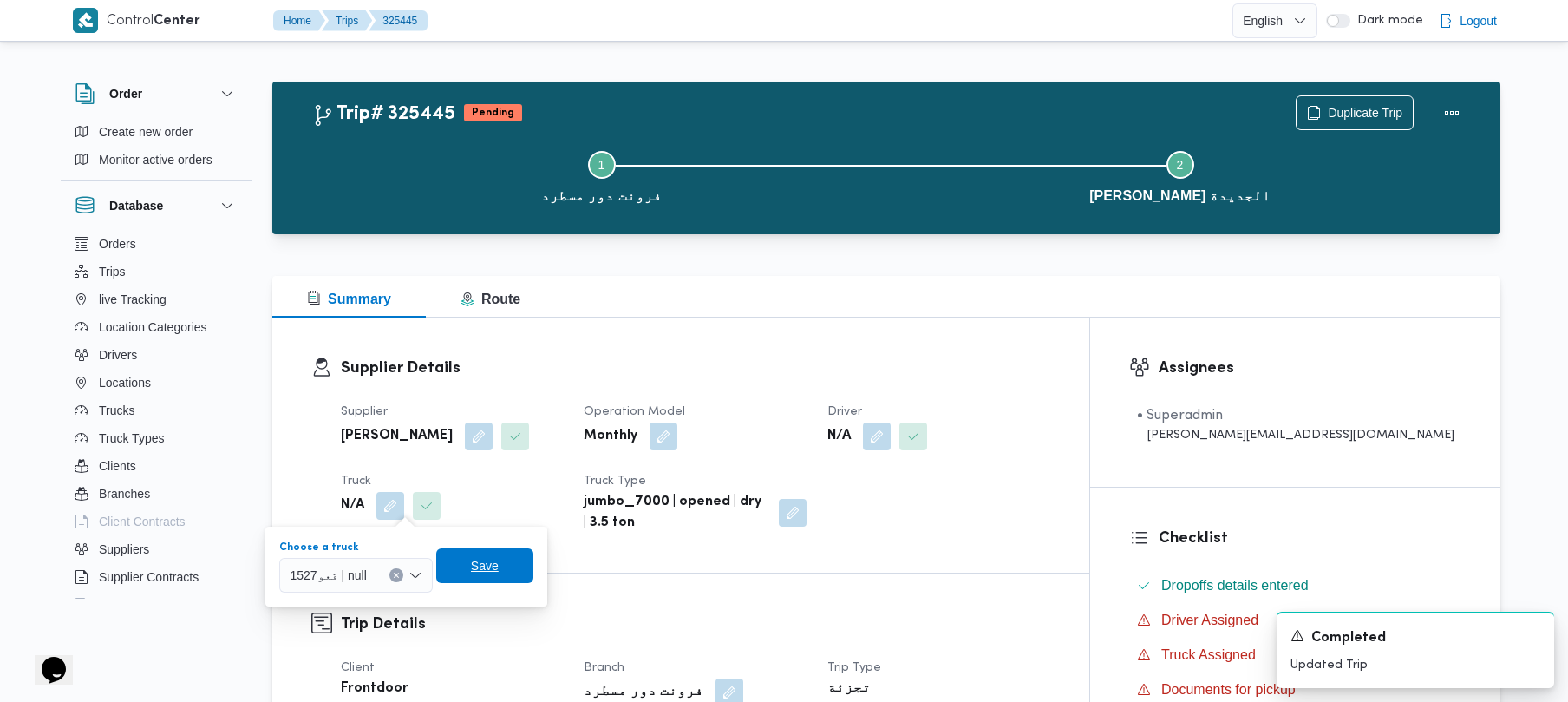 click on "Save" at bounding box center [485, 566] 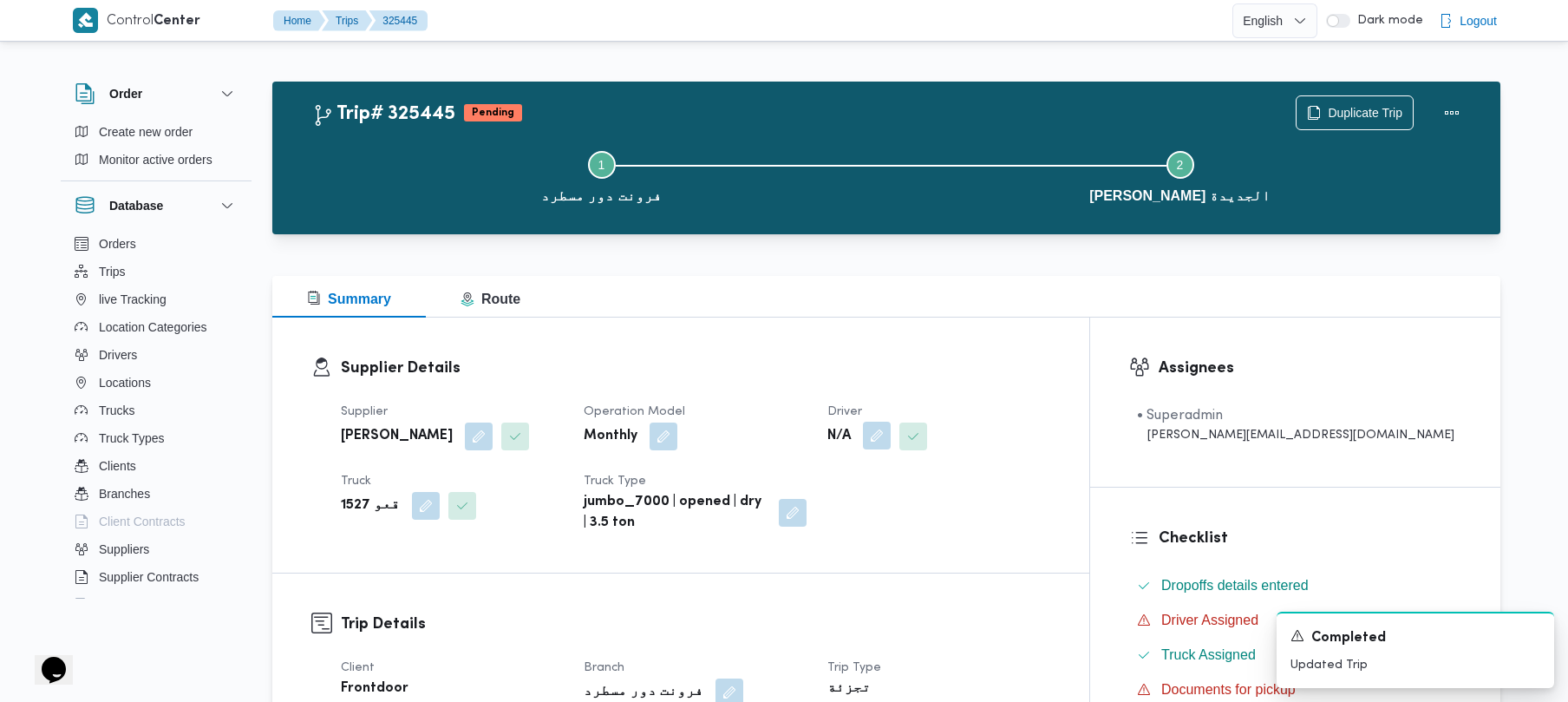 click at bounding box center (877, 436) 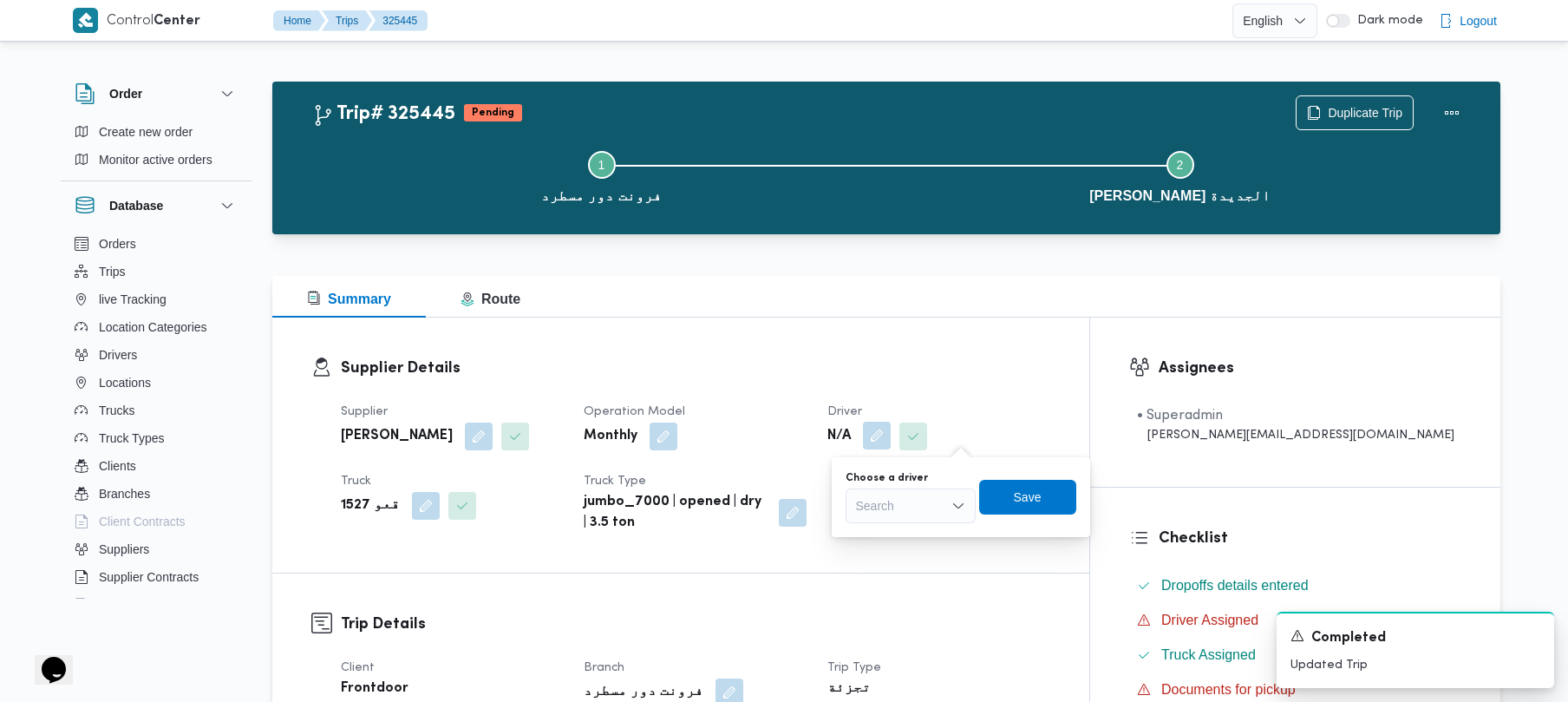 click at bounding box center (877, 436) 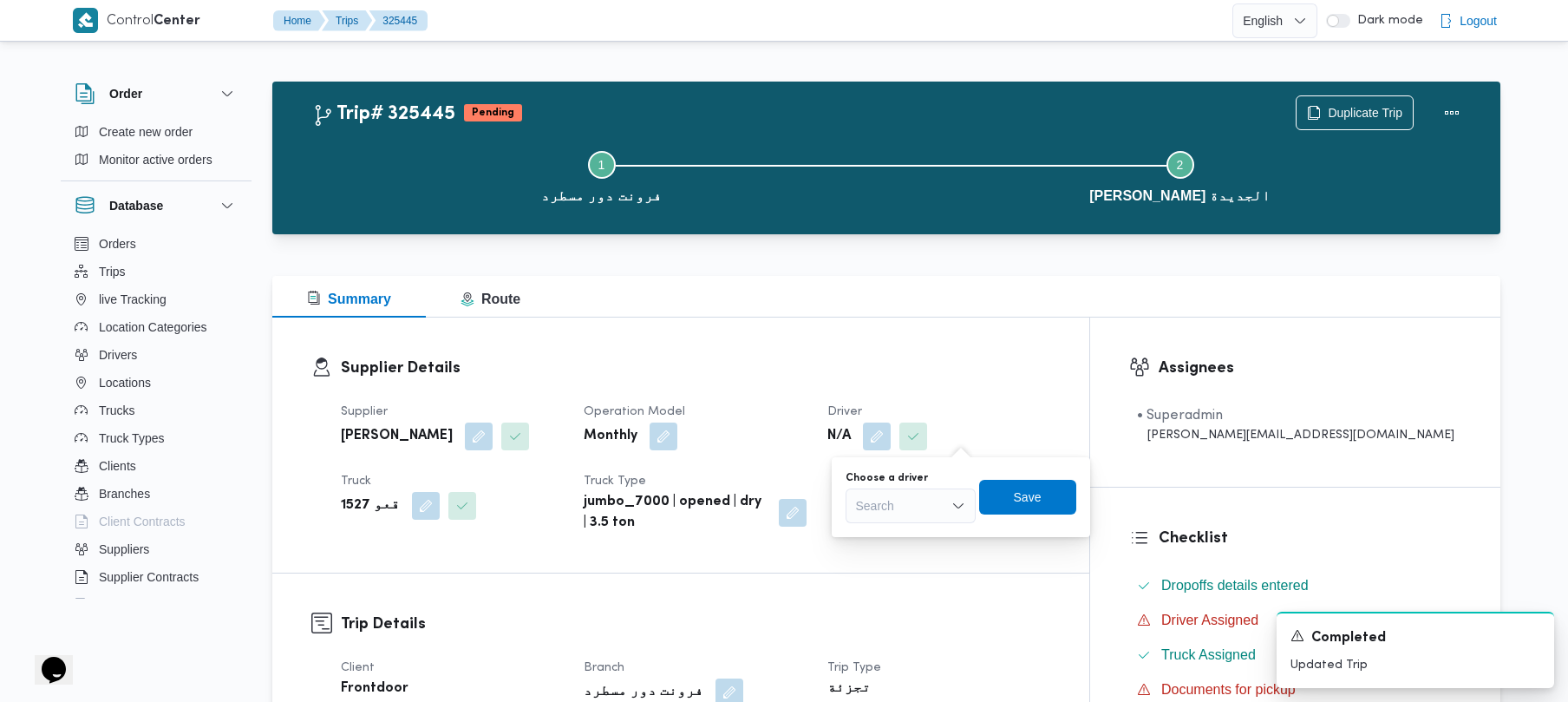 click on "Search" at bounding box center (911, 506) 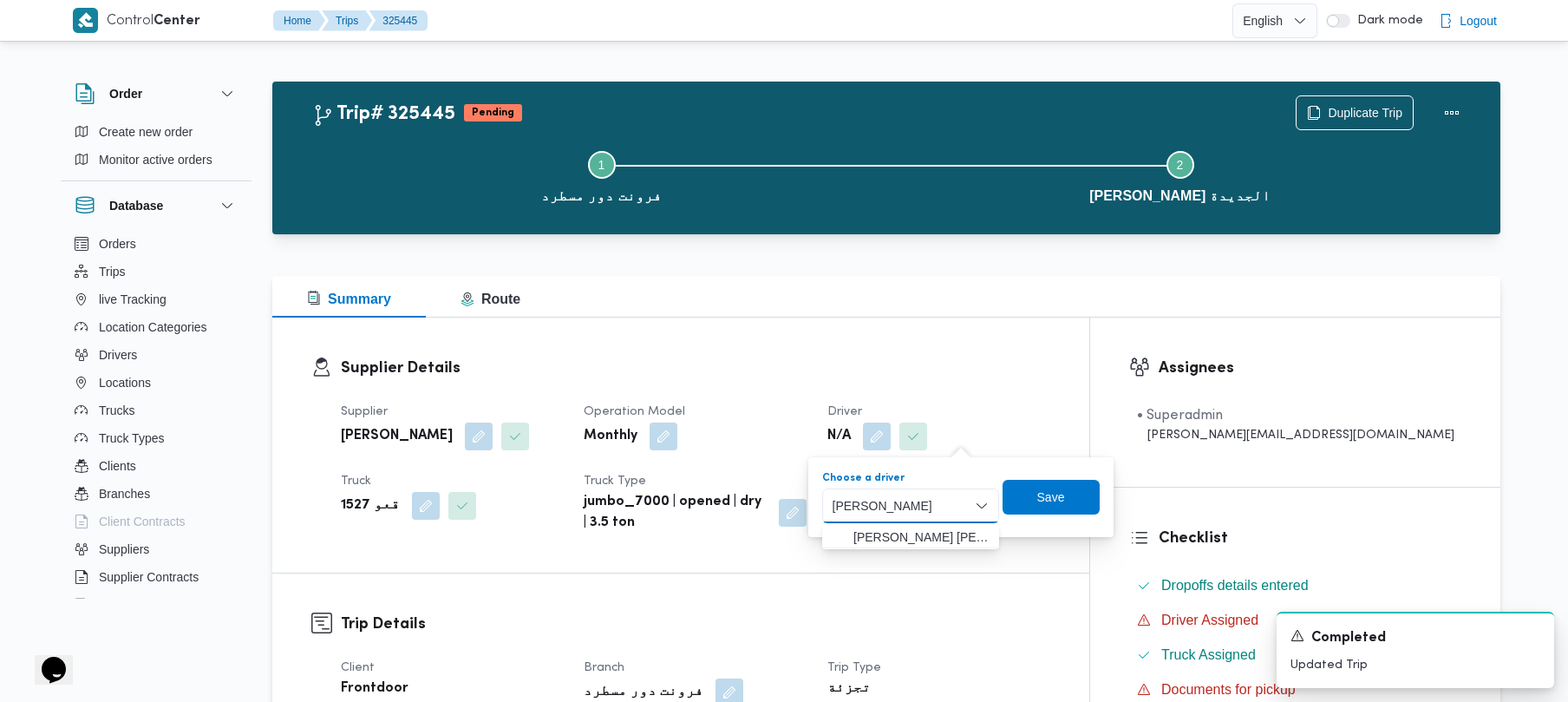 type on "[PERSON_NAME] [PERSON_NAME]" 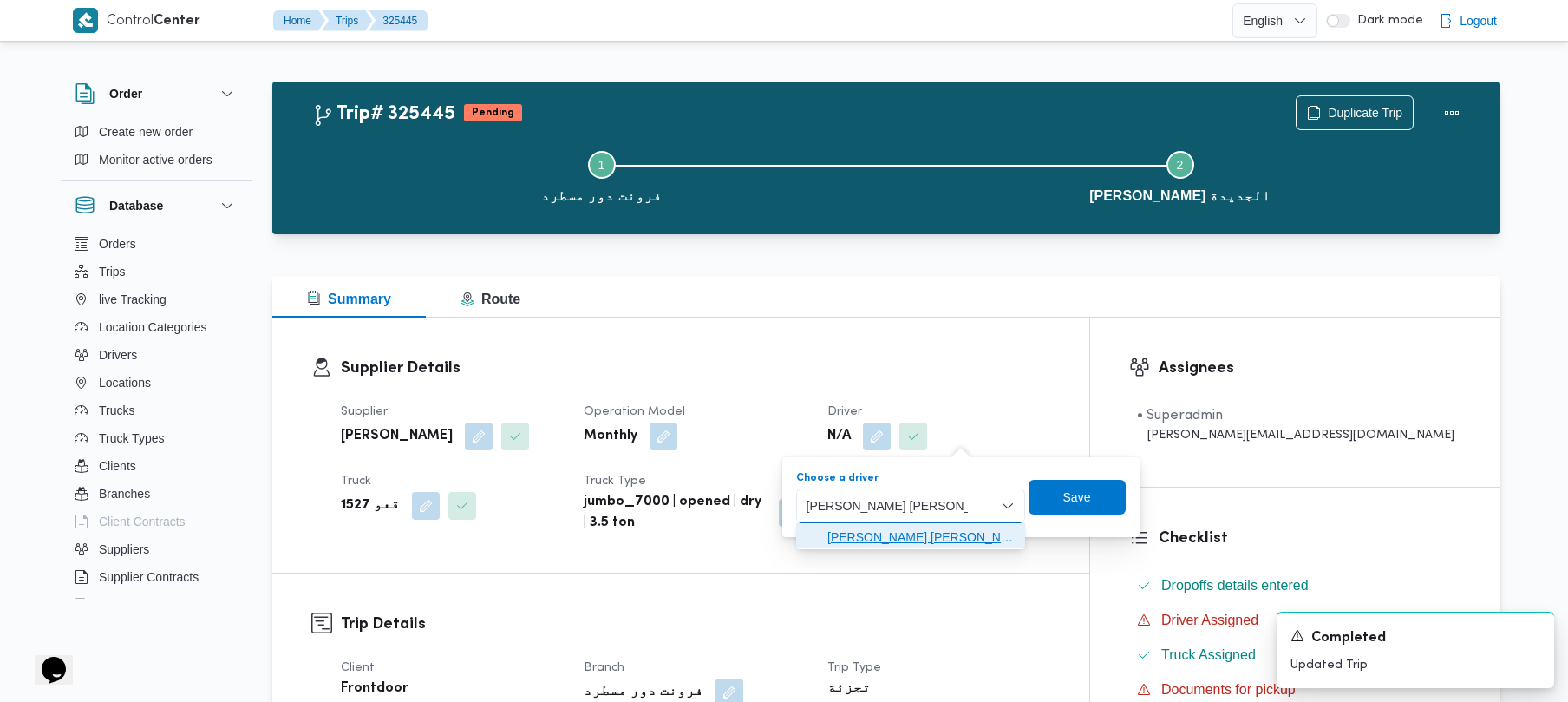 click on "[PERSON_NAME] [PERSON_NAME]" at bounding box center (921, 537) 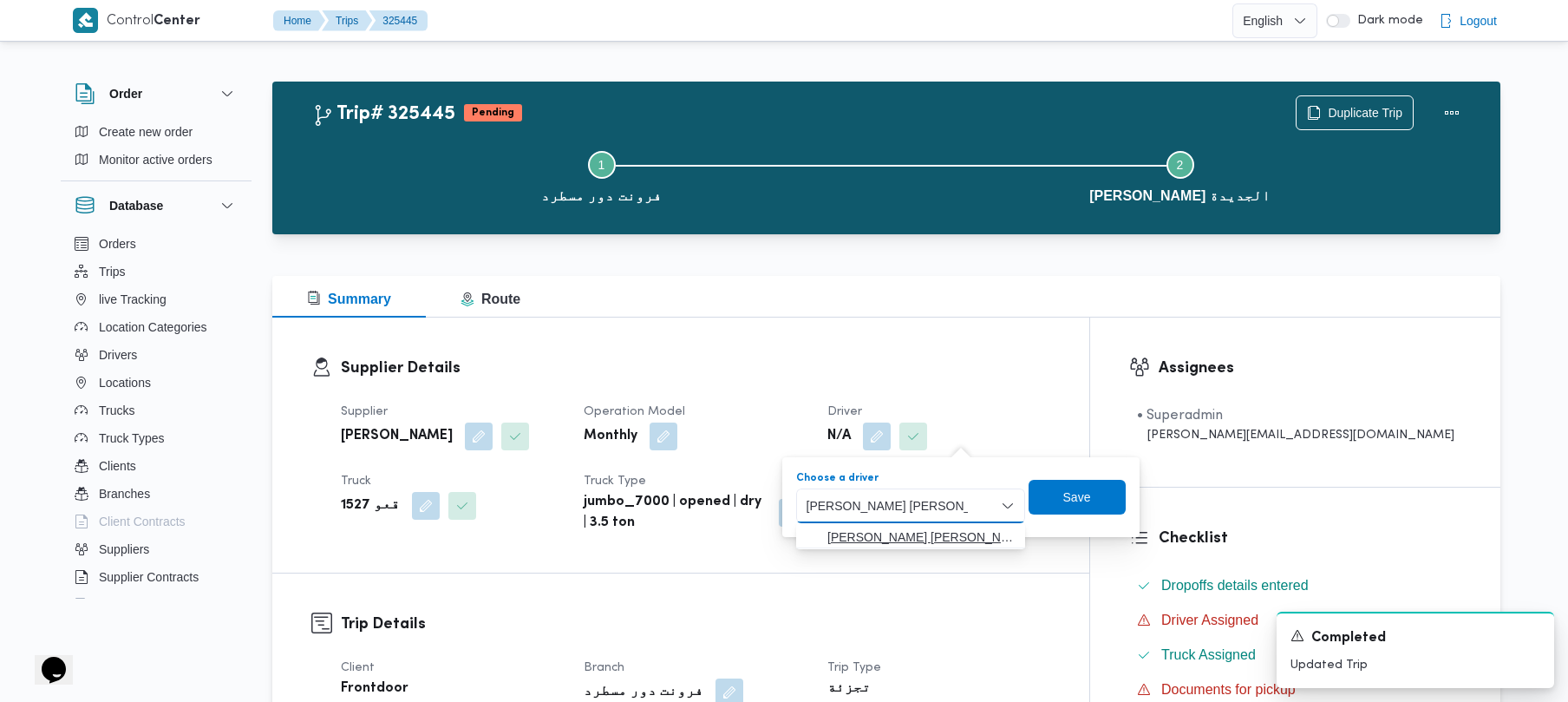 type 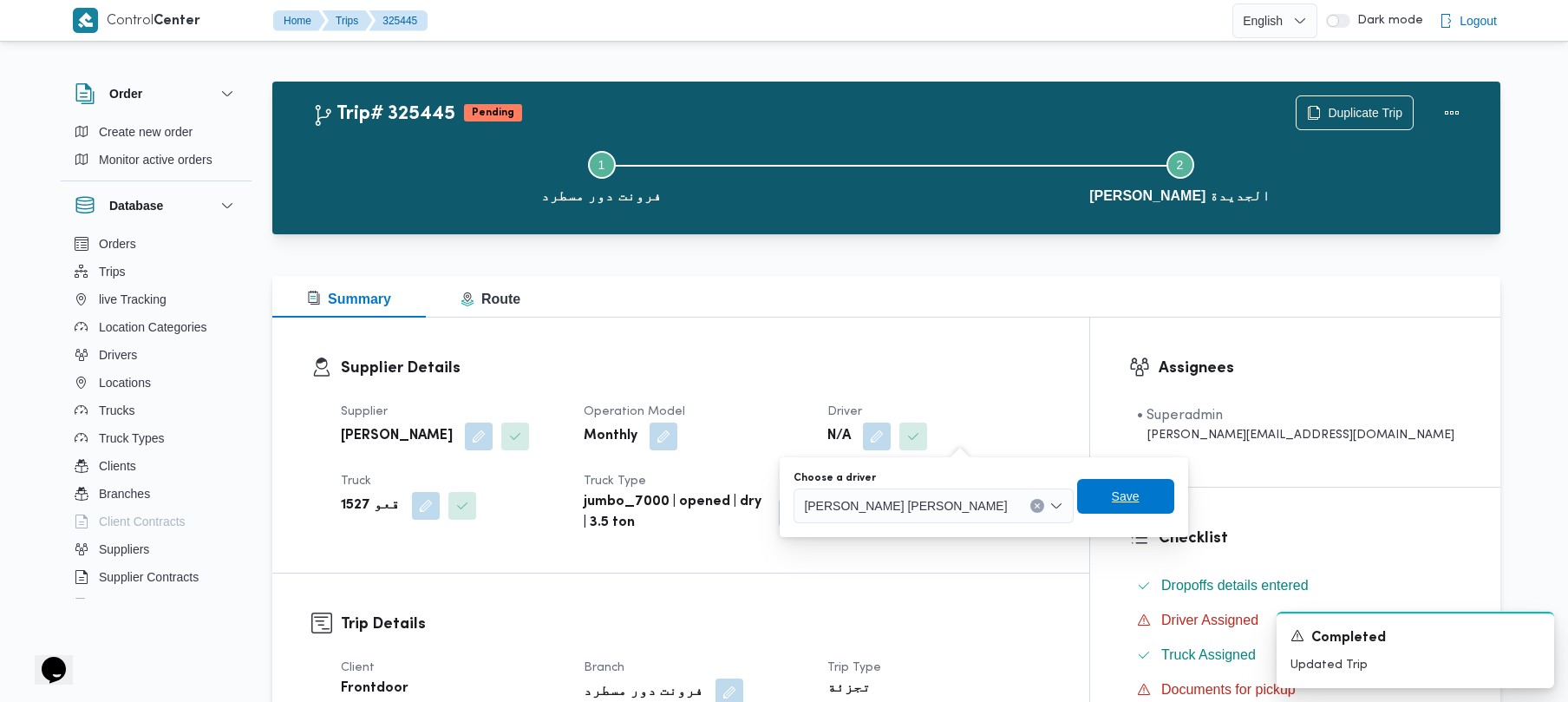 click on "Save" at bounding box center (1126, 496) 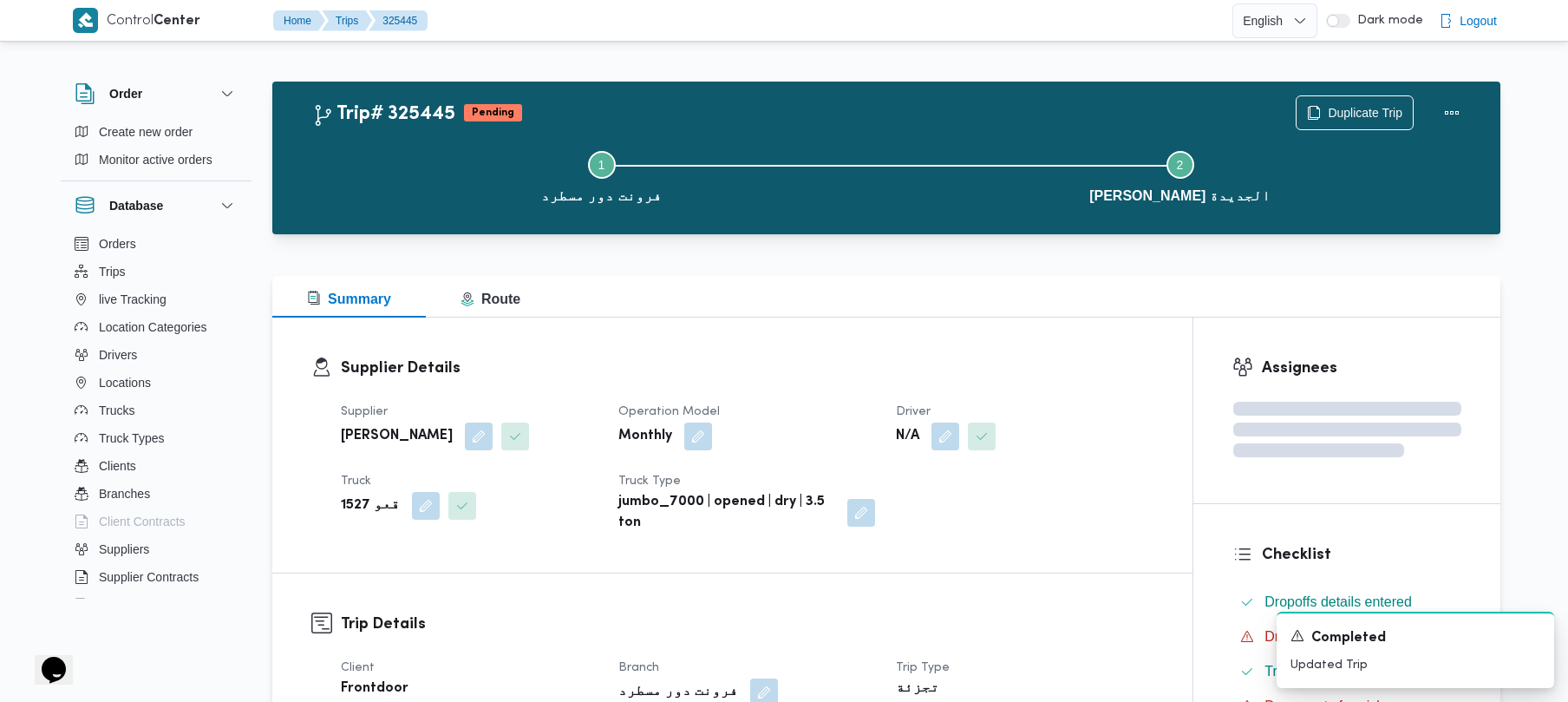 click on "[PERSON_NAME]" at bounding box center (396, 436) 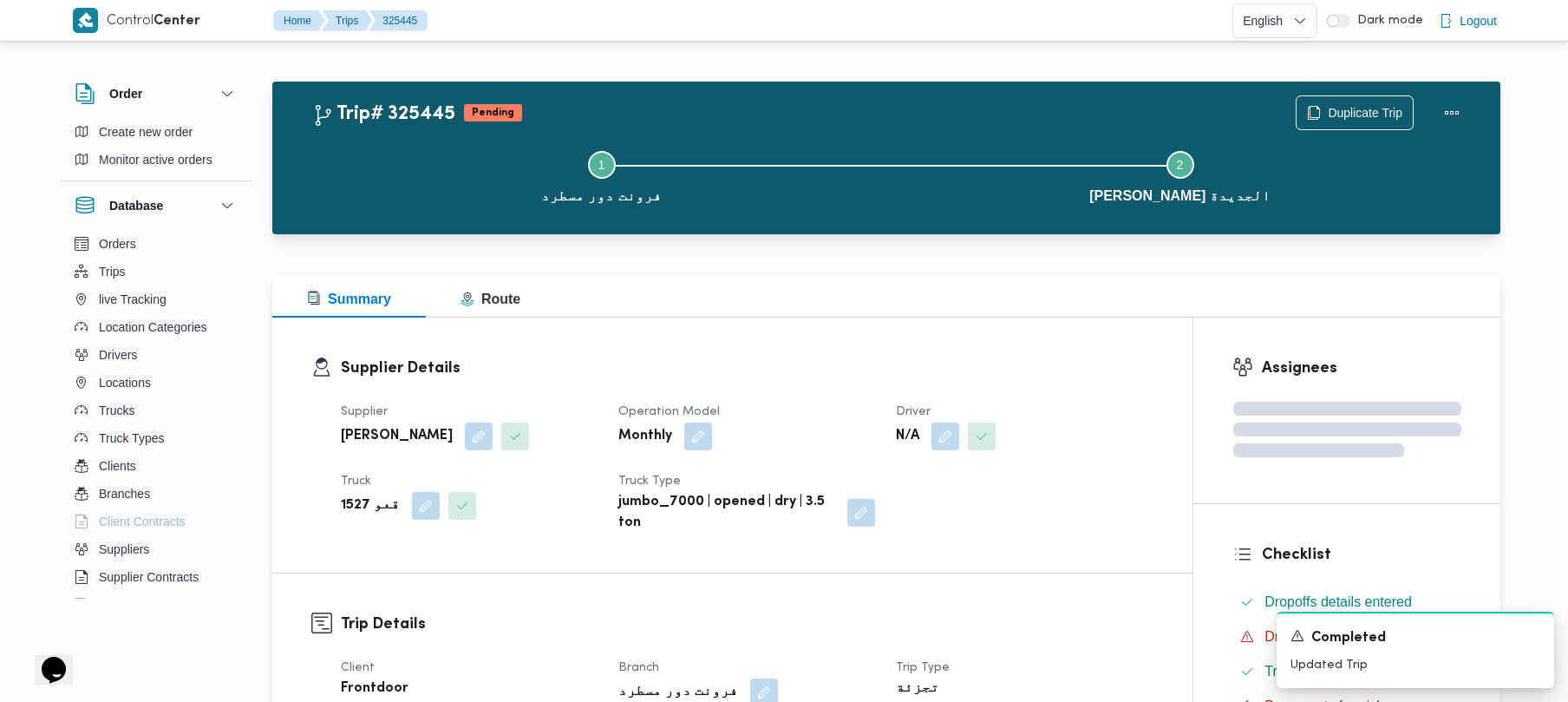 click on "[PERSON_NAME]" at bounding box center (396, 436) 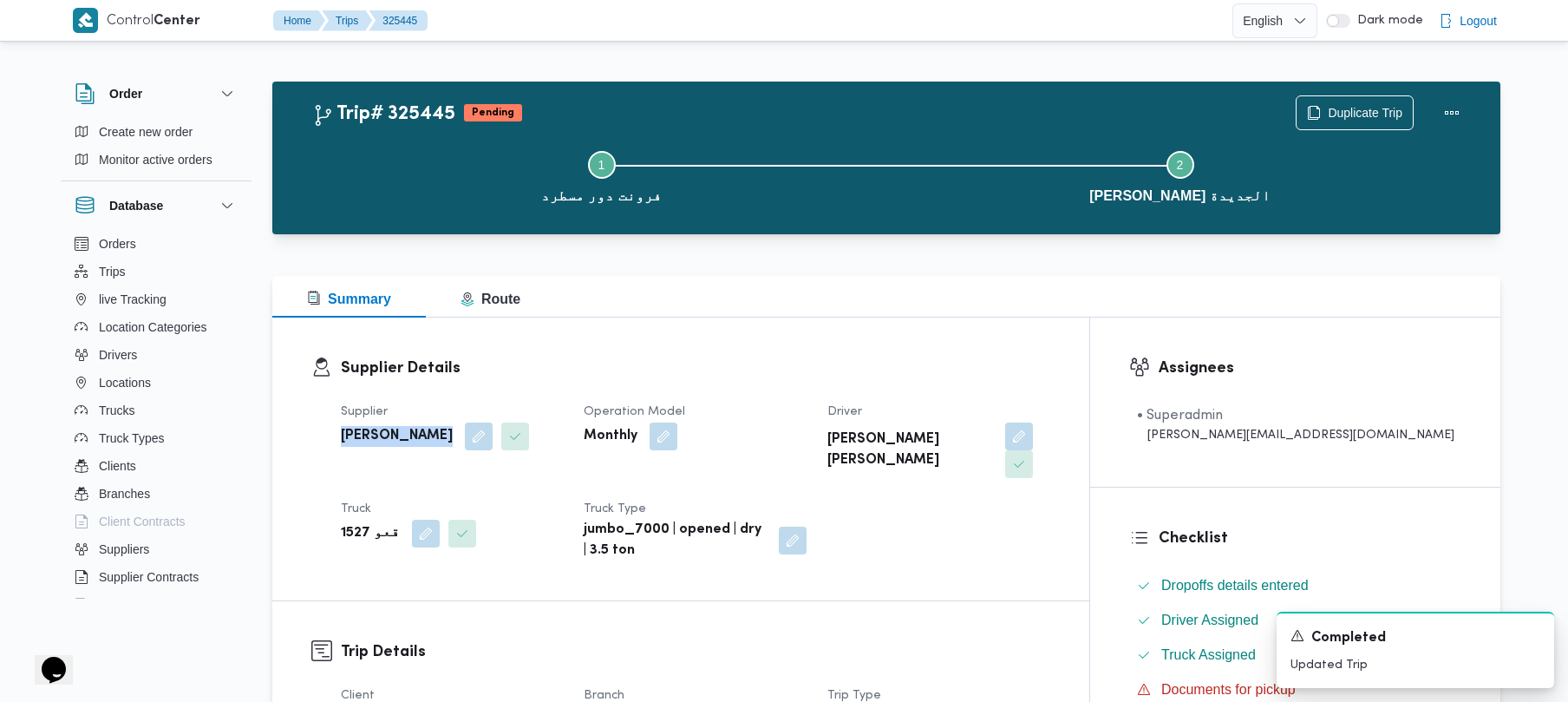 click on "[PERSON_NAME]" at bounding box center [396, 436] 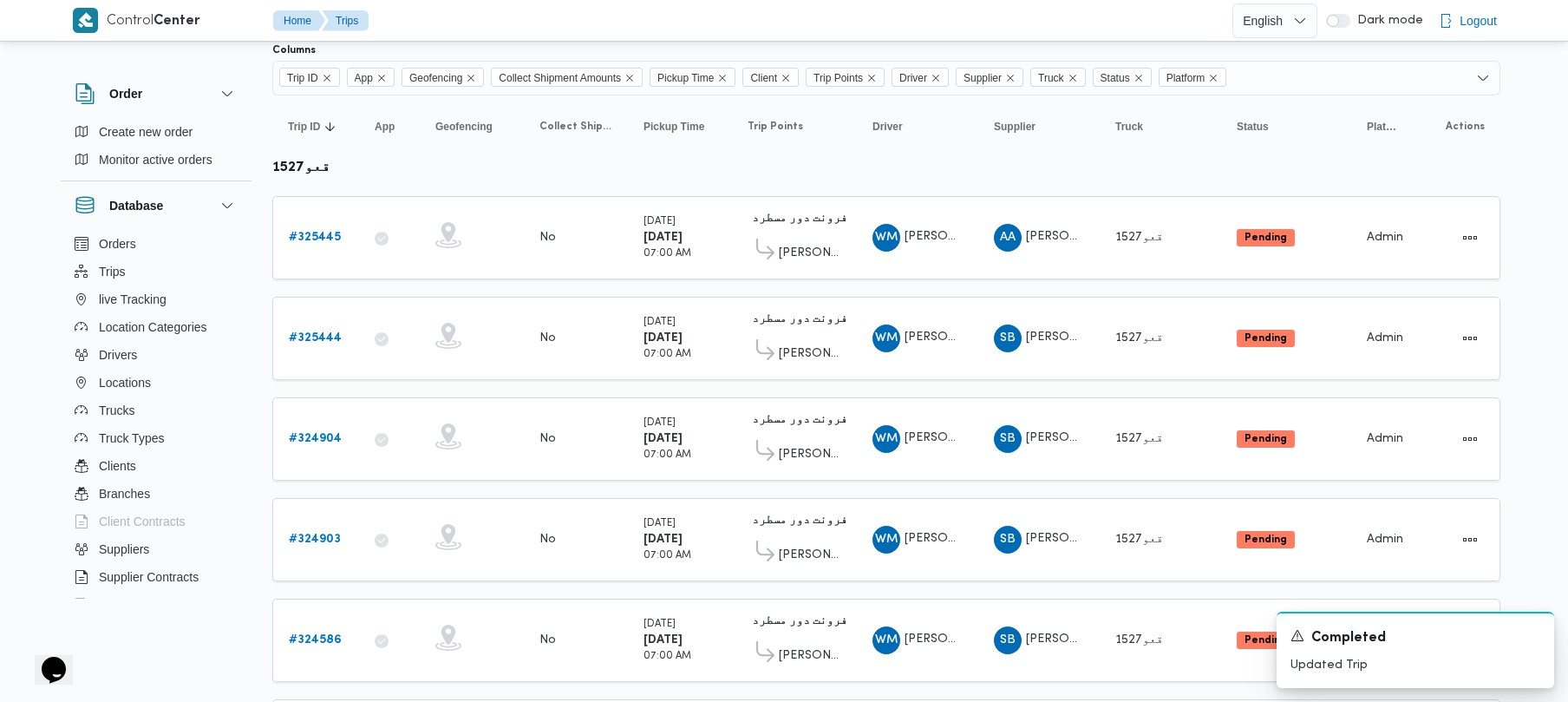 scroll, scrollTop: 118, scrollLeft: 0, axis: vertical 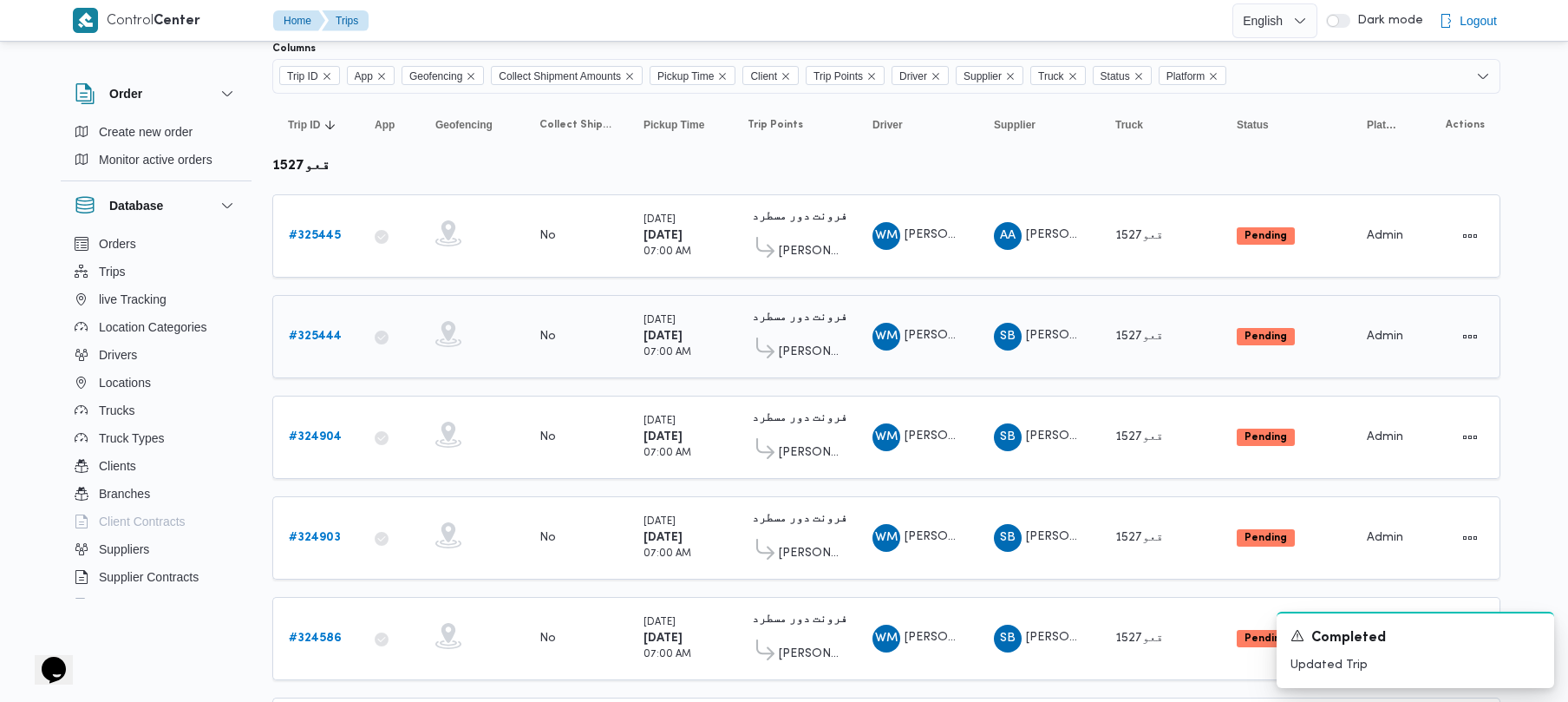 click on "# 325444" at bounding box center (315, 336) 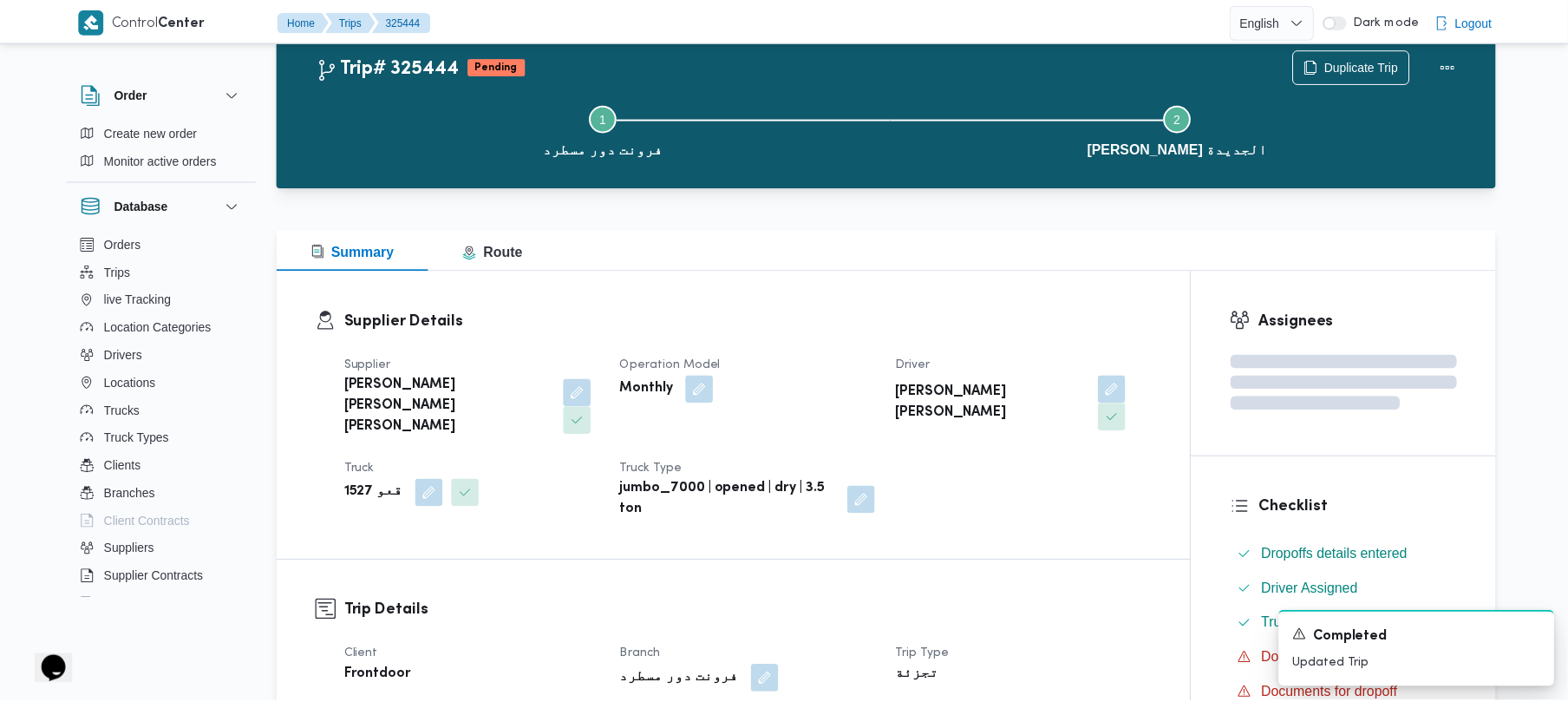 scroll, scrollTop: 118, scrollLeft: 0, axis: vertical 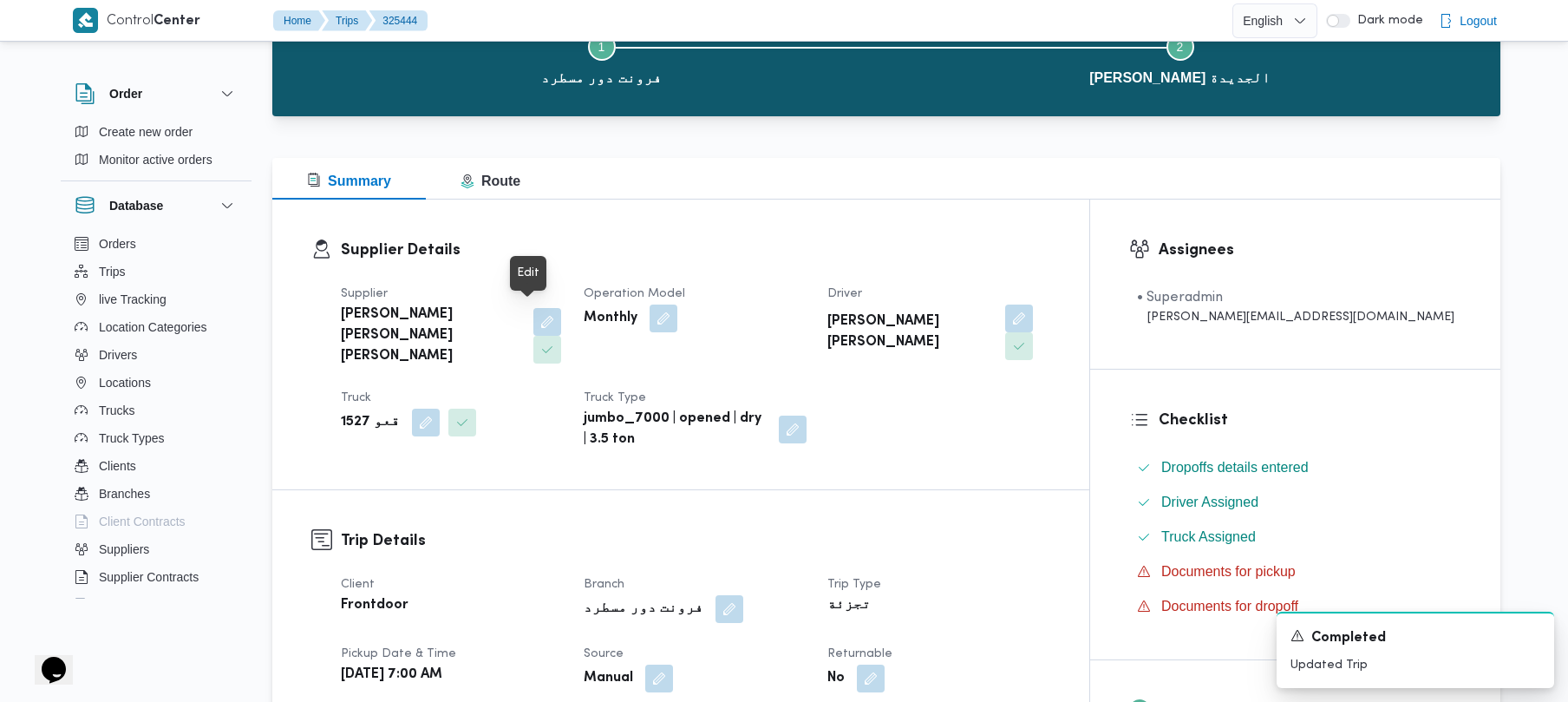 drag, startPoint x: 528, startPoint y: 312, endPoint x: 532, endPoint y: 333, distance: 21.37756 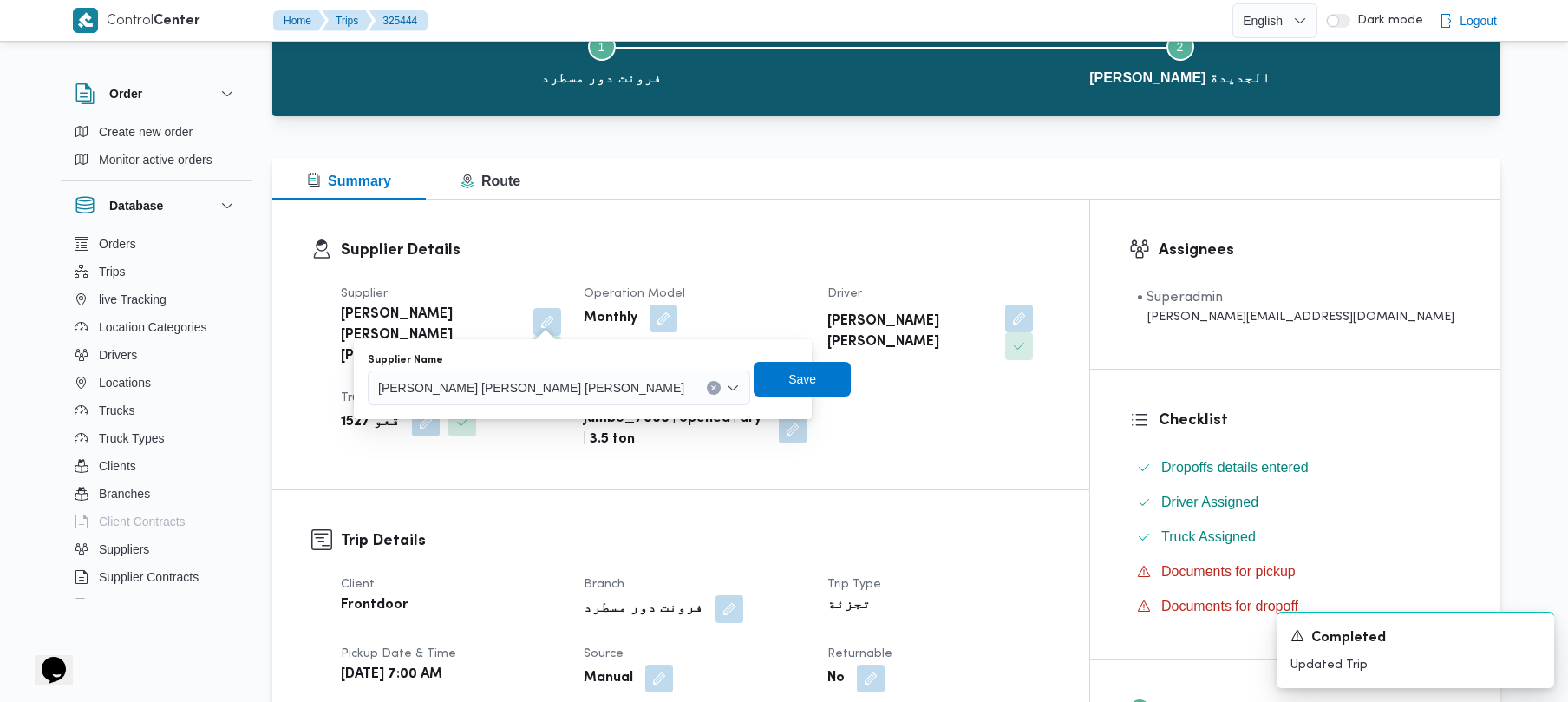 click on "[PERSON_NAME] [PERSON_NAME] [PERSON_NAME]" at bounding box center [531, 387] 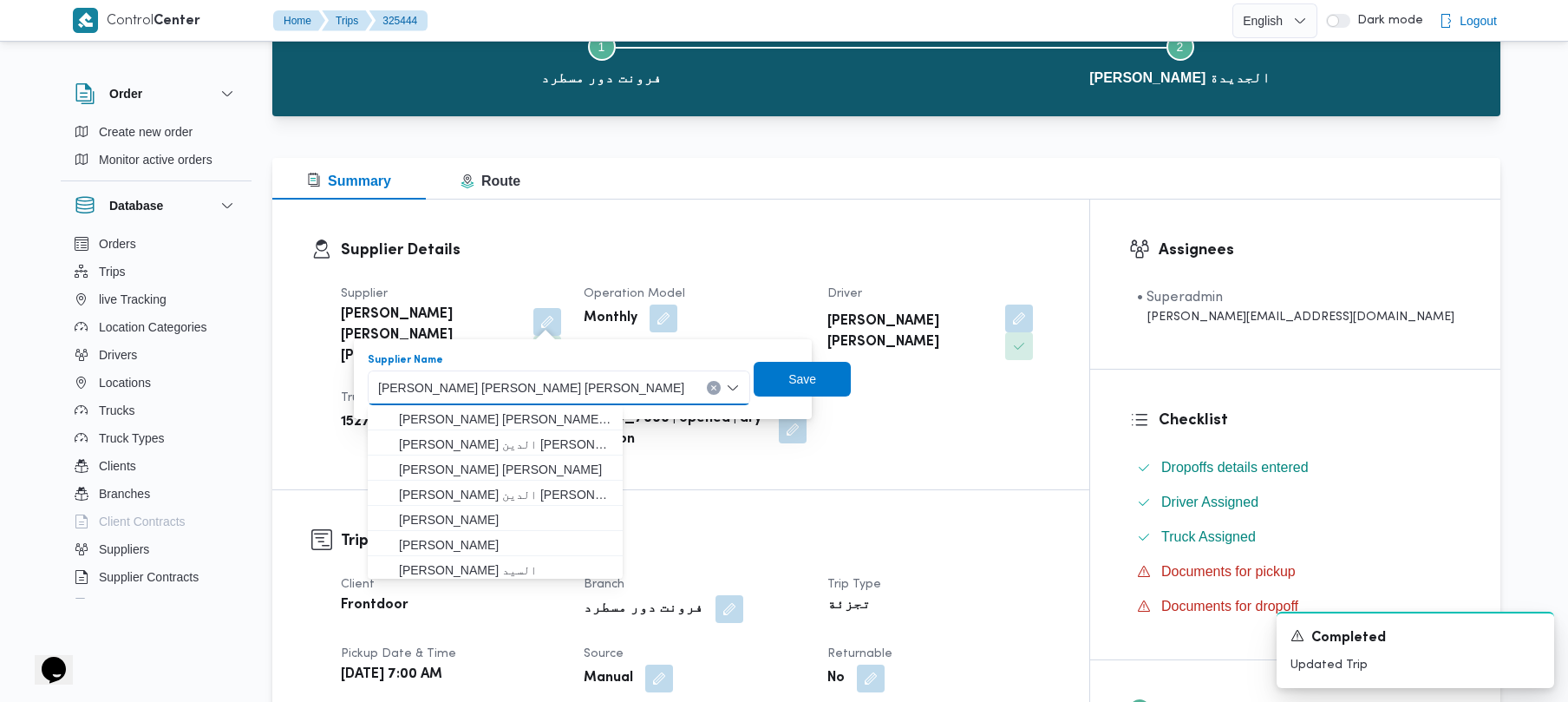paste on "[PERSON_NAME]" 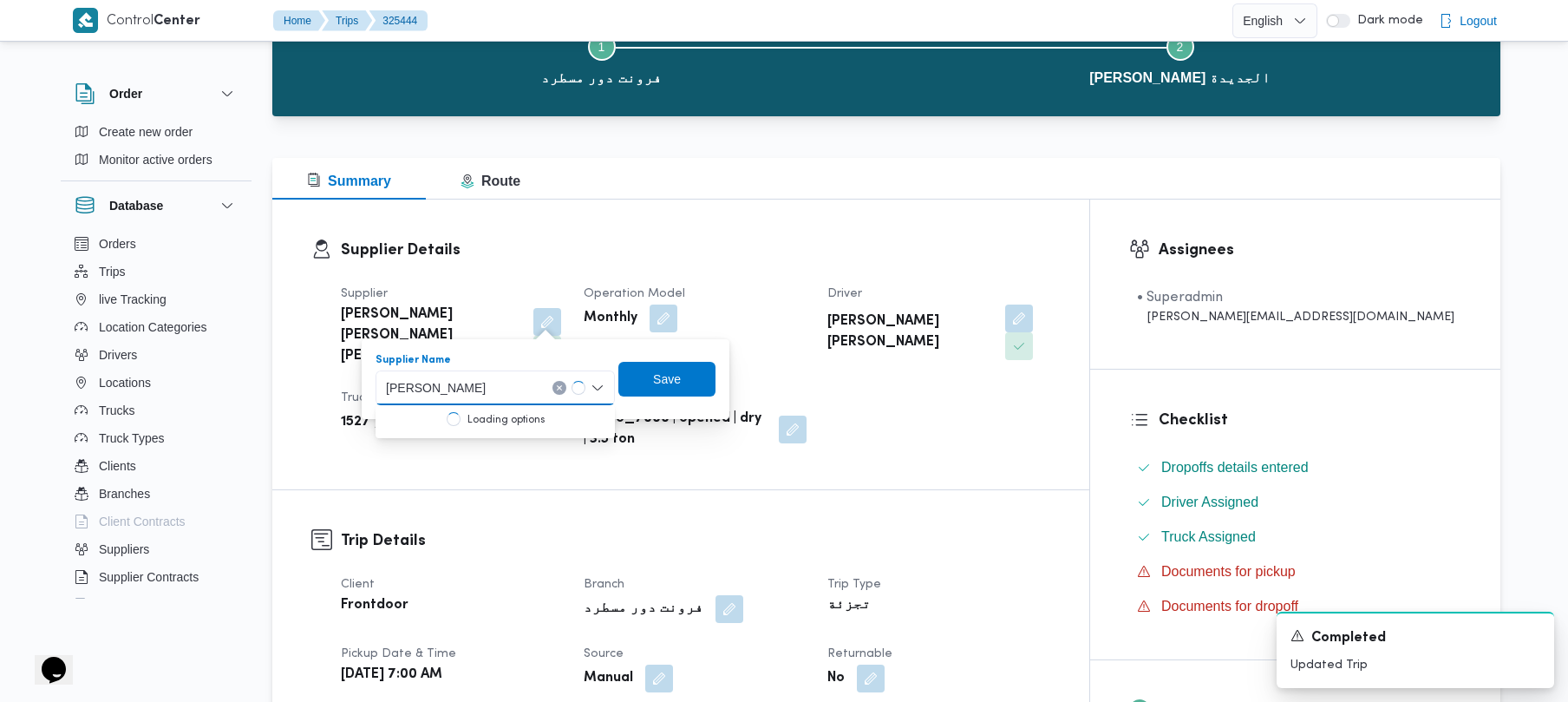 type on "[PERSON_NAME]" 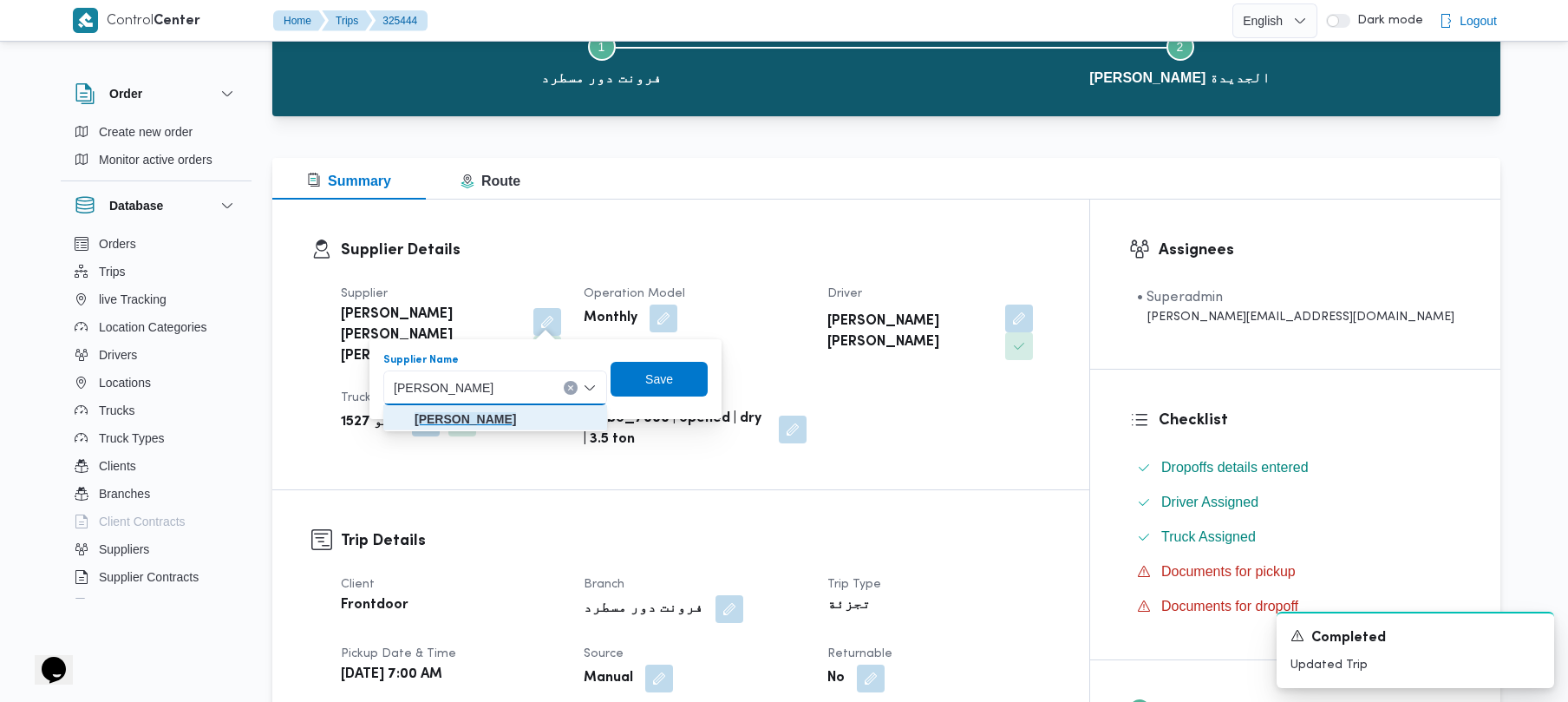 click on "[PERSON_NAME]" 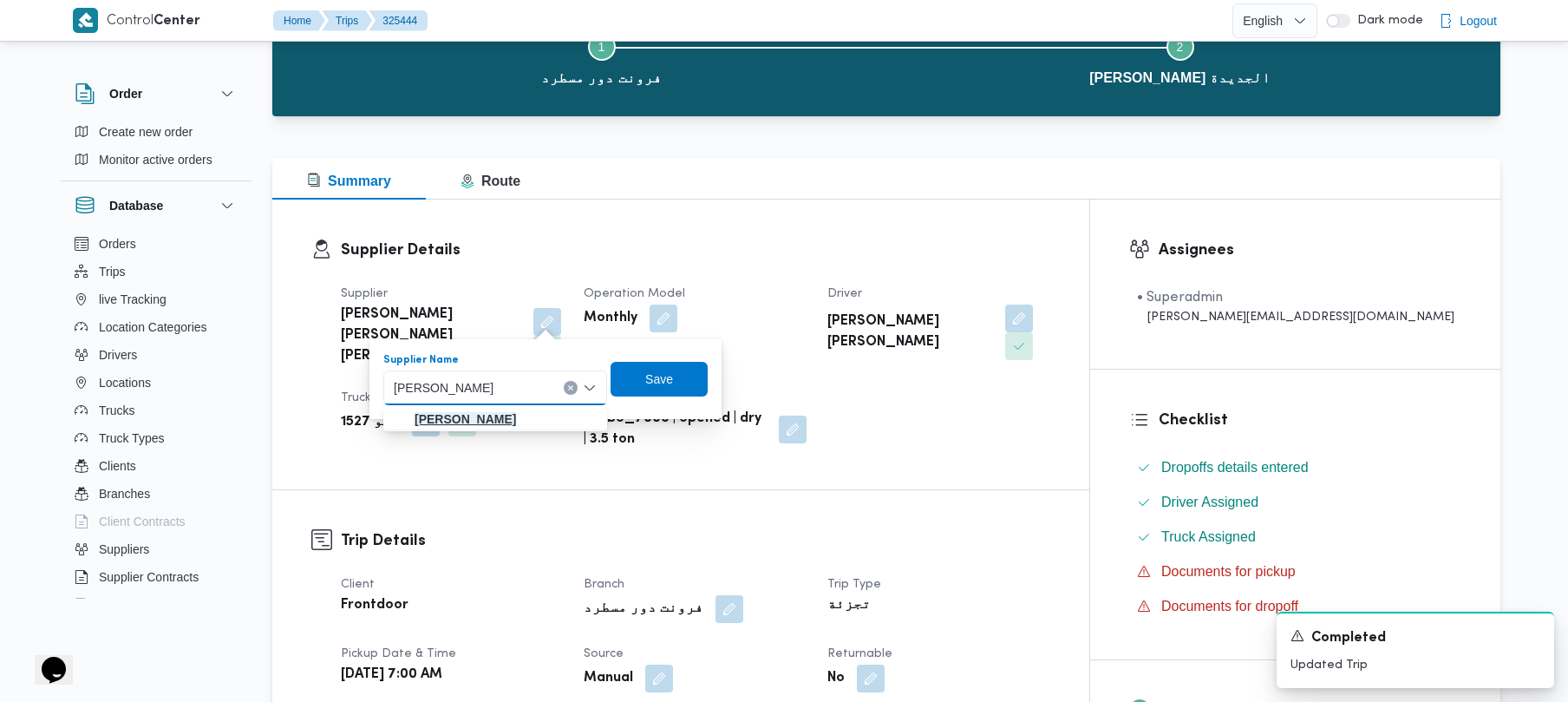 type 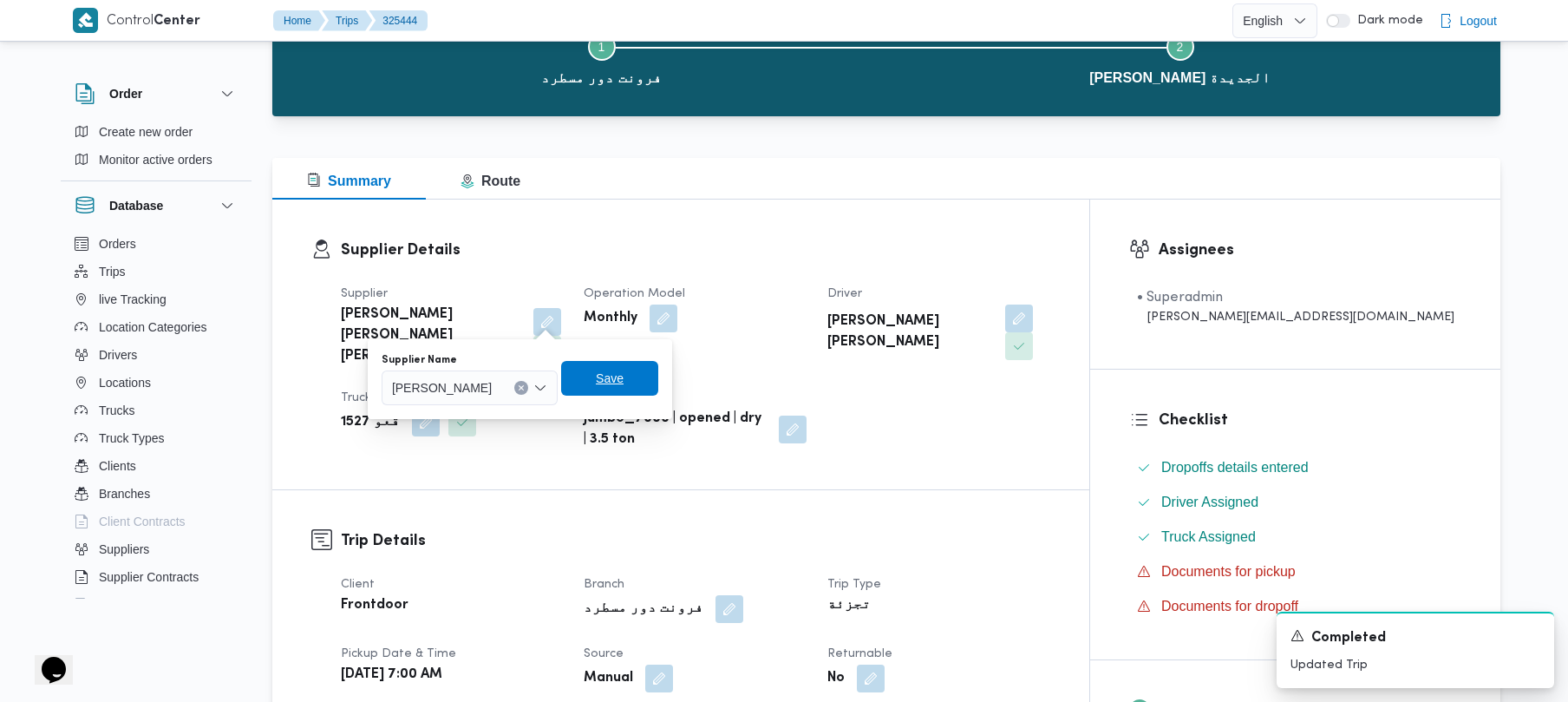 click on "Save" at bounding box center (610, 378) 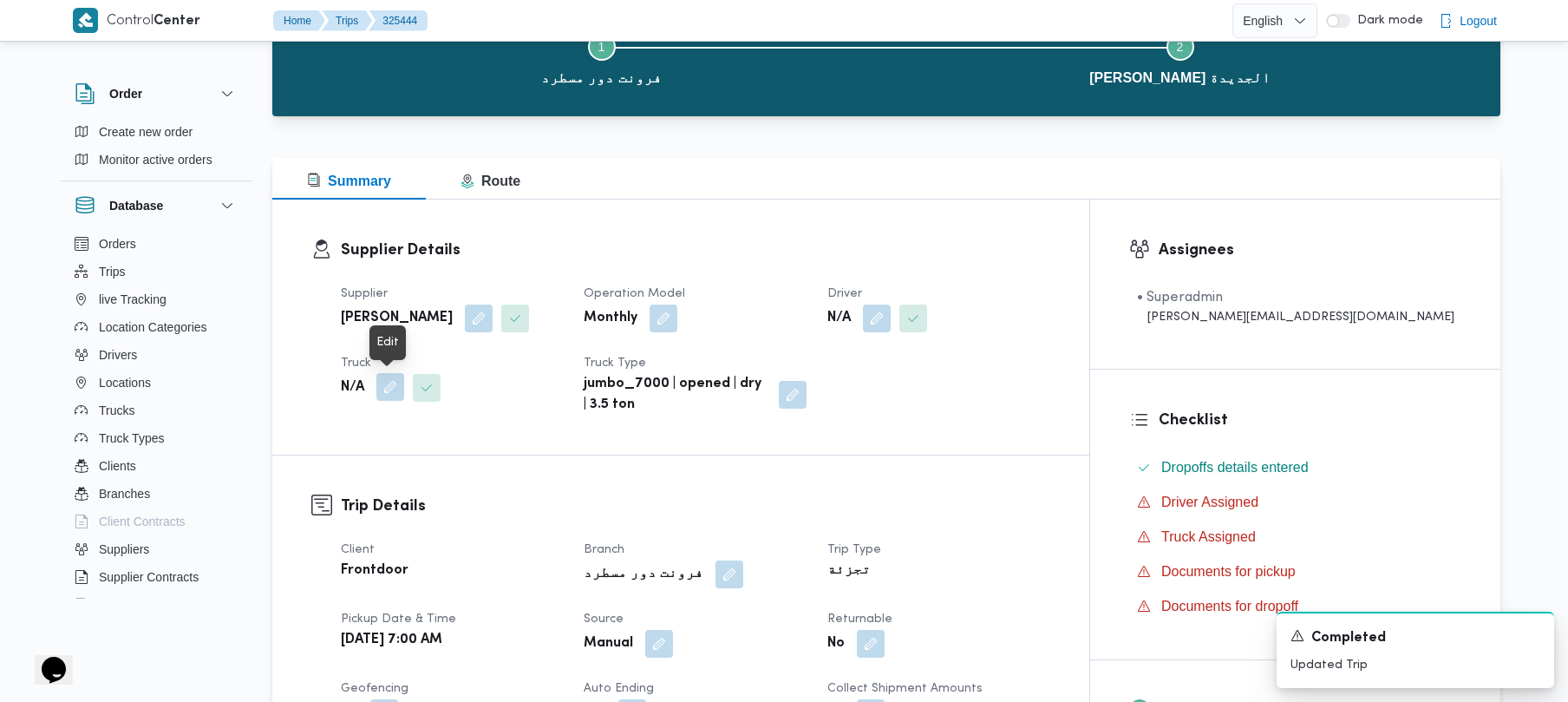 click at bounding box center (390, 387) 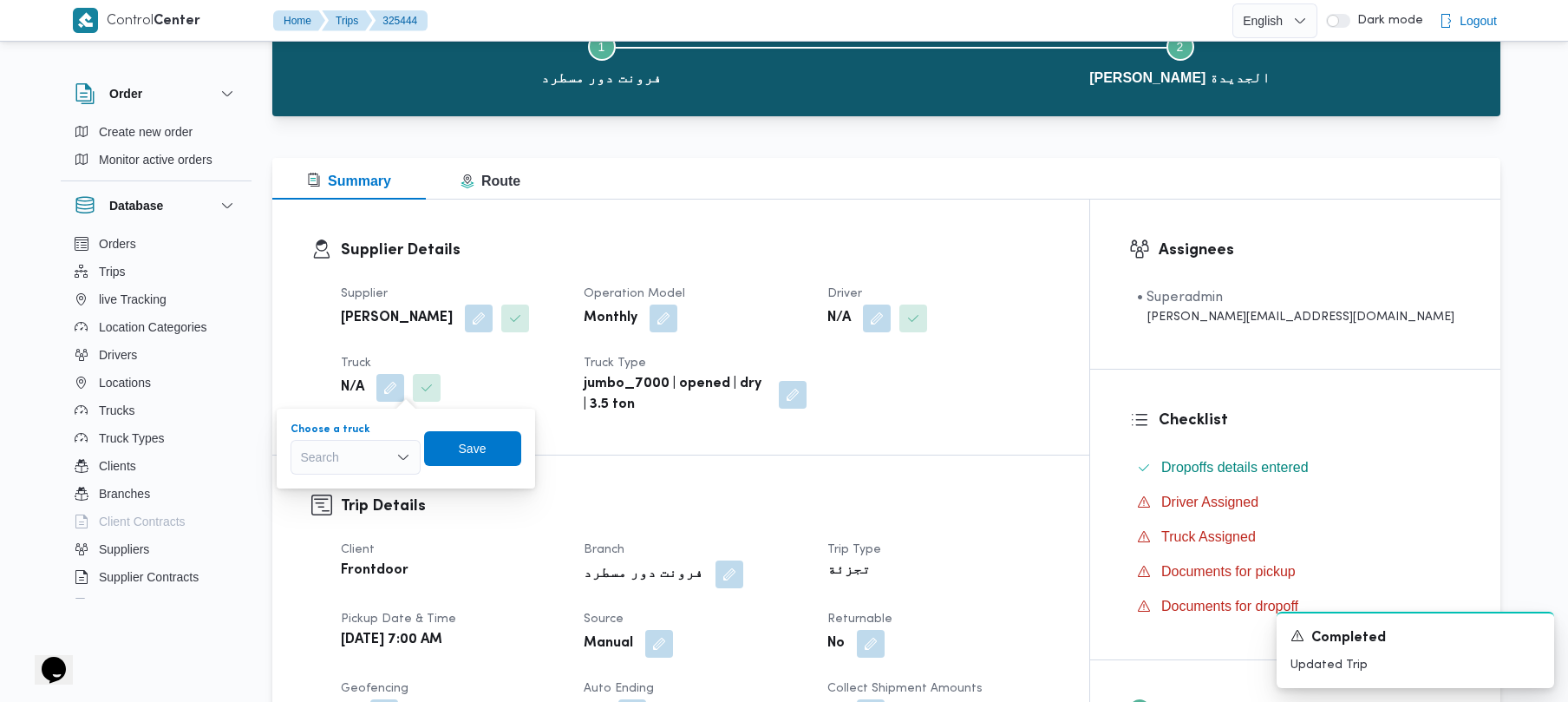 click 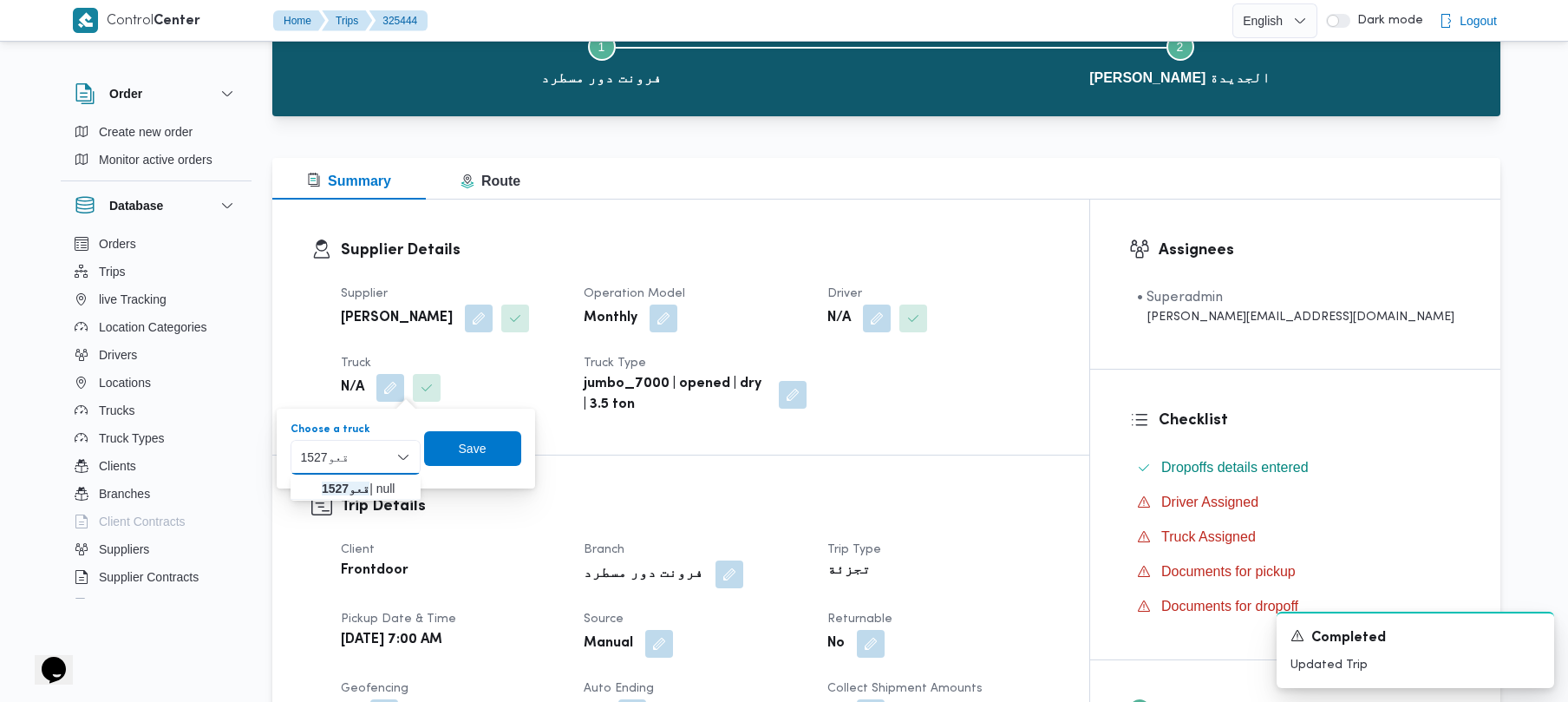 type on "قعو1527" 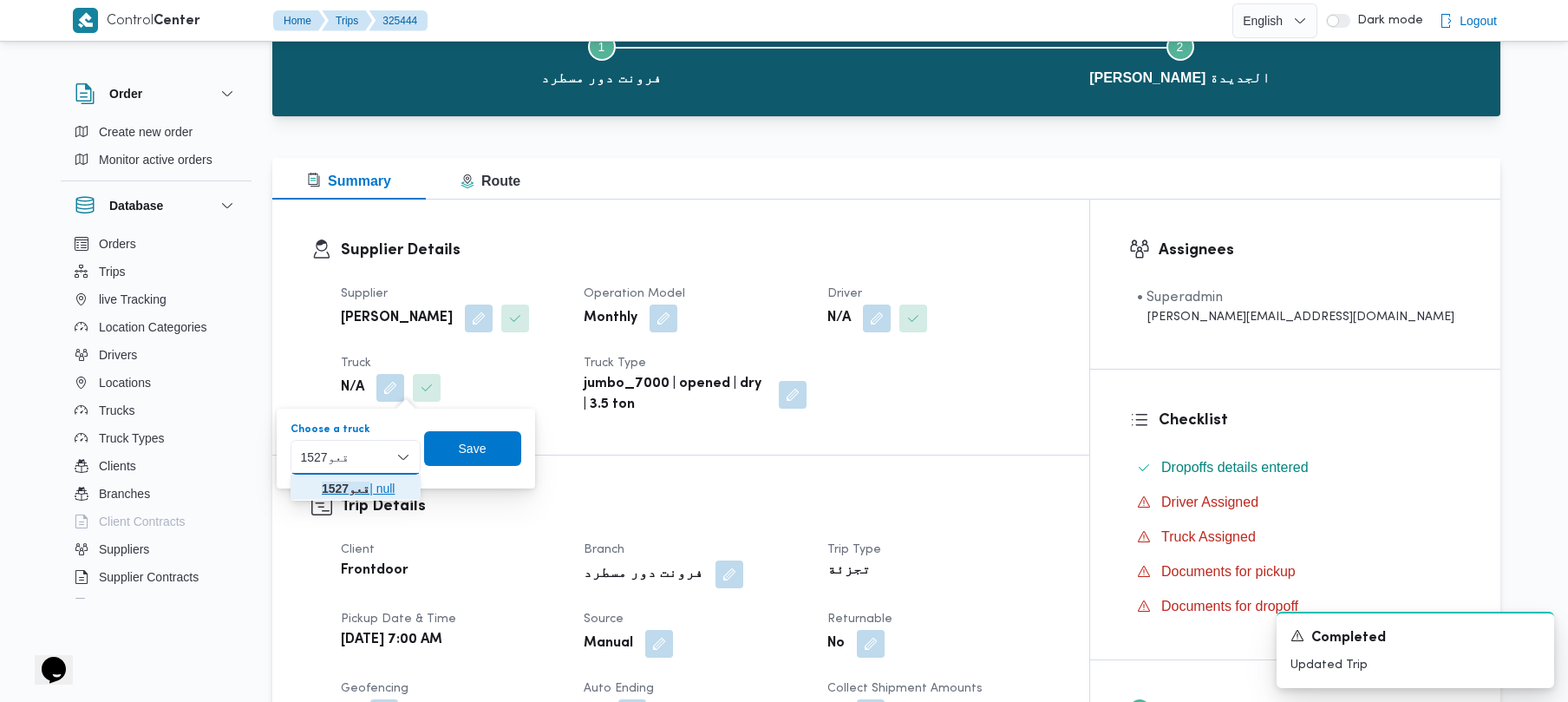 click on "قعو1527" 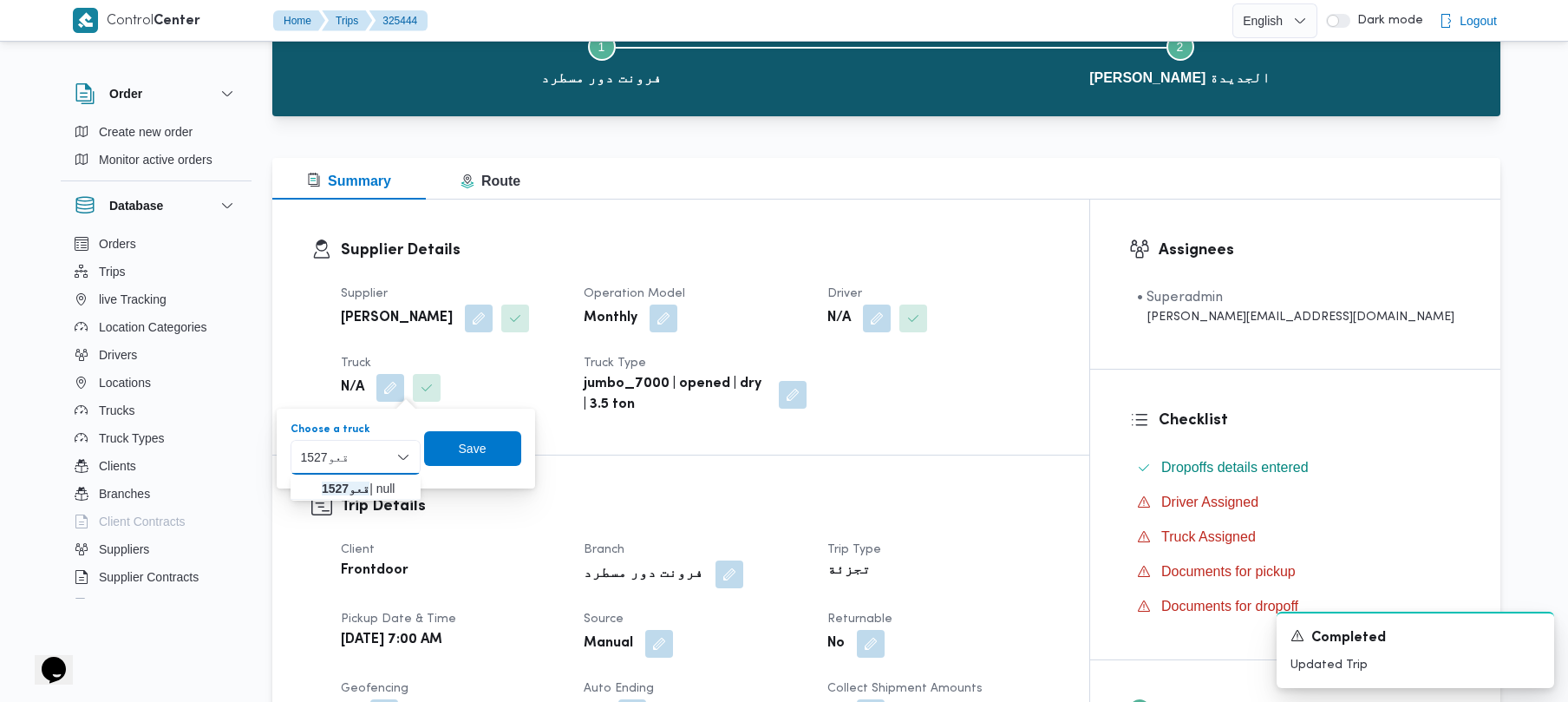type 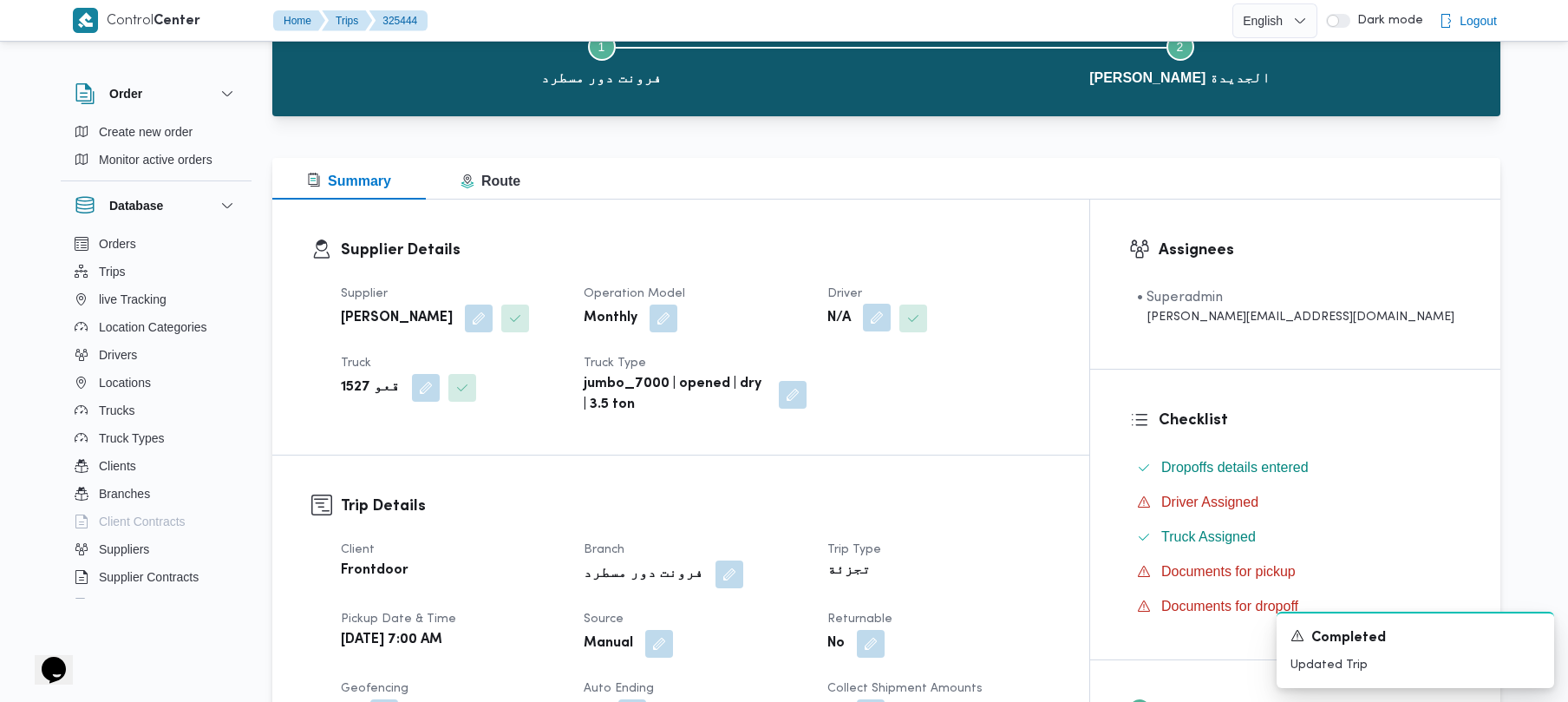 click at bounding box center (877, 318) 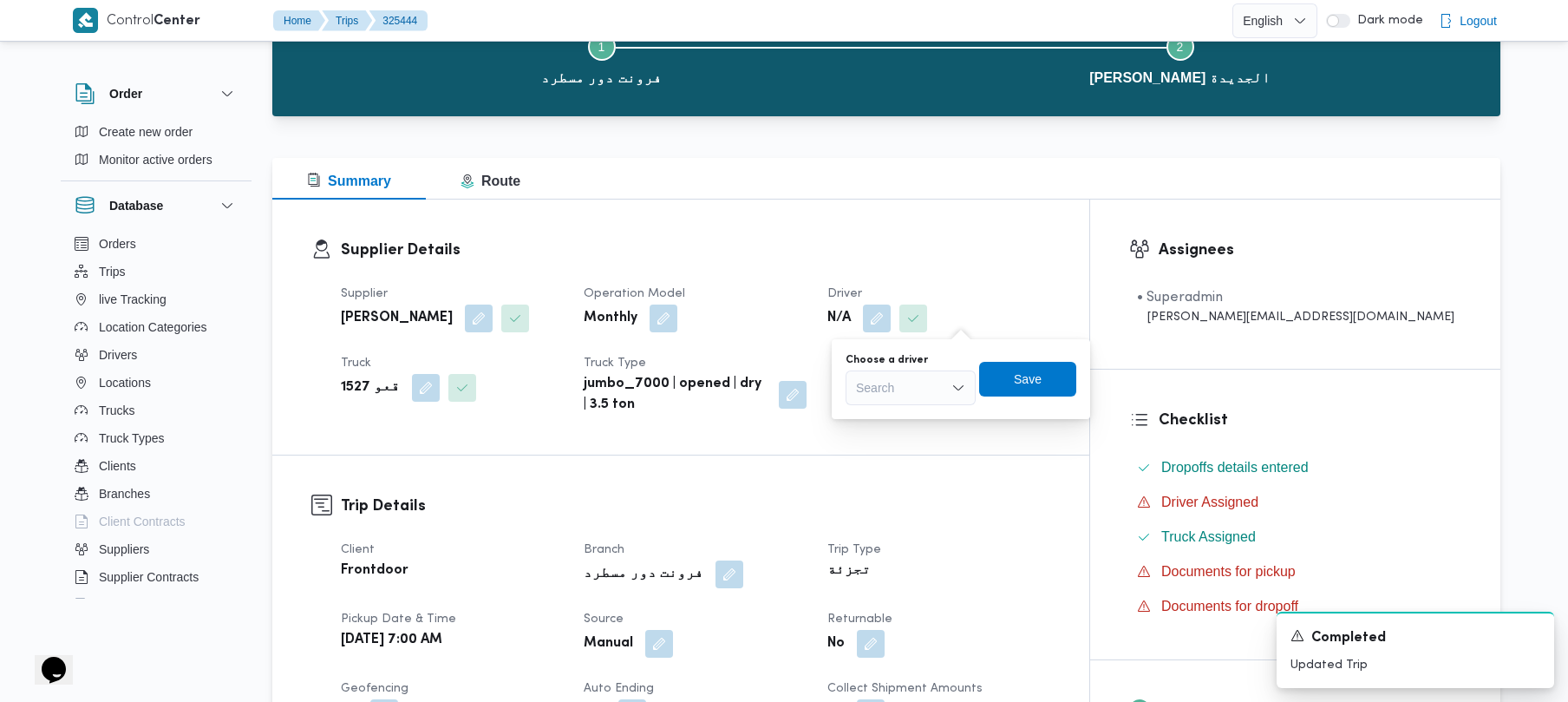 click on "Search" at bounding box center [911, 388] 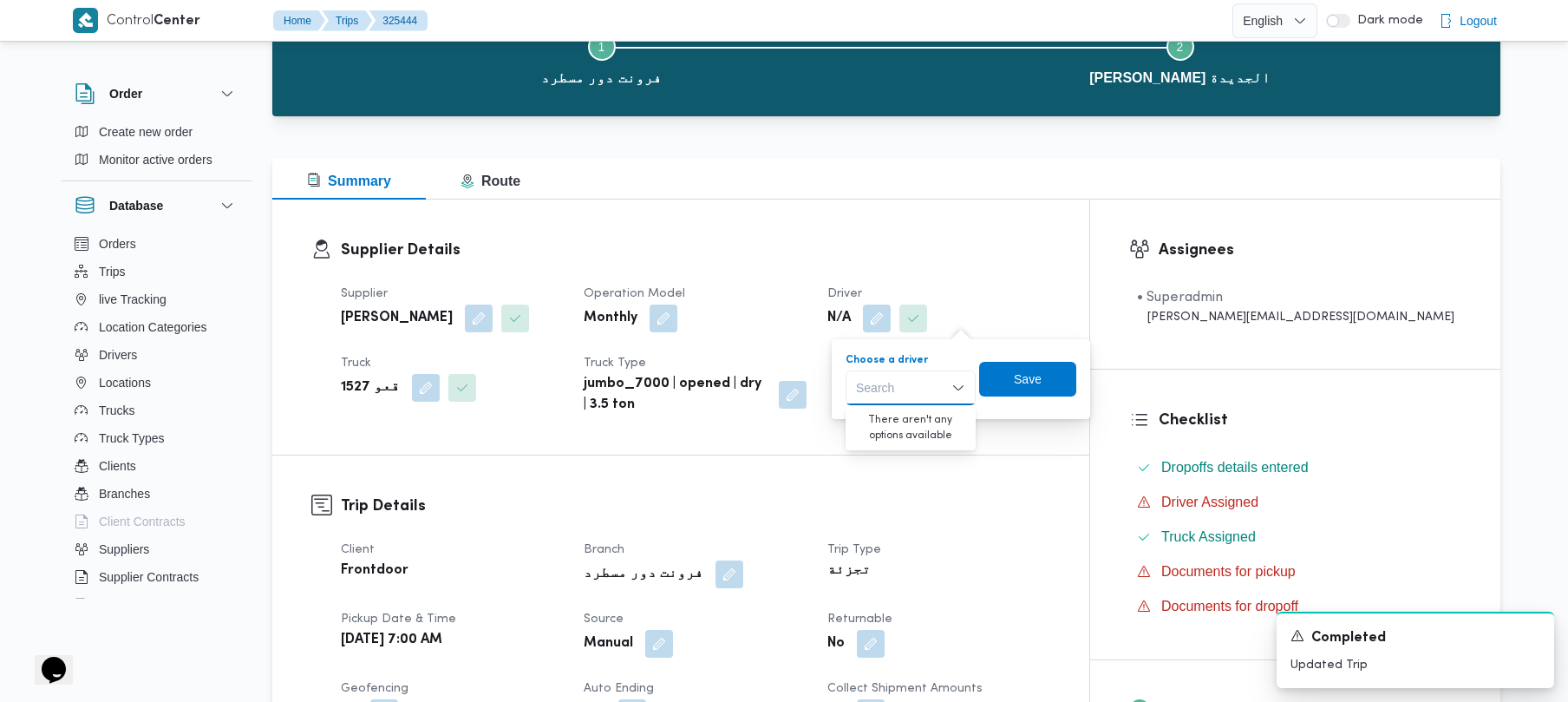 paste on "[PERSON_NAME] [PERSON_NAME]" 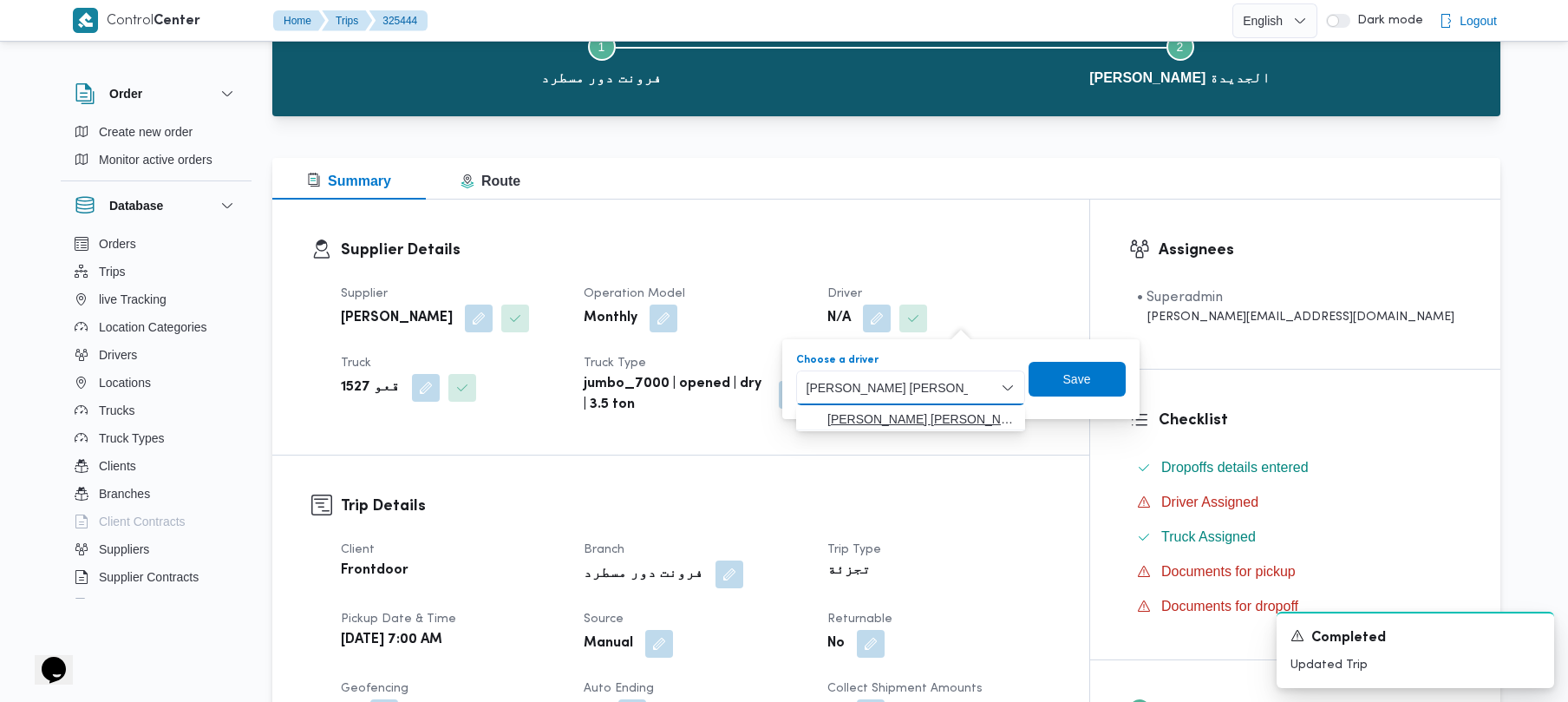 type on "[PERSON_NAME] [PERSON_NAME]" 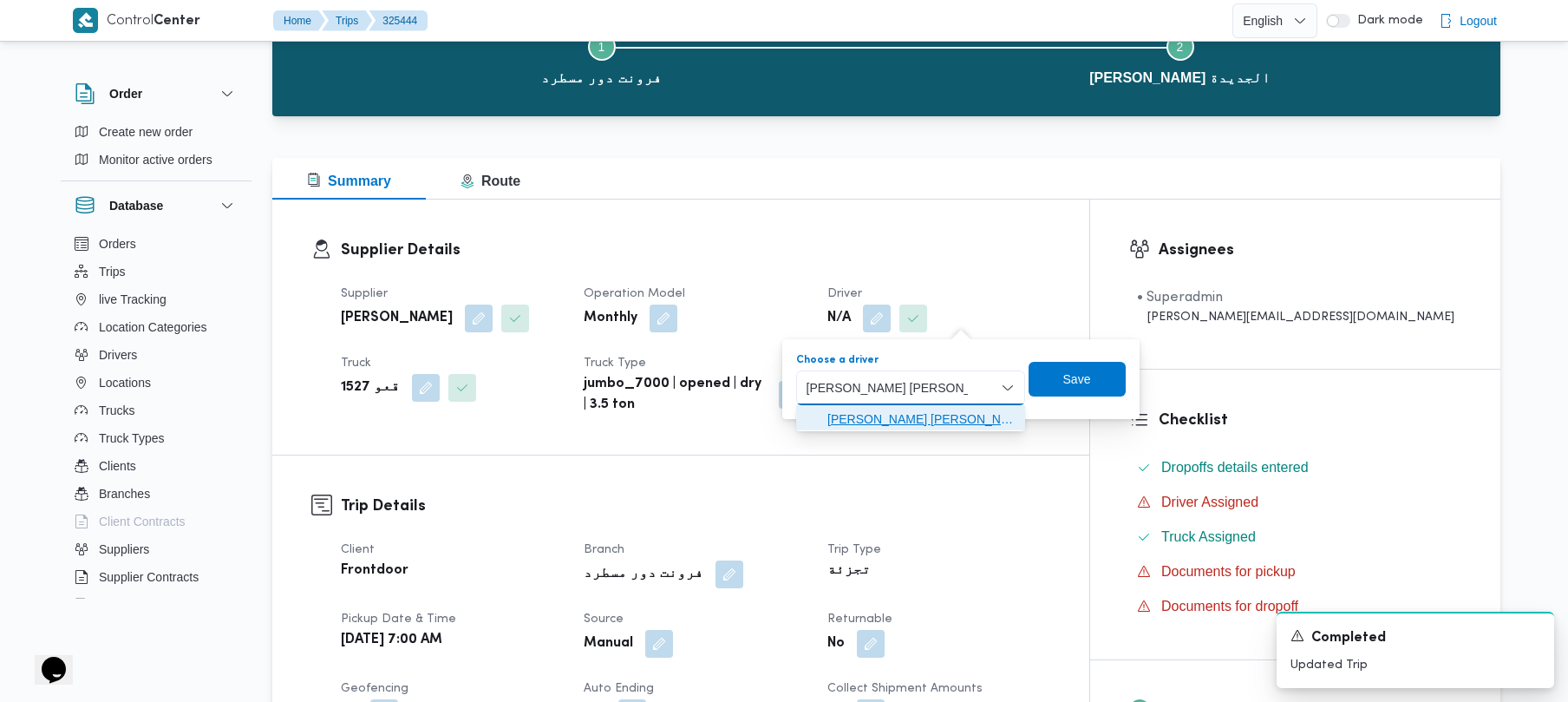 drag, startPoint x: 866, startPoint y: 417, endPoint x: 878, endPoint y: 417, distance: 12 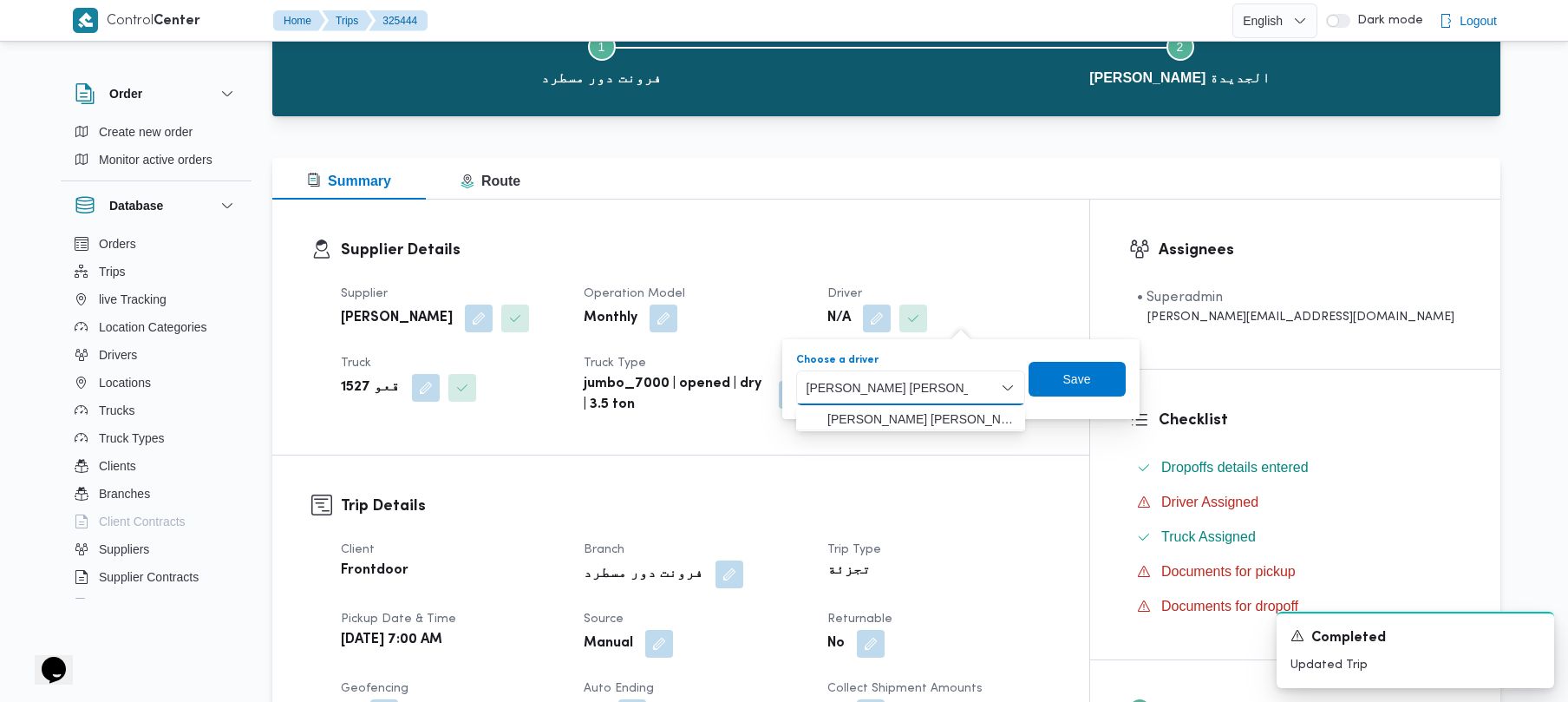 type 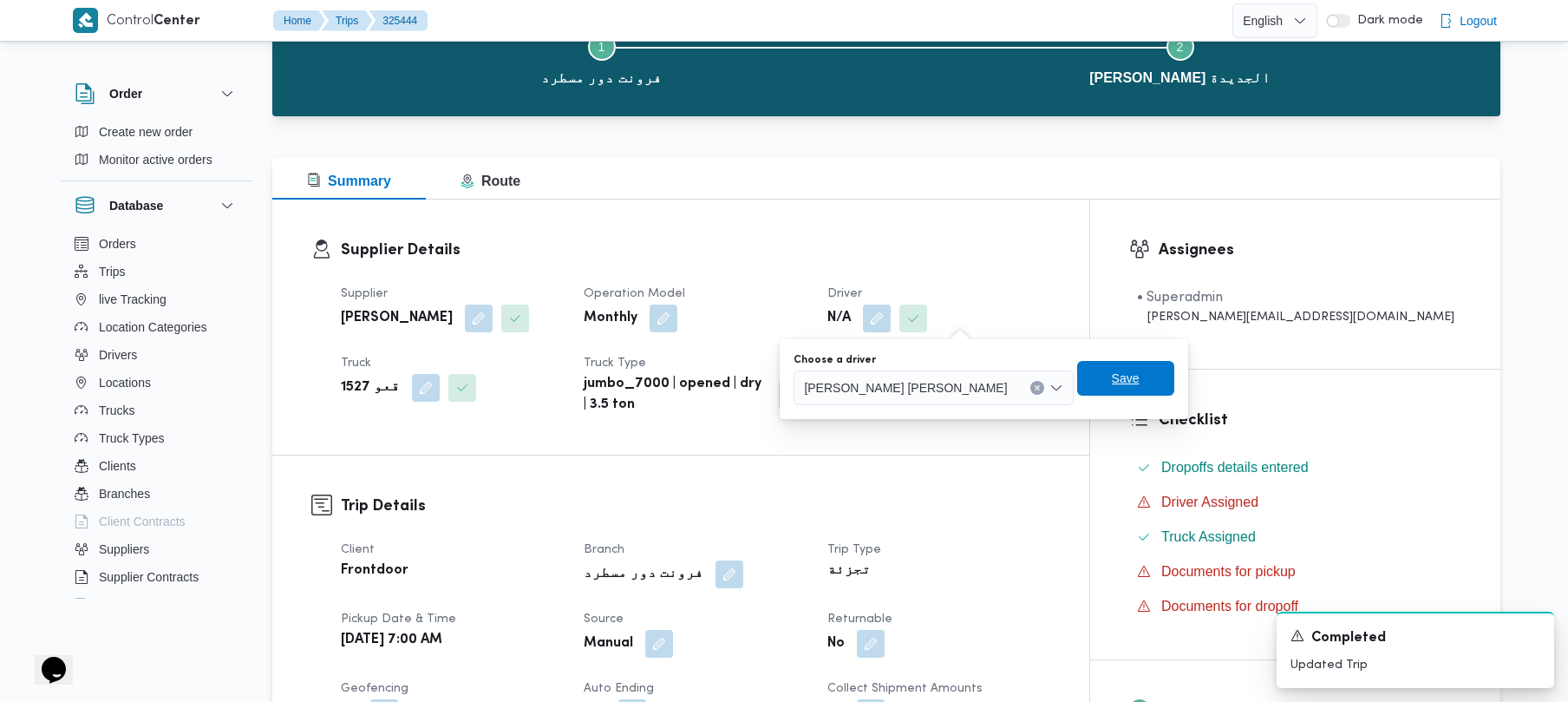 click on "Save" at bounding box center (1126, 378) 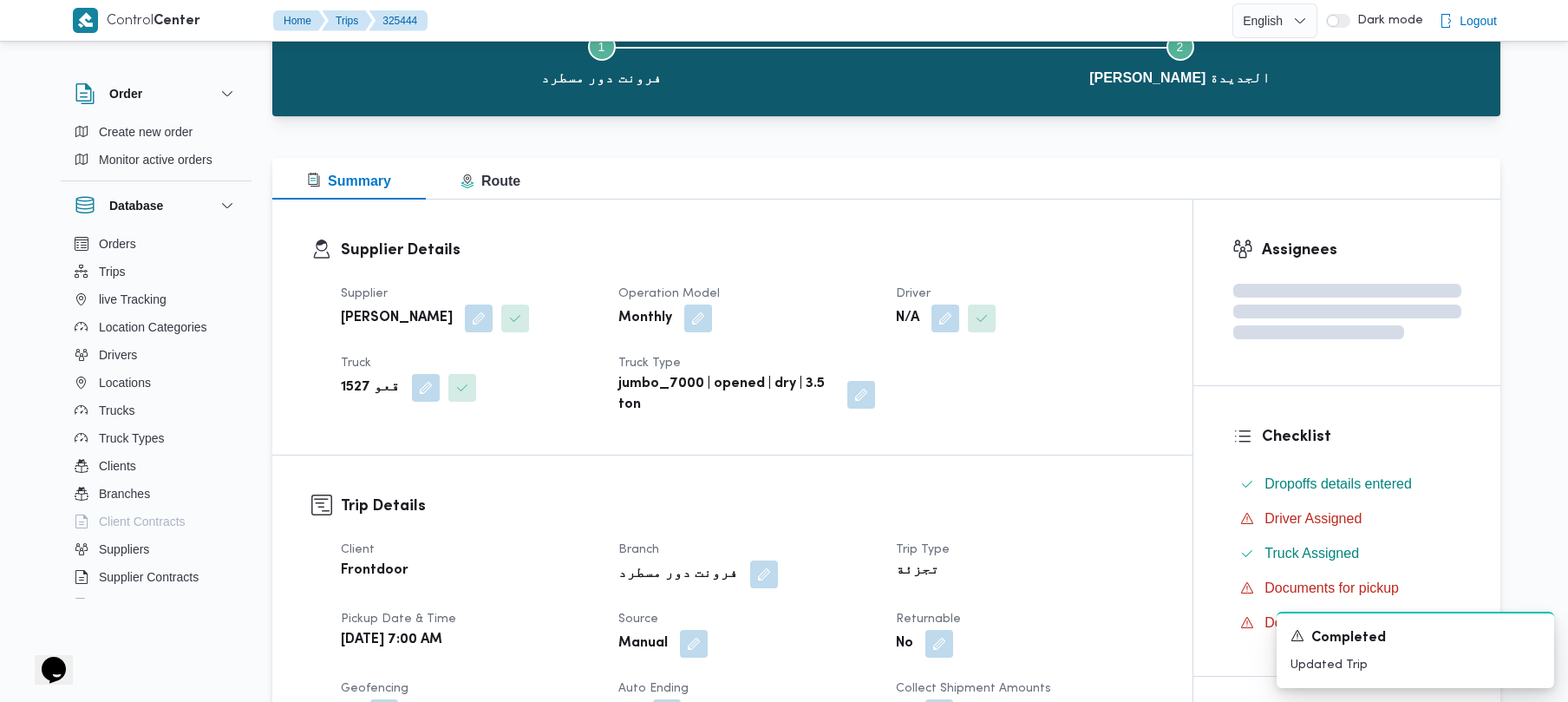 click on "[PERSON_NAME]" at bounding box center (396, 318) 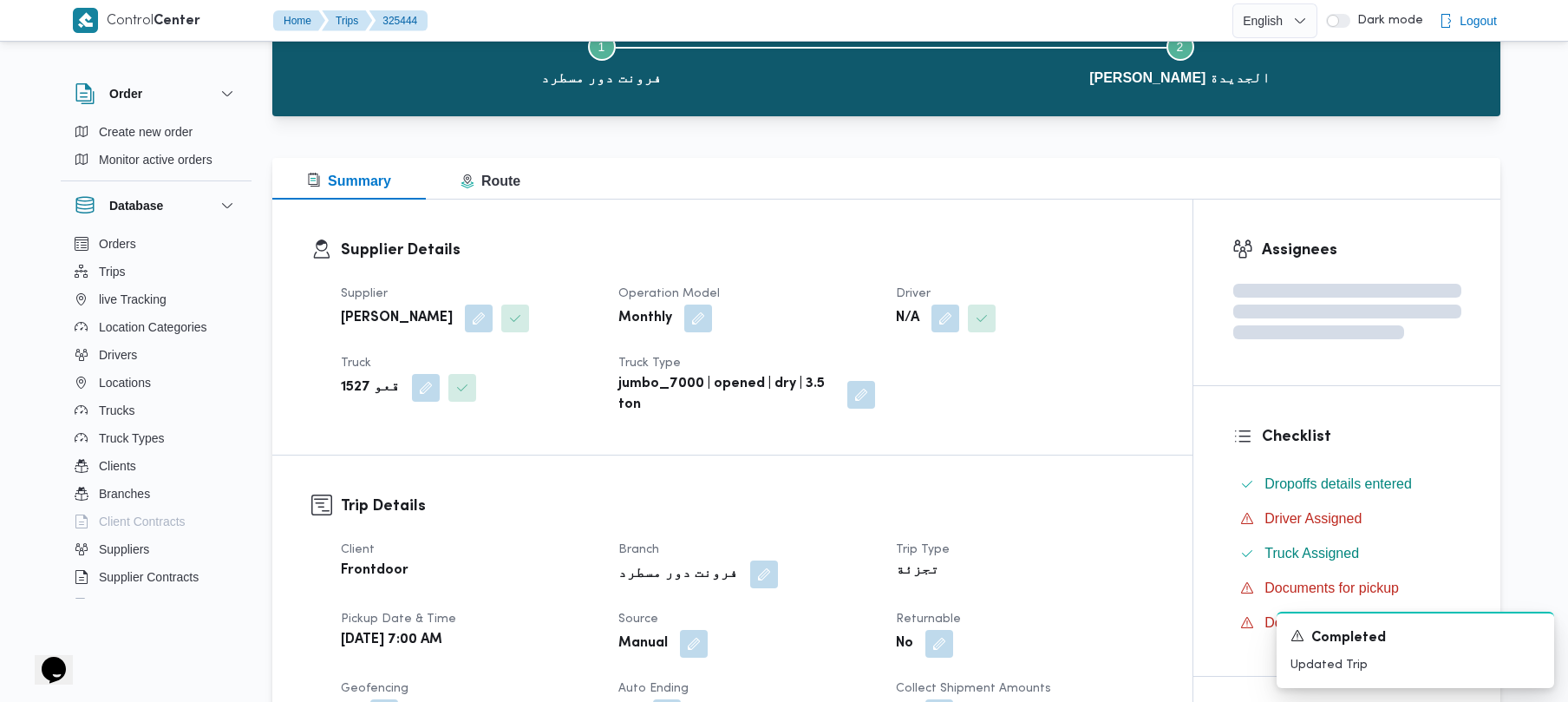 click on "[PERSON_NAME]" at bounding box center [396, 318] 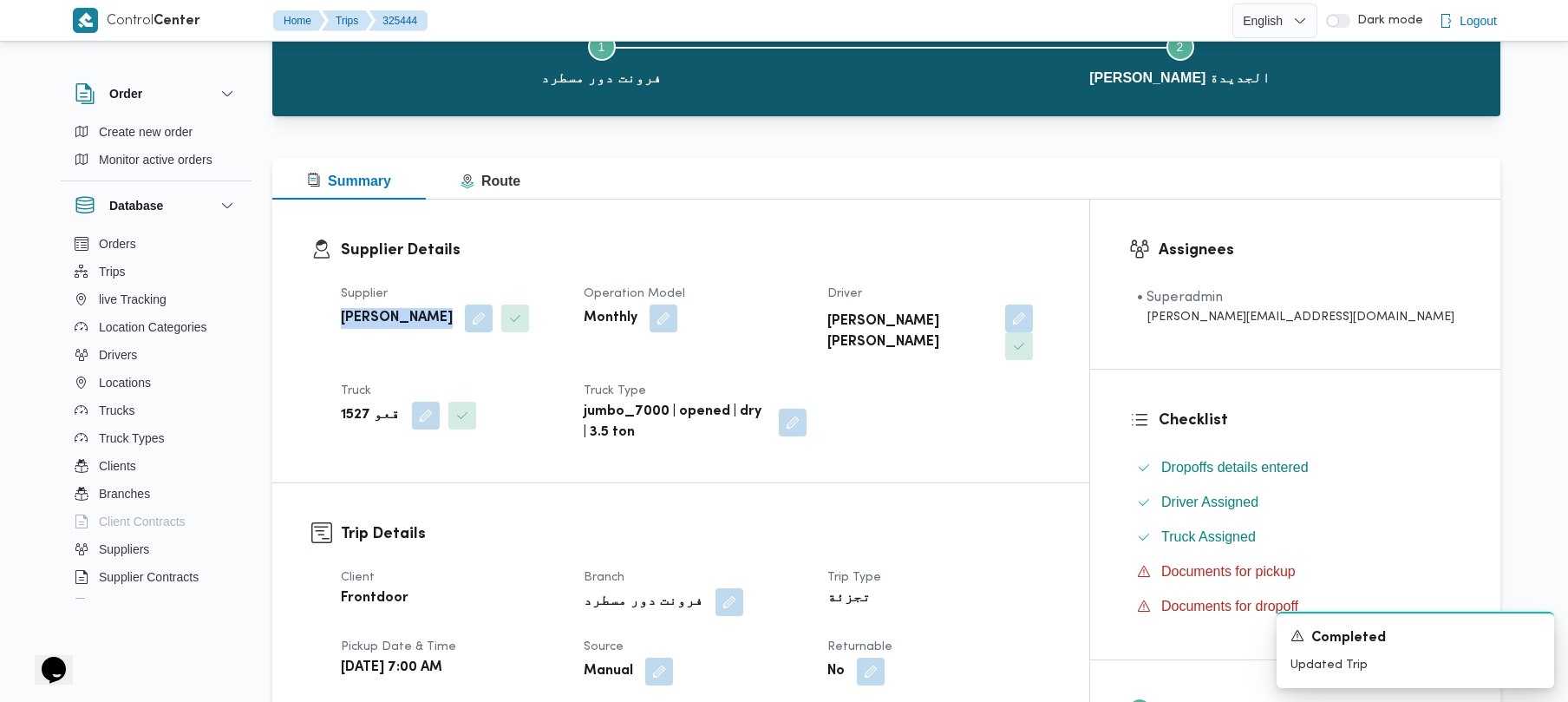 click on "[PERSON_NAME]" at bounding box center [396, 318] 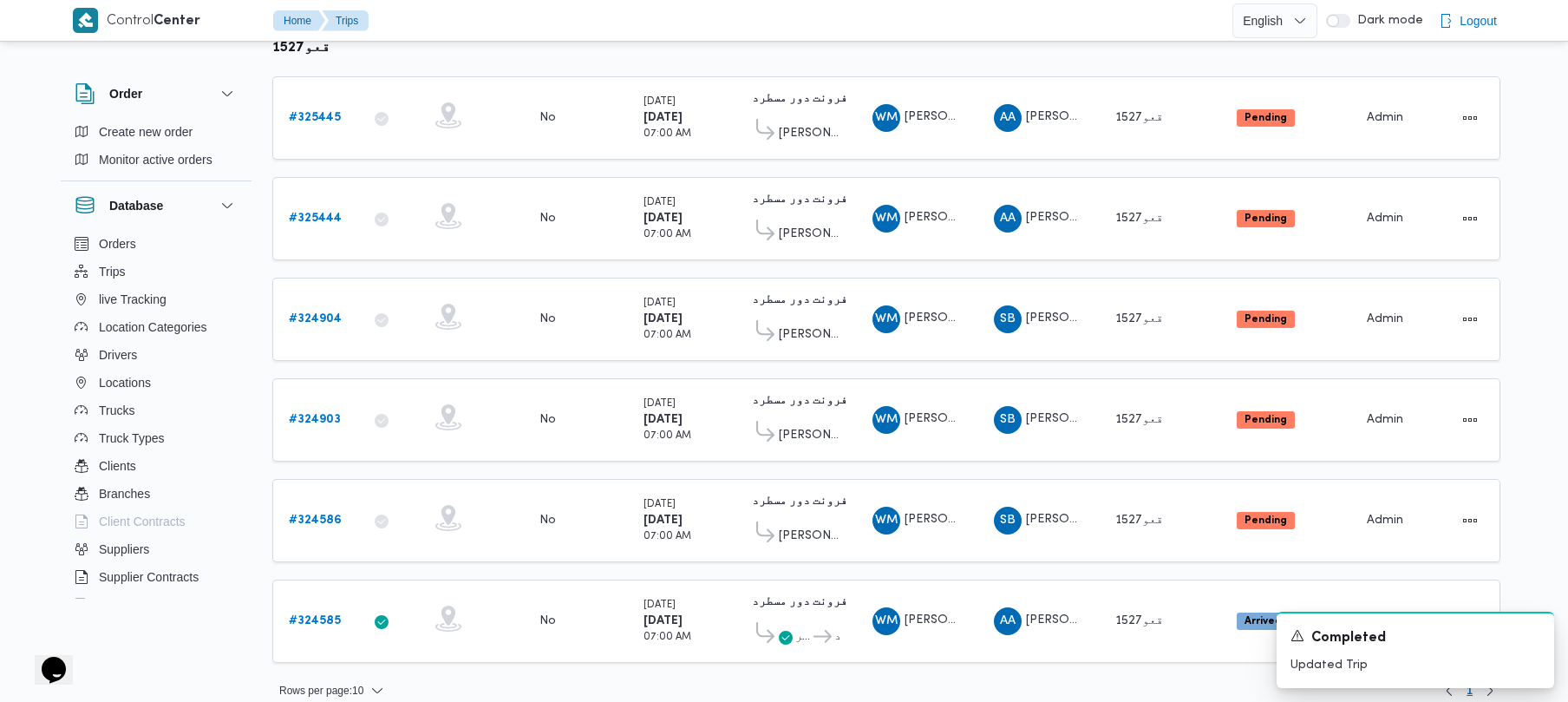 scroll, scrollTop: 258, scrollLeft: 0, axis: vertical 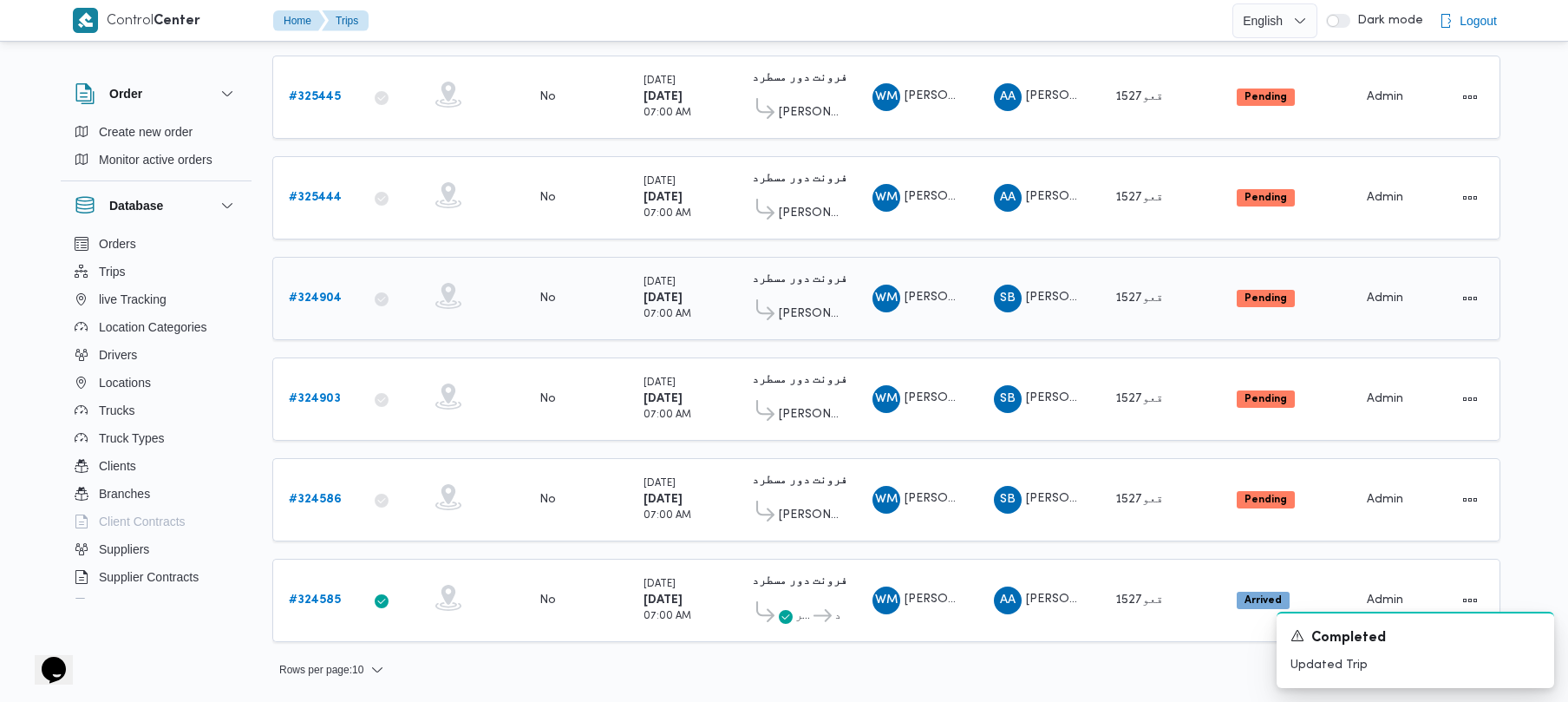 click on "# 324904" at bounding box center [315, 298] 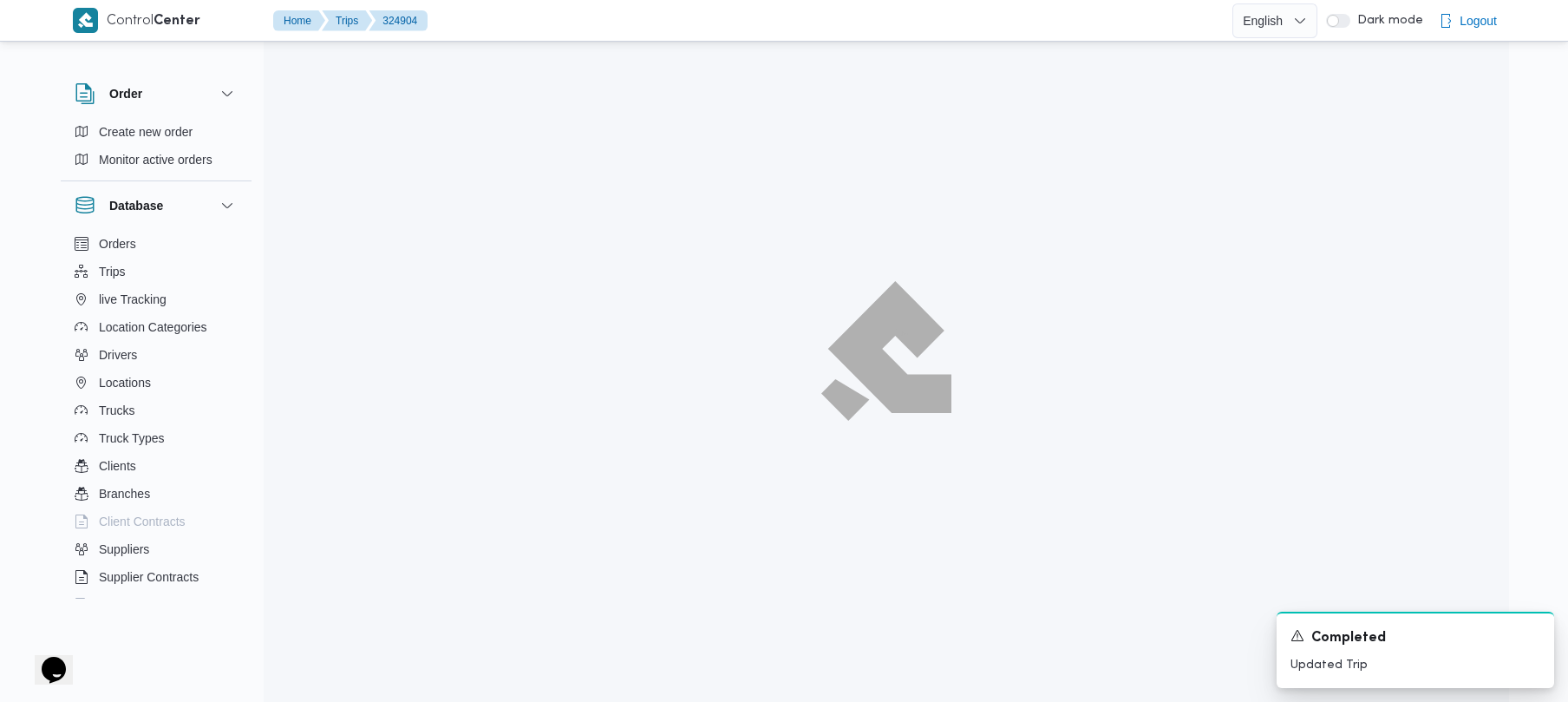 scroll, scrollTop: 0, scrollLeft: 0, axis: both 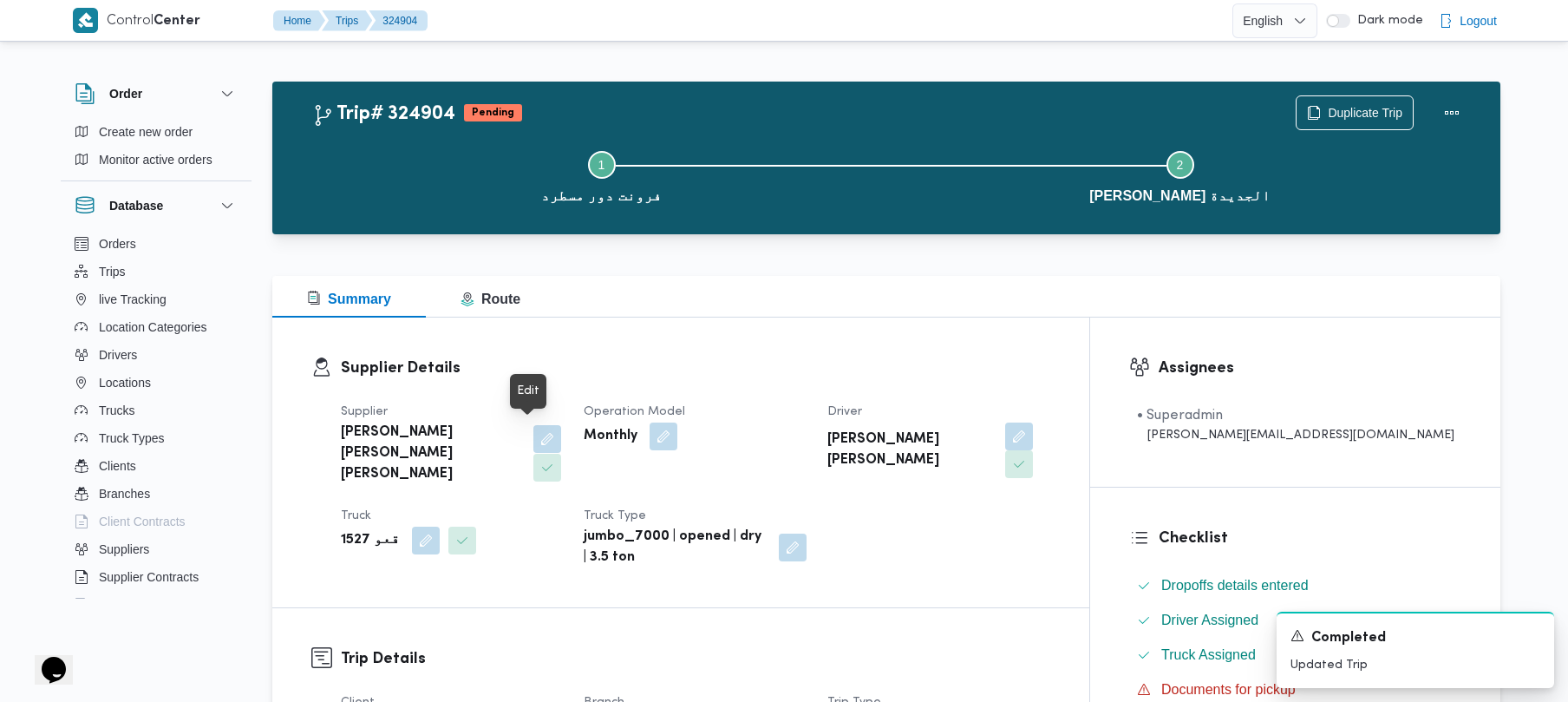click at bounding box center (547, 439) 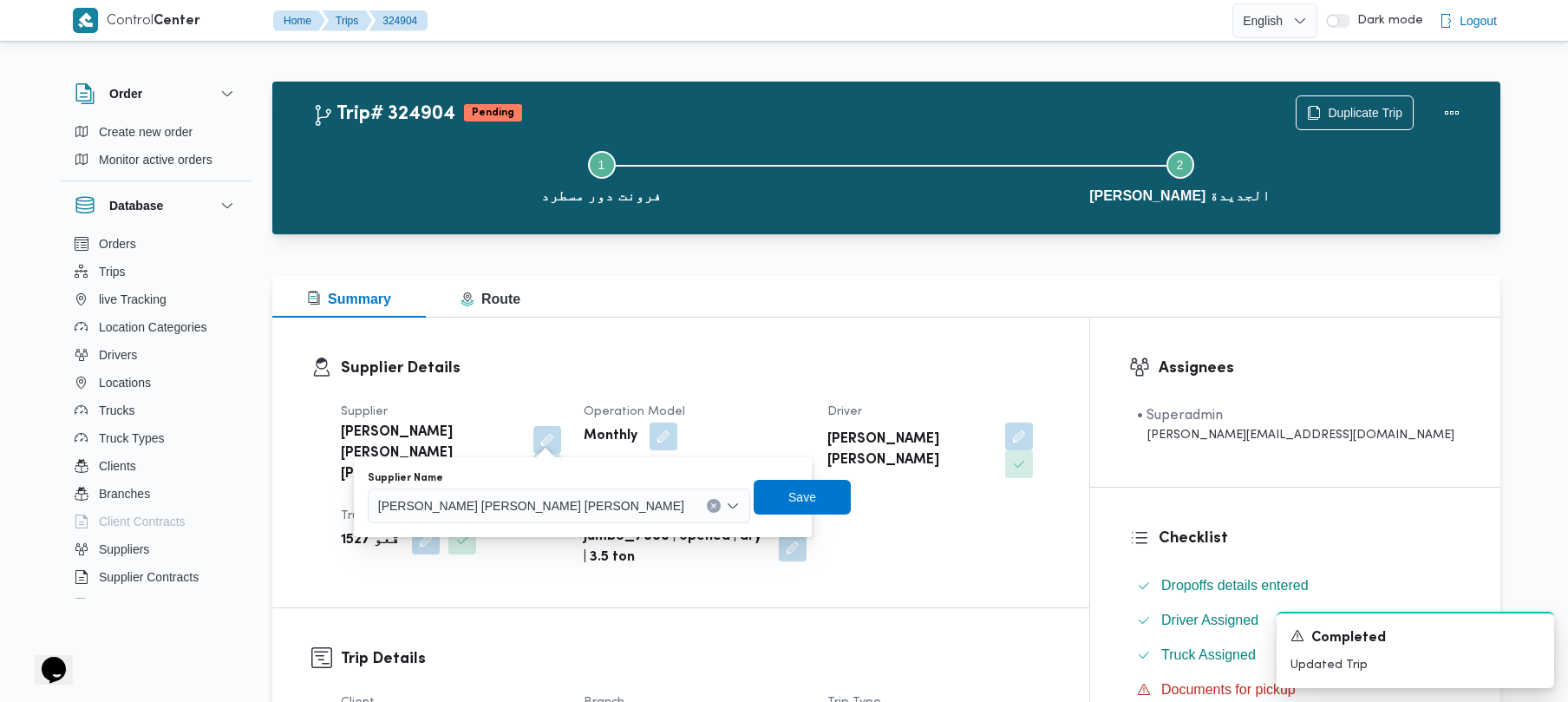 click on "[PERSON_NAME] [PERSON_NAME] [PERSON_NAME]" at bounding box center (531, 505) 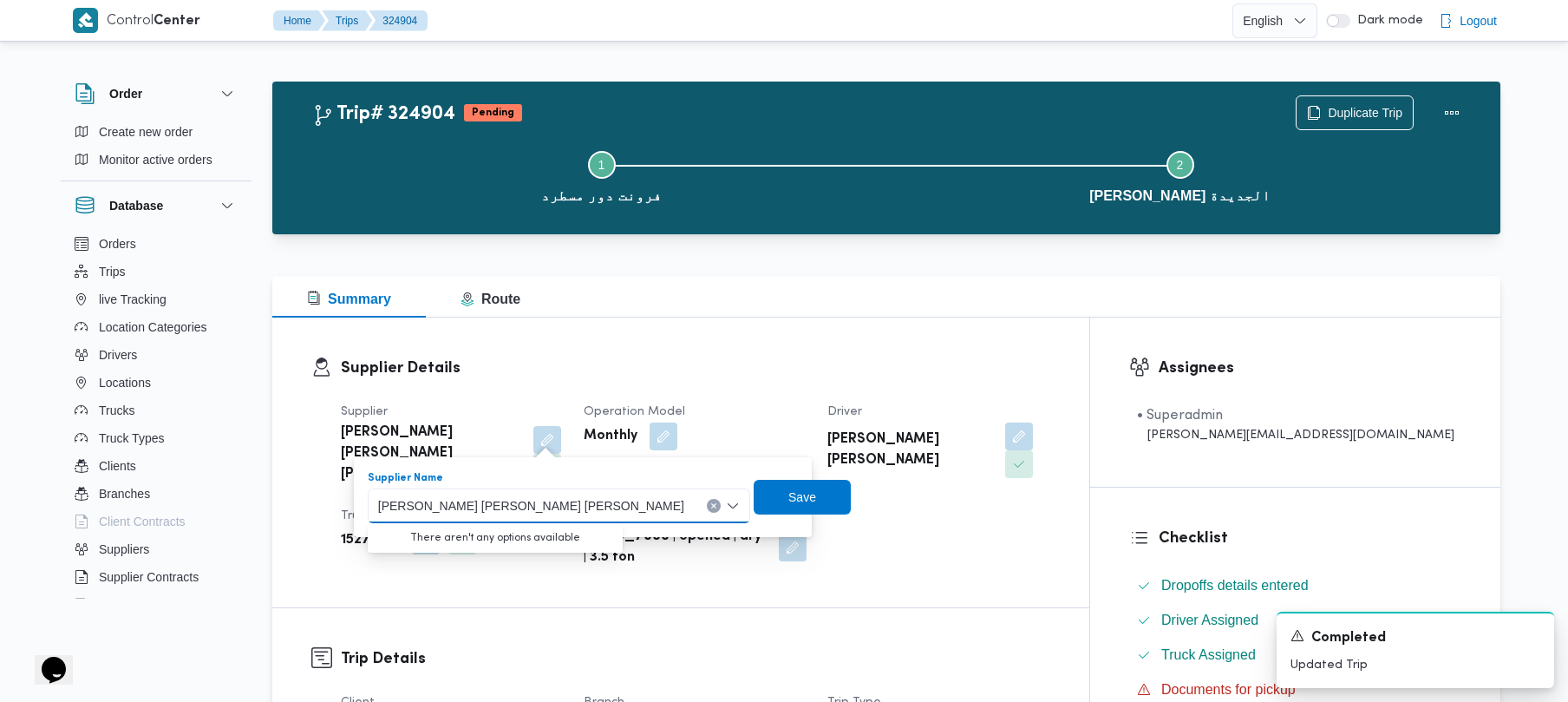 paste on "[PERSON_NAME]" 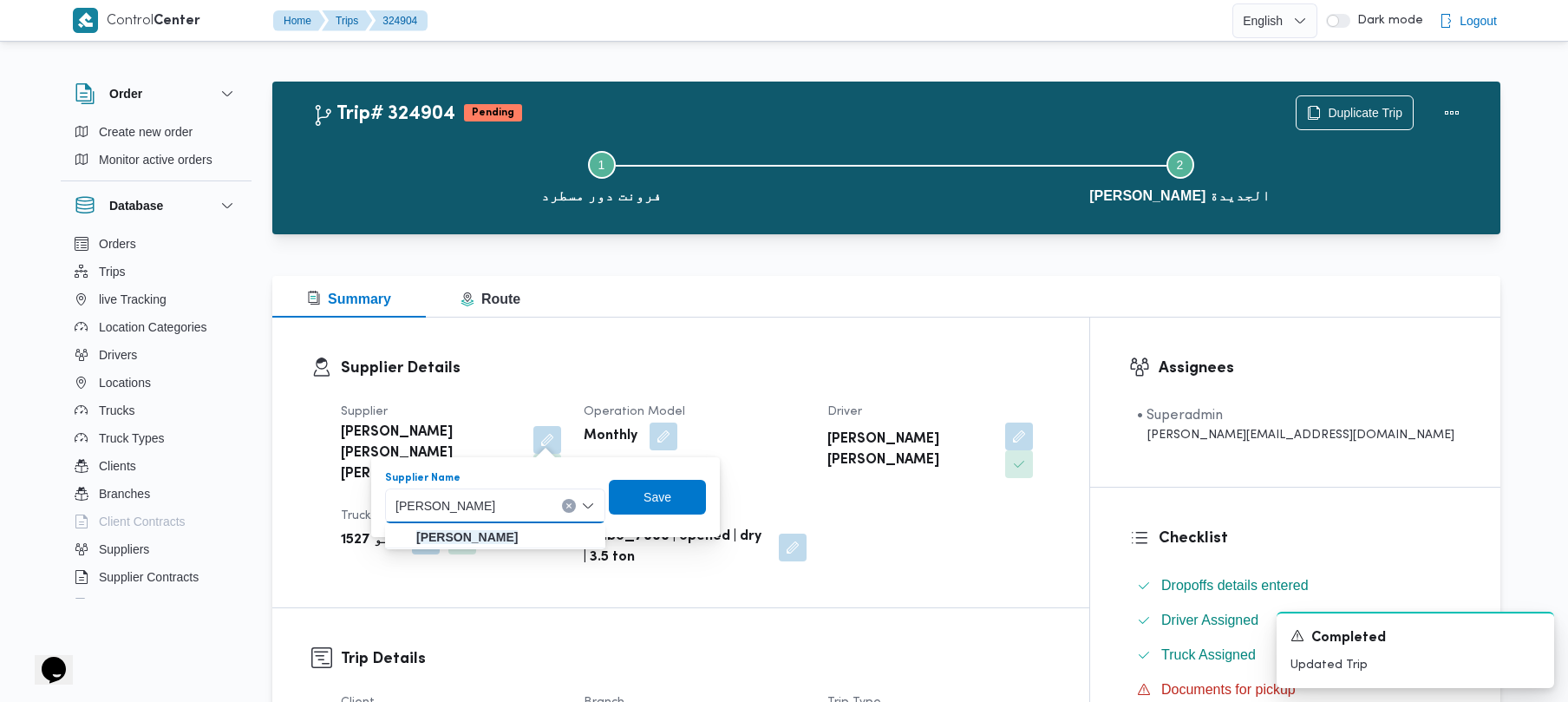 type on "[PERSON_NAME]" 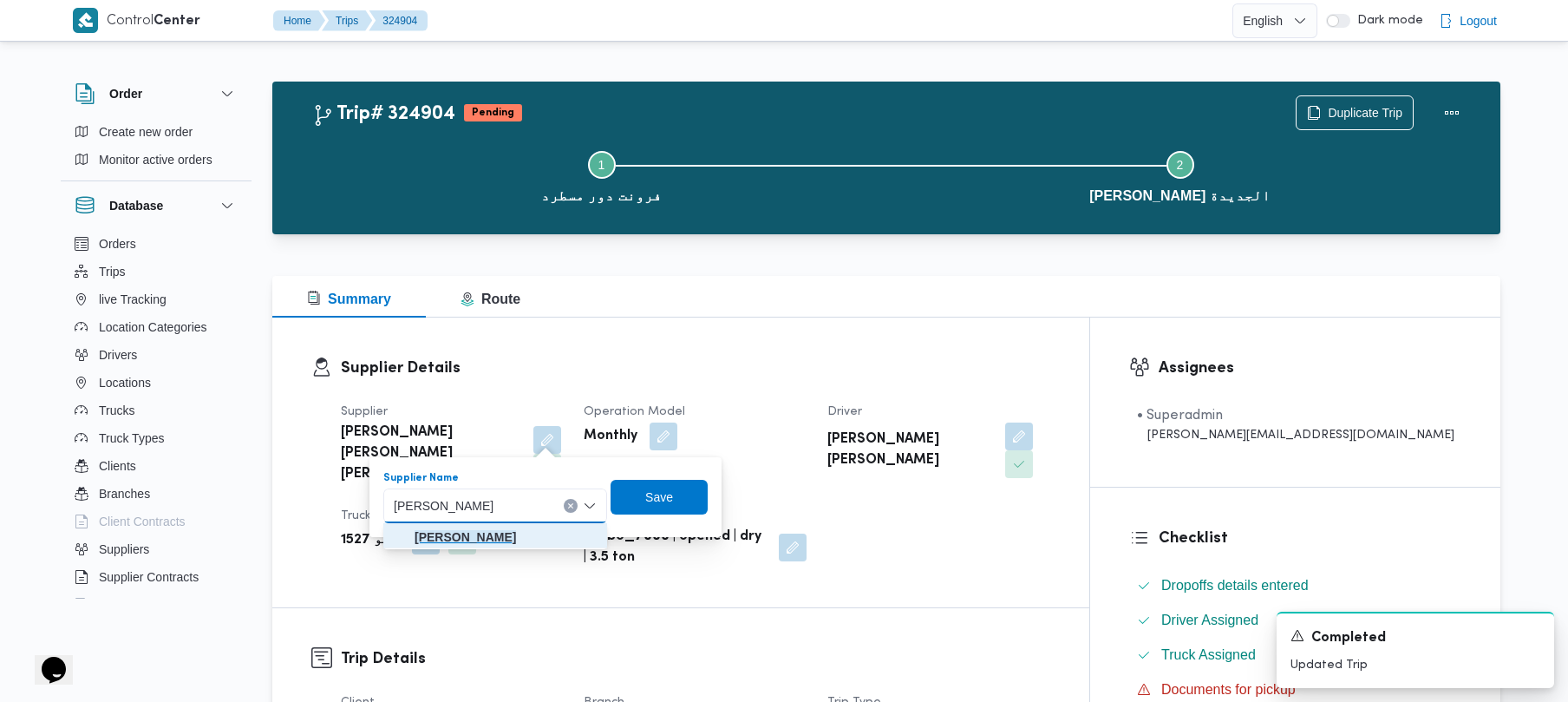 click on "[PERSON_NAME]" 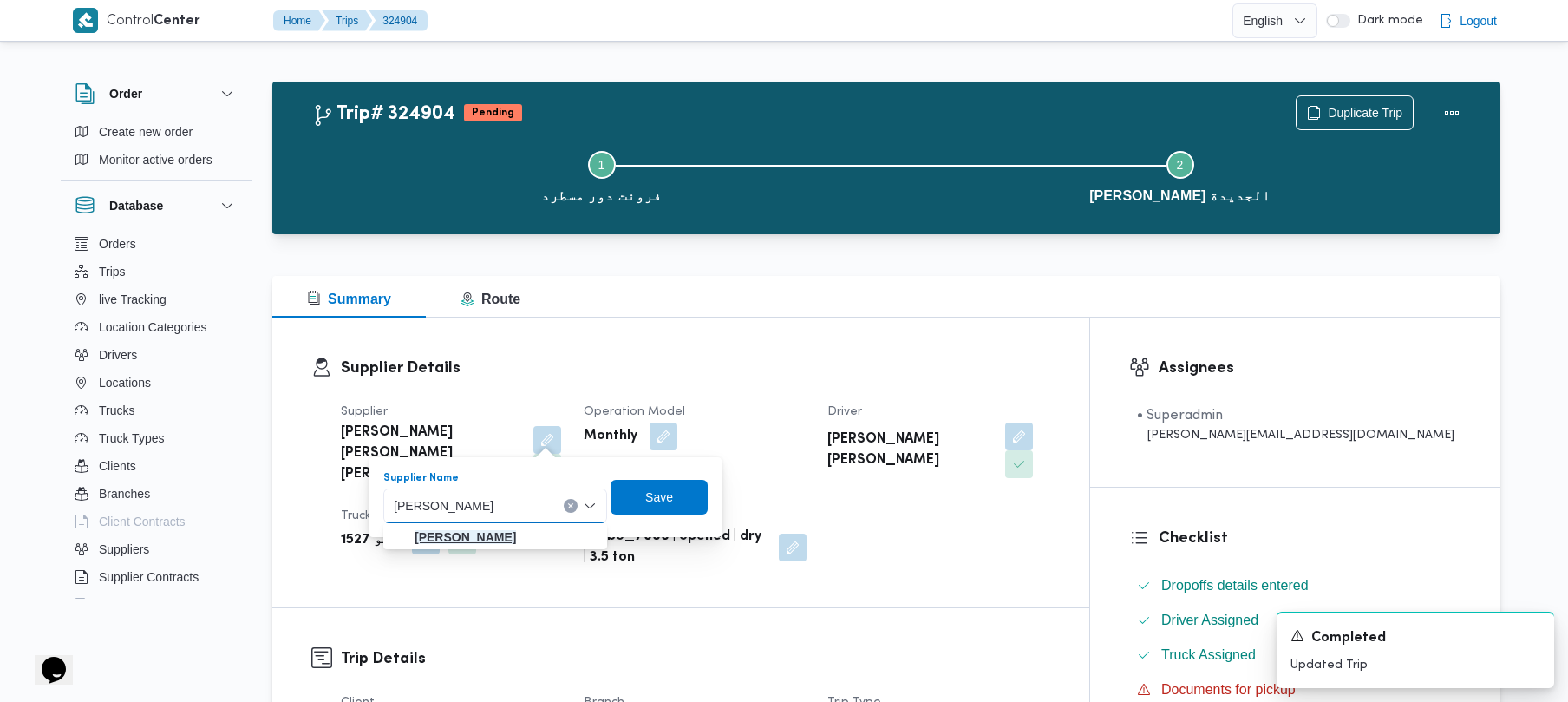 type 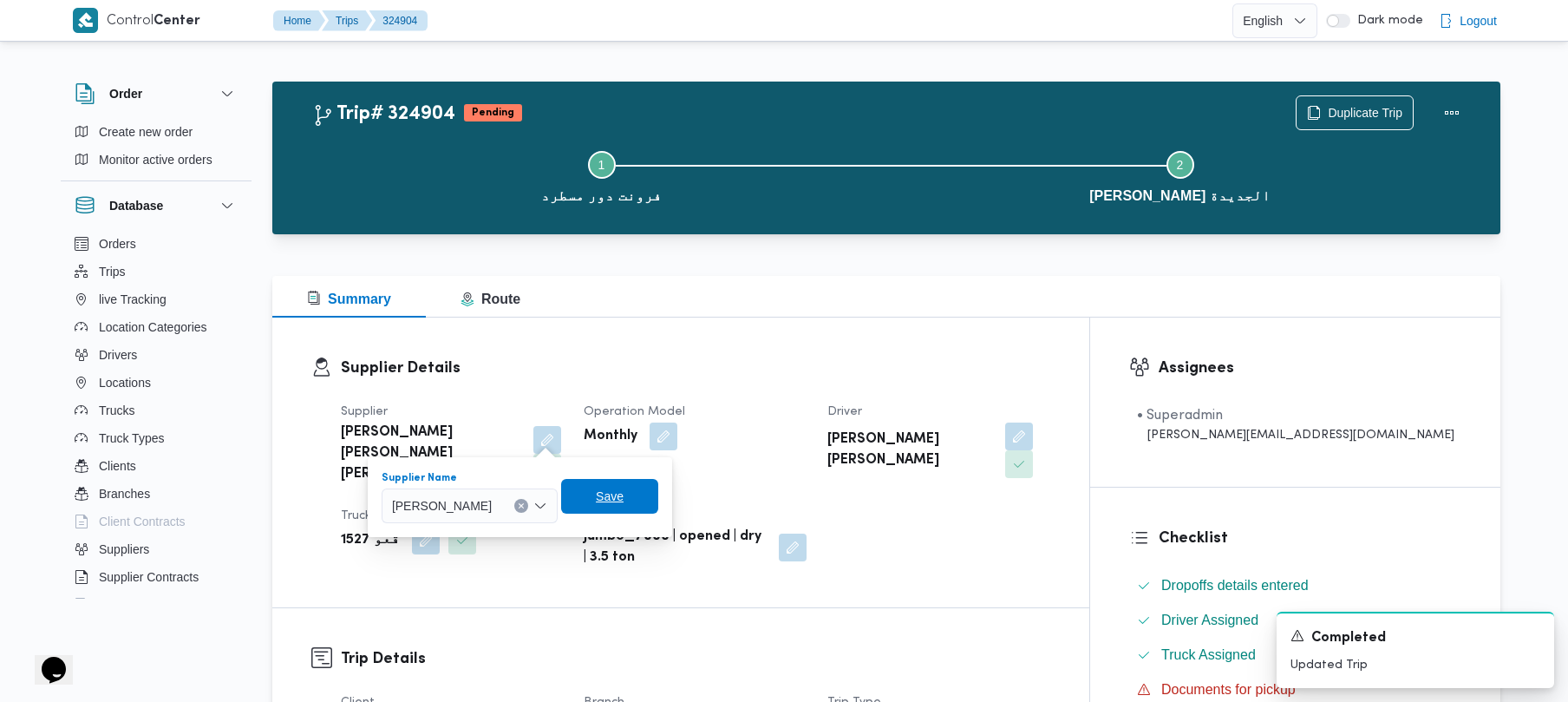 click on "Save" at bounding box center (610, 496) 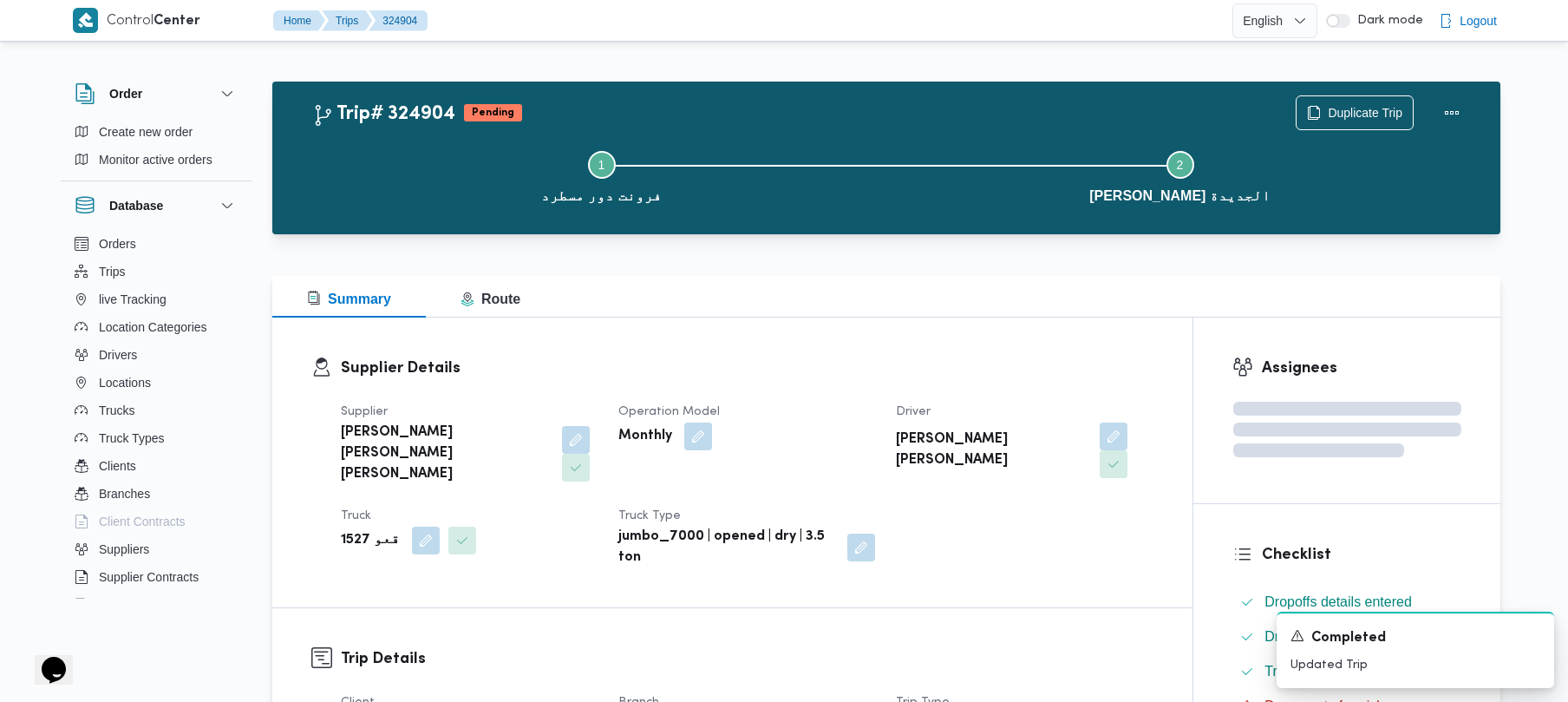 click on "قعو 1527" at bounding box center [370, 541] 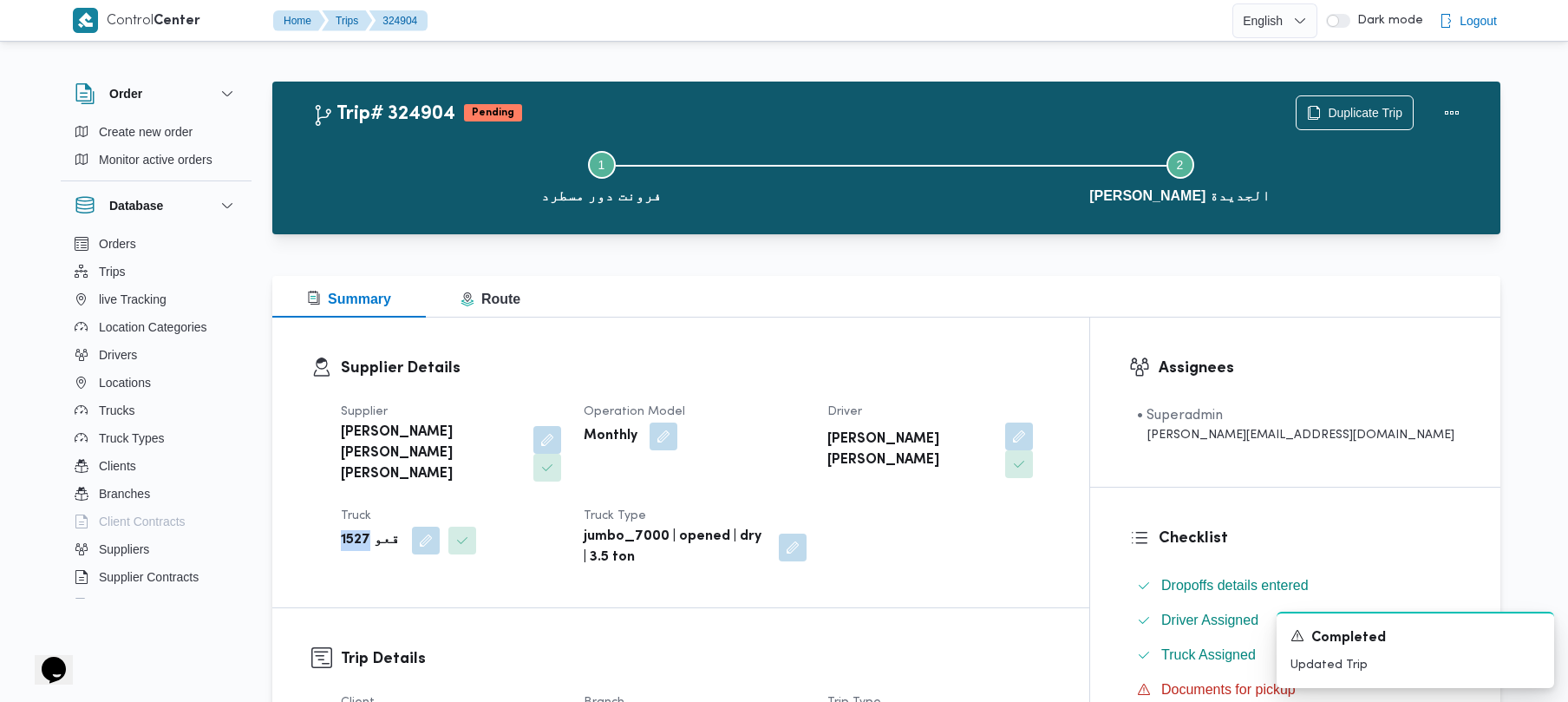 click on "قعو 1527" at bounding box center (370, 541) 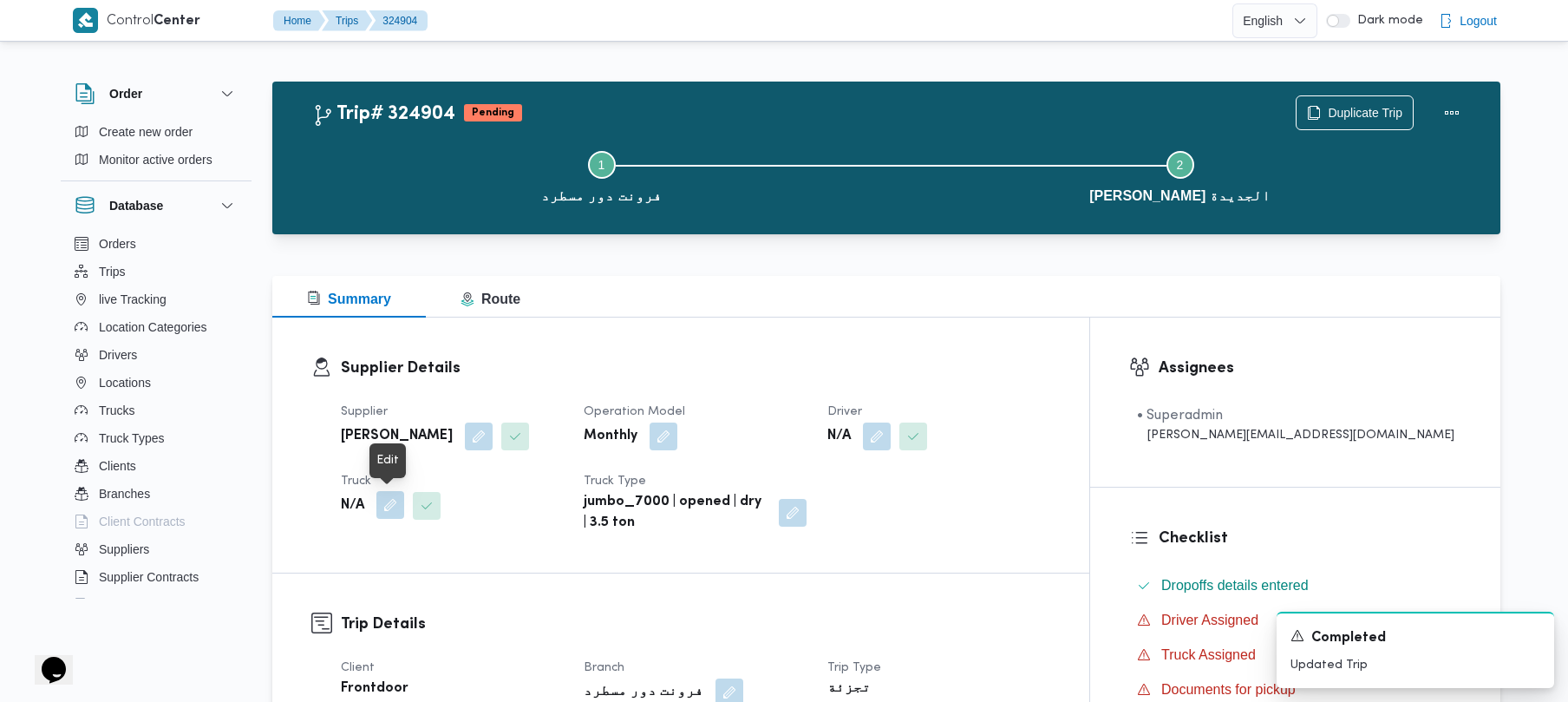 click at bounding box center (390, 505) 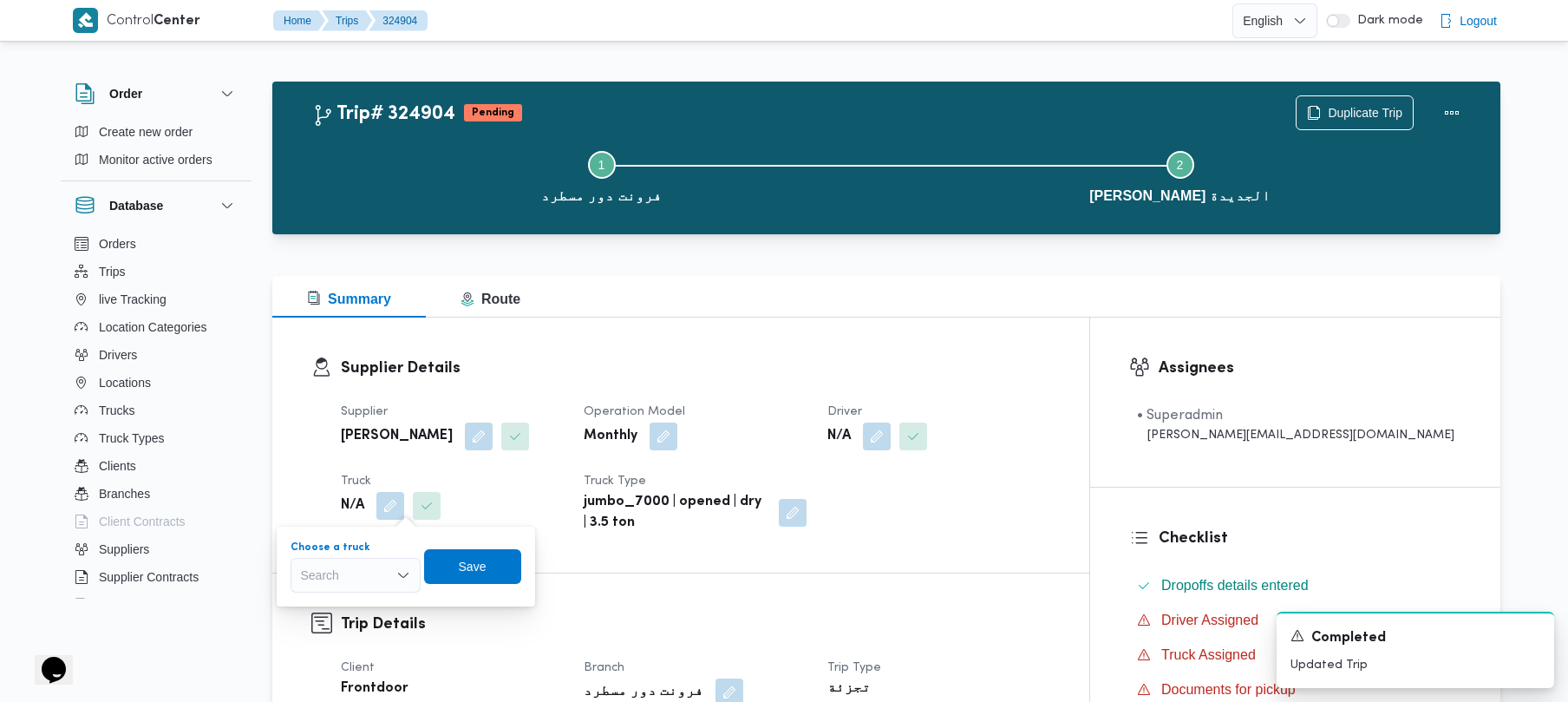 click on "Search" at bounding box center [356, 575] 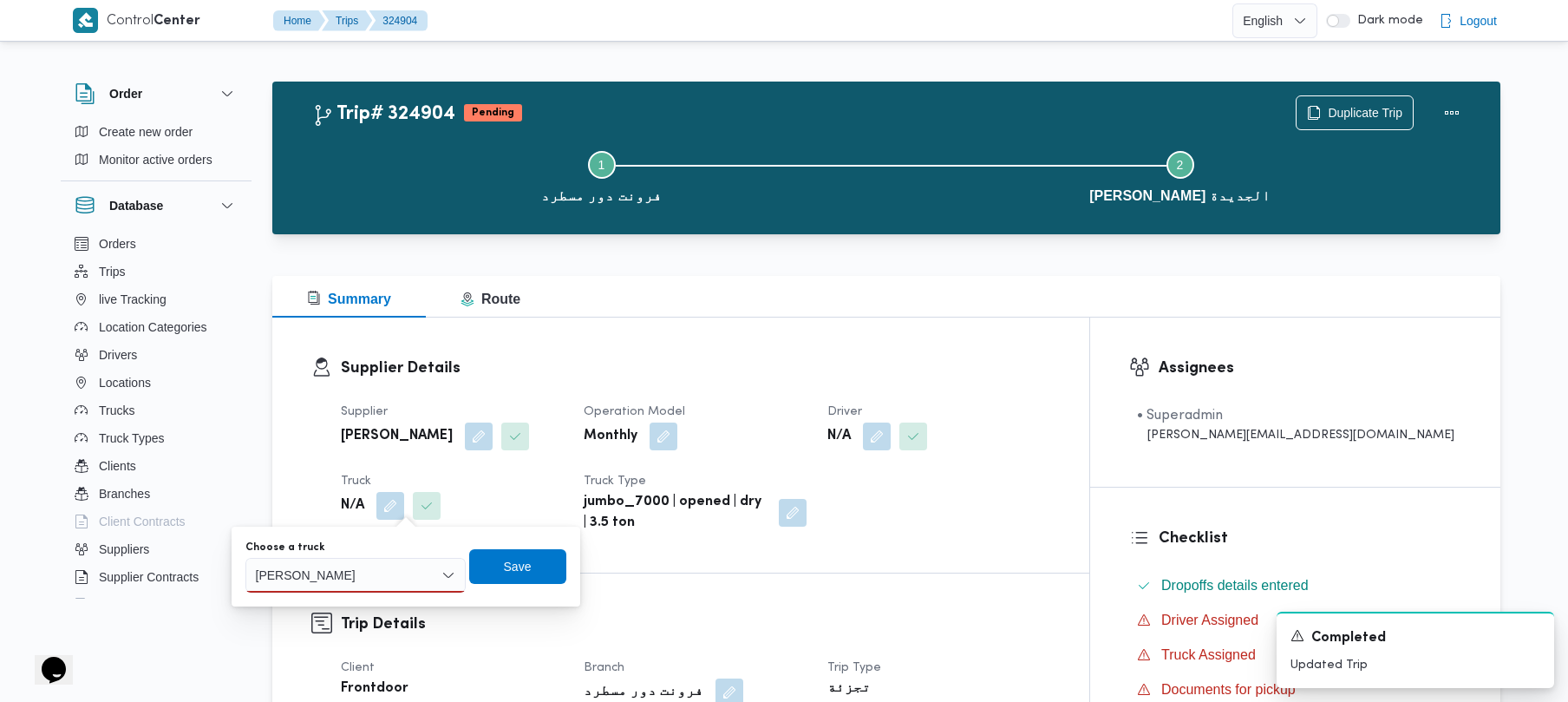 click on "[PERSON_NAME]" at bounding box center (332, 575) 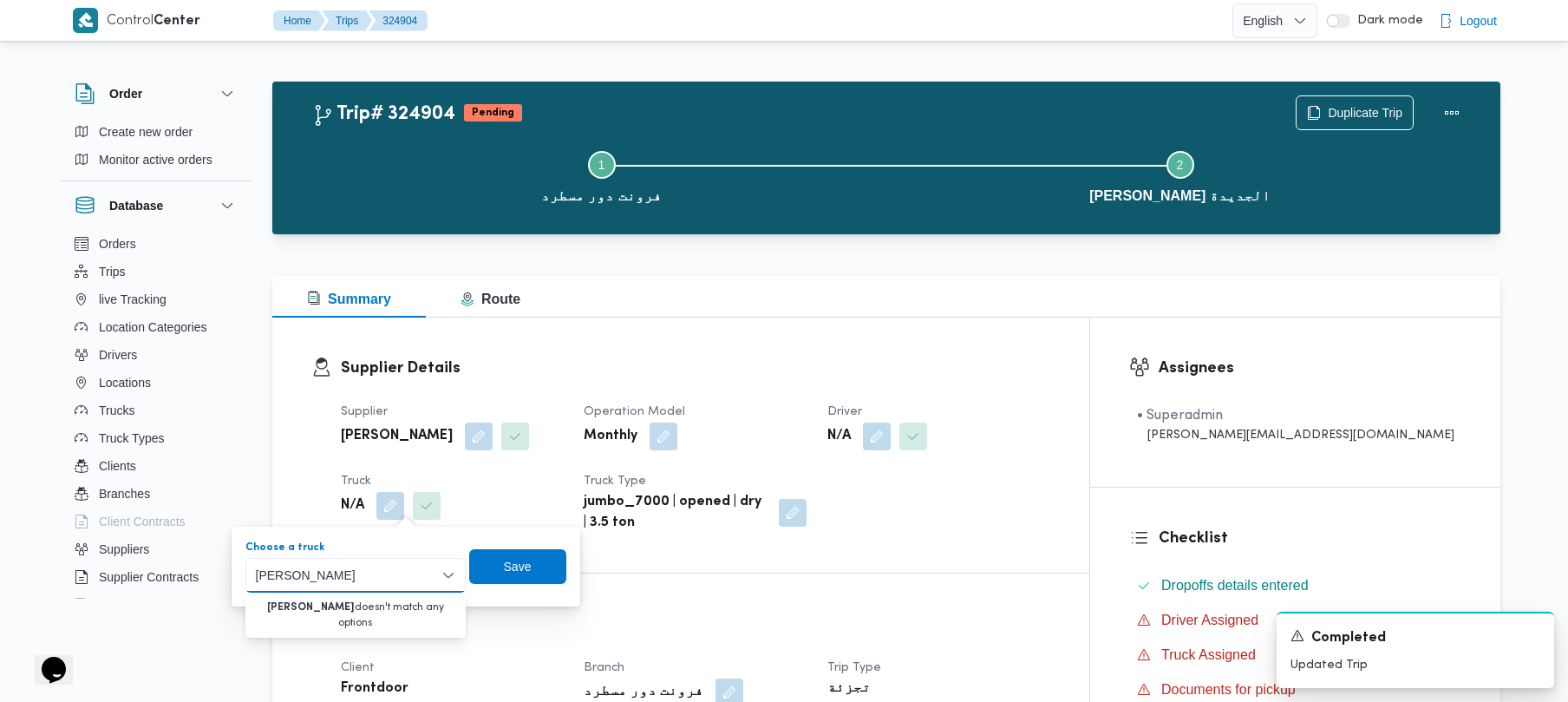 click on "[PERSON_NAME]" at bounding box center (332, 575) 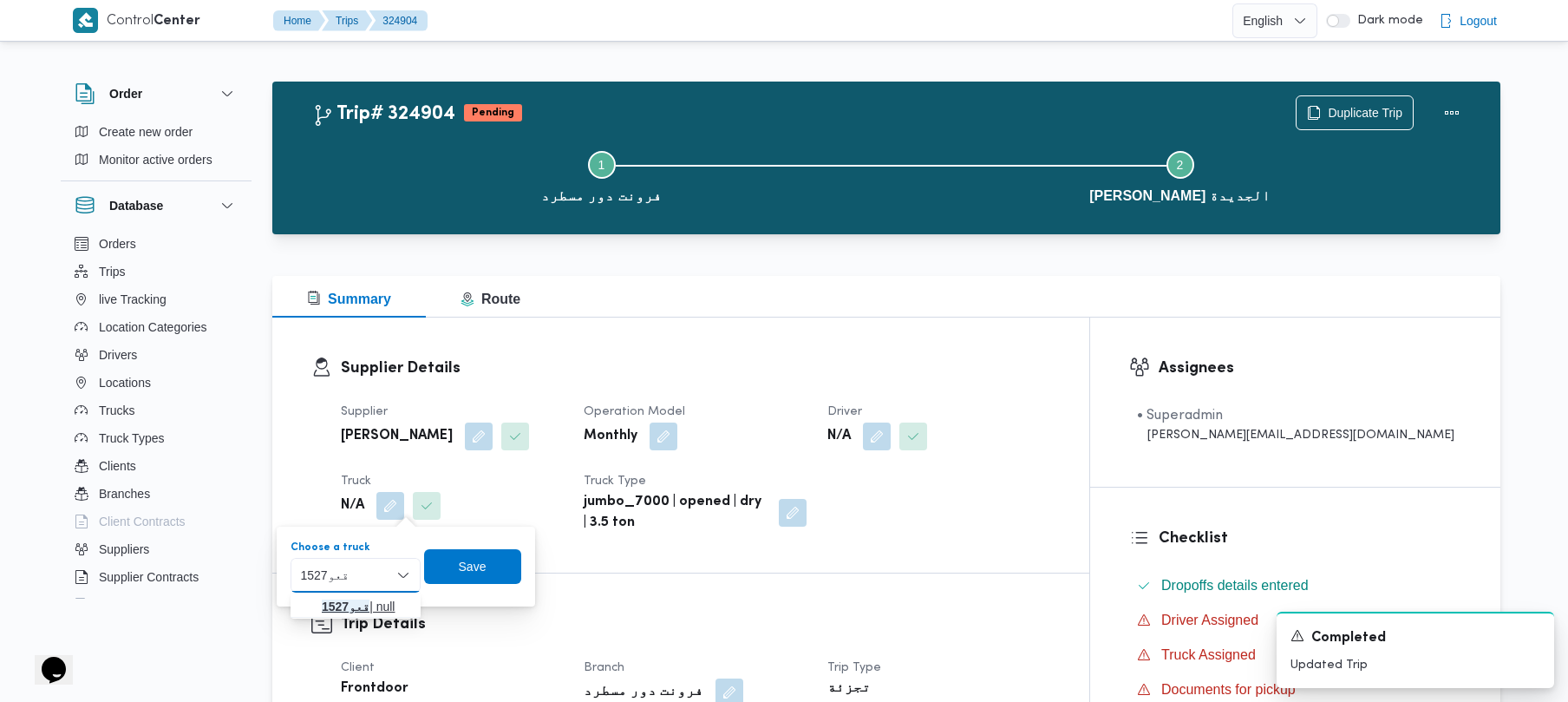 type on "قعو1527" 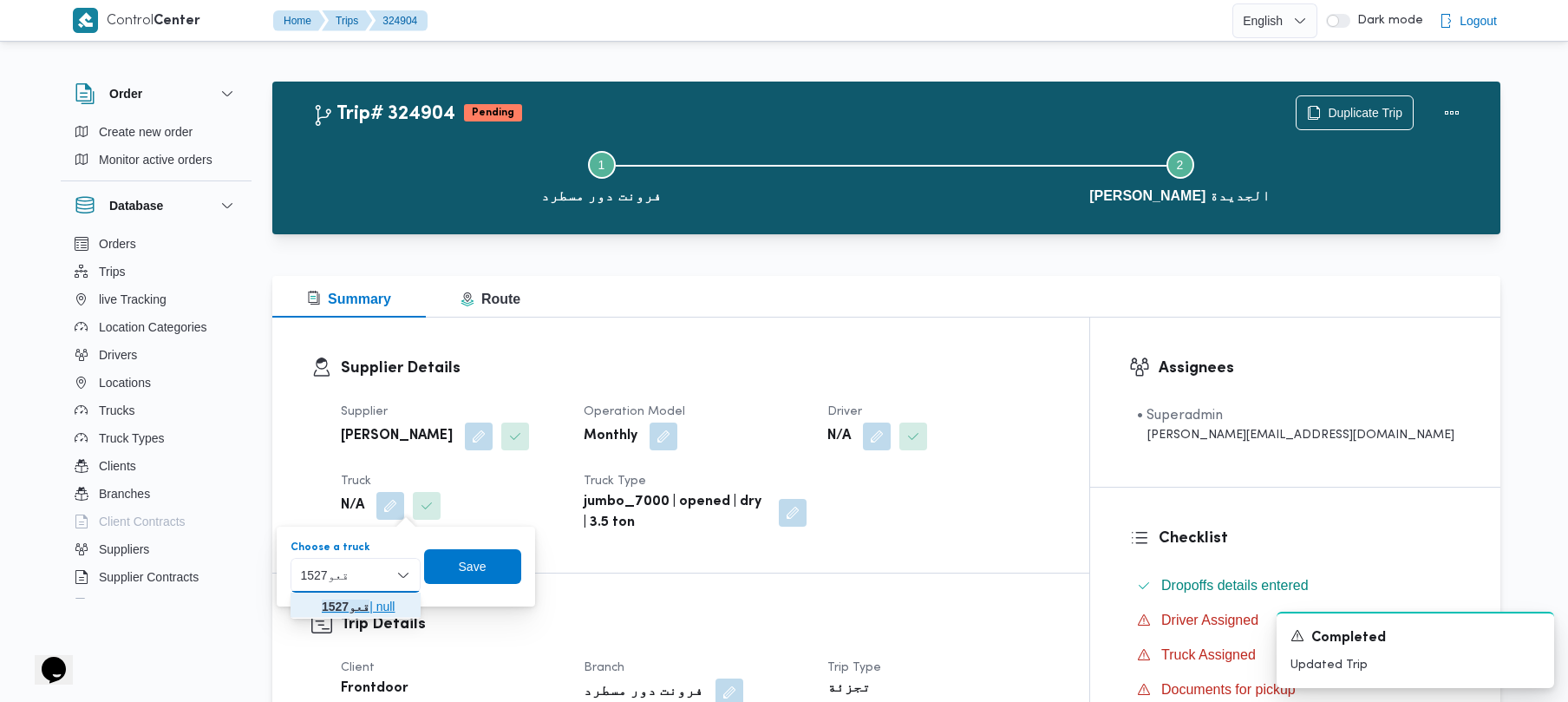 click on "قعو1527" 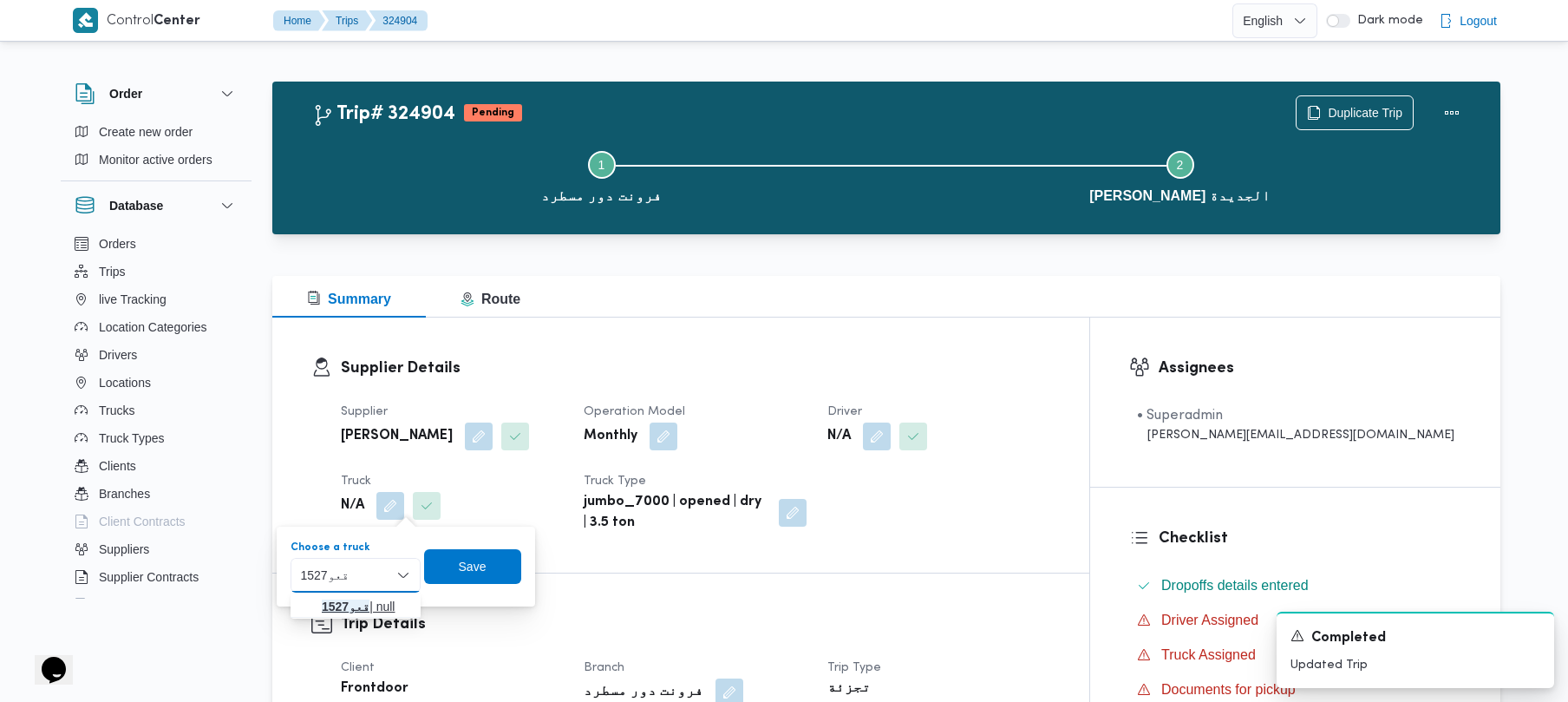 type 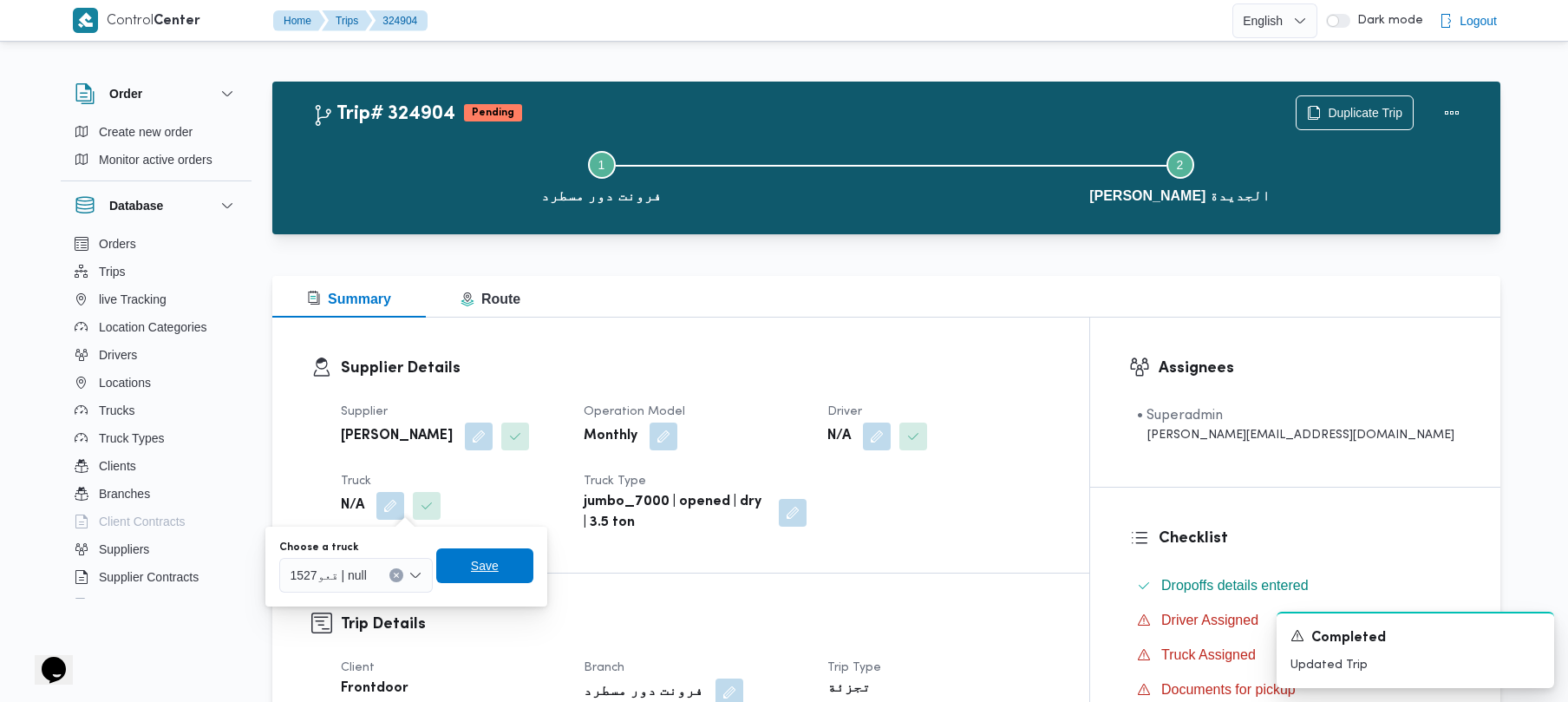 click on "Save" at bounding box center [485, 566] 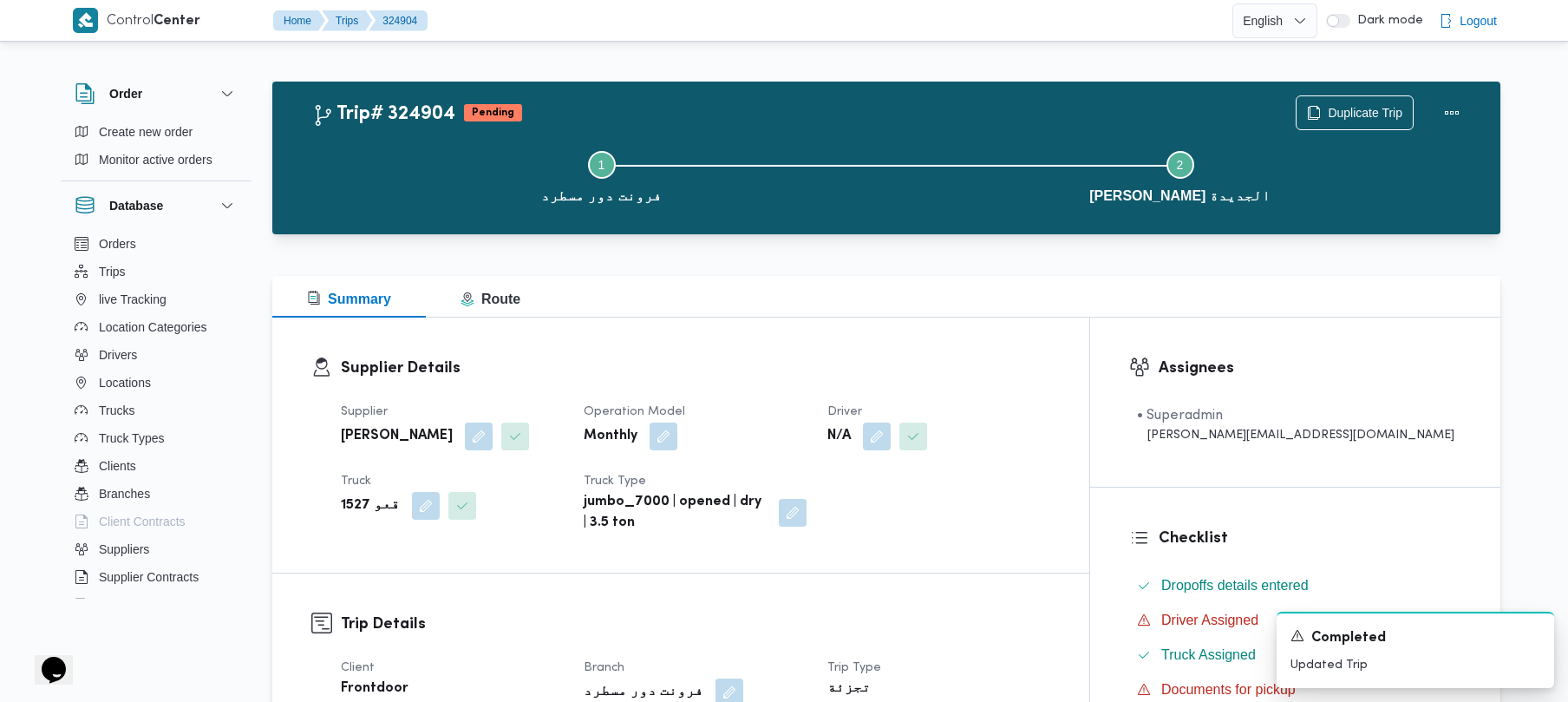 click on "Driver" at bounding box center [938, 412] 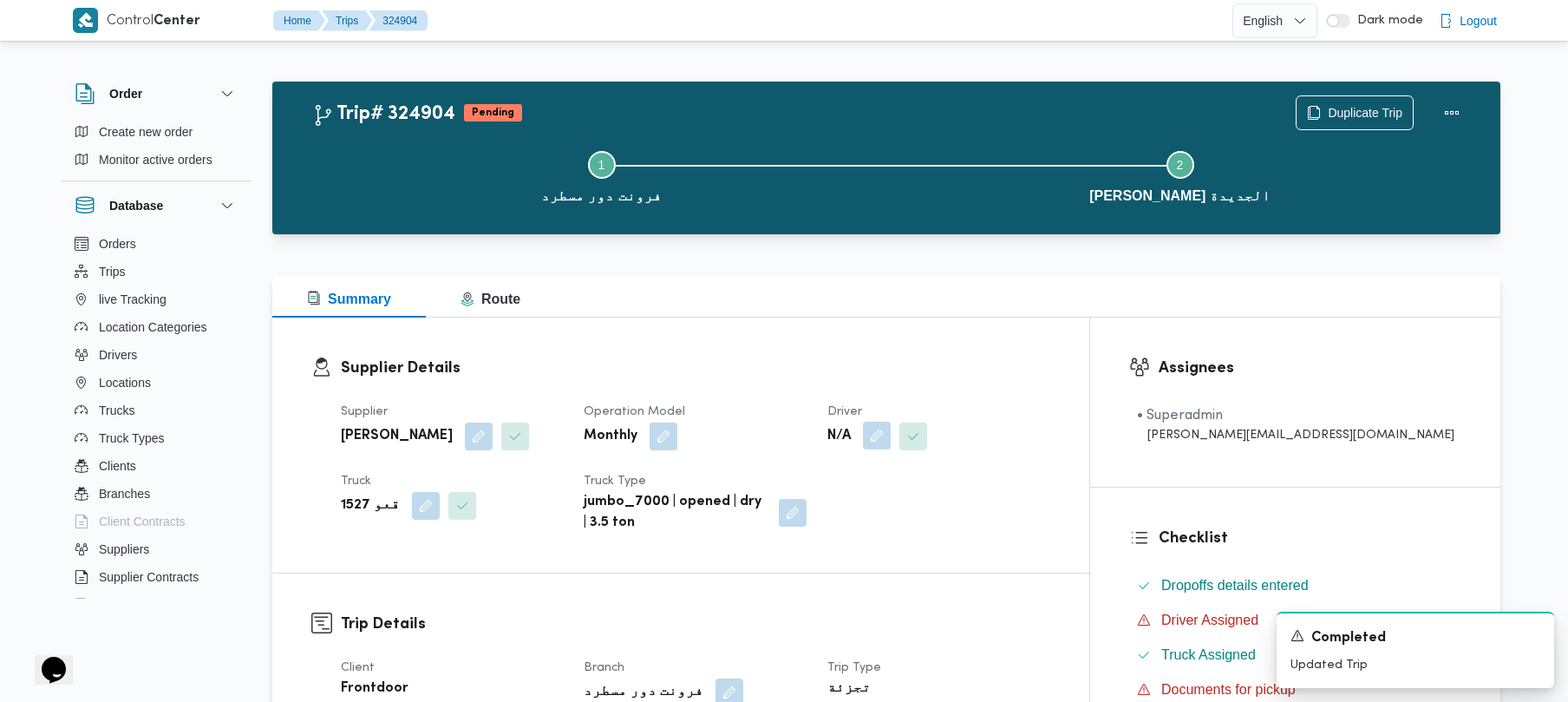 click at bounding box center (877, 436) 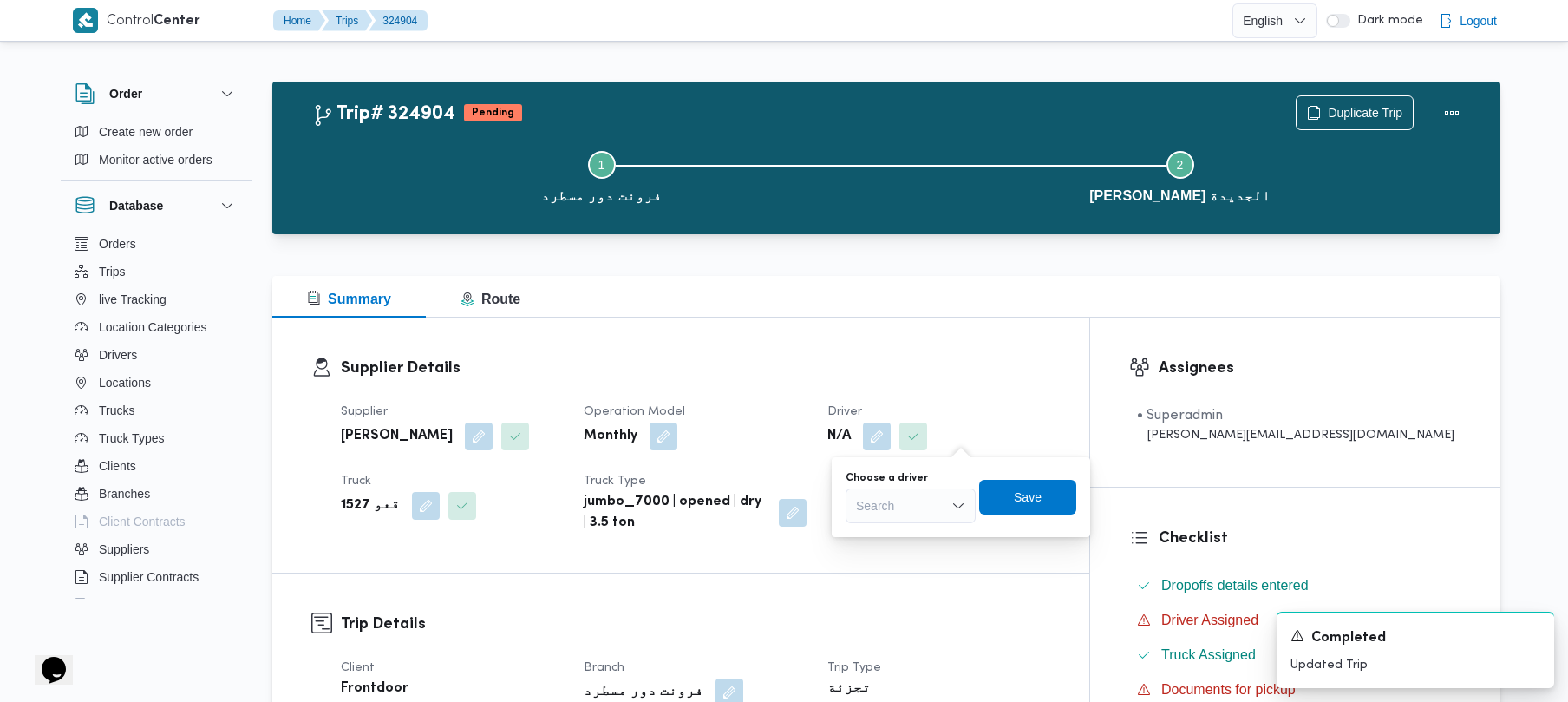click on "Search" at bounding box center [911, 506] 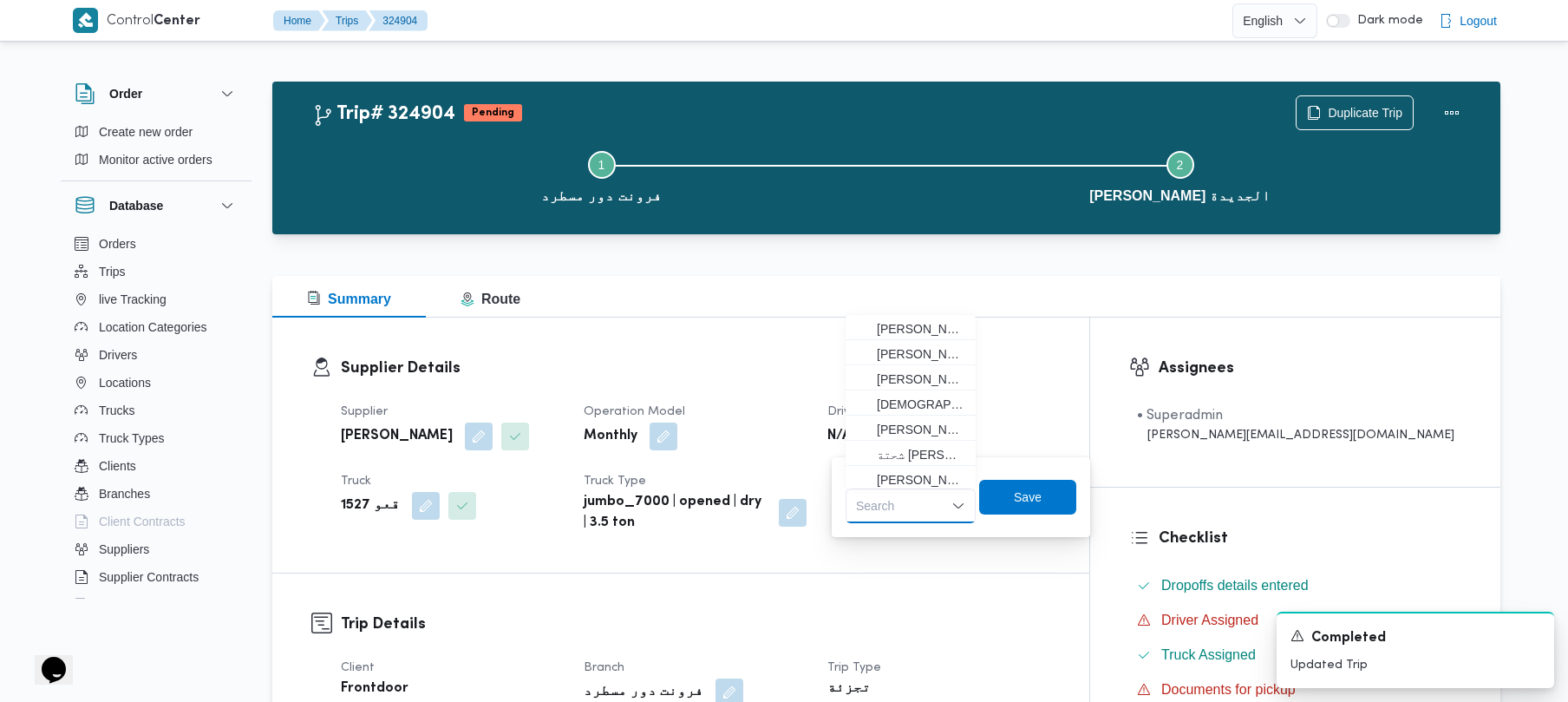 paste on "جدي [PERSON_NAME] [PERSON_NAME]" 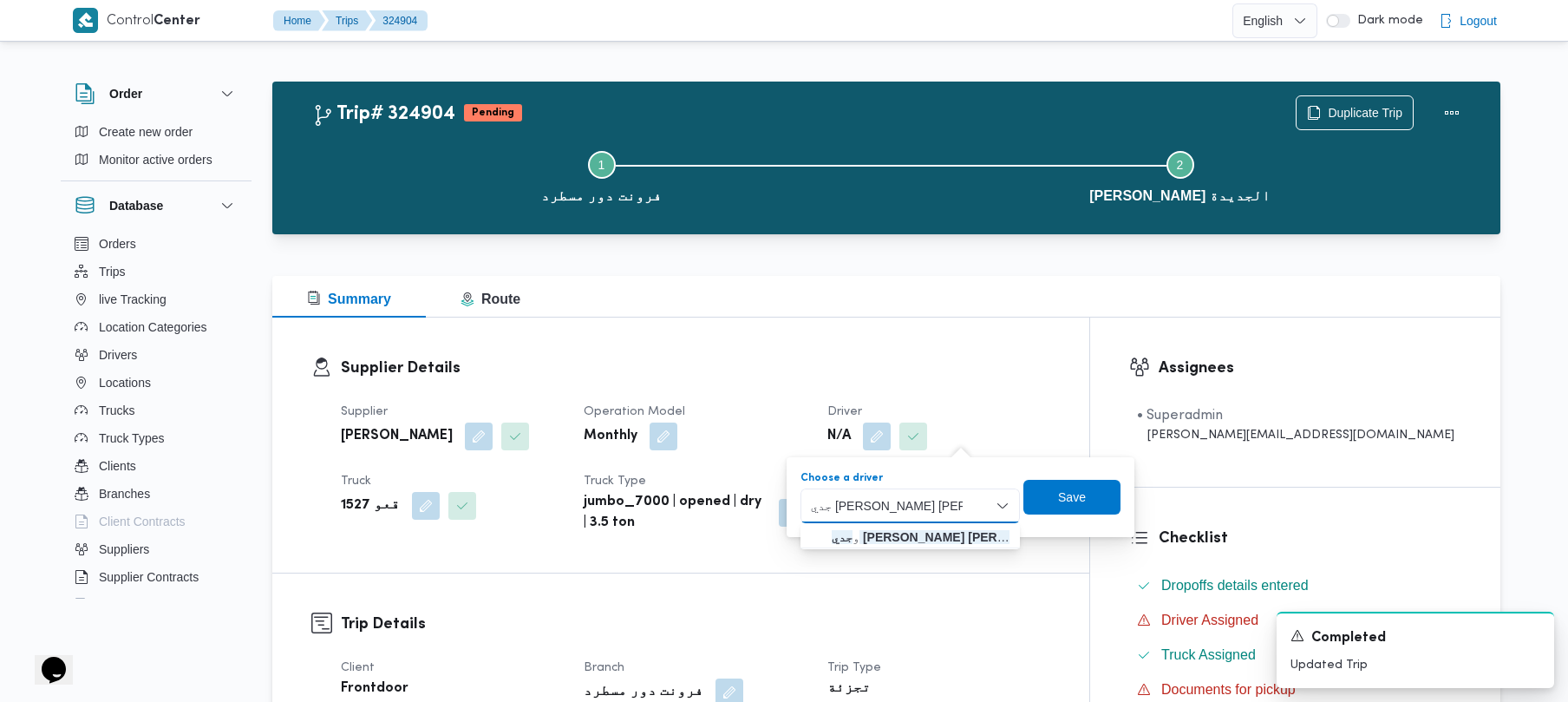 type on "جدي [PERSON_NAME] [PERSON_NAME]" 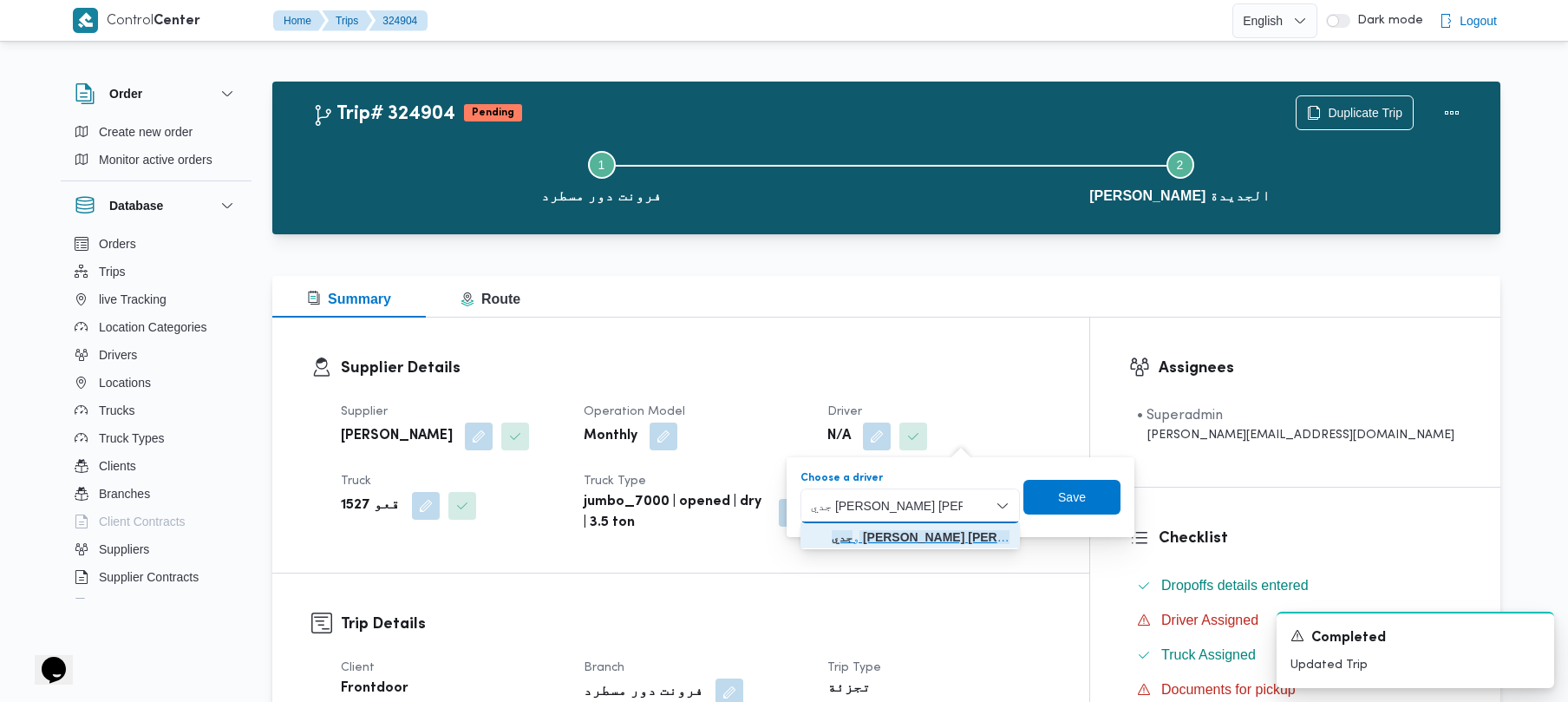 click on "جدي [PERSON_NAME] [PERSON_NAME]" at bounding box center (951, 537) 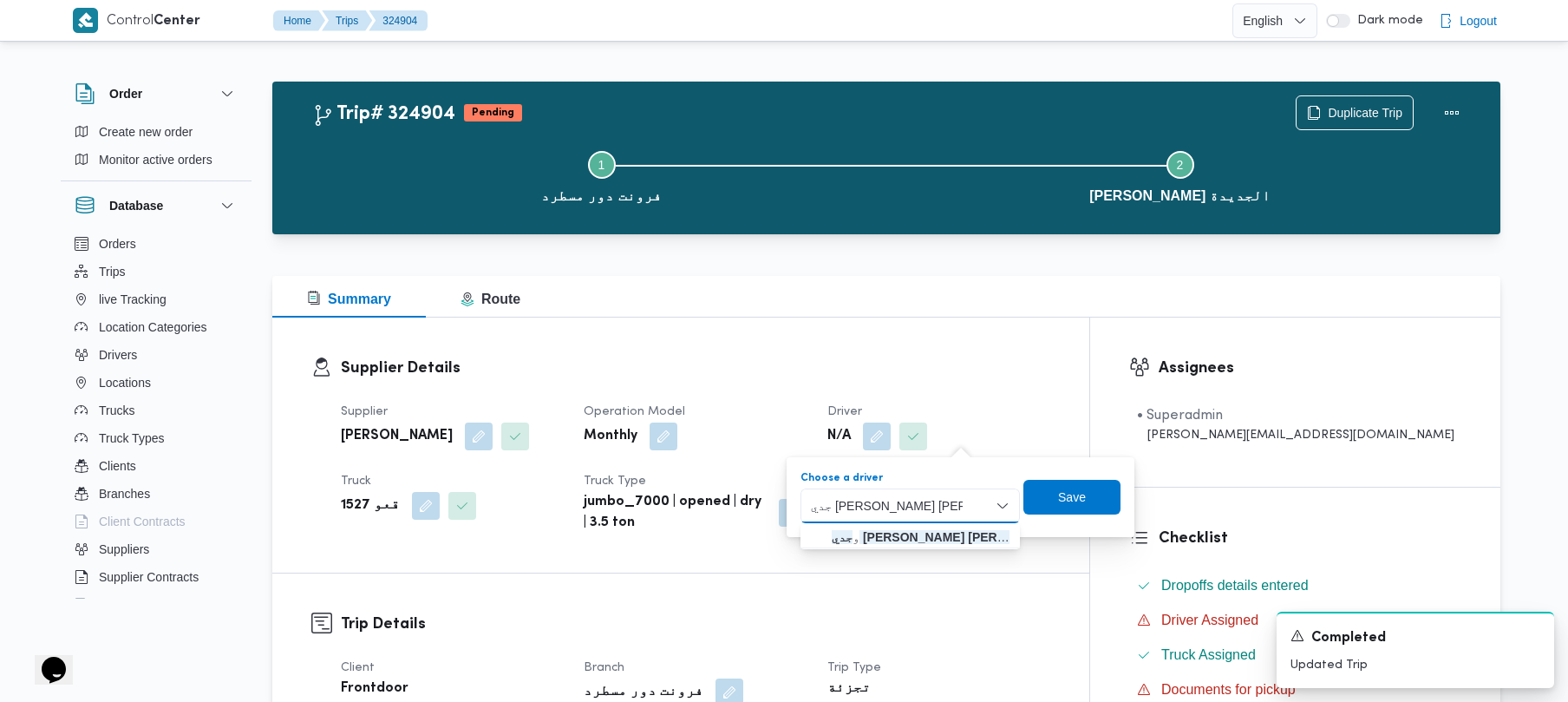 type 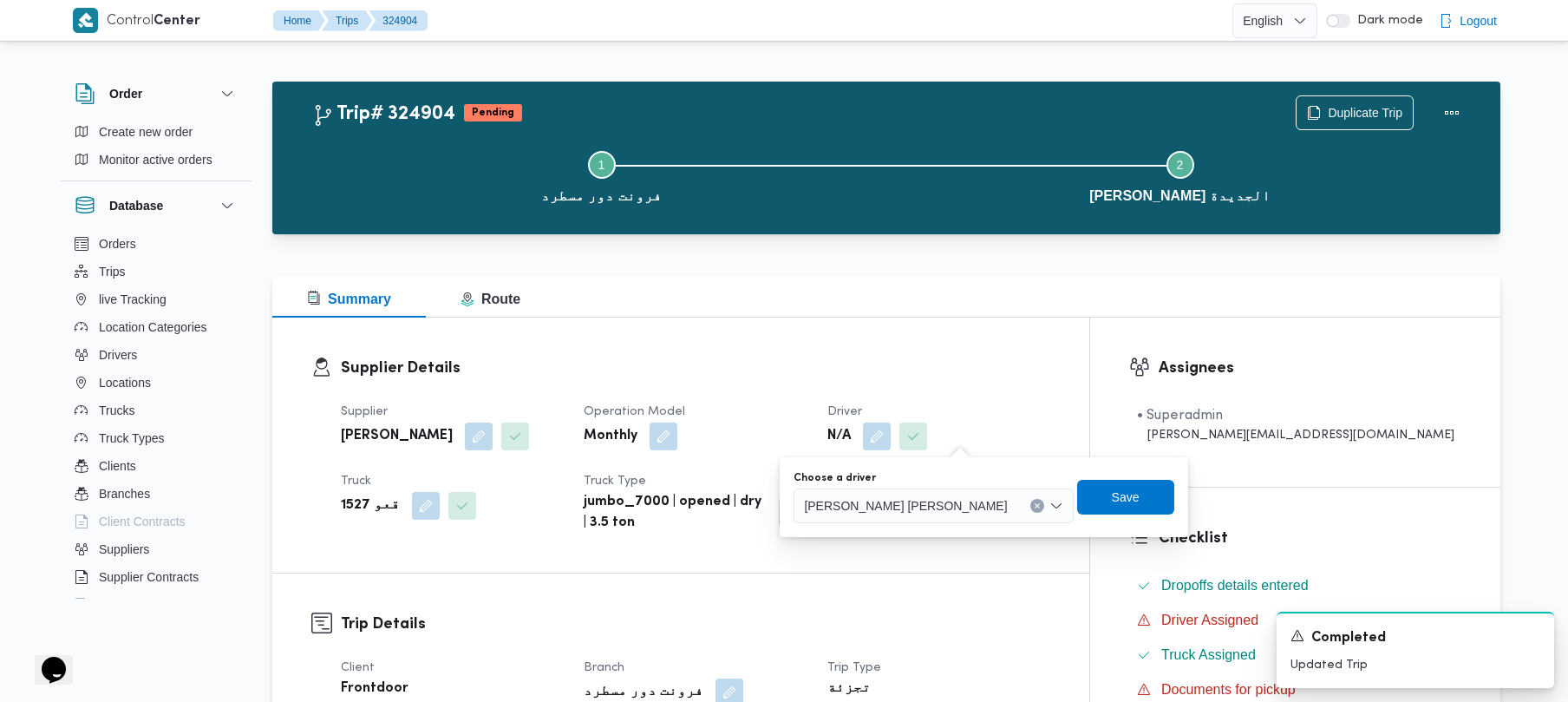 click on "Choose a driver [PERSON_NAME] [PERSON_NAME] Save" at bounding box center [983, 497] 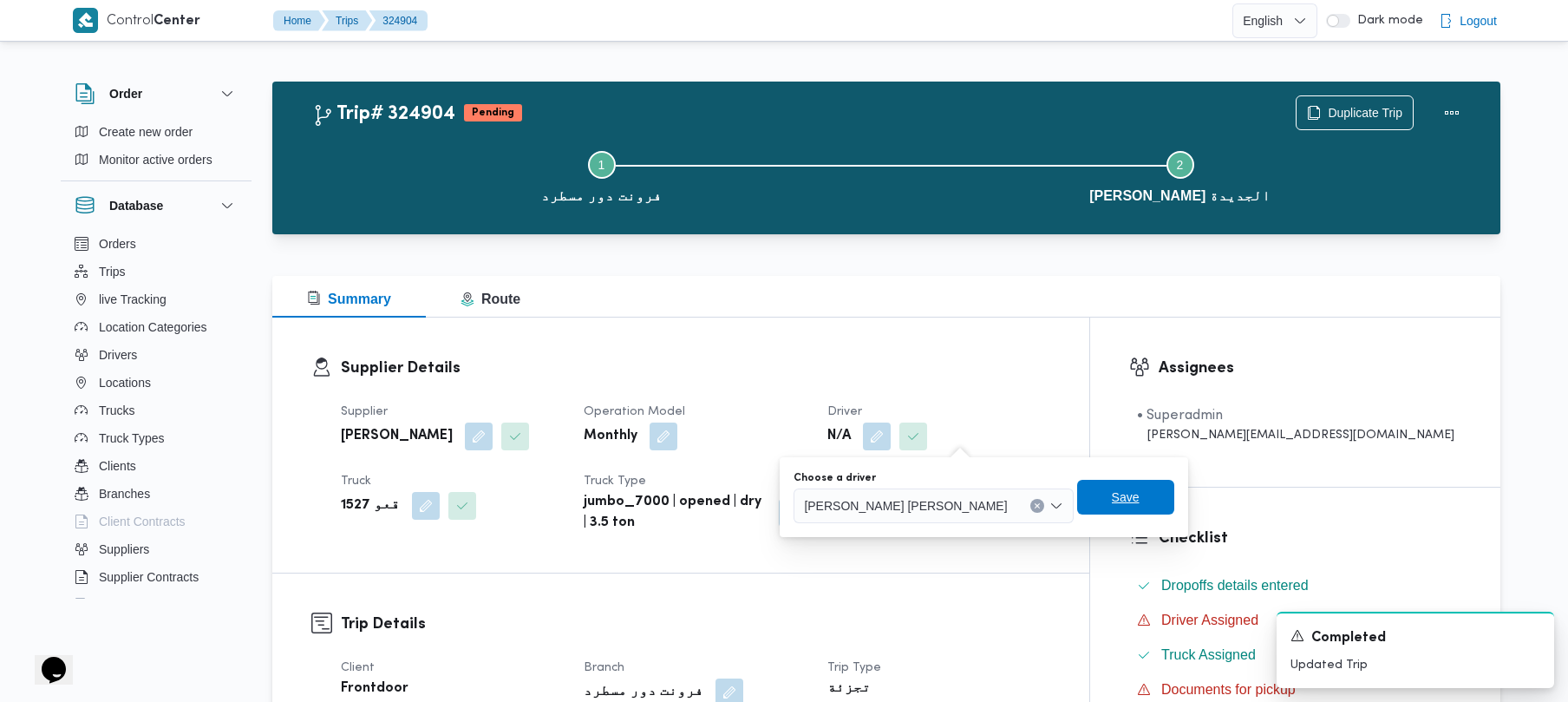 click on "Save" at bounding box center (1126, 497) 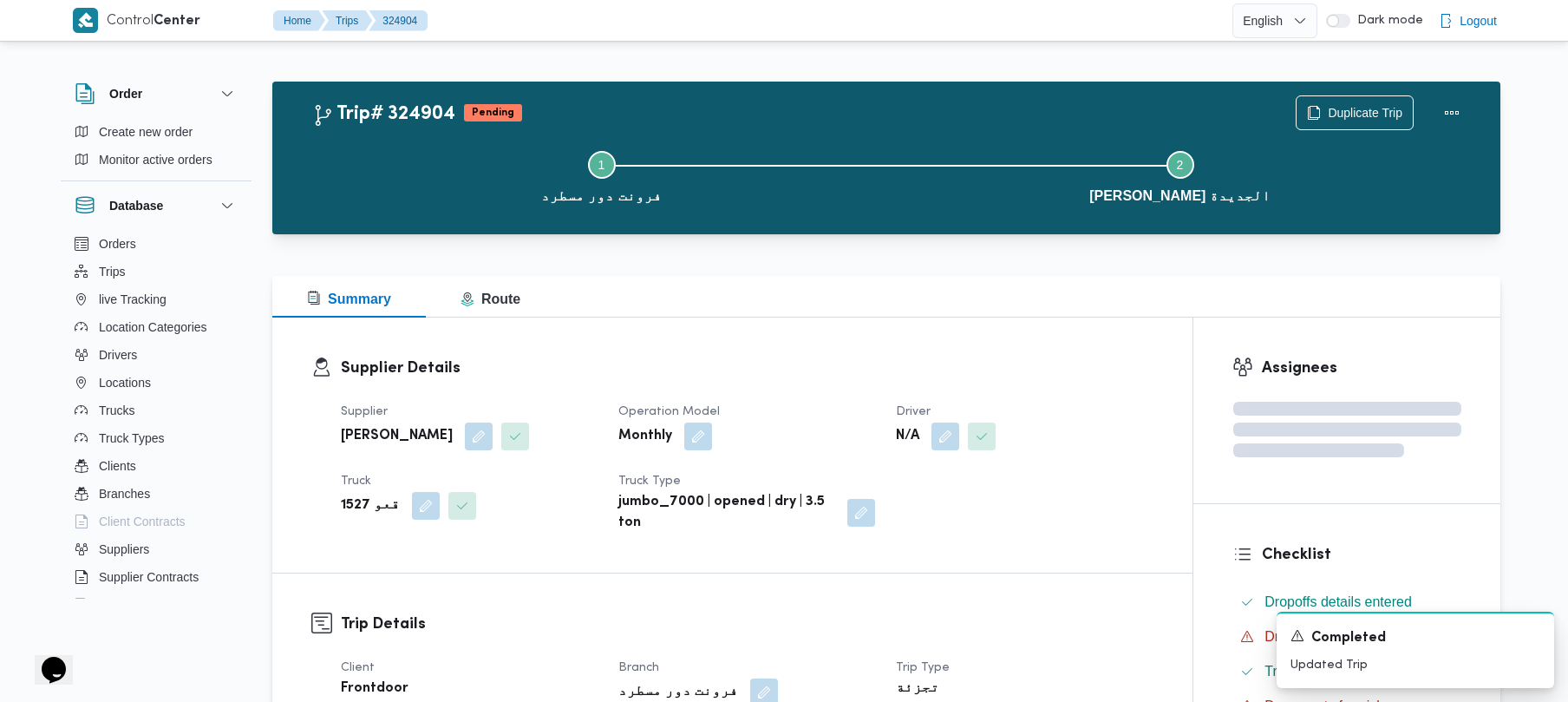 click on "[PERSON_NAME]" at bounding box center [396, 436] 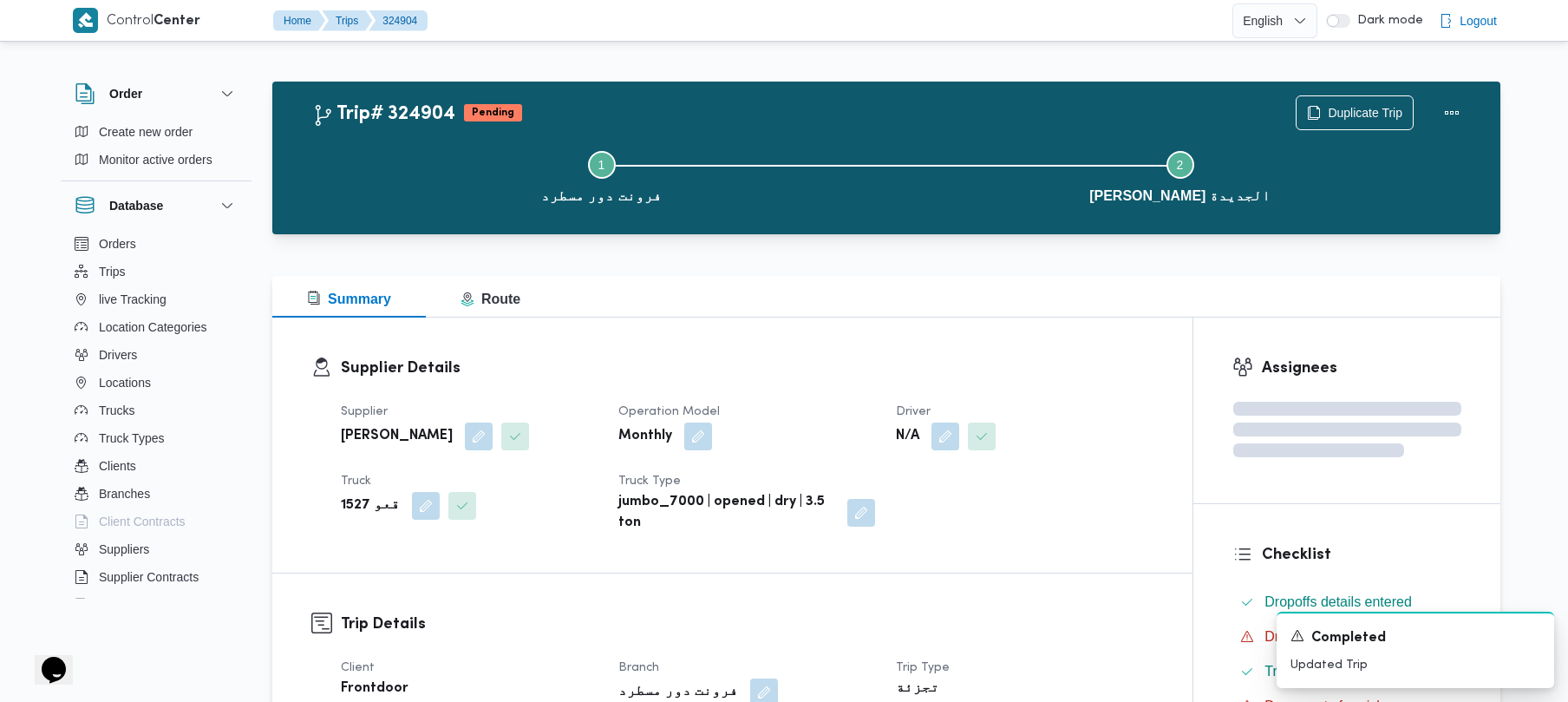 click on "[PERSON_NAME]" at bounding box center (396, 436) 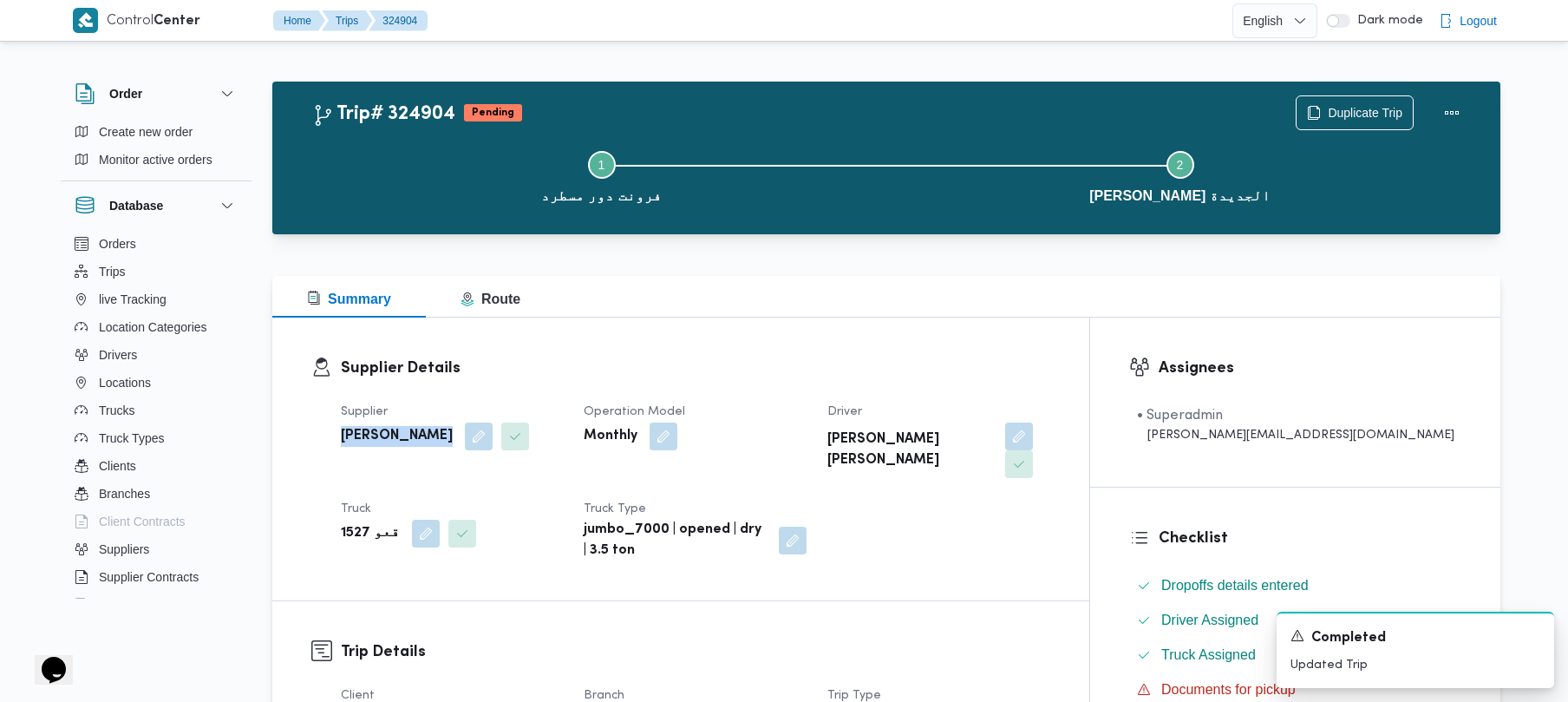 click on "[PERSON_NAME]" at bounding box center [396, 436] 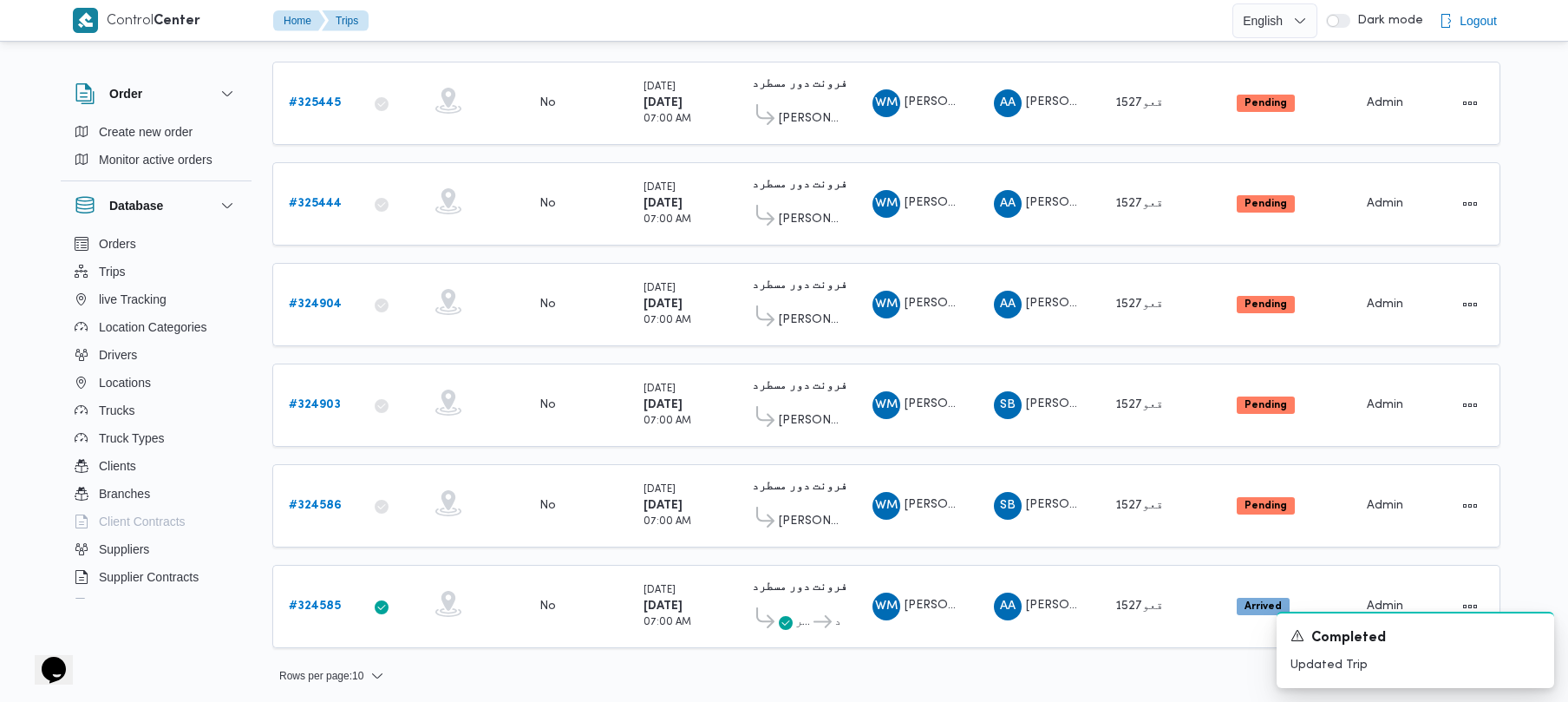 scroll, scrollTop: 258, scrollLeft: 0, axis: vertical 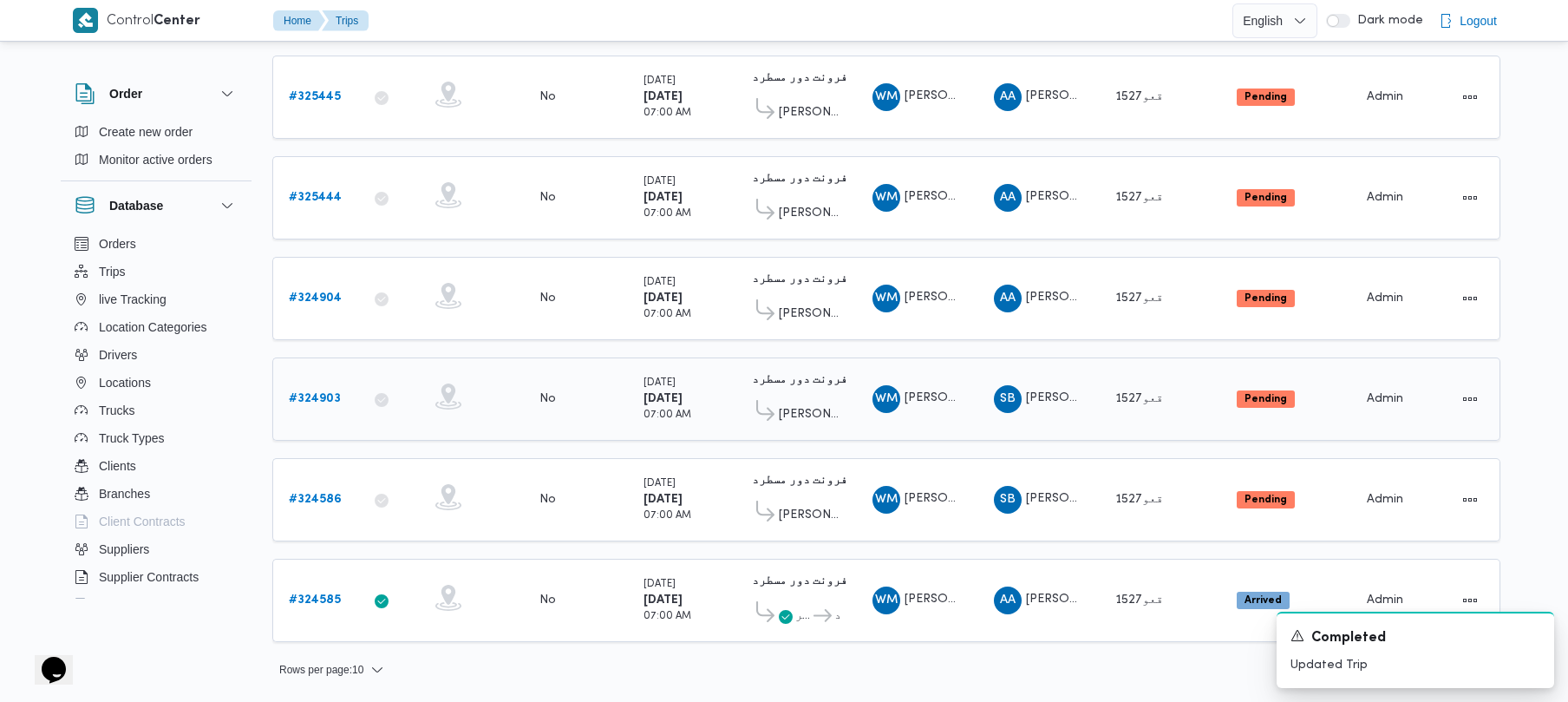 click on "# 324903" at bounding box center [315, 398] 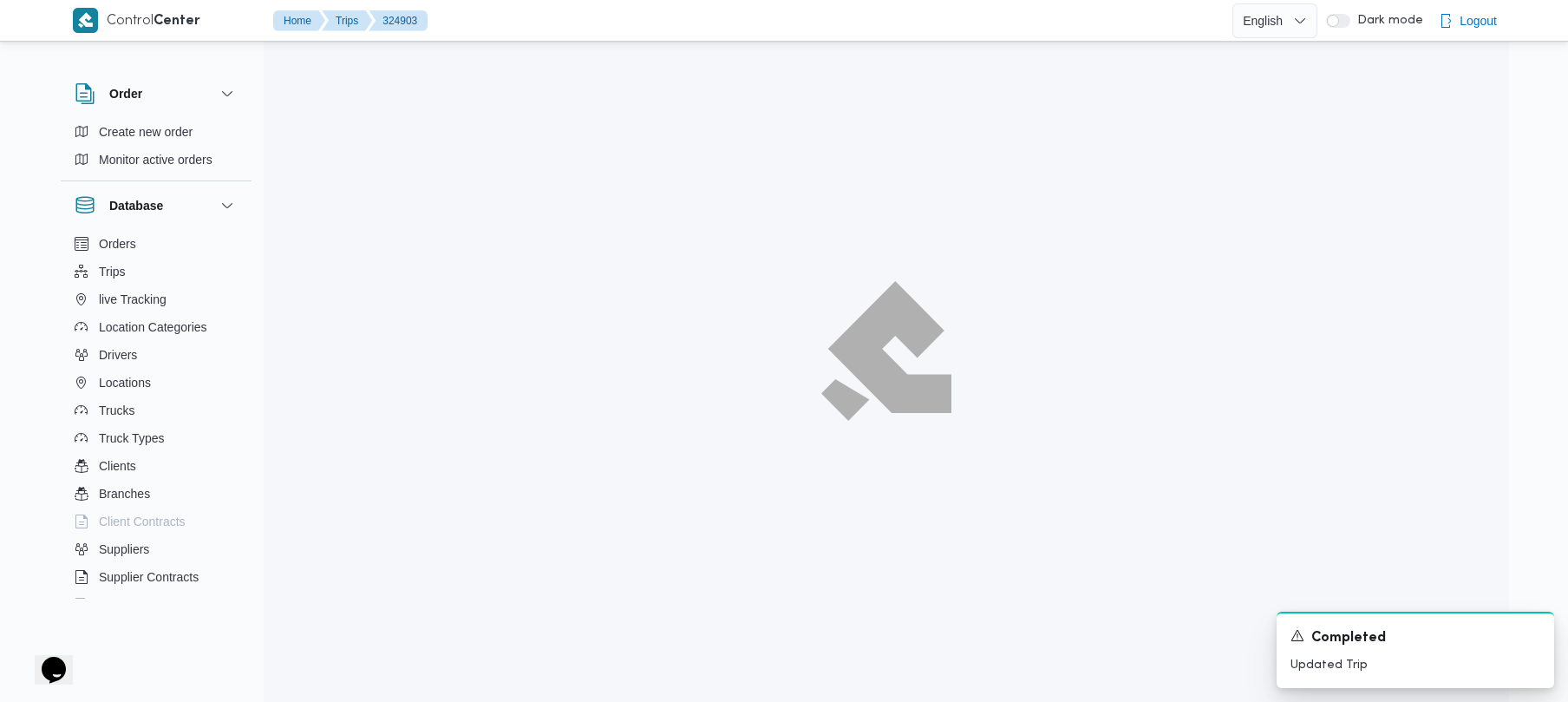 scroll, scrollTop: 0, scrollLeft: 0, axis: both 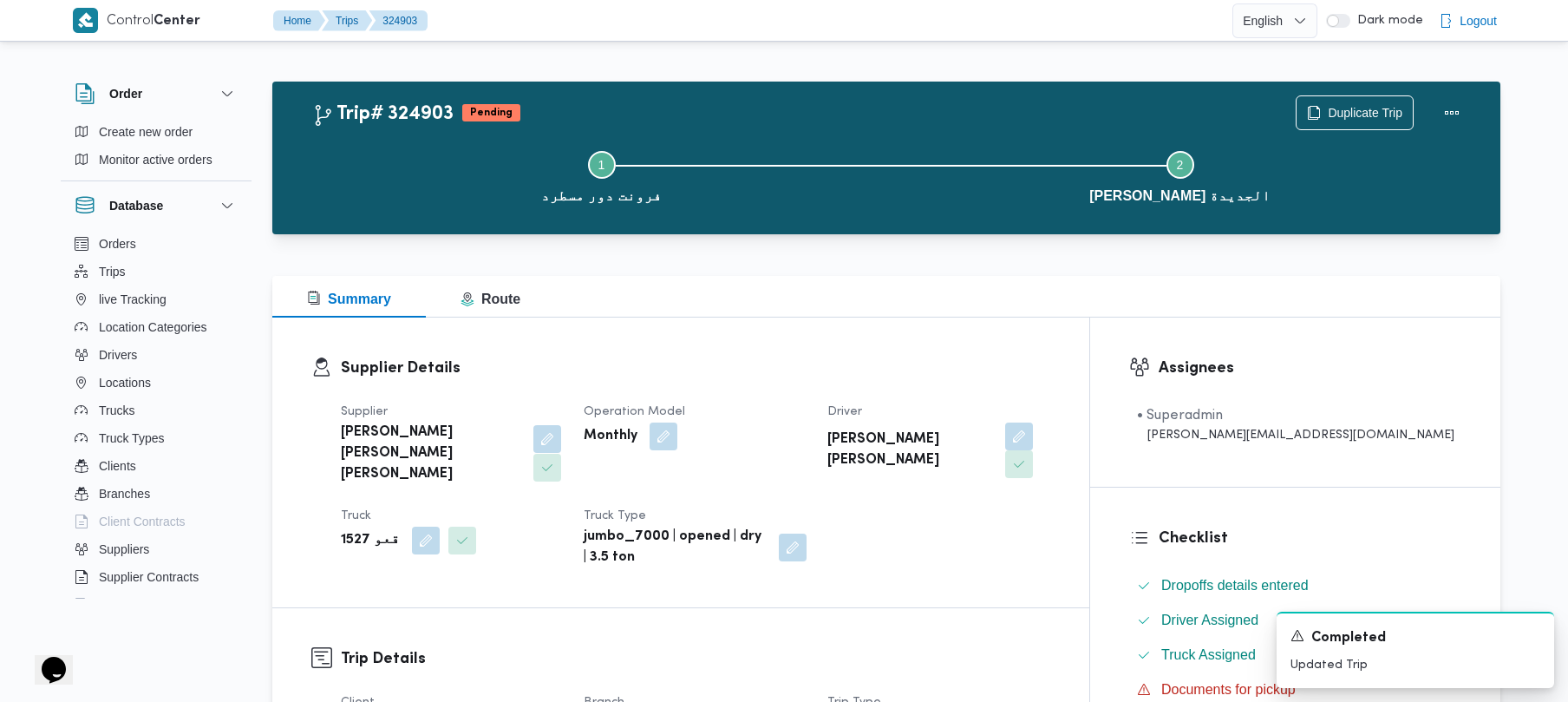 click at bounding box center (547, 439) 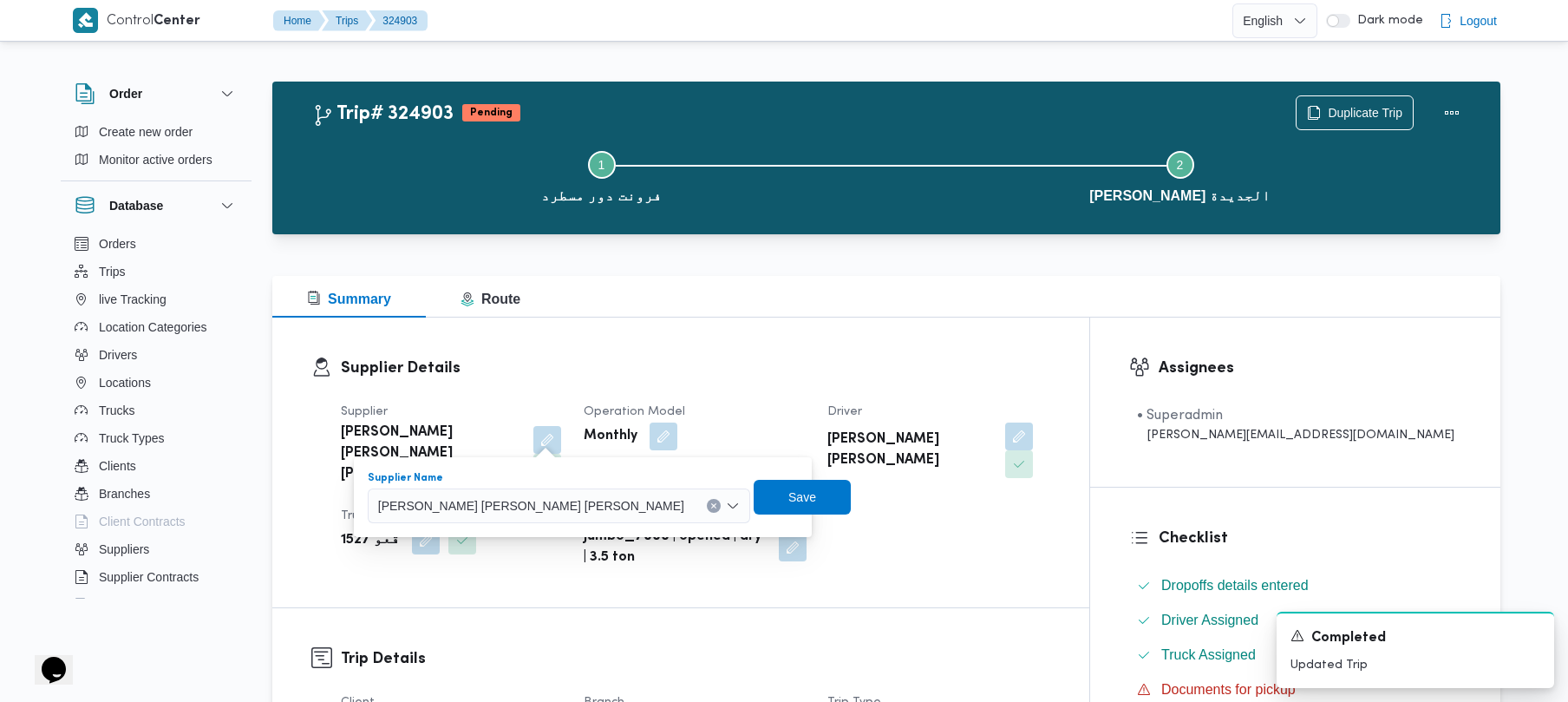 click on "[PERSON_NAME] [PERSON_NAME] [PERSON_NAME]" at bounding box center [531, 505] 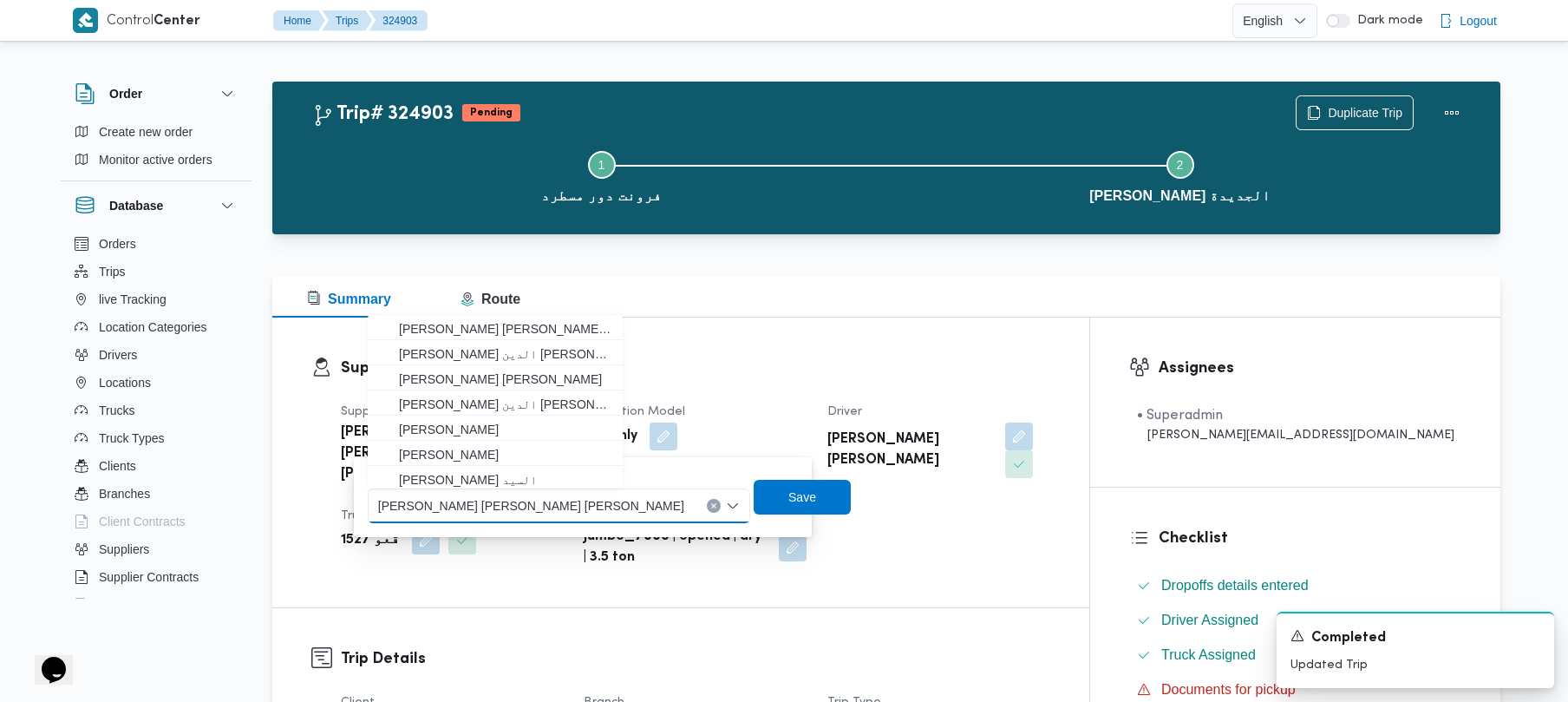 paste on "[PERSON_NAME]" 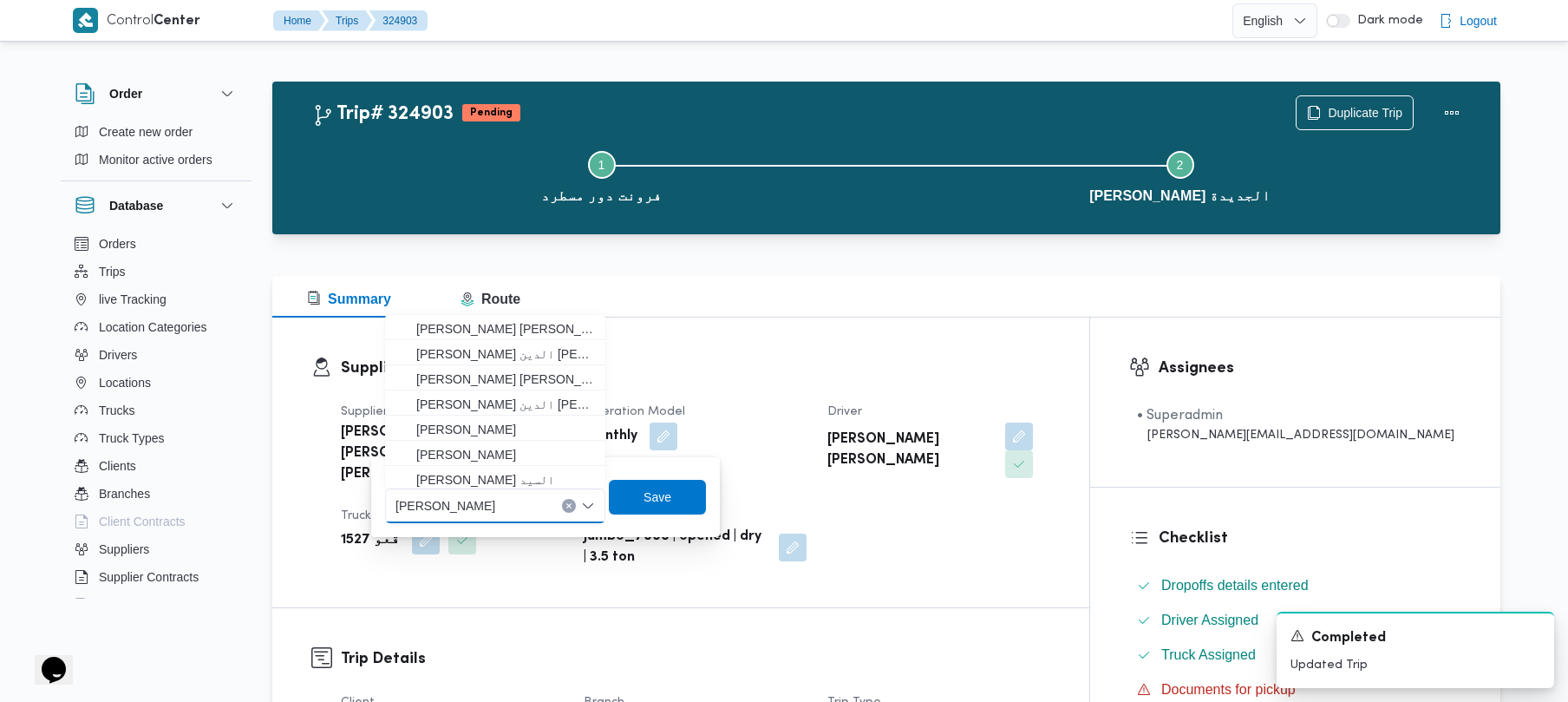 type on "[PERSON_NAME]" 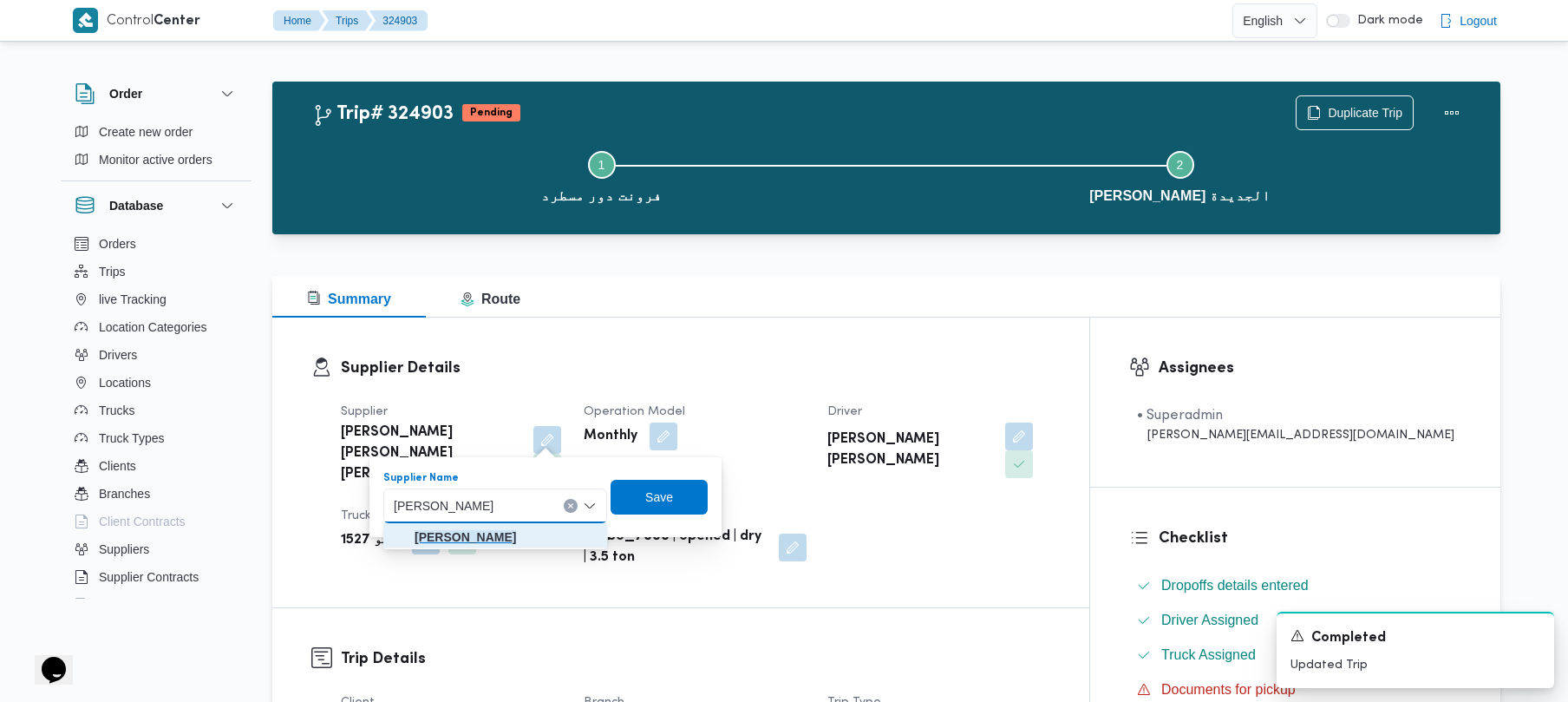 click on "[PERSON_NAME]" 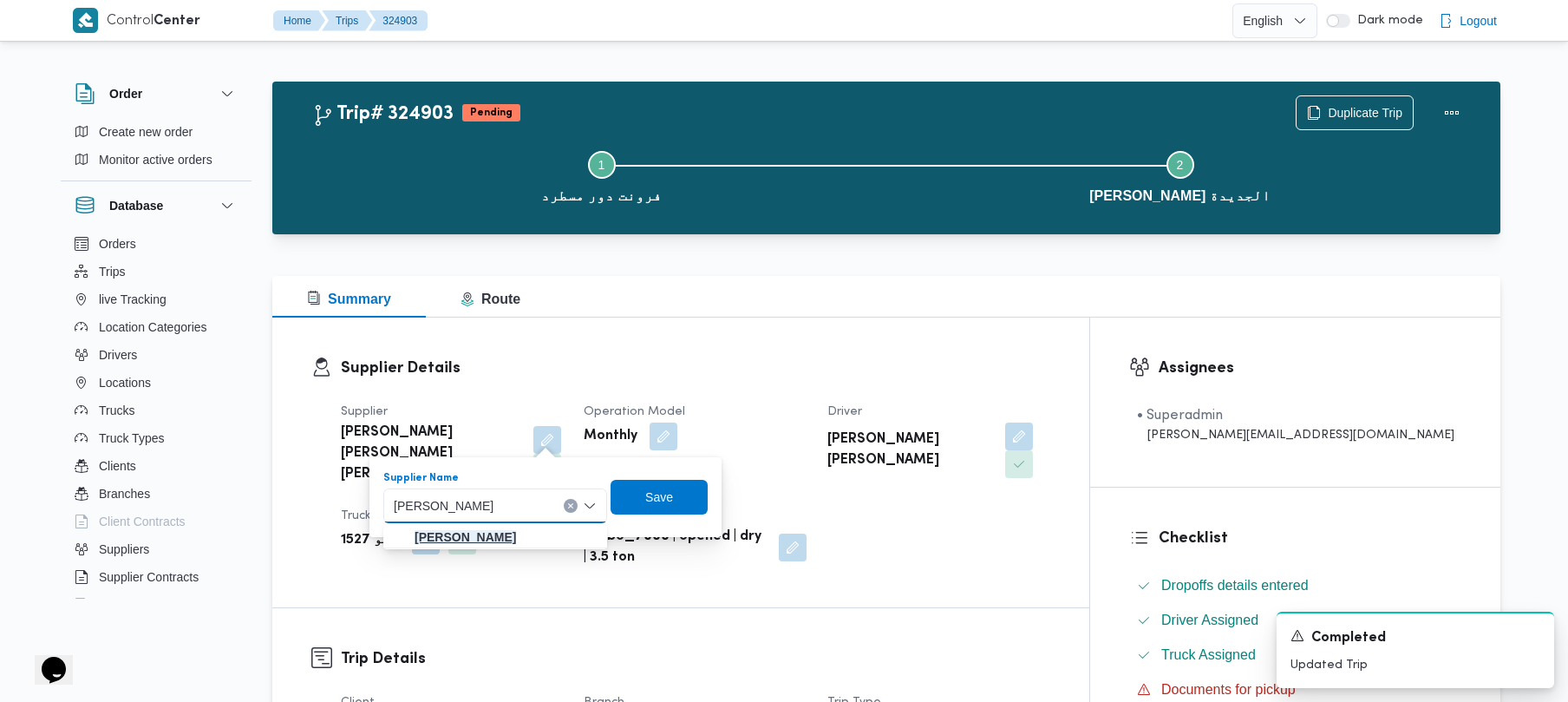 type 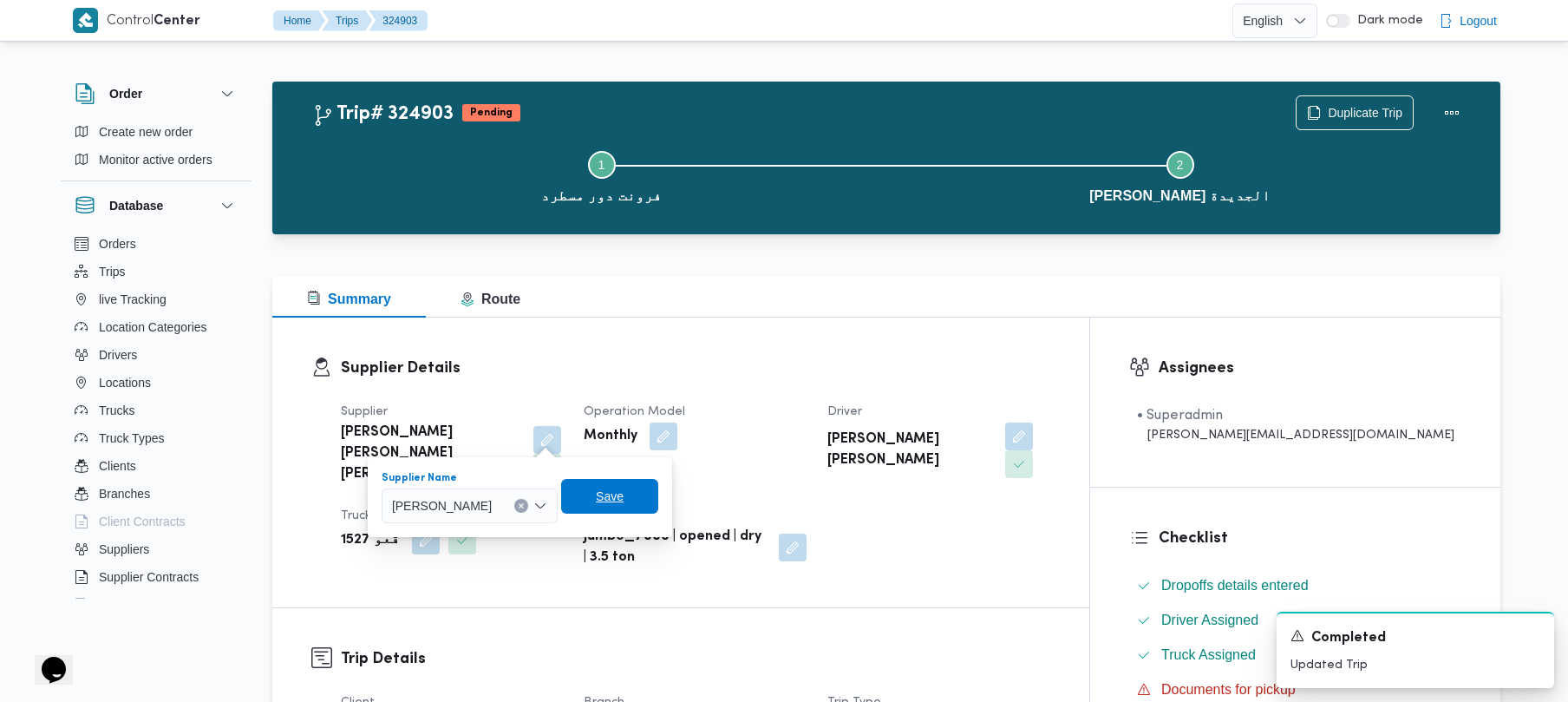 click on "Save" at bounding box center [610, 496] 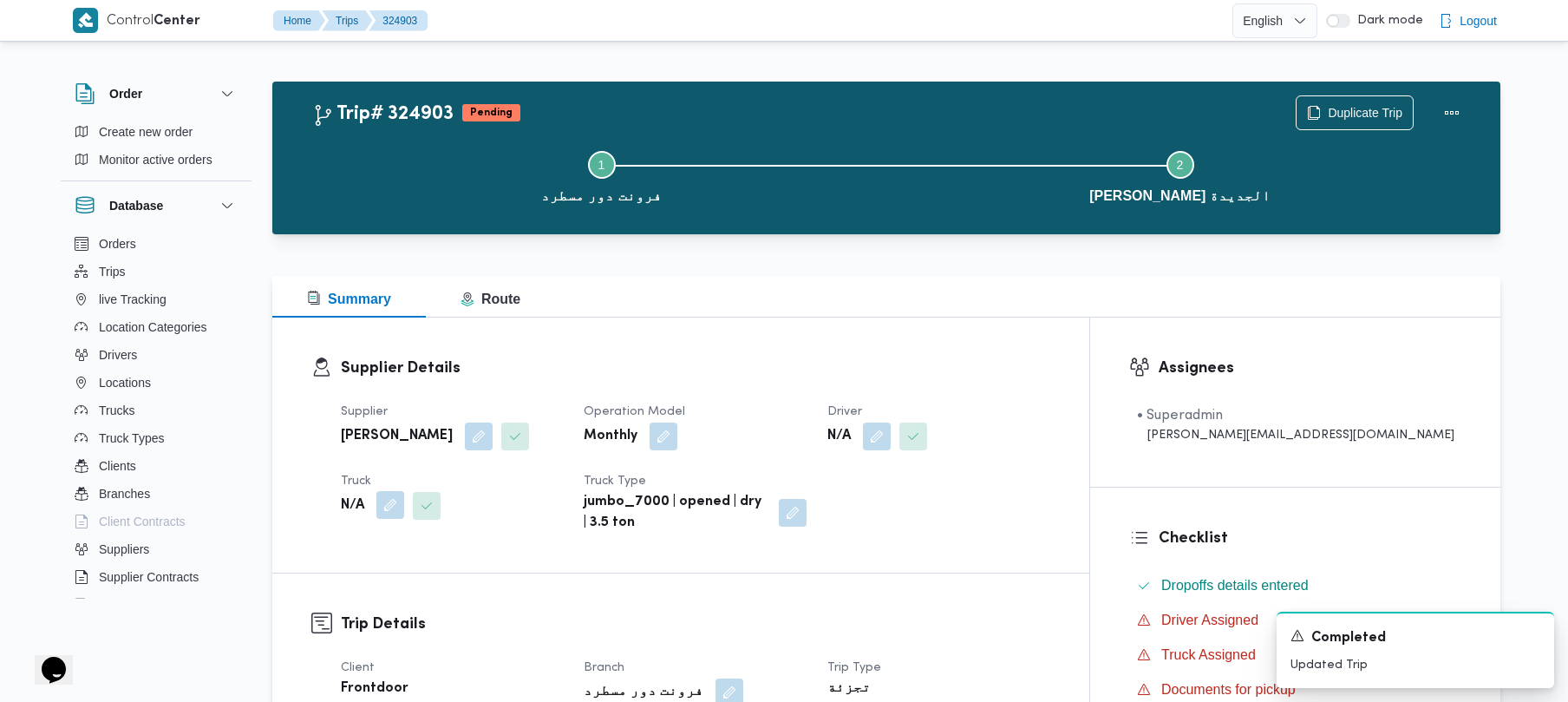 click at bounding box center (390, 505) 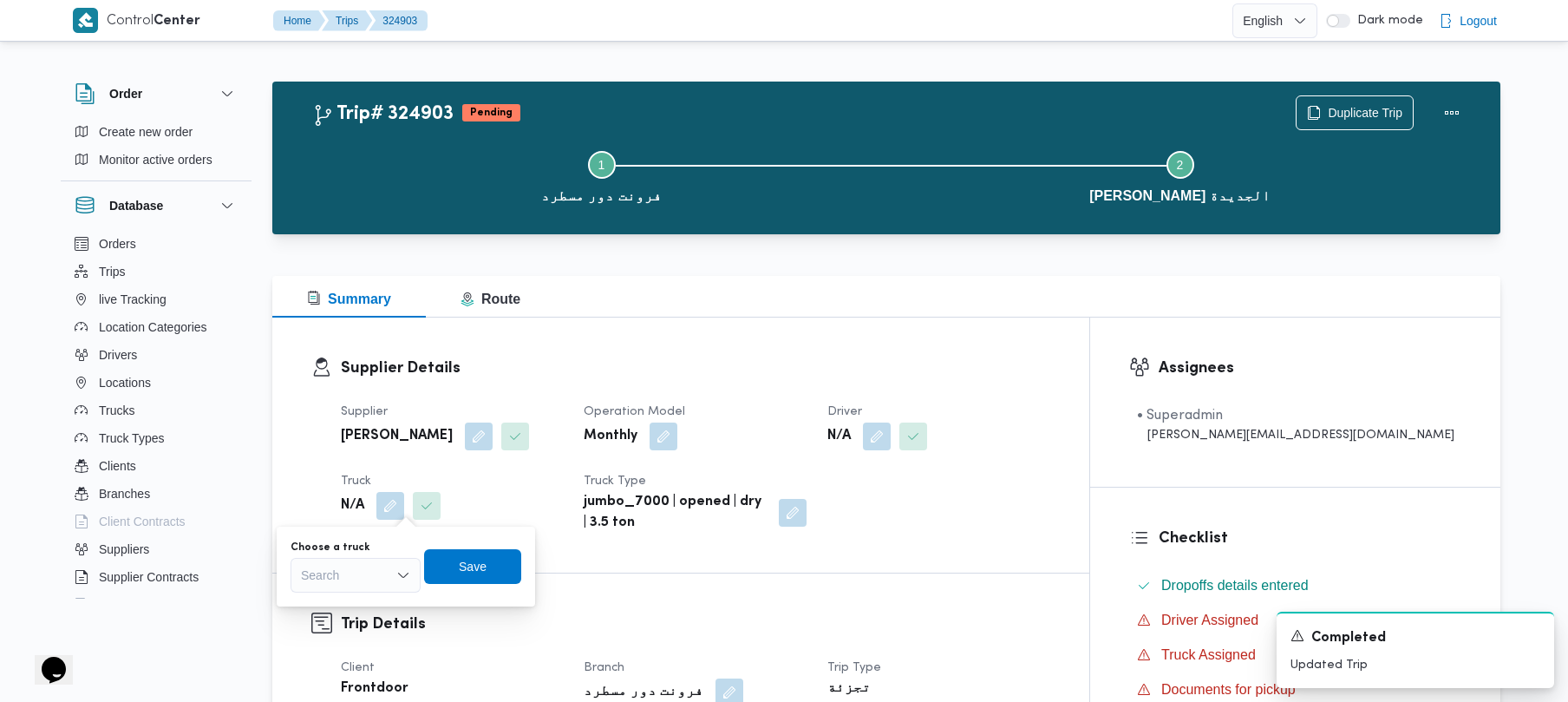 click on "Search" at bounding box center [356, 575] 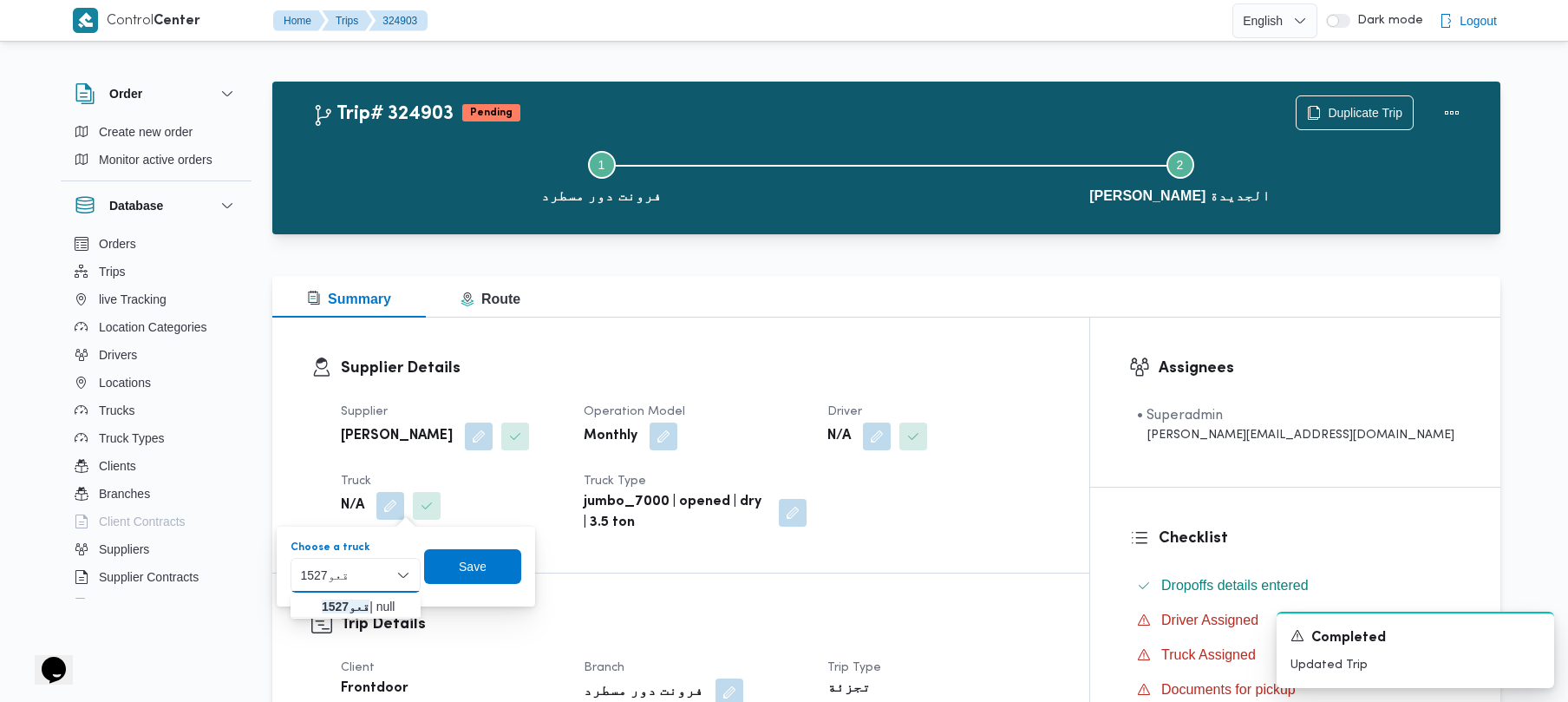 type on "قعو1527" 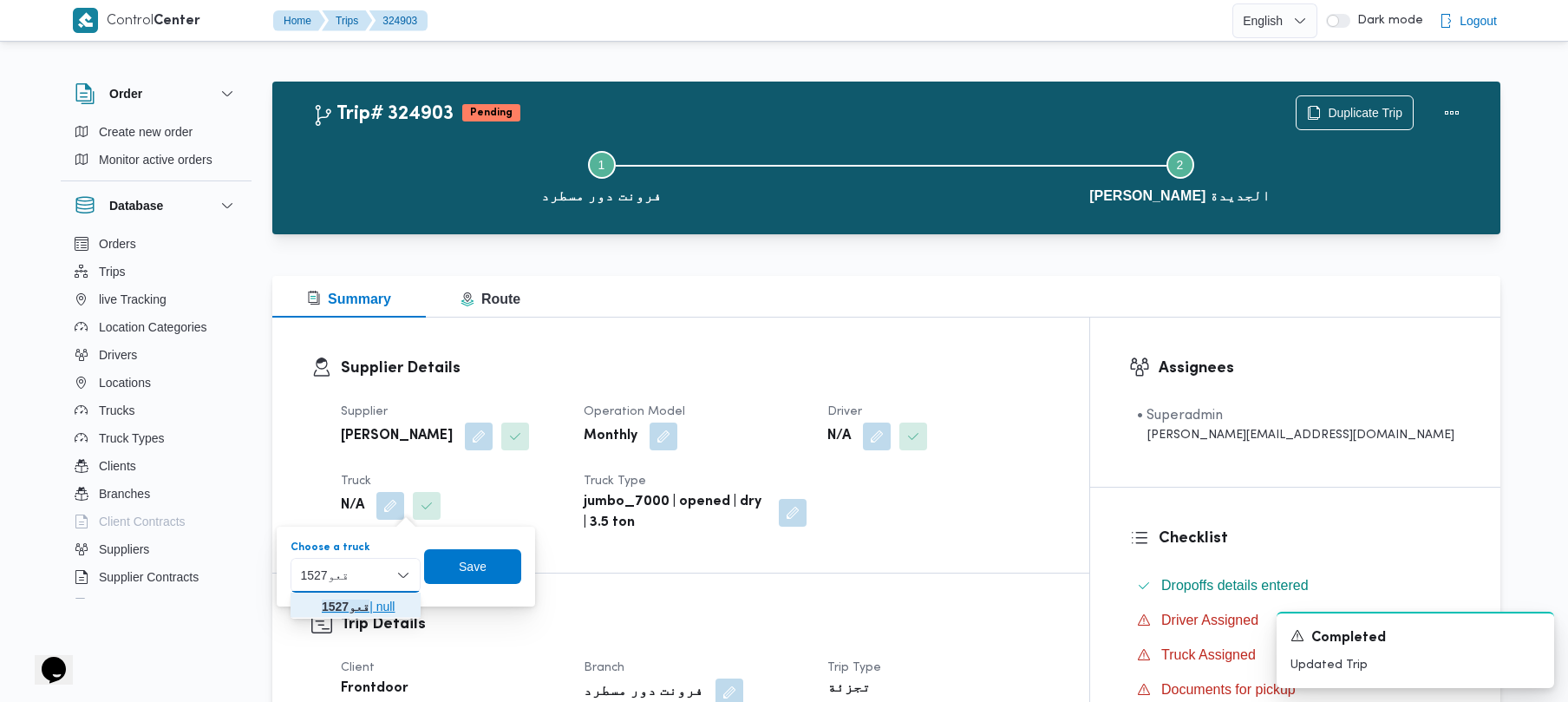 click on "قعو1527" 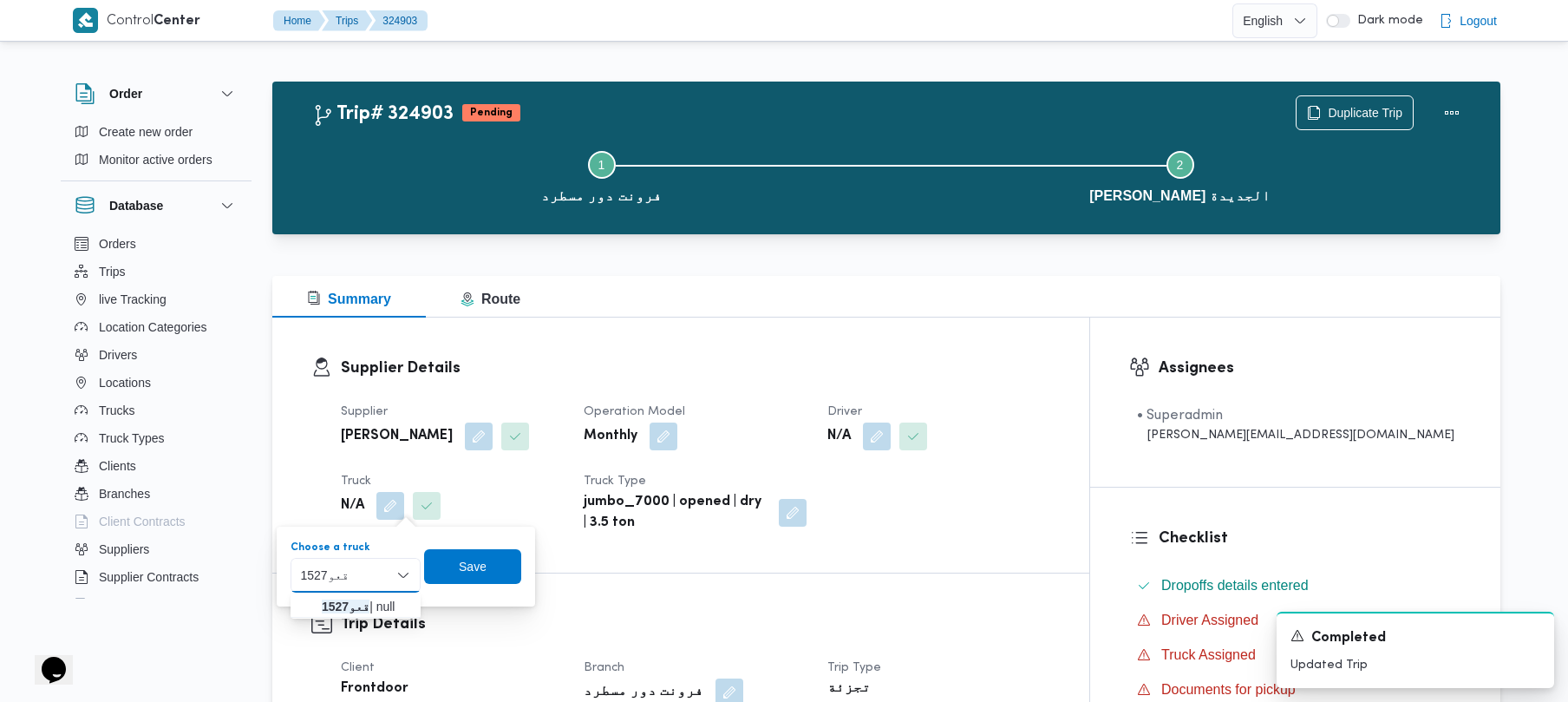 type 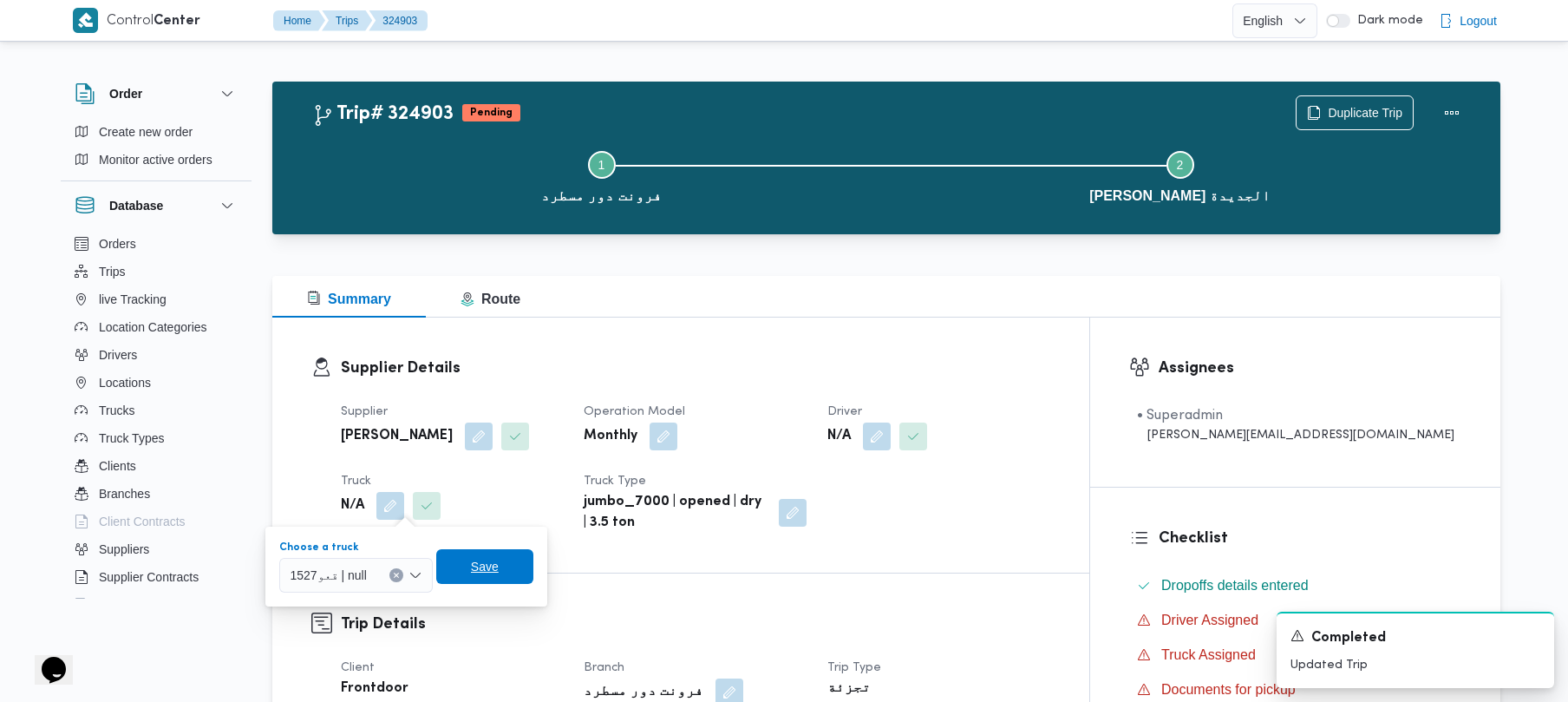 click on "Save" at bounding box center [485, 567] 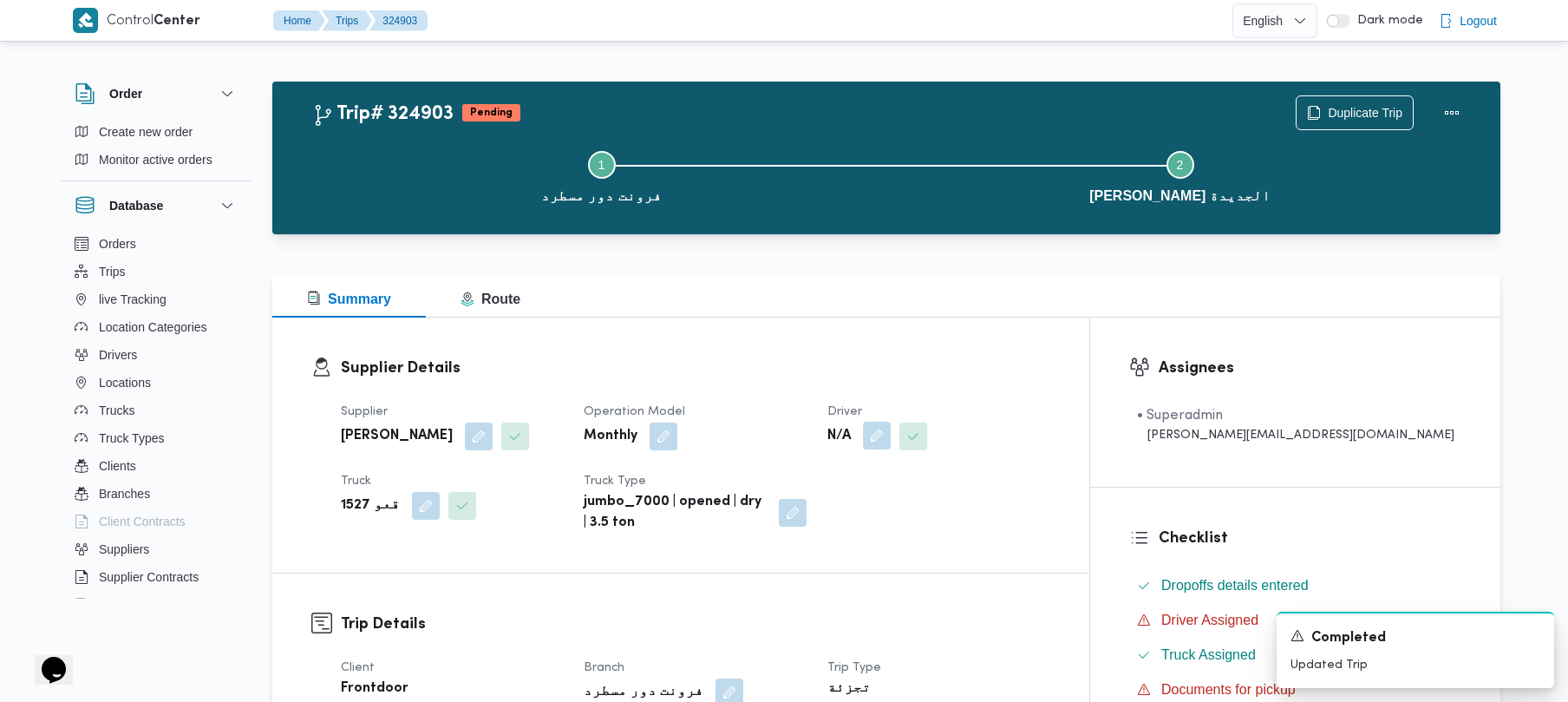 click at bounding box center [877, 436] 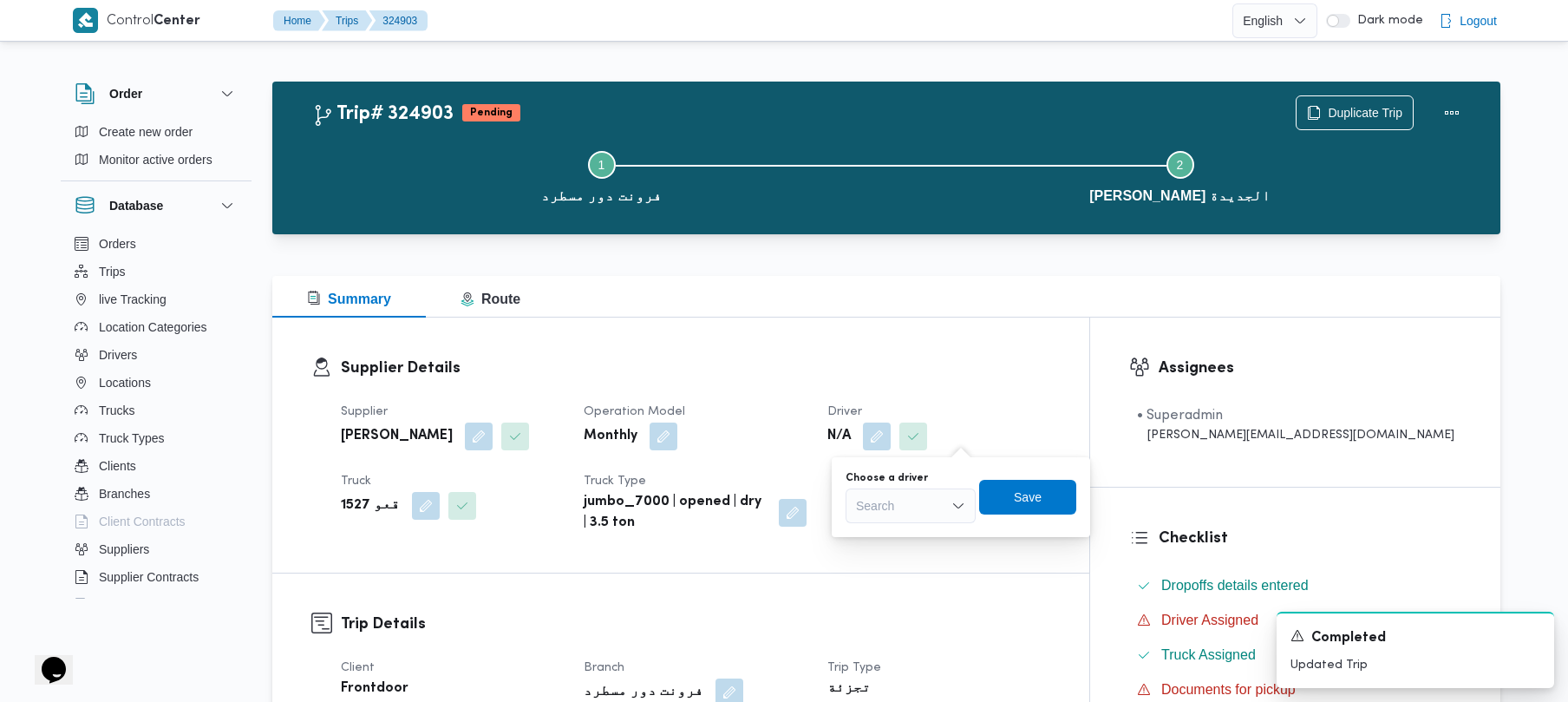 click on "You are in a dialog. To close this dialog, hit escape. Choose a driver Search Save" at bounding box center [961, 497] 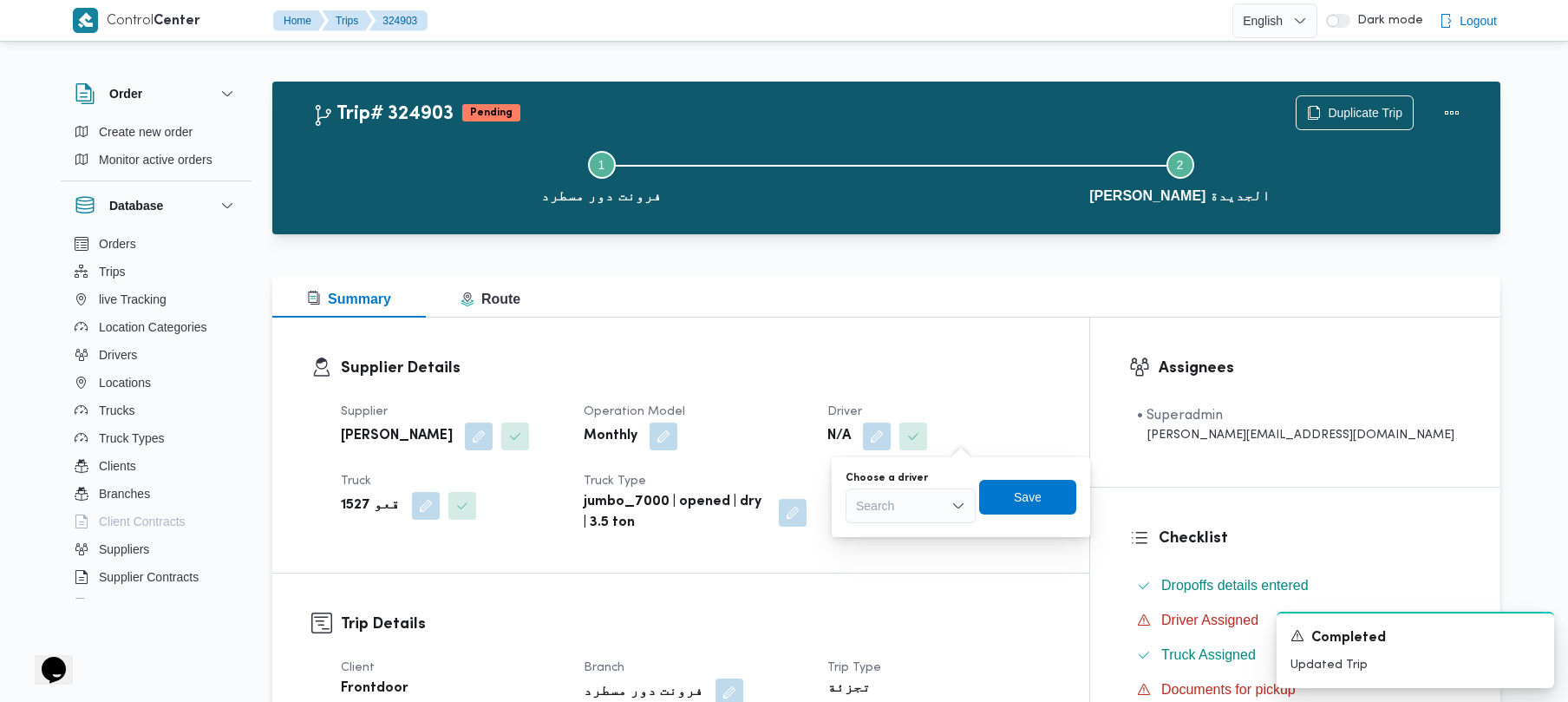 click on "Search" at bounding box center (911, 506) 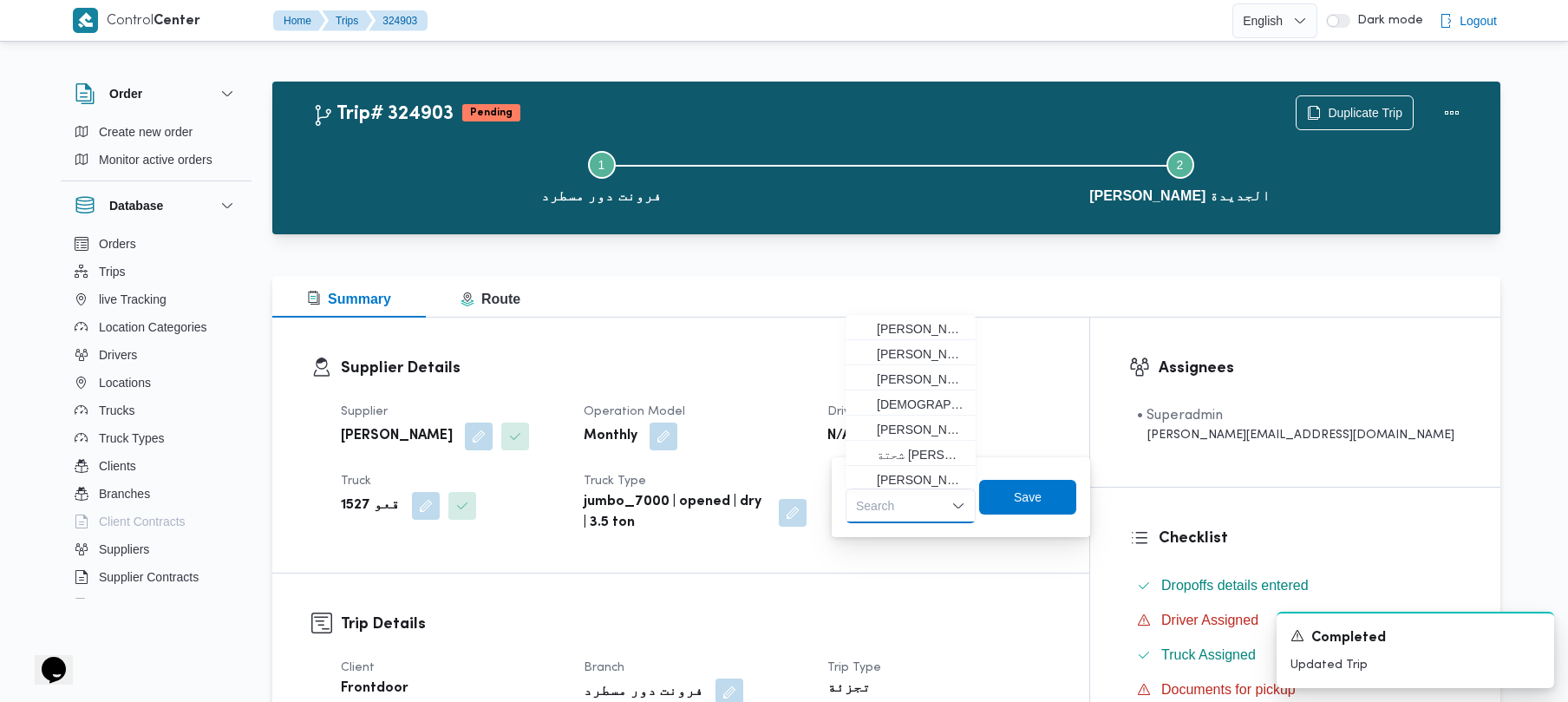 paste on "[PERSON_NAME] [PERSON_NAME]" 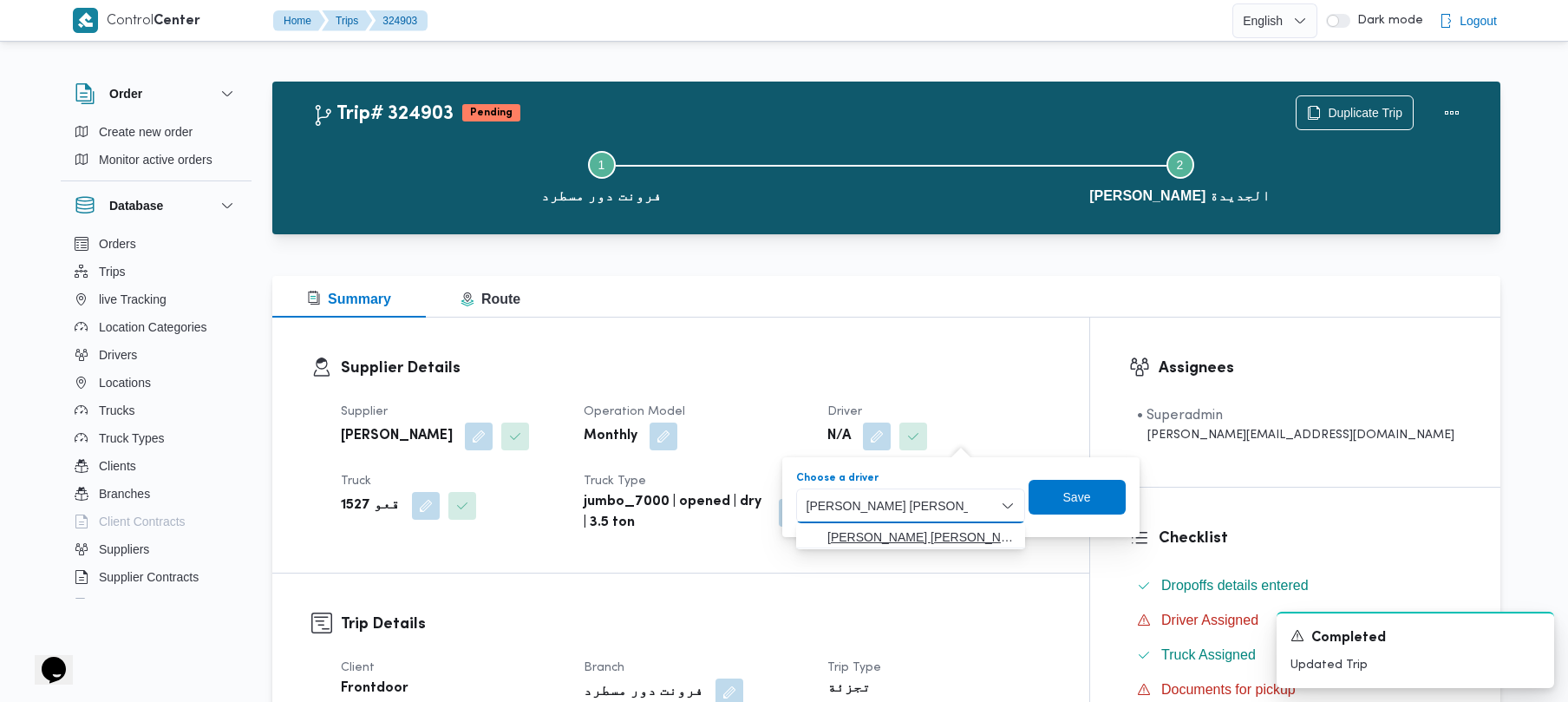 type on "[PERSON_NAME] [PERSON_NAME]" 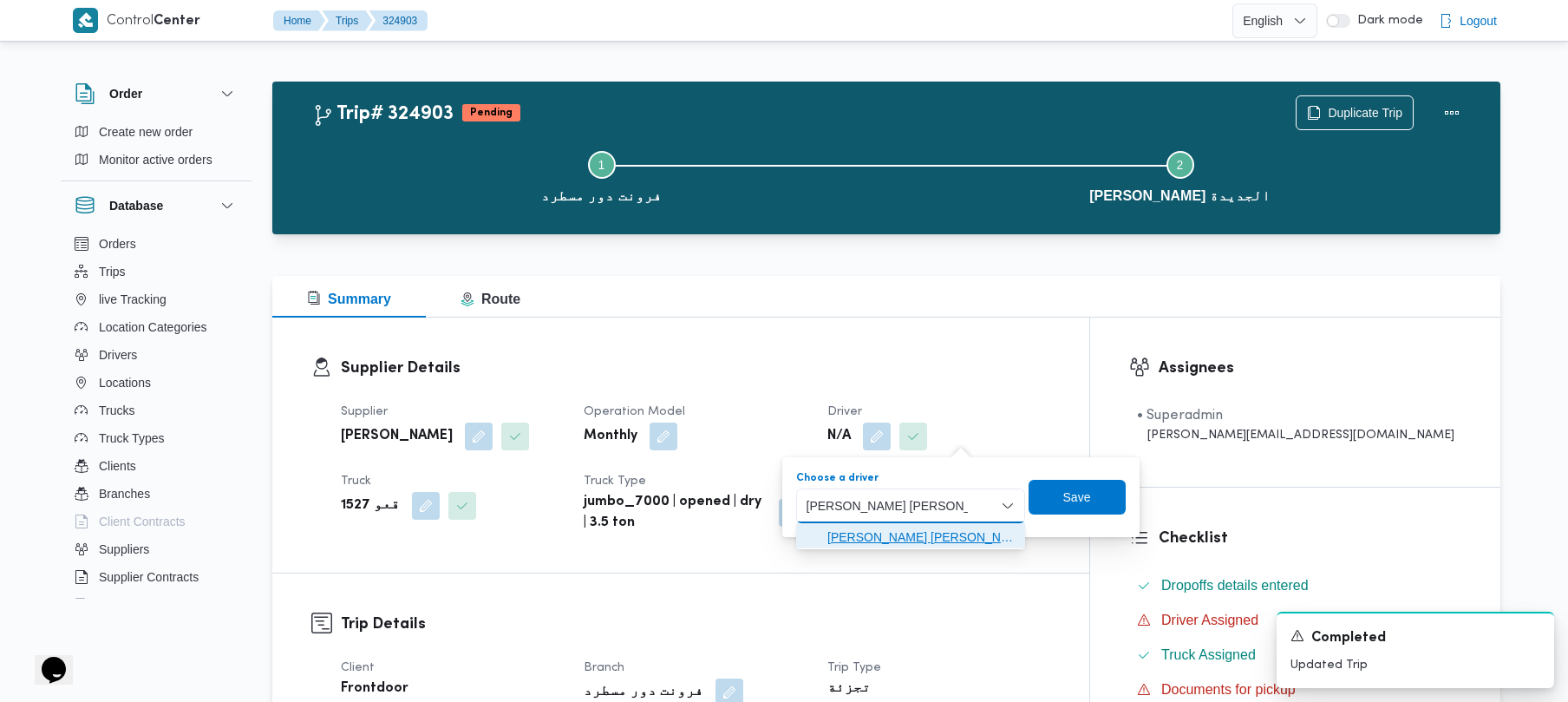 click on "[PERSON_NAME] [PERSON_NAME]" at bounding box center [921, 537] 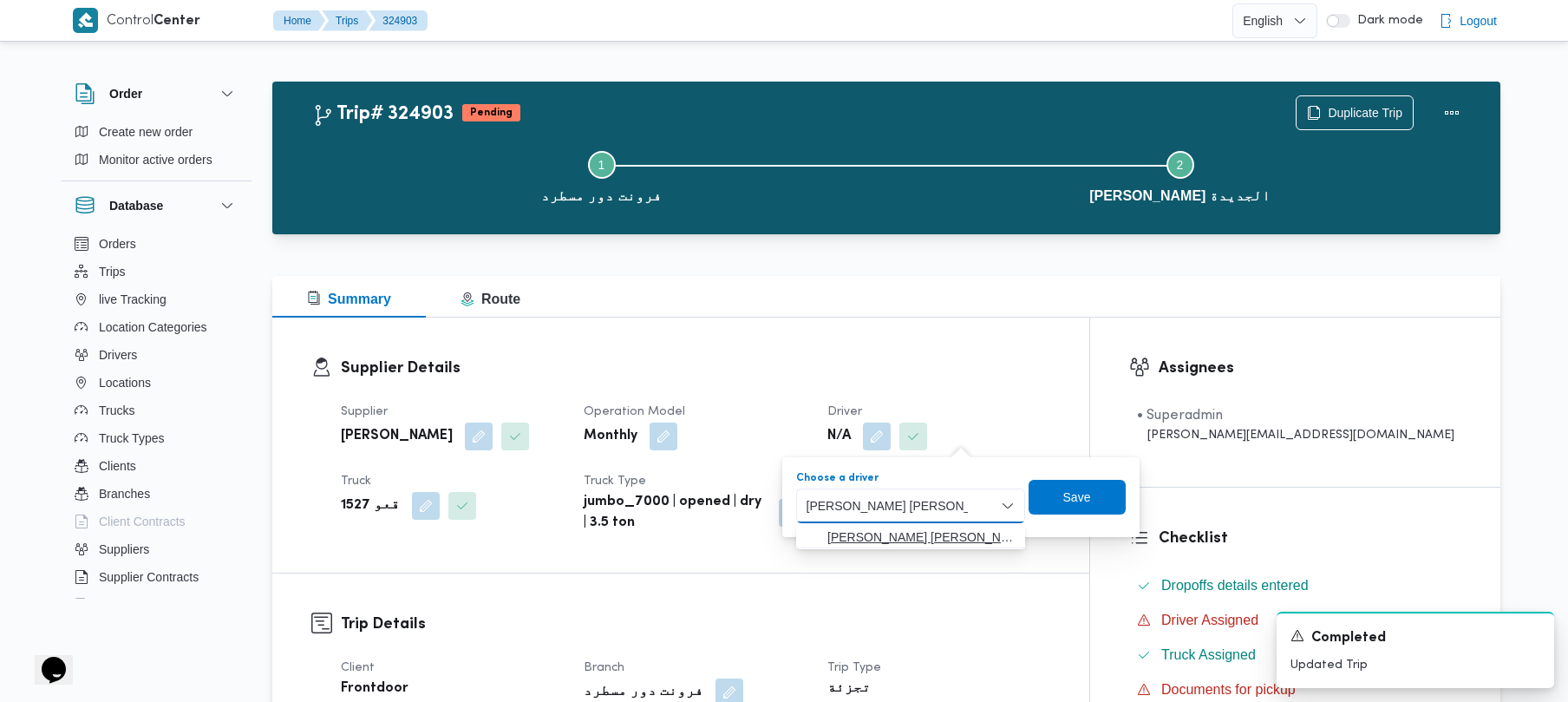 type 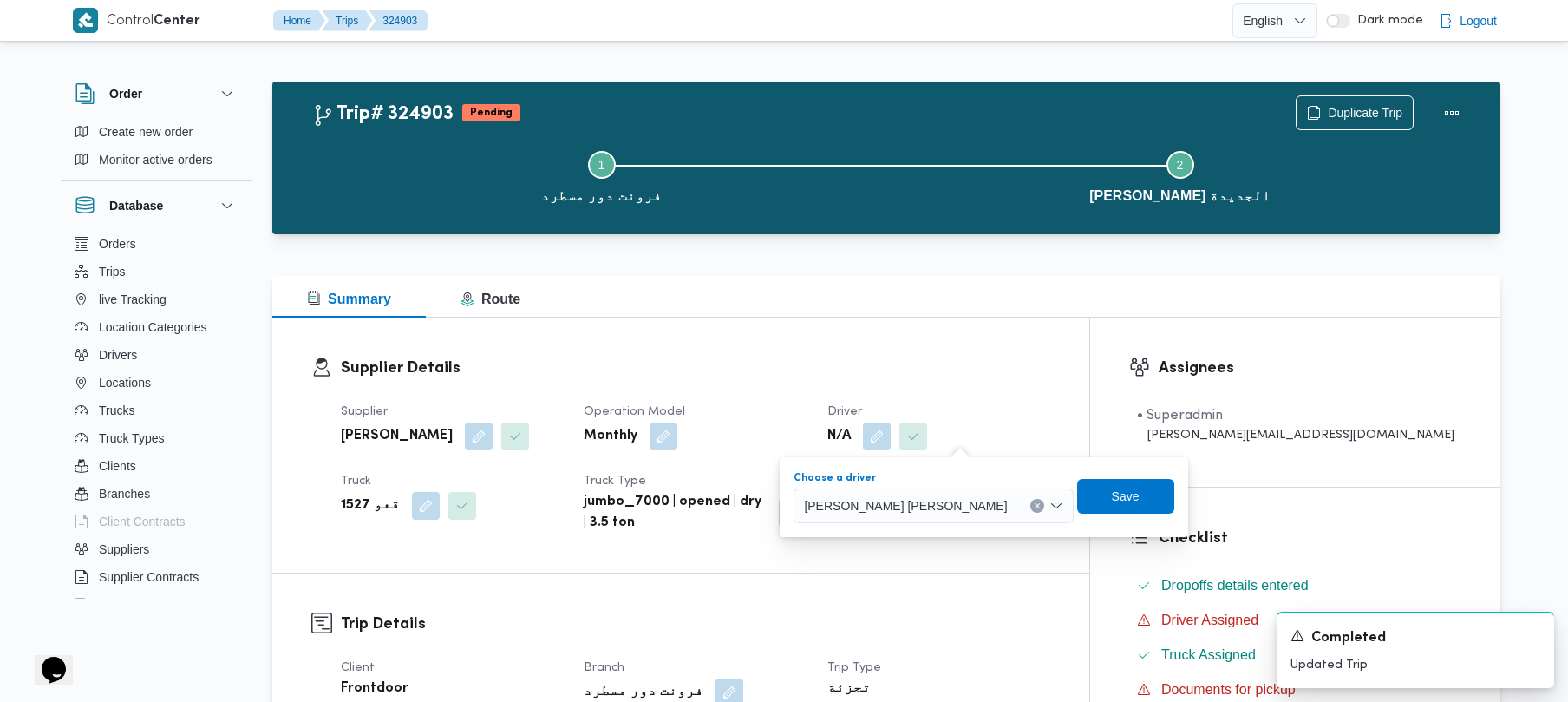 click on "Save" at bounding box center [1126, 496] 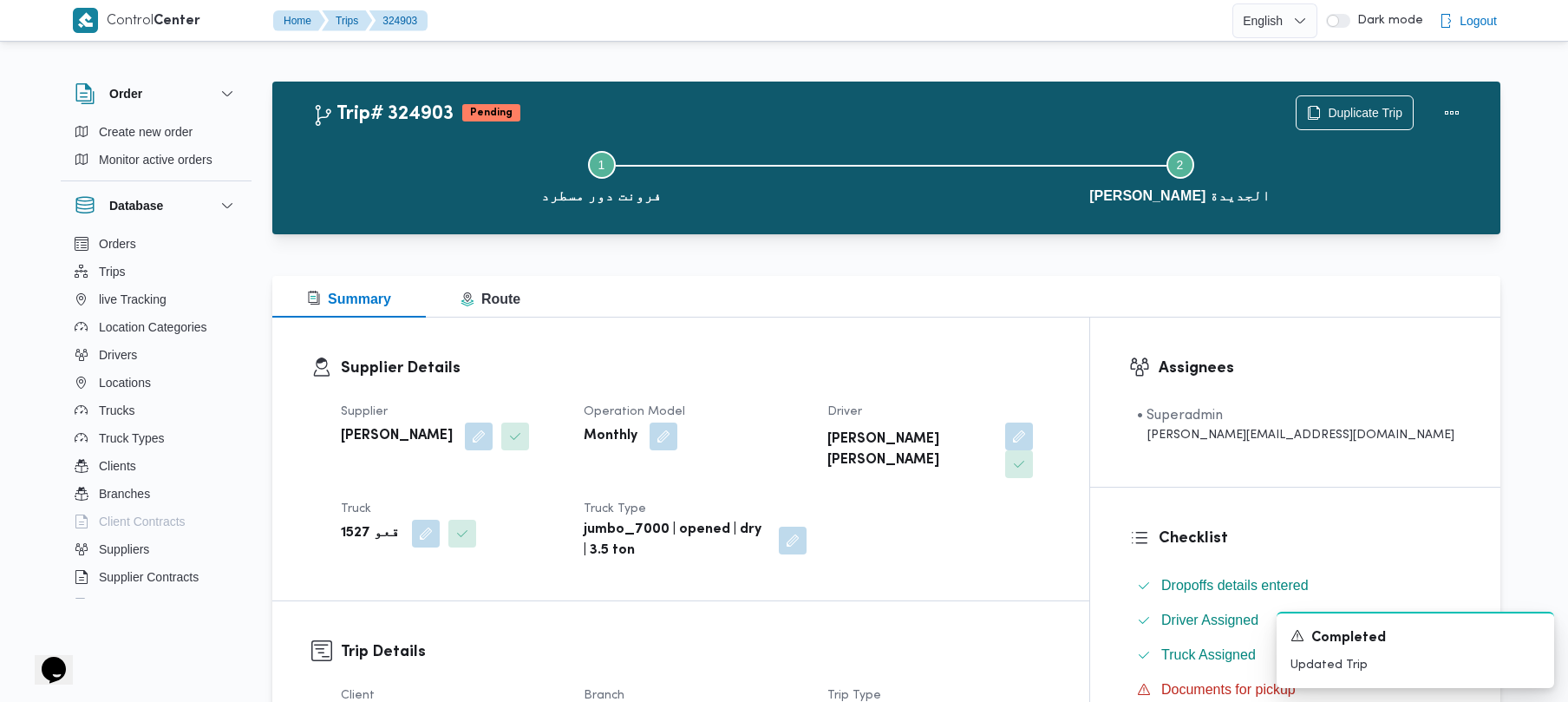 click on "[PERSON_NAME]" at bounding box center (396, 436) 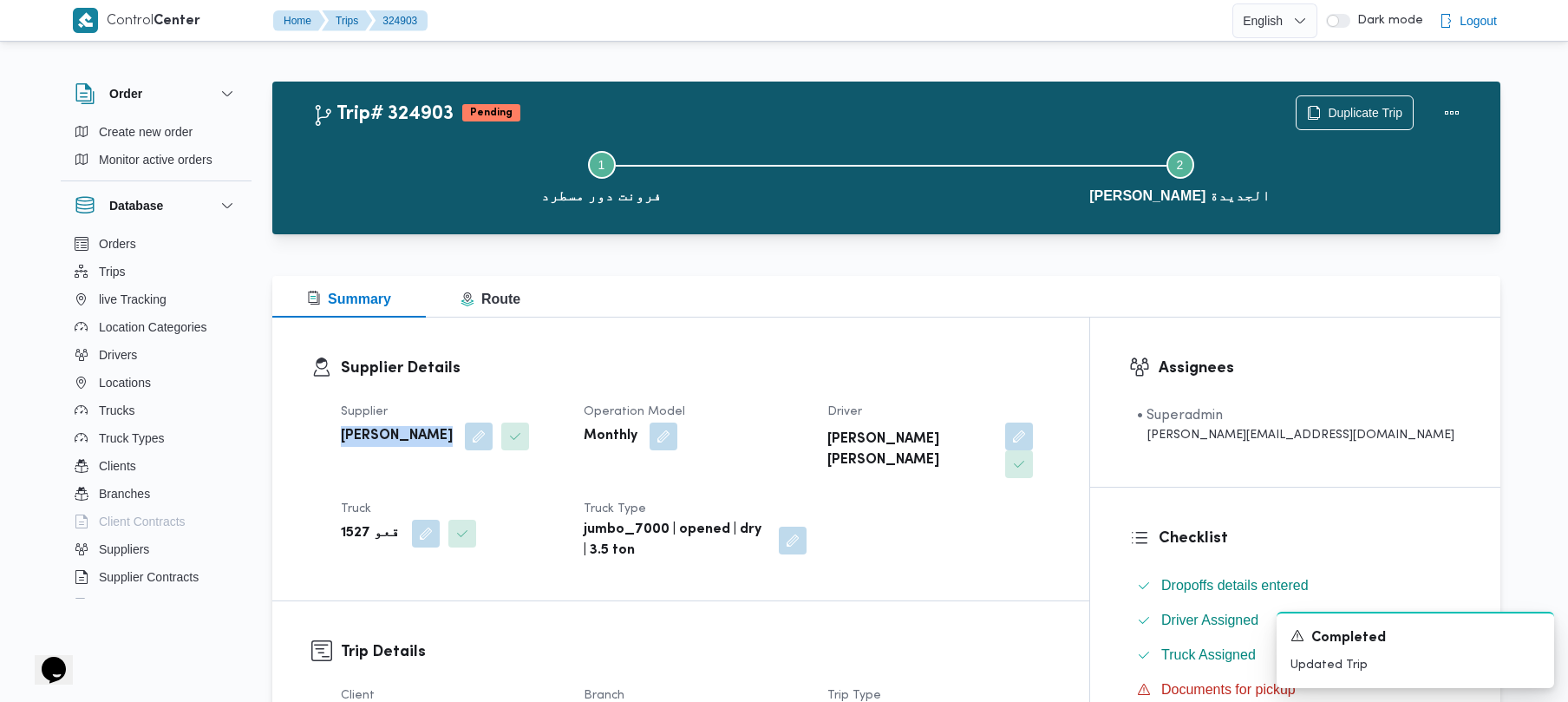 click on "[PERSON_NAME]" at bounding box center (396, 436) 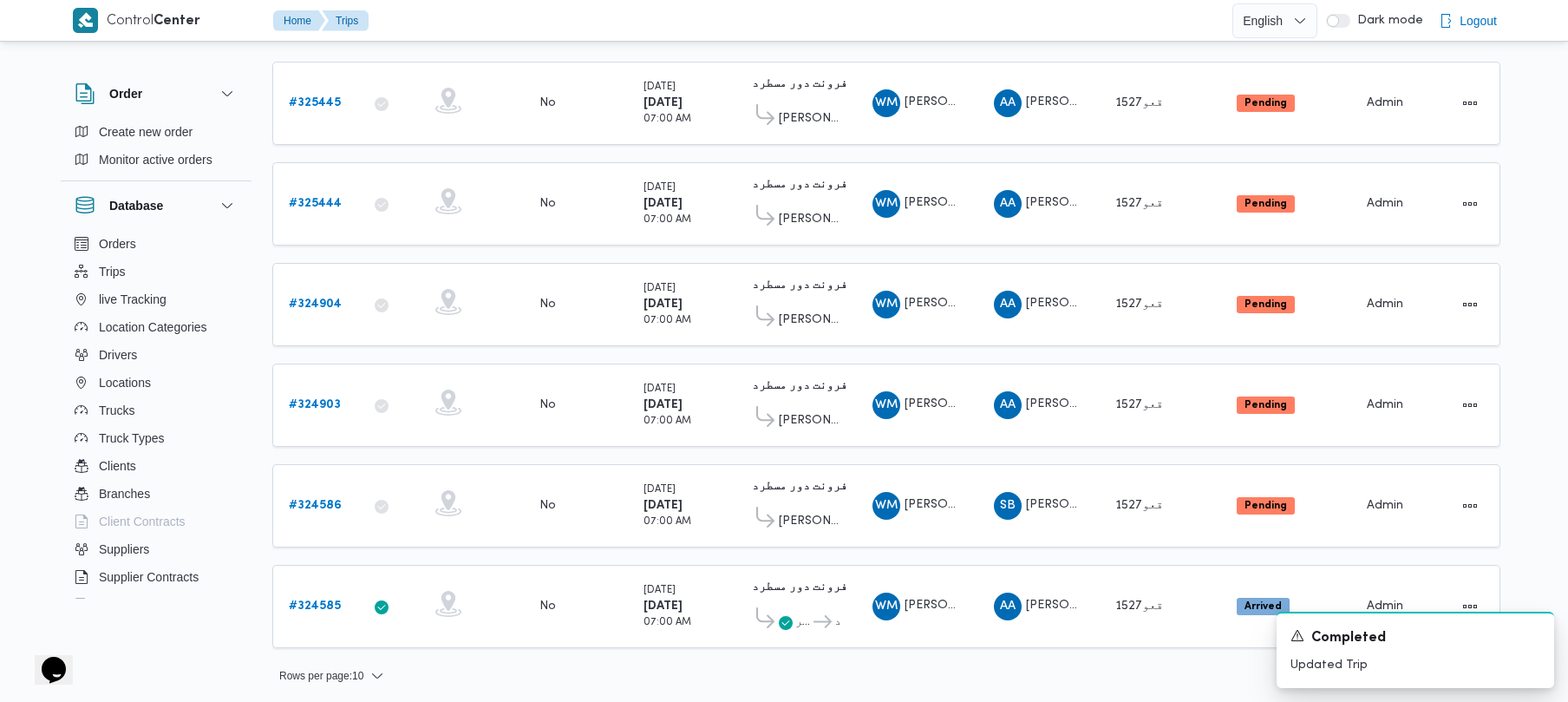 scroll, scrollTop: 258, scrollLeft: 0, axis: vertical 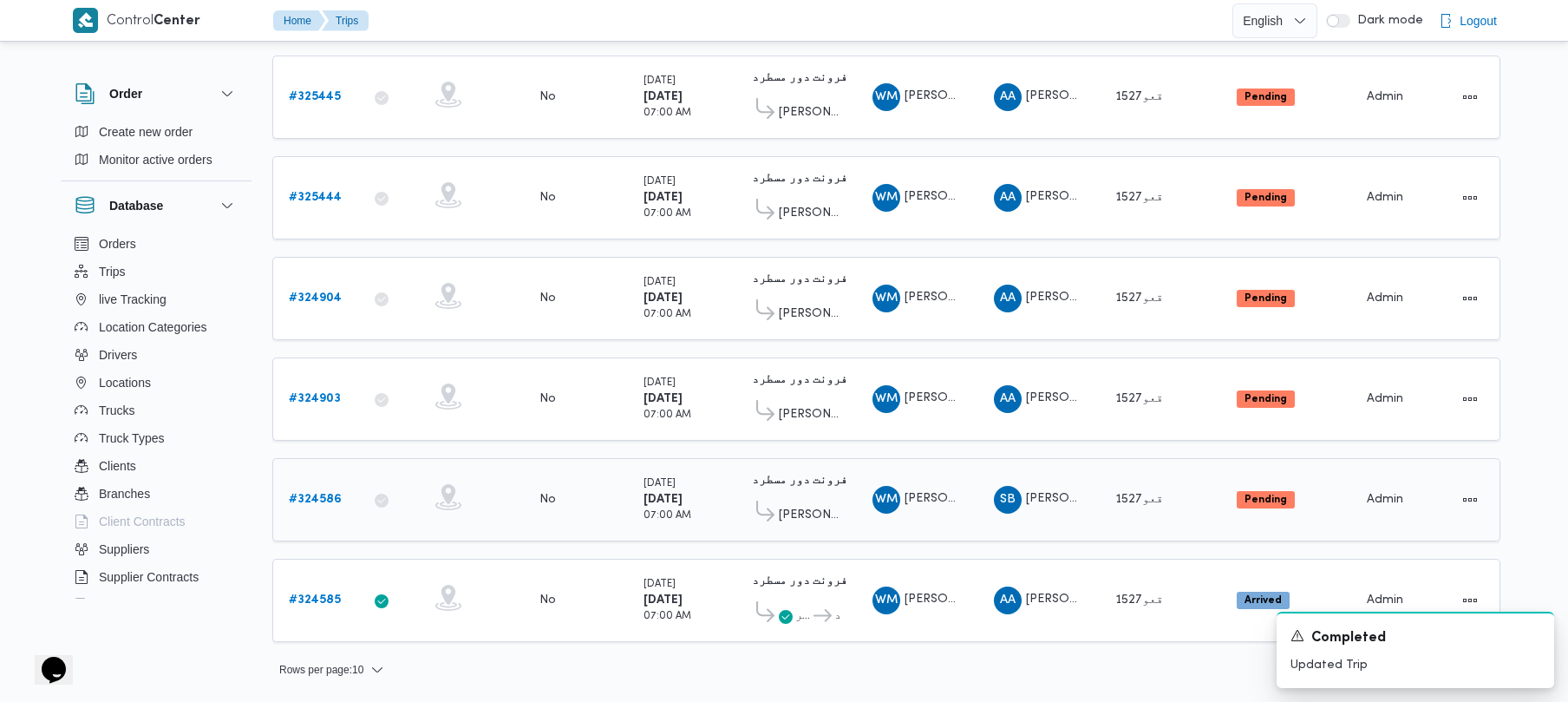 click on "# 324586" at bounding box center (315, 499) 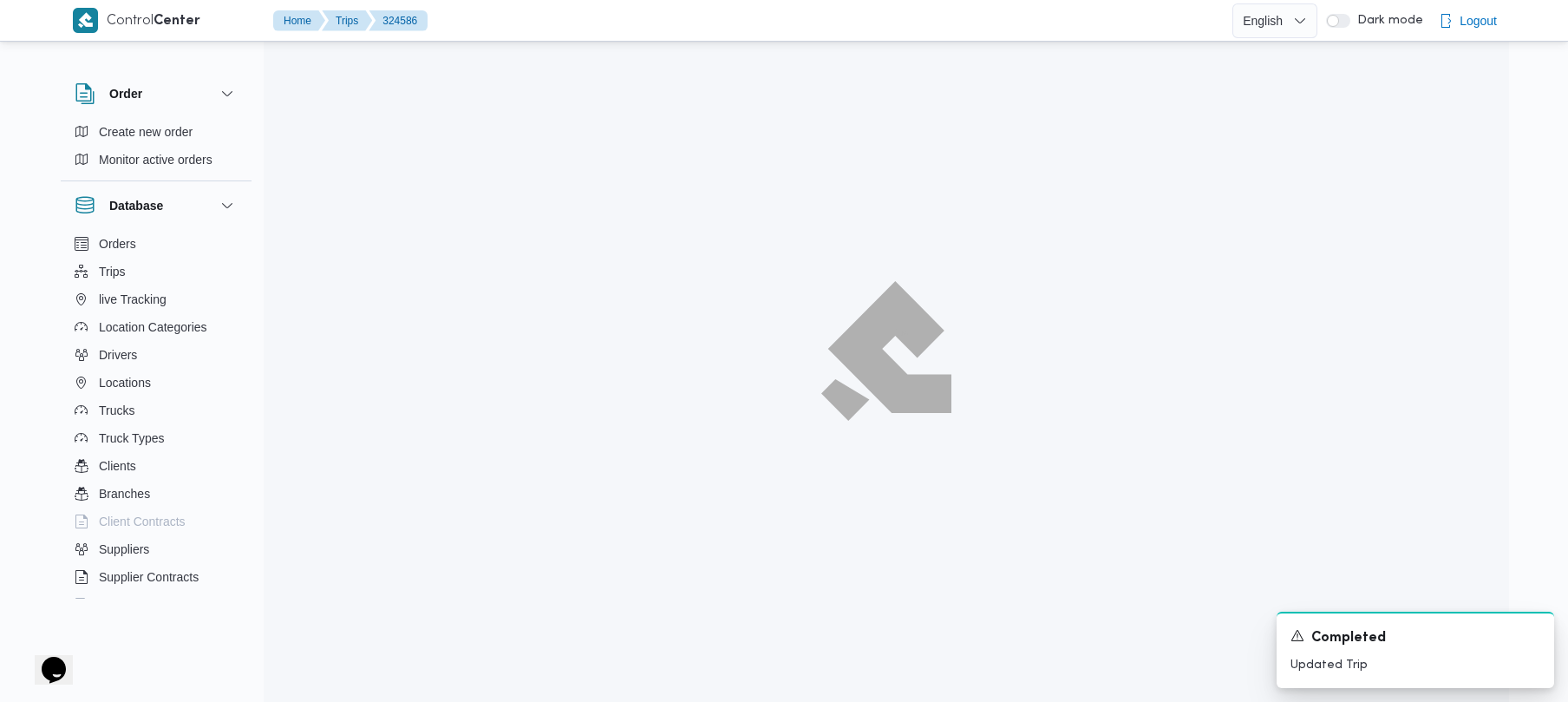 scroll, scrollTop: 0, scrollLeft: 0, axis: both 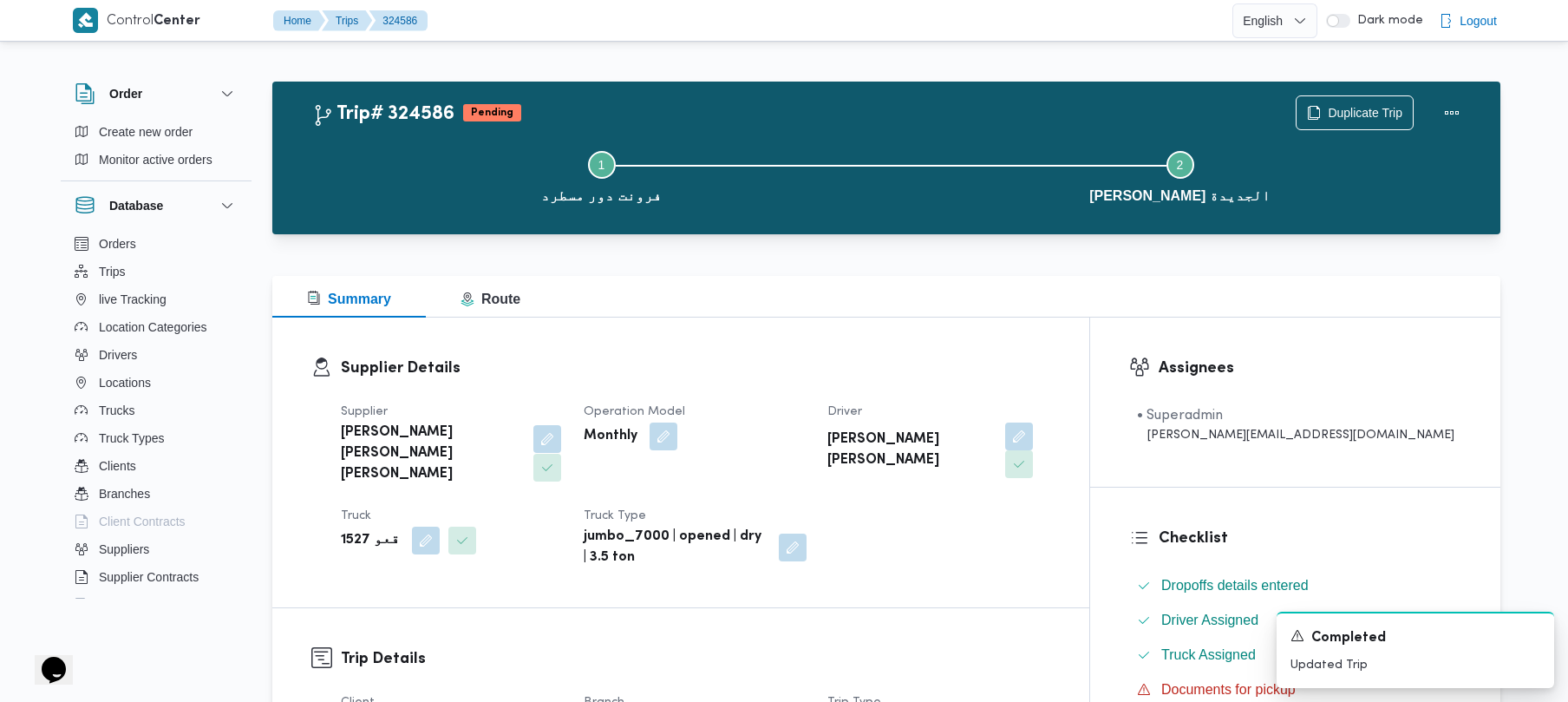 click at bounding box center (547, 439) 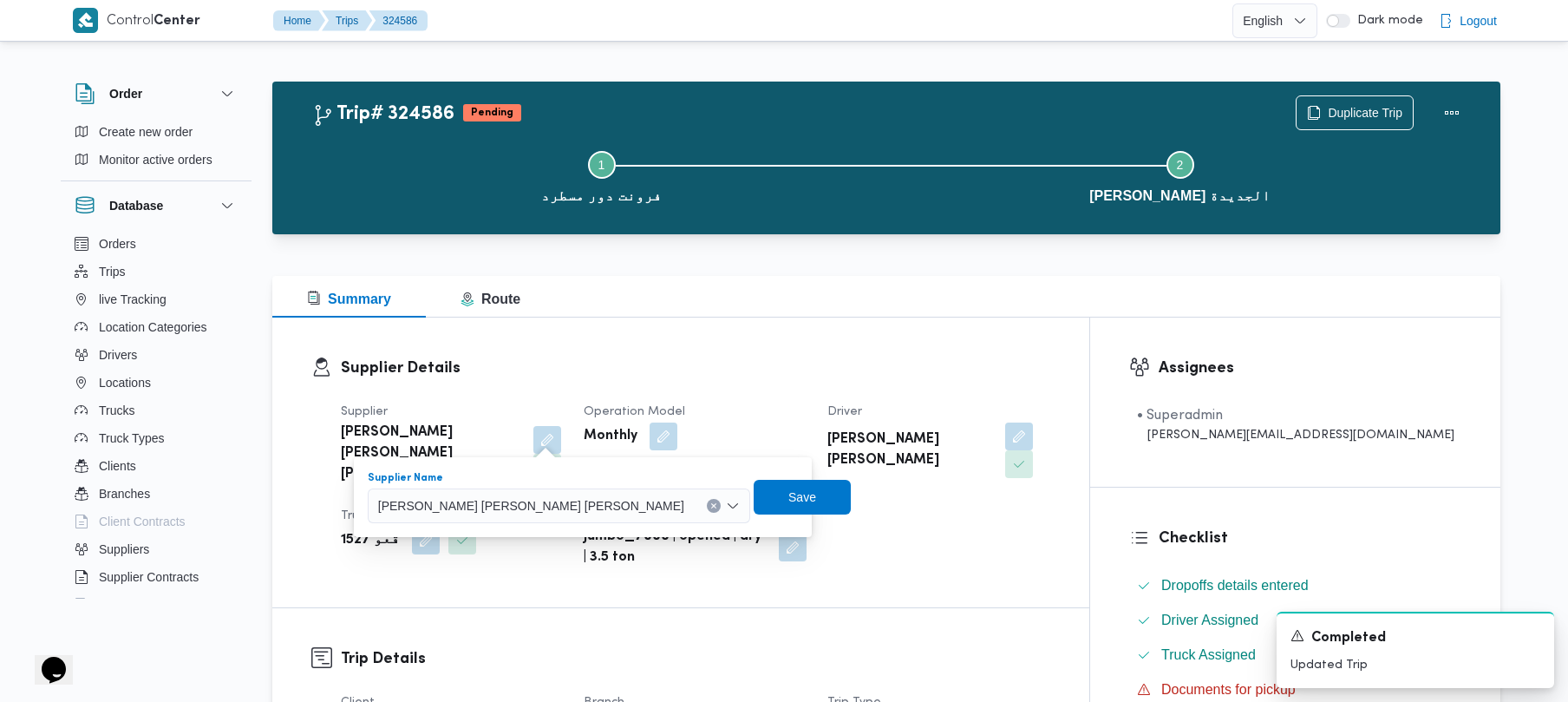 click on "[PERSON_NAME] [PERSON_NAME] [PERSON_NAME]" at bounding box center (531, 505) 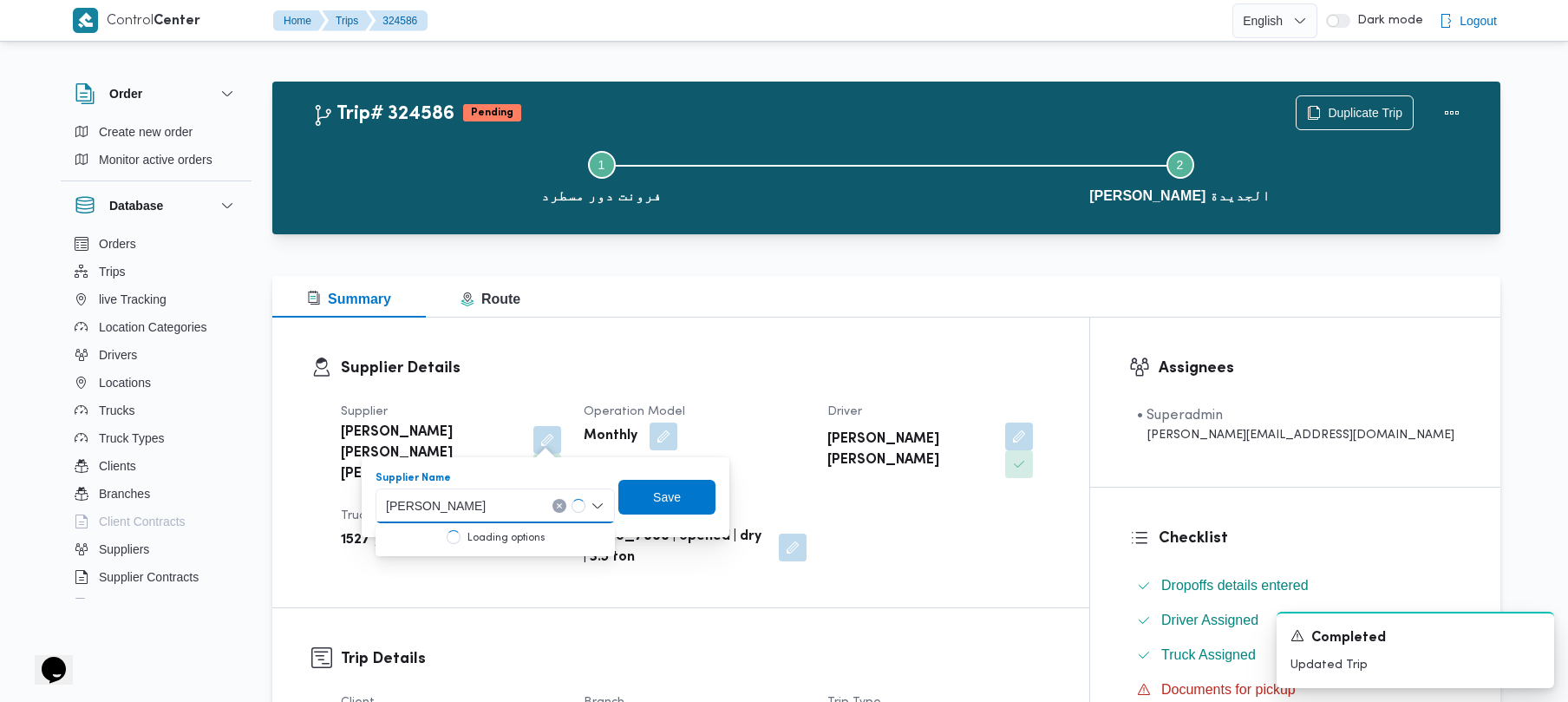 type on "[PERSON_NAME]" 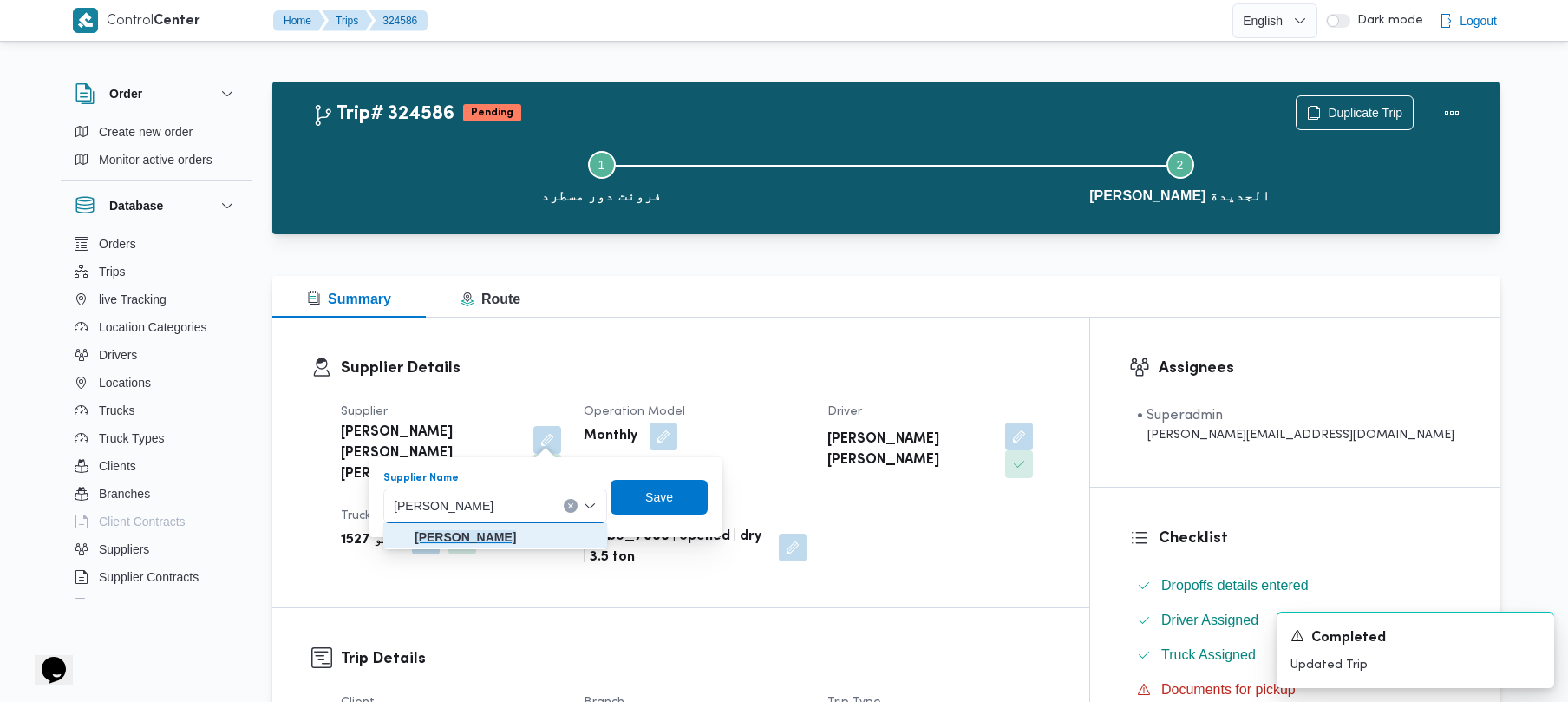 click on "[PERSON_NAME]" 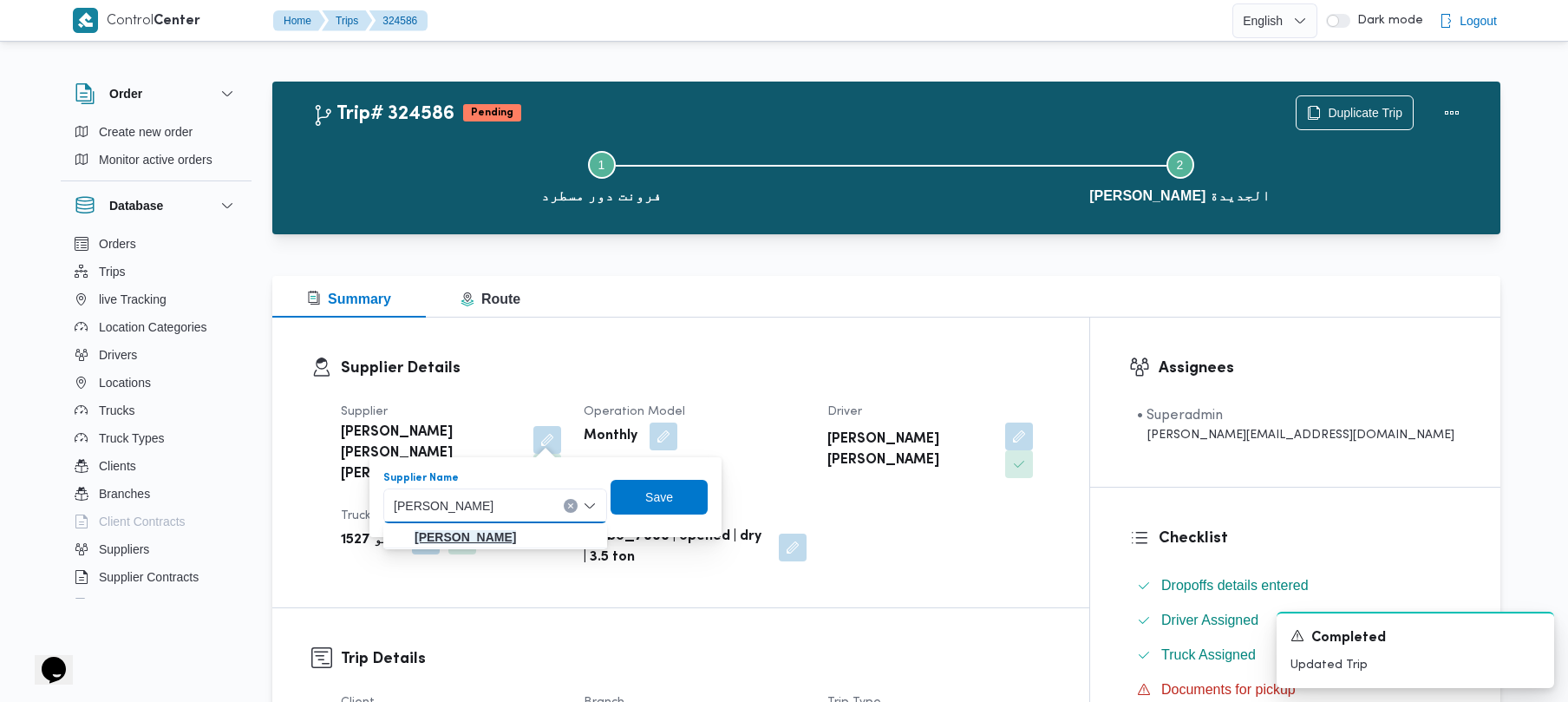 type 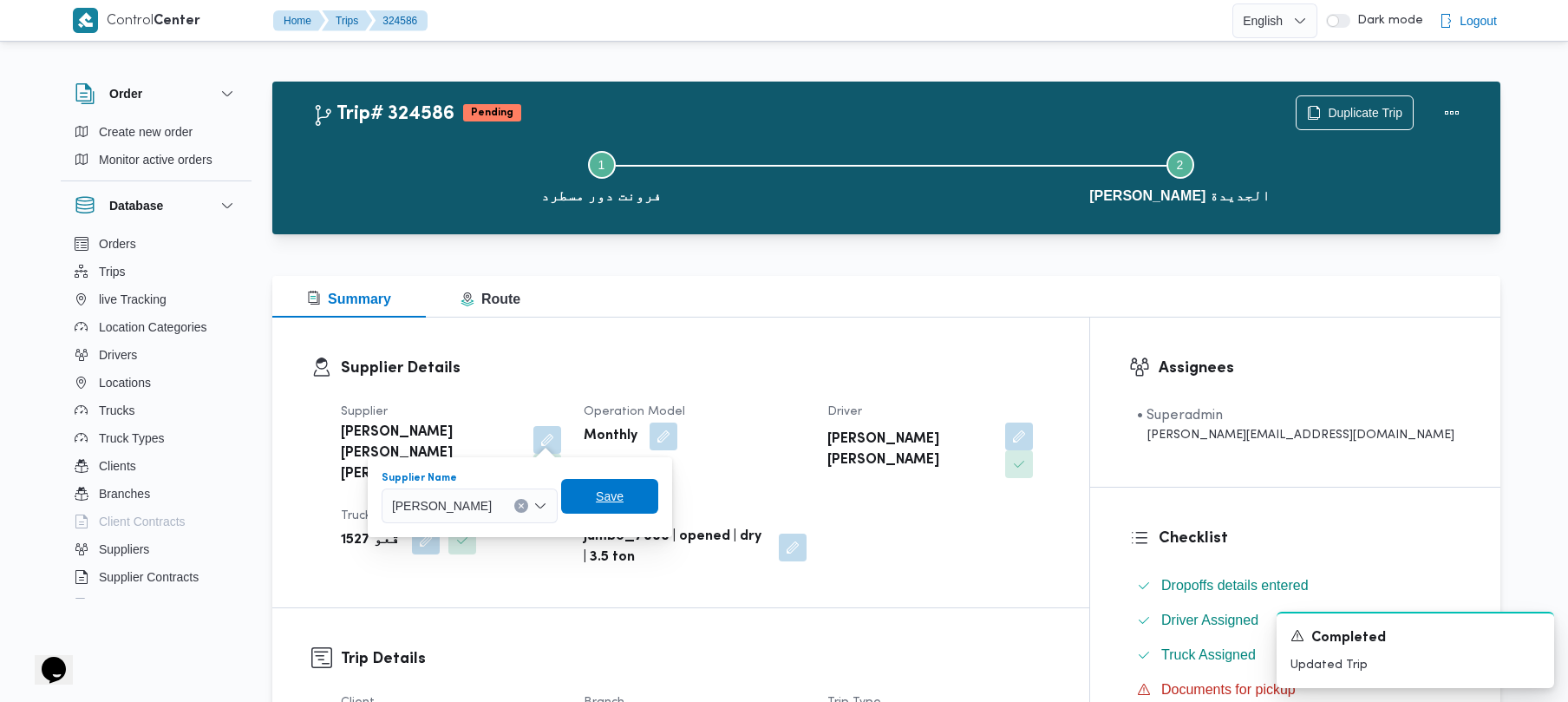 click on "Save" at bounding box center [610, 496] 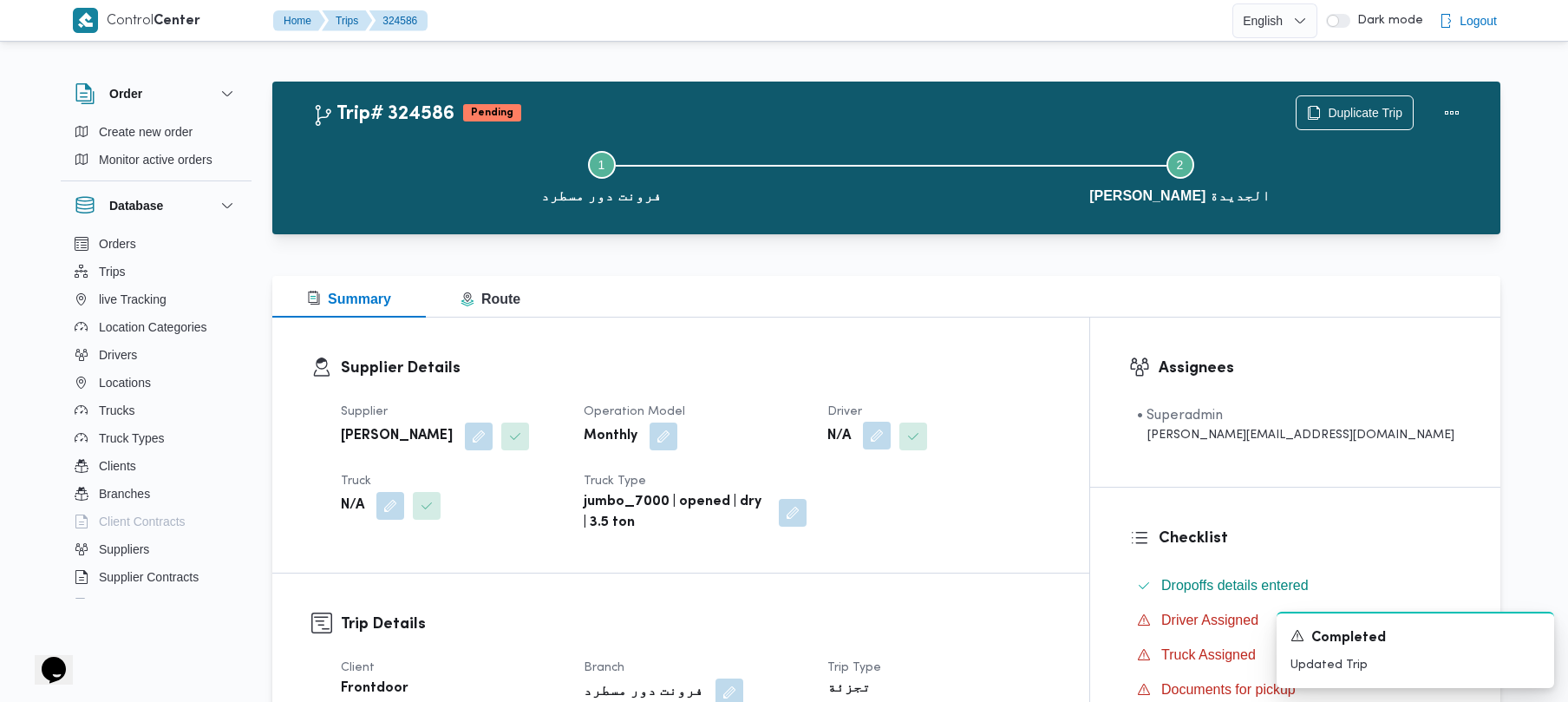 click at bounding box center (877, 436) 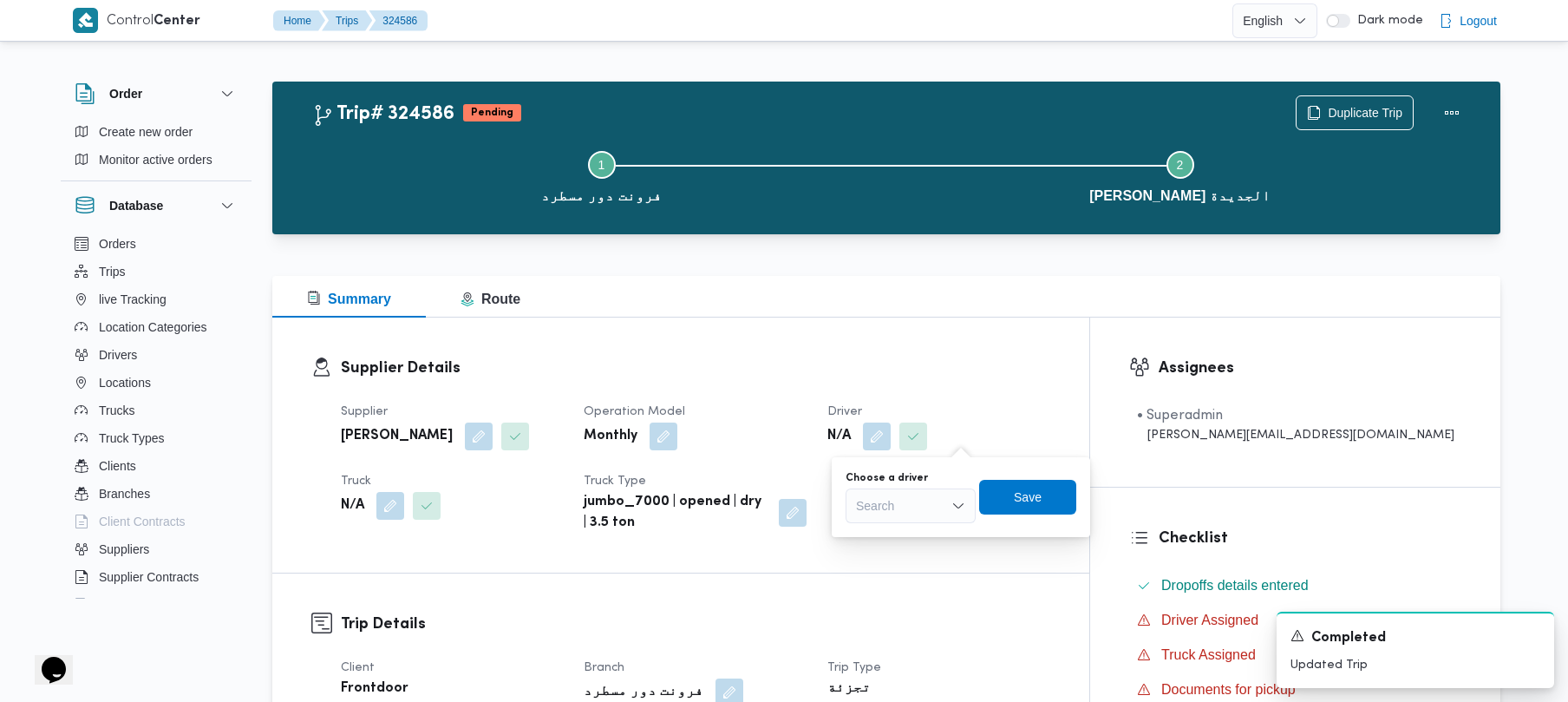 click on "Search" at bounding box center (911, 506) 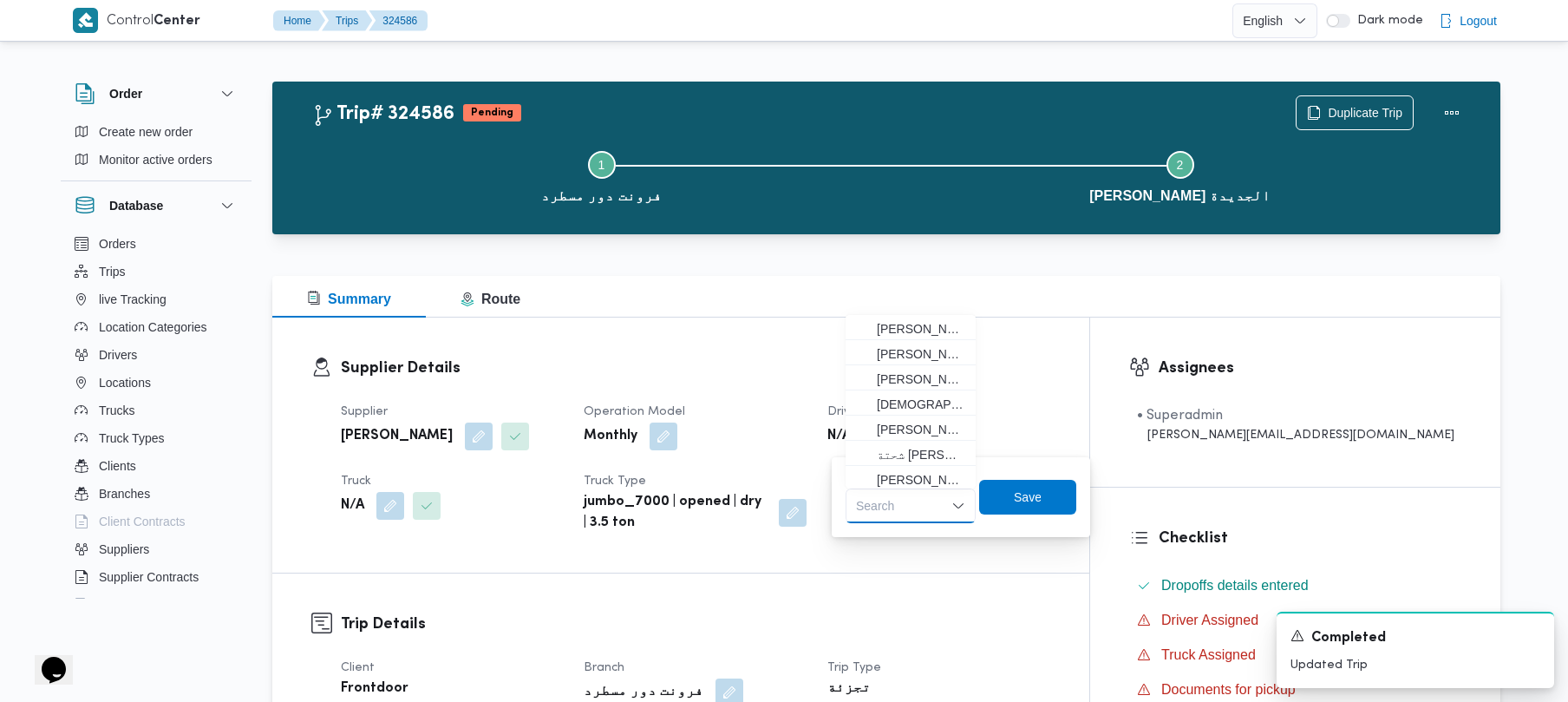 paste on "[PERSON_NAME] [PERSON_NAME]" 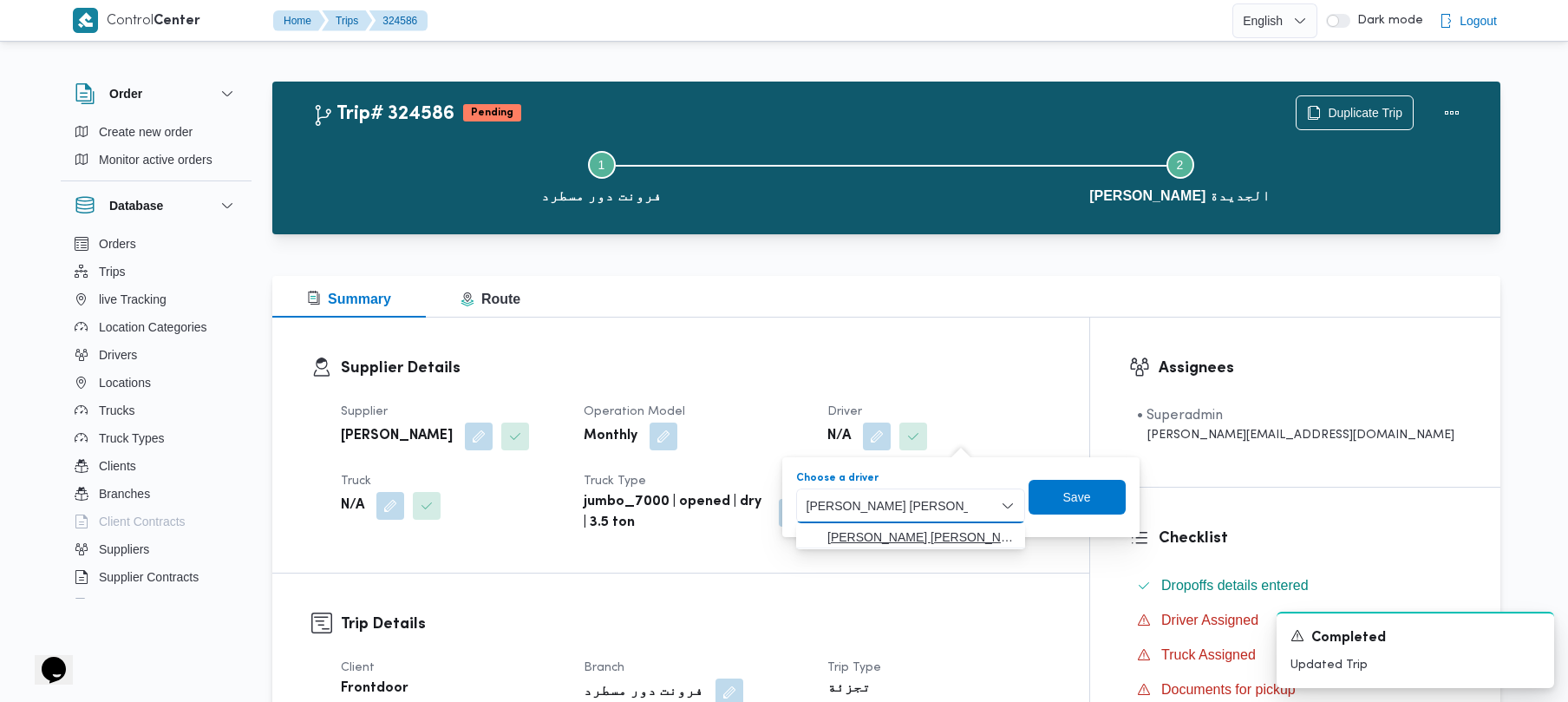 type on "[PERSON_NAME] [PERSON_NAME]" 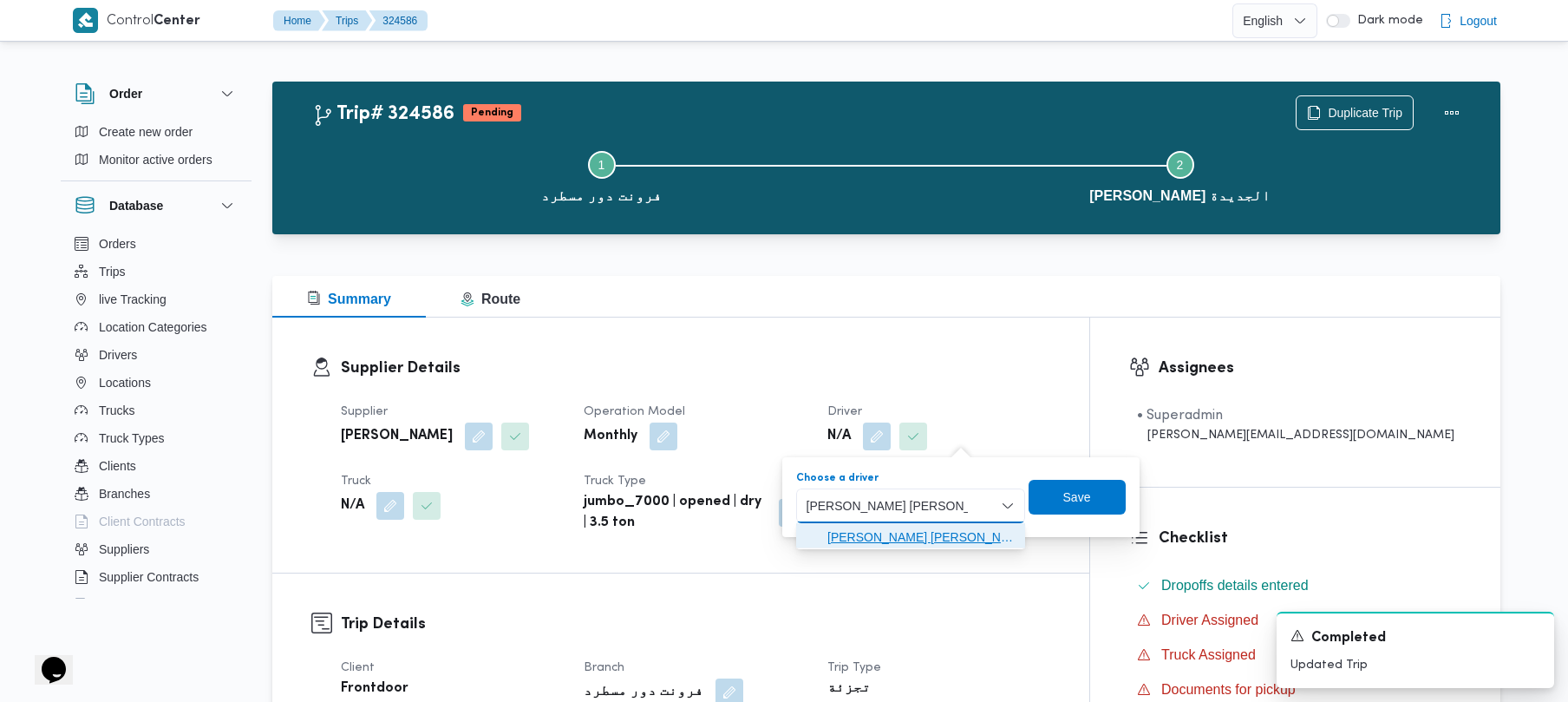 click on "[PERSON_NAME] [PERSON_NAME]" at bounding box center [921, 537] 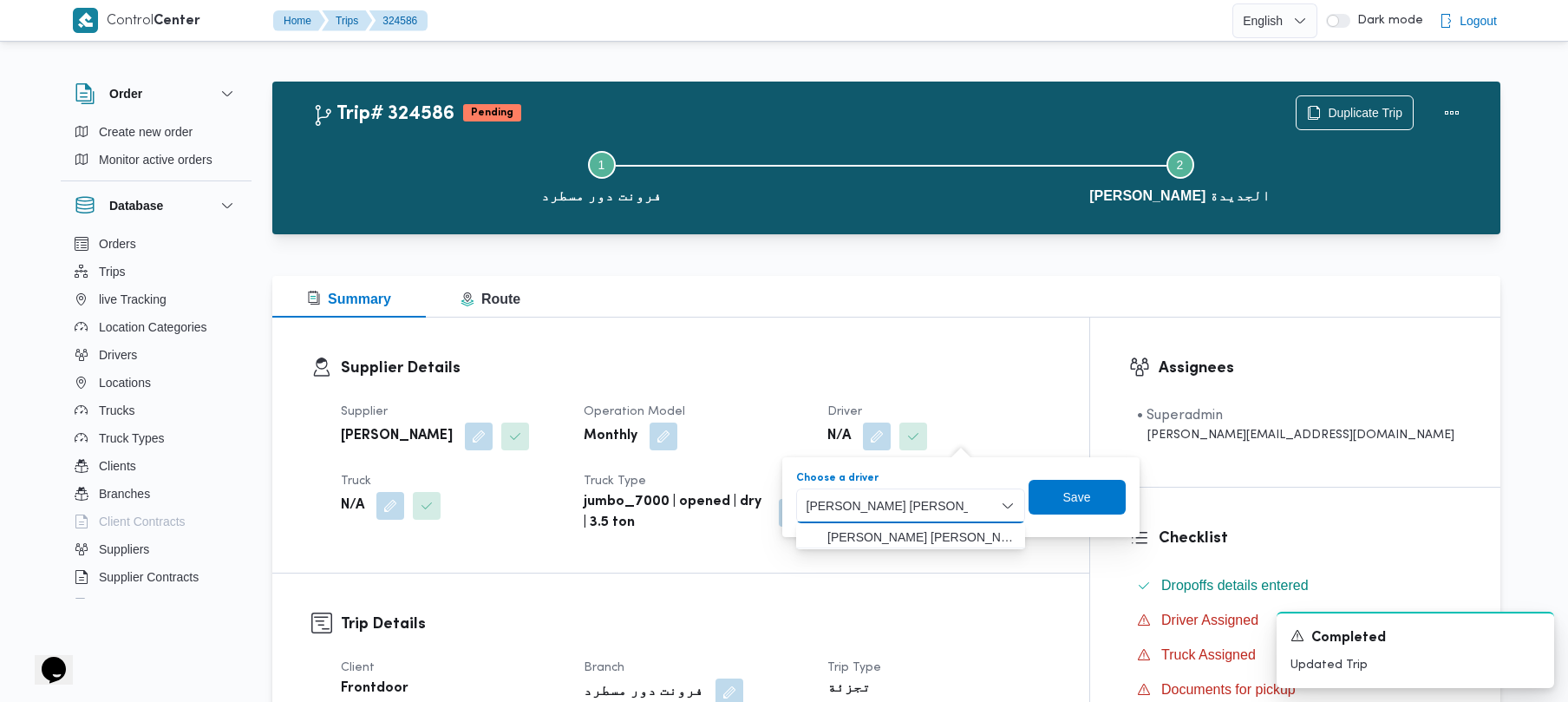 type 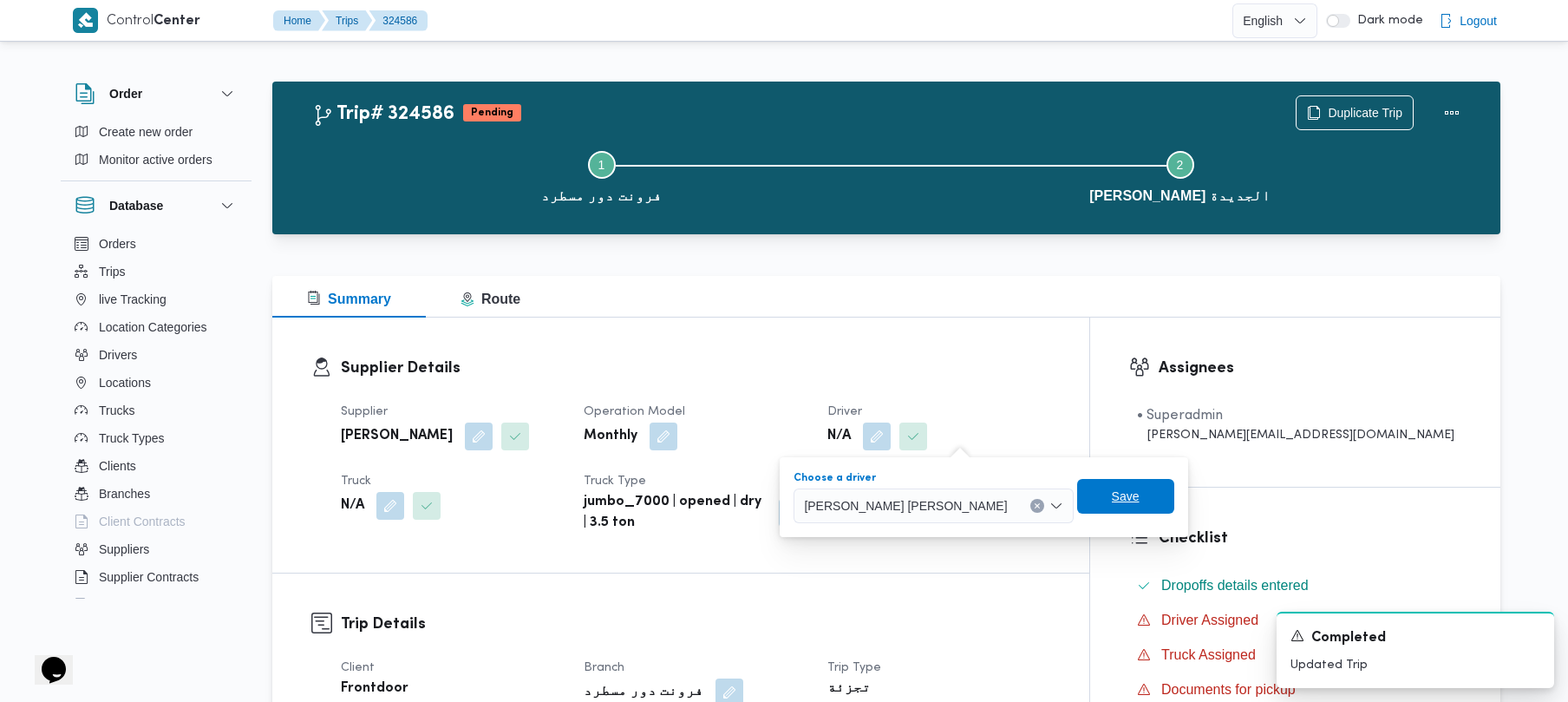 click on "Save" at bounding box center (1126, 497) 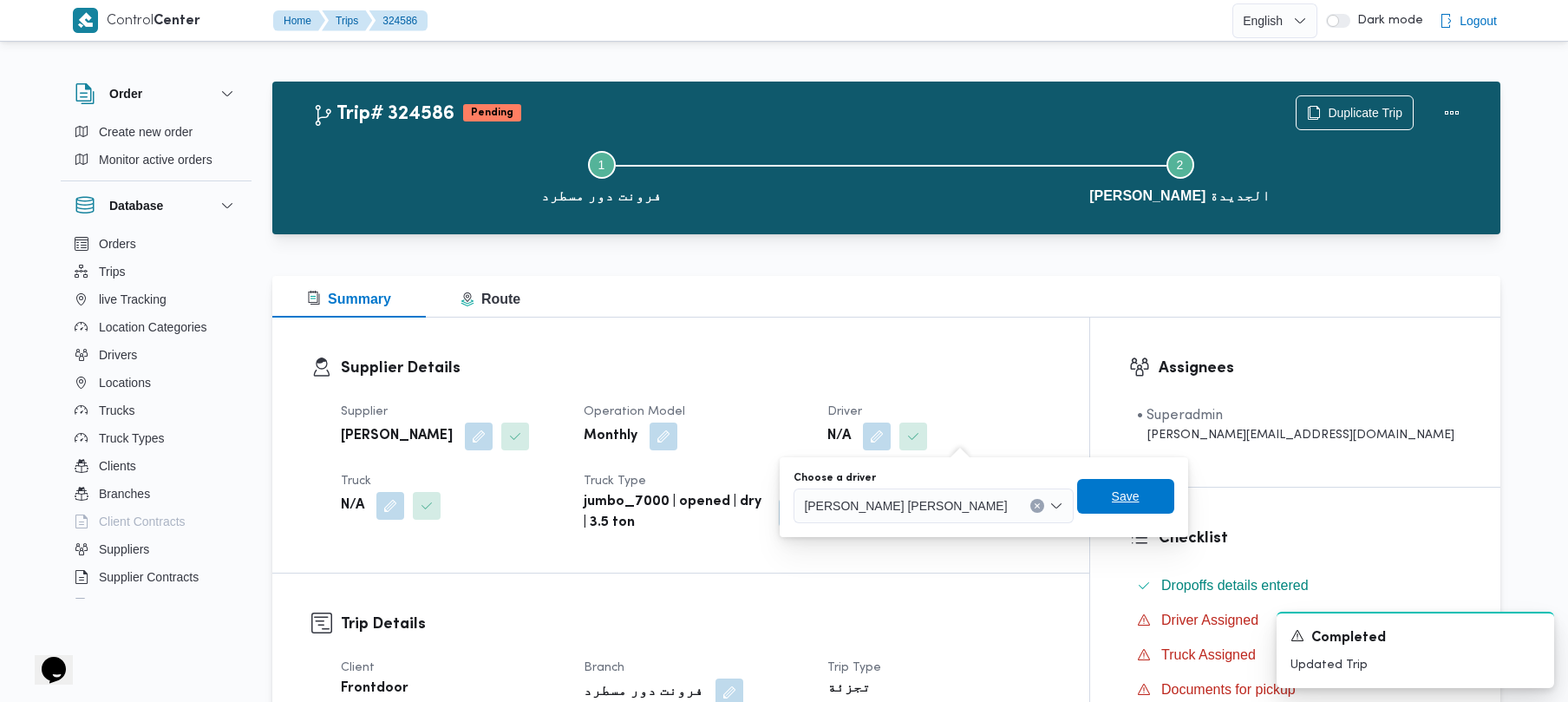 click on "Save" at bounding box center [1126, 496] 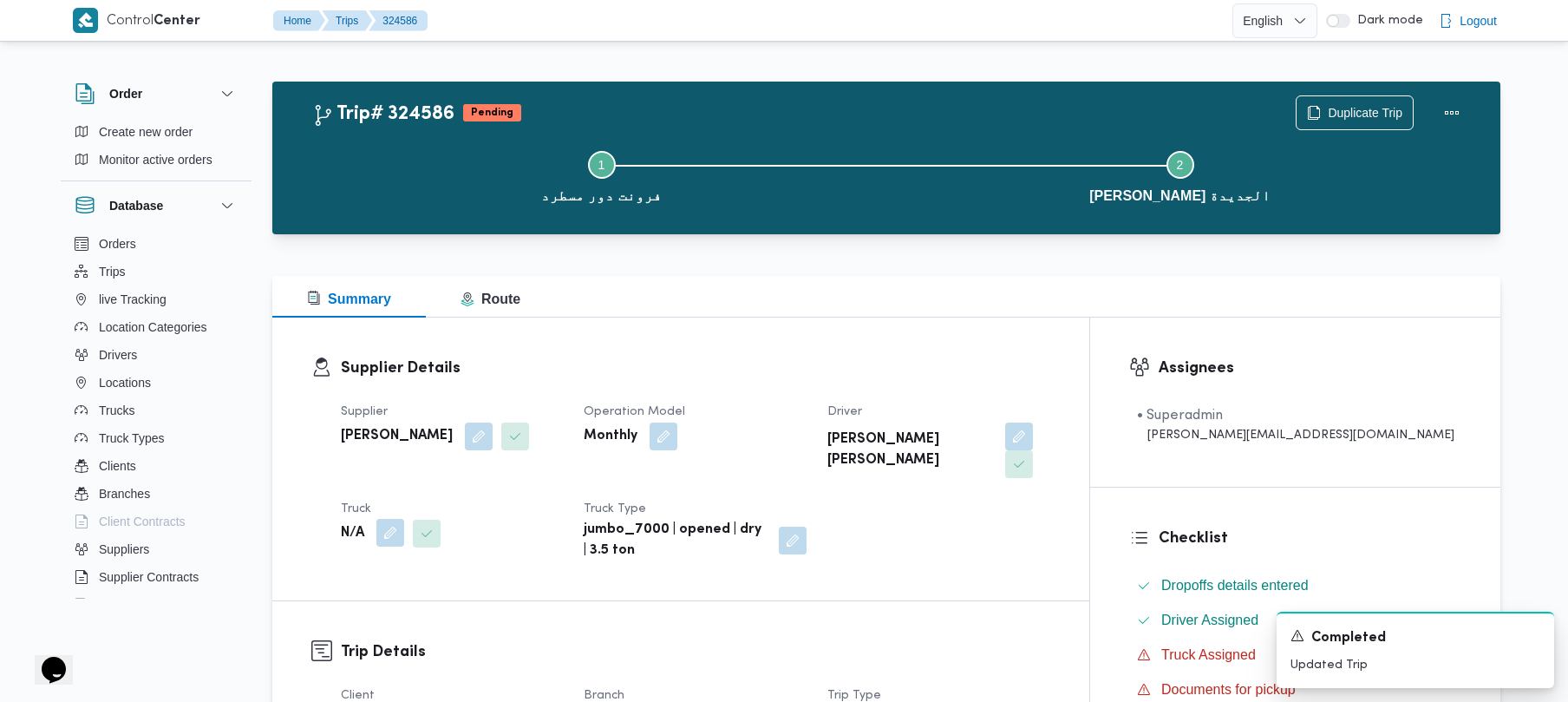 click at bounding box center (390, 533) 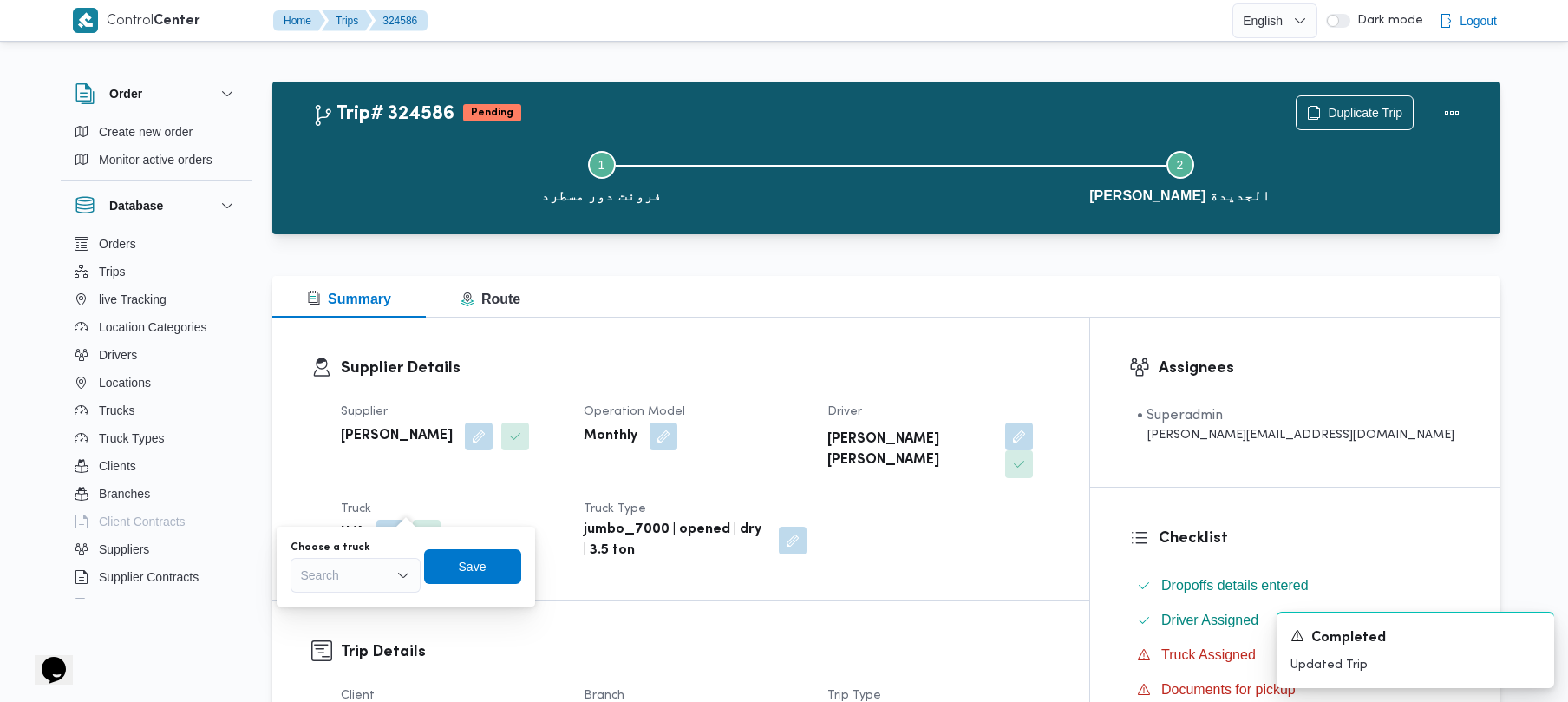 click on "Search" at bounding box center (356, 575) 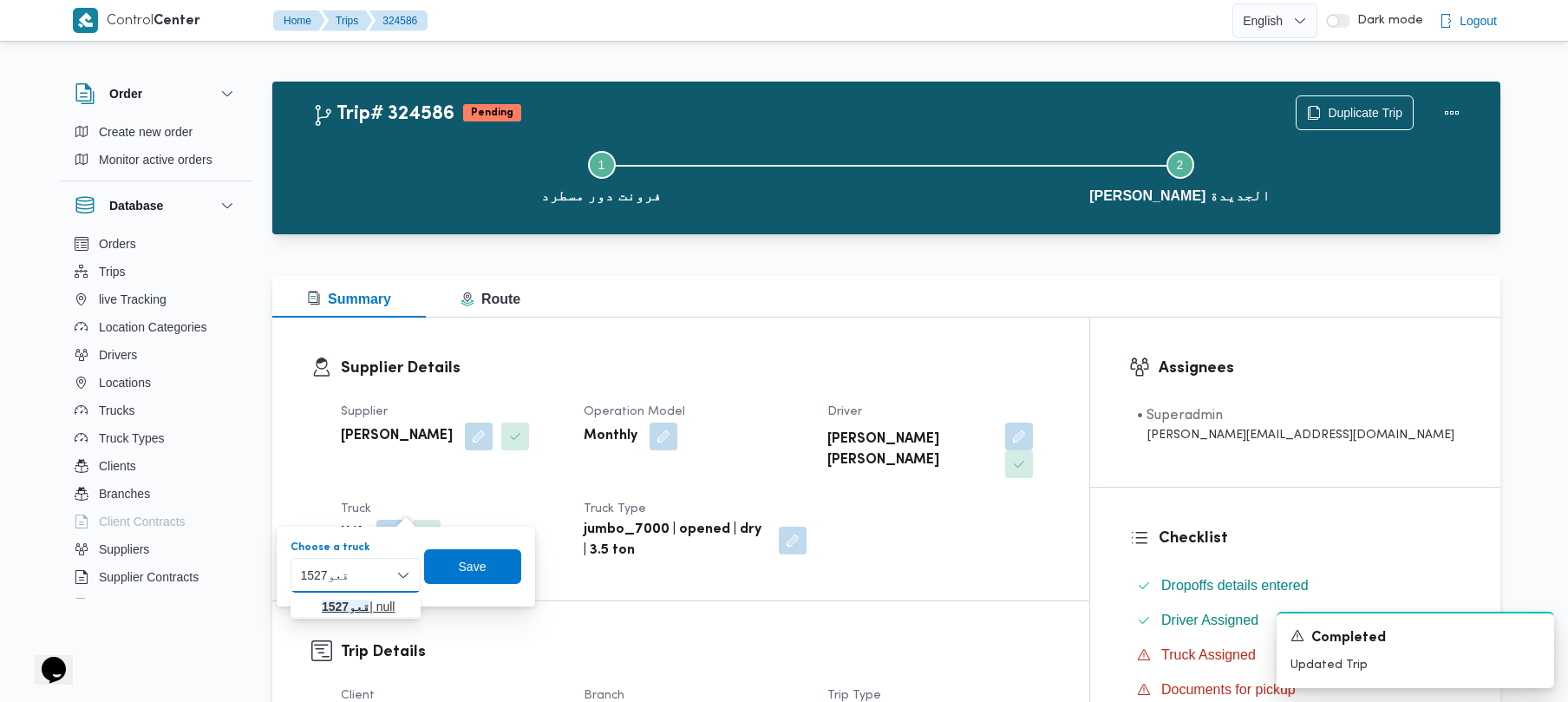 type on "قعو1527" 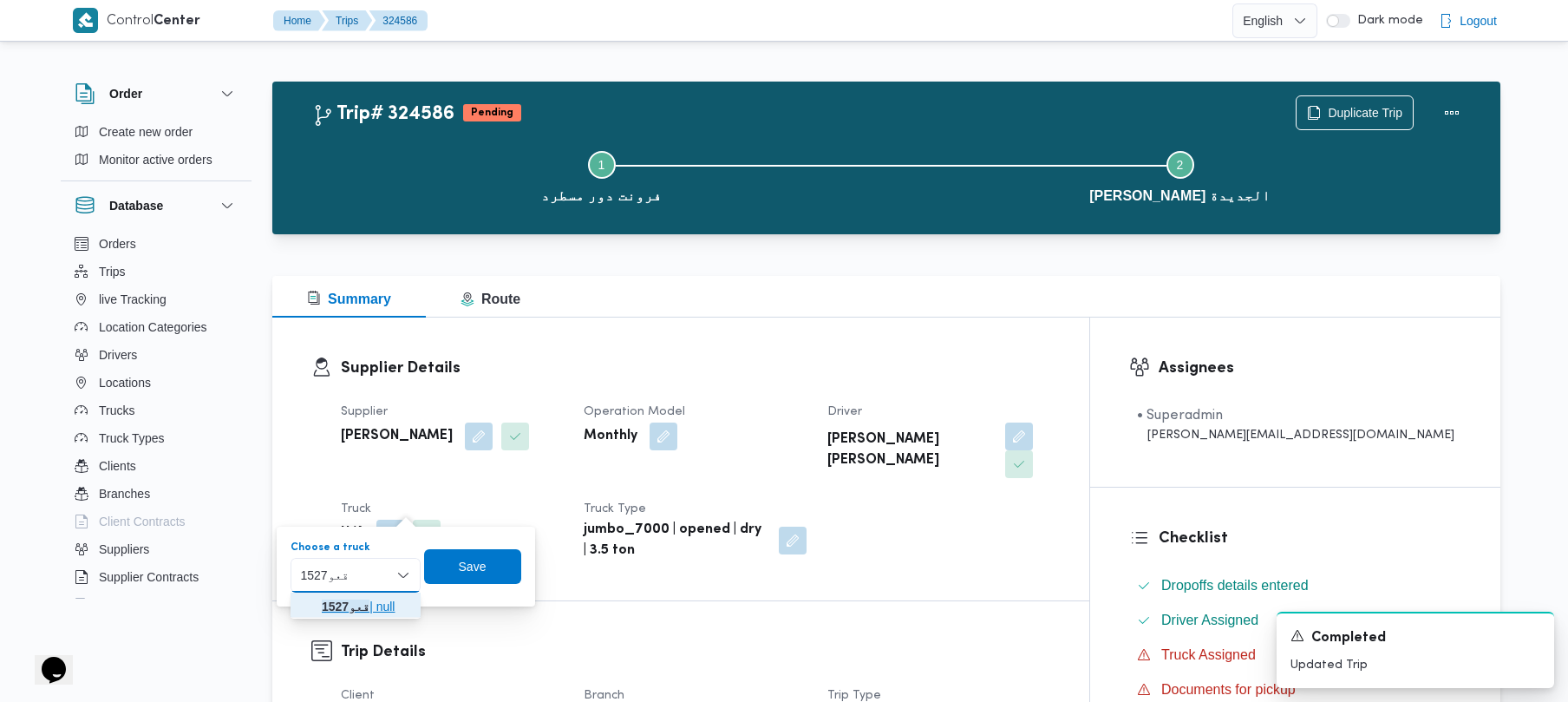 click on "قعو1527  | null" at bounding box center (366, 607) 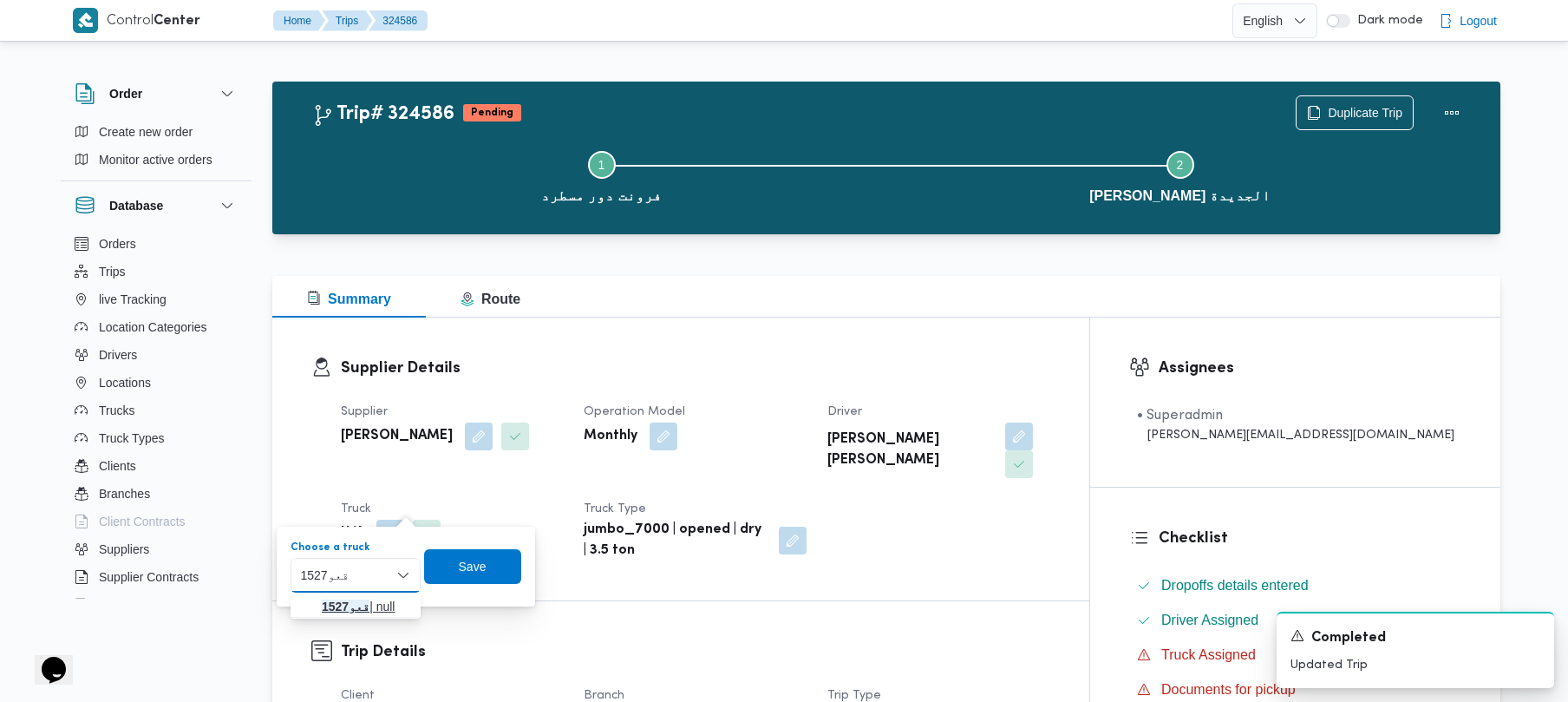 type 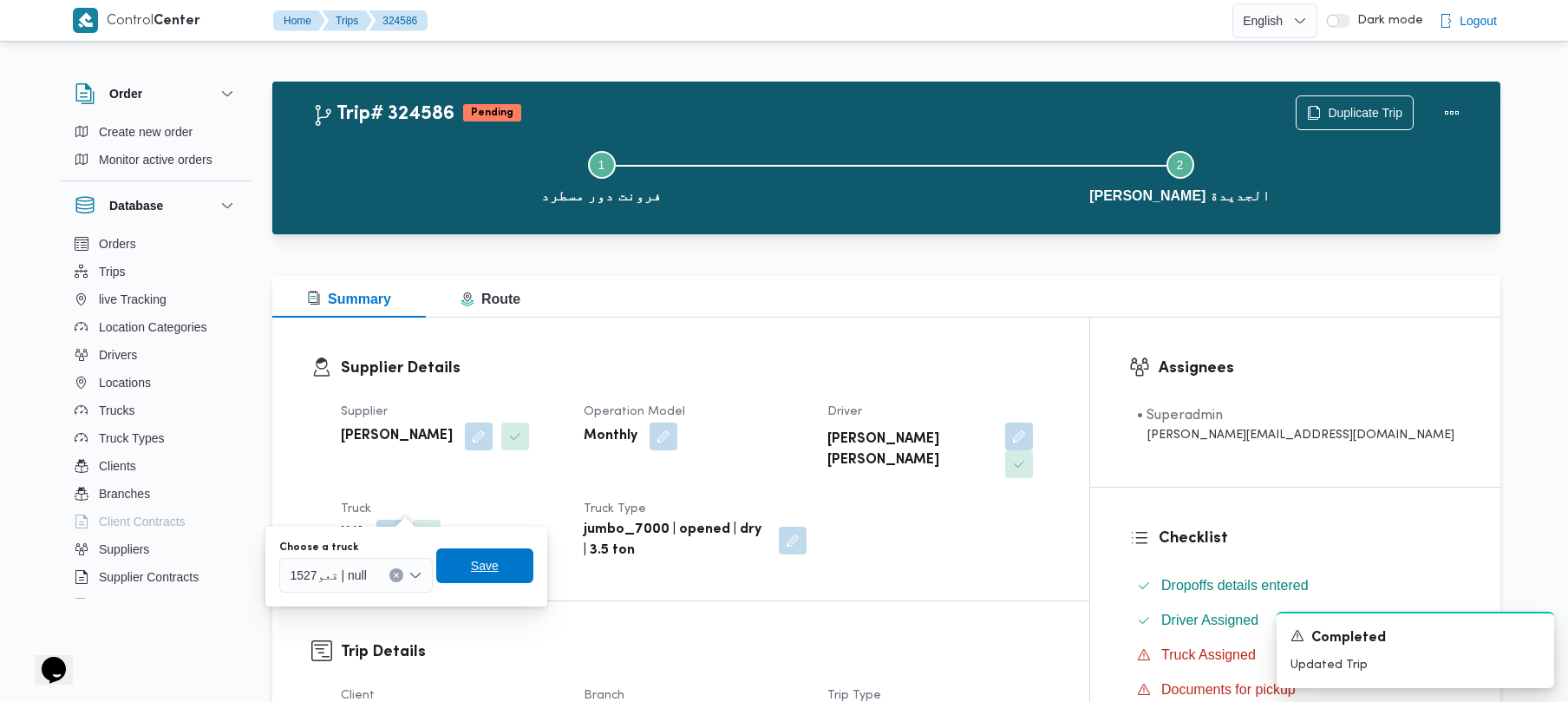 click on "Save" at bounding box center [485, 566] 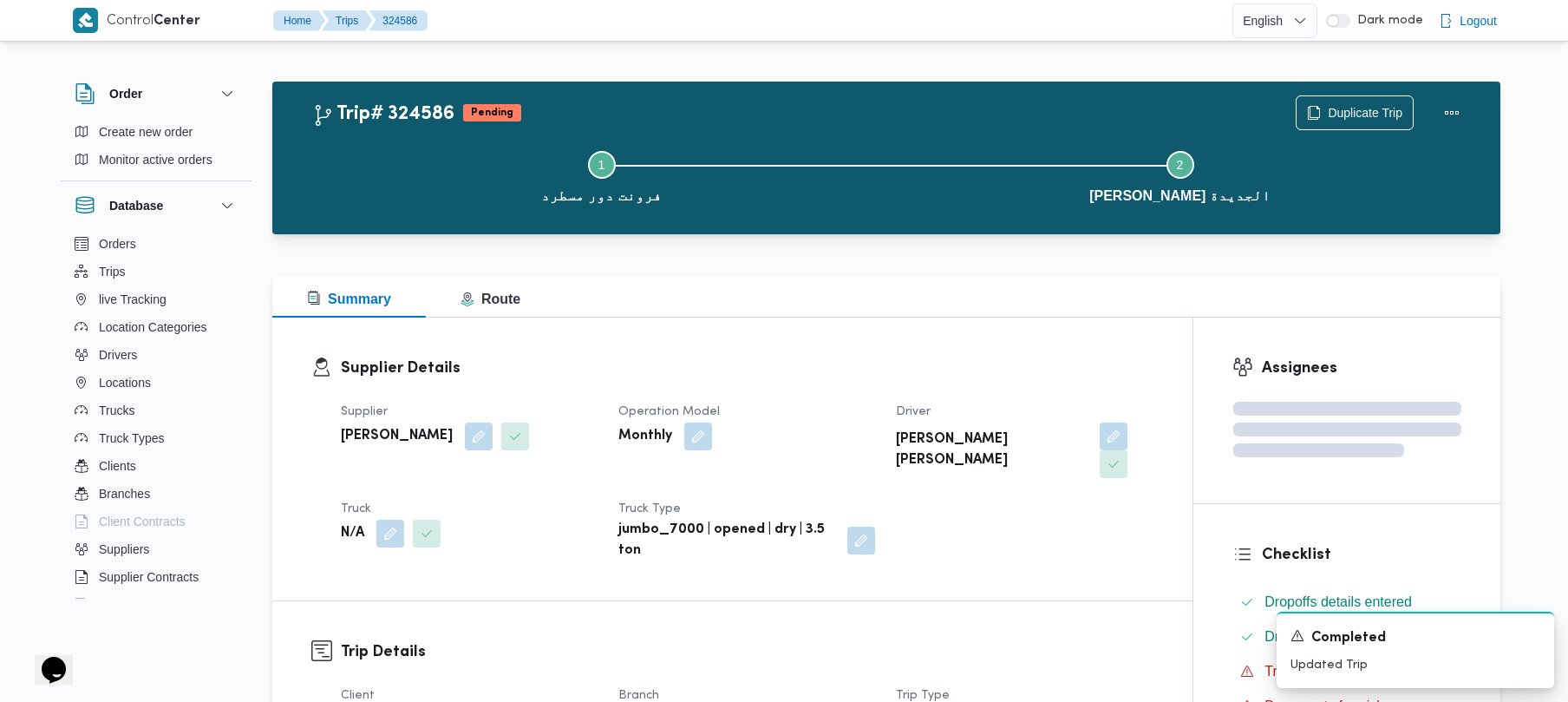 click on "Supplier Details Supplier [PERSON_NAME] [PERSON_NAME] Operation Model Monthly Driver [PERSON_NAME] [PERSON_NAME] Truck N/A Truck Type jumbo_7000 | opened | dry | 3.5 ton" at bounding box center (732, 459) 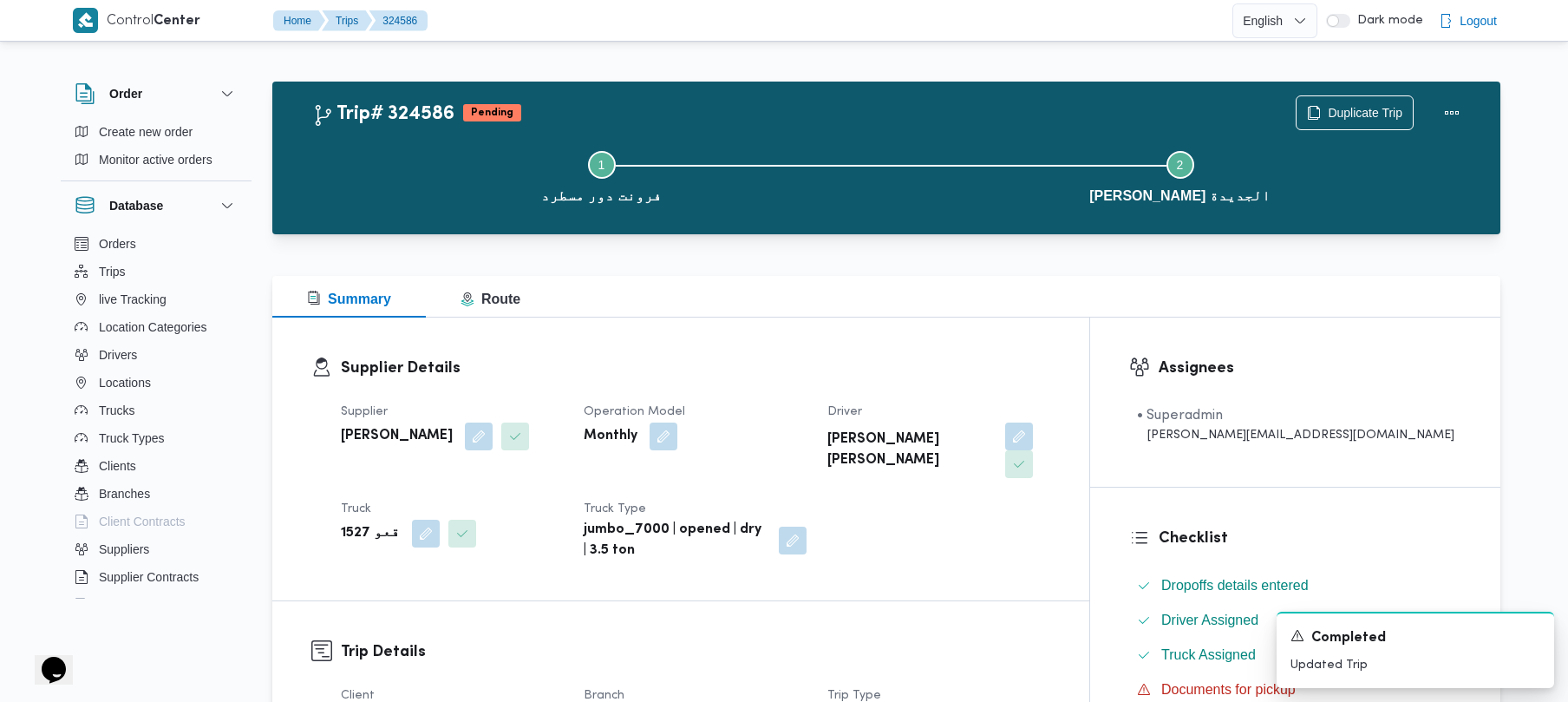 click on "Supplier" at bounding box center [452, 412] 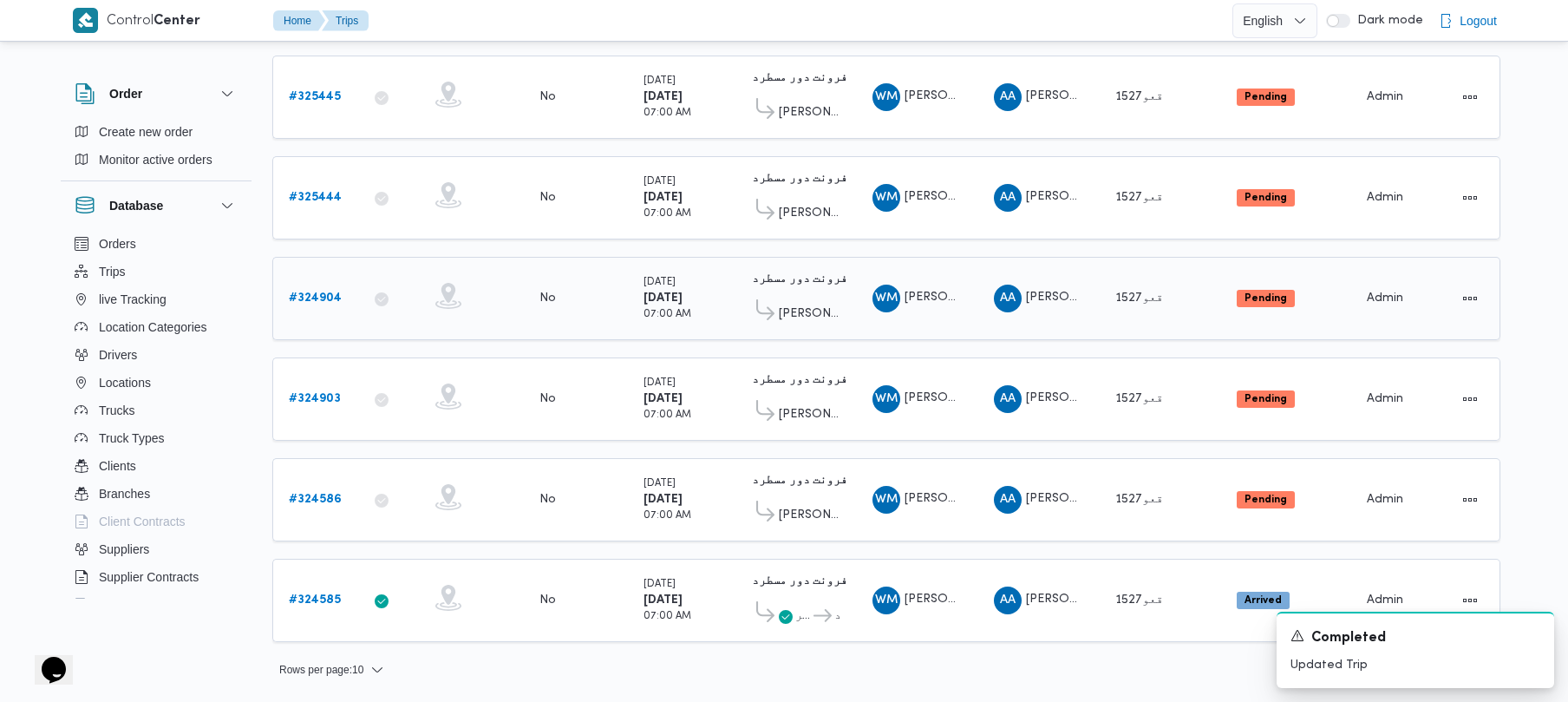 scroll, scrollTop: 0, scrollLeft: 0, axis: both 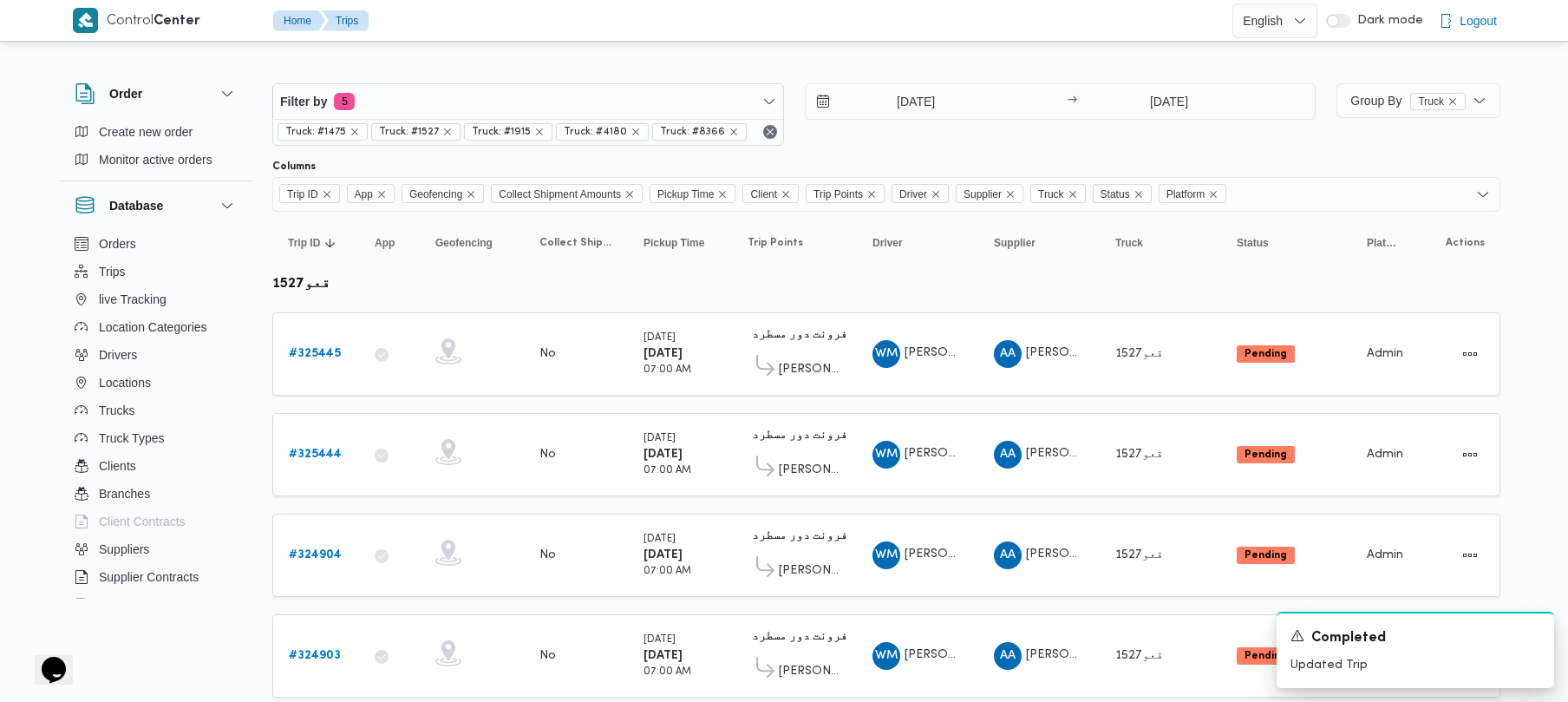 click on "[DATE] → [DATE]" at bounding box center (1061, 115) 